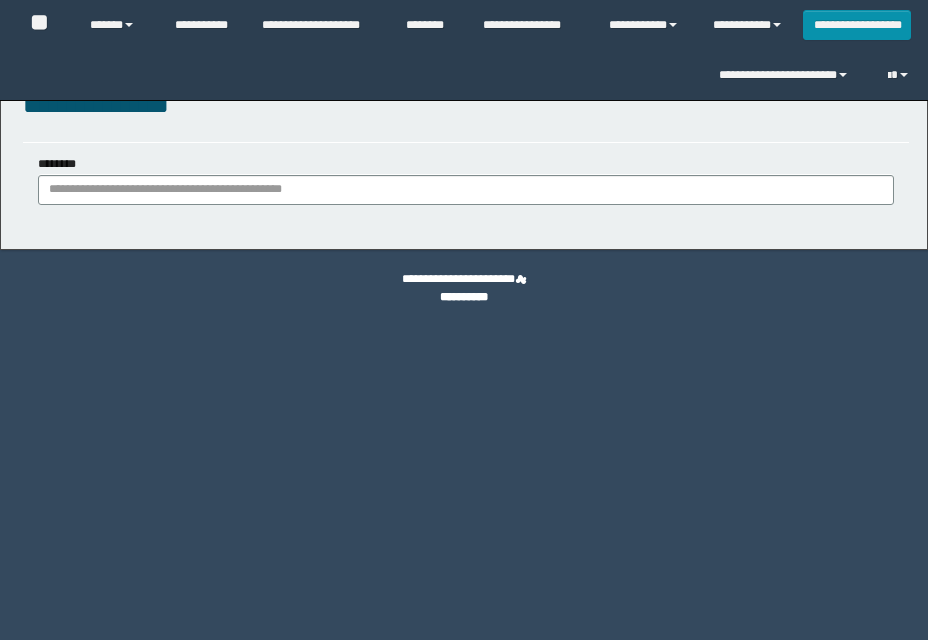scroll, scrollTop: 0, scrollLeft: 0, axis: both 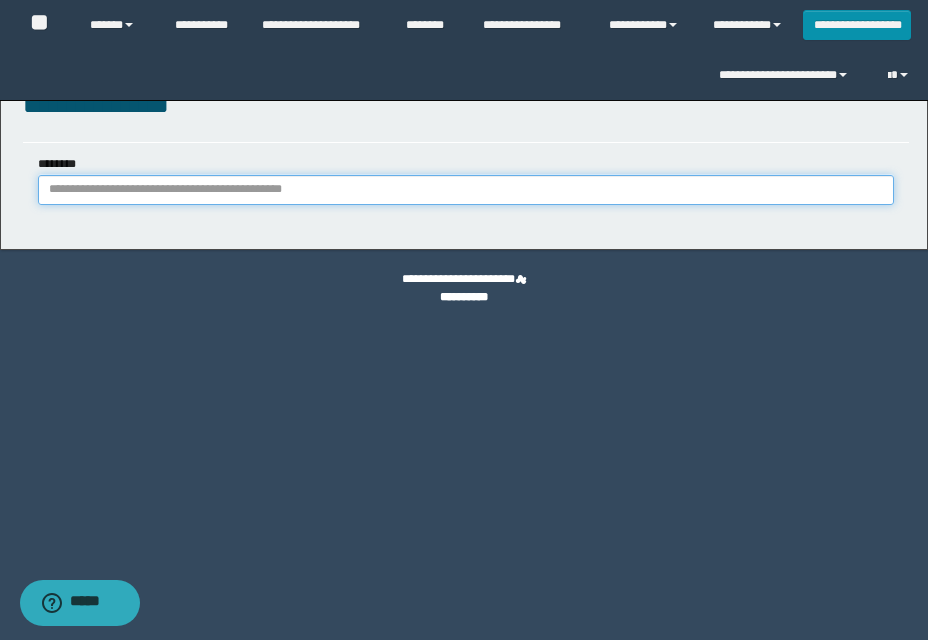 click on "********" at bounding box center (466, 190) 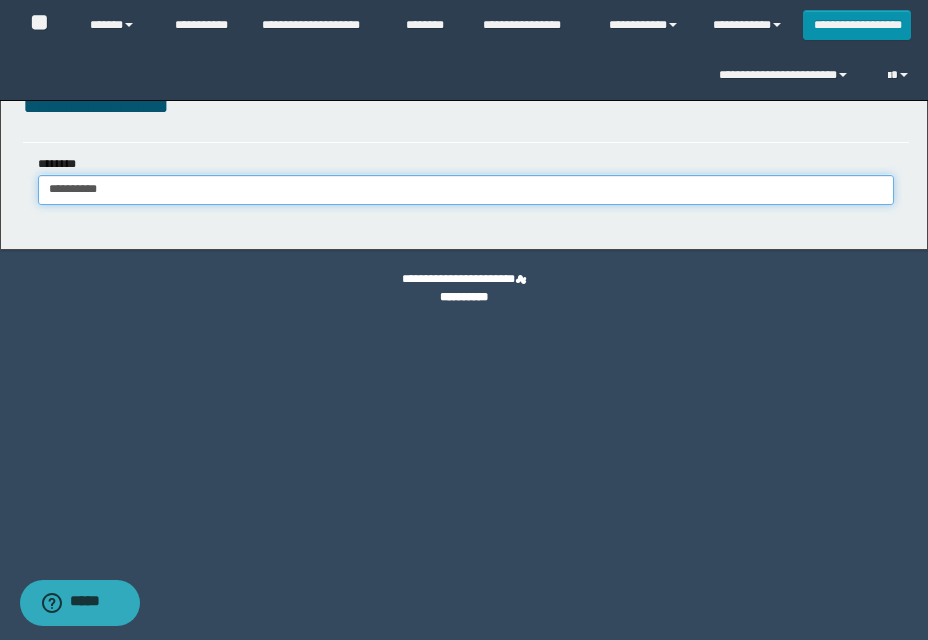 type on "**********" 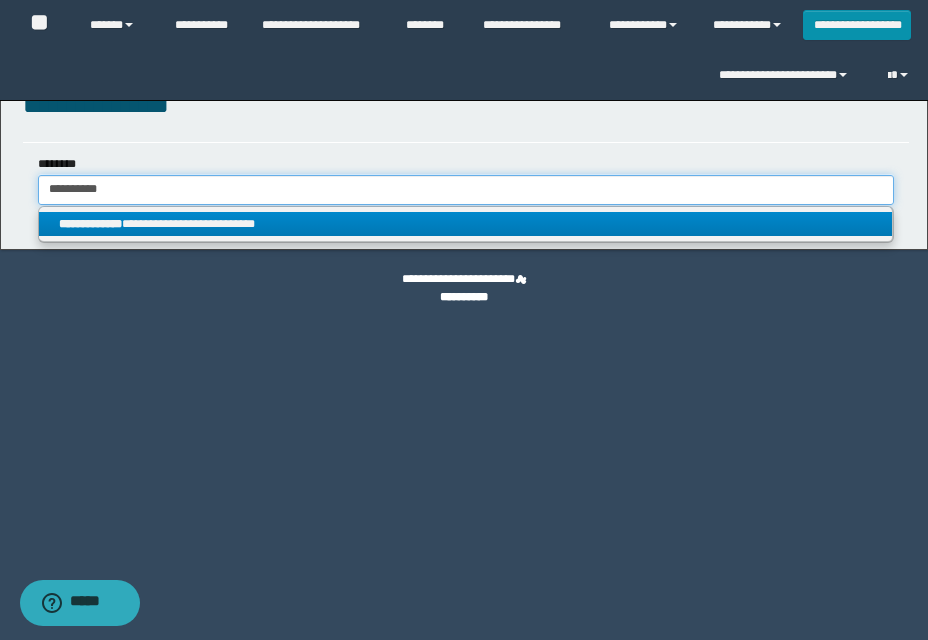 type on "**********" 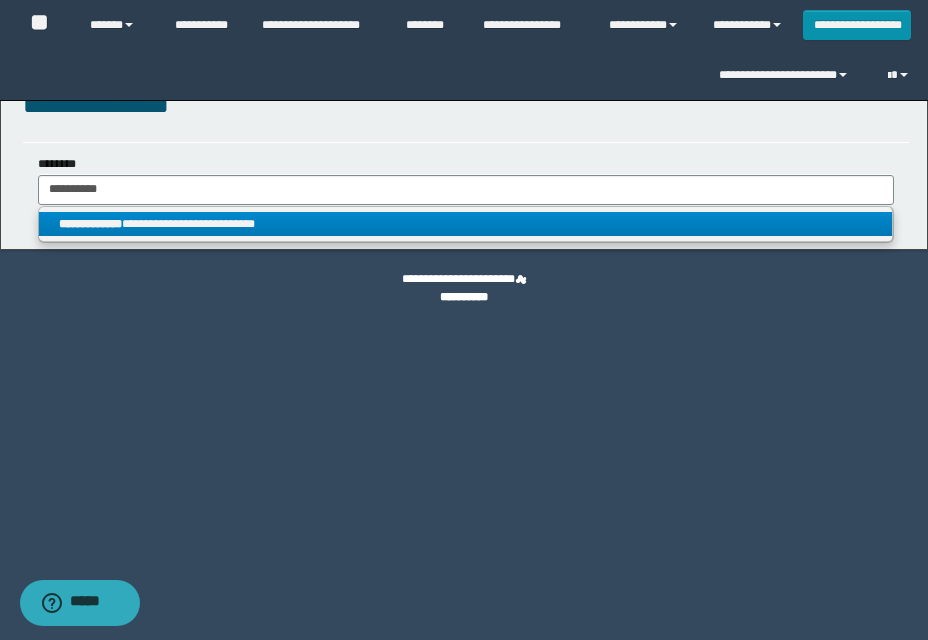 click on "**********" at bounding box center [465, 224] 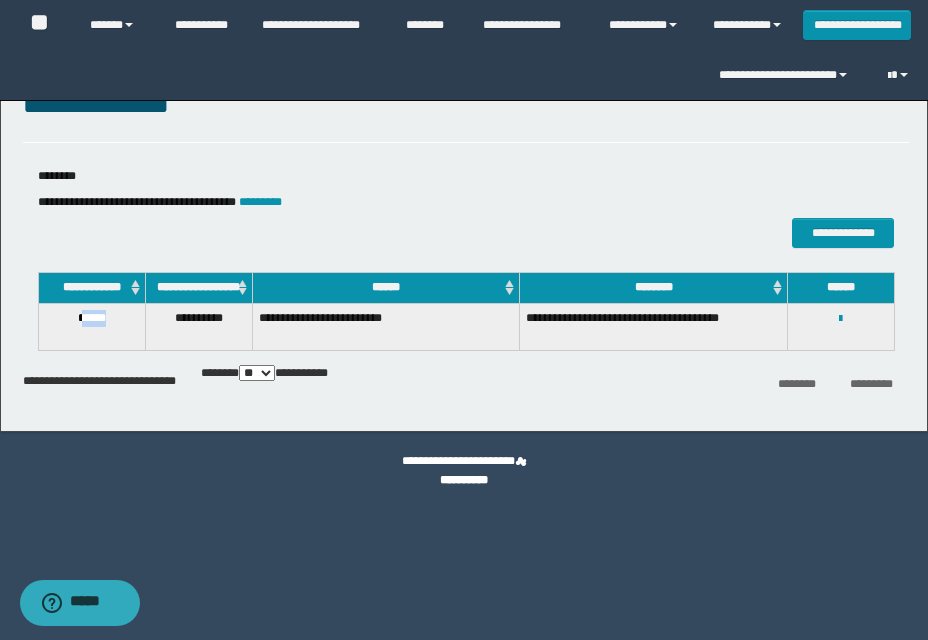 drag, startPoint x: 103, startPoint y: 331, endPoint x: 115, endPoint y: 330, distance: 12.0415945 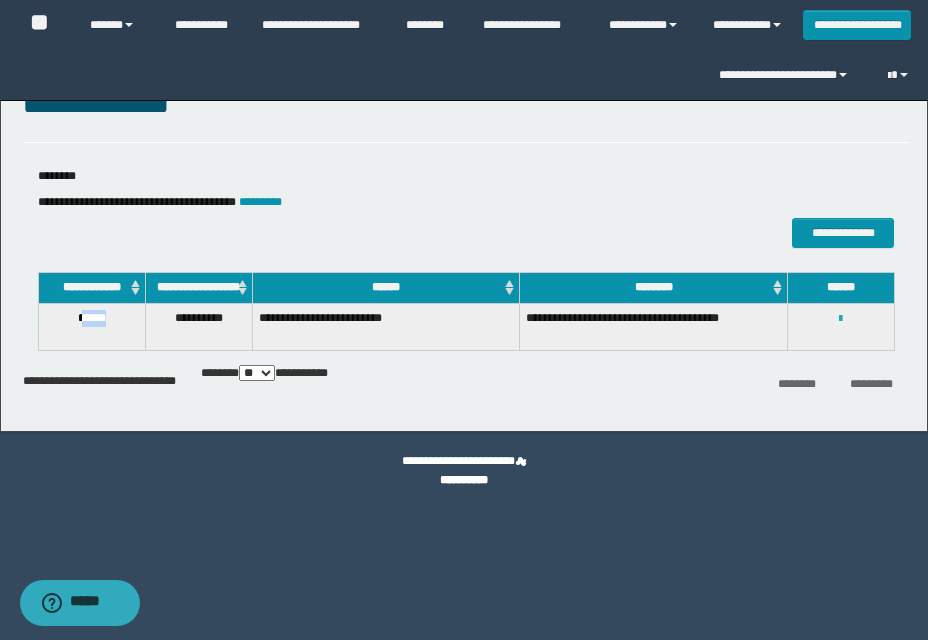 click at bounding box center (840, 319) 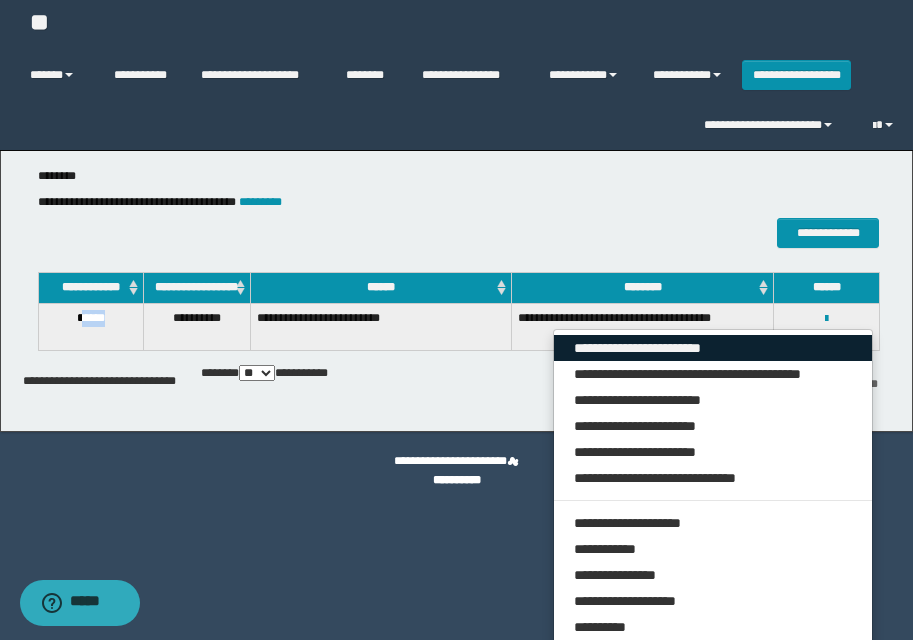 click on "**********" at bounding box center (713, 348) 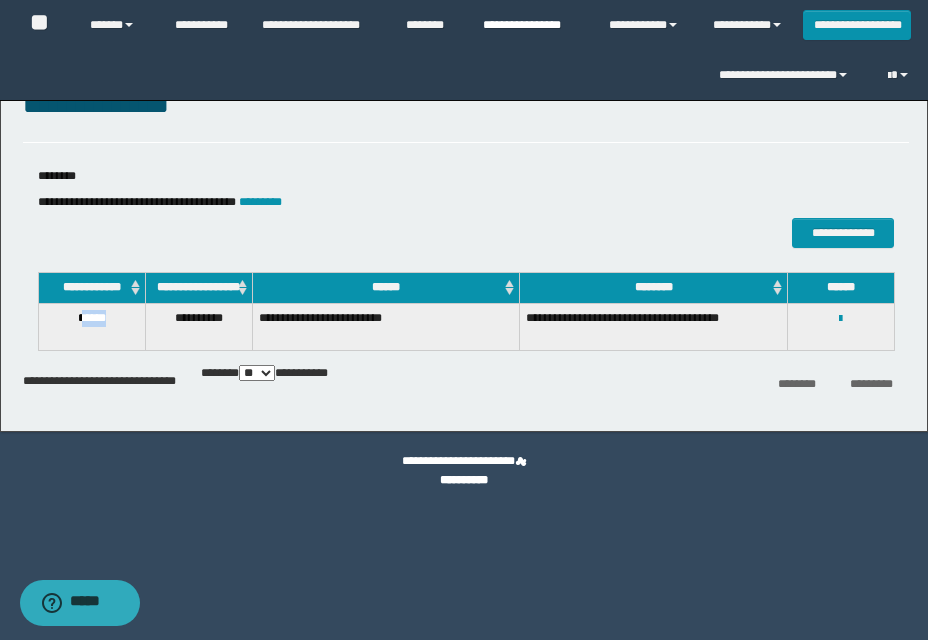 click on "**********" at bounding box center [531, 25] 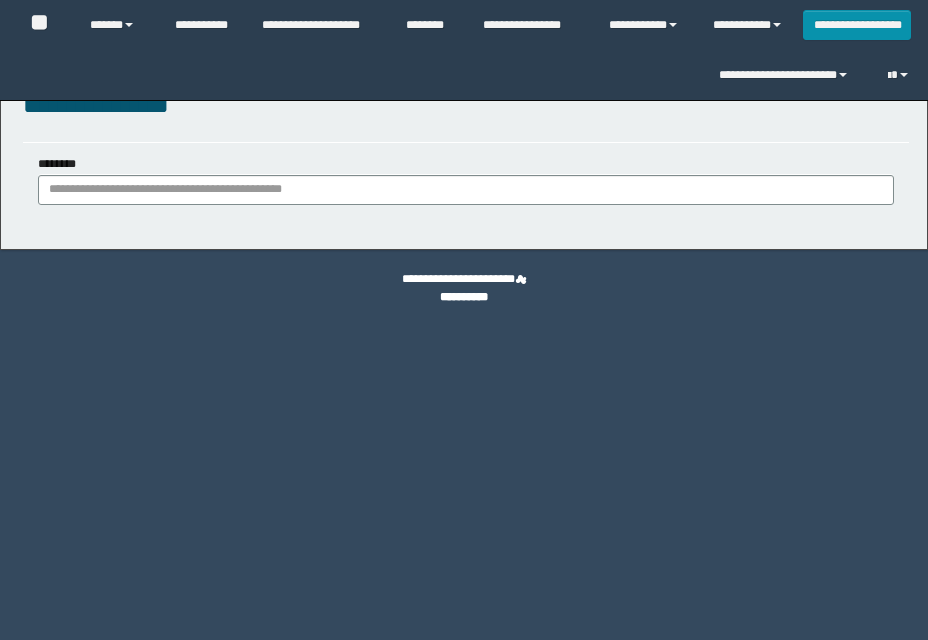 scroll, scrollTop: 0, scrollLeft: 0, axis: both 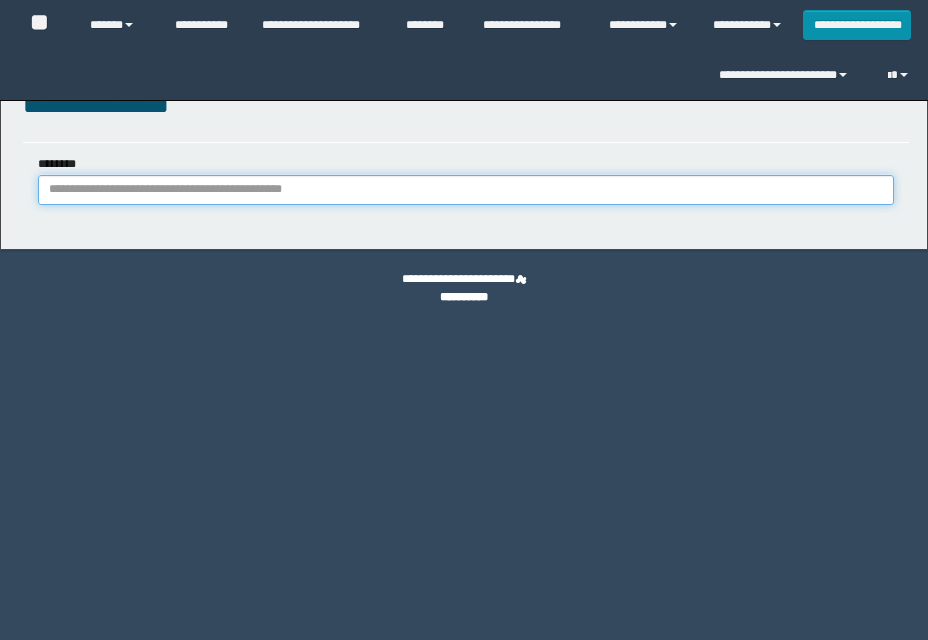 click on "********" at bounding box center [466, 190] 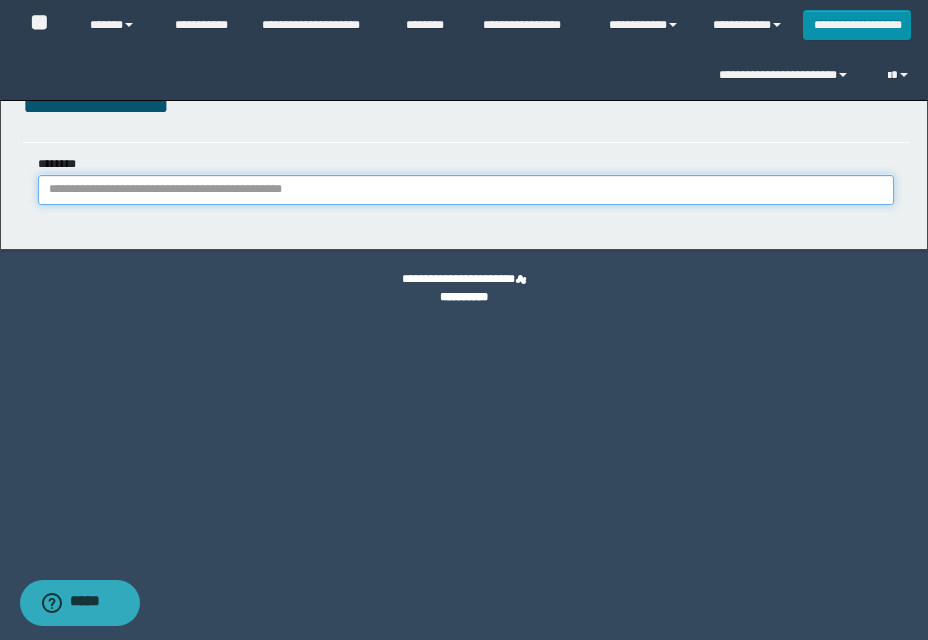 paste on "**********" 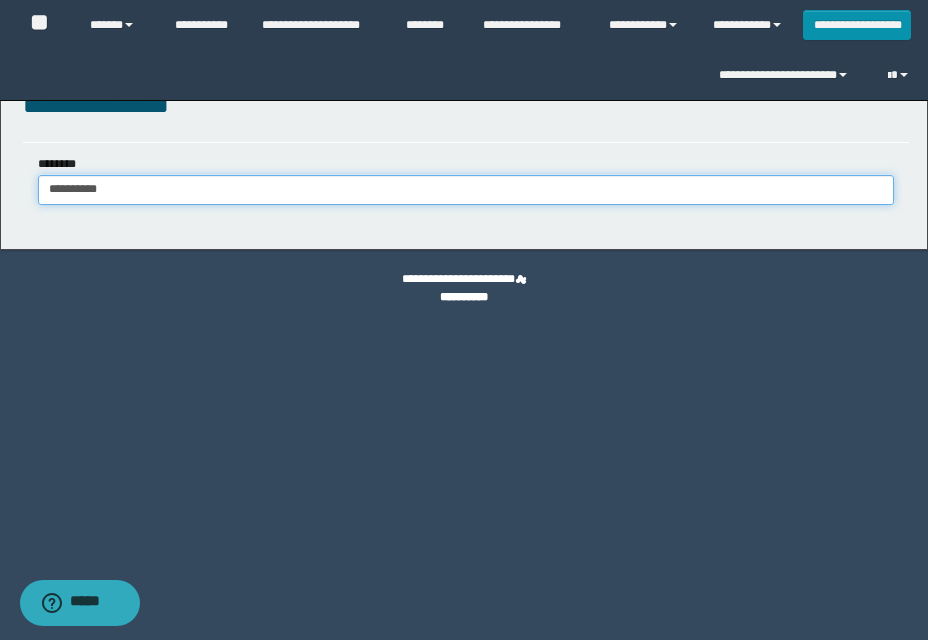 type on "**********" 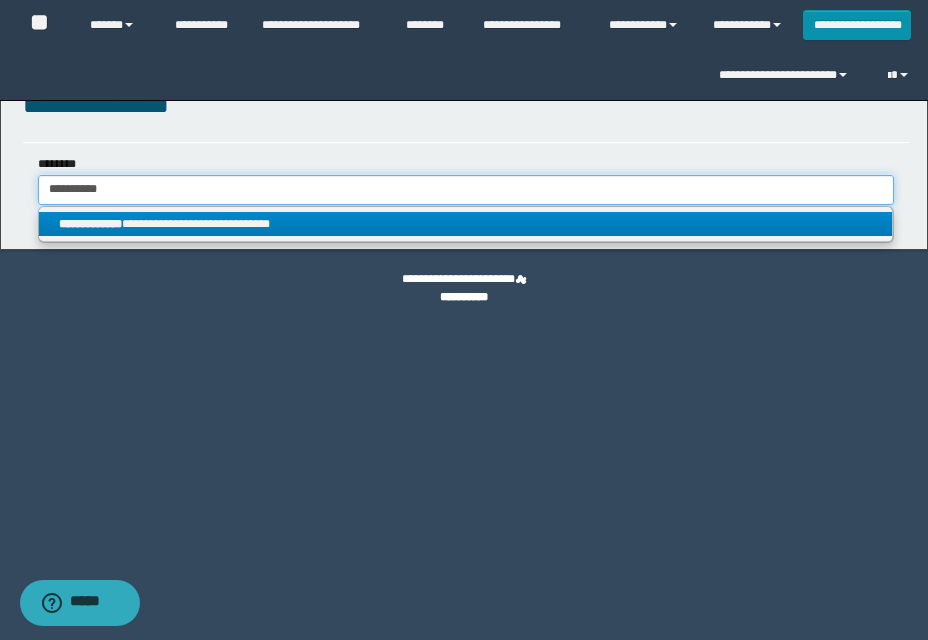 type on "**********" 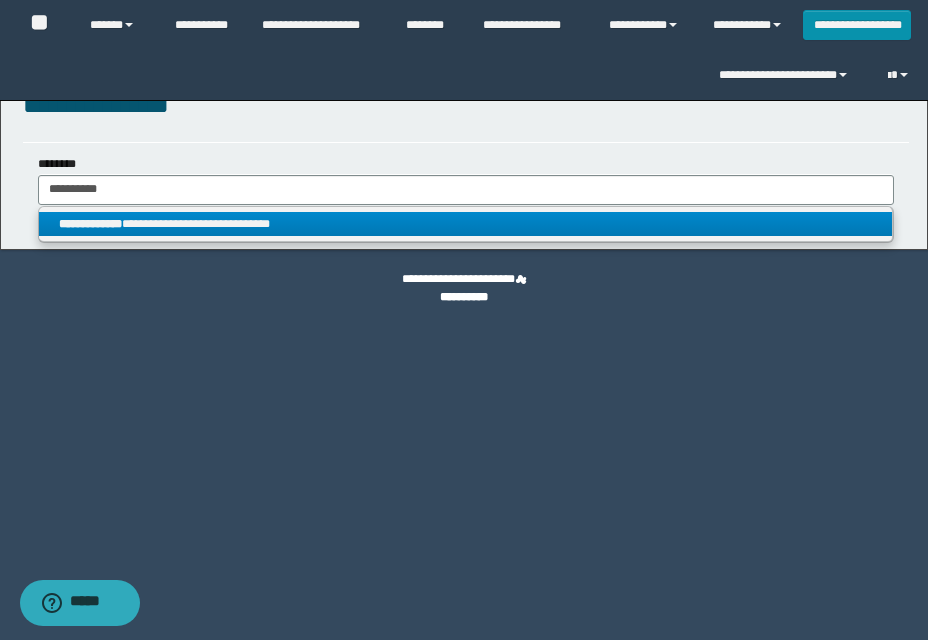 click on "**********" at bounding box center (465, 224) 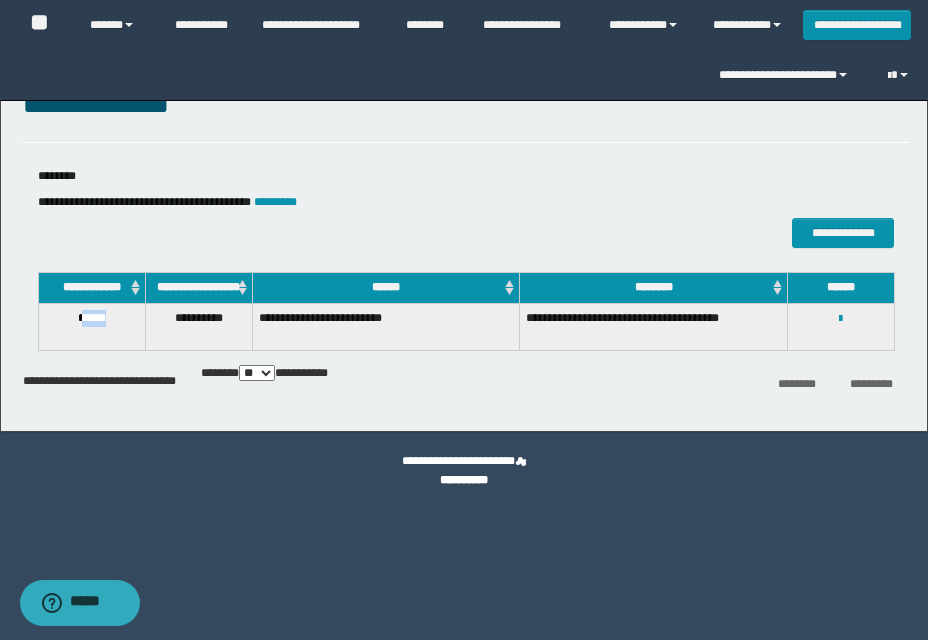drag, startPoint x: 78, startPoint y: 334, endPoint x: 114, endPoint y: 331, distance: 36.124783 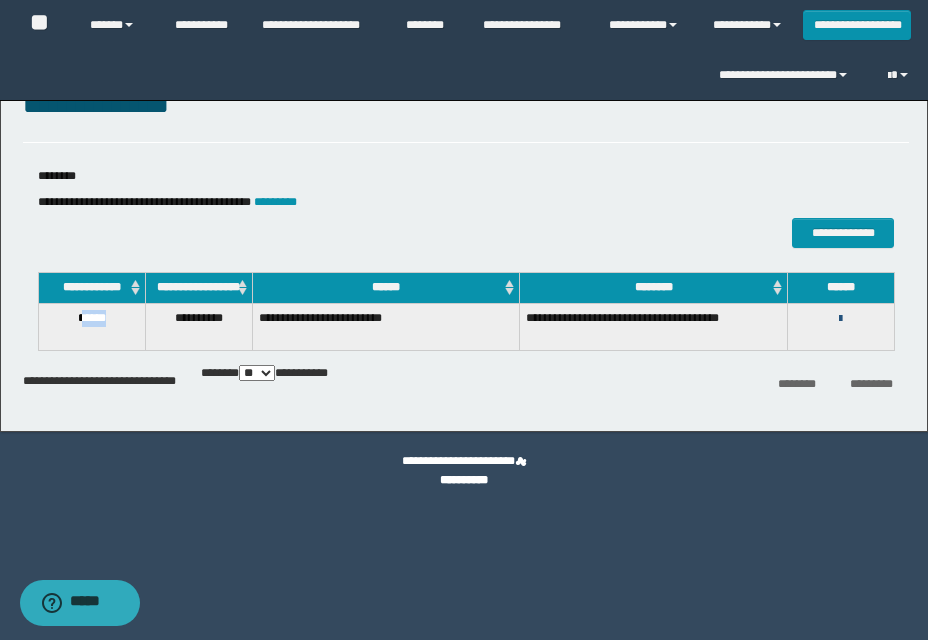 drag, startPoint x: 836, startPoint y: 327, endPoint x: 824, endPoint y: 359, distance: 34.176014 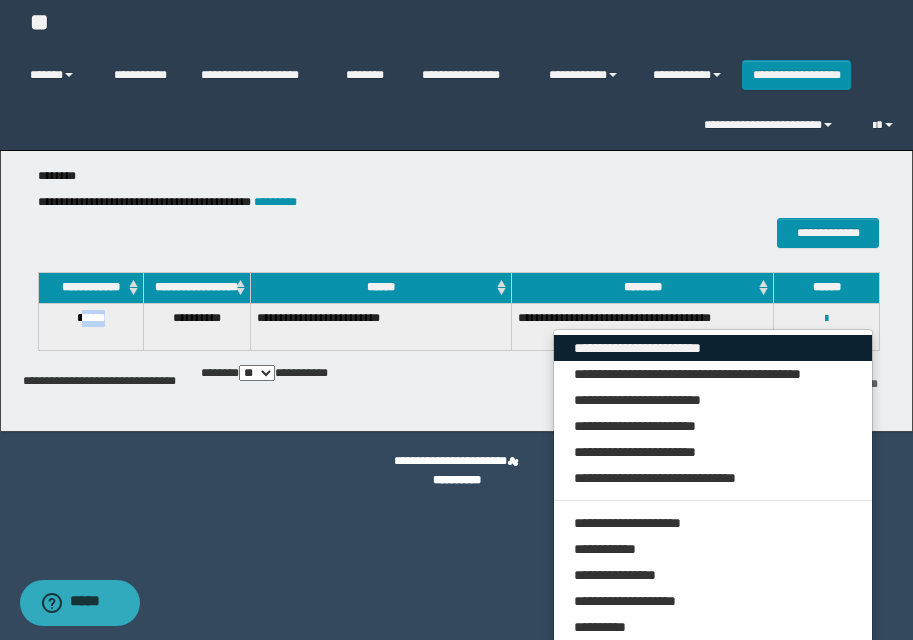 click on "**********" at bounding box center [713, 348] 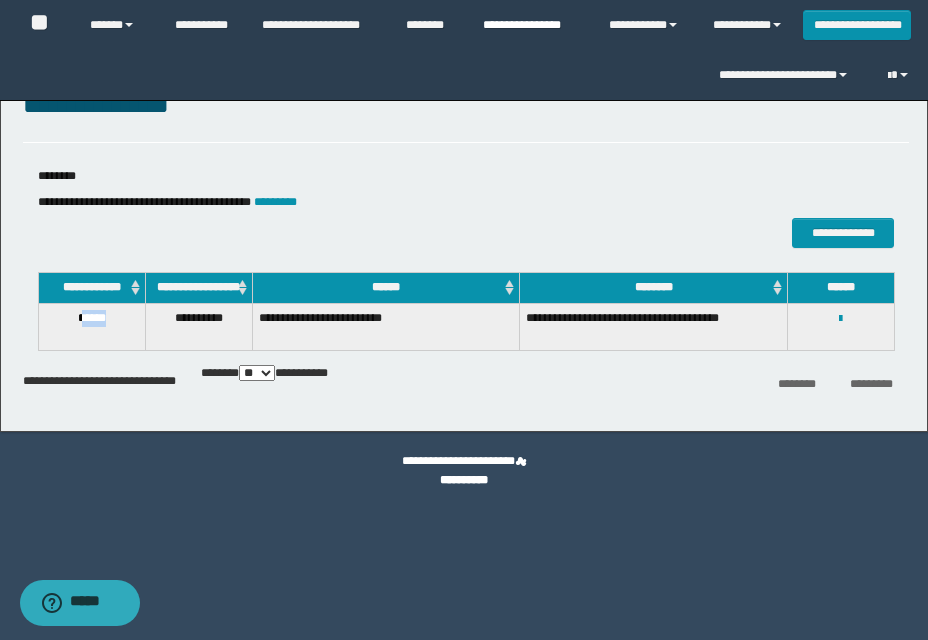 click on "**********" at bounding box center [531, 25] 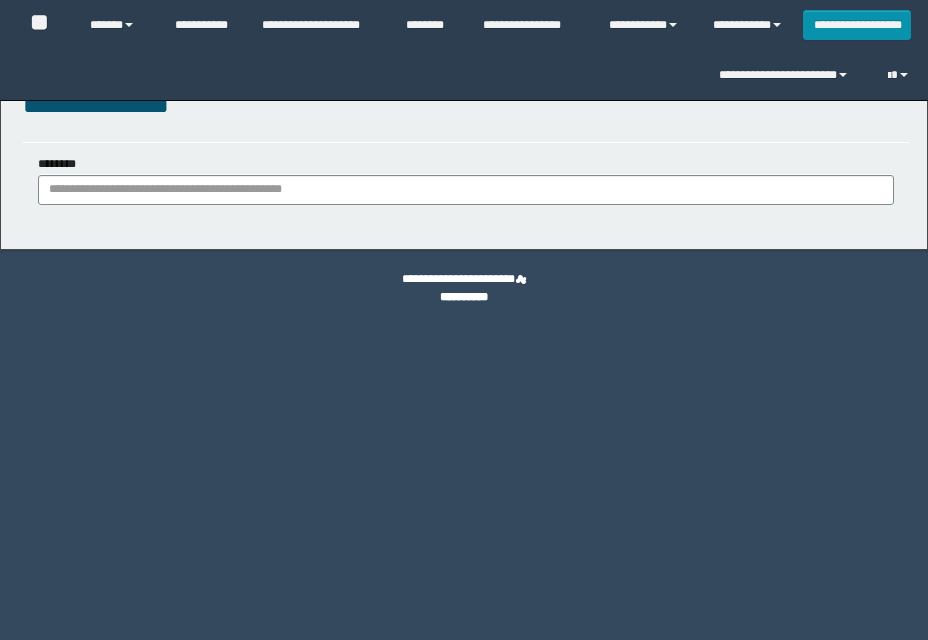scroll, scrollTop: 0, scrollLeft: 0, axis: both 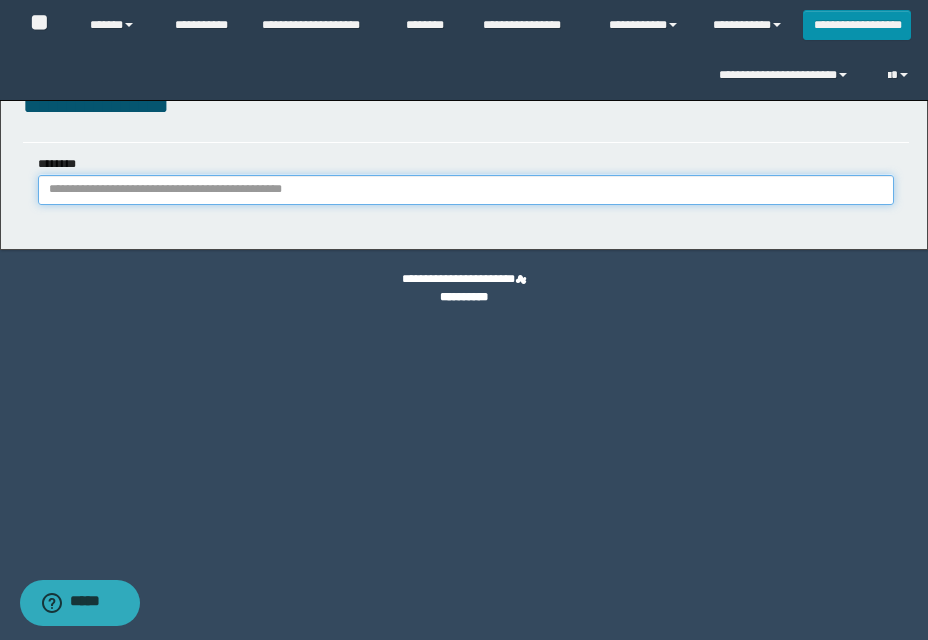 click on "********" at bounding box center [466, 190] 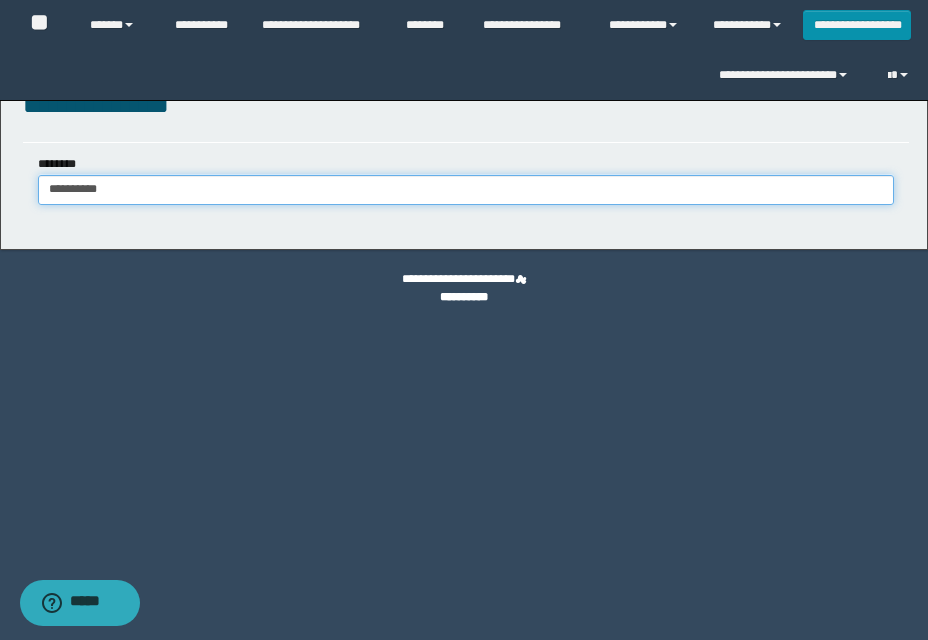 type on "**********" 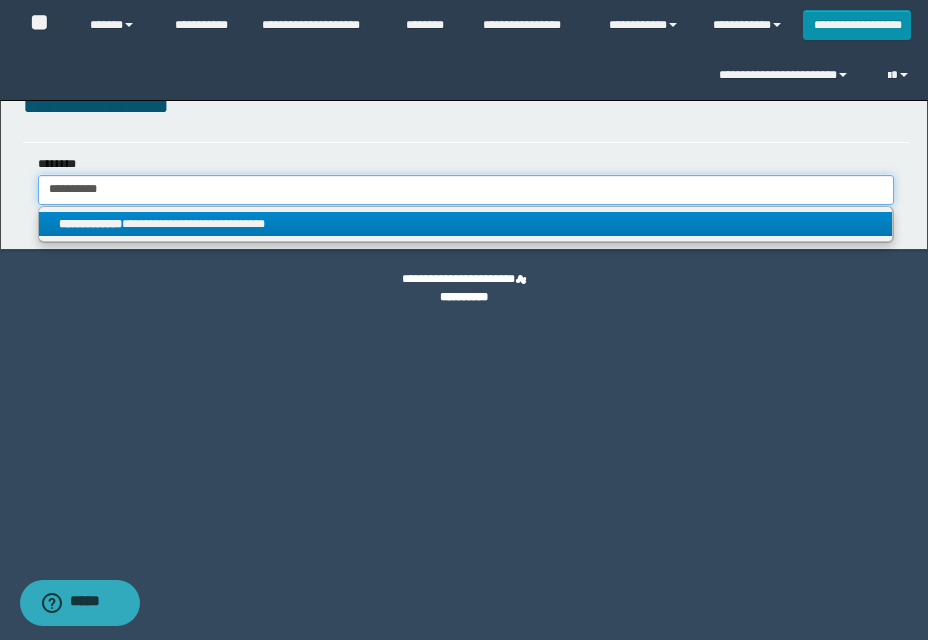 type on "**********" 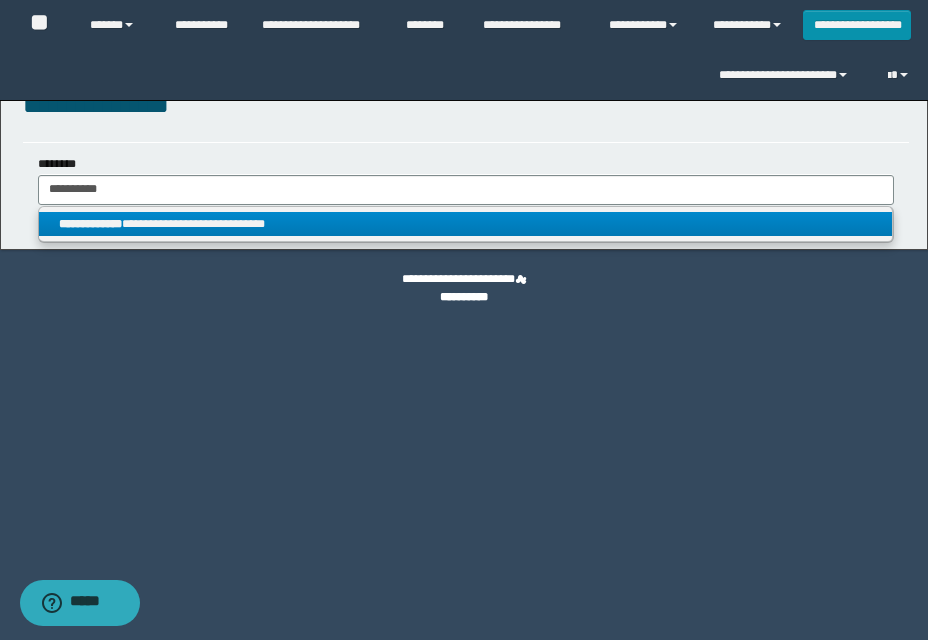 click on "**********" at bounding box center (465, 224) 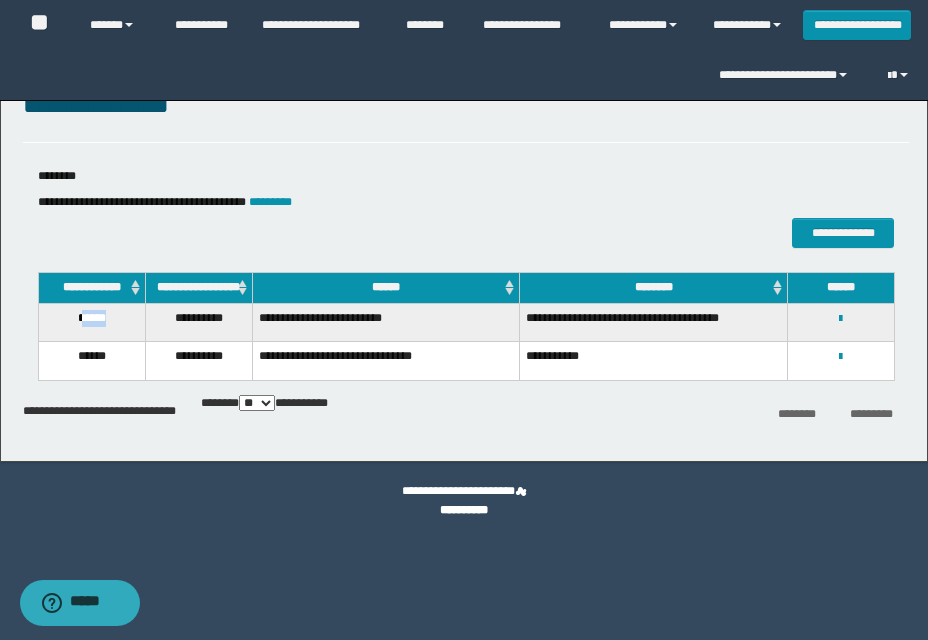 drag, startPoint x: 78, startPoint y: 331, endPoint x: 122, endPoint y: 331, distance: 44 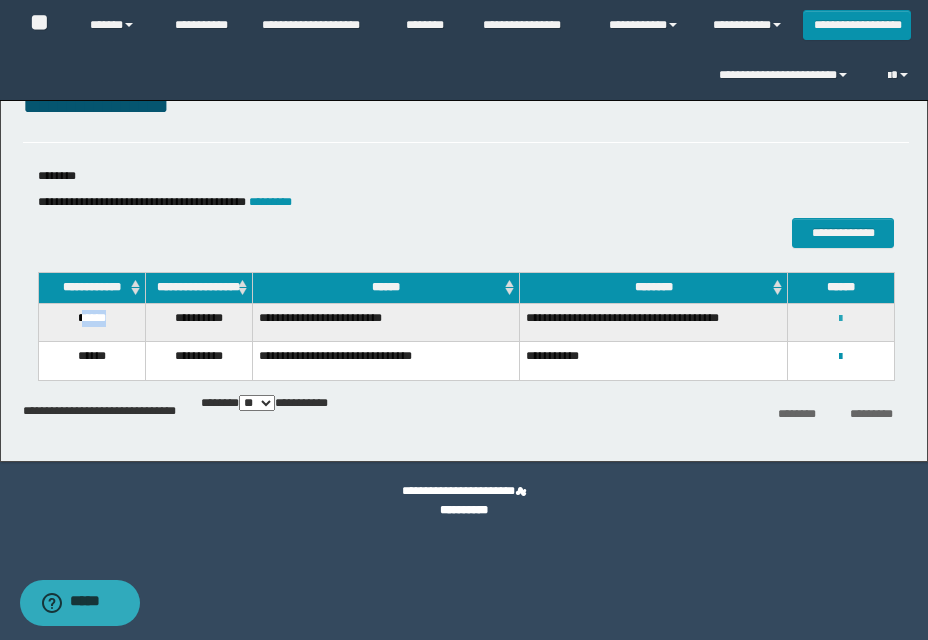click at bounding box center (840, 319) 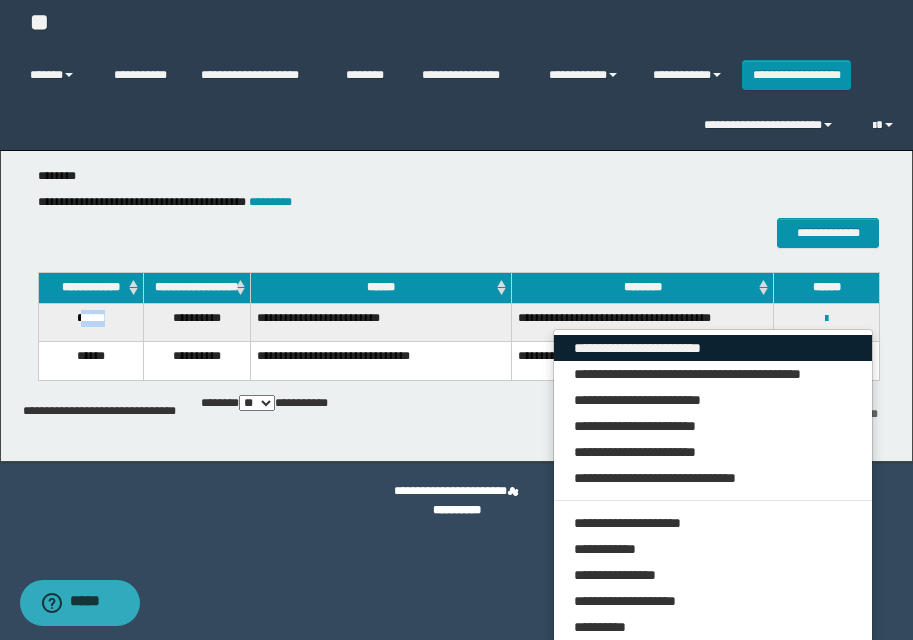 click on "**********" at bounding box center (713, 348) 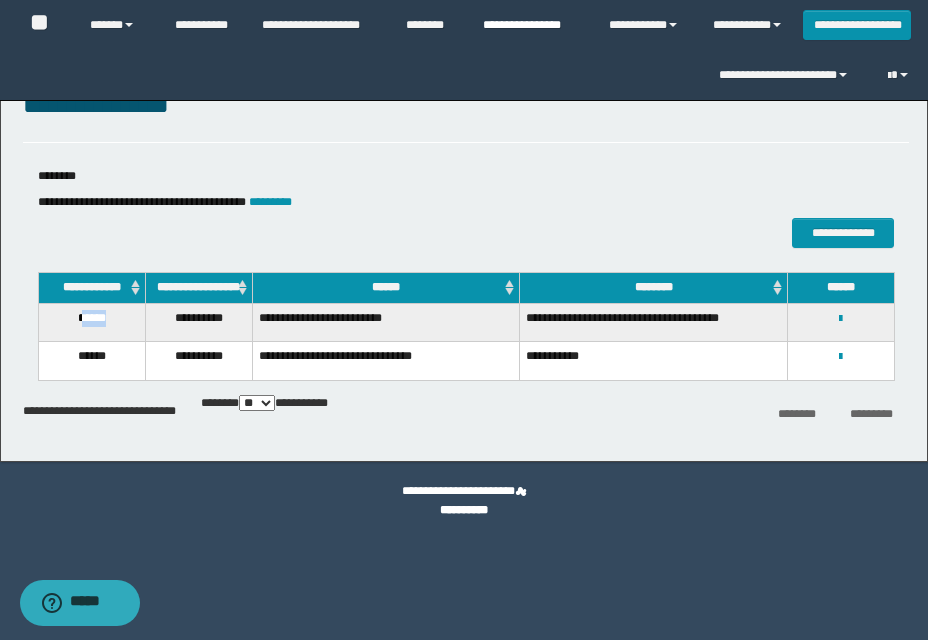 click on "**********" at bounding box center [531, 25] 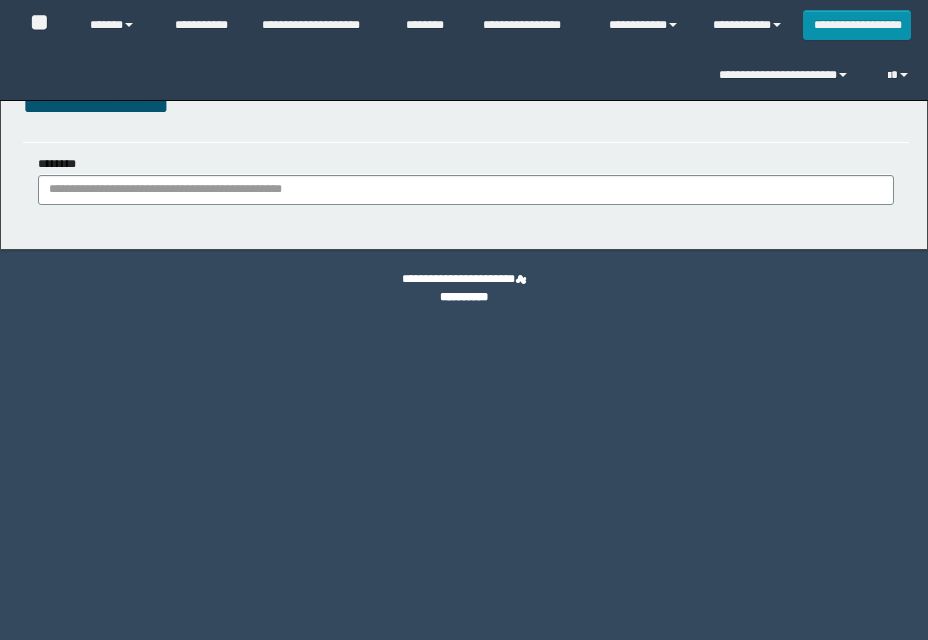scroll, scrollTop: 0, scrollLeft: 0, axis: both 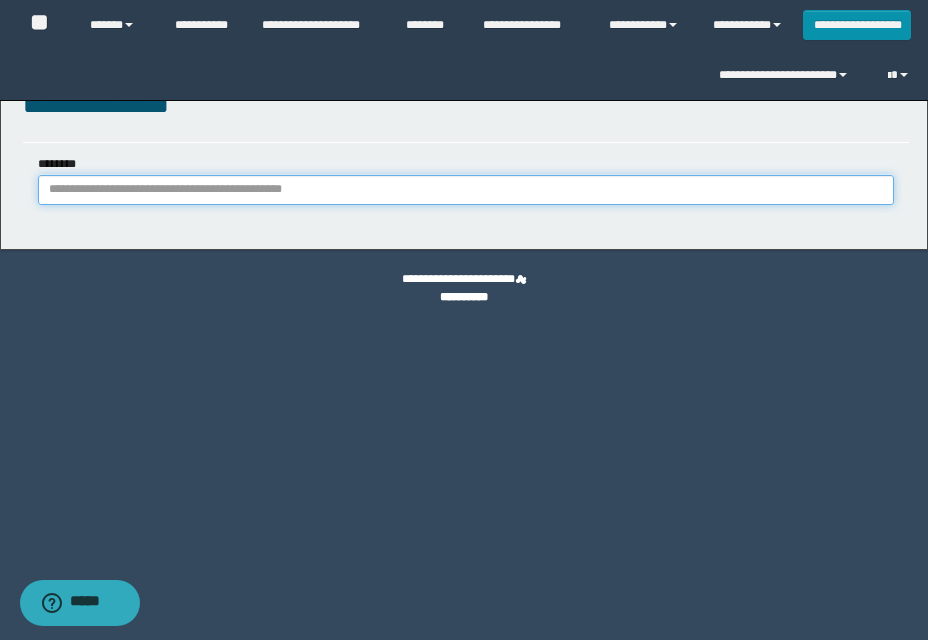 click on "********" at bounding box center [466, 190] 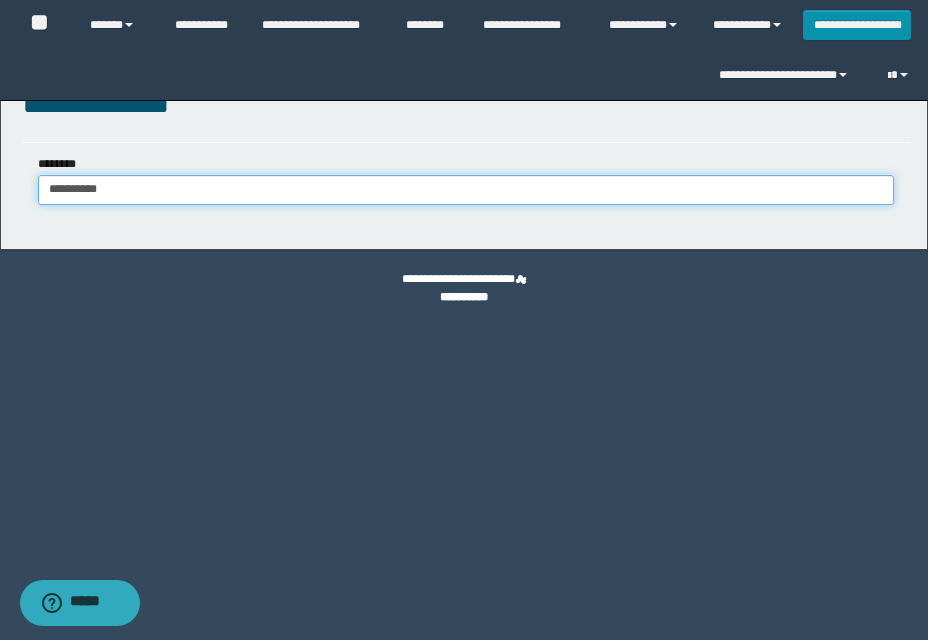 type on "**********" 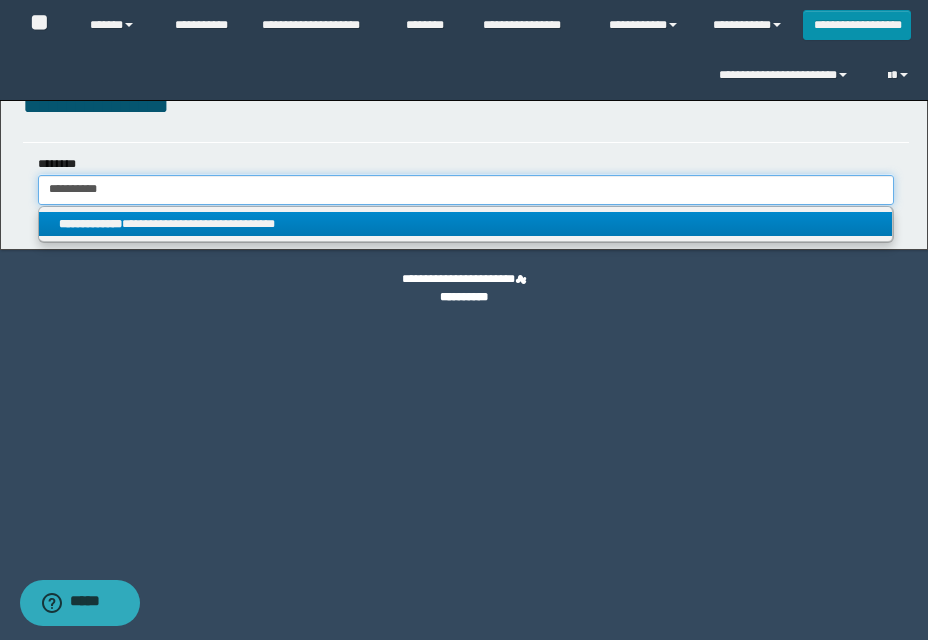type on "**********" 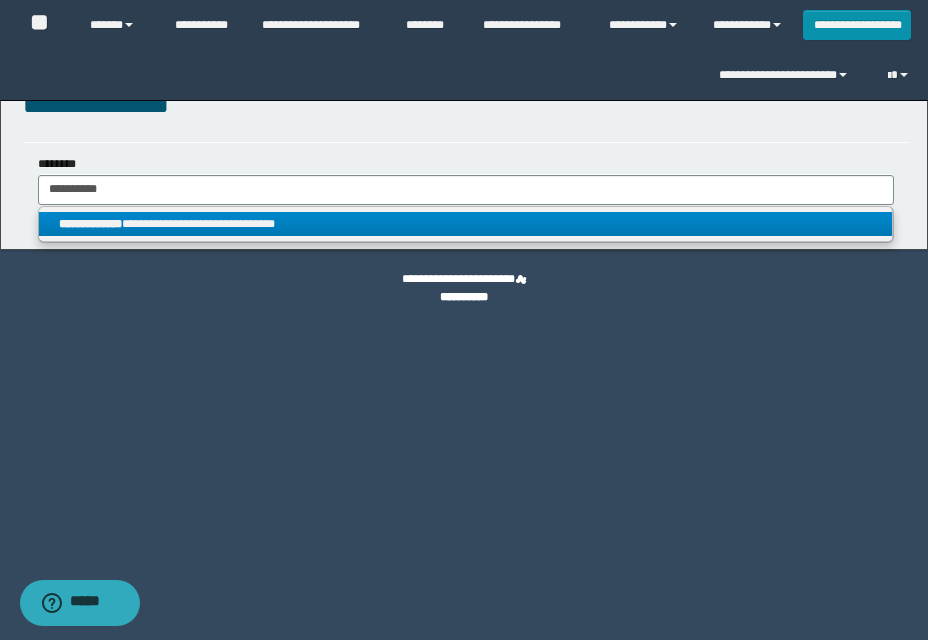 click on "**********" at bounding box center (465, 224) 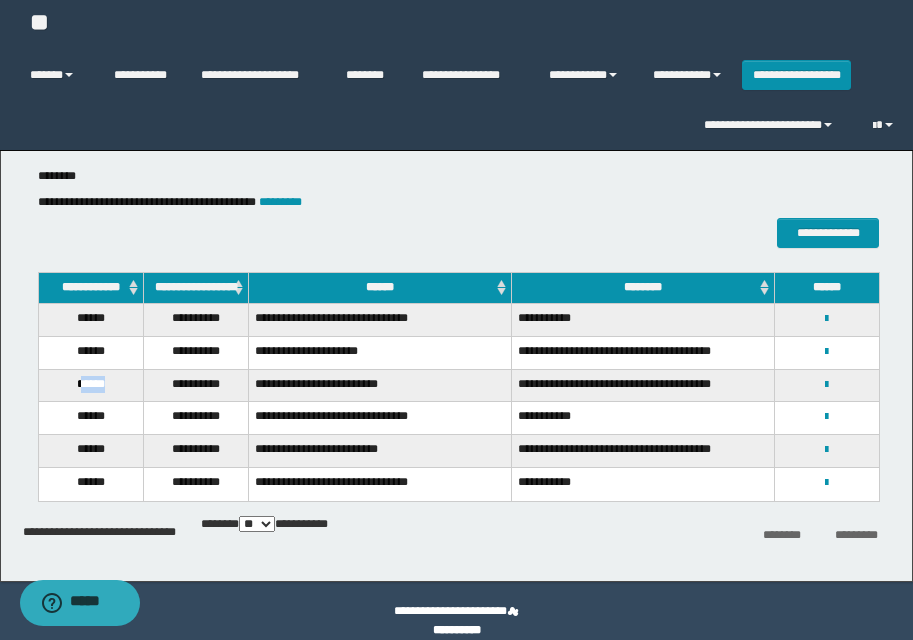drag, startPoint x: 78, startPoint y: 394, endPoint x: 114, endPoint y: 393, distance: 36.013885 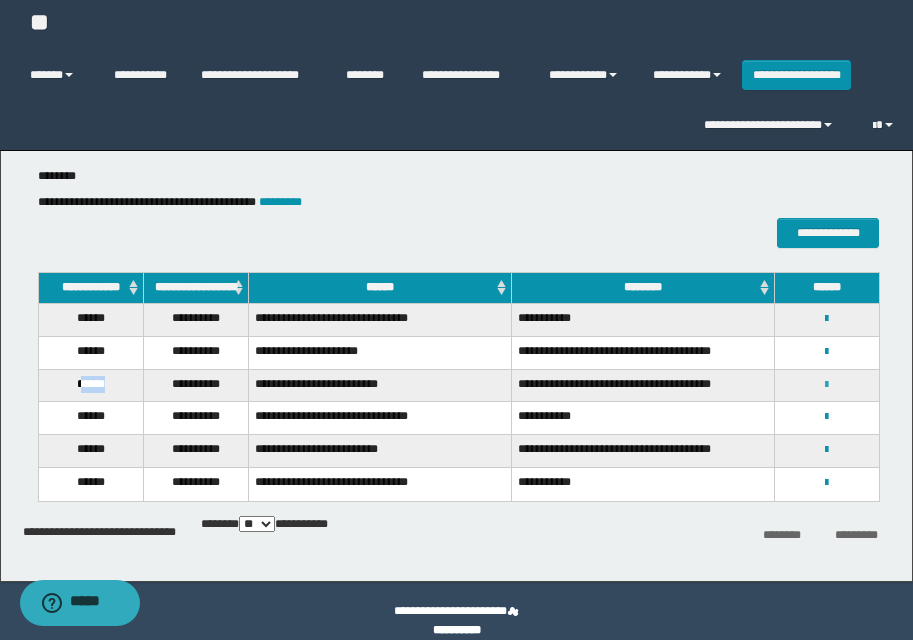 click at bounding box center (826, 385) 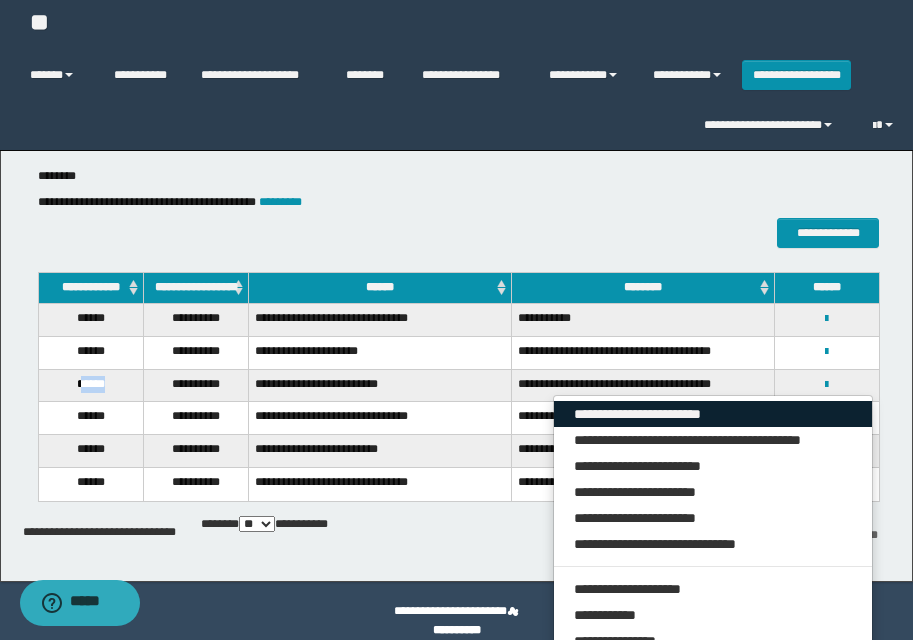 click on "**********" at bounding box center [713, 414] 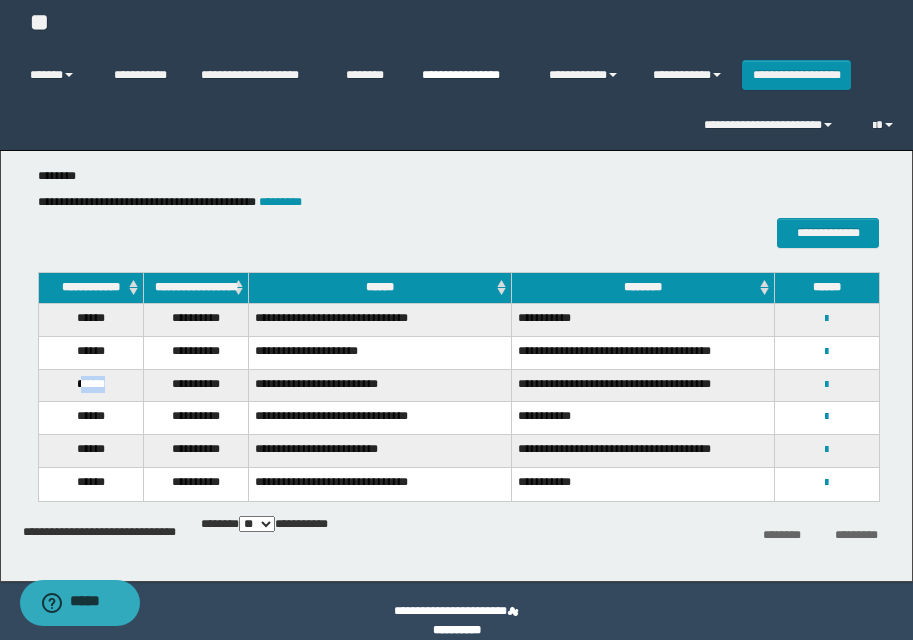 click on "**********" at bounding box center [470, 75] 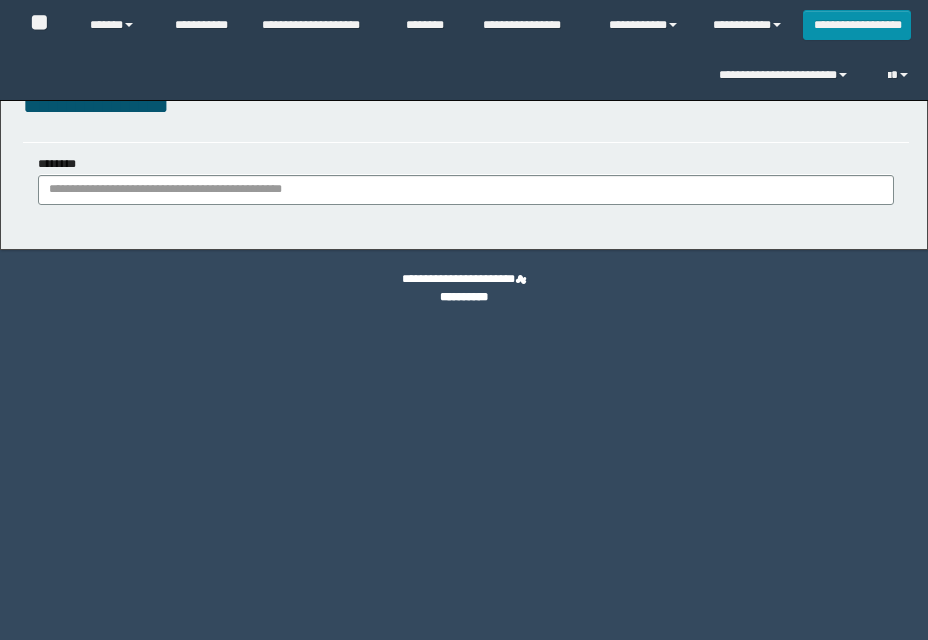 scroll, scrollTop: 0, scrollLeft: 0, axis: both 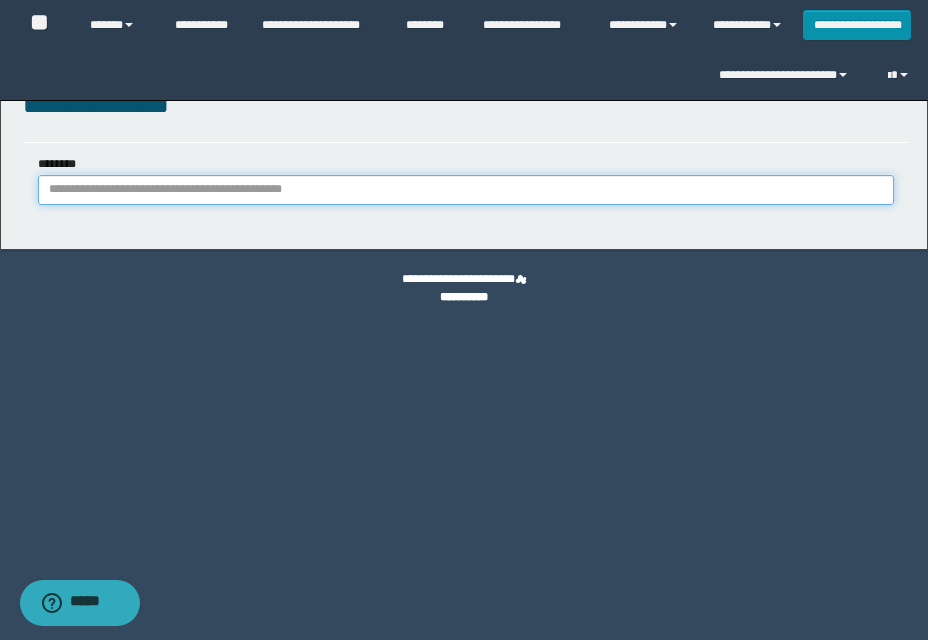 click on "********" at bounding box center (466, 190) 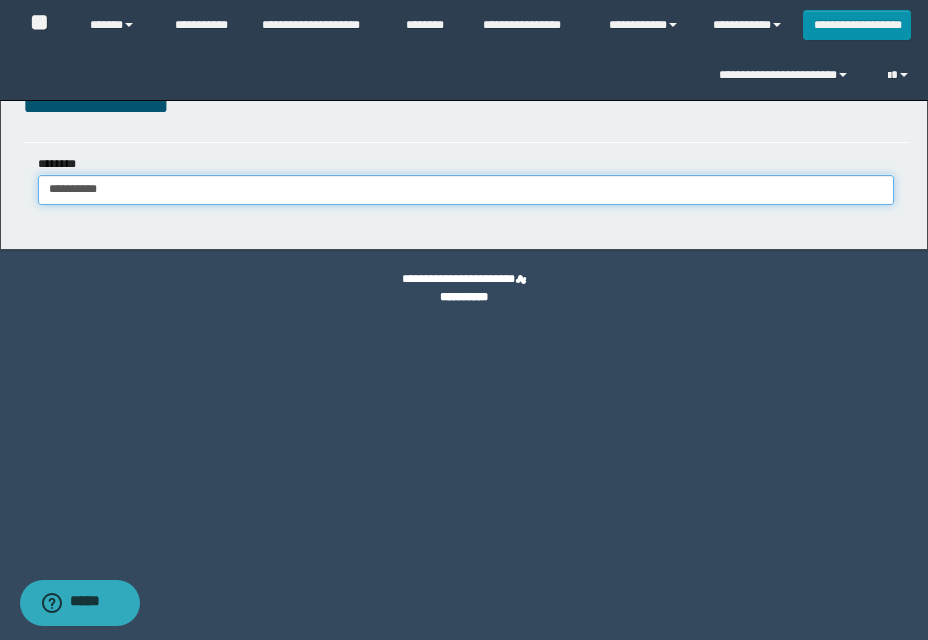 type on "**********" 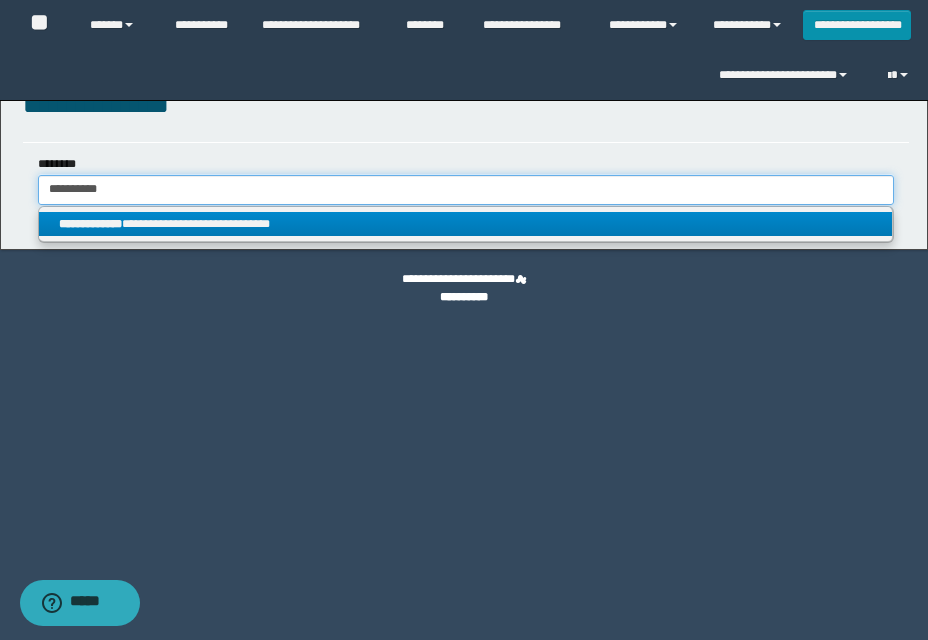 type on "**********" 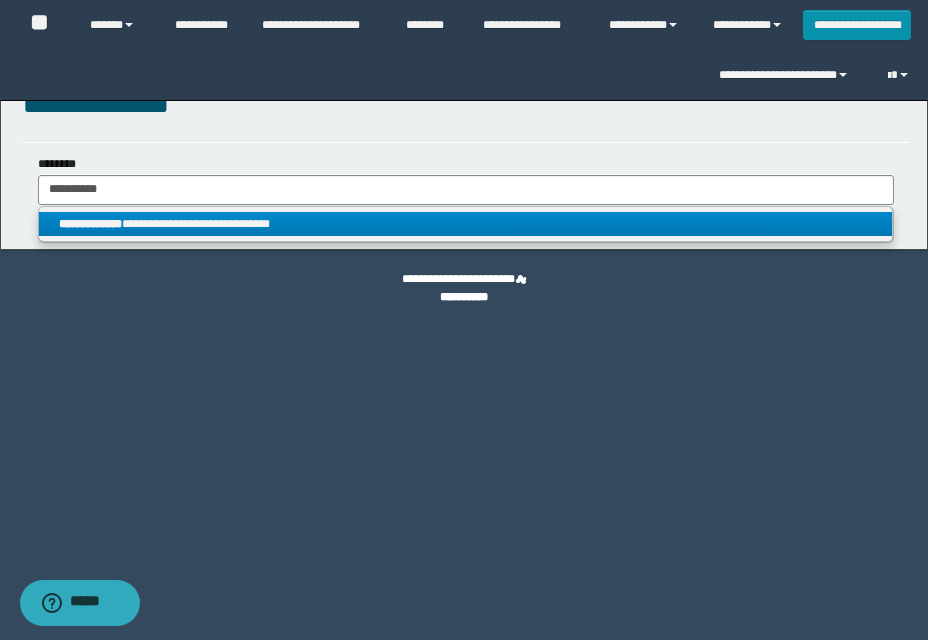 click on "**********" at bounding box center [465, 224] 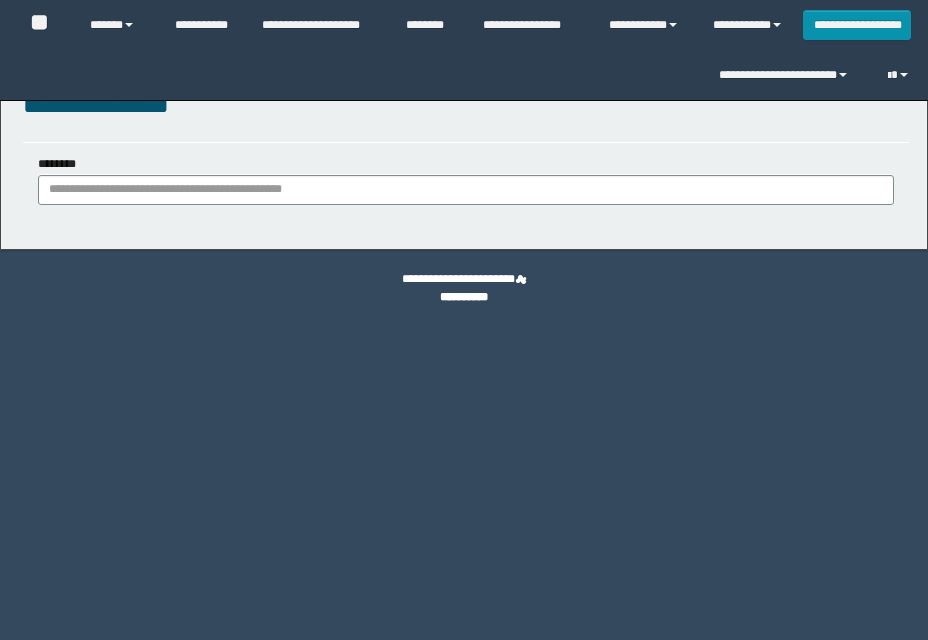scroll, scrollTop: 0, scrollLeft: 0, axis: both 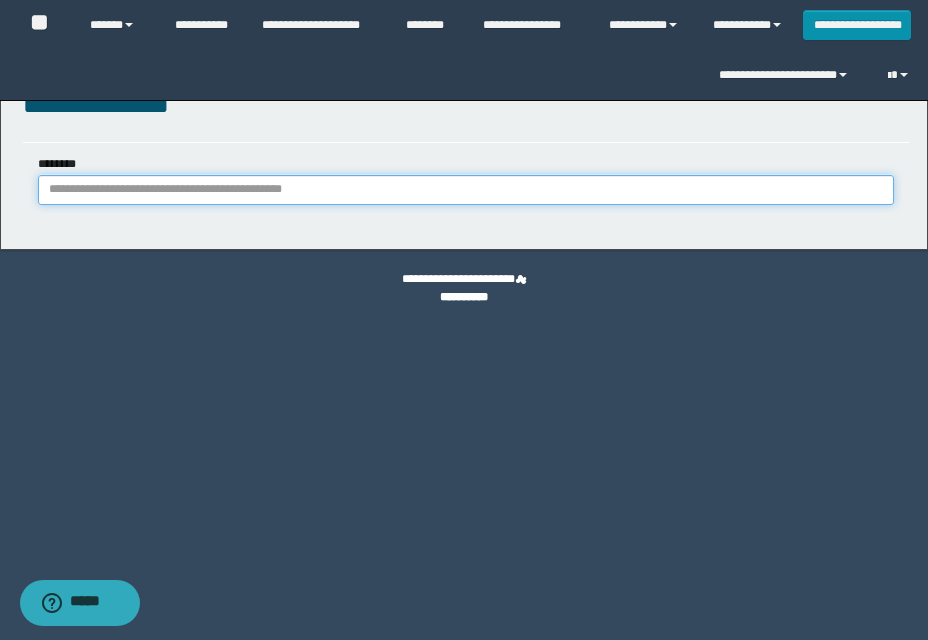 click on "********" at bounding box center [466, 190] 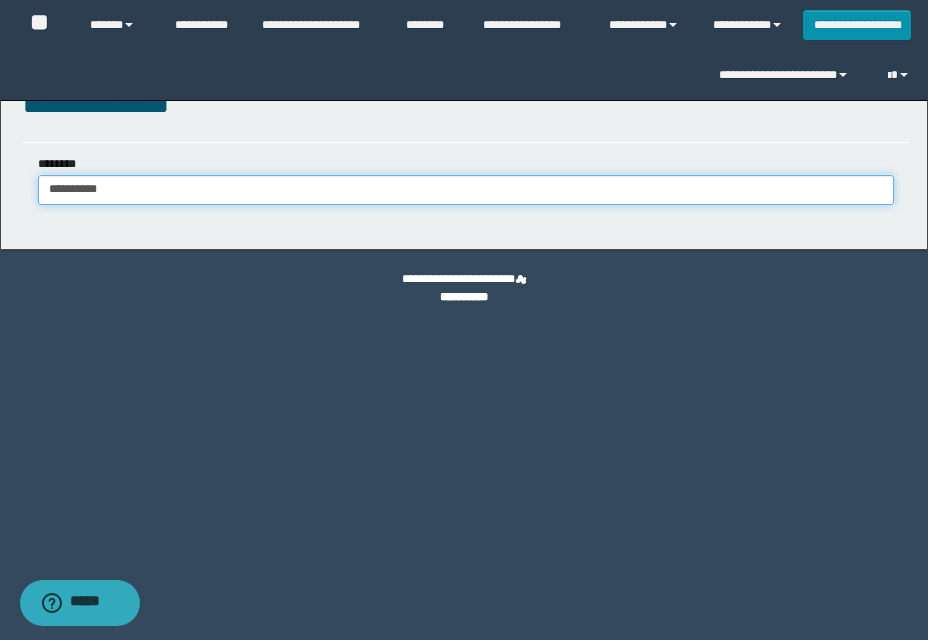 type on "**********" 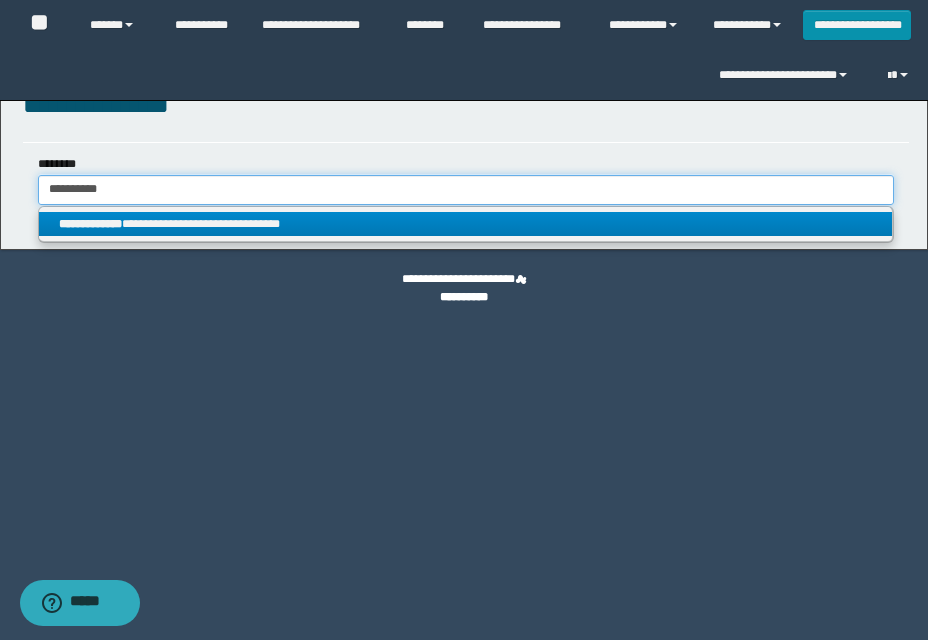 type on "**********" 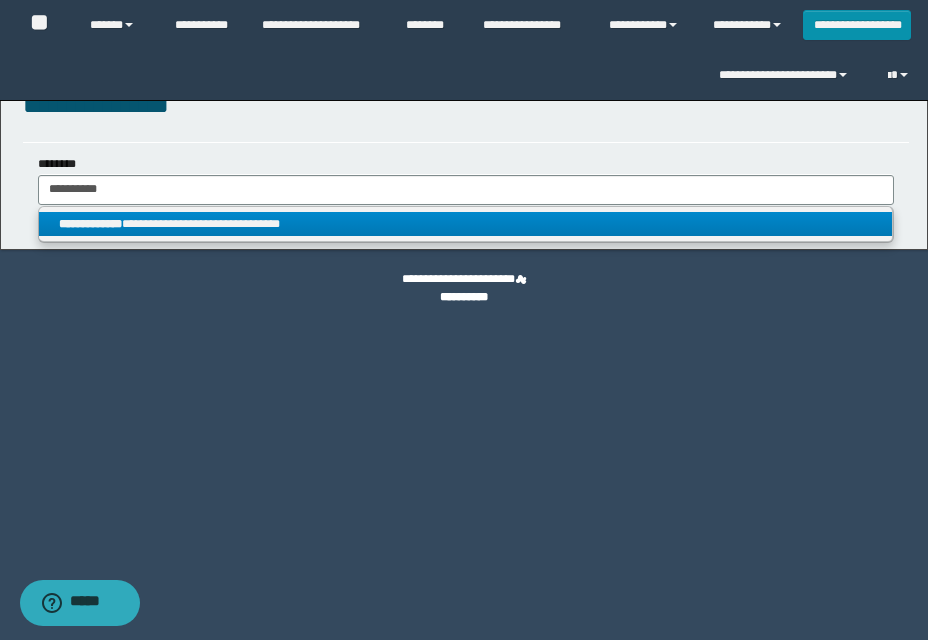 click on "**********" at bounding box center (465, 224) 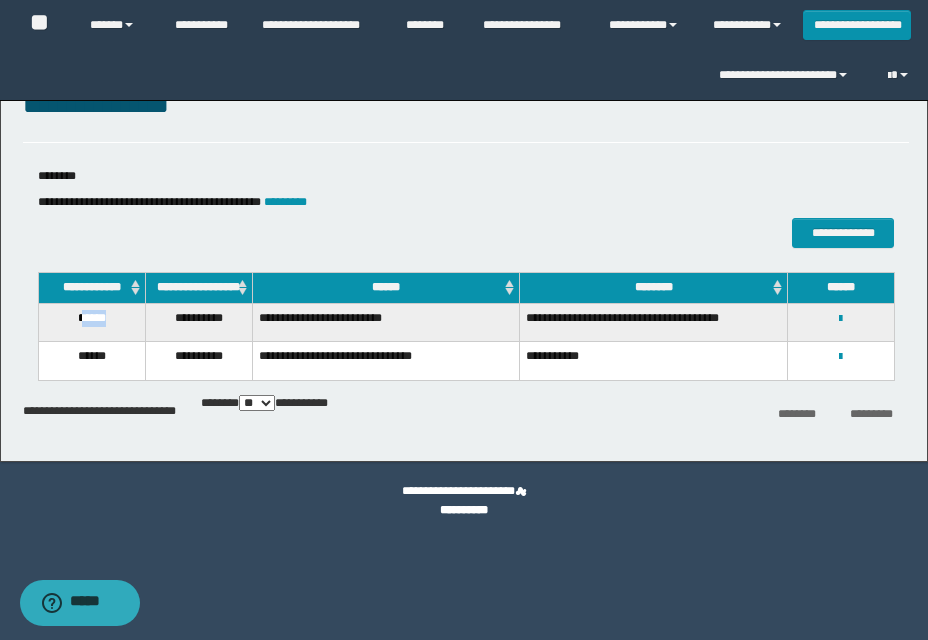 drag, startPoint x: 79, startPoint y: 334, endPoint x: 112, endPoint y: 334, distance: 33 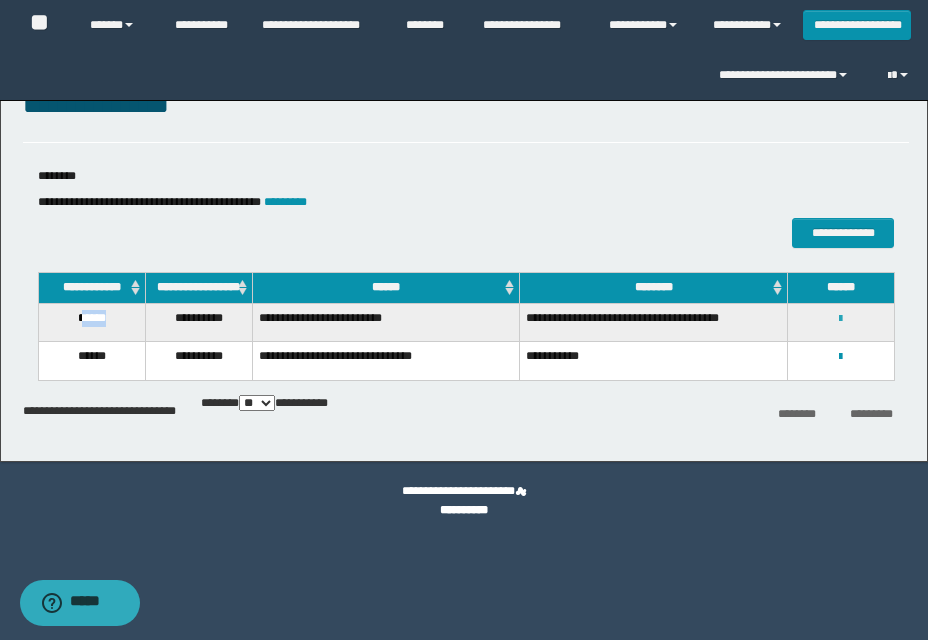 click at bounding box center [840, 319] 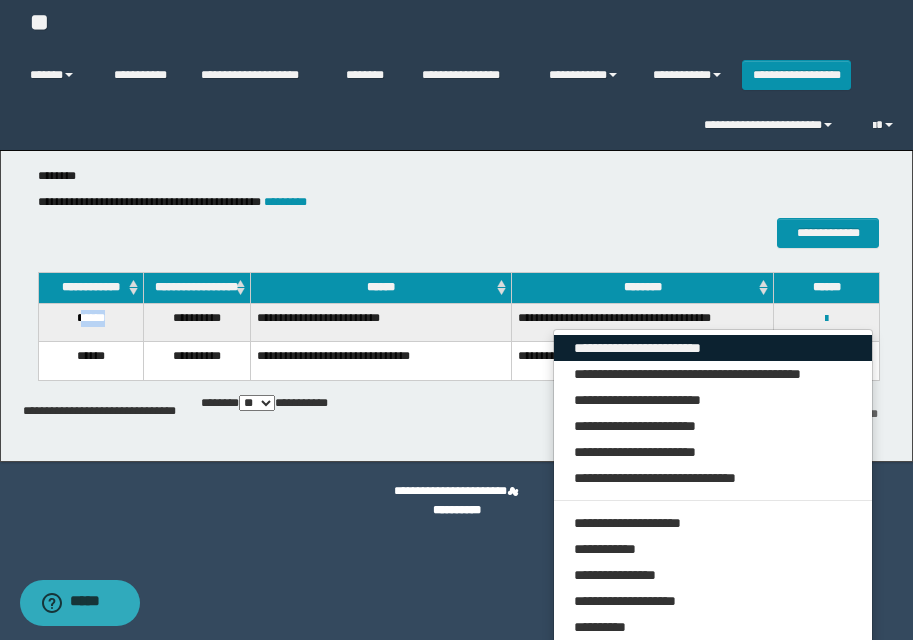 click on "**********" at bounding box center (713, 348) 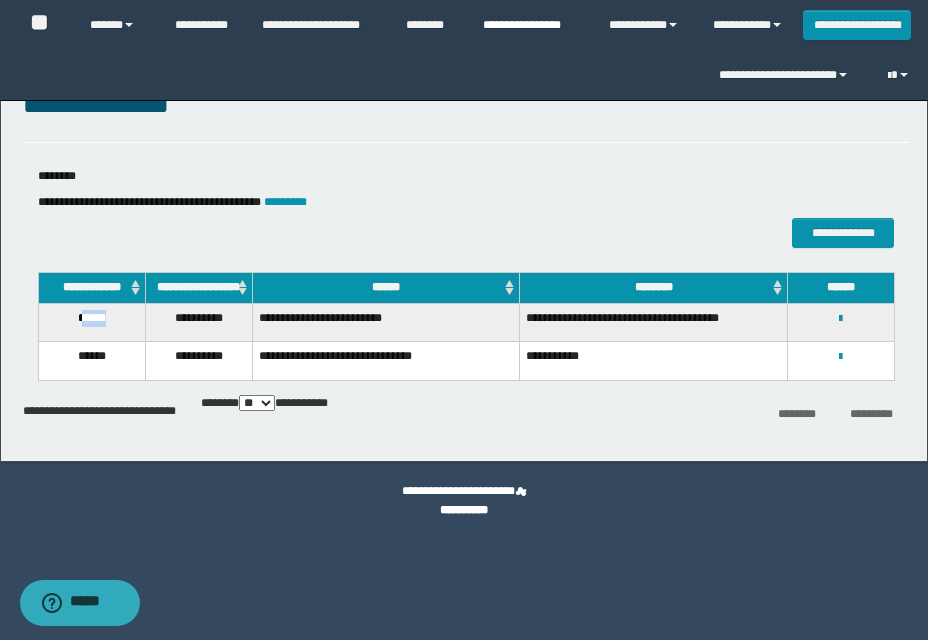 click on "**********" at bounding box center (531, 25) 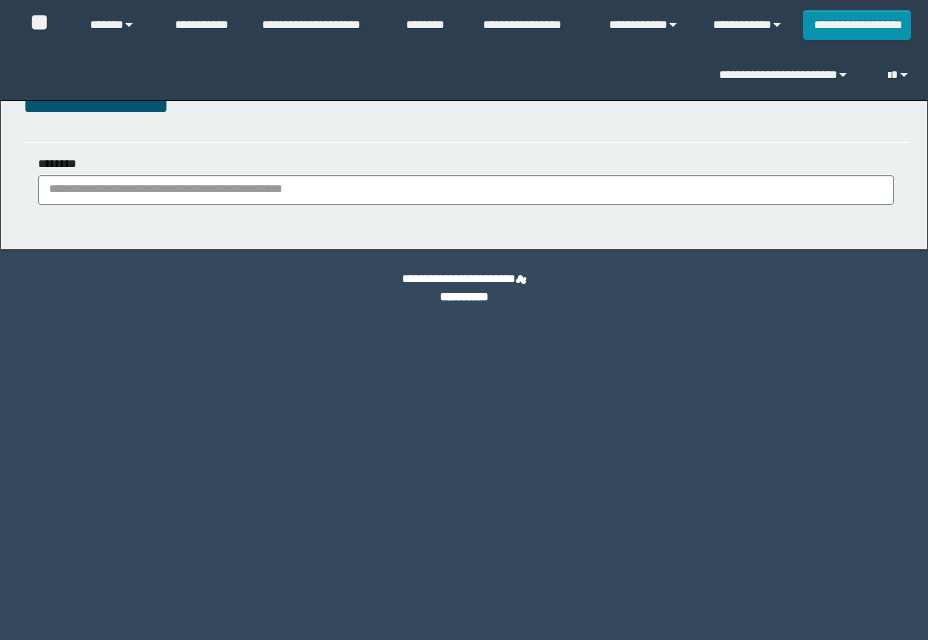 scroll, scrollTop: 0, scrollLeft: 0, axis: both 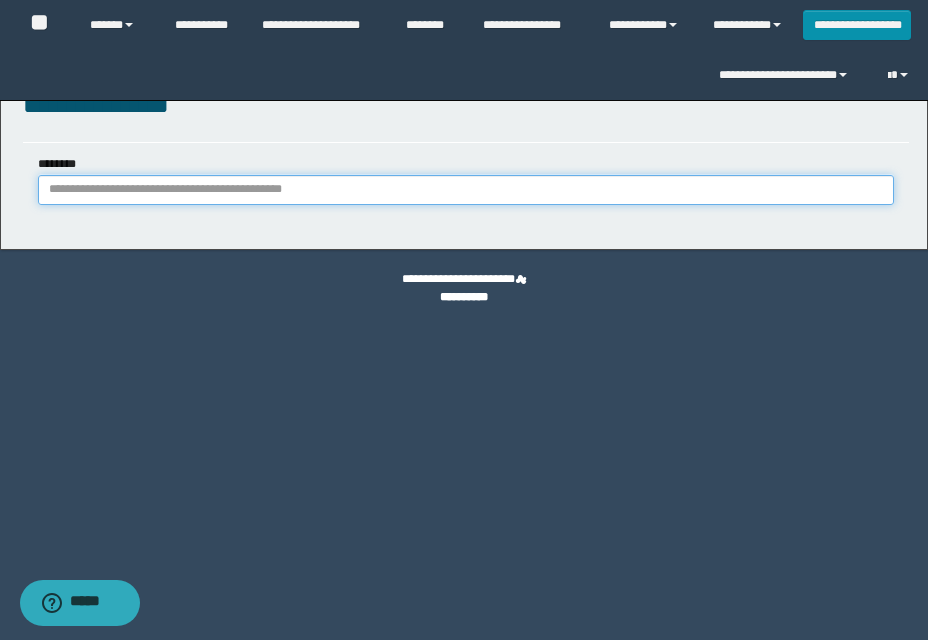 click on "********" at bounding box center (466, 190) 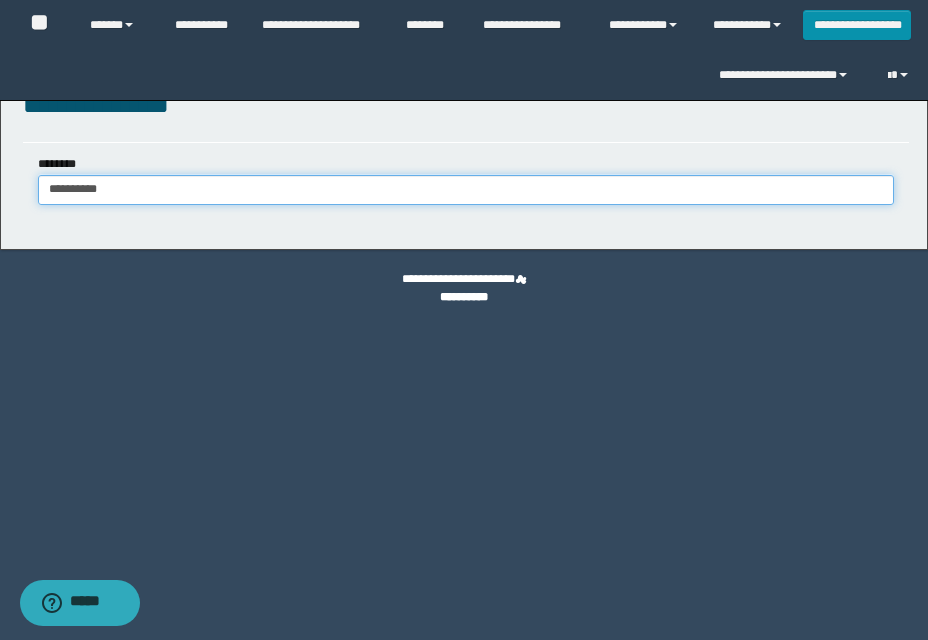 type on "**********" 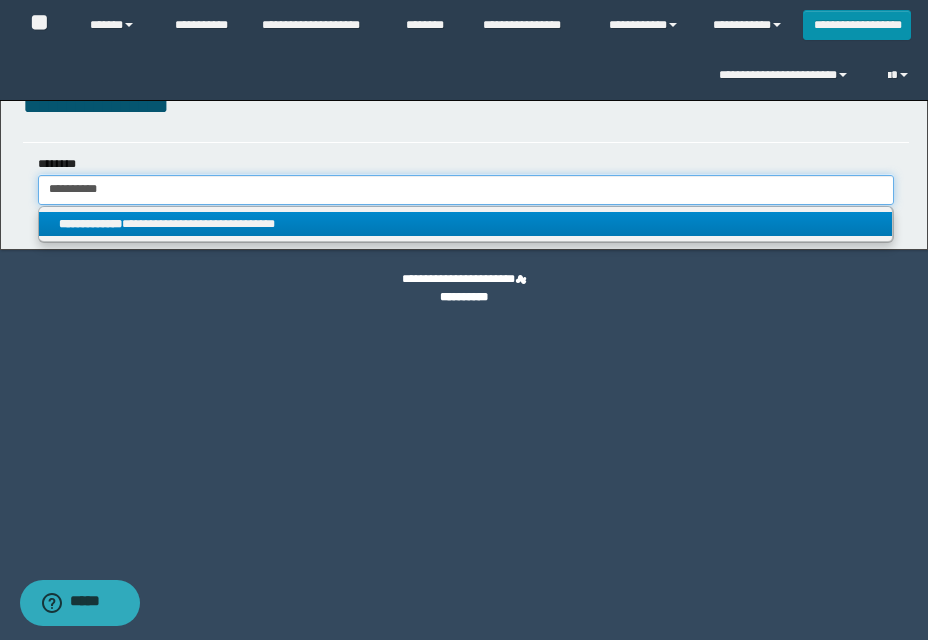 type on "**********" 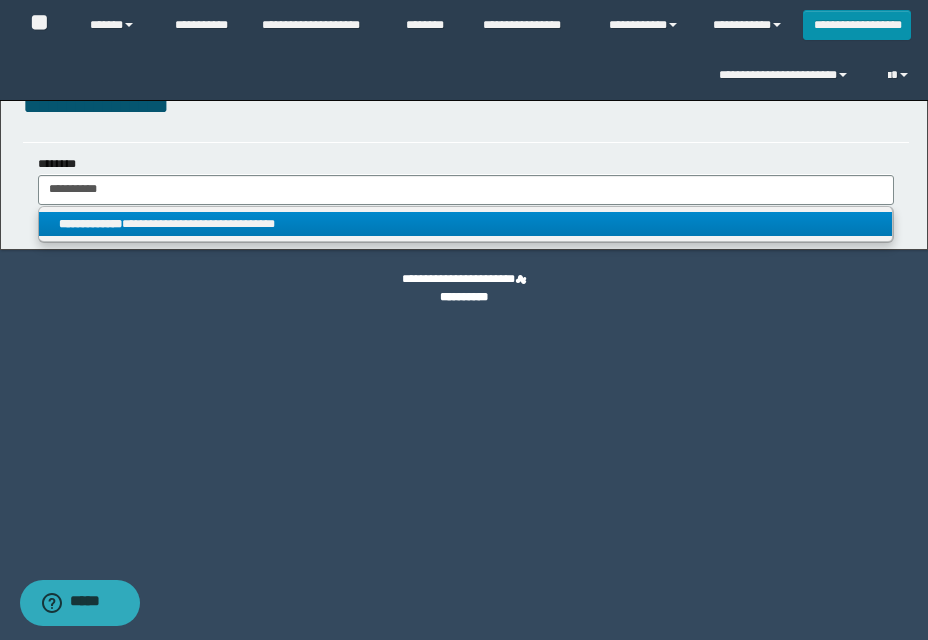 click on "**********" at bounding box center [465, 224] 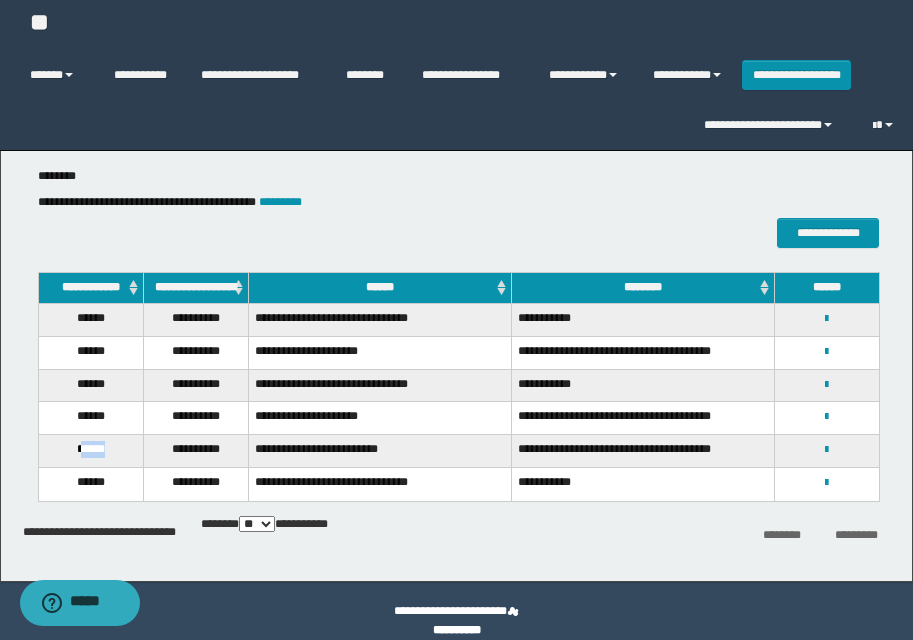 drag, startPoint x: 80, startPoint y: 453, endPoint x: 127, endPoint y: 454, distance: 47.010635 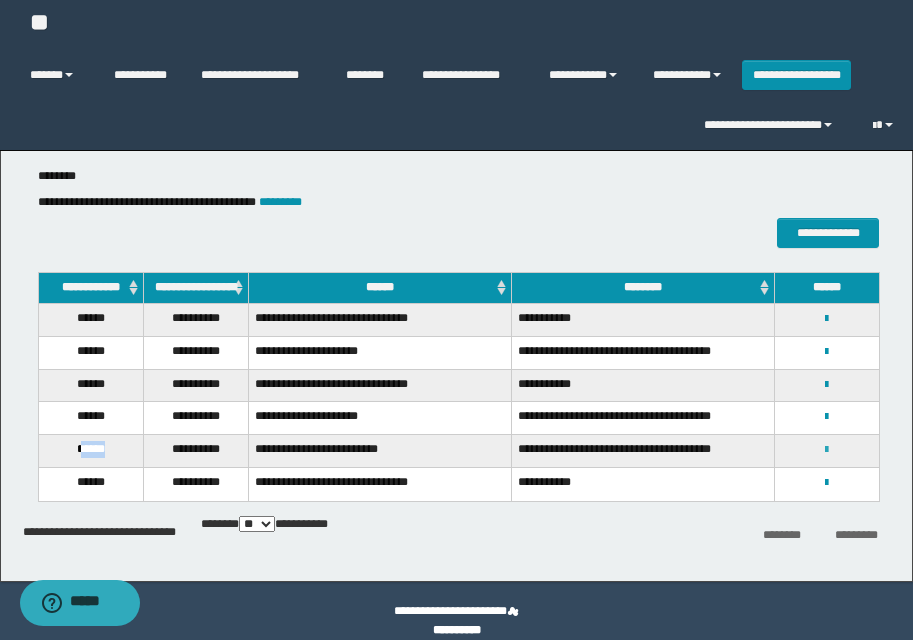 click at bounding box center [826, 450] 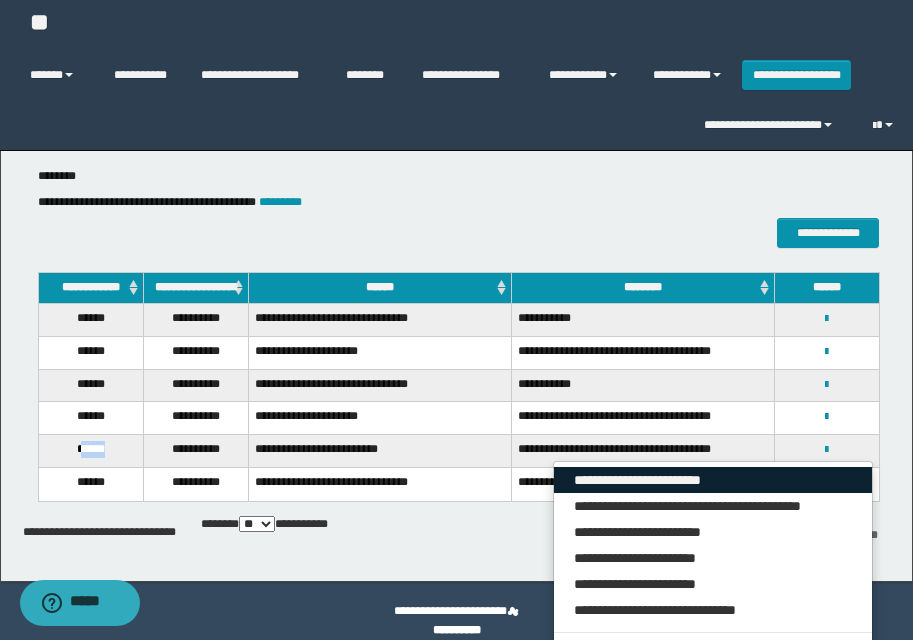 click on "**********" at bounding box center (713, 480) 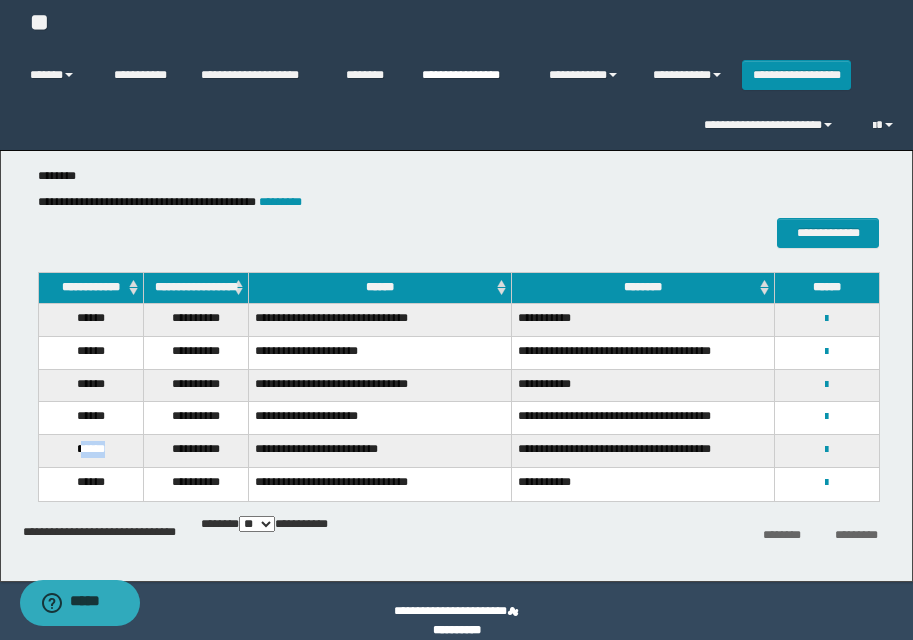 click on "**********" at bounding box center (470, 75) 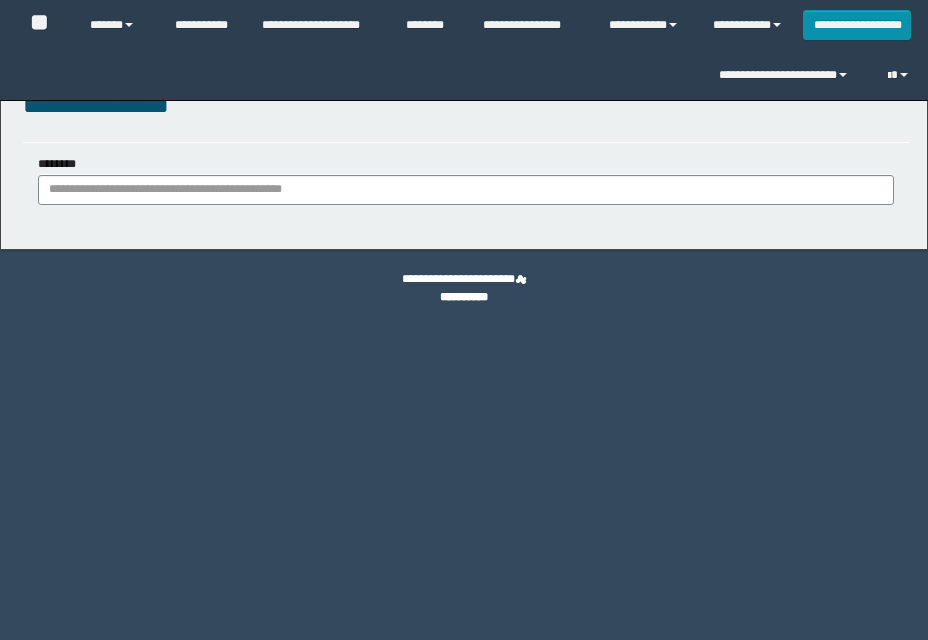 scroll, scrollTop: 0, scrollLeft: 0, axis: both 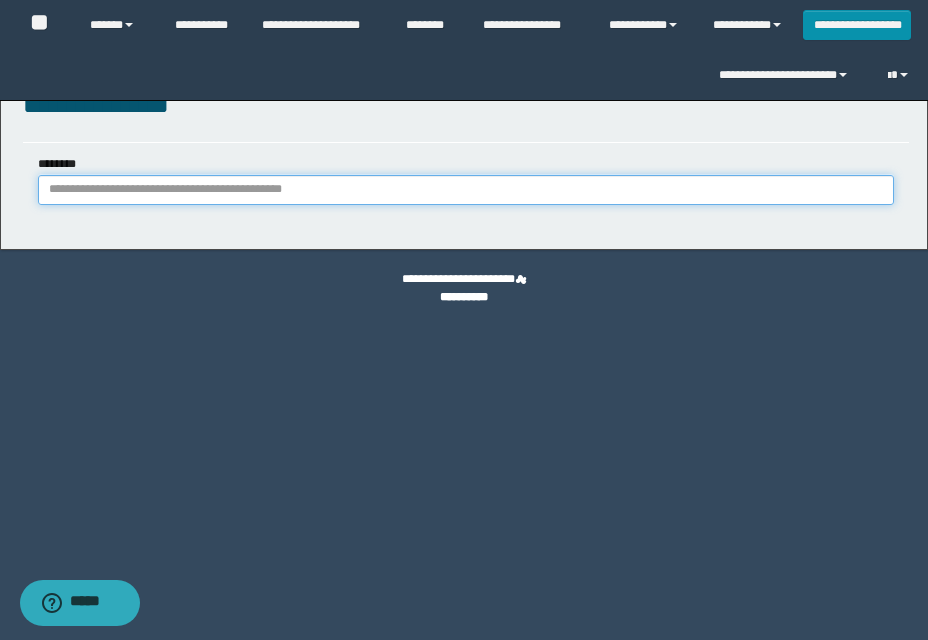 click on "********" at bounding box center [466, 190] 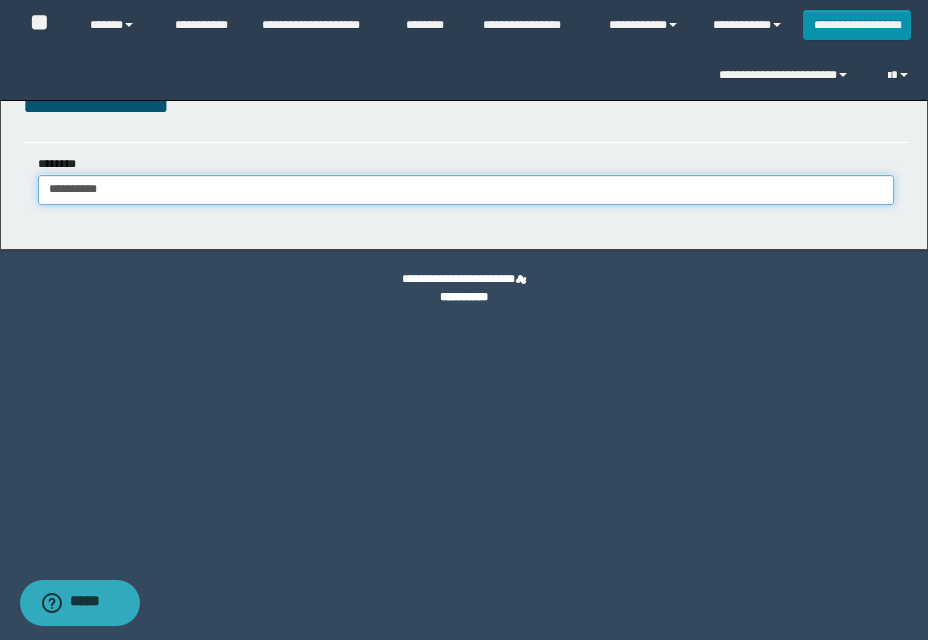 type on "**********" 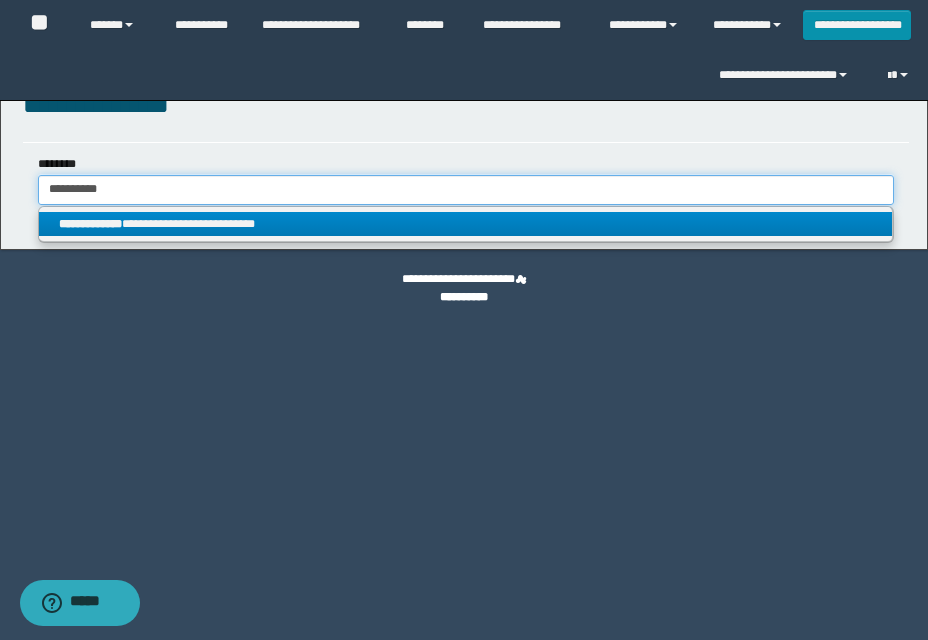 type on "**********" 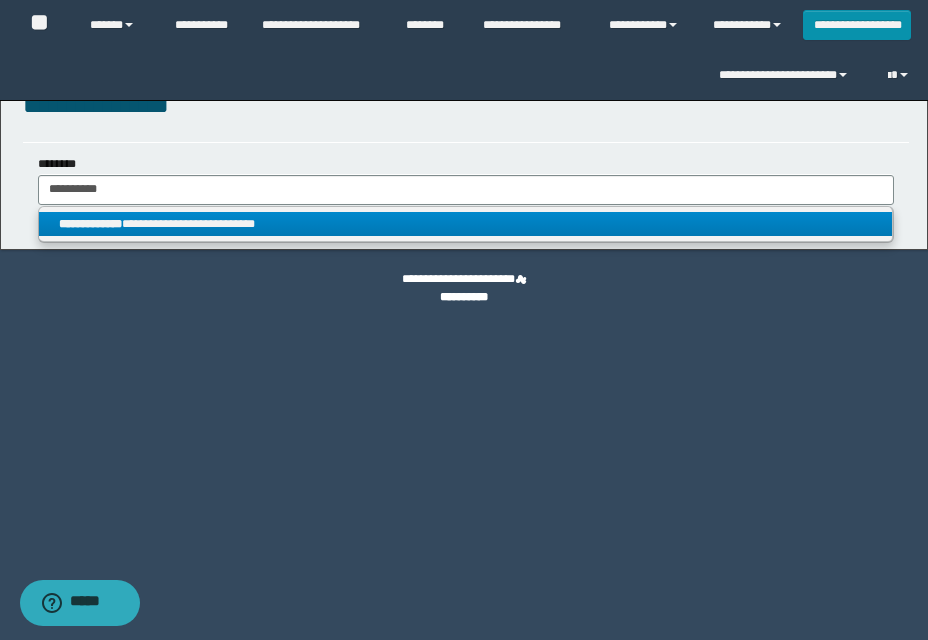 click on "**********" at bounding box center [465, 224] 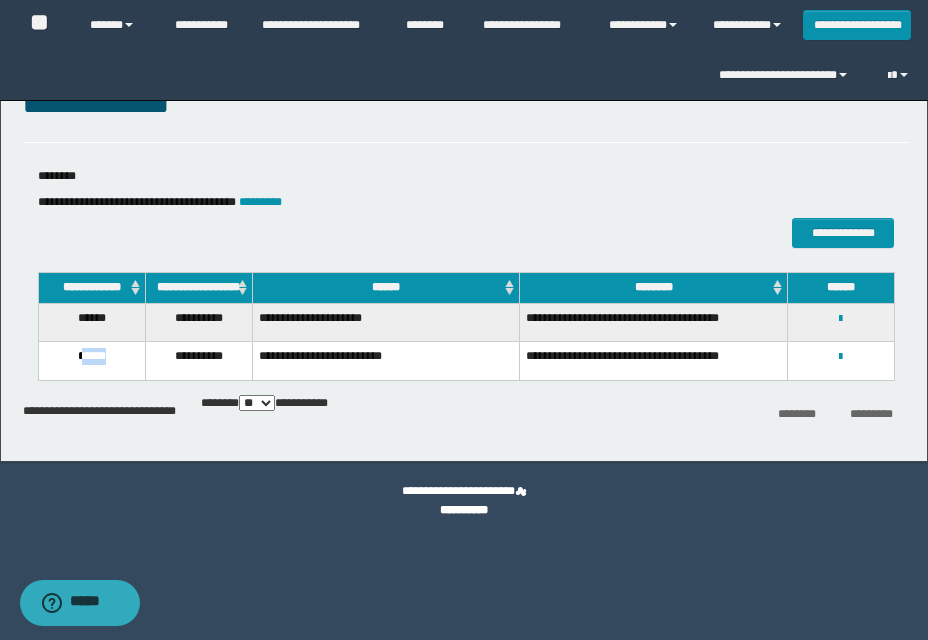 click on "******" at bounding box center [91, 361] 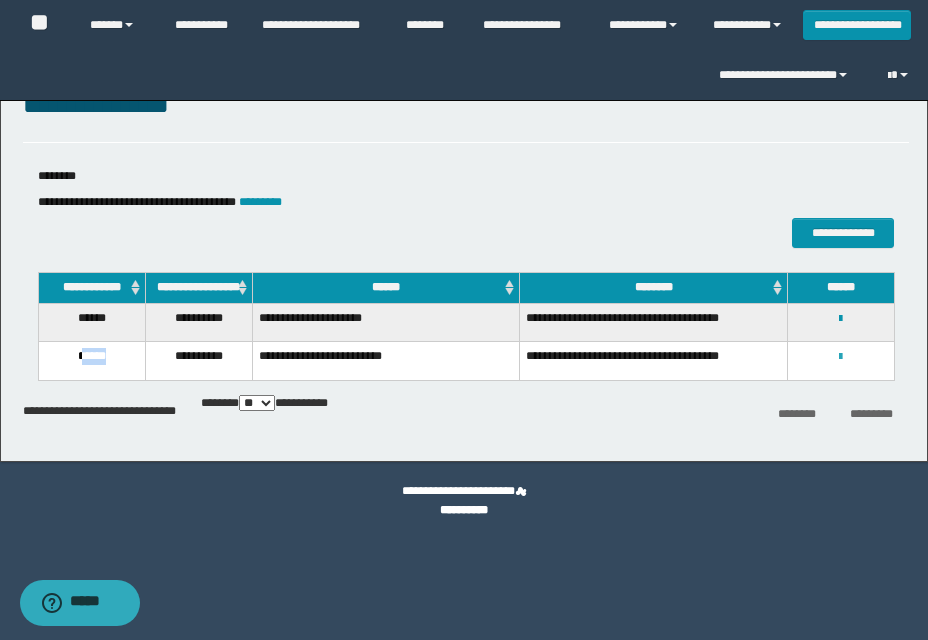 click at bounding box center (840, 357) 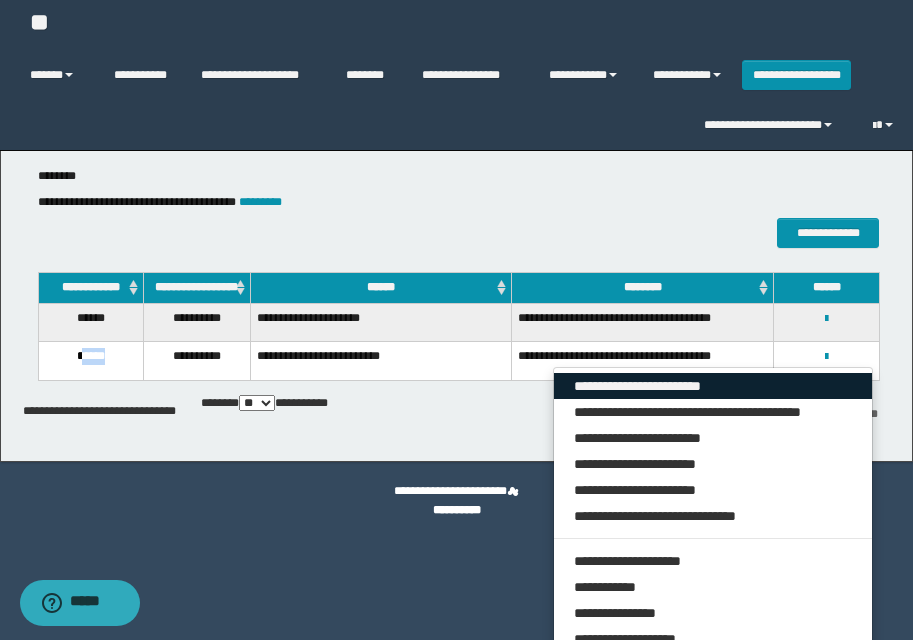 click on "**********" at bounding box center (713, 386) 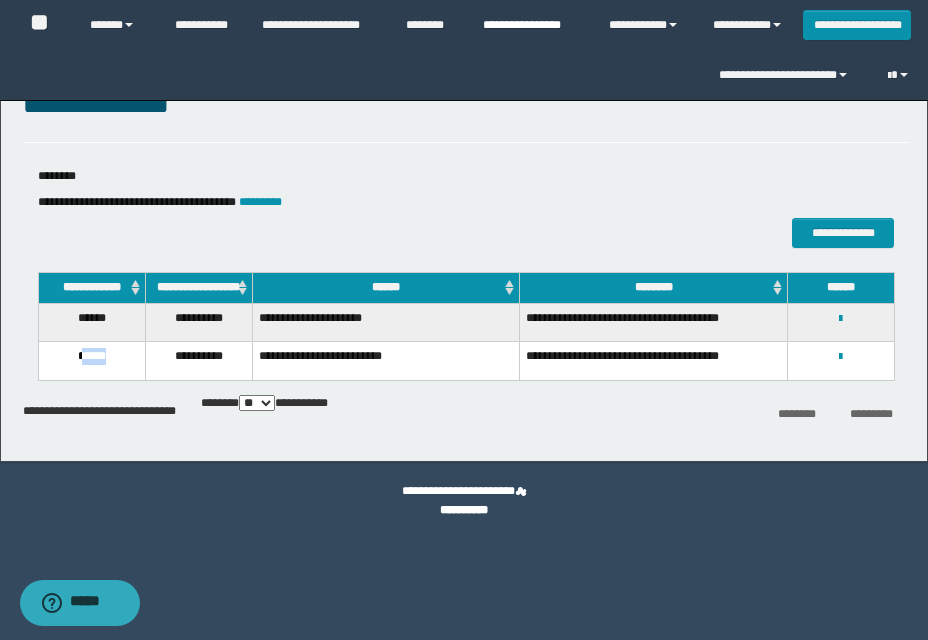 click on "**********" at bounding box center [531, 25] 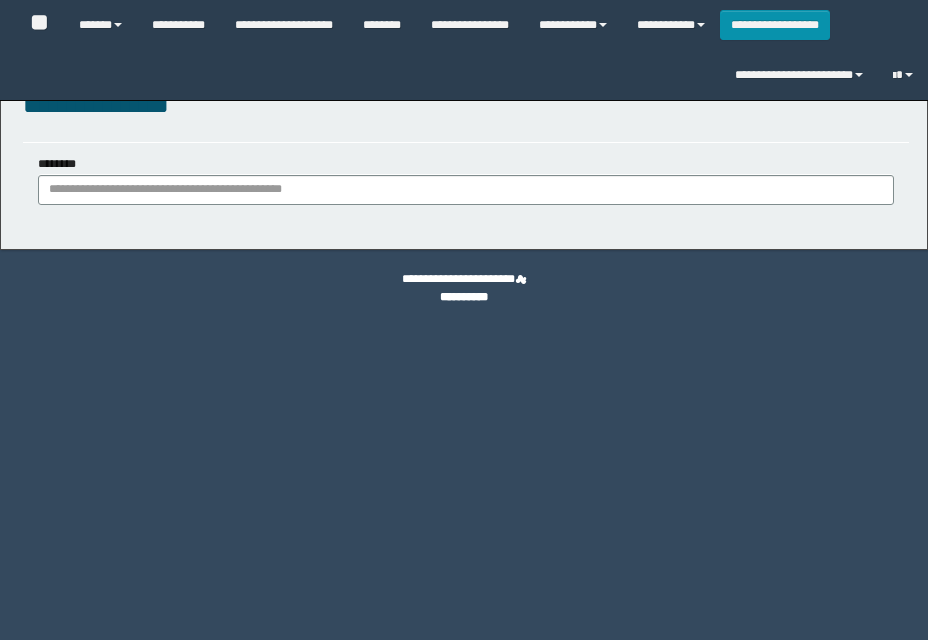 scroll, scrollTop: 0, scrollLeft: 0, axis: both 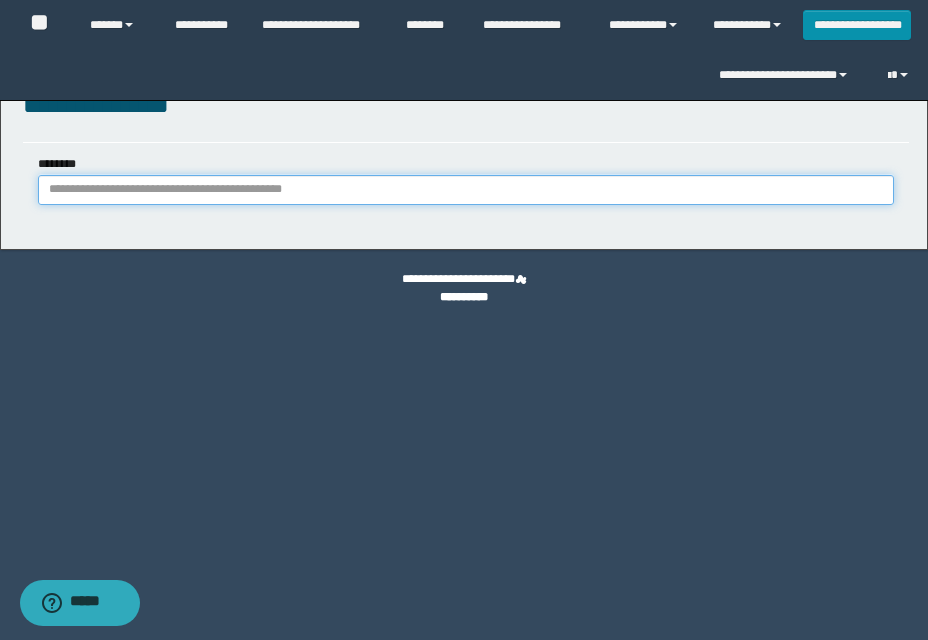click on "********" at bounding box center [466, 190] 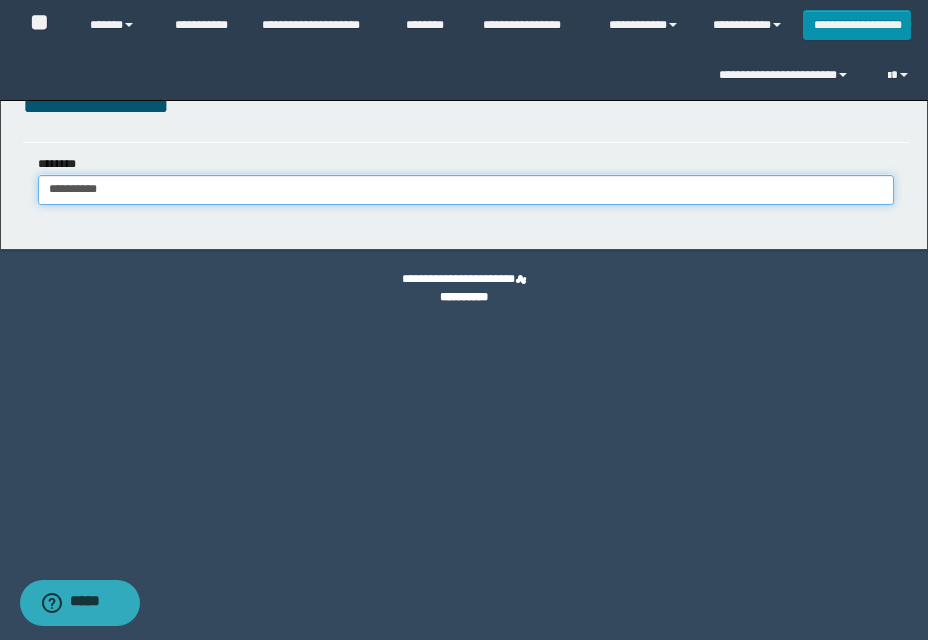 type on "**********" 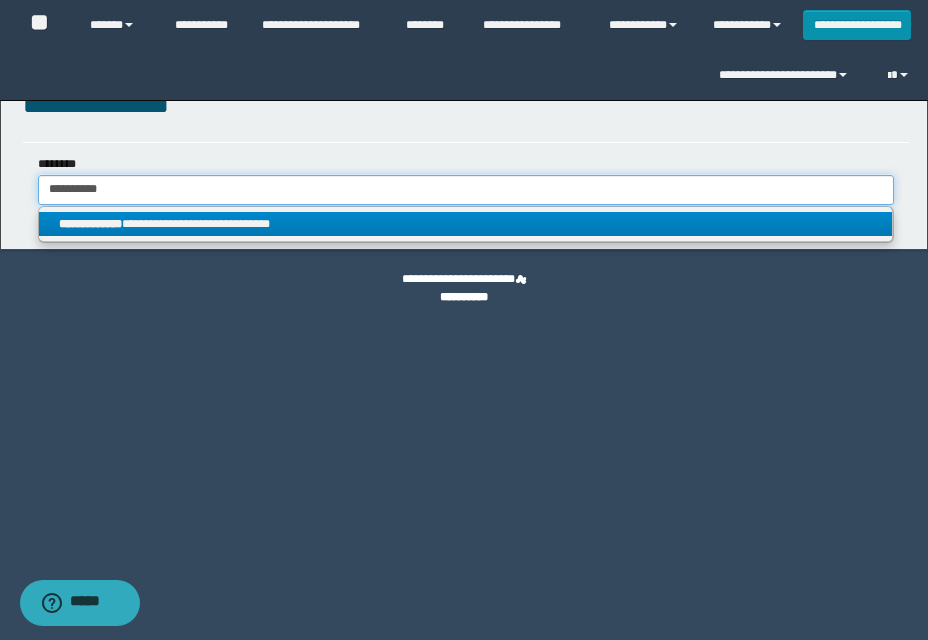 type on "**********" 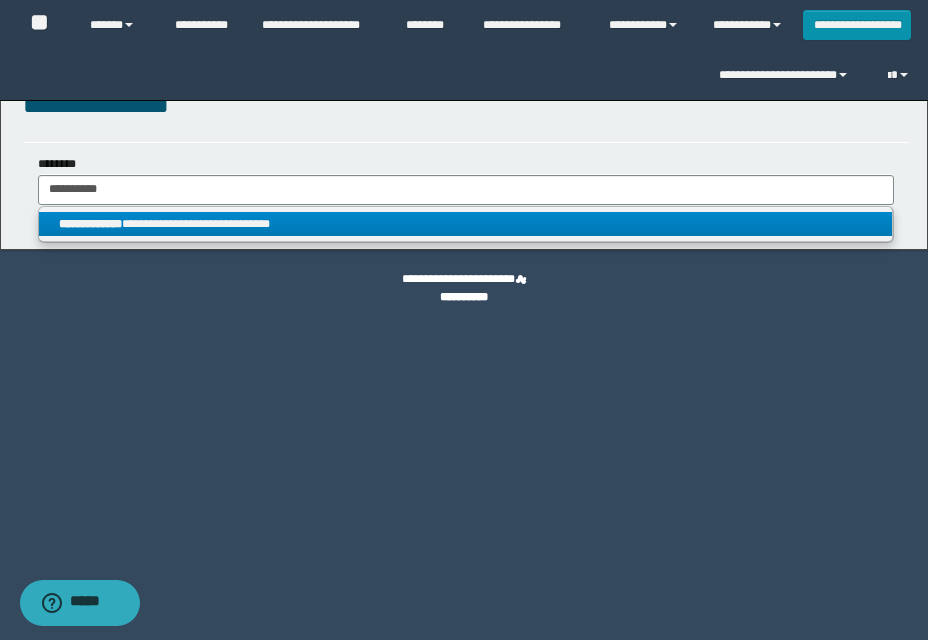 click on "**********" at bounding box center [465, 224] 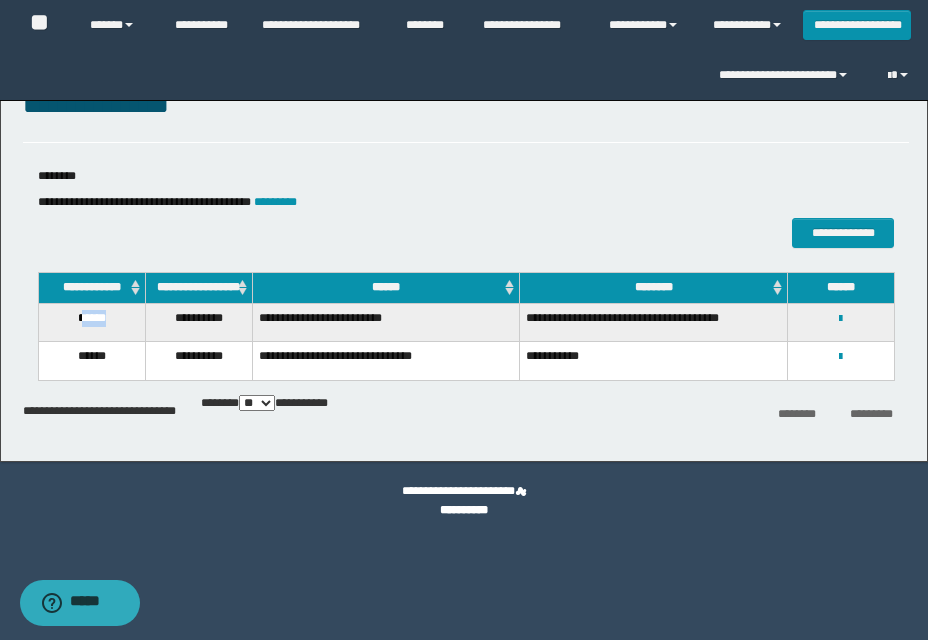 drag, startPoint x: 109, startPoint y: 335, endPoint x: 130, endPoint y: 333, distance: 21.095022 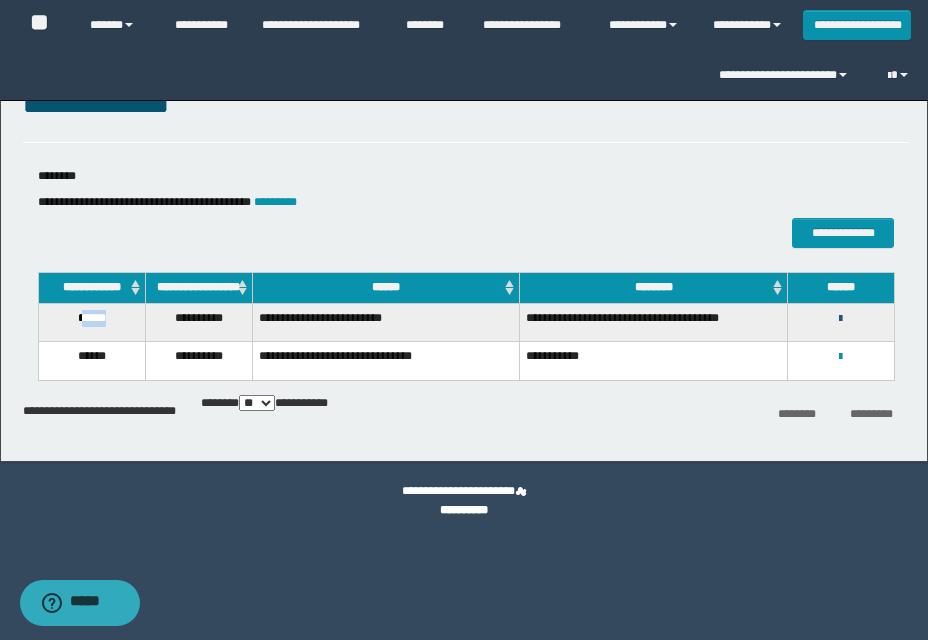 drag, startPoint x: 841, startPoint y: 332, endPoint x: 822, endPoint y: 345, distance: 23.021729 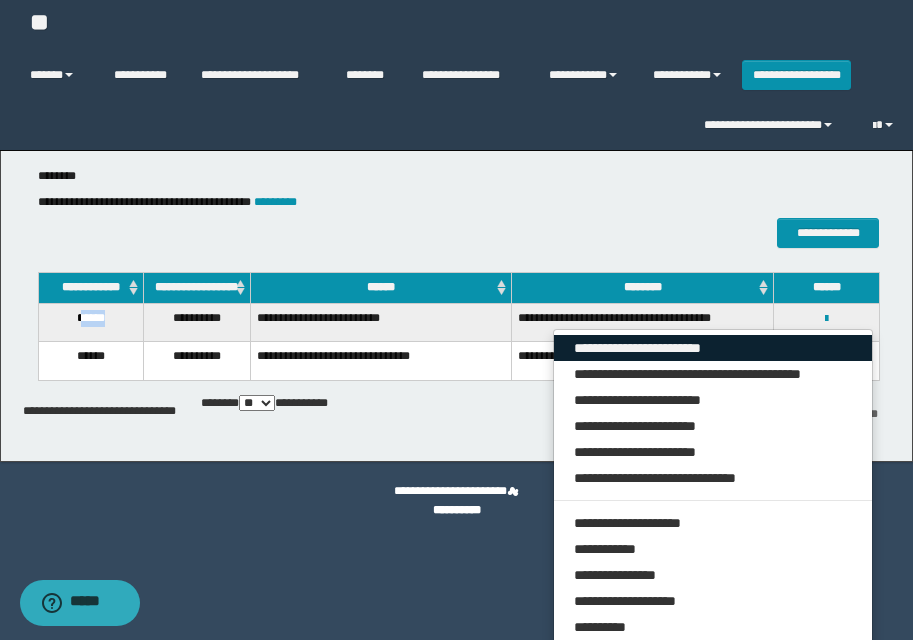 click on "**********" at bounding box center [713, 348] 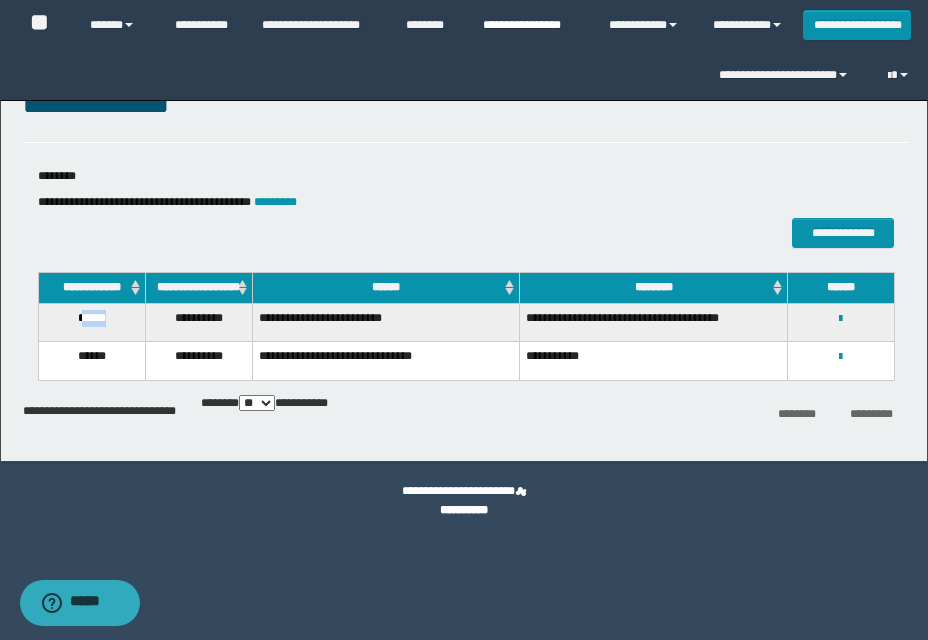 click on "**********" at bounding box center (531, 25) 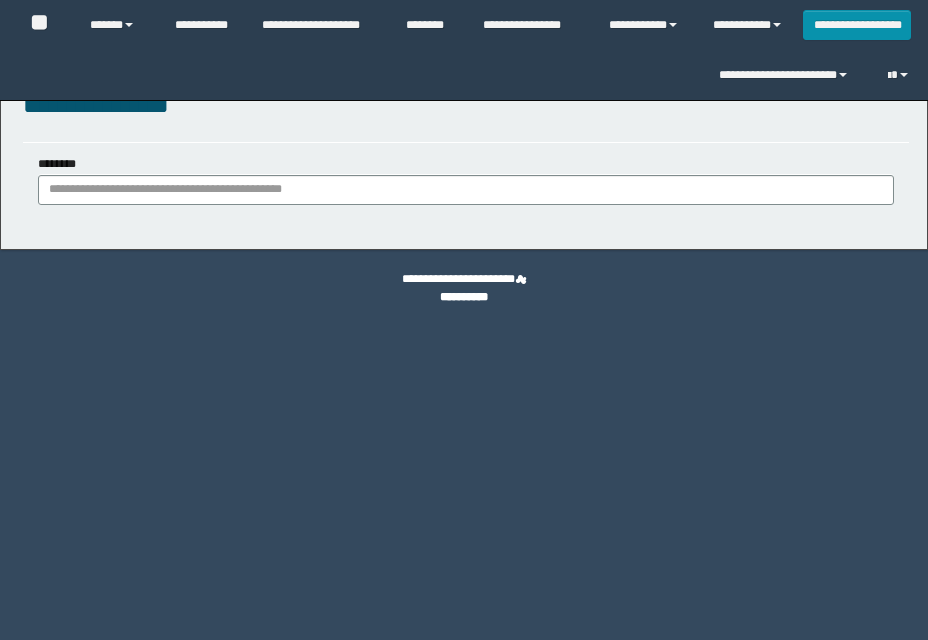 scroll, scrollTop: 0, scrollLeft: 0, axis: both 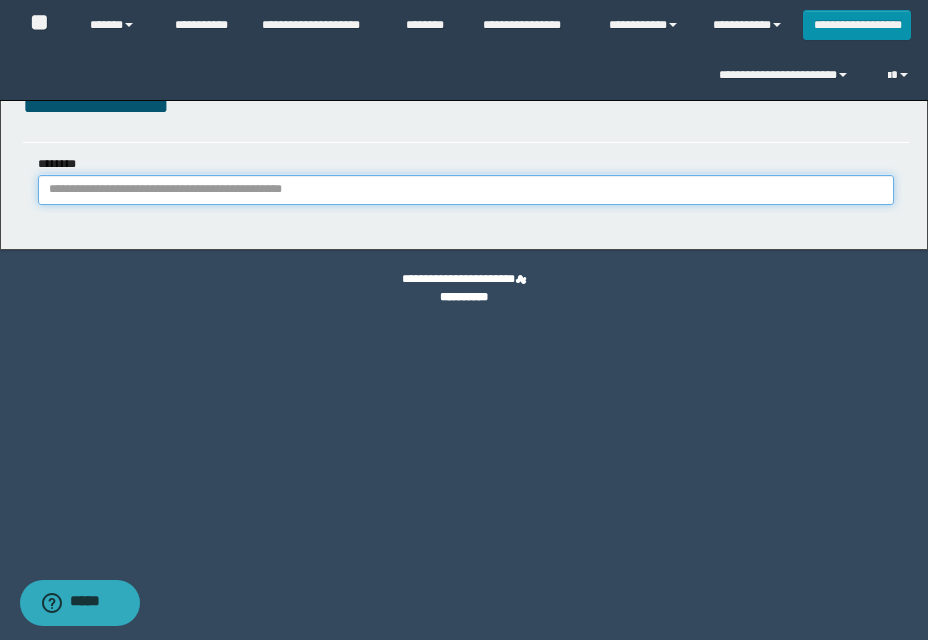 click on "********" at bounding box center [466, 190] 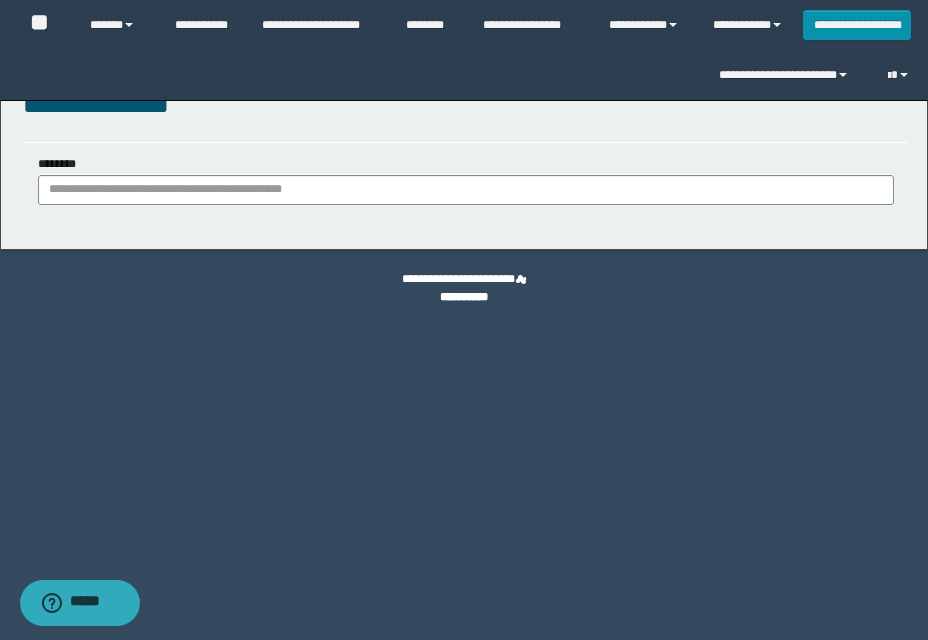 click on "**********" at bounding box center [464, 289] 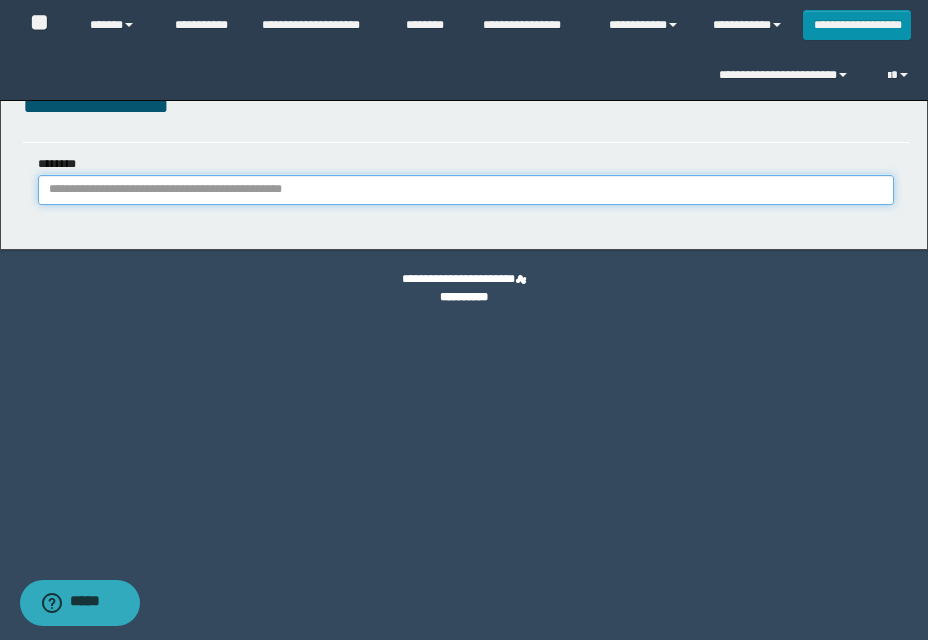 click on "********" at bounding box center [466, 190] 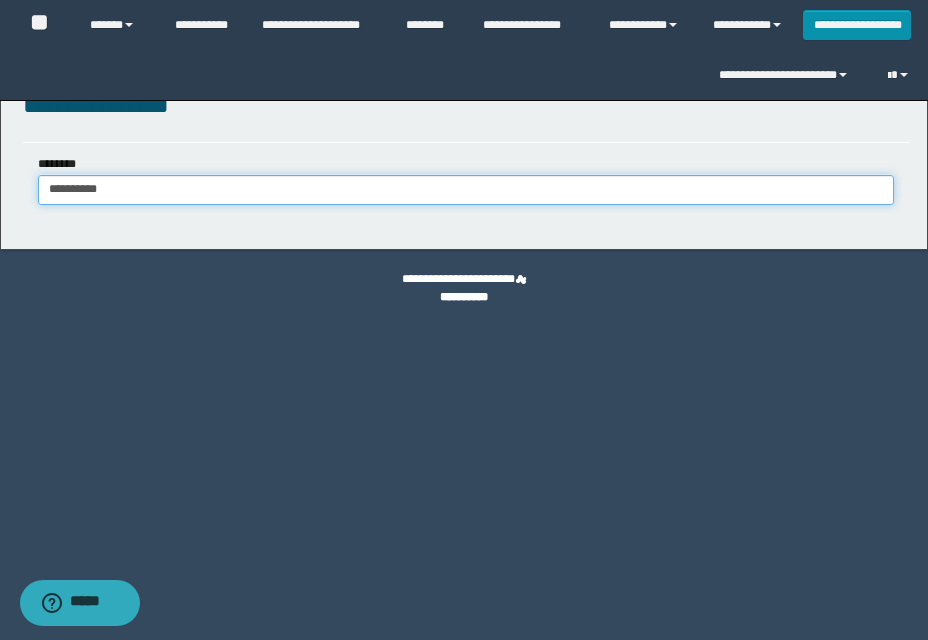 type on "**********" 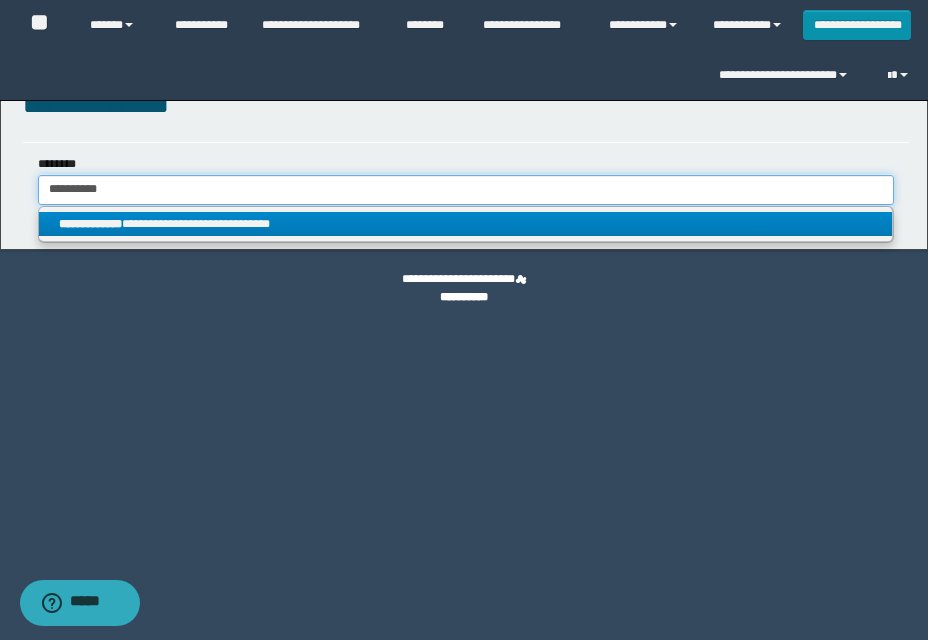 type on "**********" 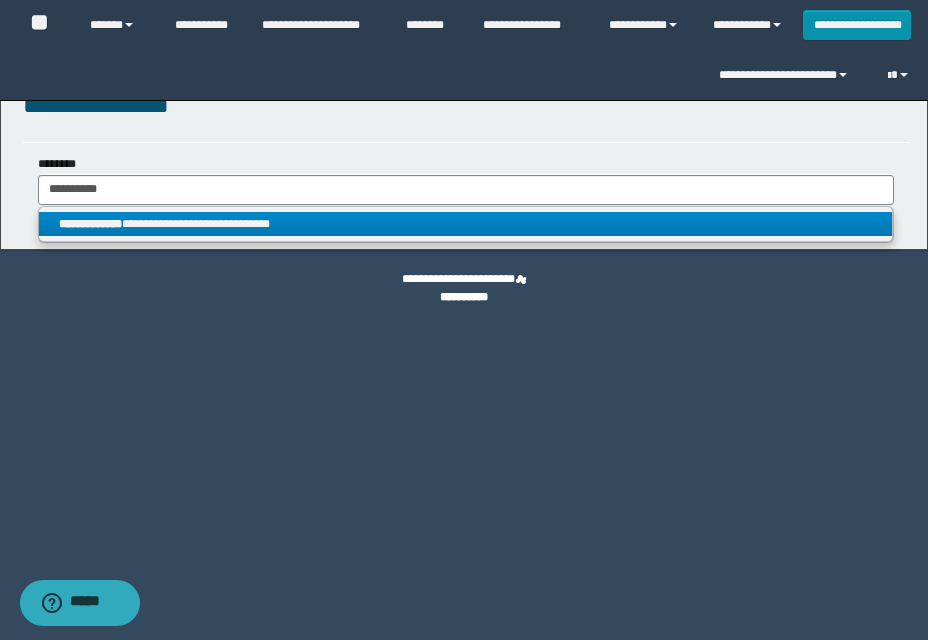 click on "**********" at bounding box center (465, 224) 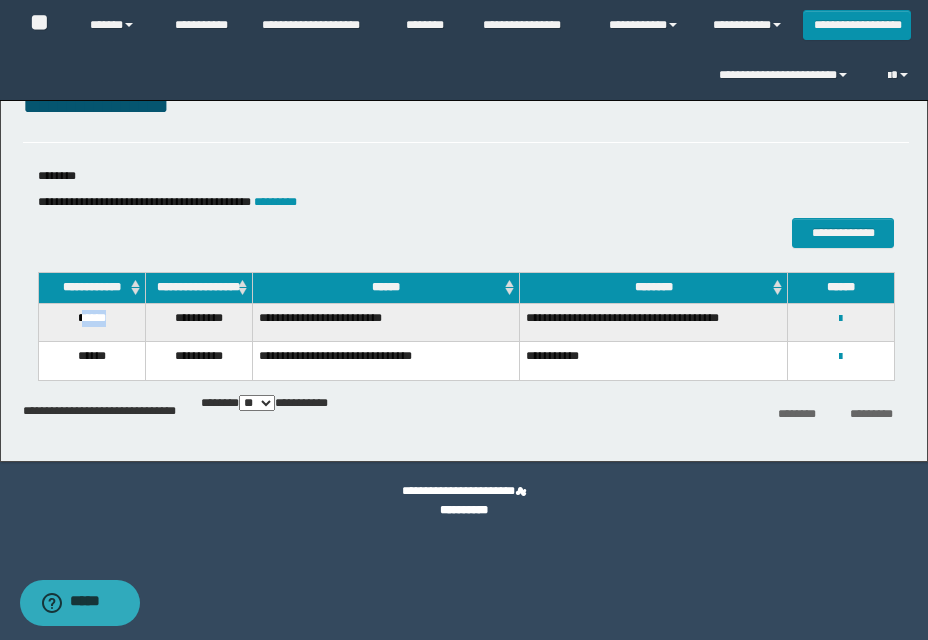 drag, startPoint x: 79, startPoint y: 339, endPoint x: 120, endPoint y: 336, distance: 41.109608 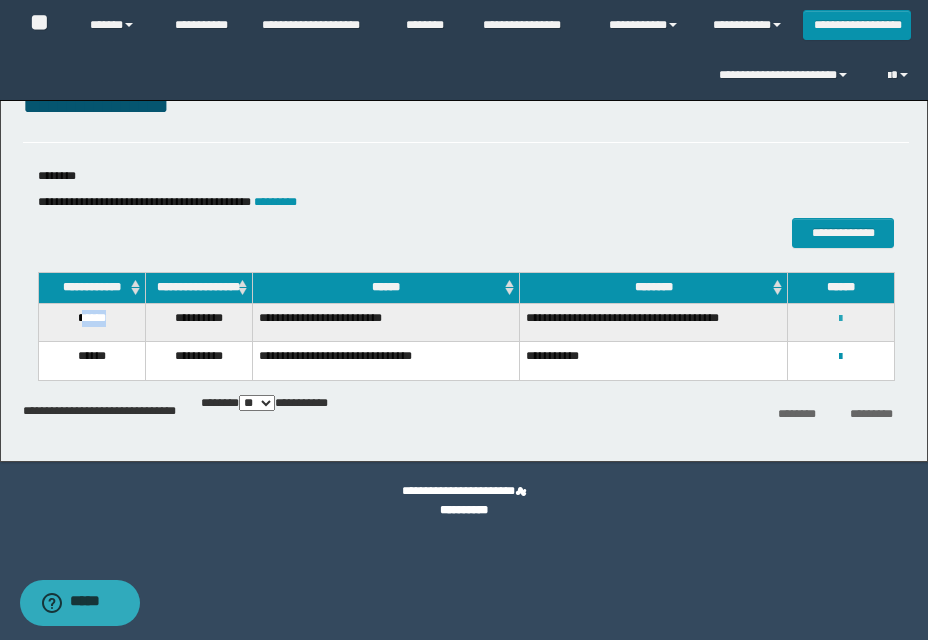 click at bounding box center [840, 319] 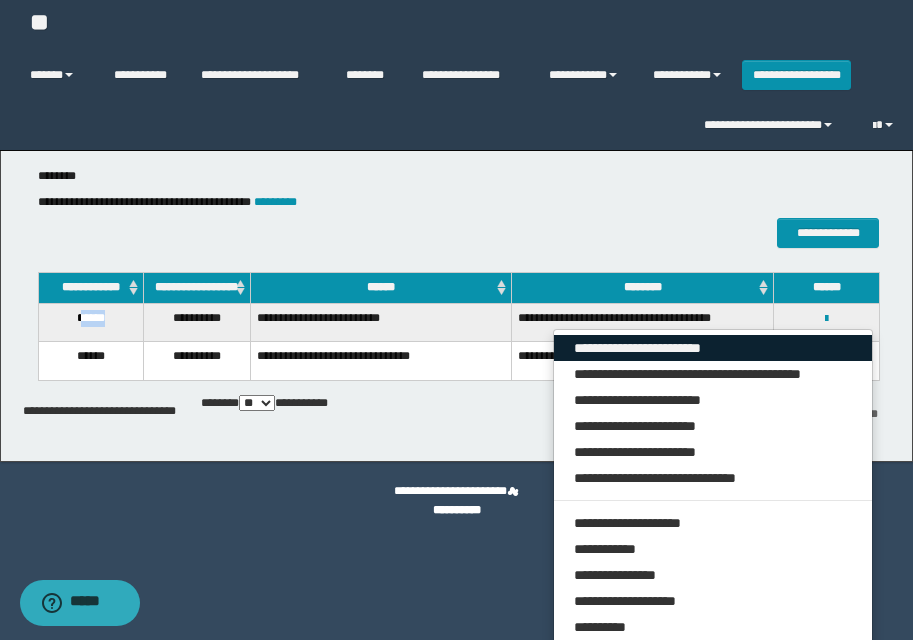 click on "**********" at bounding box center [713, 348] 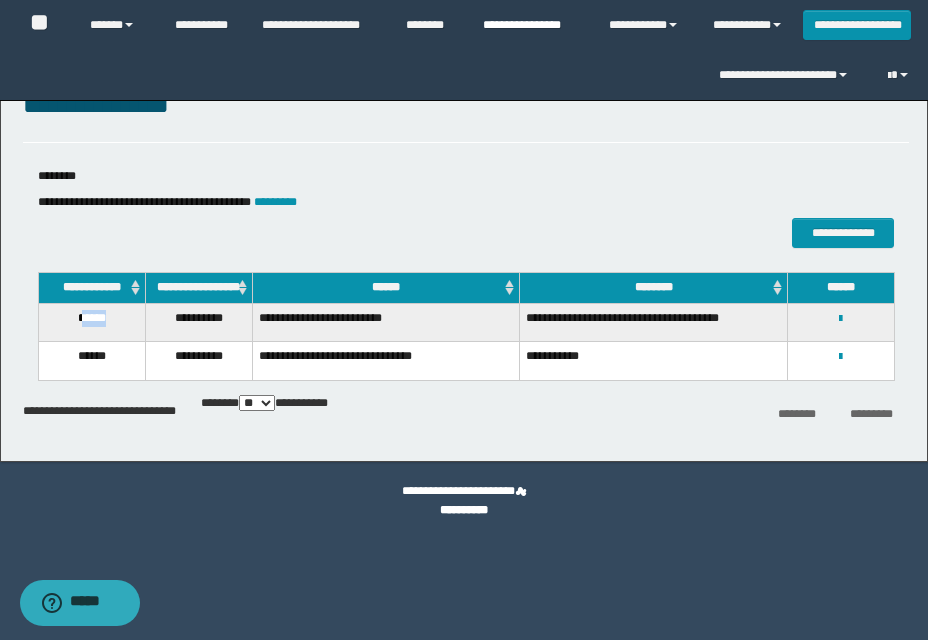 click on "**********" at bounding box center [531, 25] 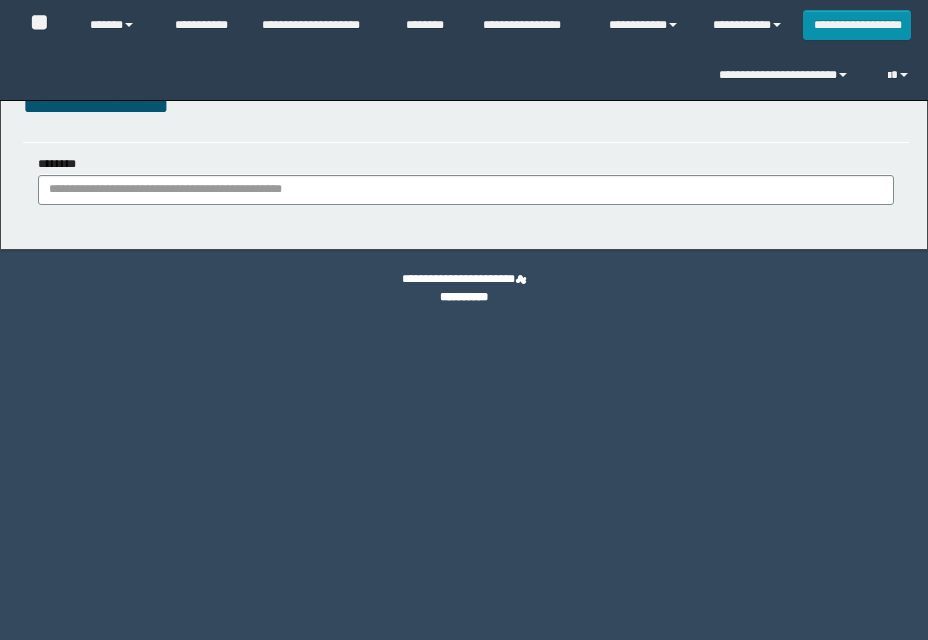 scroll, scrollTop: 0, scrollLeft: 0, axis: both 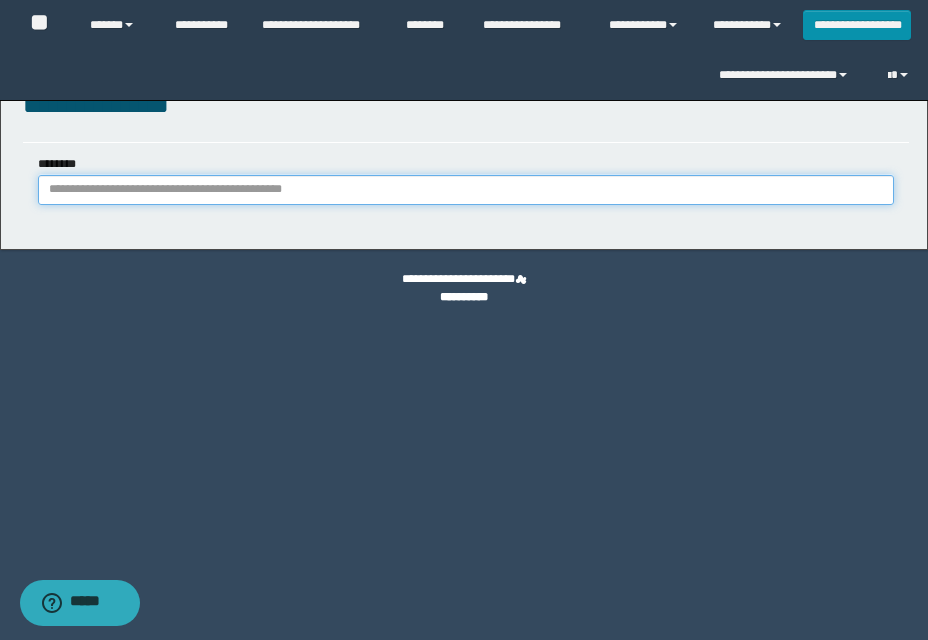 click on "********" at bounding box center (466, 190) 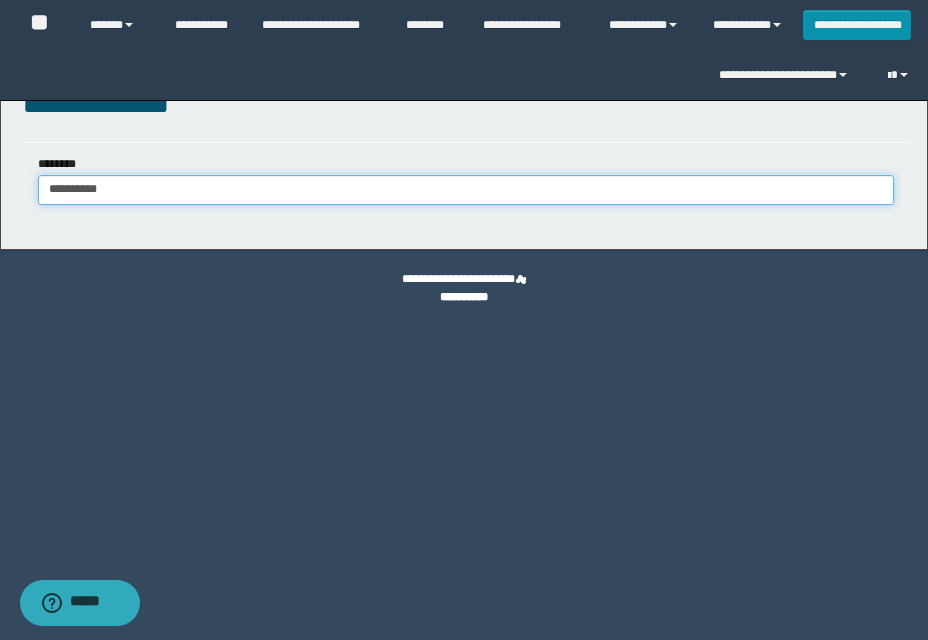 type on "**********" 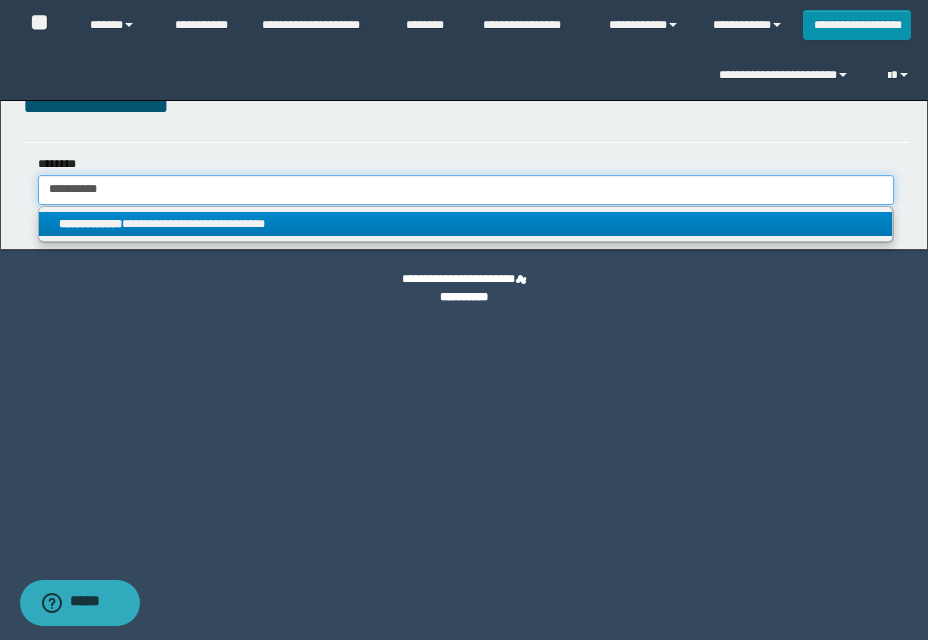 type on "**********" 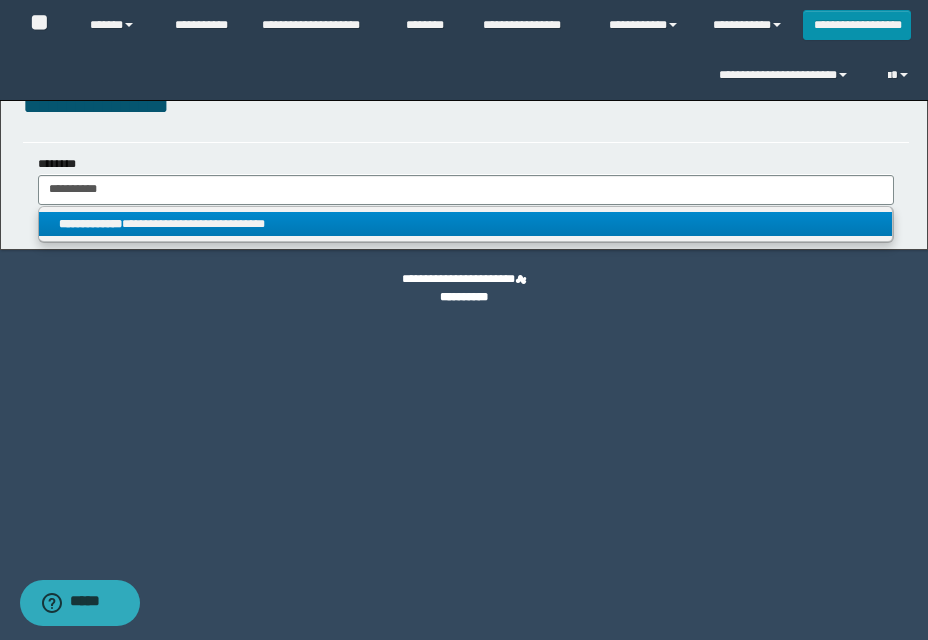 click on "**********" at bounding box center (465, 224) 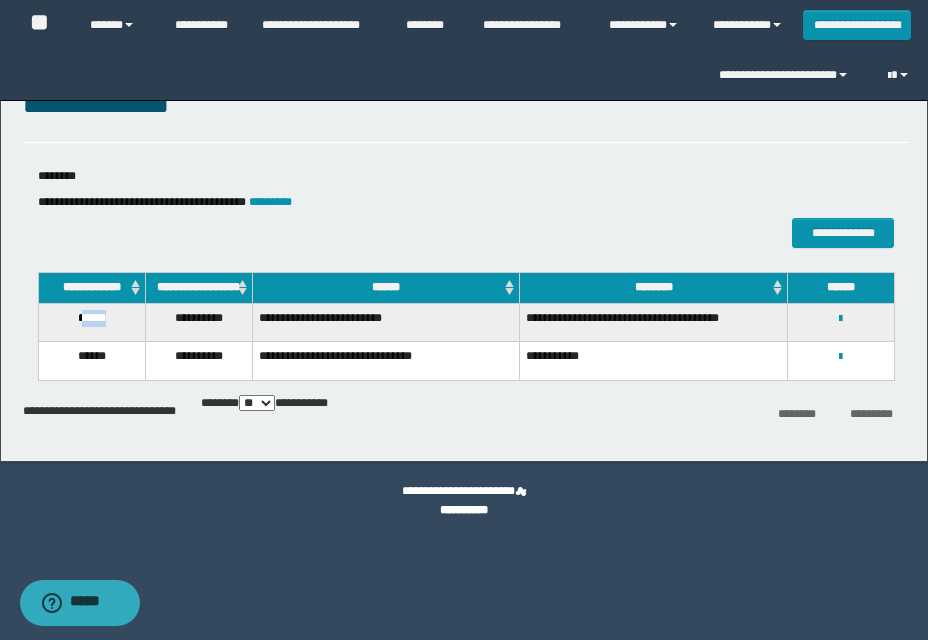 drag, startPoint x: 77, startPoint y: 328, endPoint x: 122, endPoint y: 330, distance: 45.044422 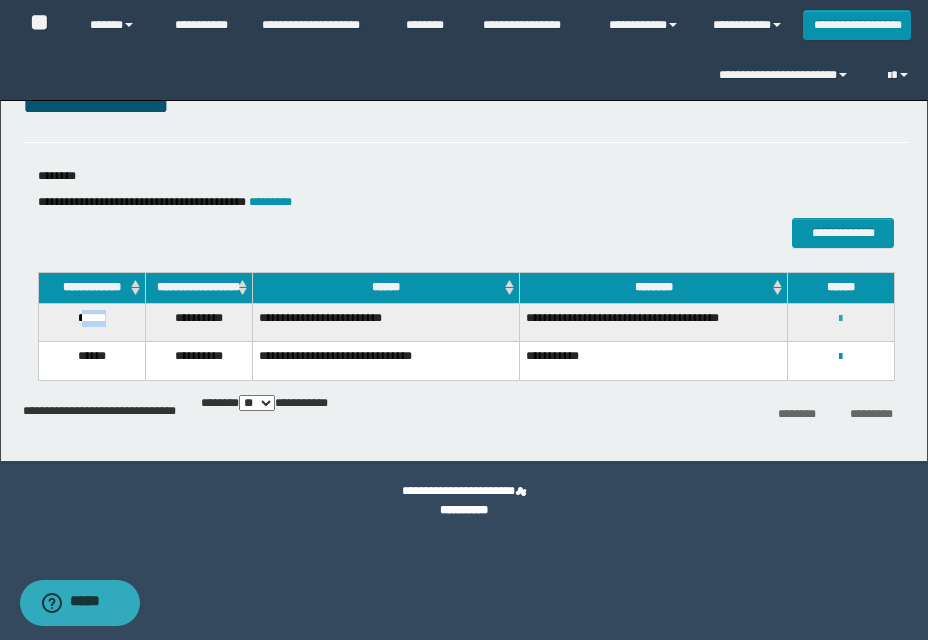click at bounding box center [840, 319] 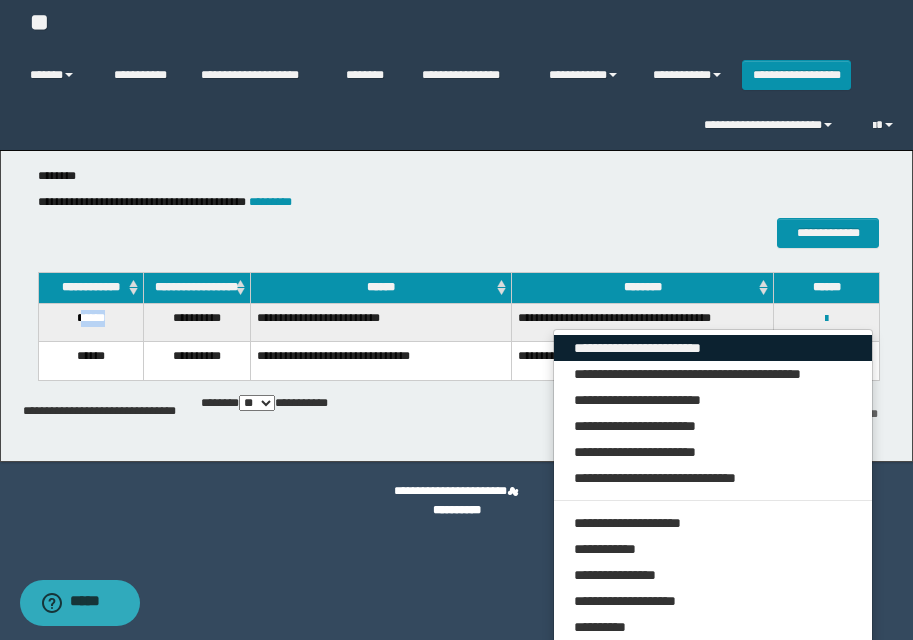 click on "**********" at bounding box center (713, 348) 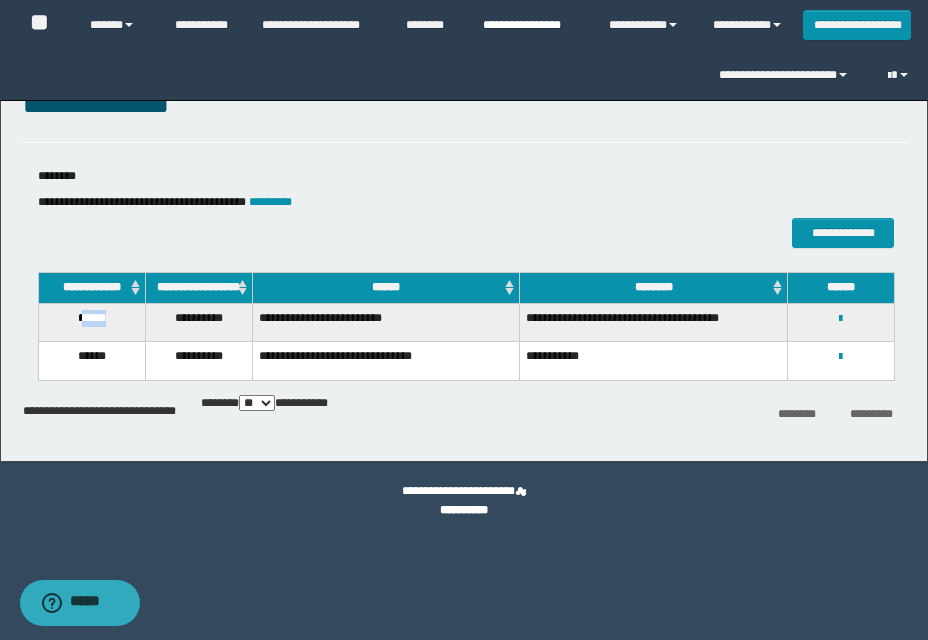 click on "**********" at bounding box center (531, 25) 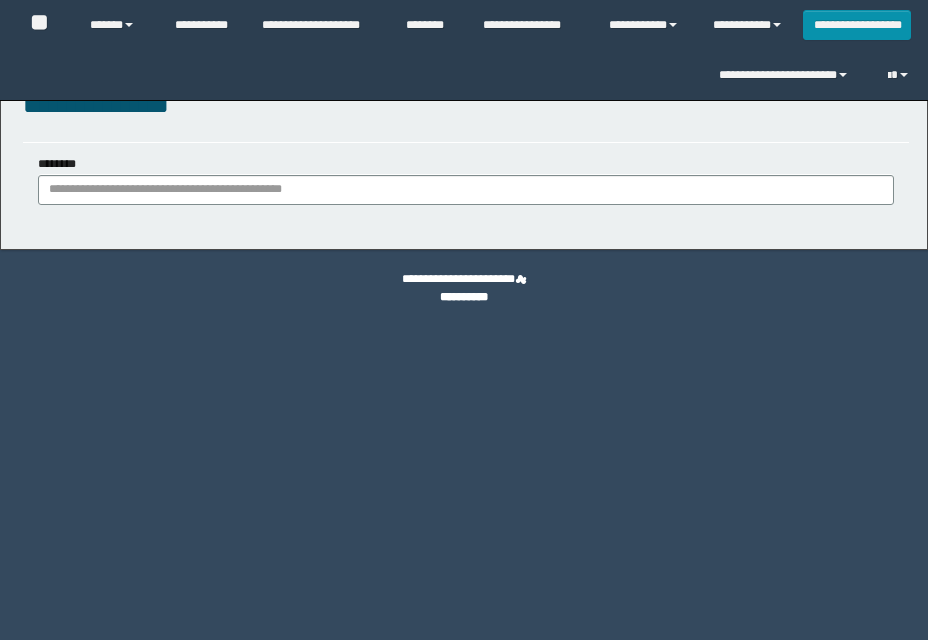 scroll, scrollTop: 0, scrollLeft: 0, axis: both 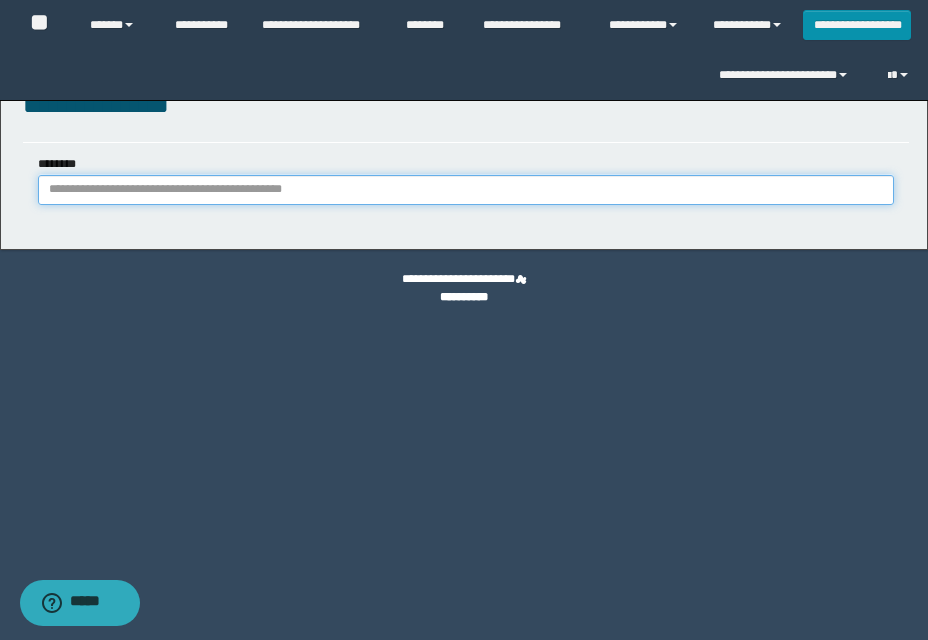 click on "********" at bounding box center [466, 190] 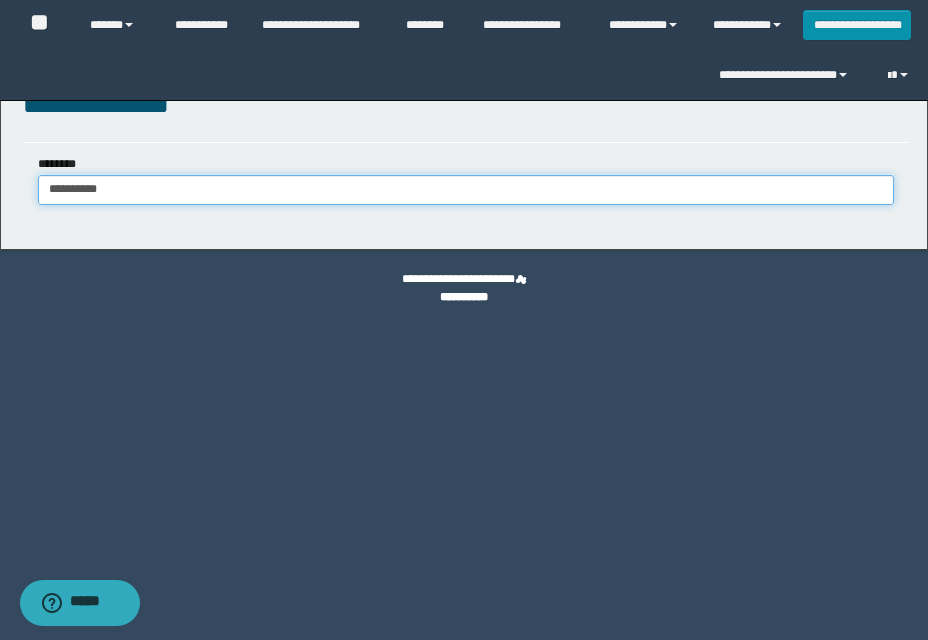 type on "**********" 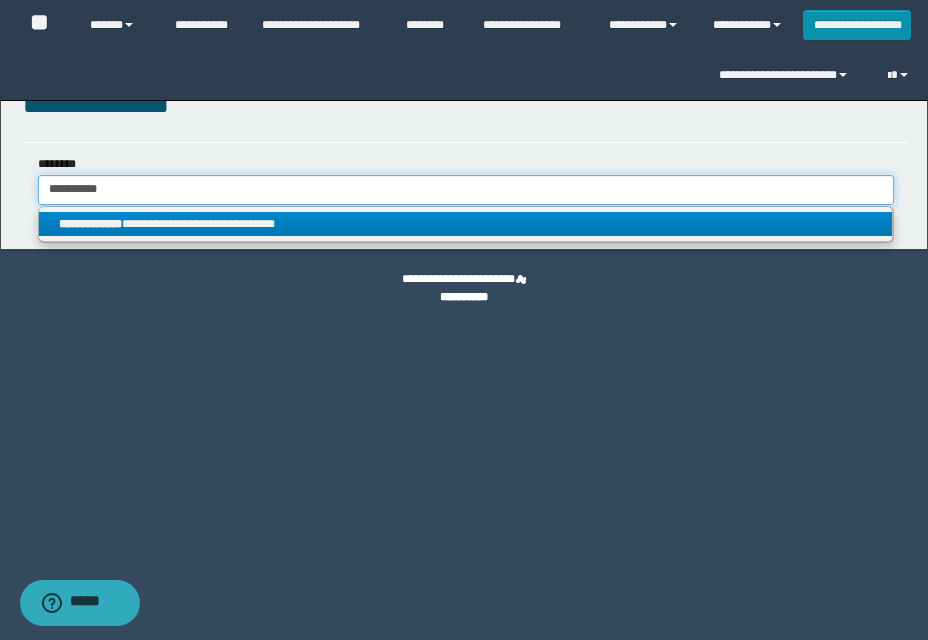 type on "**********" 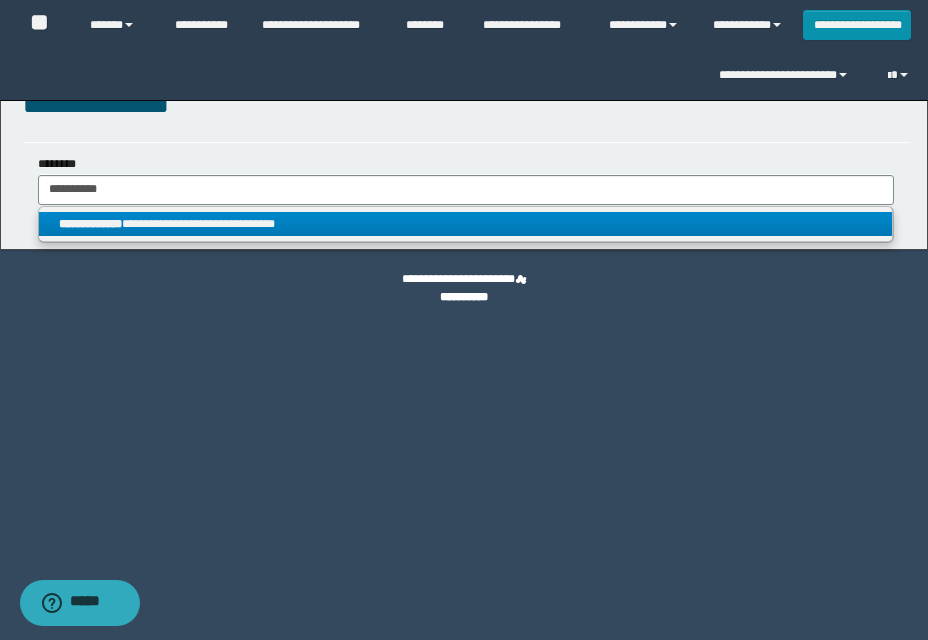 click on "**********" at bounding box center [465, 224] 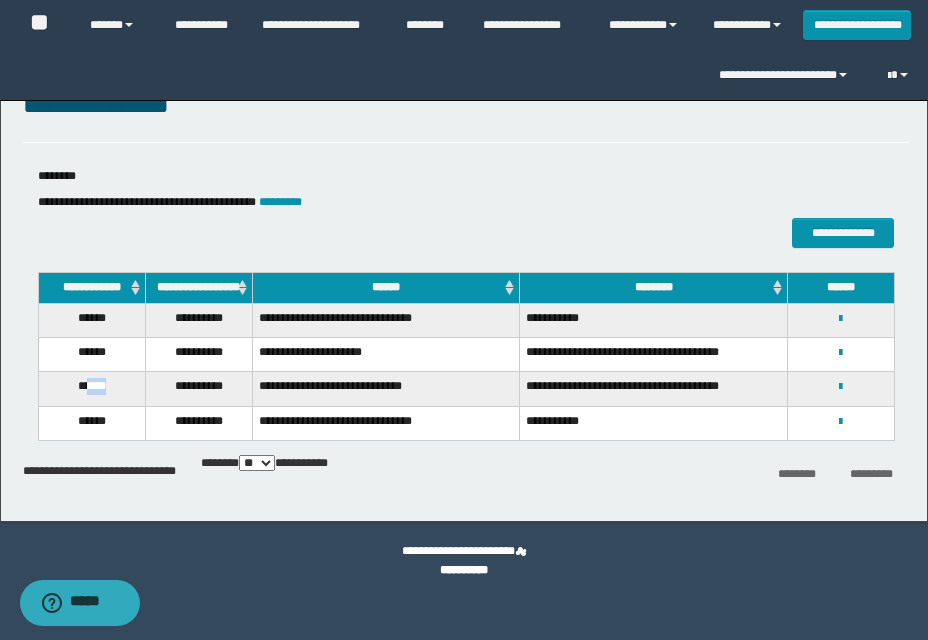 drag, startPoint x: 83, startPoint y: 394, endPoint x: 127, endPoint y: 392, distance: 44.04543 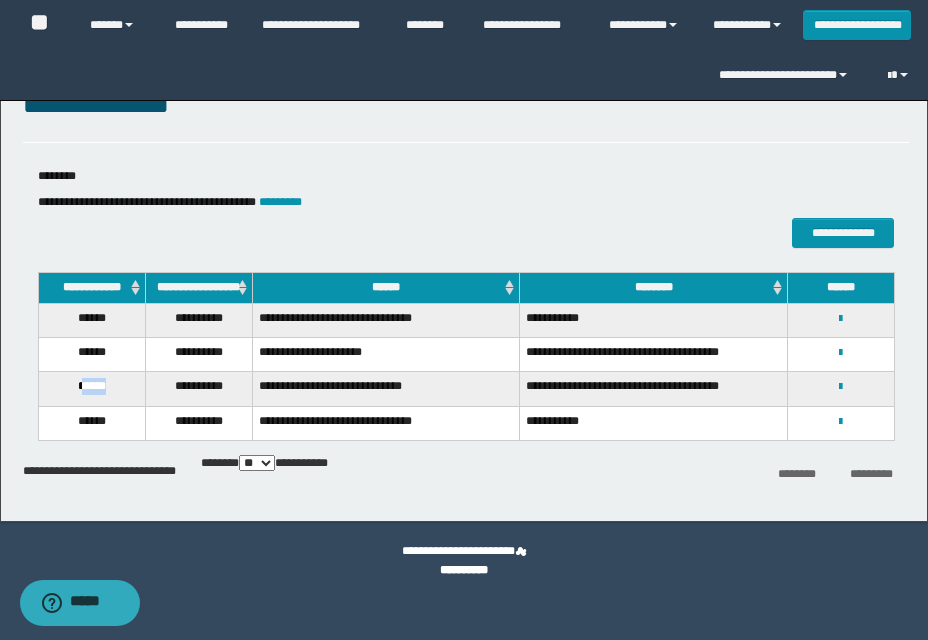 drag, startPoint x: 76, startPoint y: 396, endPoint x: 119, endPoint y: 394, distance: 43.046486 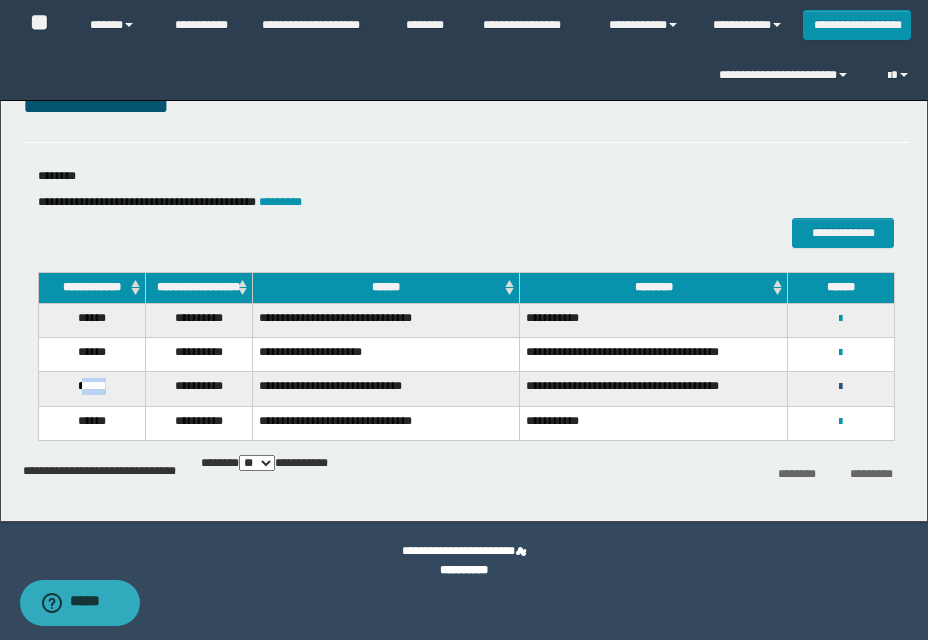 click at bounding box center [840, 387] 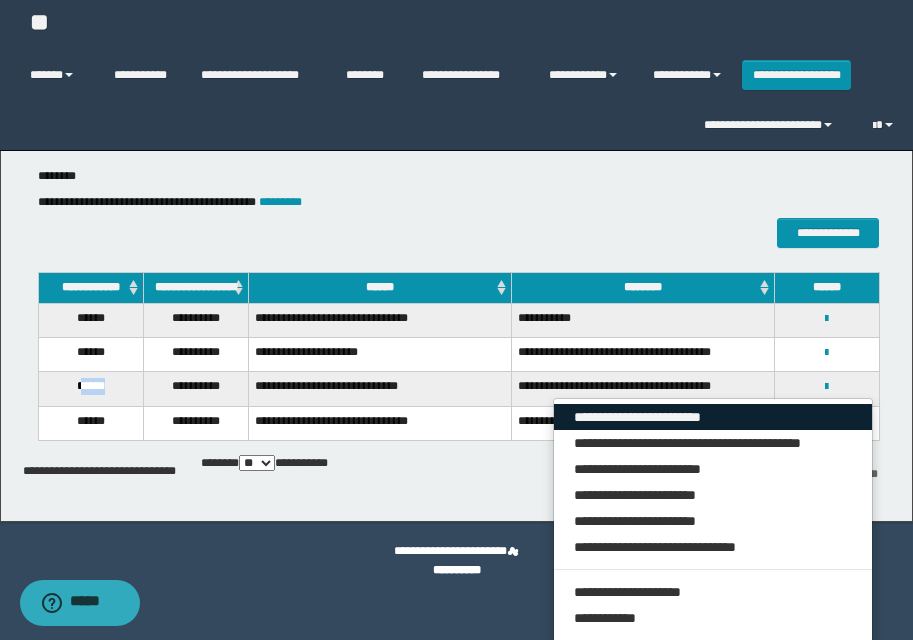 click on "**********" at bounding box center (713, 417) 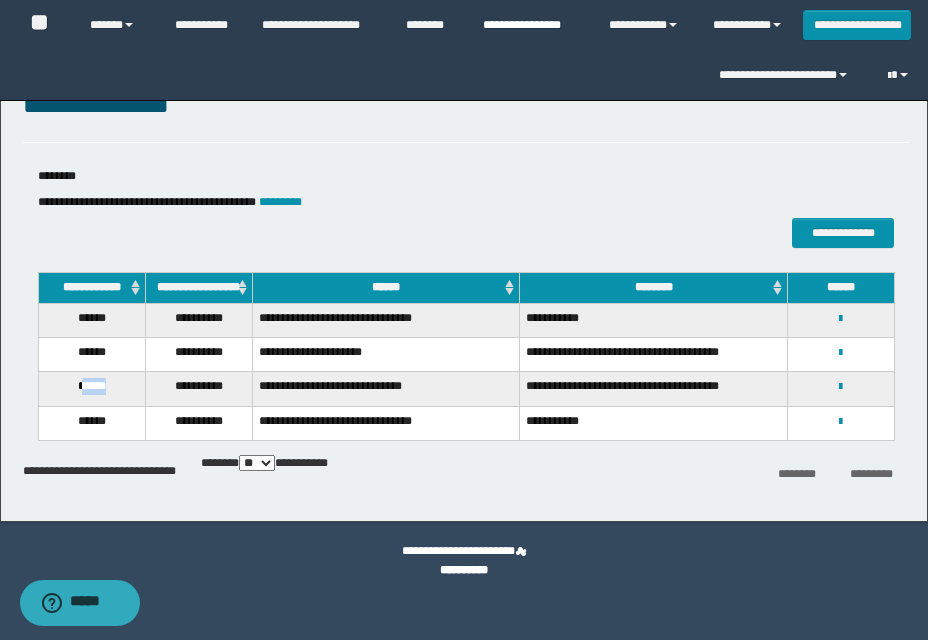 click on "**********" at bounding box center (531, 25) 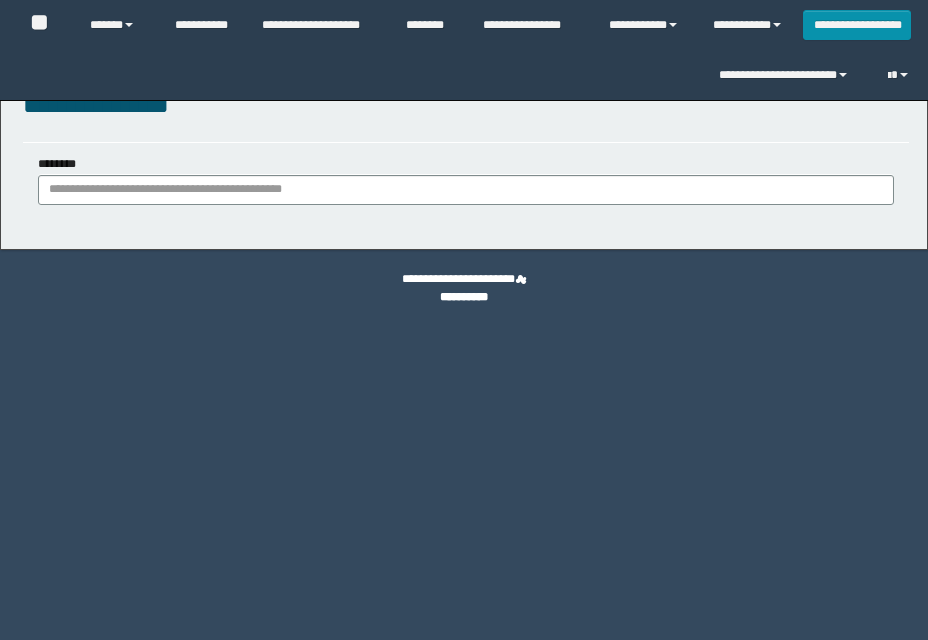 scroll, scrollTop: 0, scrollLeft: 0, axis: both 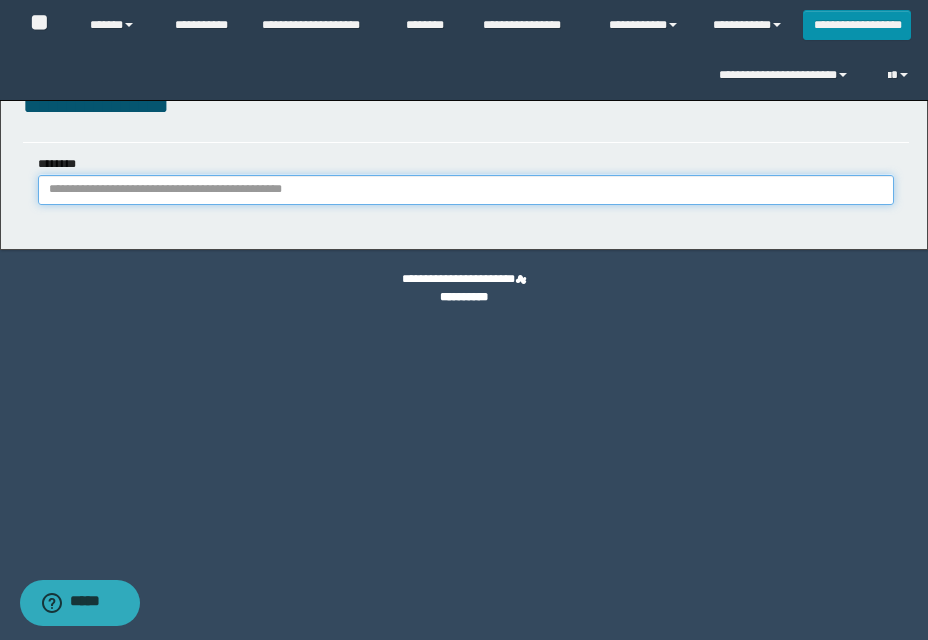 click on "********" at bounding box center [466, 190] 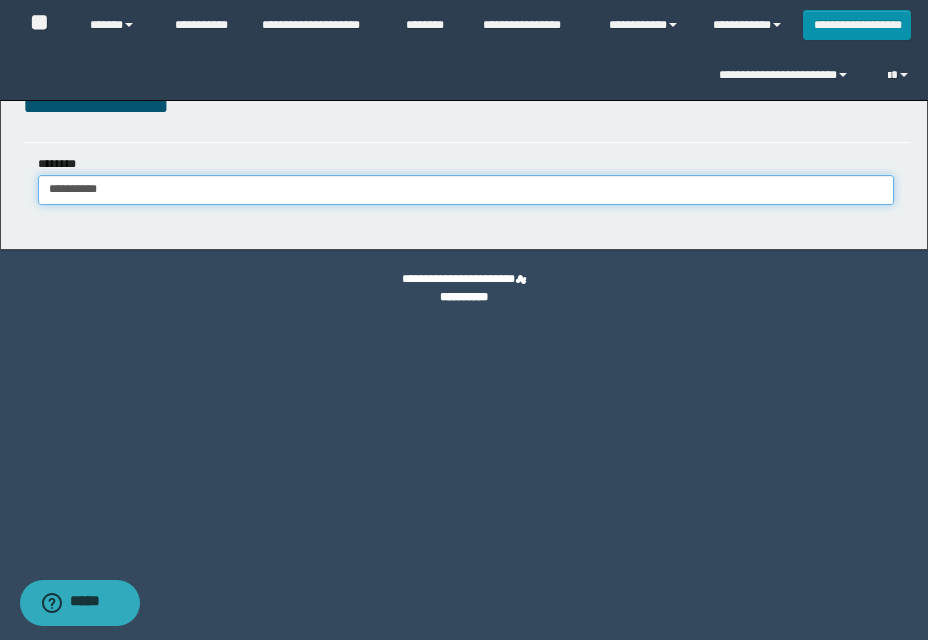 click on "**********" at bounding box center (466, 190) 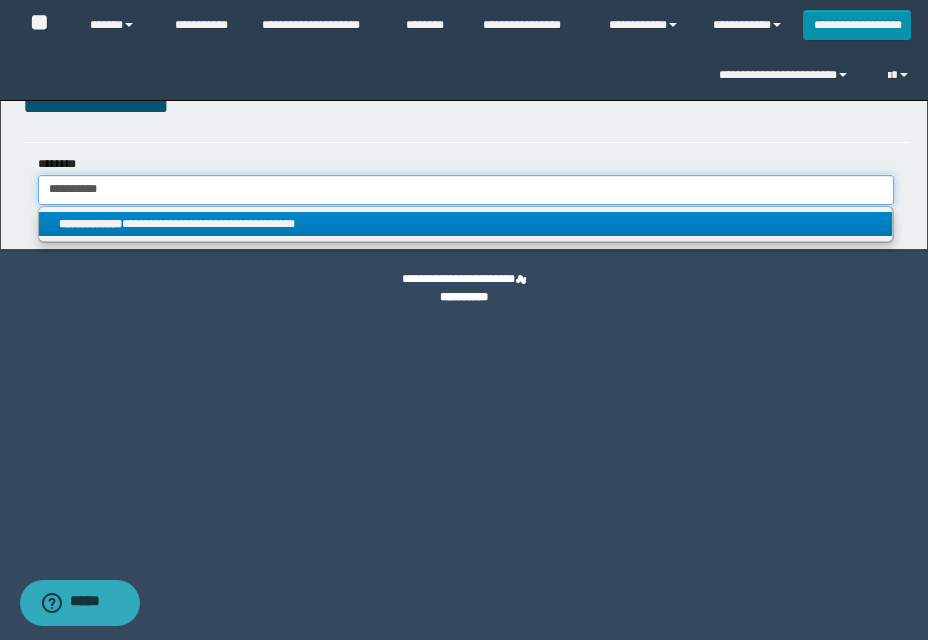 type on "**********" 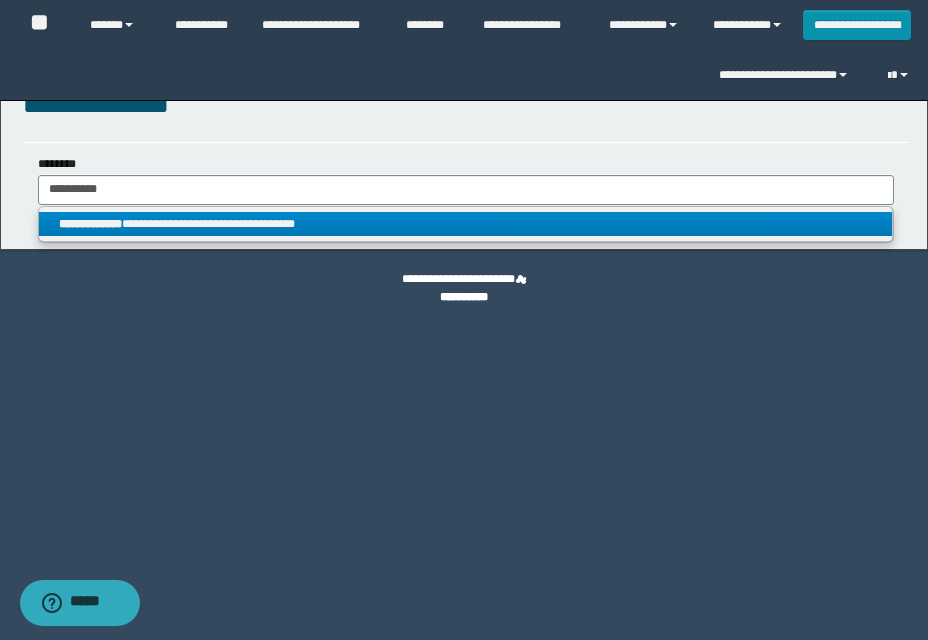 click on "**********" at bounding box center (465, 224) 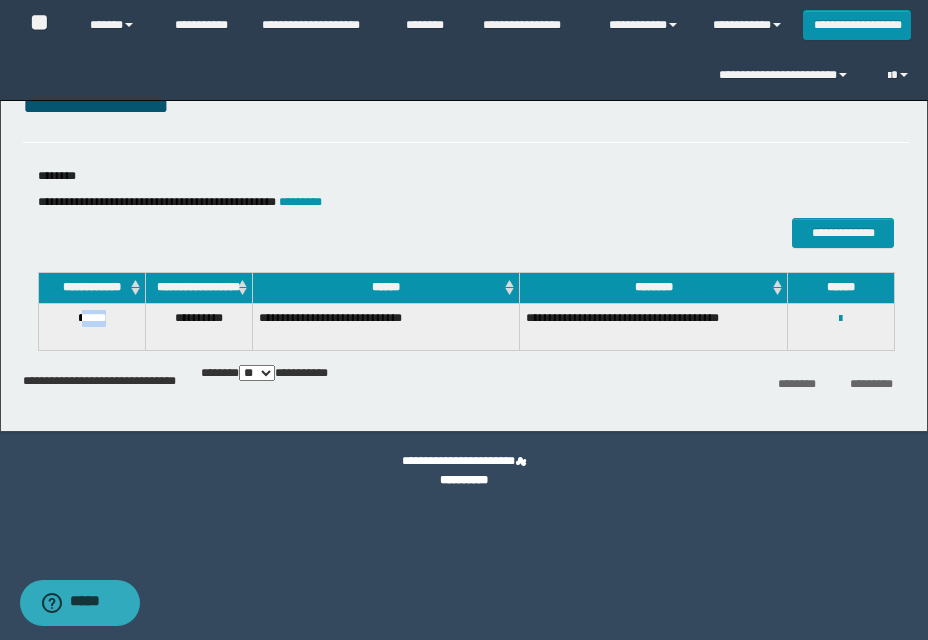 drag, startPoint x: 78, startPoint y: 332, endPoint x: 117, endPoint y: 332, distance: 39 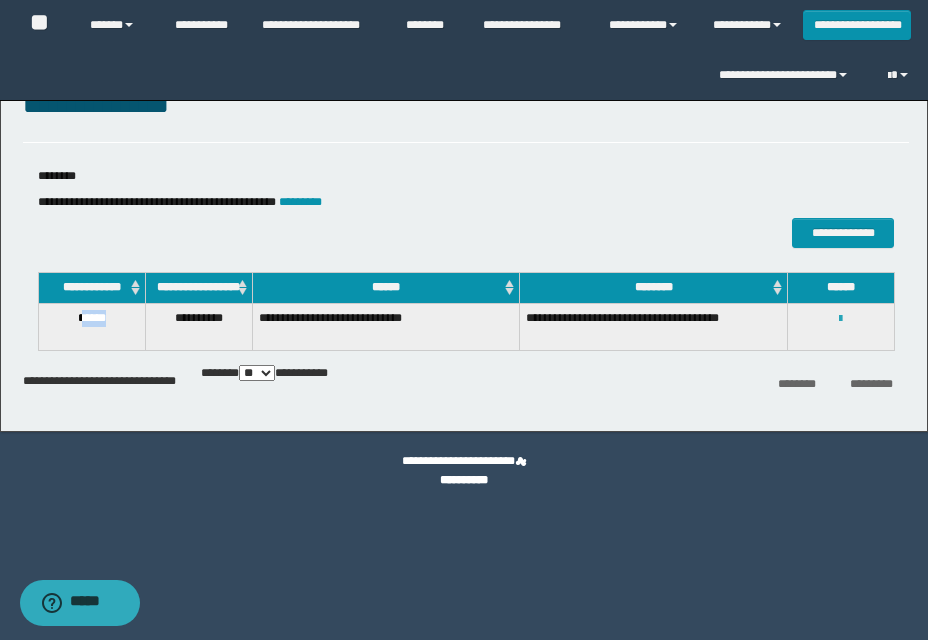 click at bounding box center [840, 319] 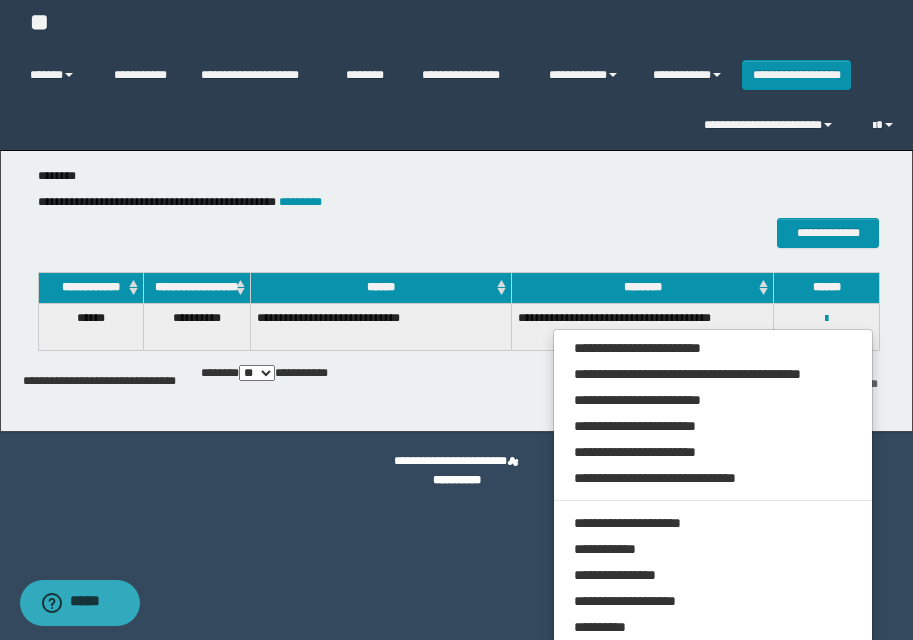 click on "**********" at bounding box center [713, 526] 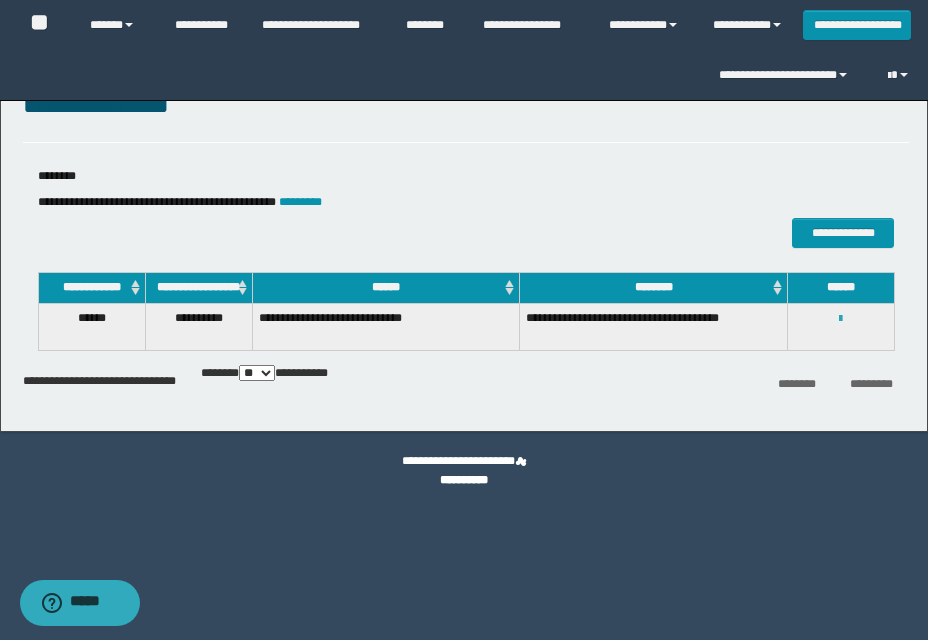 click at bounding box center [840, 319] 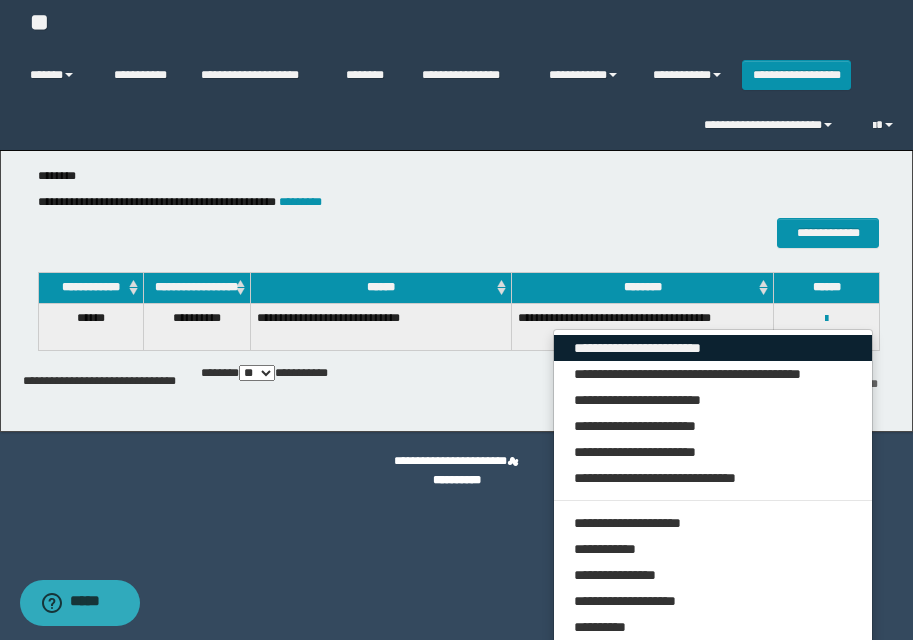 click on "**********" at bounding box center [713, 348] 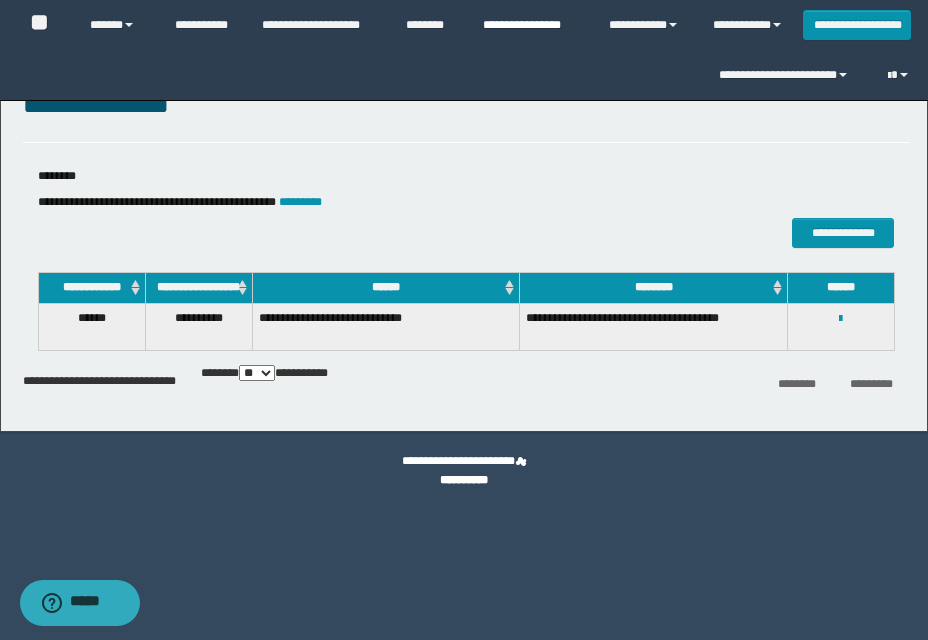 click on "**********" at bounding box center (531, 25) 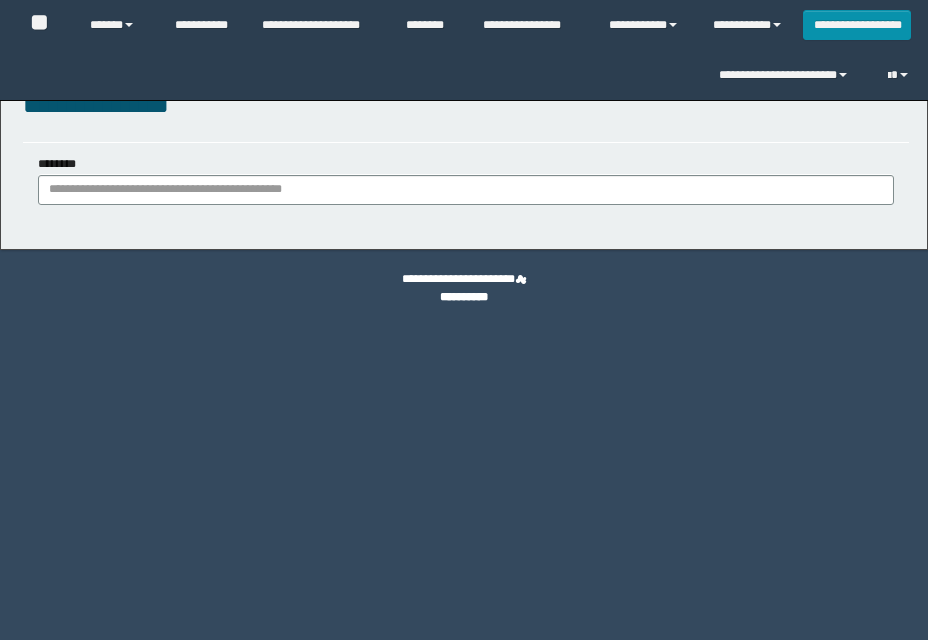 scroll, scrollTop: 0, scrollLeft: 0, axis: both 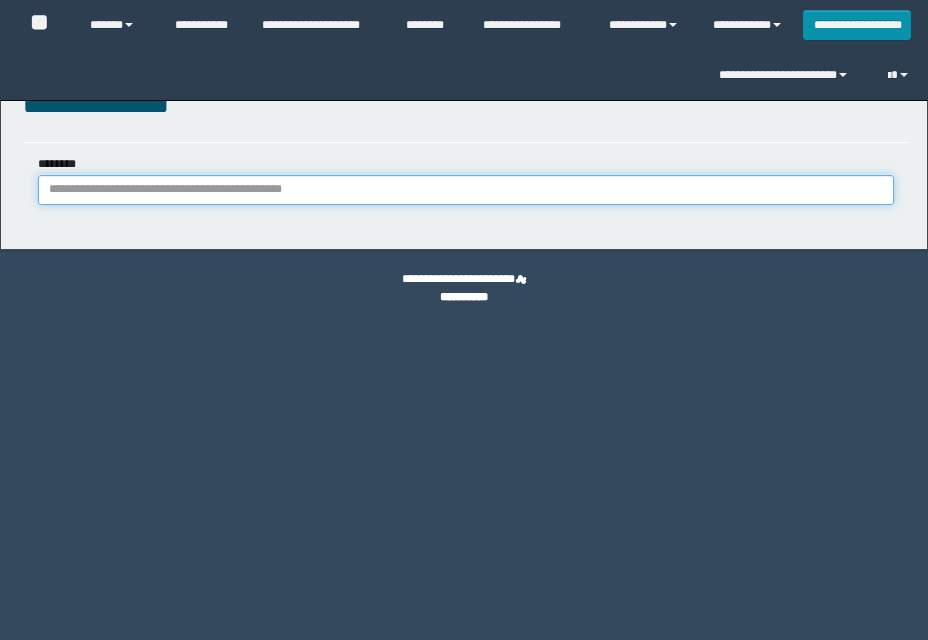 click on "********" at bounding box center (466, 190) 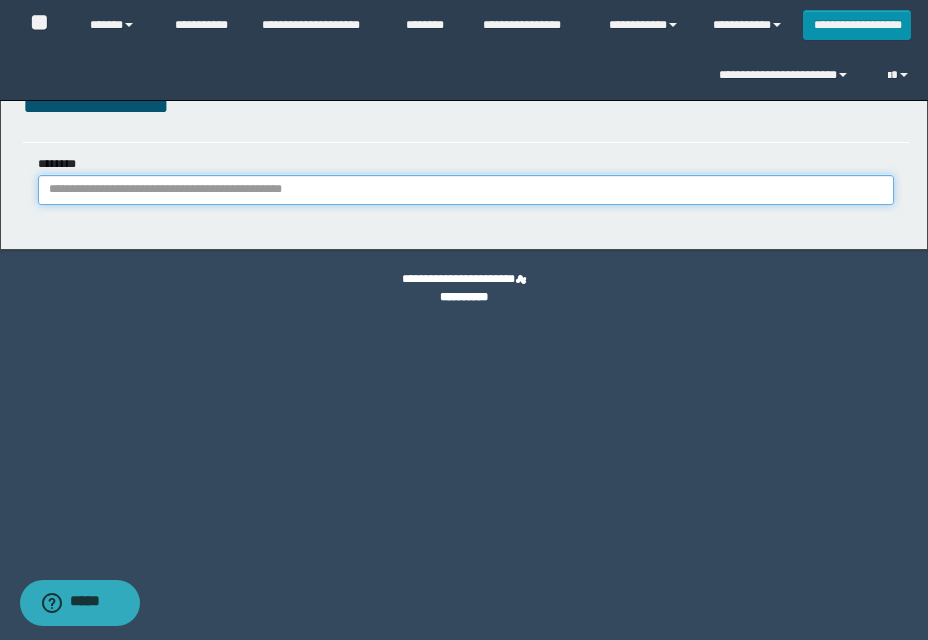 scroll, scrollTop: 0, scrollLeft: 0, axis: both 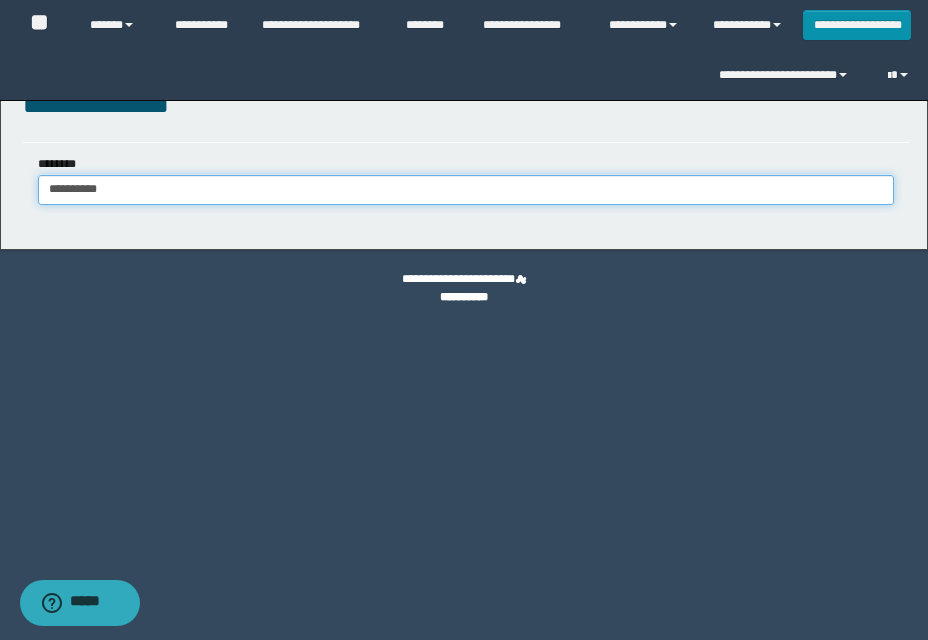 type on "**********" 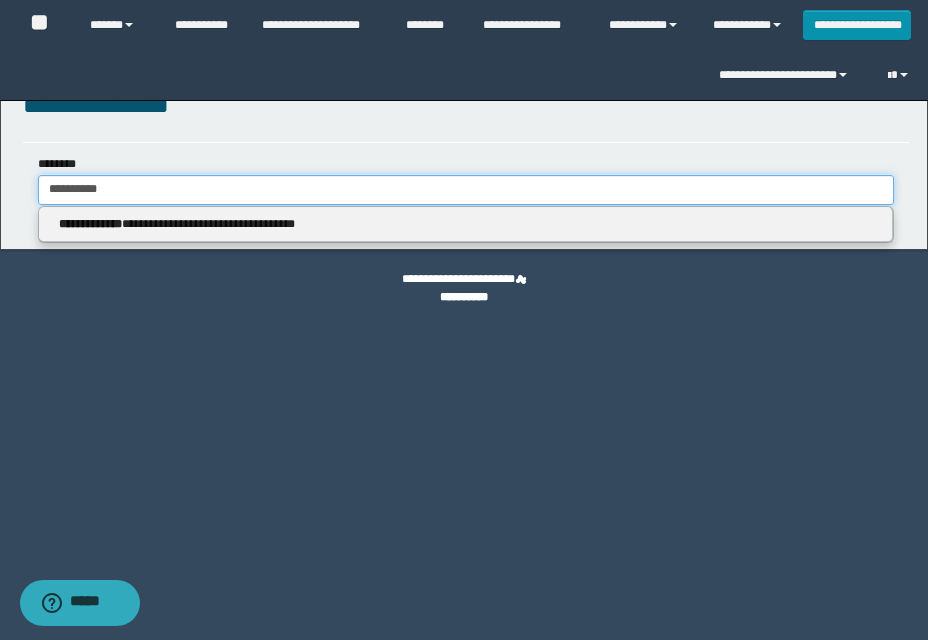type on "**********" 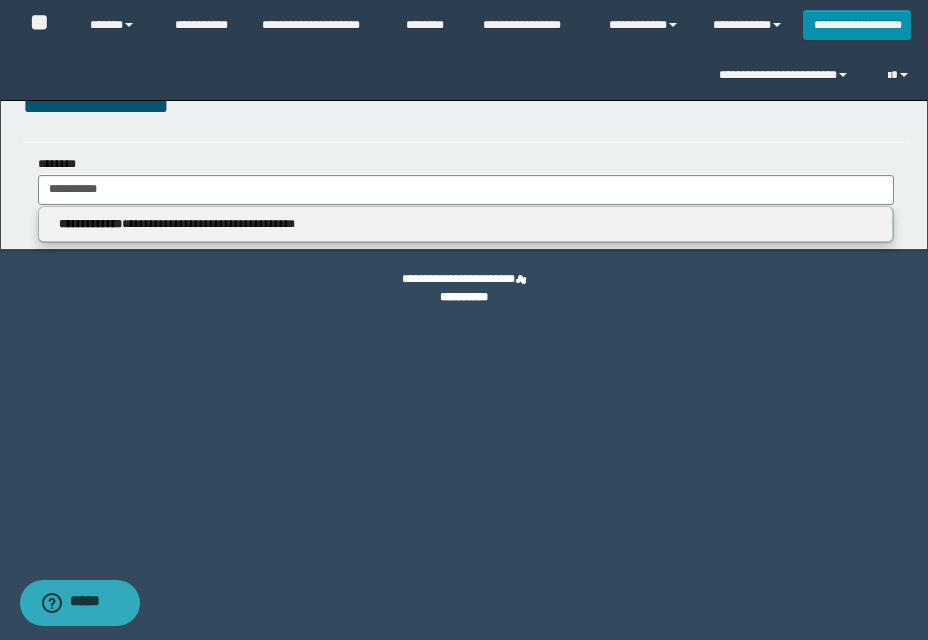 click on "**********" at bounding box center (466, 225) 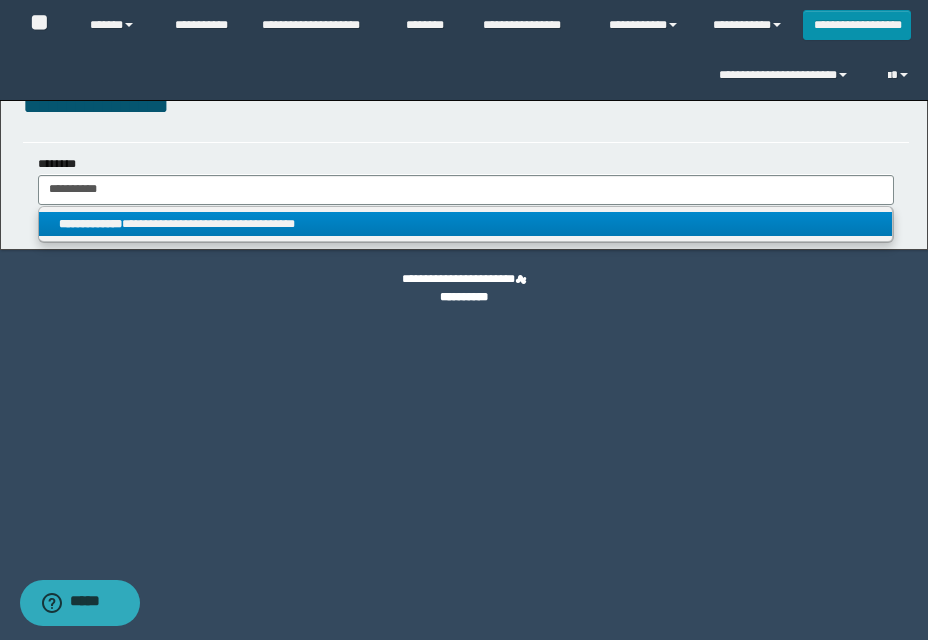 click on "**********" at bounding box center (465, 224) 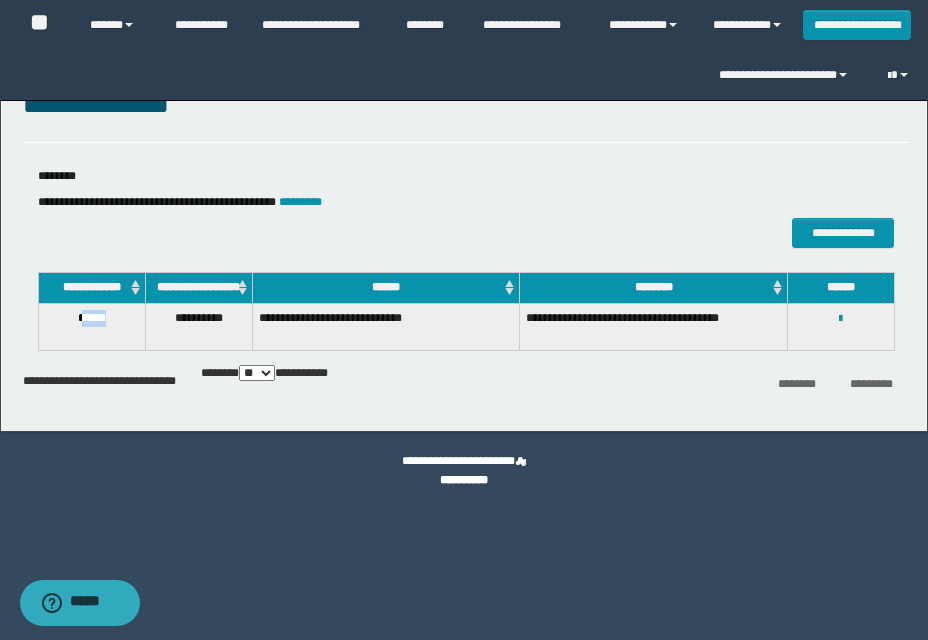 drag, startPoint x: 79, startPoint y: 338, endPoint x: 130, endPoint y: 346, distance: 51.62364 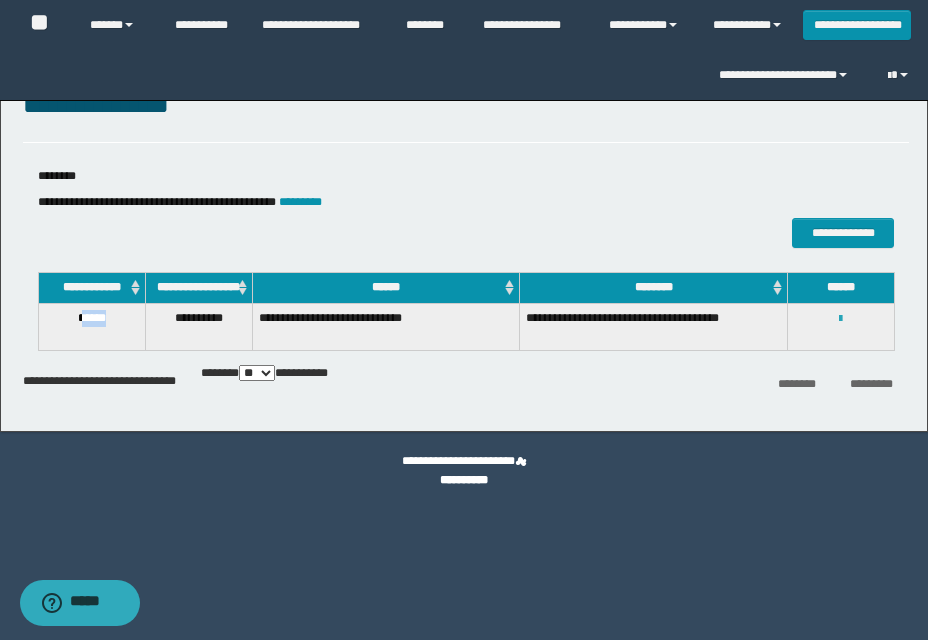 click at bounding box center (840, 319) 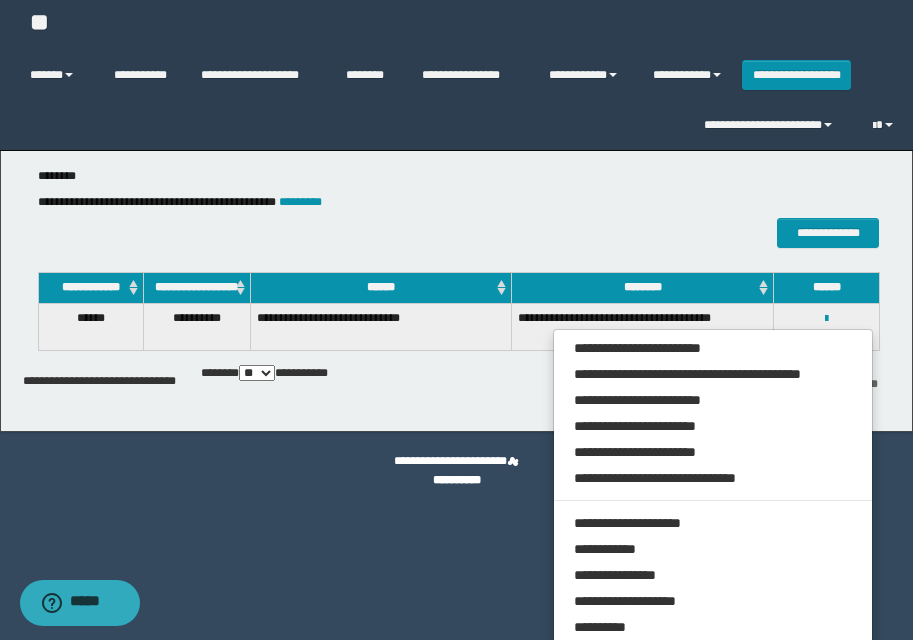 click on "**********" at bounding box center [713, 526] 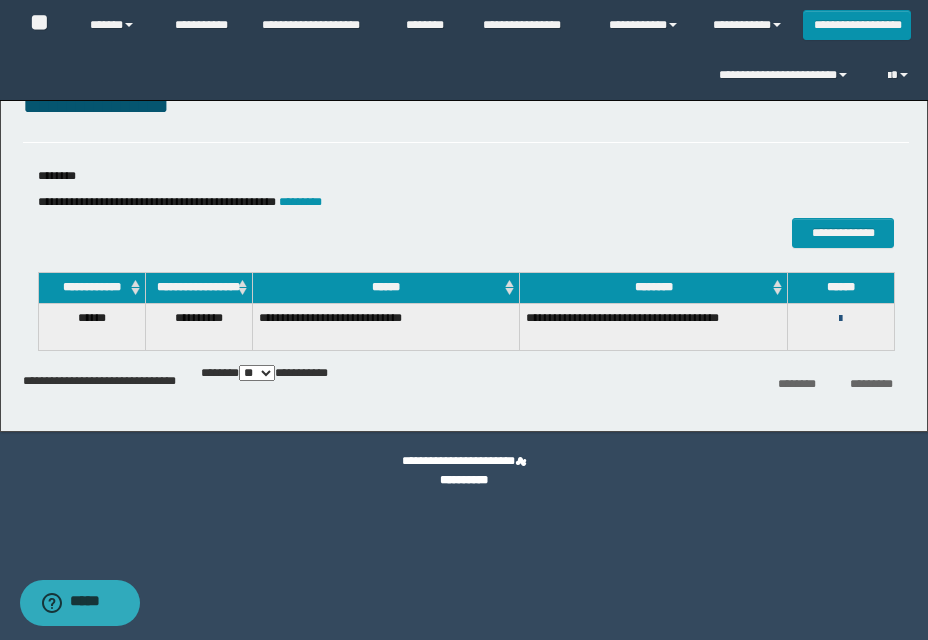 drag, startPoint x: 841, startPoint y: 330, endPoint x: 825, endPoint y: 352, distance: 27.202942 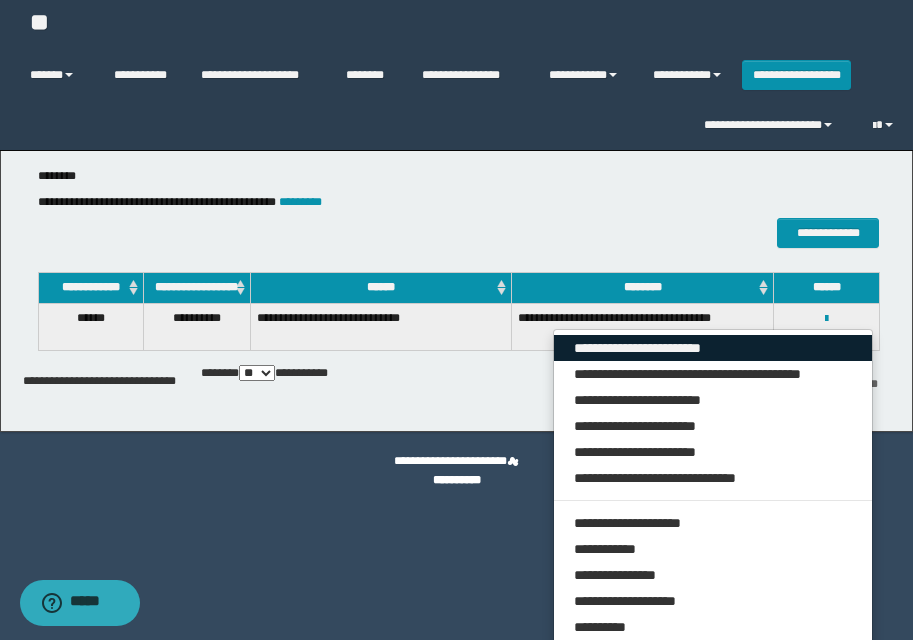 click on "**********" at bounding box center [713, 348] 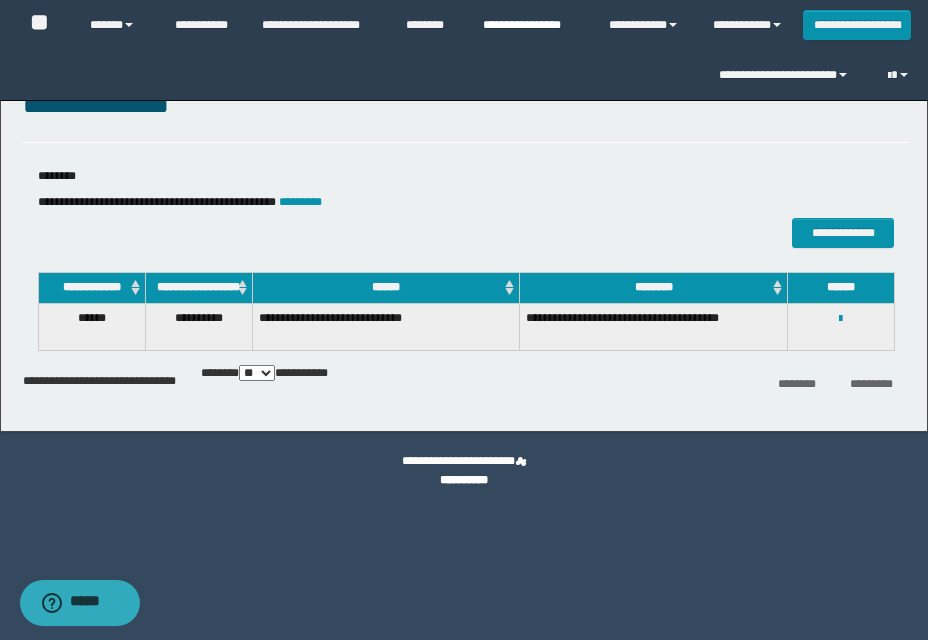 click on "**********" at bounding box center [531, 25] 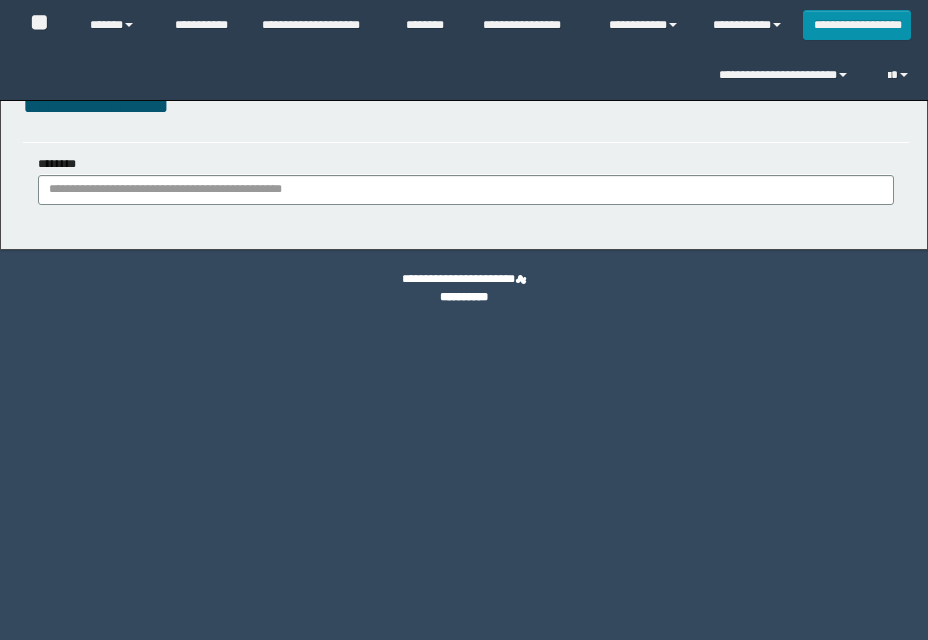 scroll, scrollTop: 0, scrollLeft: 0, axis: both 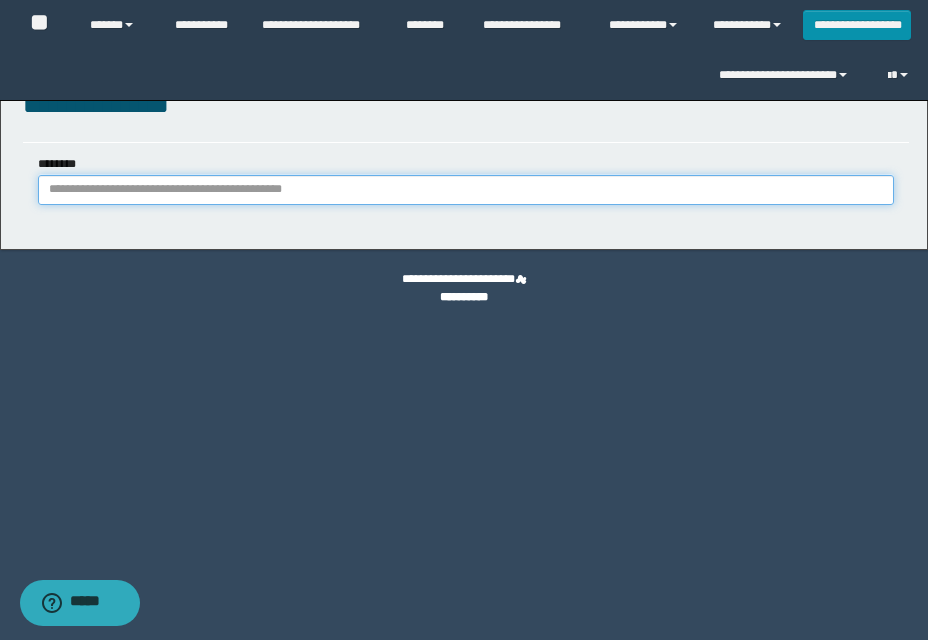 click on "********" at bounding box center [466, 190] 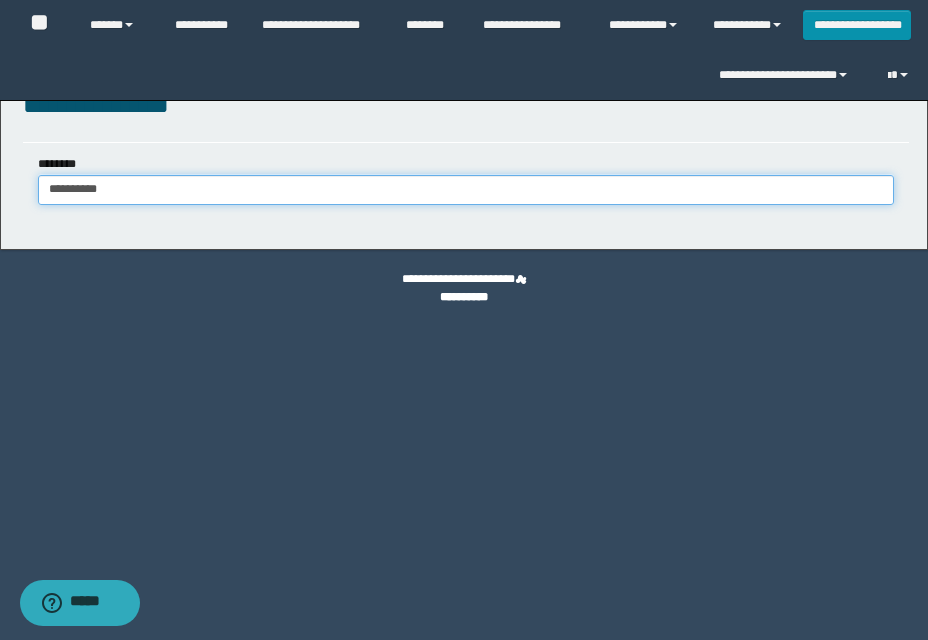 type on "**********" 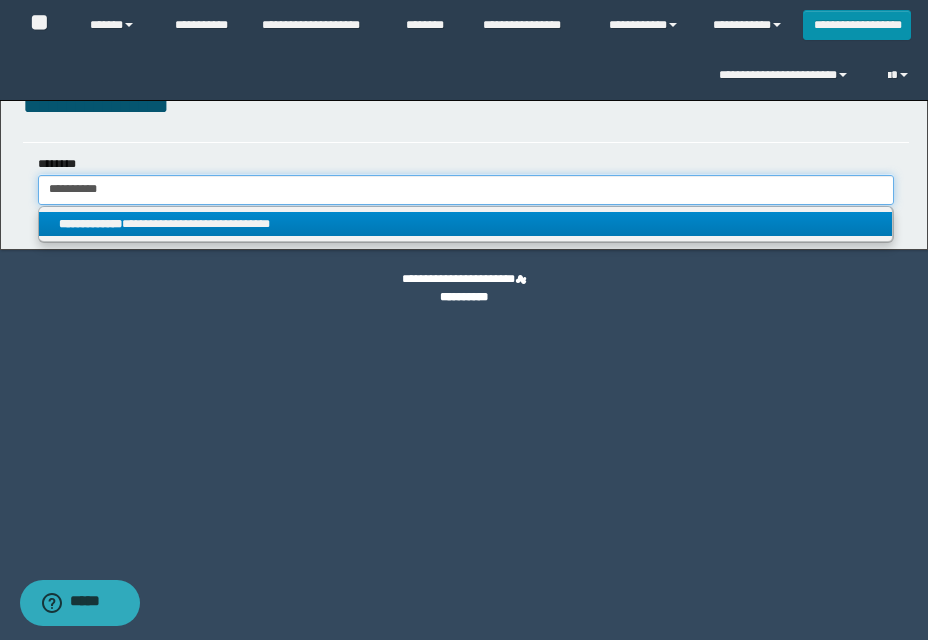 type on "**********" 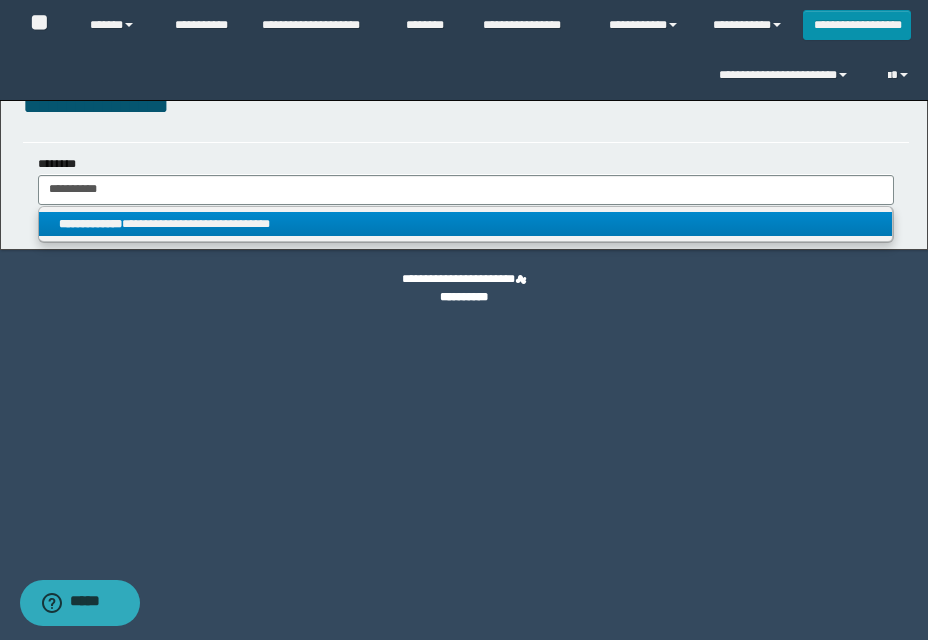 click on "**********" at bounding box center [465, 224] 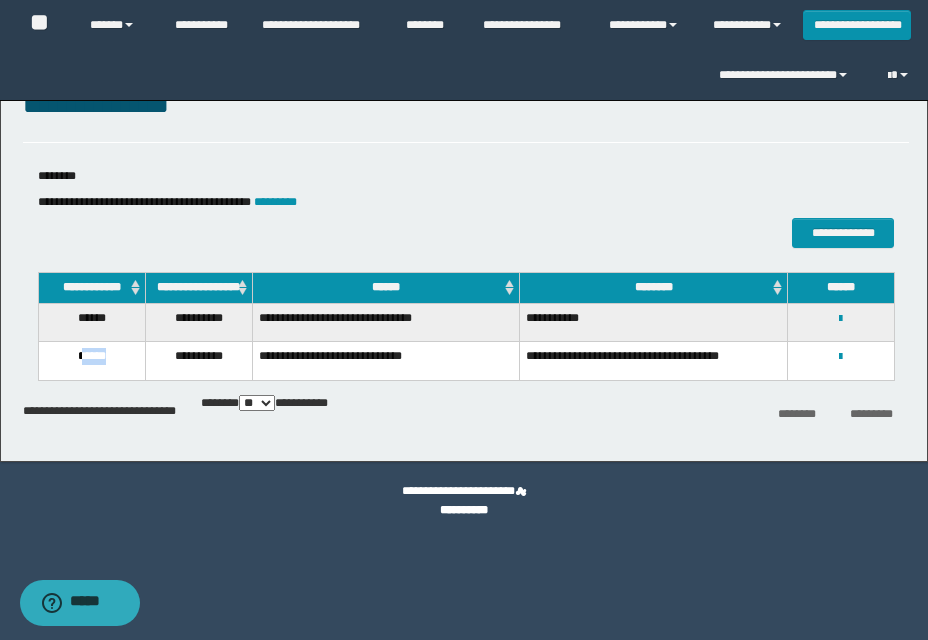 drag, startPoint x: 79, startPoint y: 362, endPoint x: 118, endPoint y: 374, distance: 40.804413 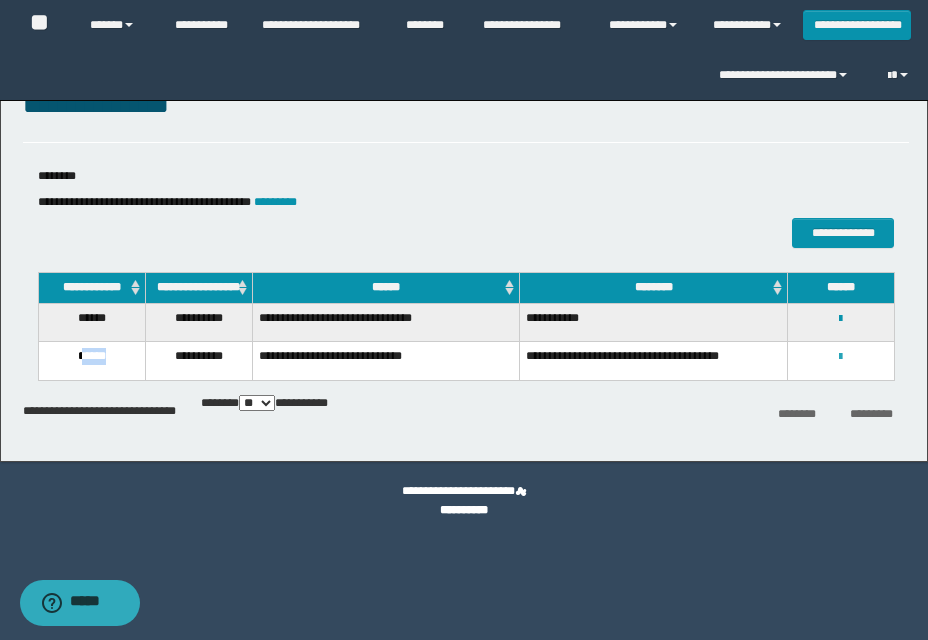 click at bounding box center [840, 357] 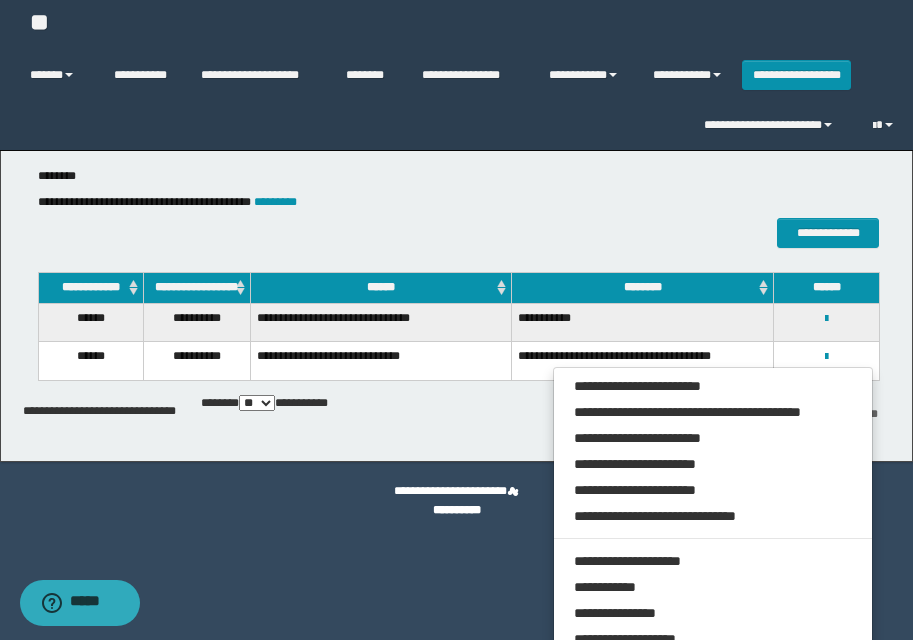 click on "**********" at bounding box center (713, 564) 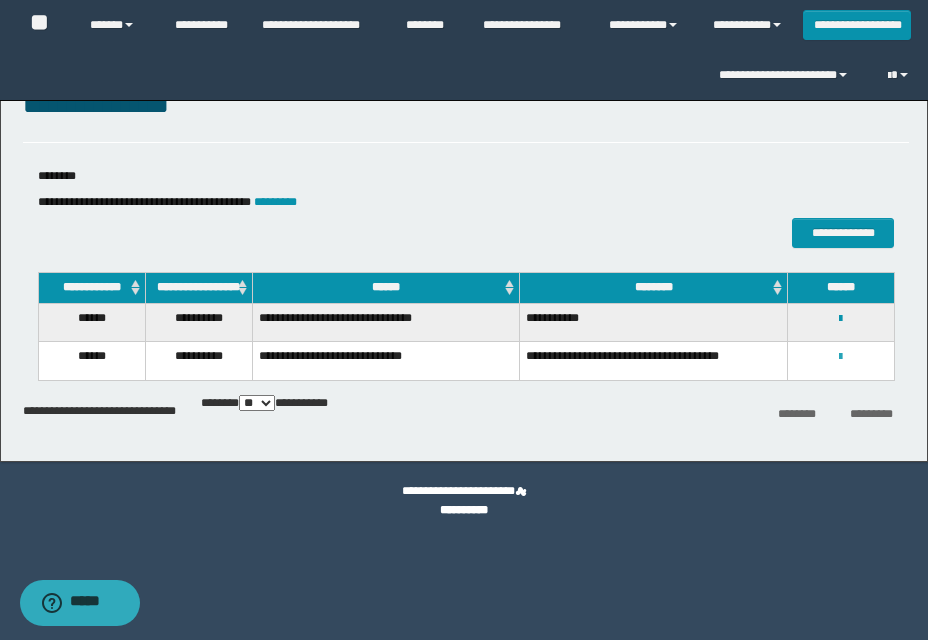 click at bounding box center (840, 357) 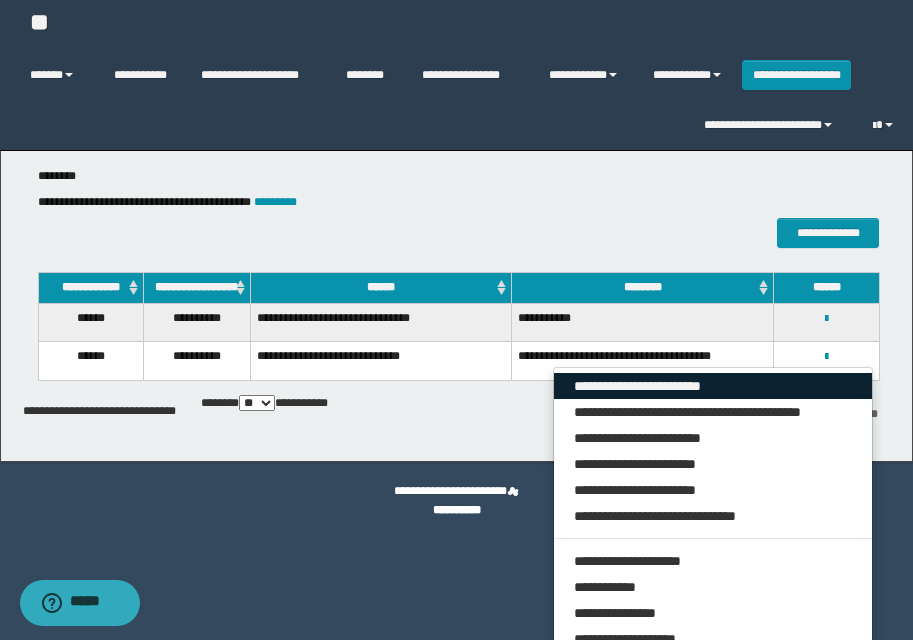 click on "**********" at bounding box center (713, 386) 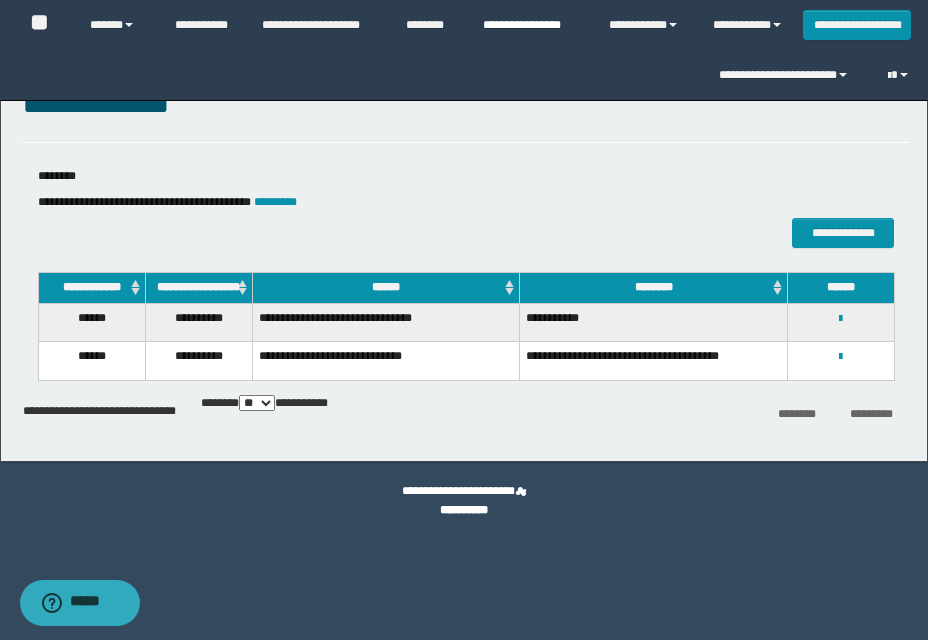 click on "**********" at bounding box center (531, 25) 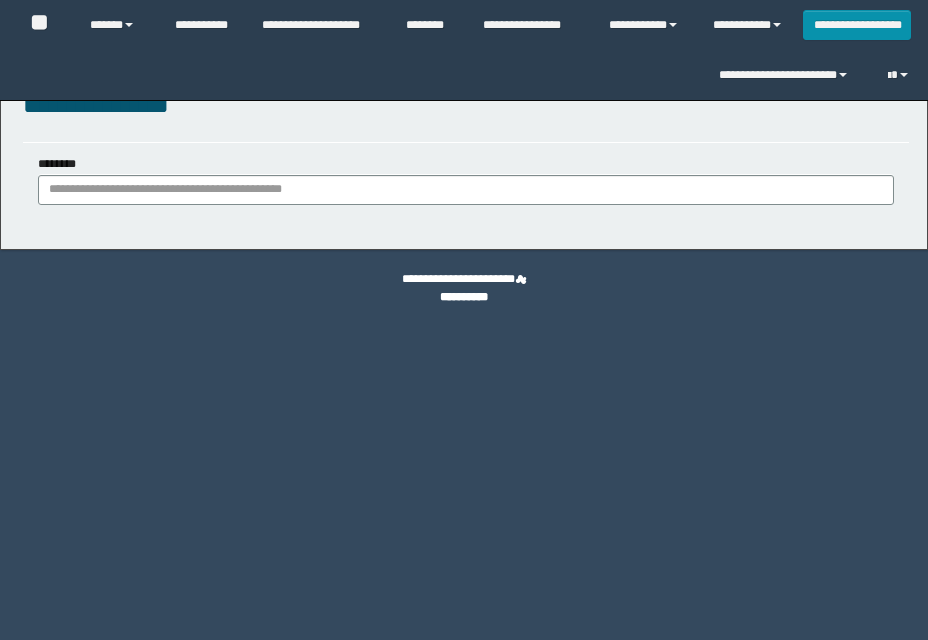 scroll, scrollTop: 0, scrollLeft: 0, axis: both 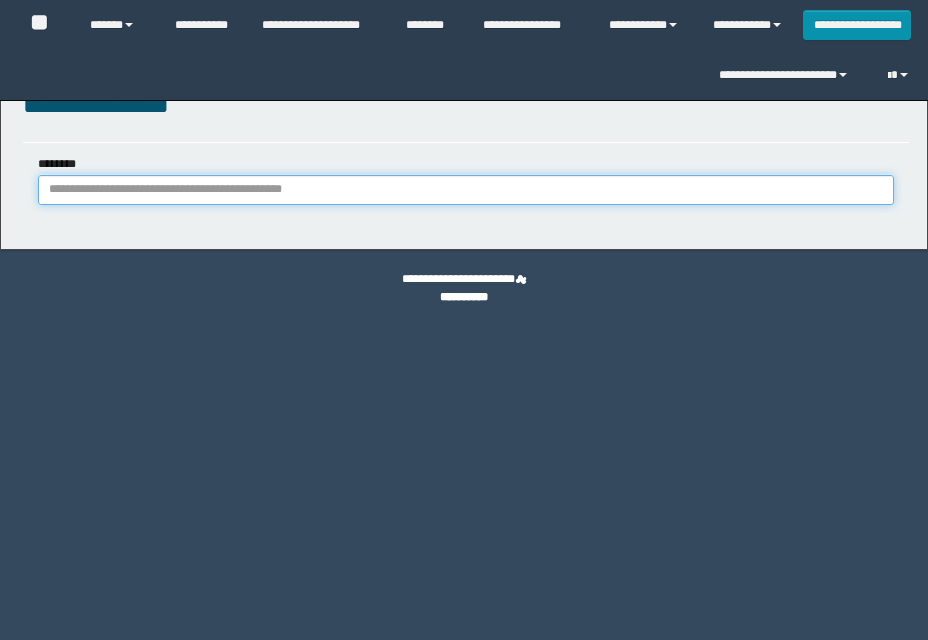 click on "********" at bounding box center (466, 190) 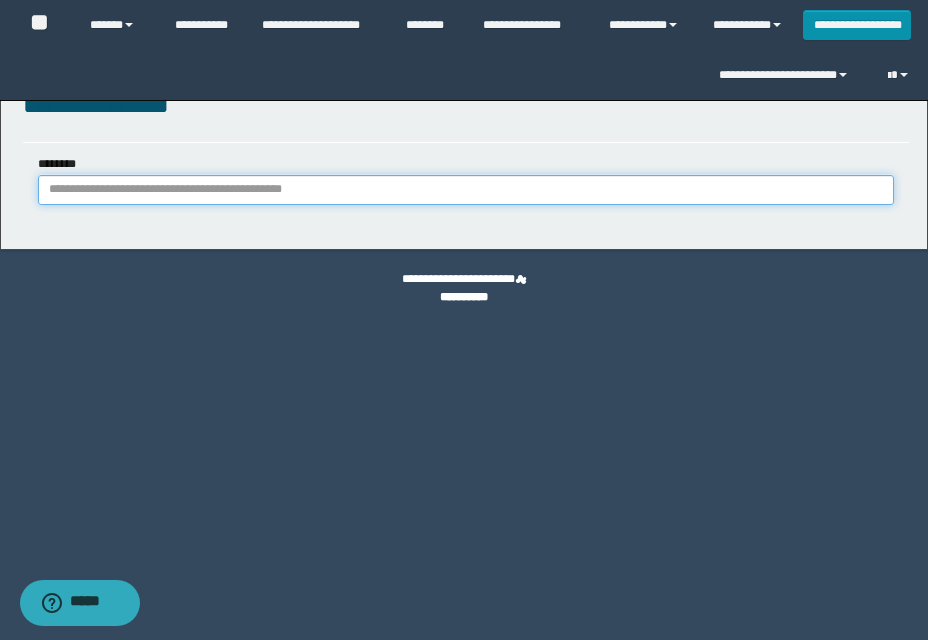 paste on "********" 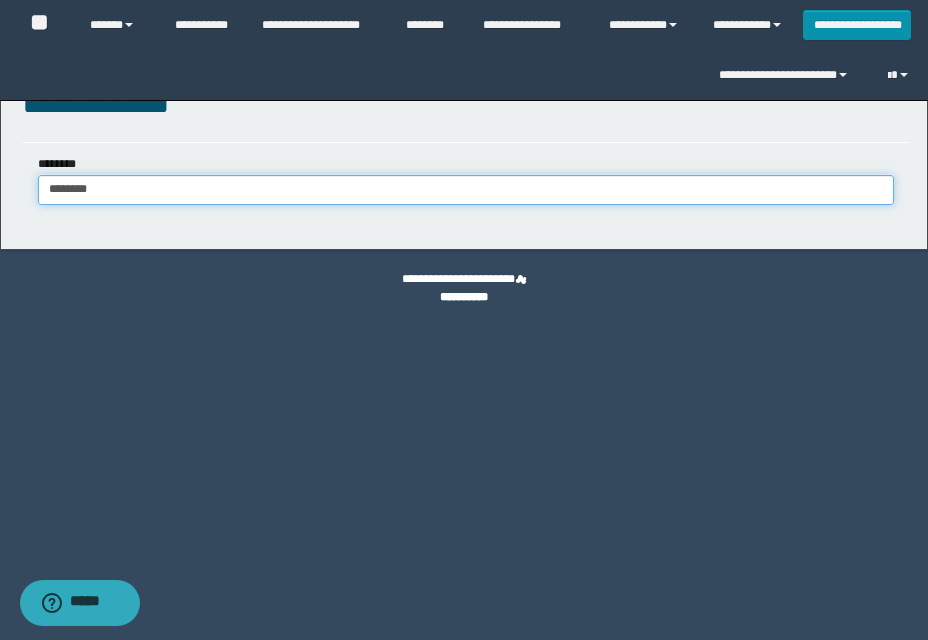 type on "********" 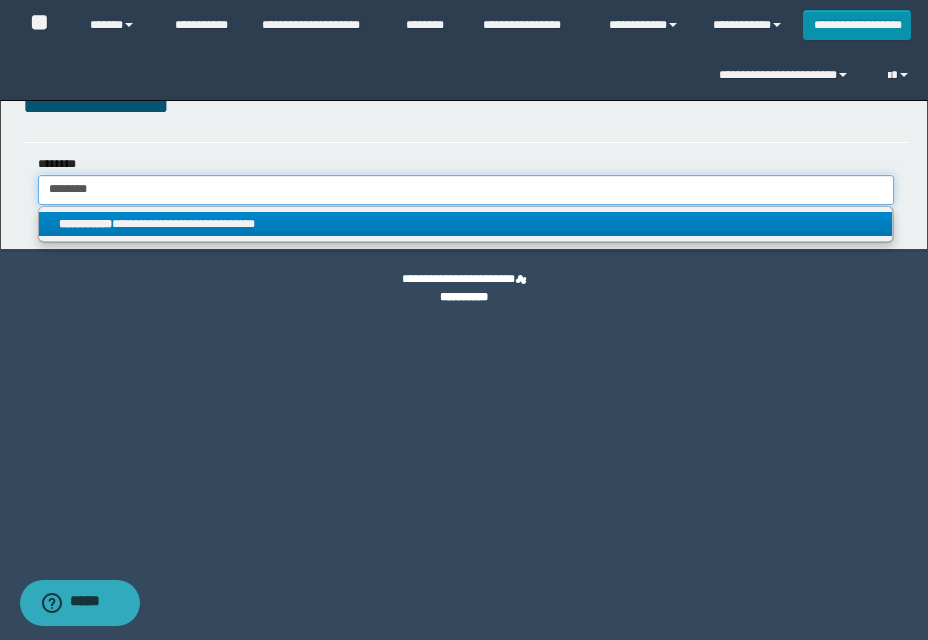 type on "********" 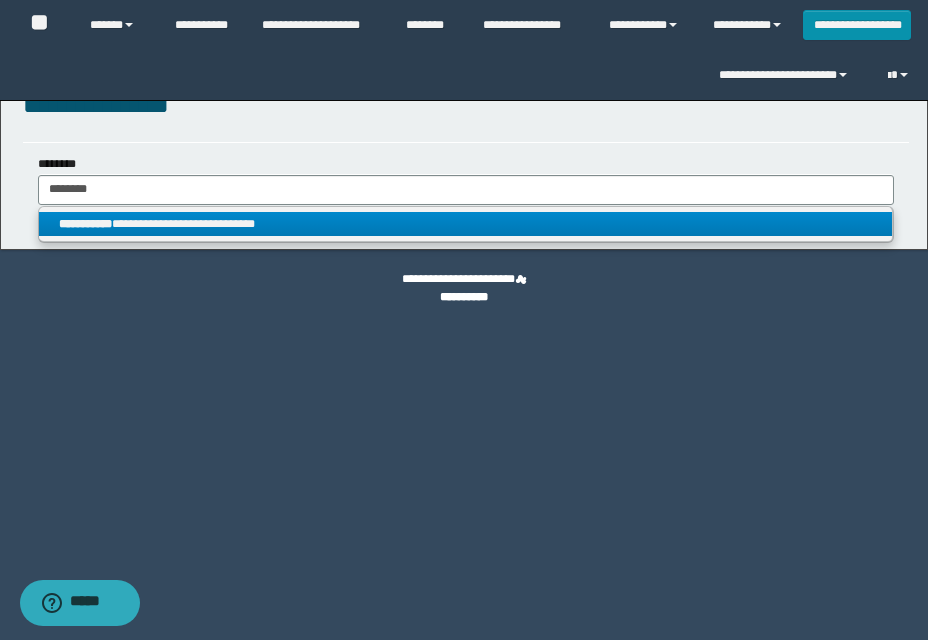 click on "**********" at bounding box center (465, 224) 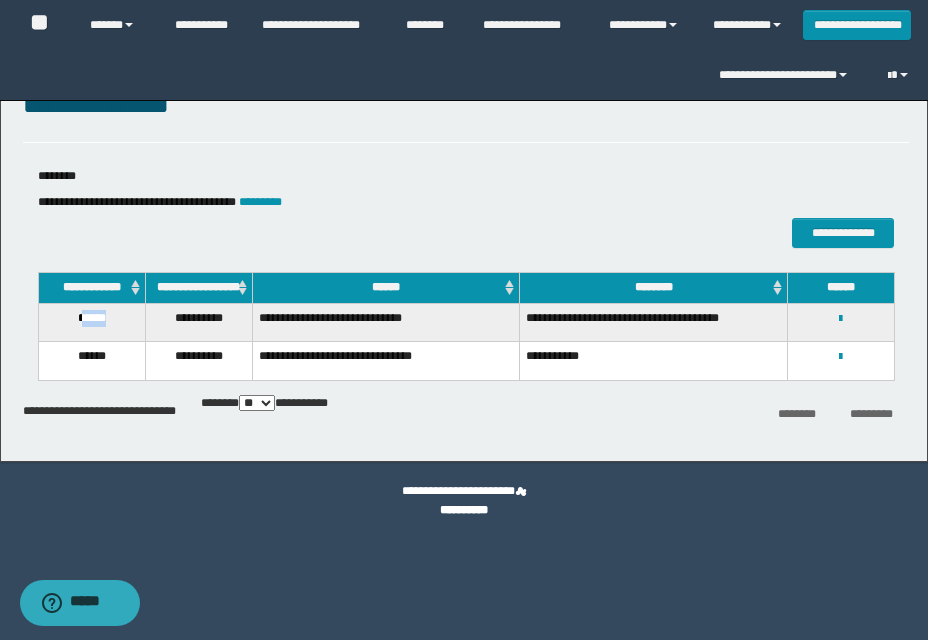 drag, startPoint x: 79, startPoint y: 335, endPoint x: 119, endPoint y: 332, distance: 40.112343 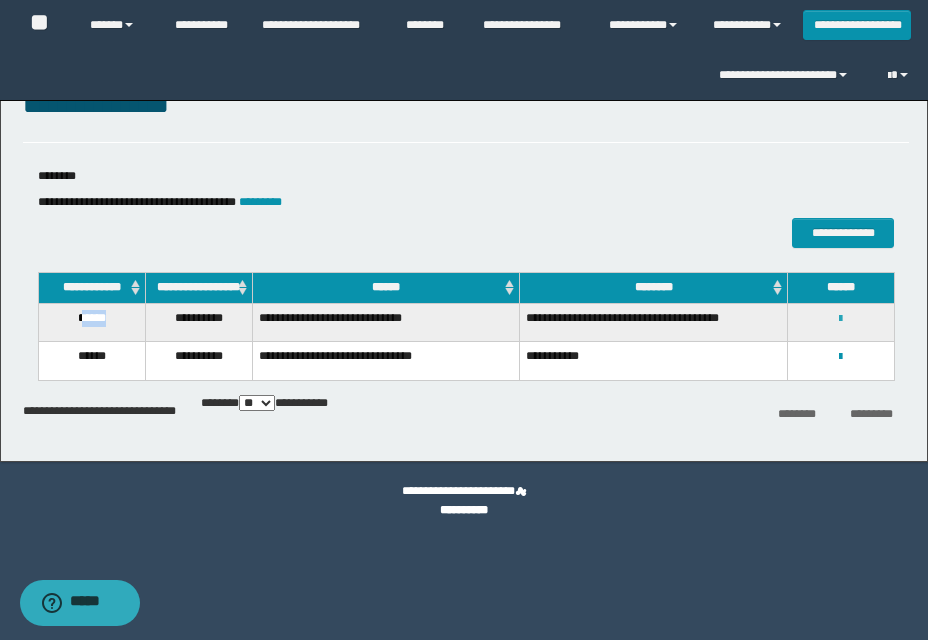 click at bounding box center [840, 319] 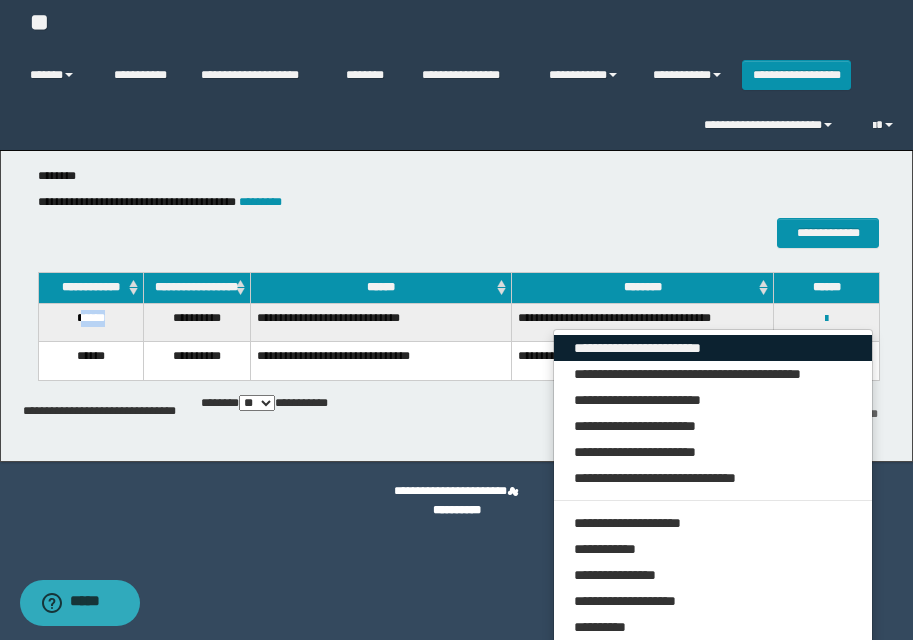 click on "**********" at bounding box center (713, 348) 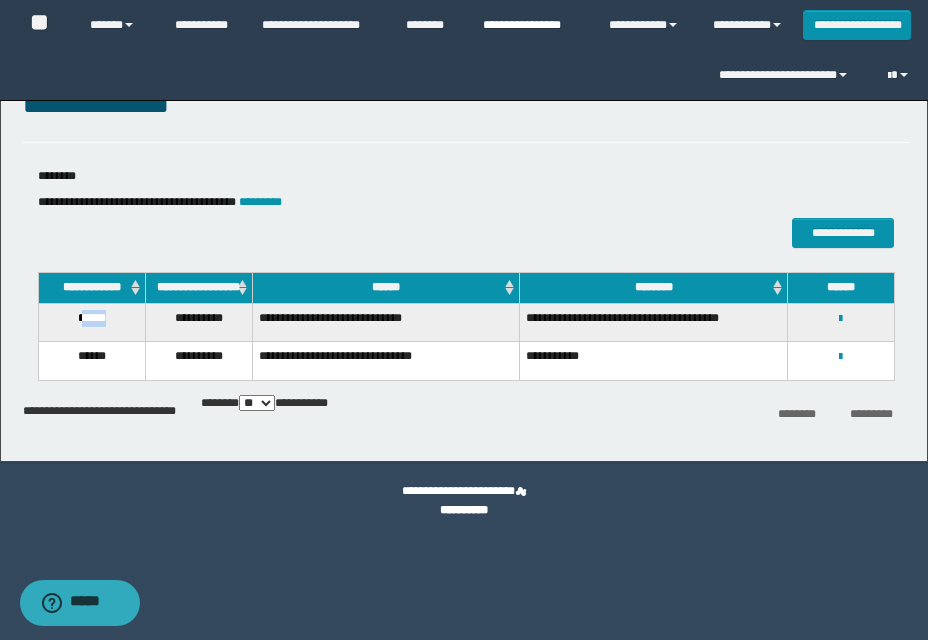 click on "**********" at bounding box center (531, 25) 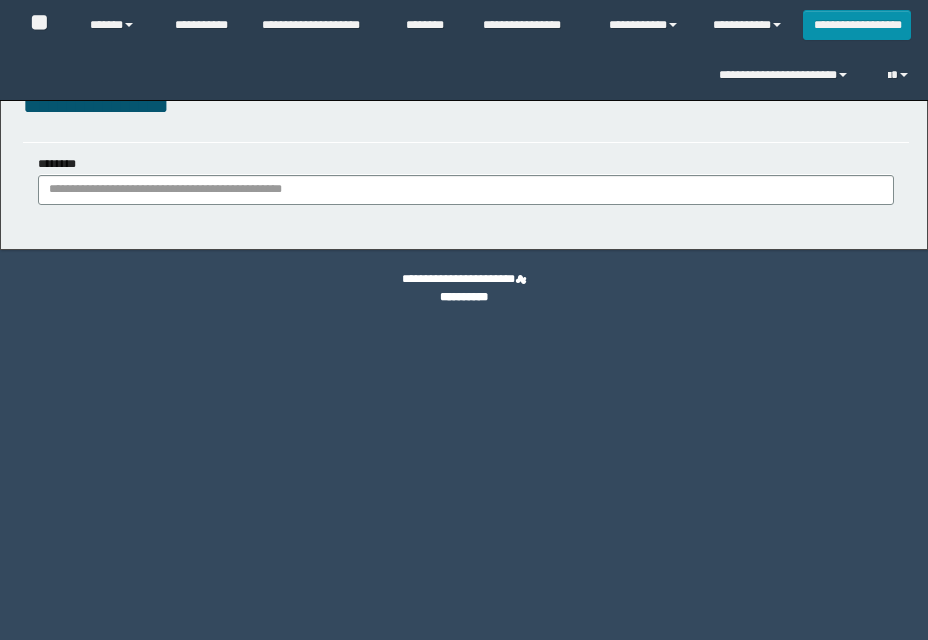scroll, scrollTop: 0, scrollLeft: 0, axis: both 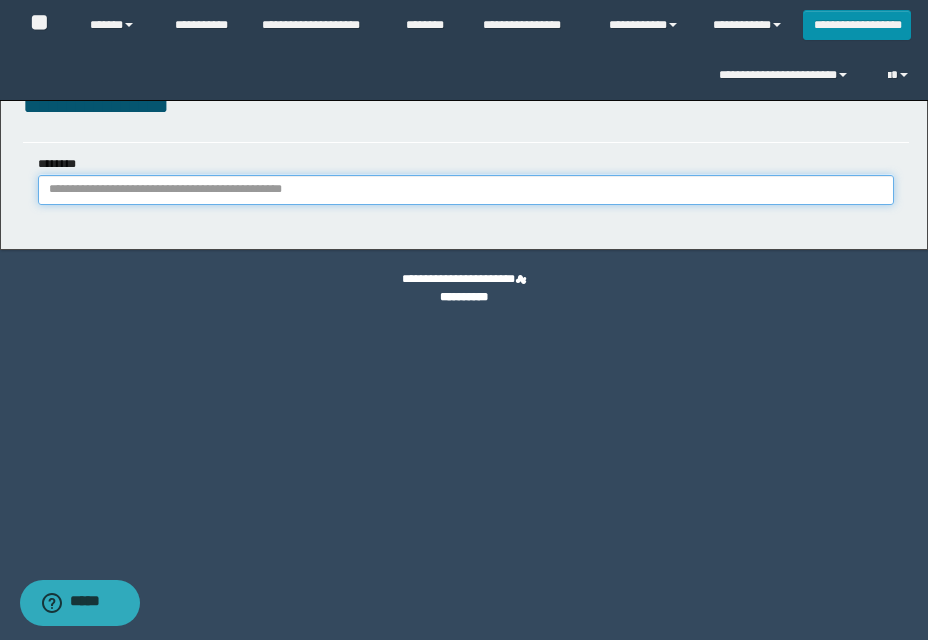 click on "********" at bounding box center [466, 190] 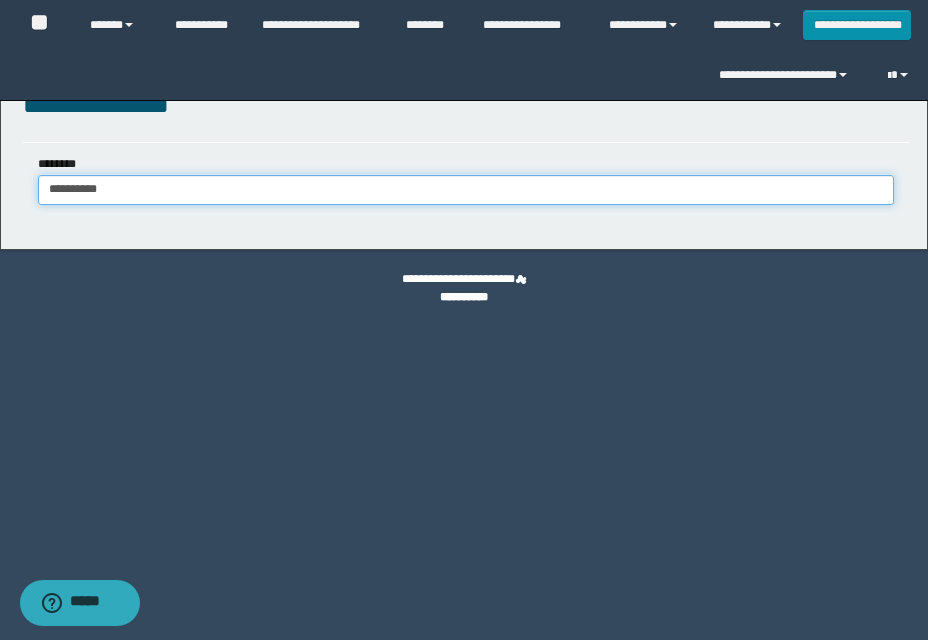 type on "**********" 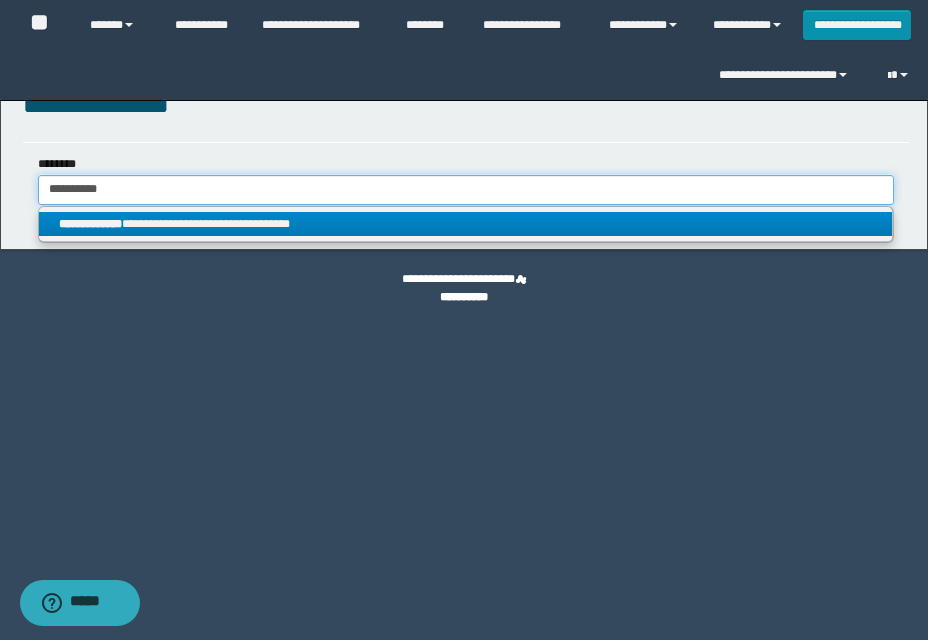 type on "**********" 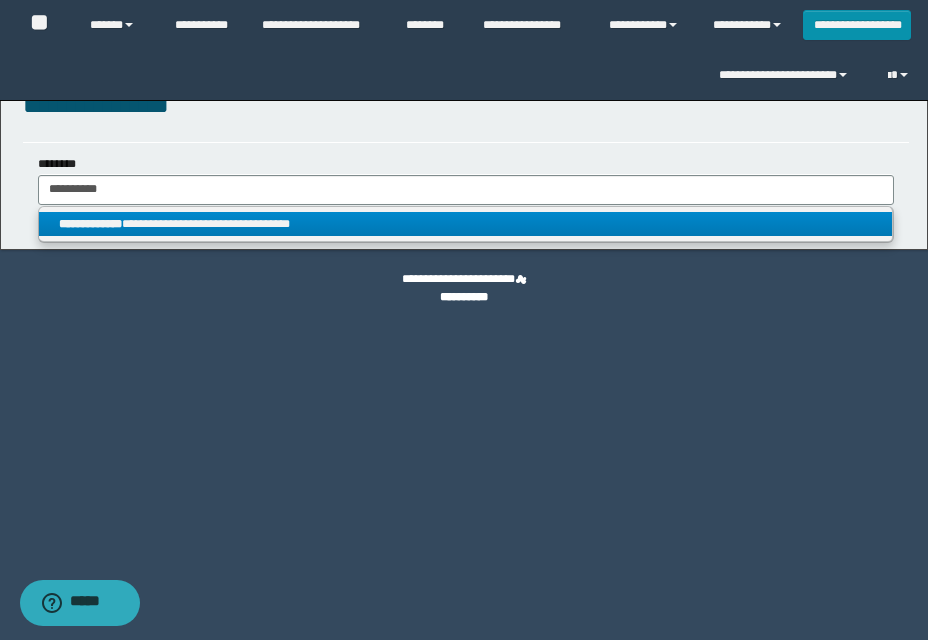 click on "**********" at bounding box center (465, 224) 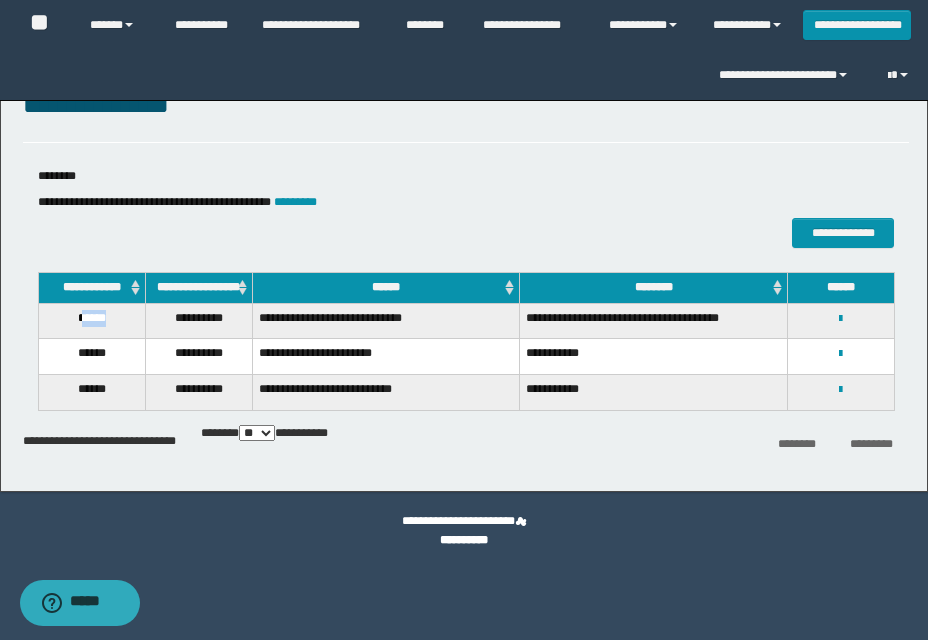 drag, startPoint x: 79, startPoint y: 334, endPoint x: 117, endPoint y: 330, distance: 38.209946 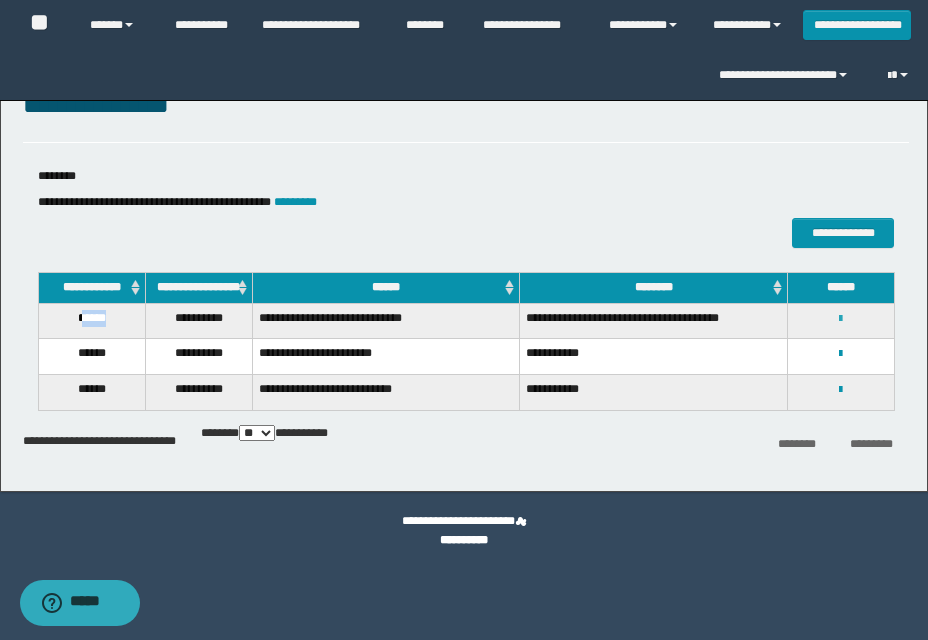 click at bounding box center [840, 319] 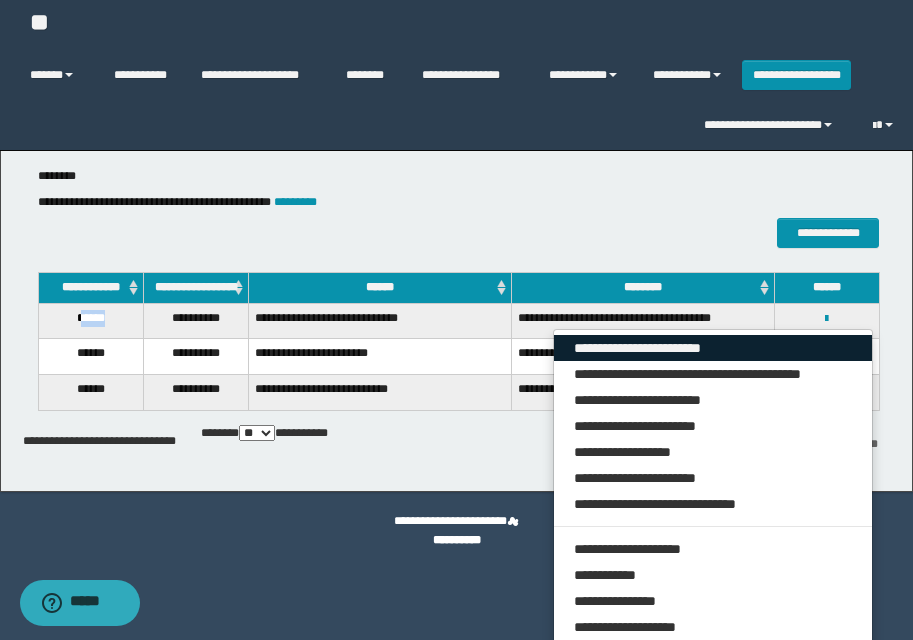 click on "**********" at bounding box center (713, 348) 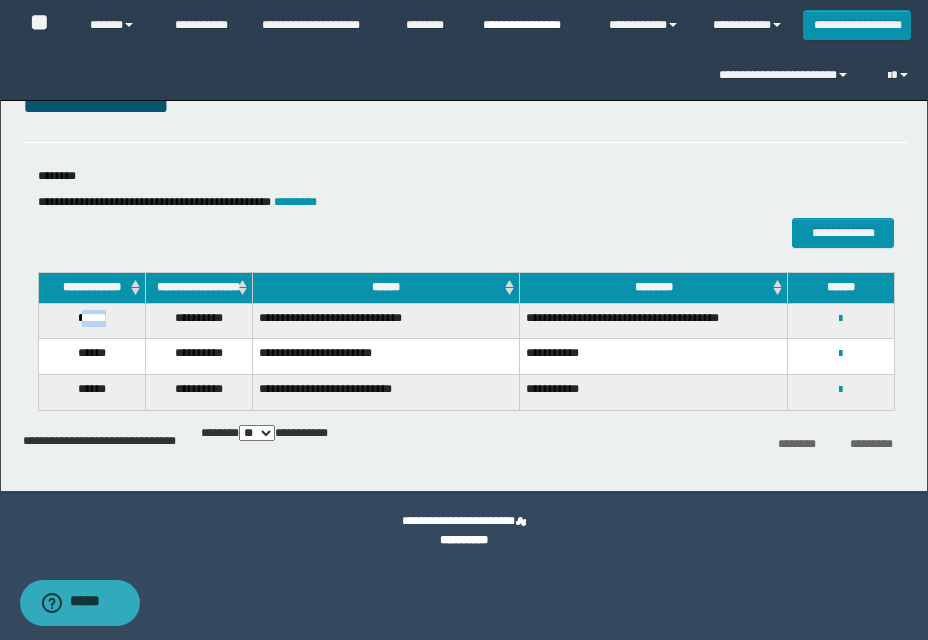 click on "**********" at bounding box center (531, 25) 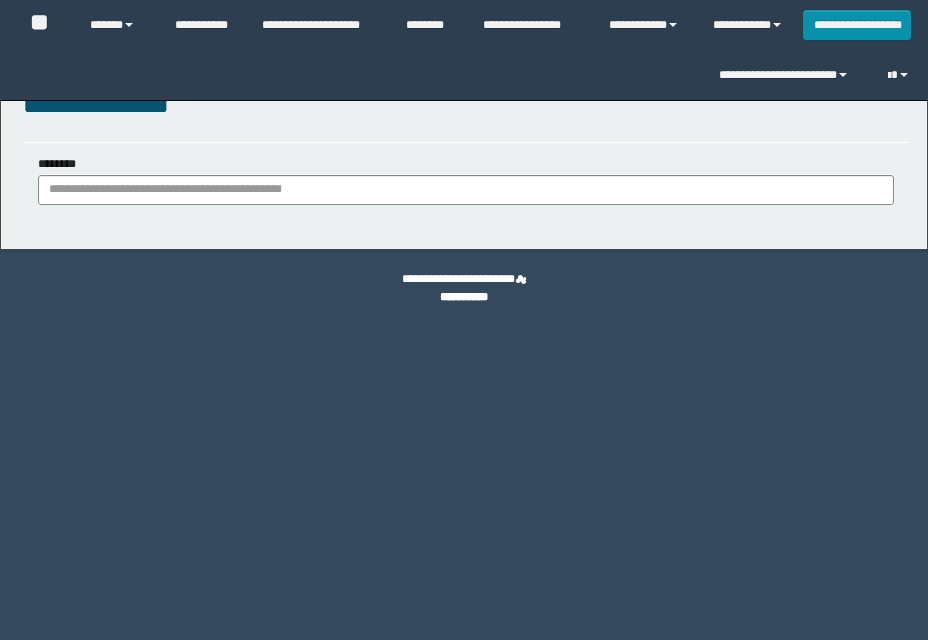 scroll, scrollTop: 0, scrollLeft: 0, axis: both 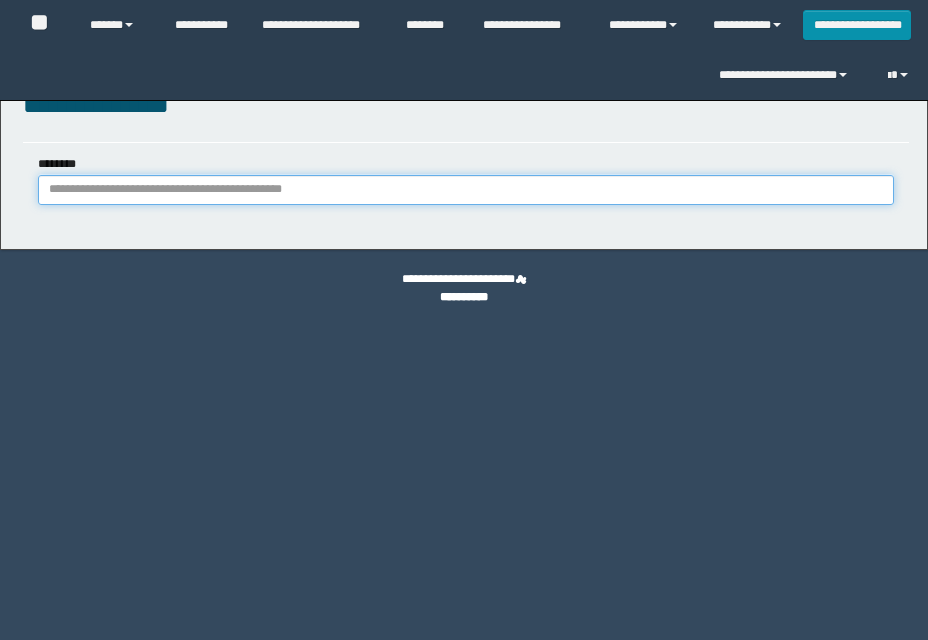 click on "********" at bounding box center [466, 190] 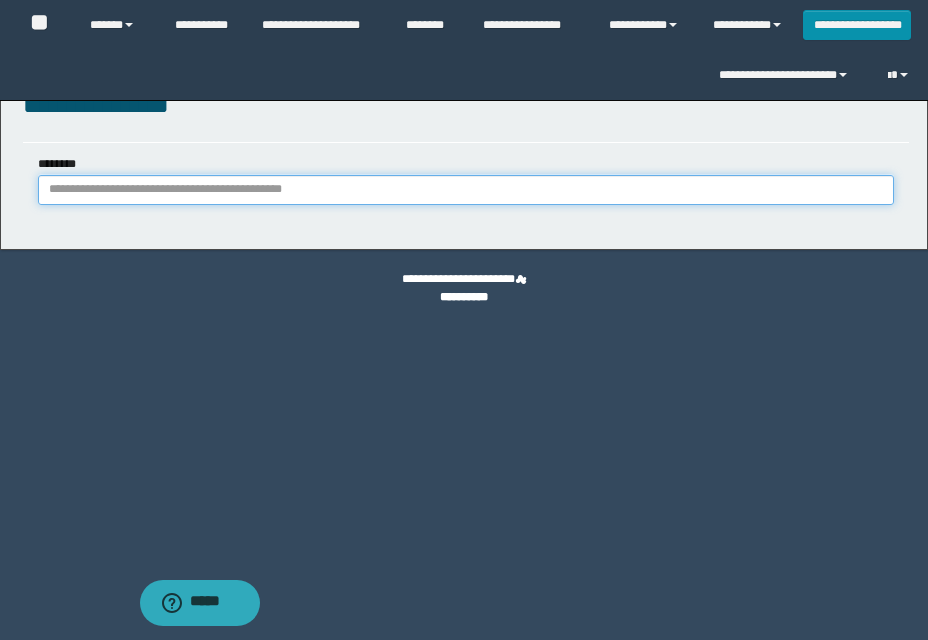 paste on "**********" 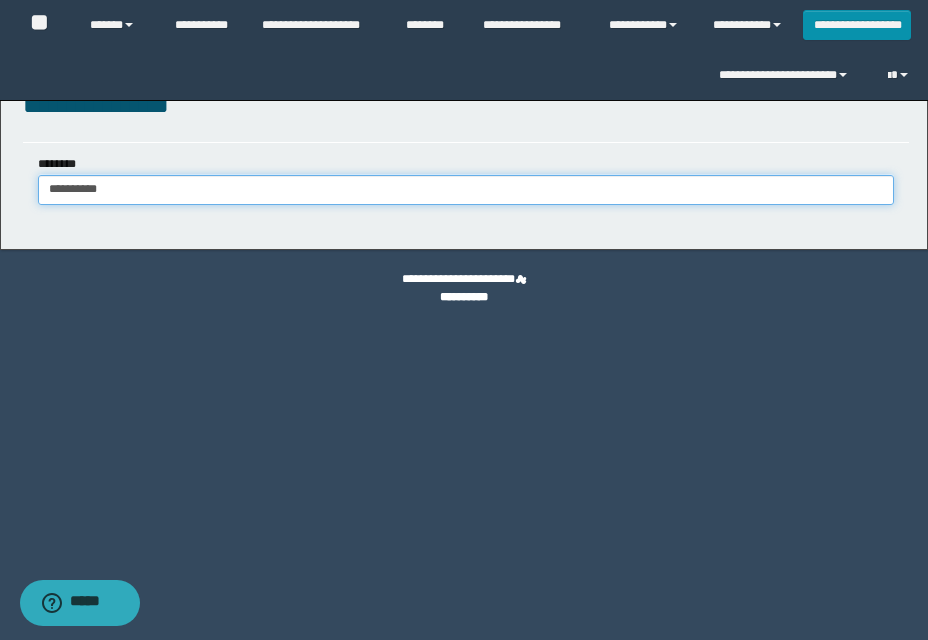 type on "**********" 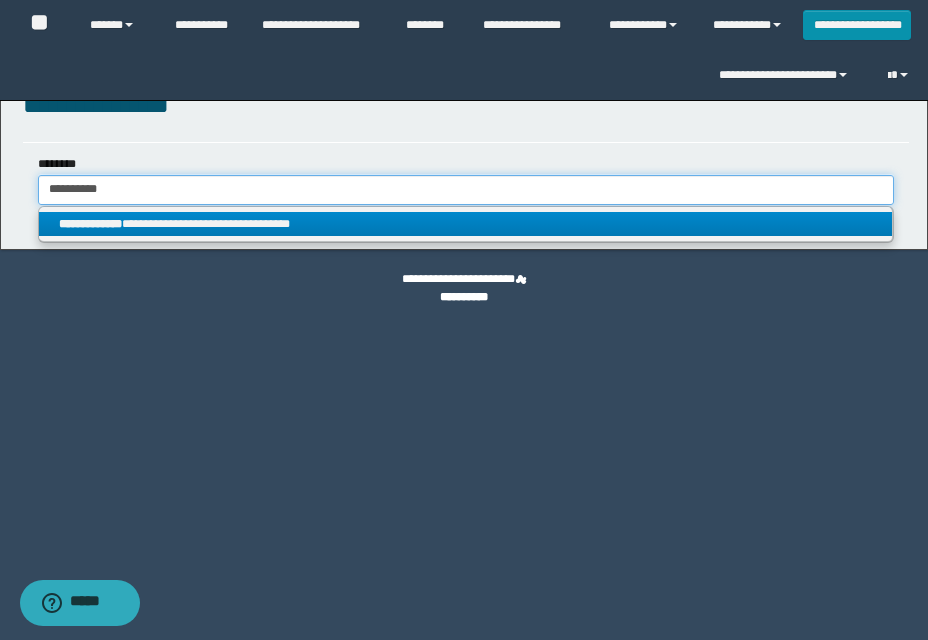 type on "**********" 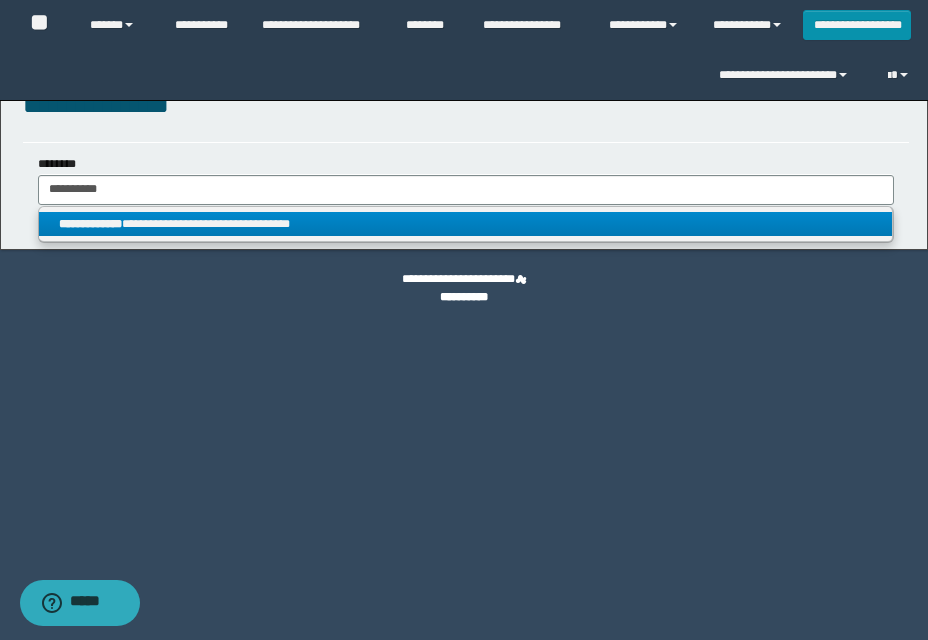 click on "**********" at bounding box center [465, 224] 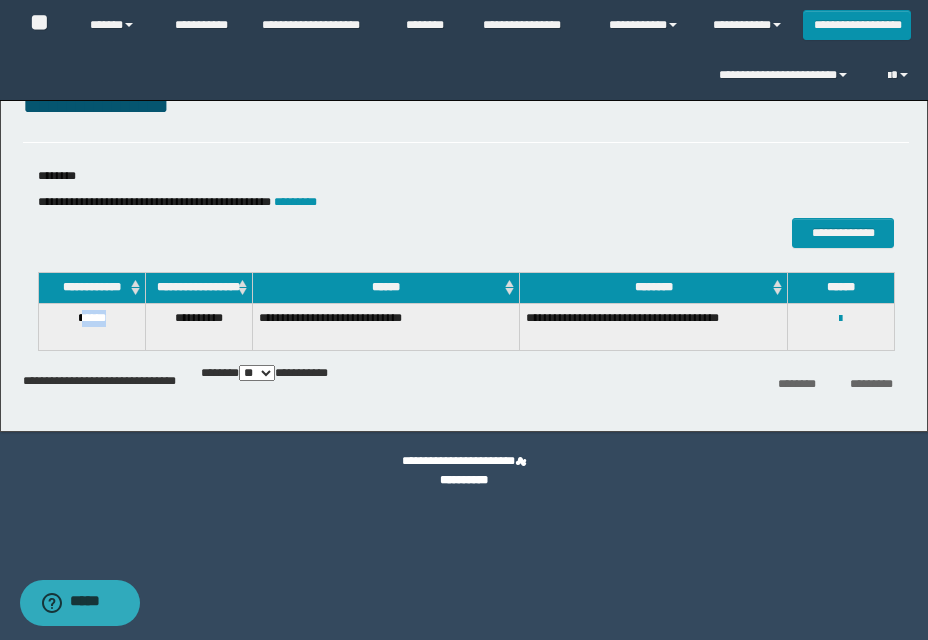 drag, startPoint x: 77, startPoint y: 334, endPoint x: 122, endPoint y: 334, distance: 45 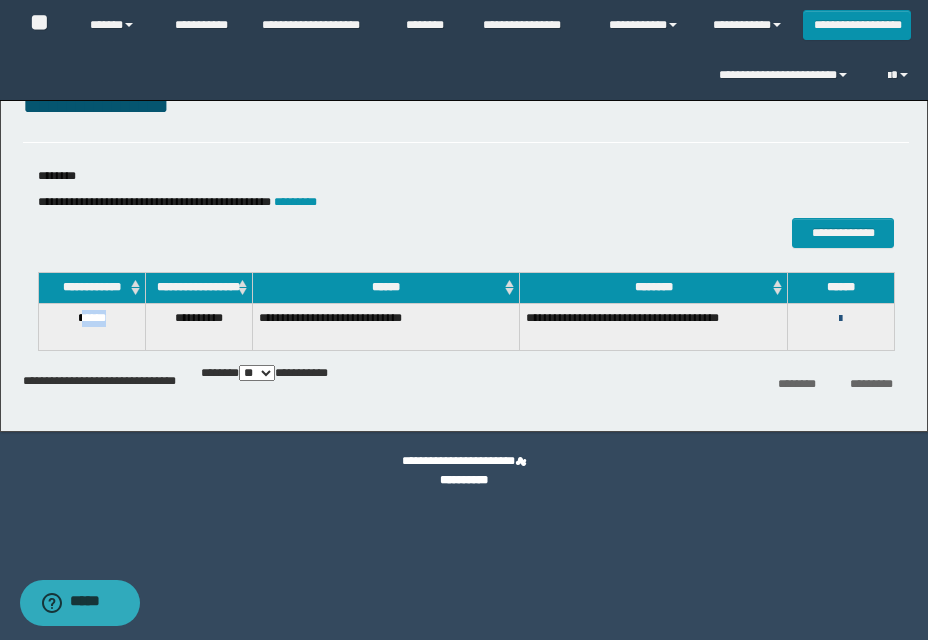 drag, startPoint x: 839, startPoint y: 332, endPoint x: 812, endPoint y: 354, distance: 34.828148 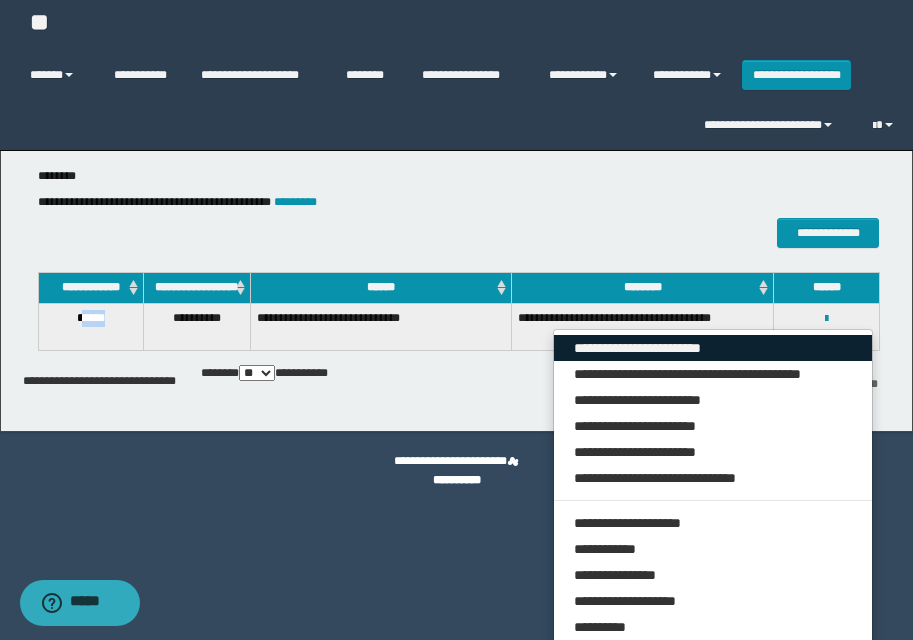 click on "**********" at bounding box center (713, 348) 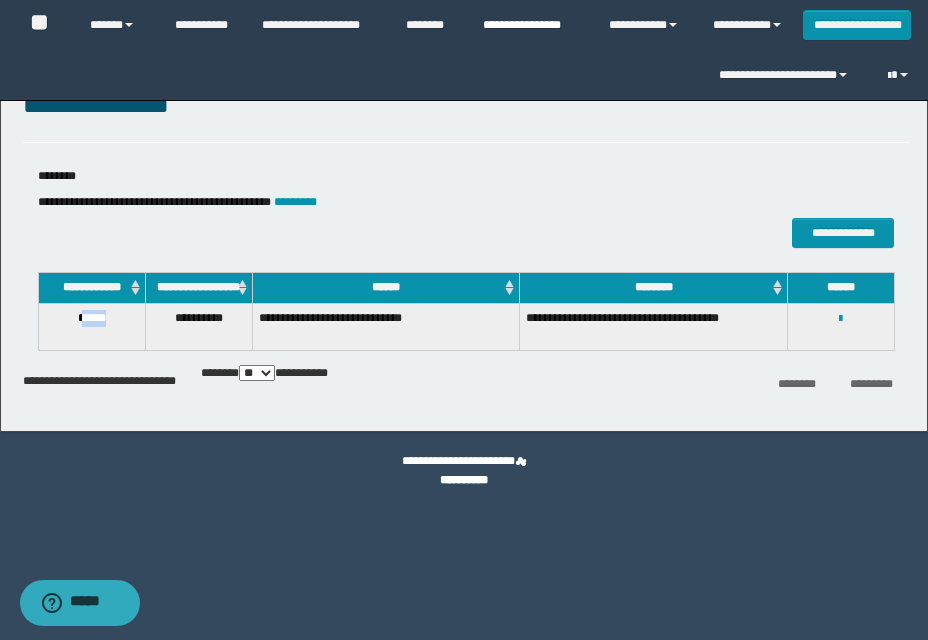 click on "**********" at bounding box center (531, 25) 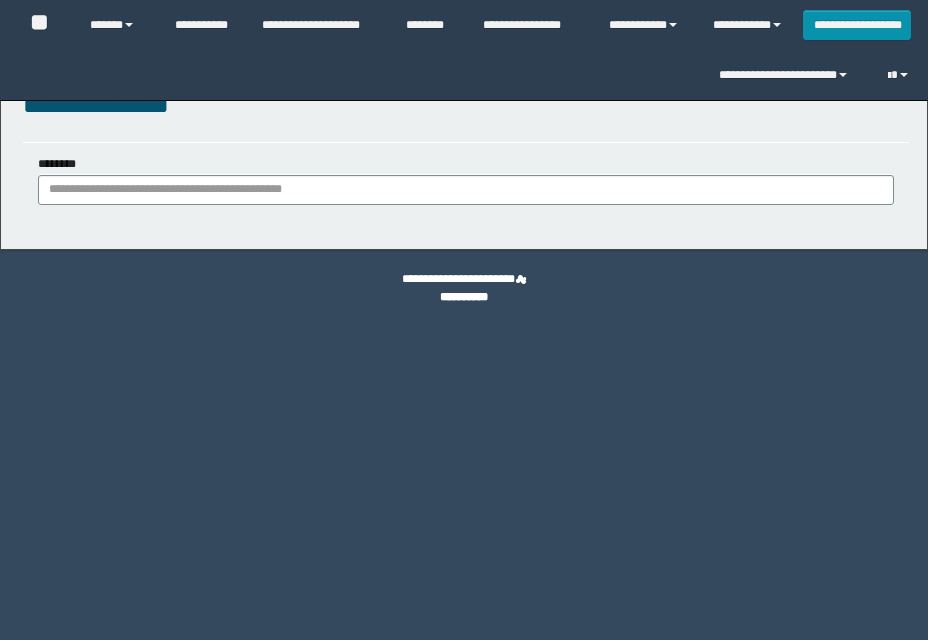 scroll, scrollTop: 0, scrollLeft: 0, axis: both 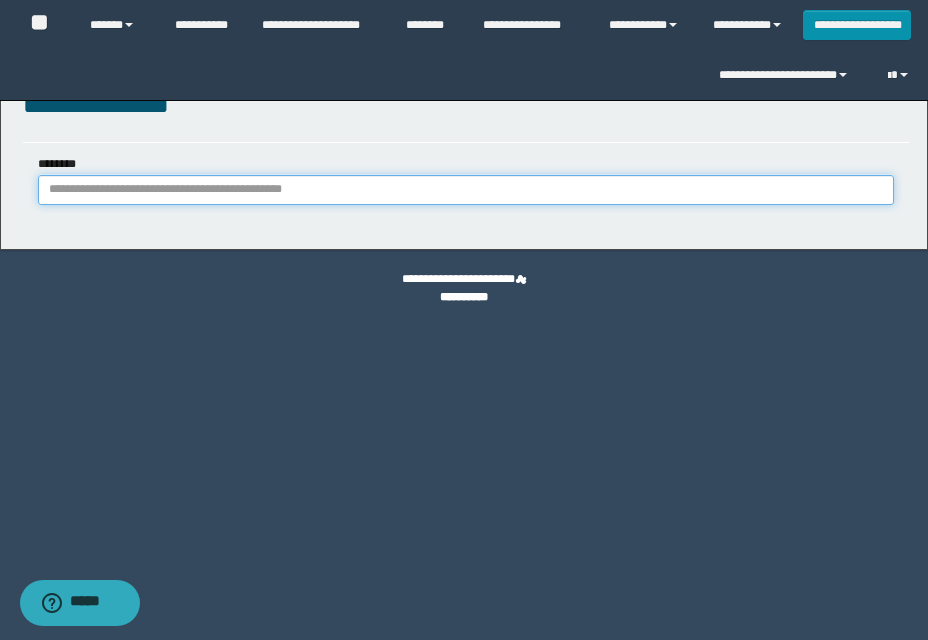 click on "********" at bounding box center (466, 190) 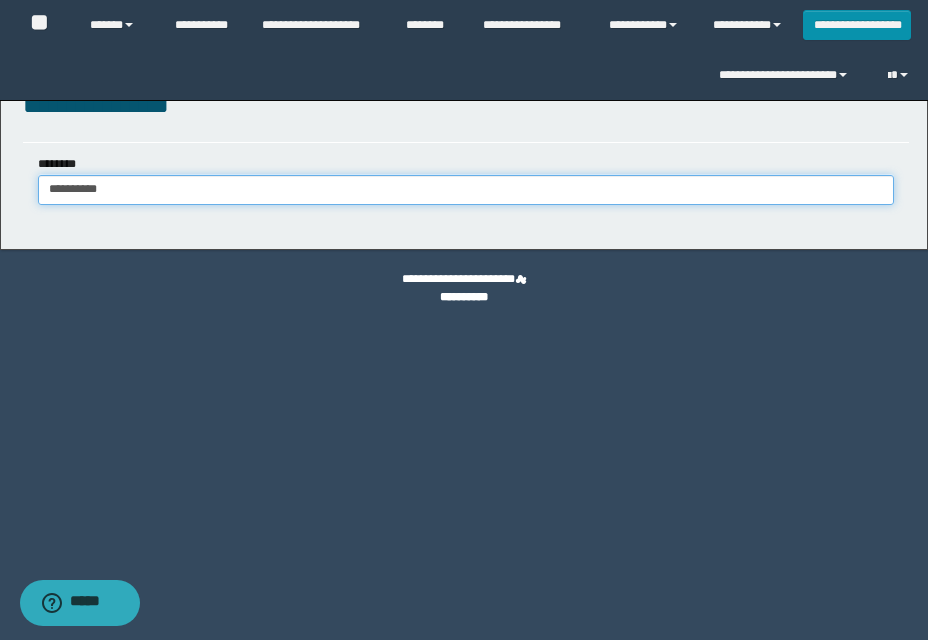 type on "**********" 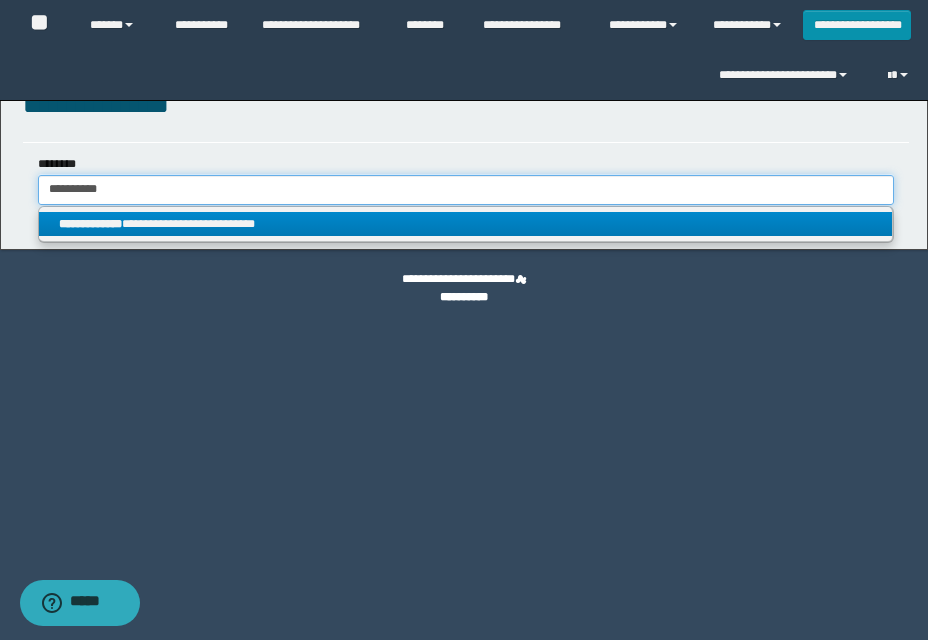 type on "**********" 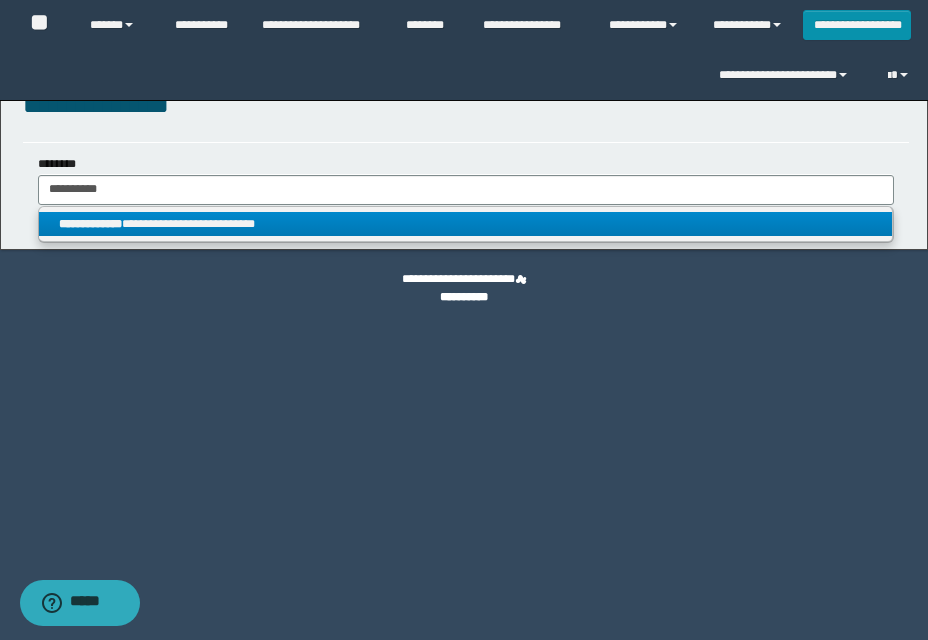 click on "**********" at bounding box center [465, 224] 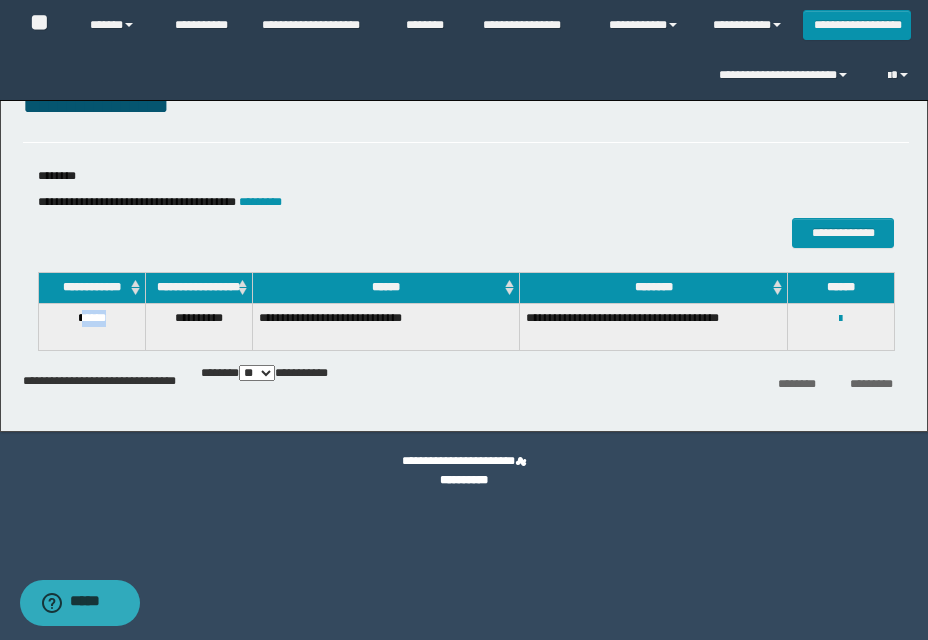 drag, startPoint x: 81, startPoint y: 328, endPoint x: 125, endPoint y: 328, distance: 44 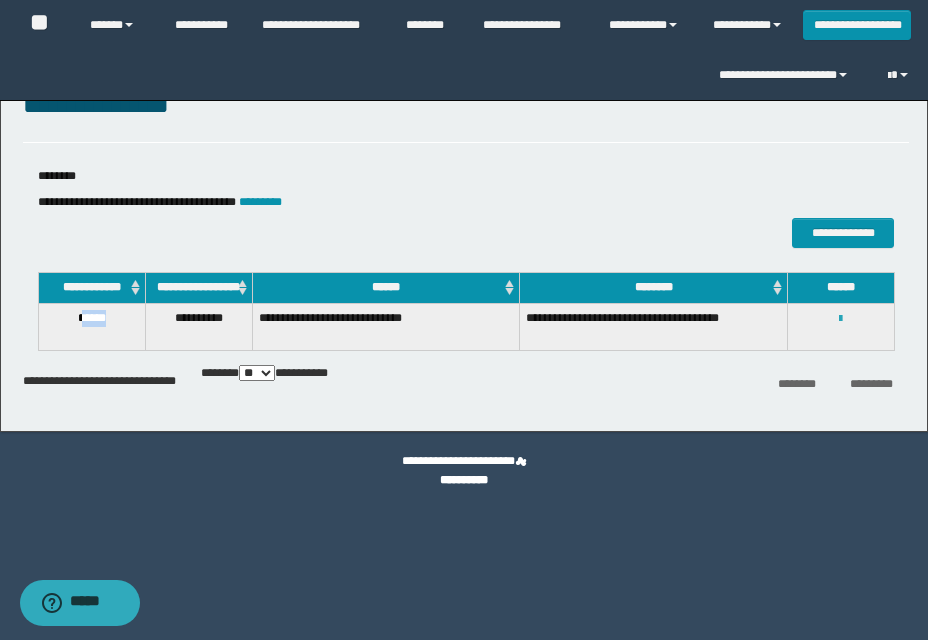 click at bounding box center [840, 319] 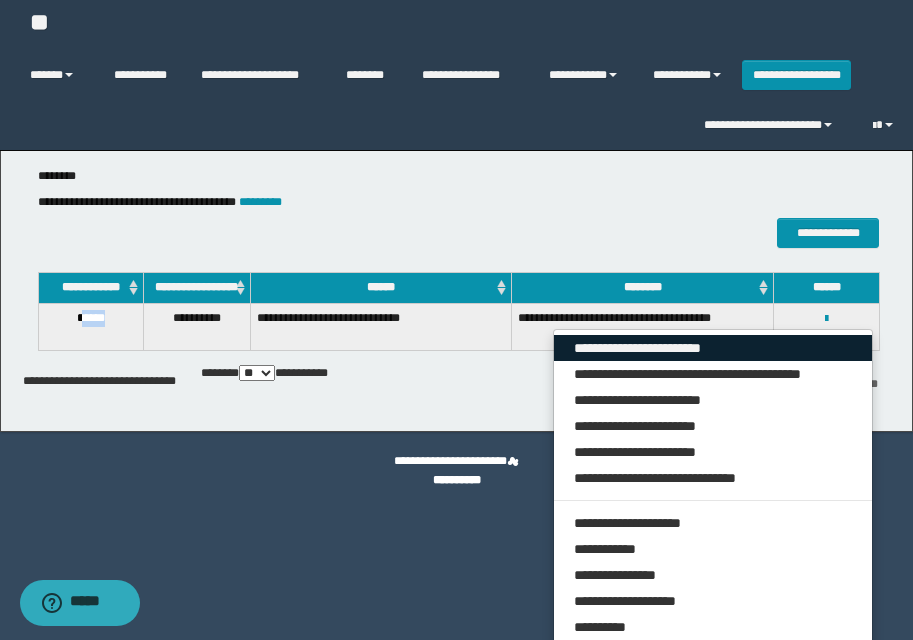 click on "**********" at bounding box center [713, 348] 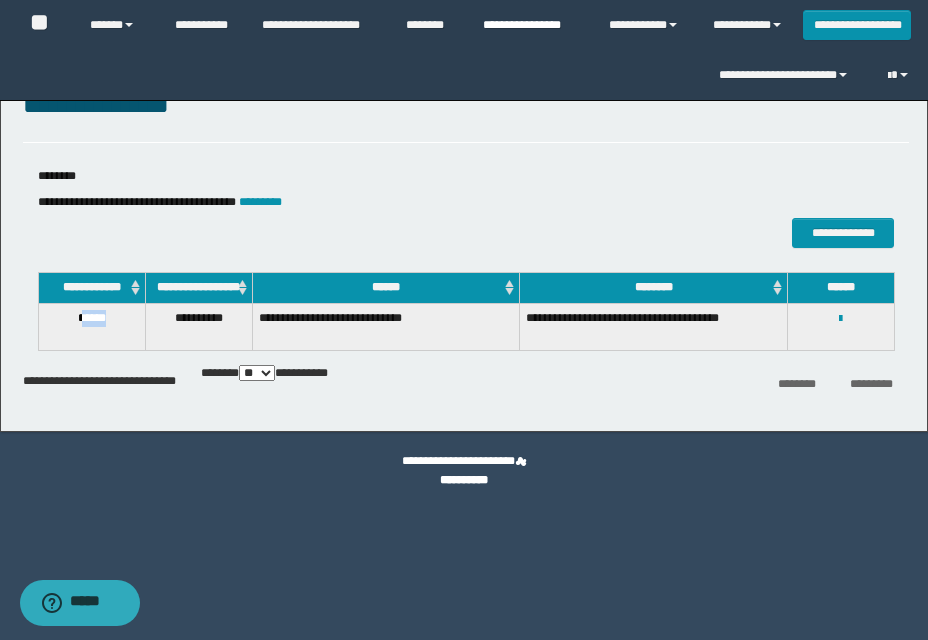 click on "**********" at bounding box center (531, 25) 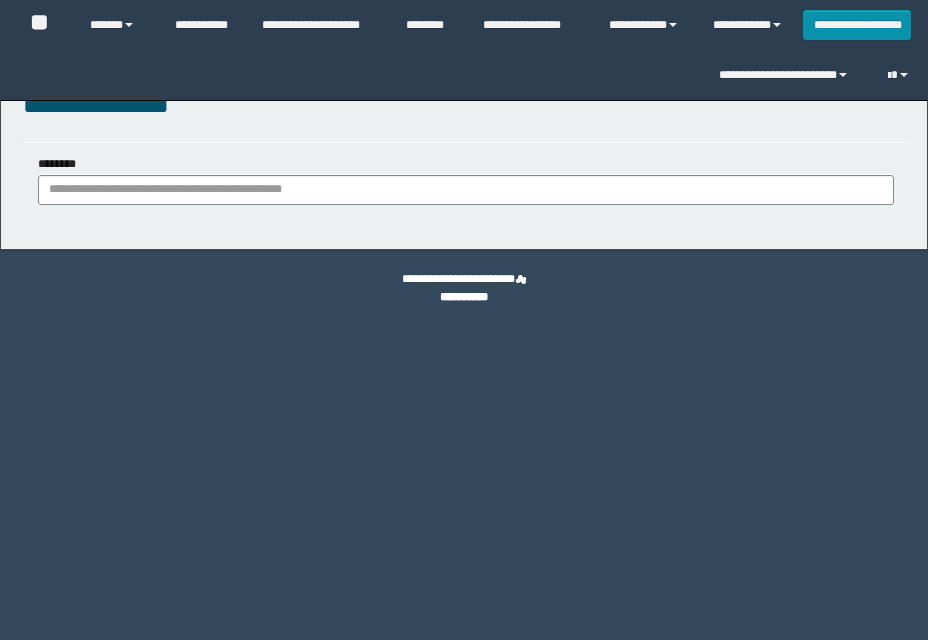 scroll, scrollTop: 0, scrollLeft: 0, axis: both 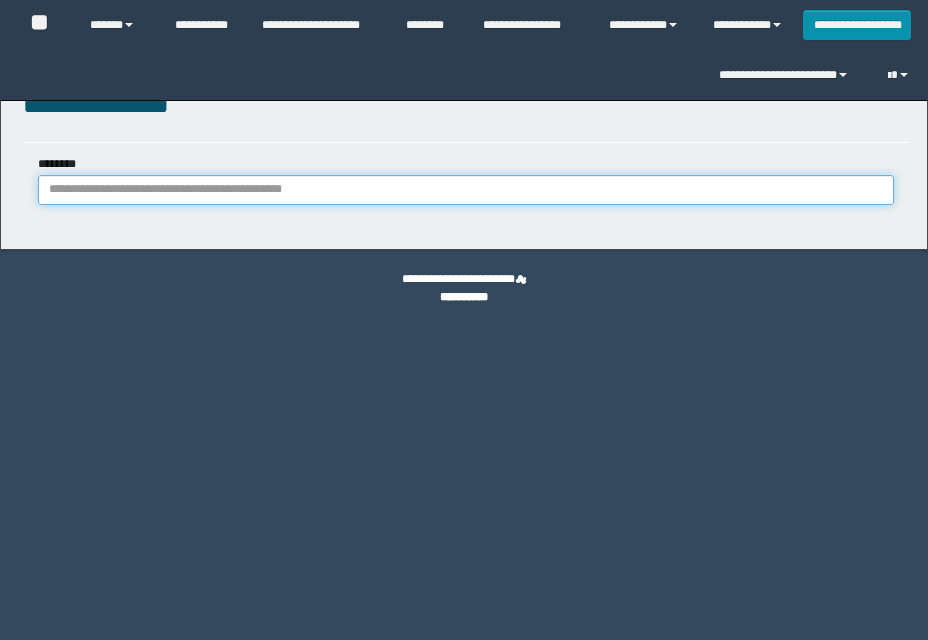 click on "********" at bounding box center [466, 190] 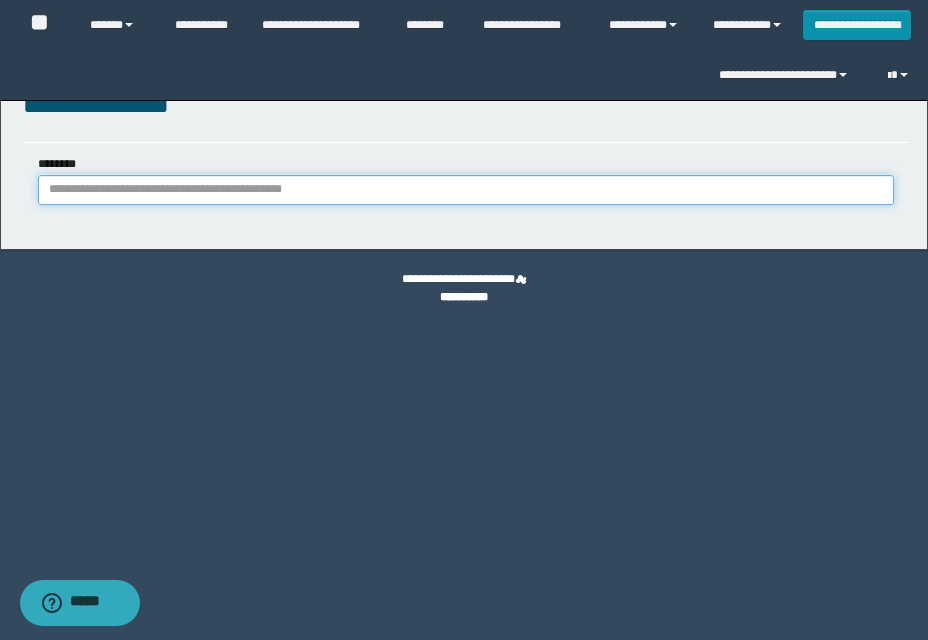 paste on "**********" 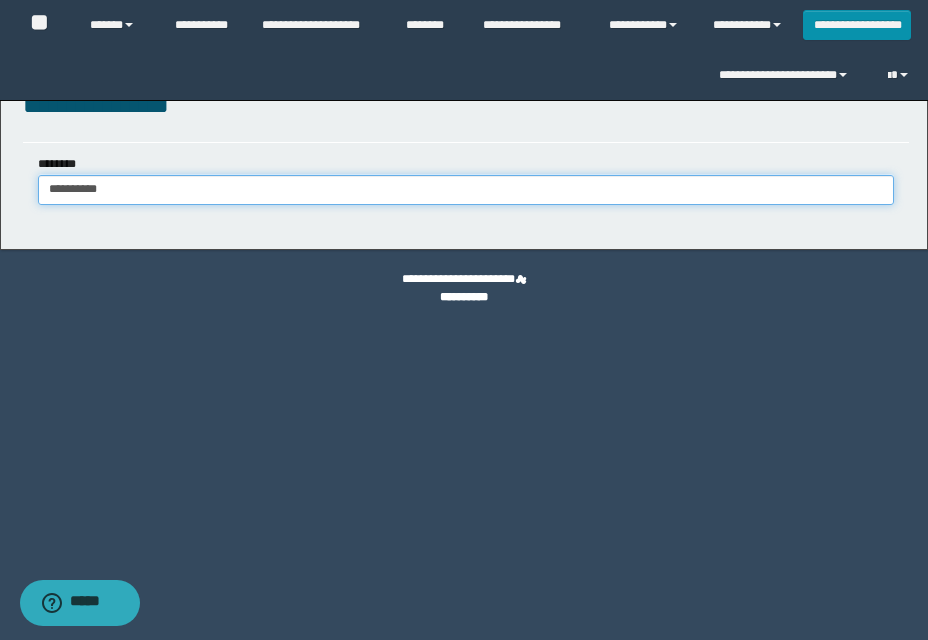 type on "**********" 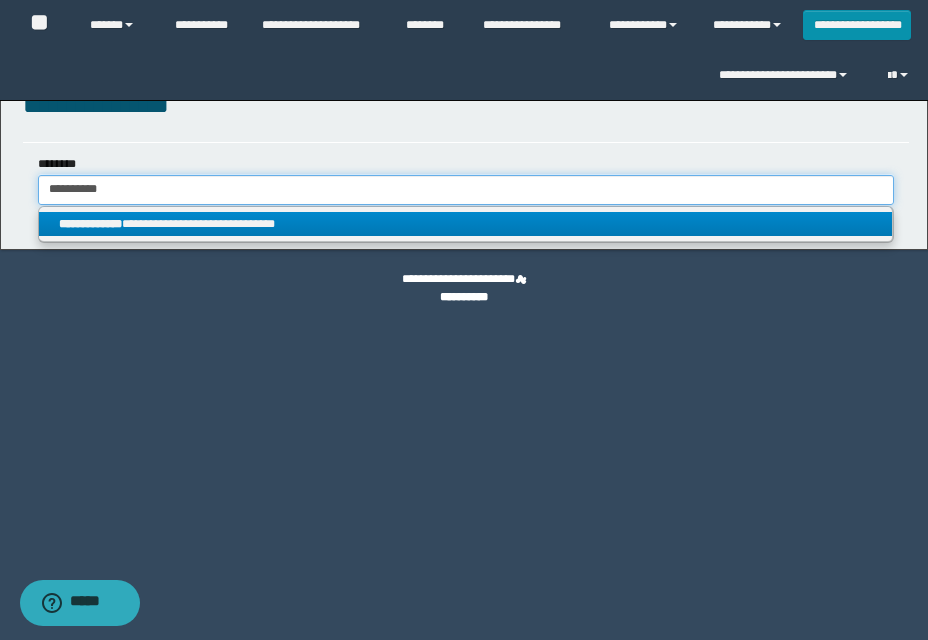 type on "**********" 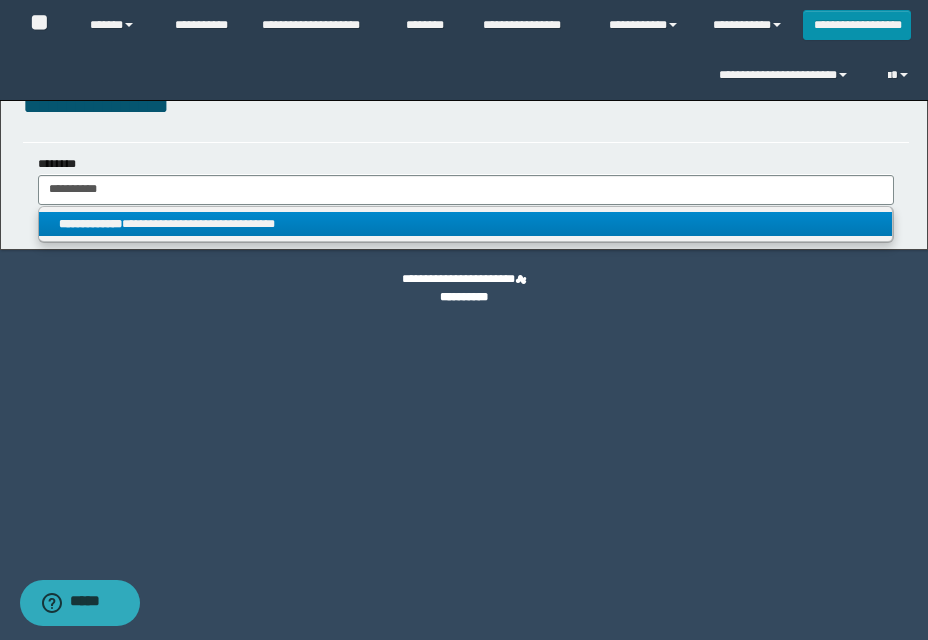 click on "**********" at bounding box center [465, 224] 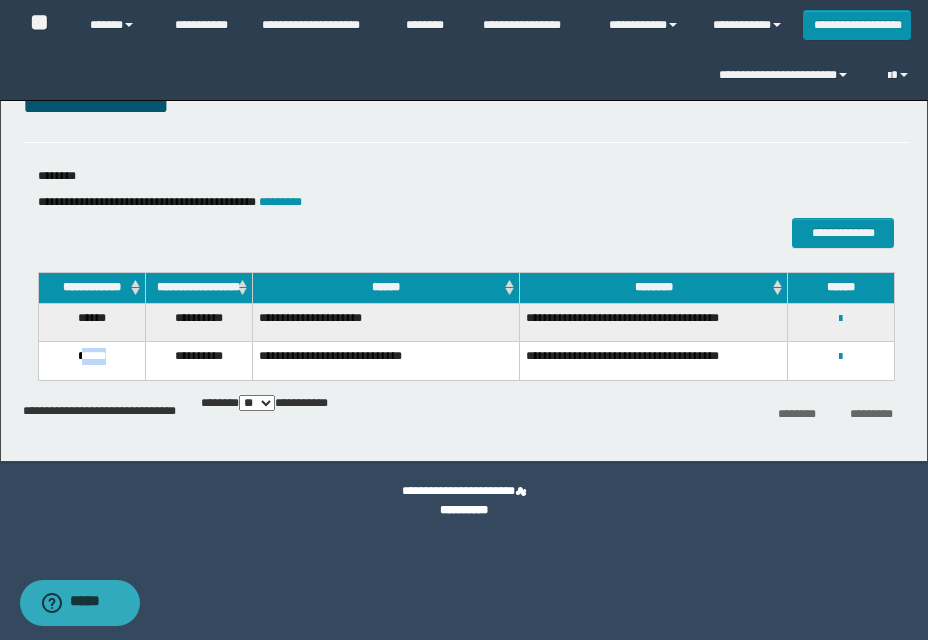 drag, startPoint x: 76, startPoint y: 362, endPoint x: 126, endPoint y: 362, distance: 50 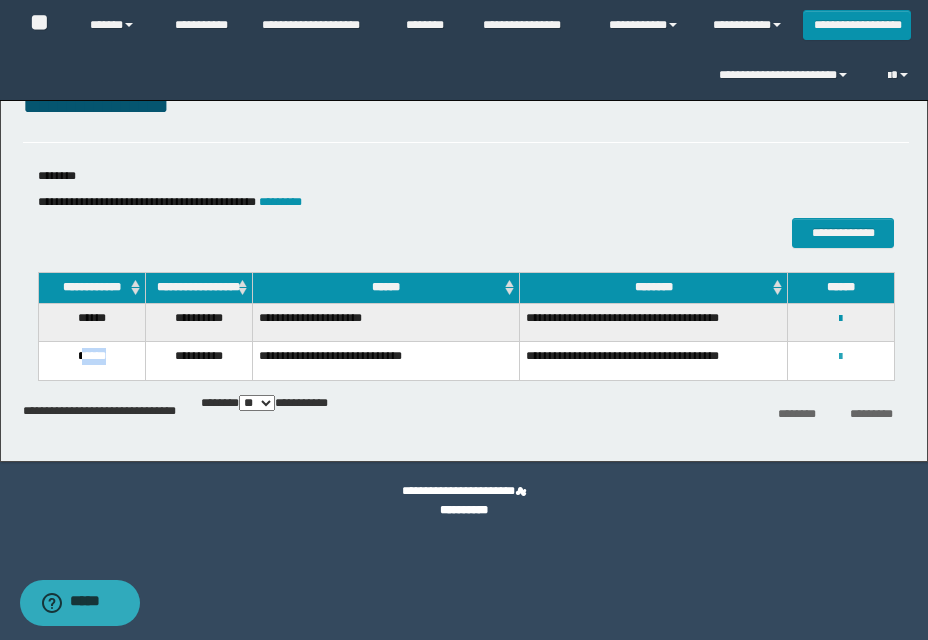 click at bounding box center (840, 357) 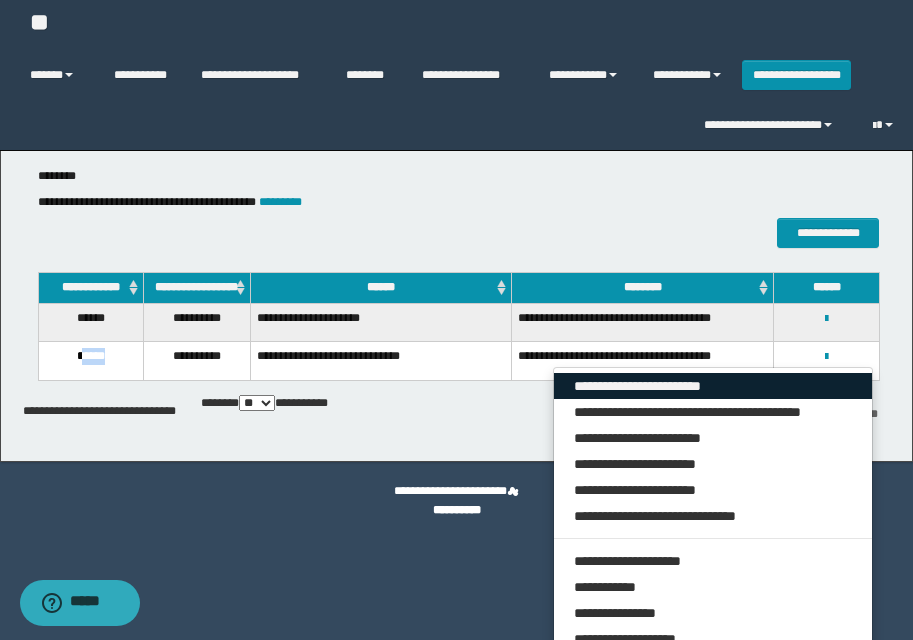 click on "**********" at bounding box center (713, 386) 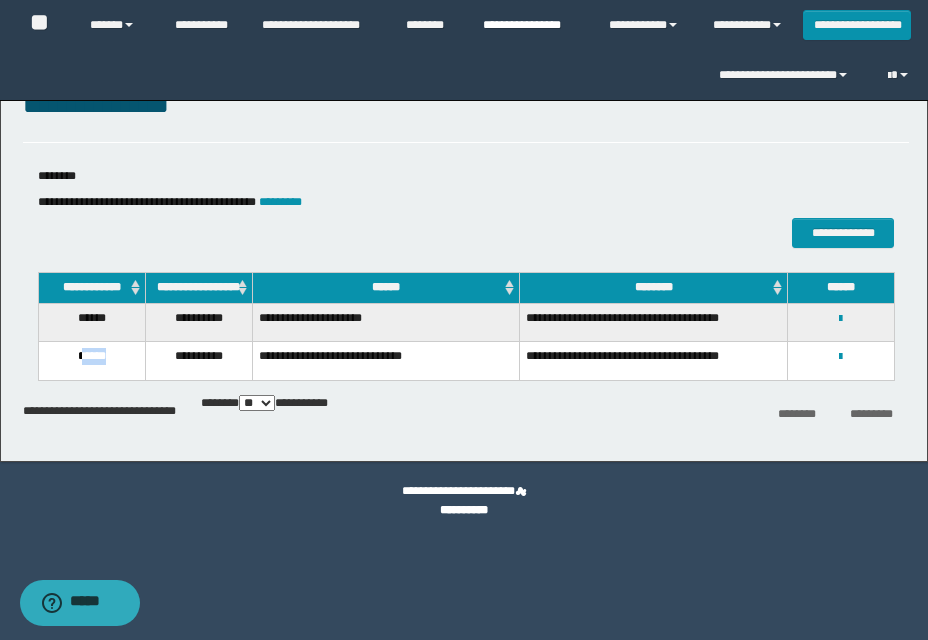click on "**********" at bounding box center (531, 25) 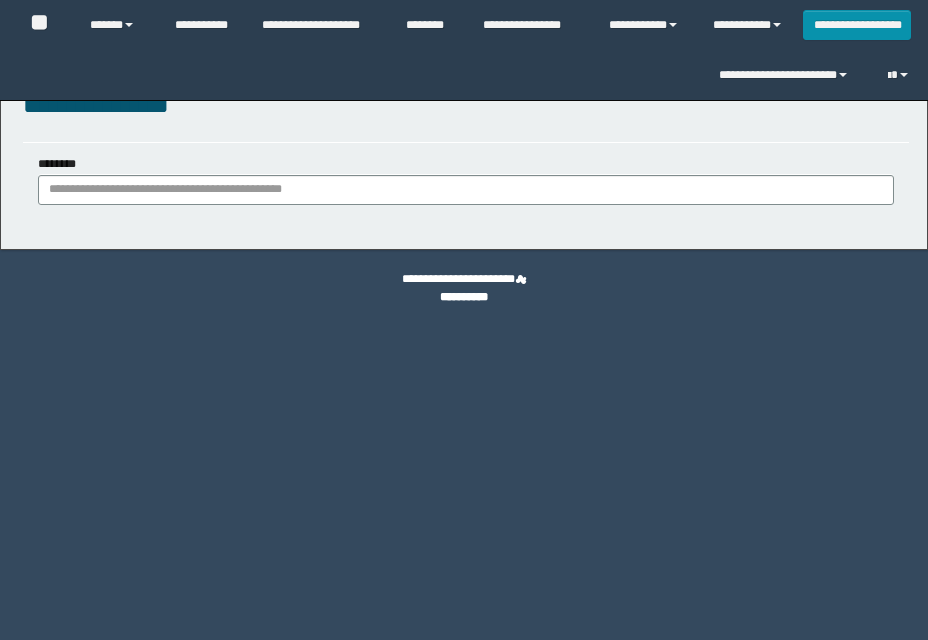 scroll, scrollTop: 0, scrollLeft: 0, axis: both 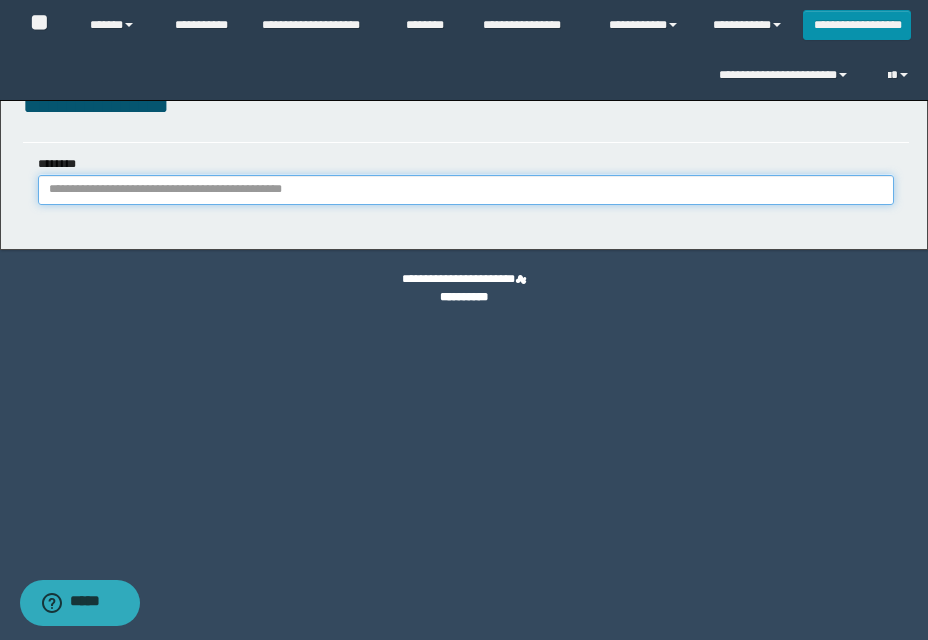 click on "********" at bounding box center [466, 190] 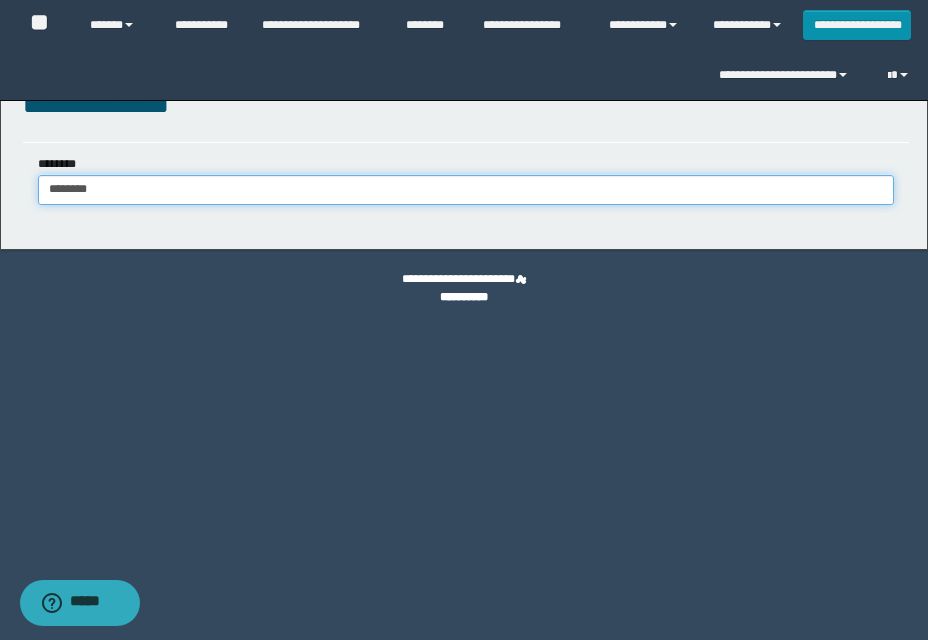 type on "********" 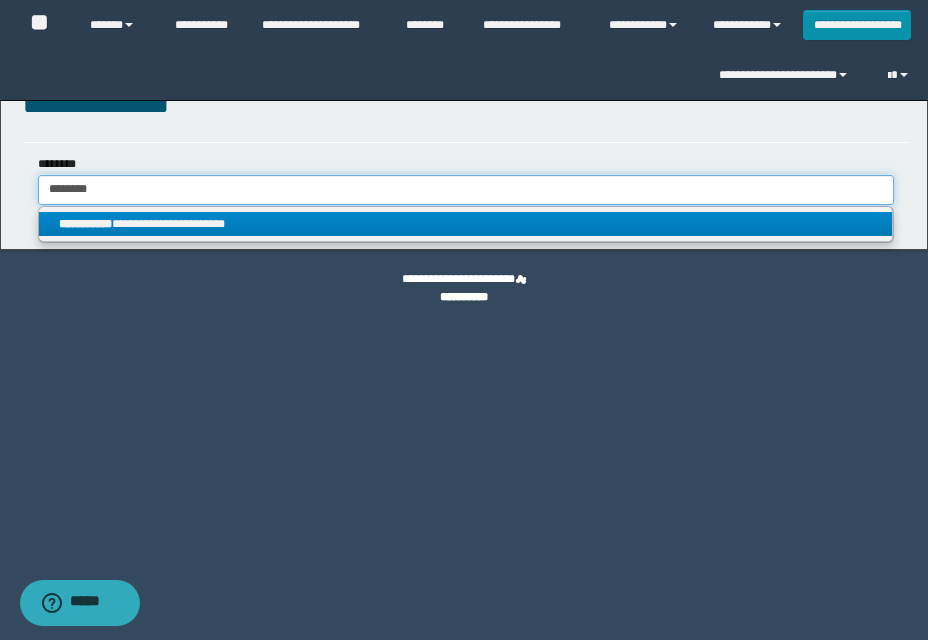 type on "********" 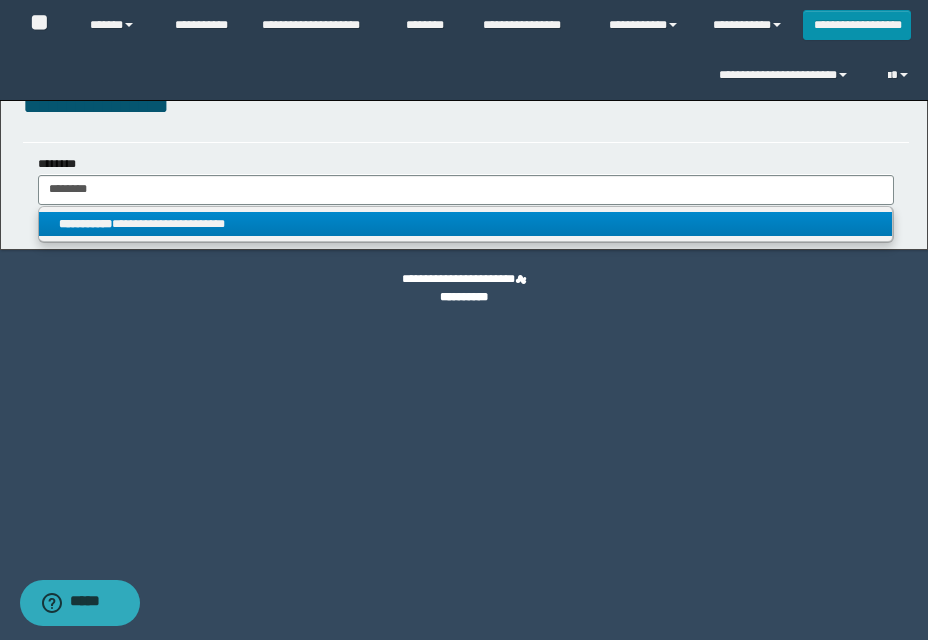 click on "**********" at bounding box center [465, 224] 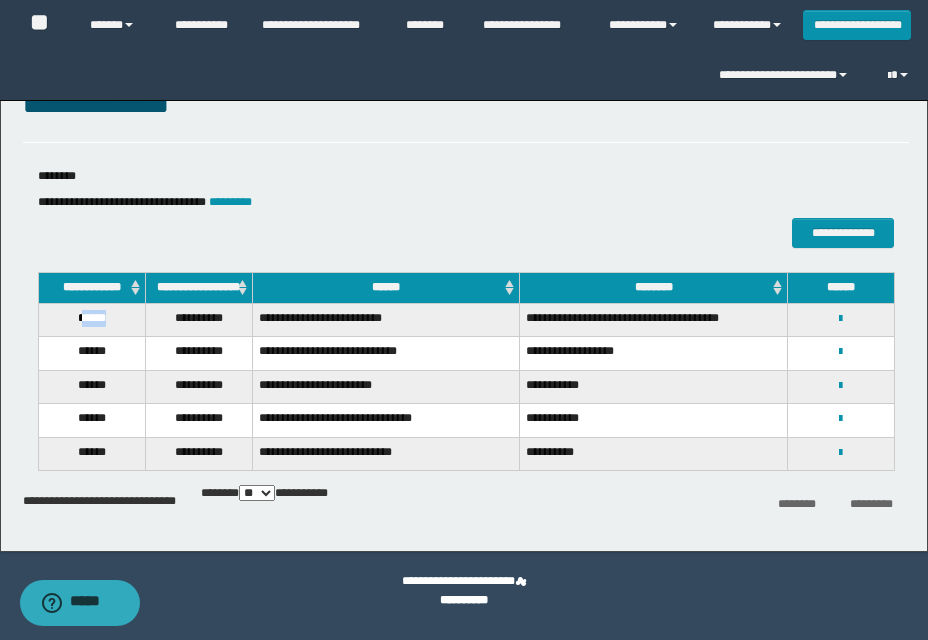 drag, startPoint x: 78, startPoint y: 334, endPoint x: 118, endPoint y: 334, distance: 40 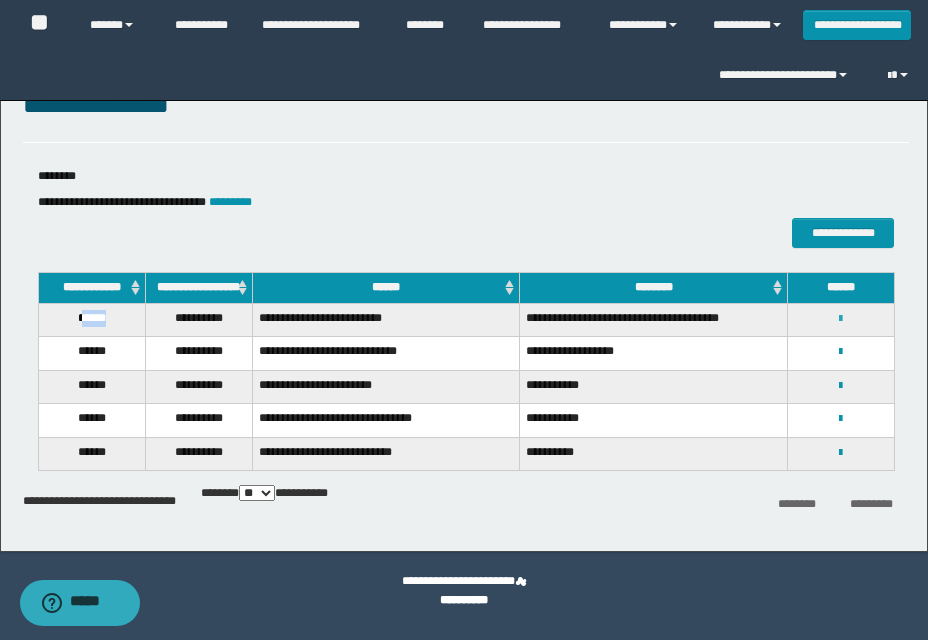 click at bounding box center (840, 319) 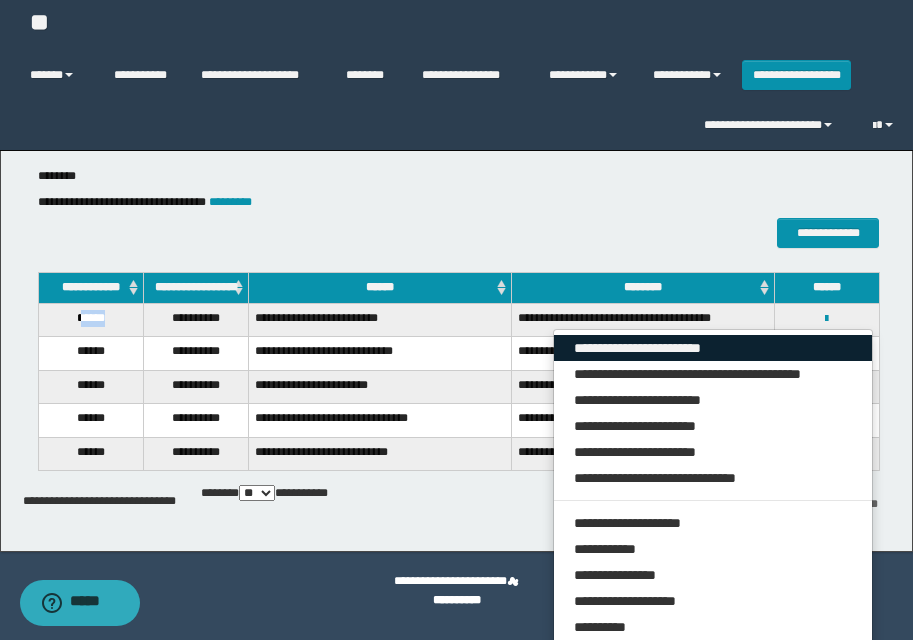click on "**********" at bounding box center (713, 348) 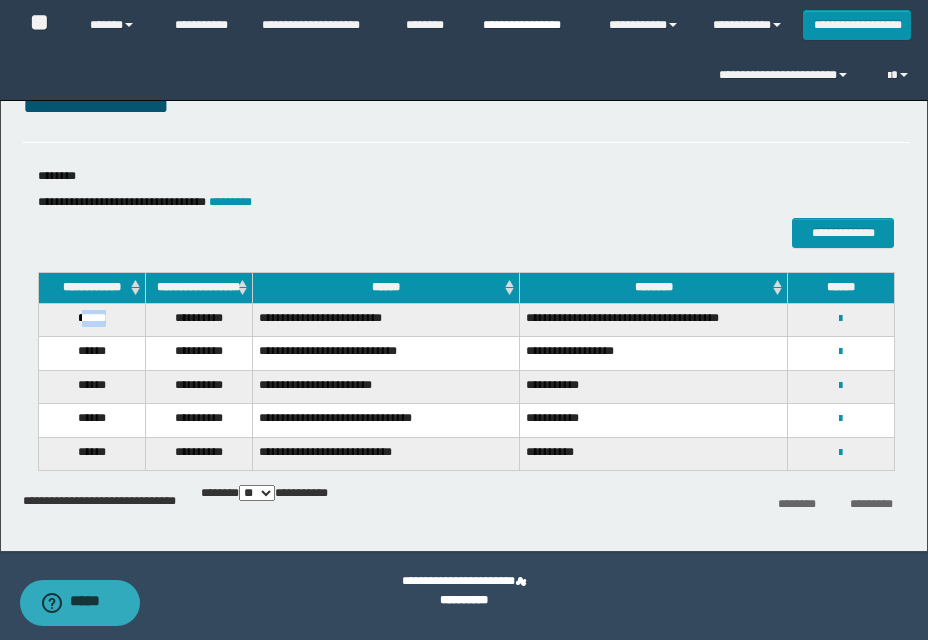 click on "**********" at bounding box center (531, 25) 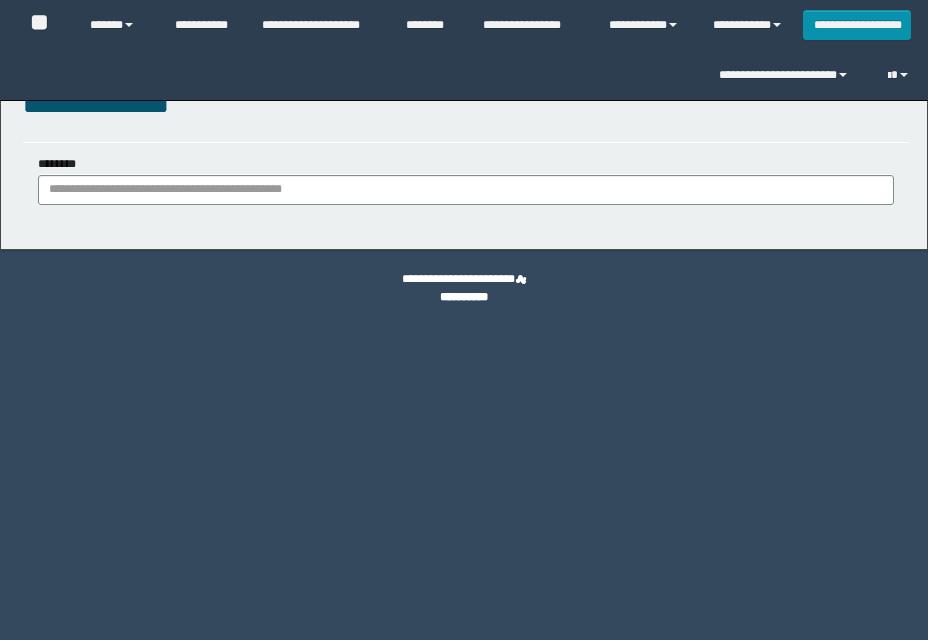 scroll, scrollTop: 0, scrollLeft: 0, axis: both 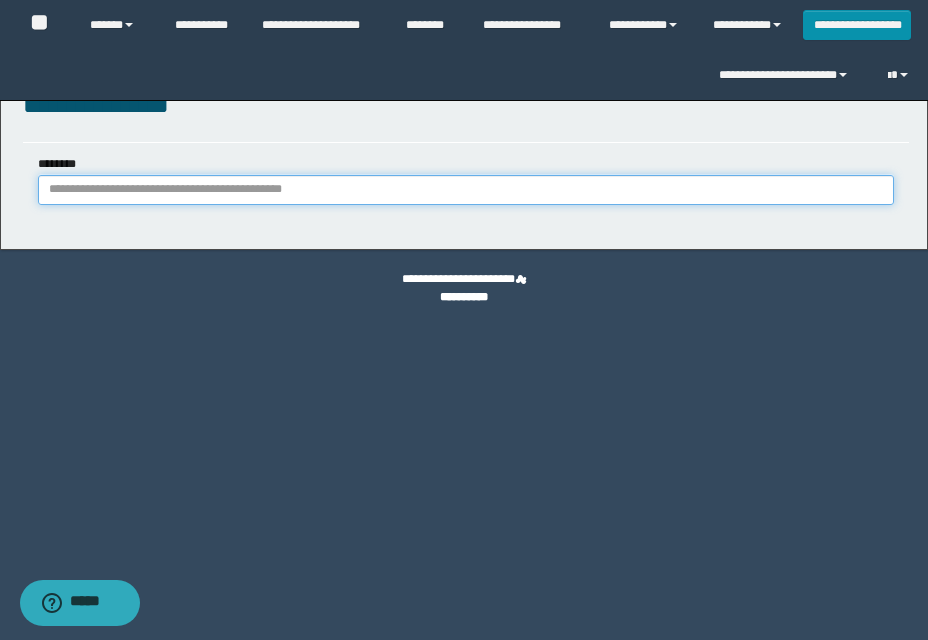 click on "********" at bounding box center [466, 190] 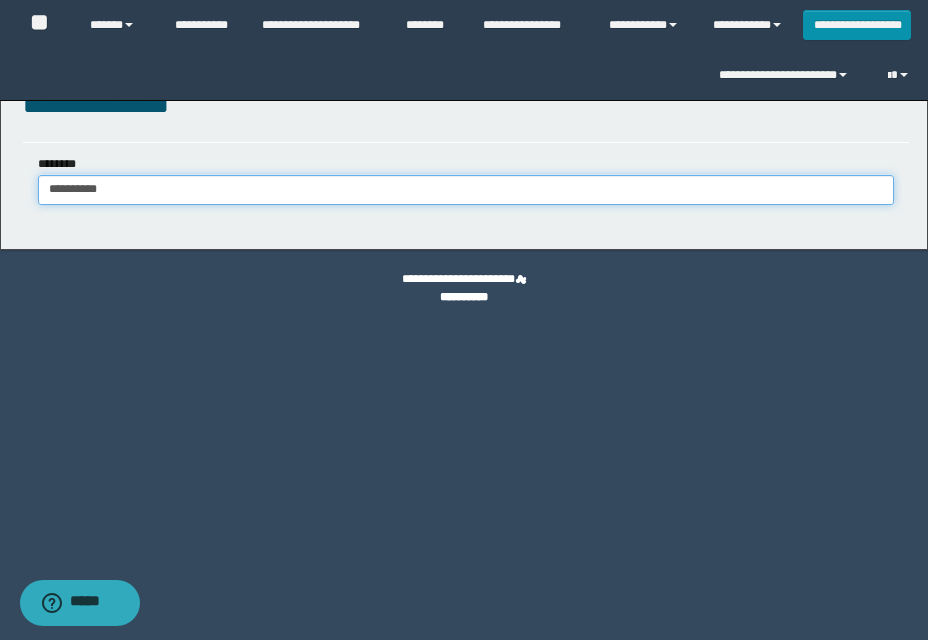 type on "**********" 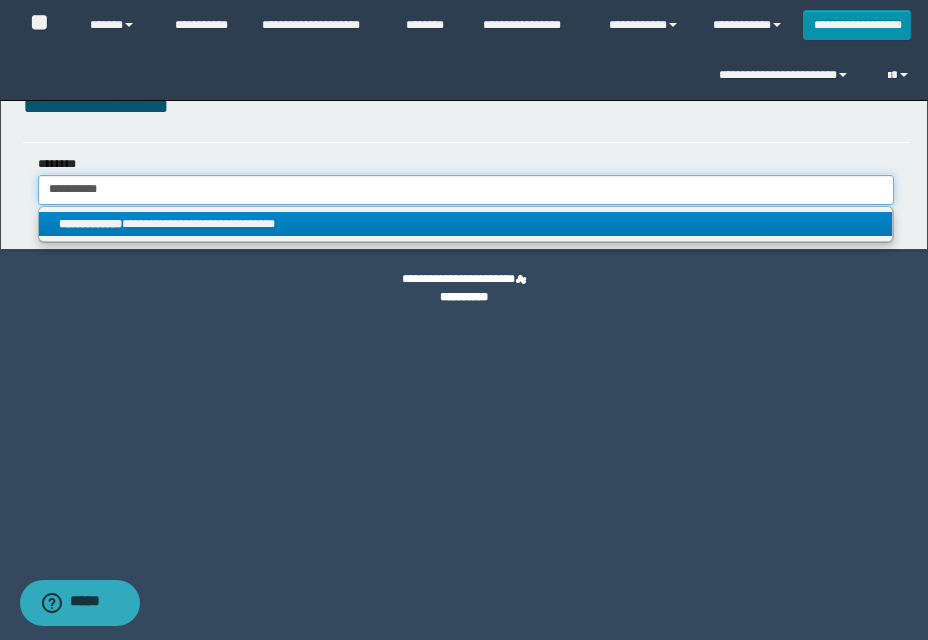 type on "**********" 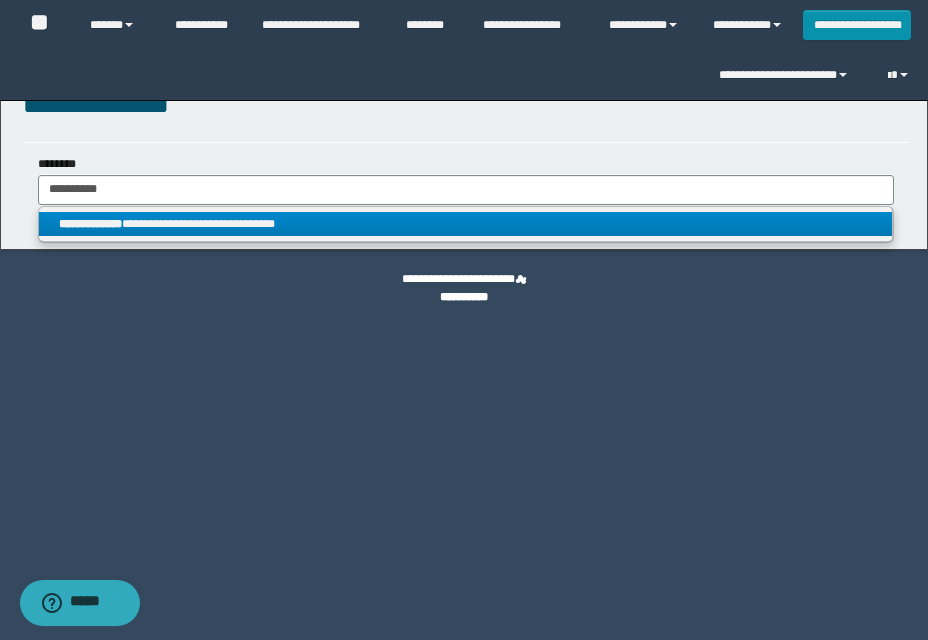 click on "**********" at bounding box center (465, 224) 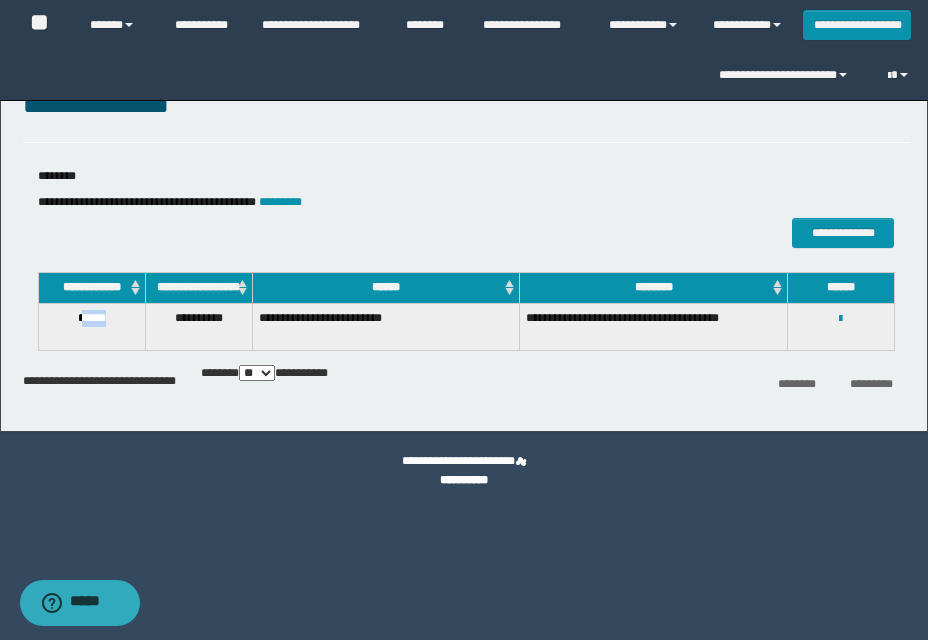 drag, startPoint x: 80, startPoint y: 330, endPoint x: 119, endPoint y: 329, distance: 39.012817 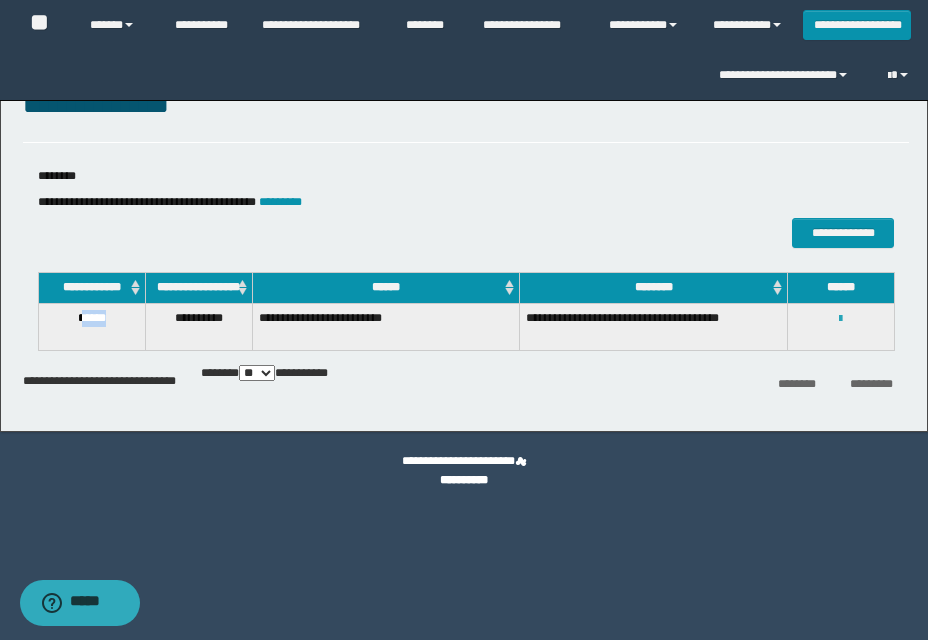 click at bounding box center [840, 319] 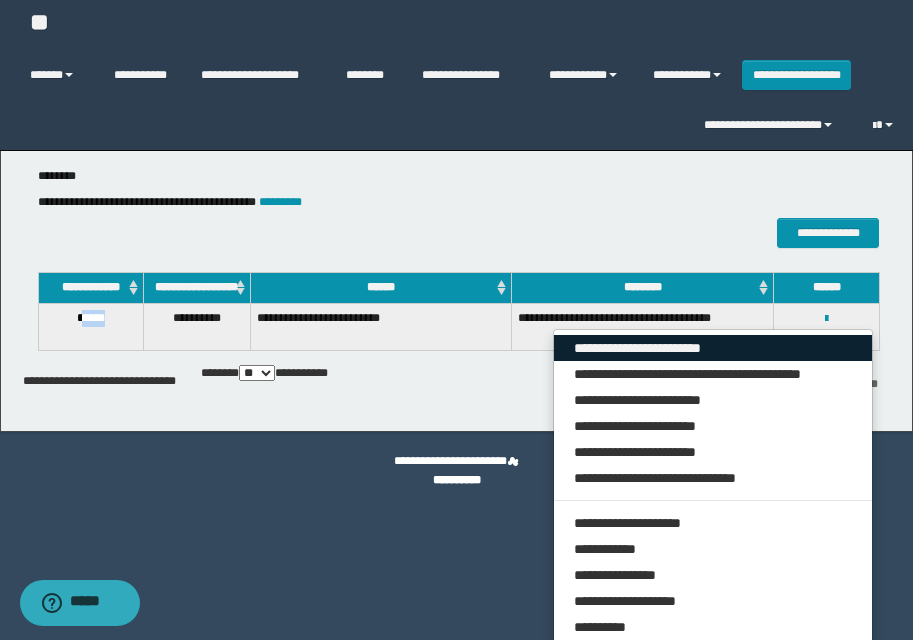 click on "**********" at bounding box center (713, 348) 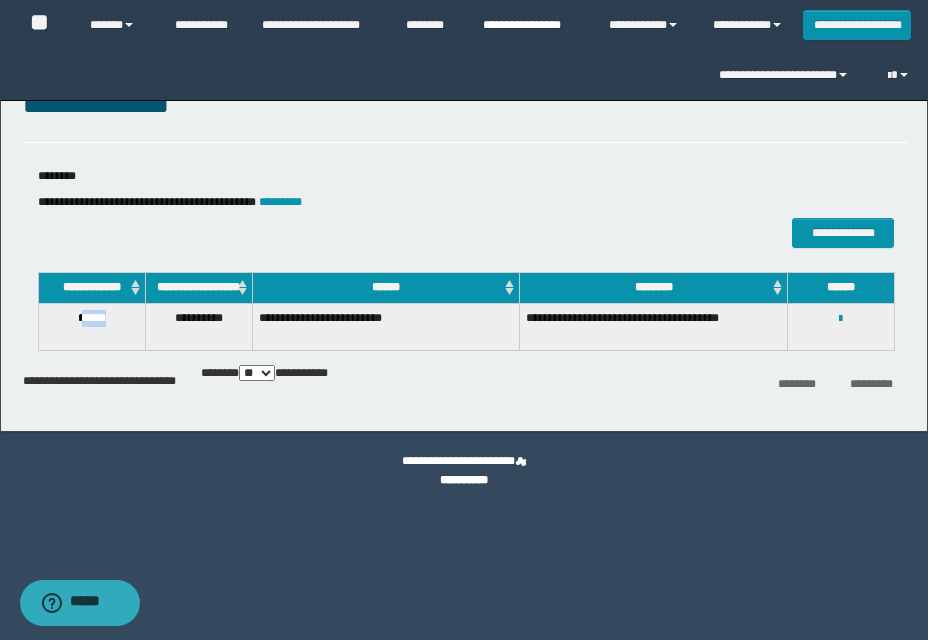 click on "**********" at bounding box center (531, 25) 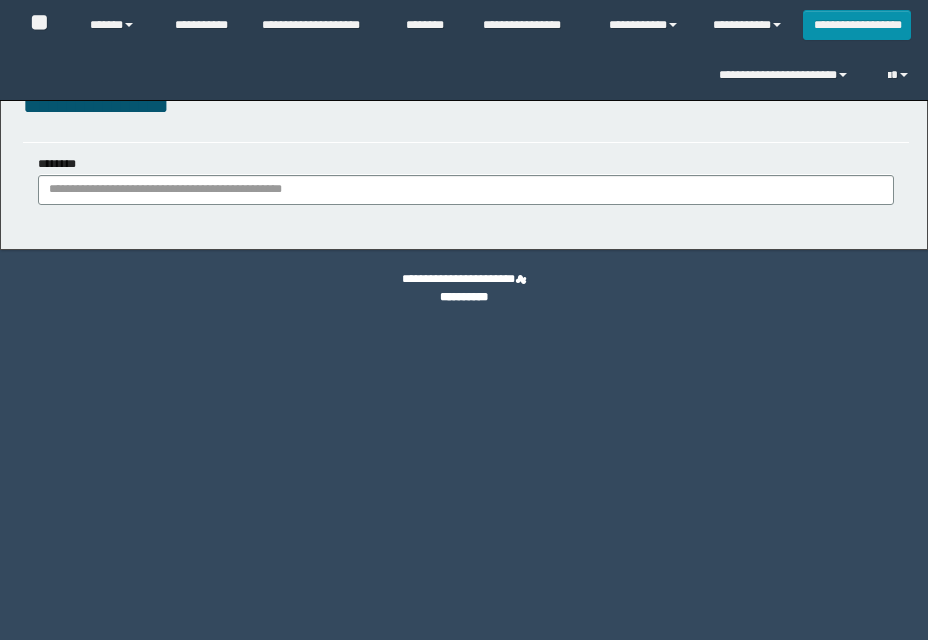 scroll, scrollTop: 0, scrollLeft: 0, axis: both 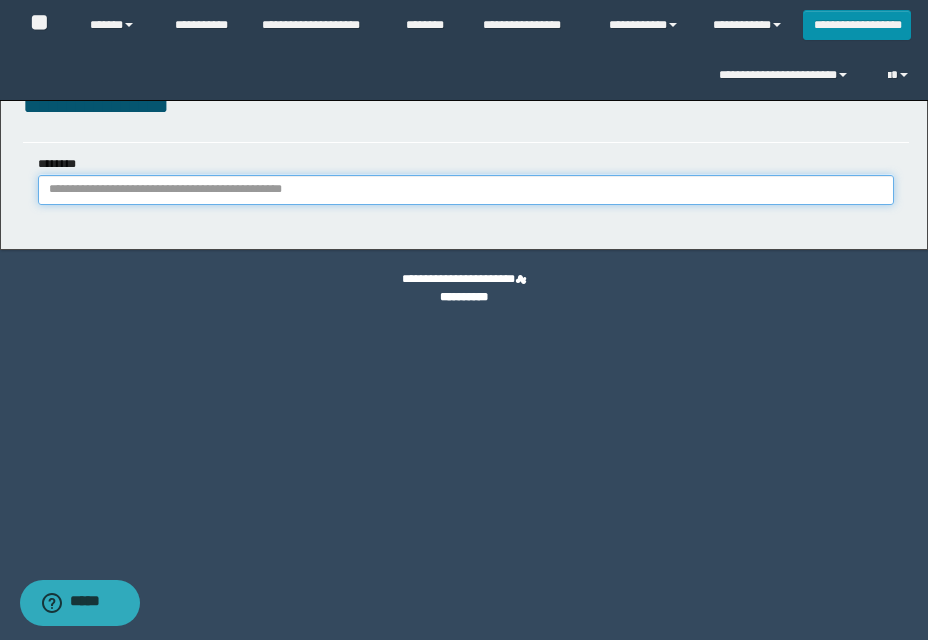 click on "********" at bounding box center (466, 190) 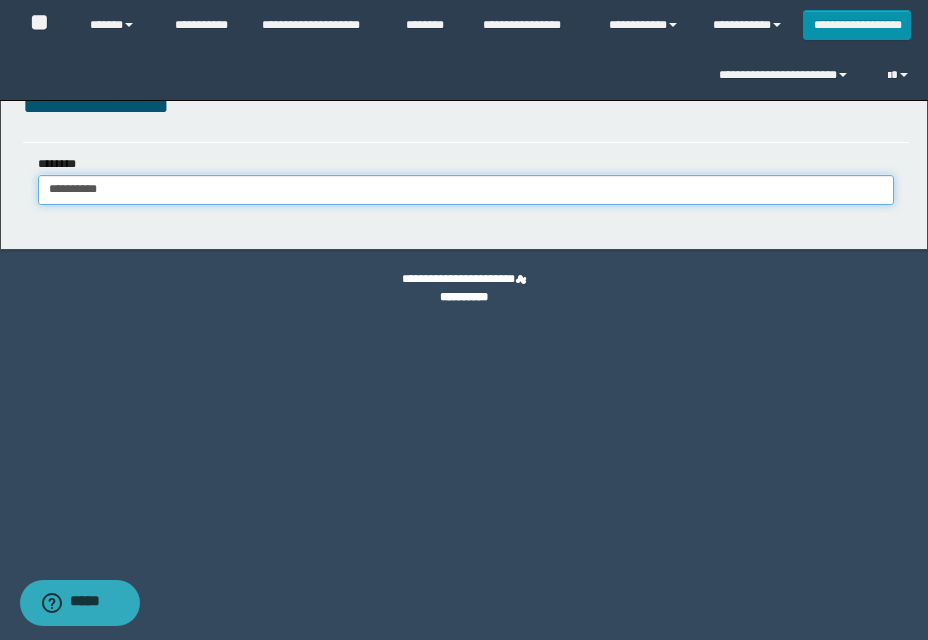 type on "**********" 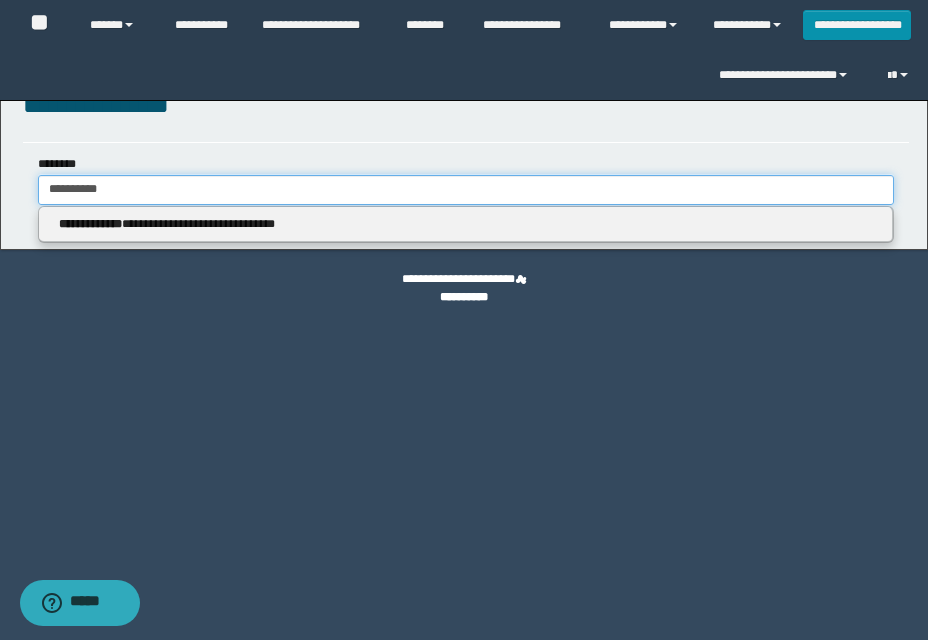 type on "**********" 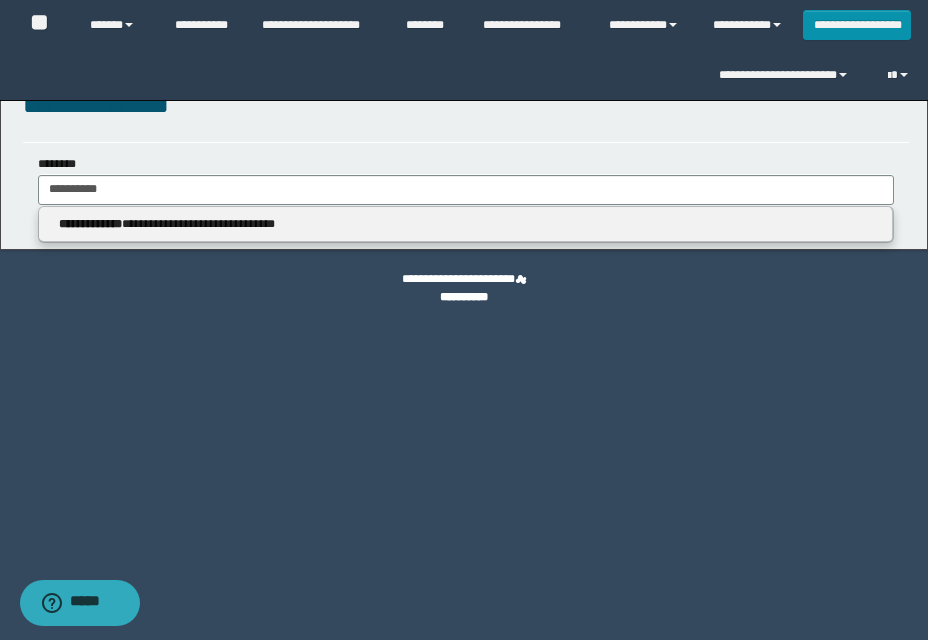 click on "**********" at bounding box center (466, 225) 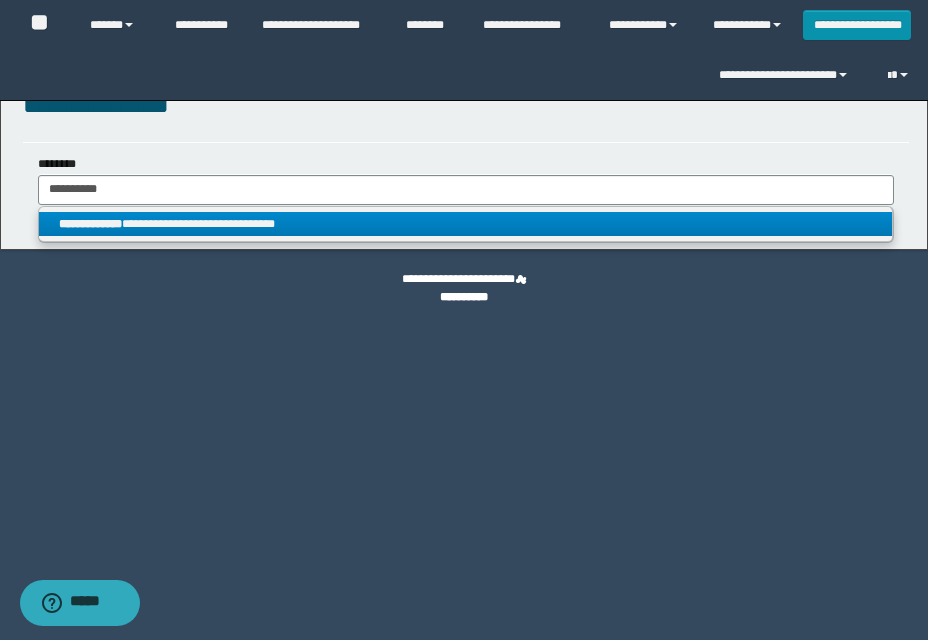 click on "**********" at bounding box center [465, 224] 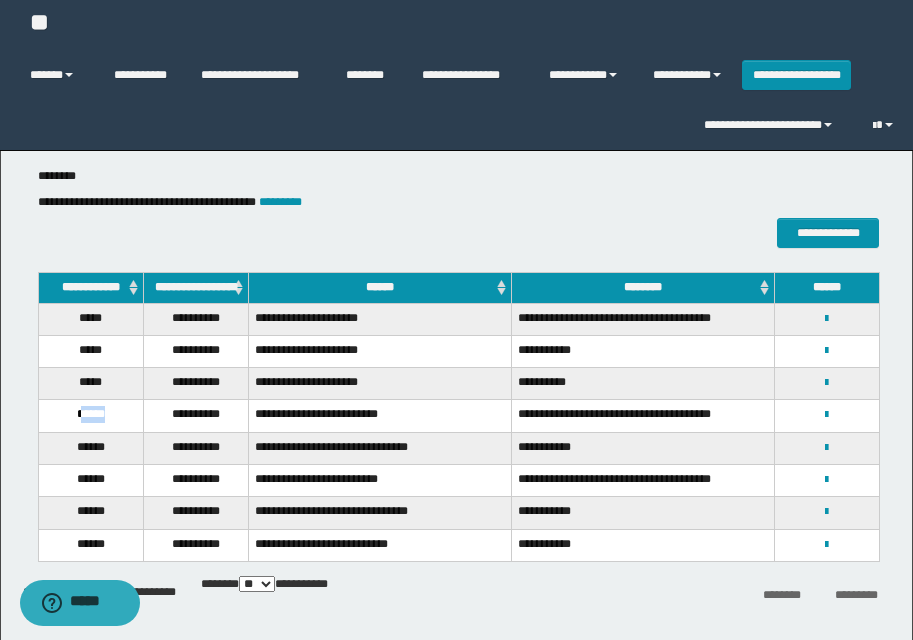 drag, startPoint x: 76, startPoint y: 425, endPoint x: 125, endPoint y: 425, distance: 49 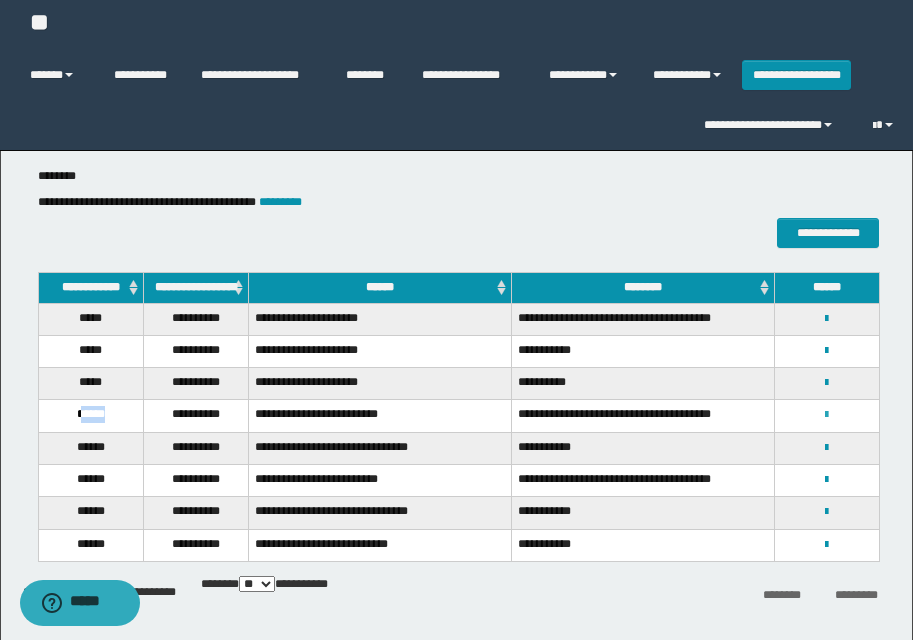 click at bounding box center (826, 415) 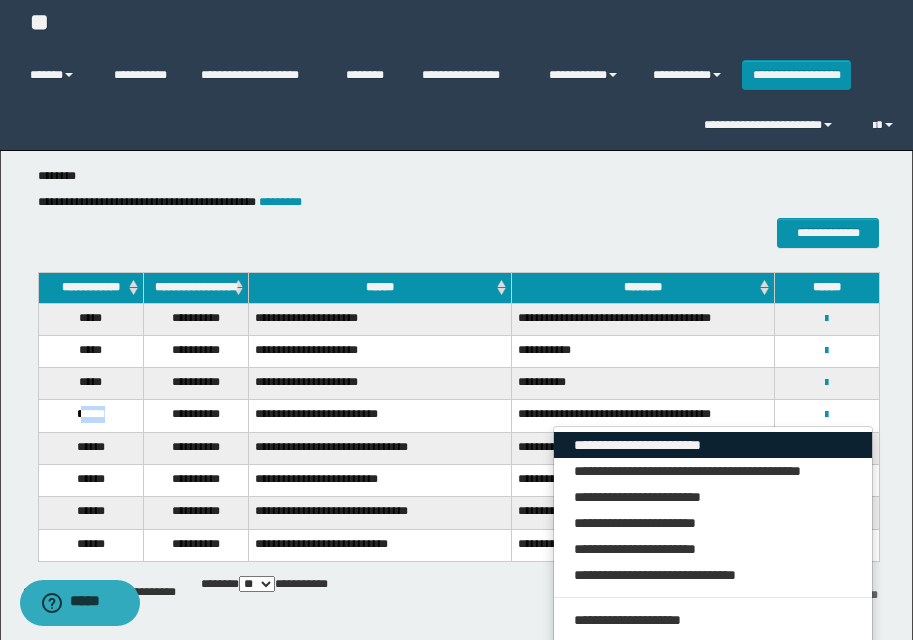 click on "**********" at bounding box center [713, 445] 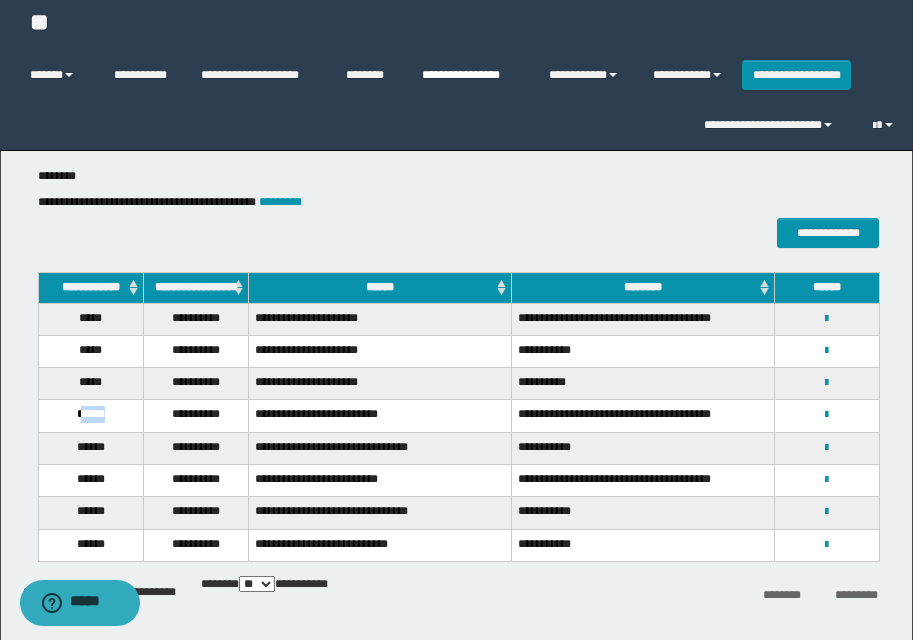 click on "**********" at bounding box center (470, 75) 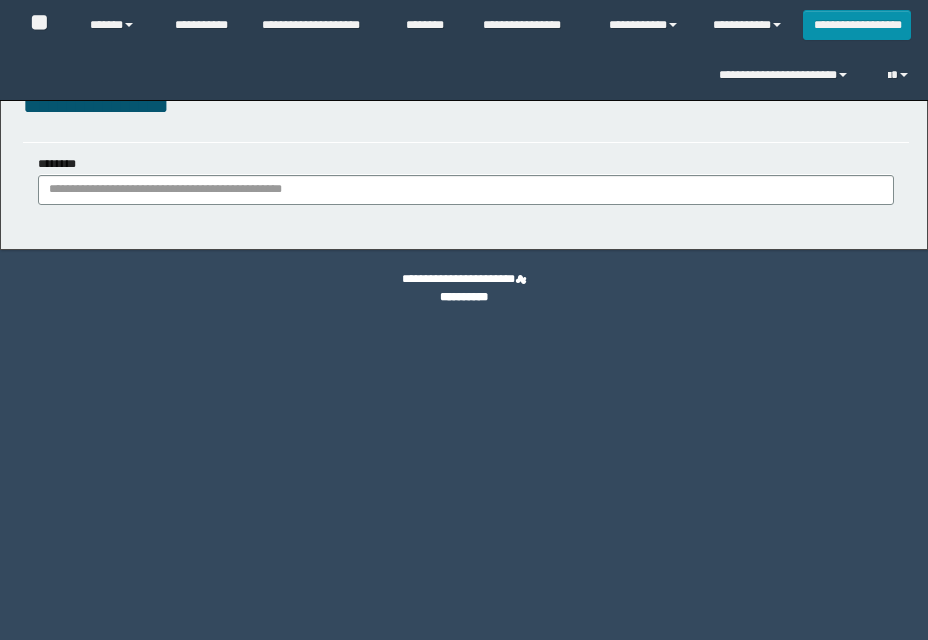 scroll, scrollTop: 0, scrollLeft: 0, axis: both 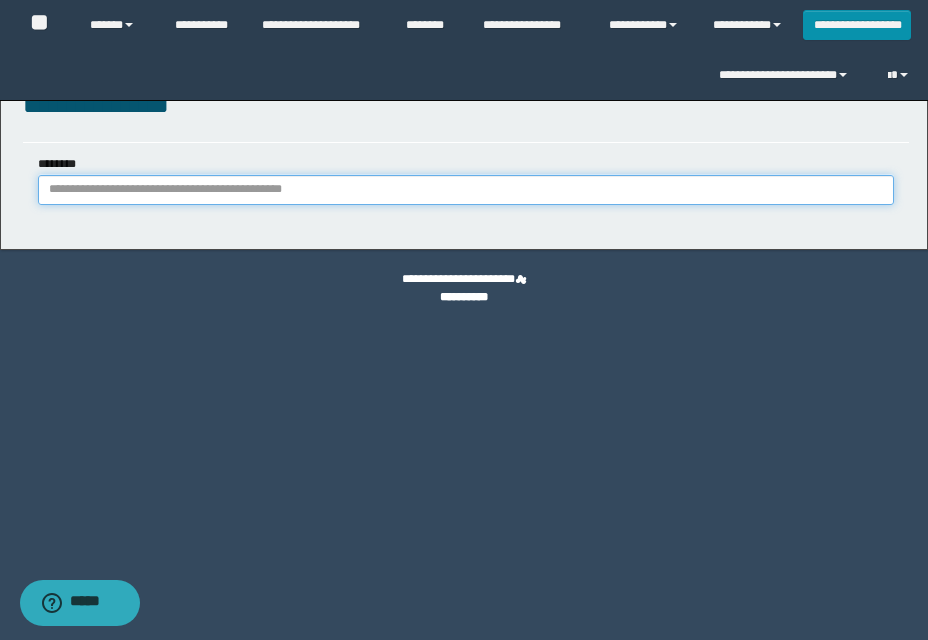 click on "********" at bounding box center [466, 190] 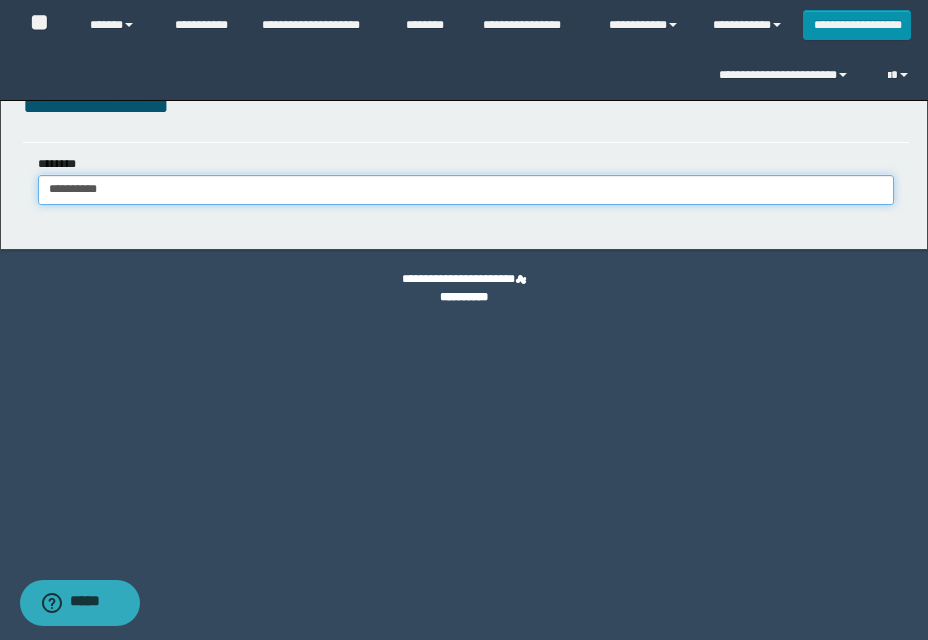 type on "**********" 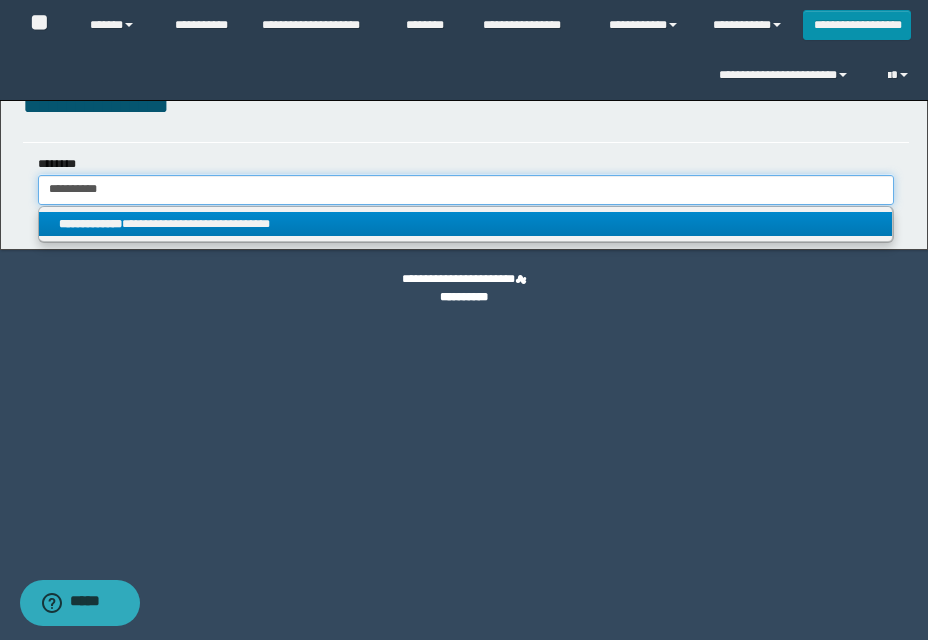 type on "**********" 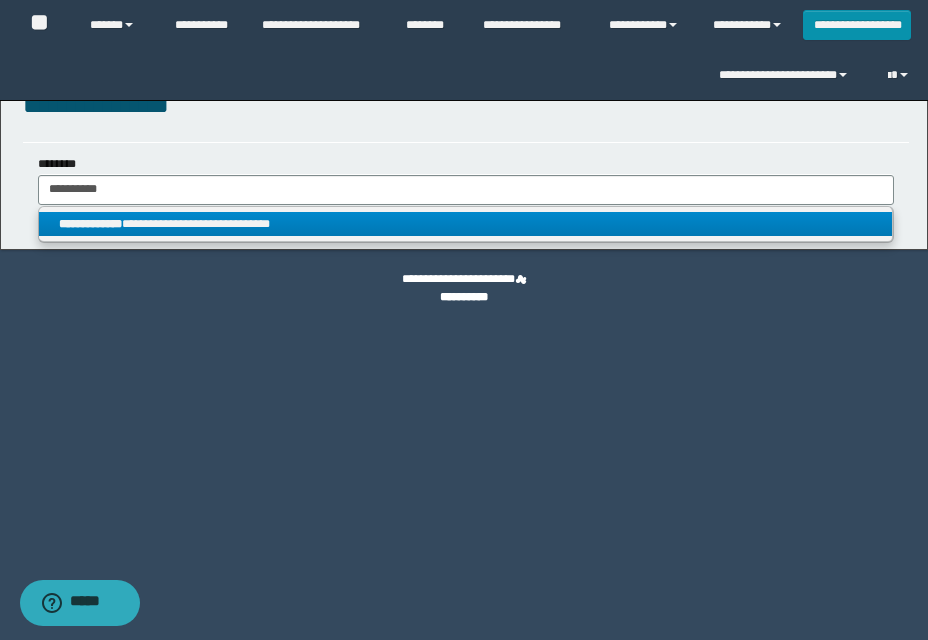 click on "**********" at bounding box center [465, 224] 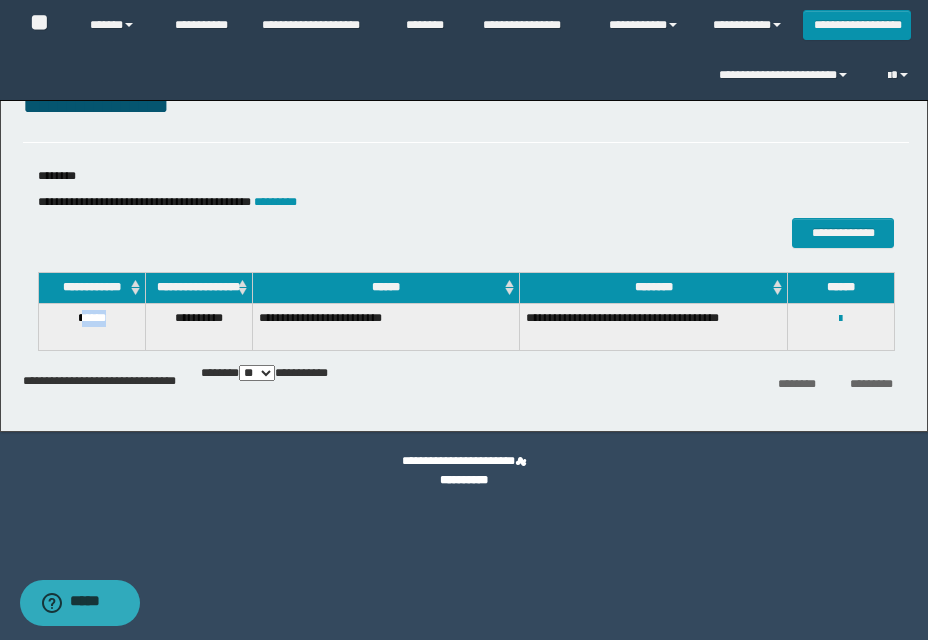 drag, startPoint x: 81, startPoint y: 332, endPoint x: 112, endPoint y: 332, distance: 31 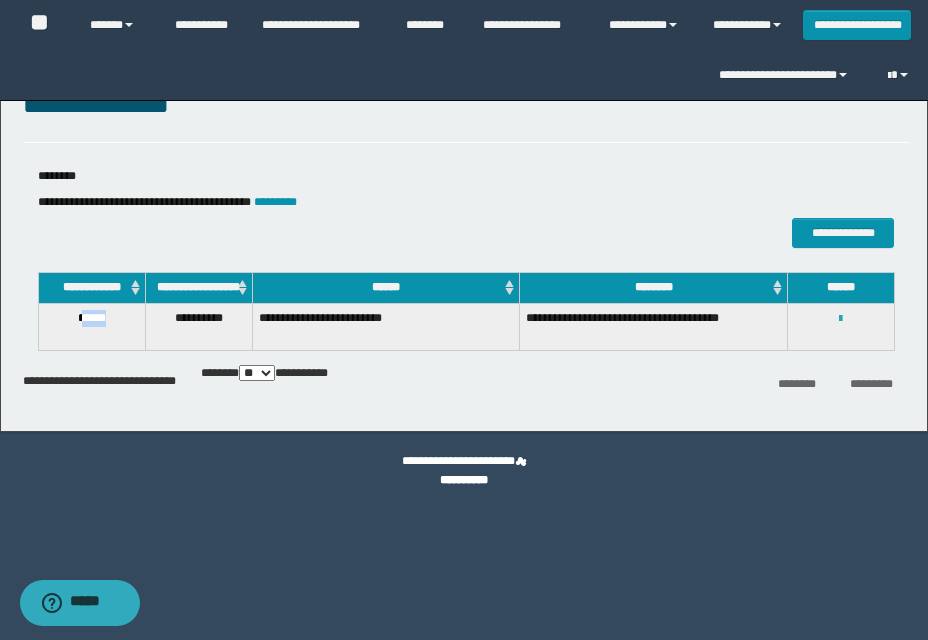 click at bounding box center (840, 319) 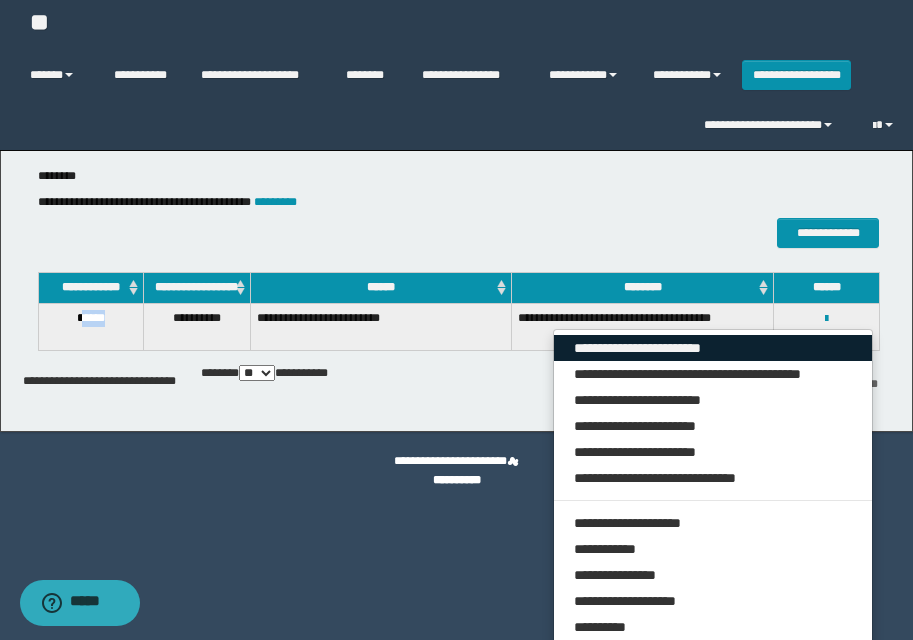 click on "**********" at bounding box center (713, 348) 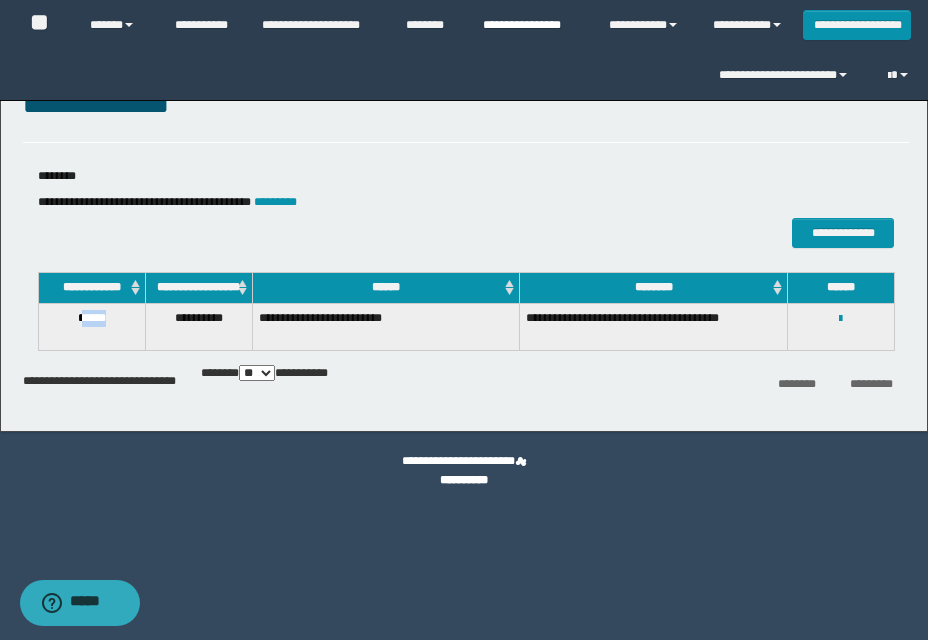 click on "**********" at bounding box center [531, 25] 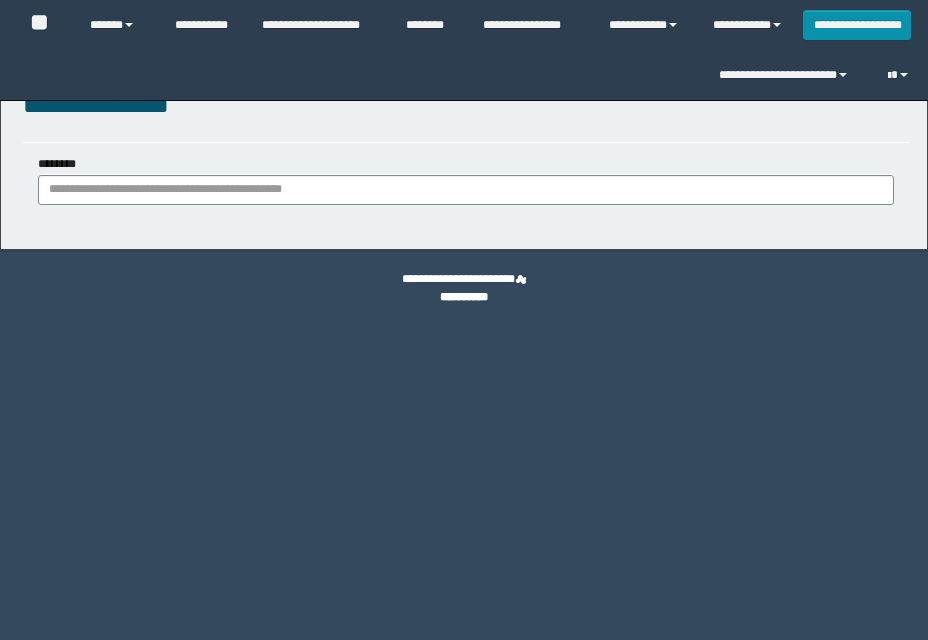 scroll, scrollTop: 0, scrollLeft: 0, axis: both 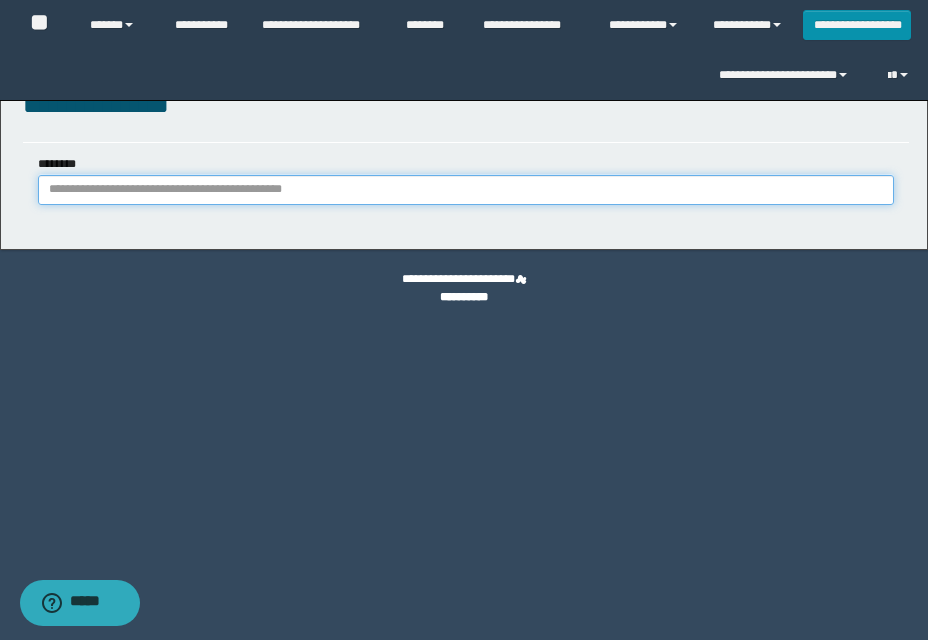 click on "********" at bounding box center [466, 190] 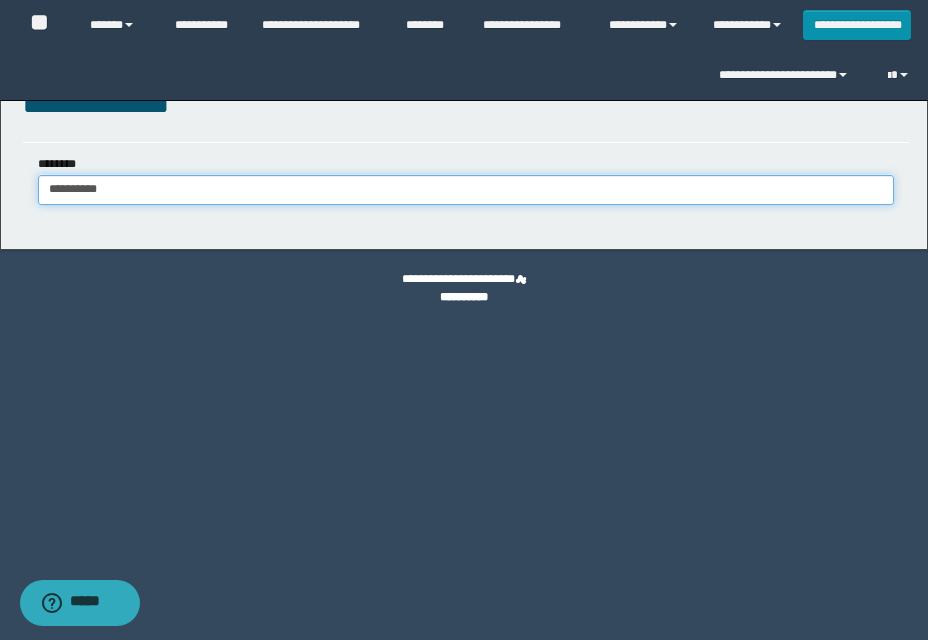 type on "**********" 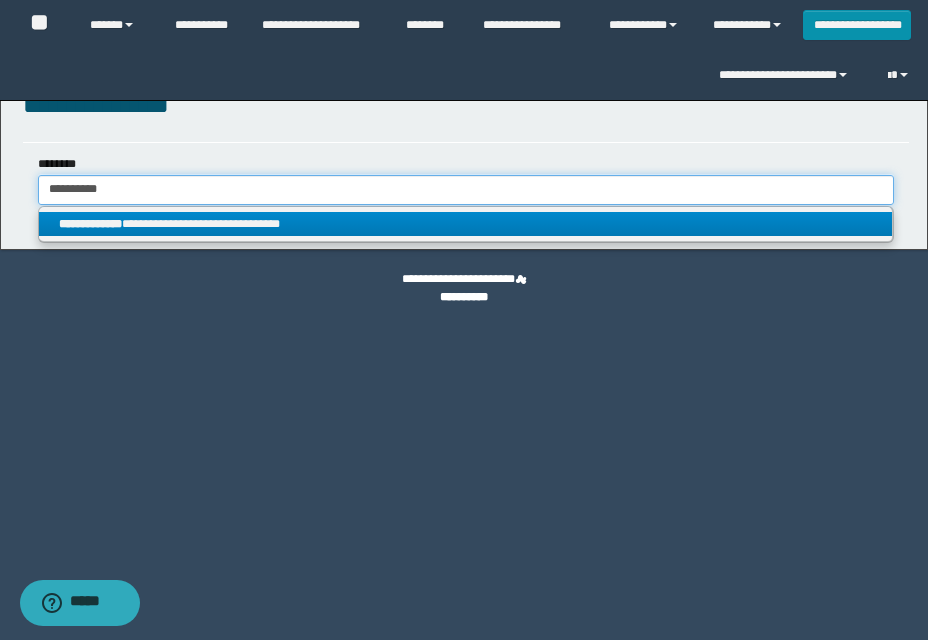 type on "**********" 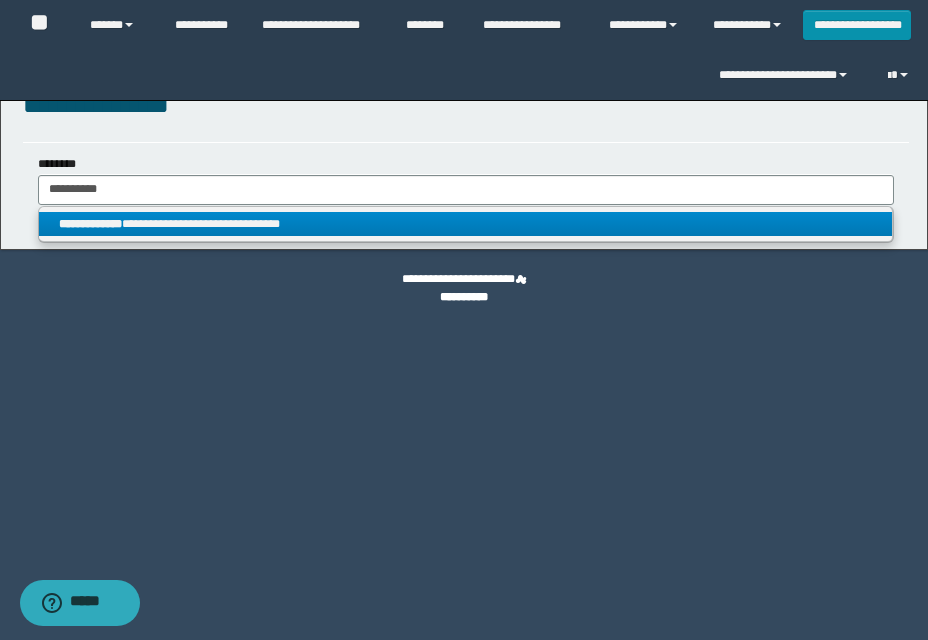 click on "**********" at bounding box center [465, 224] 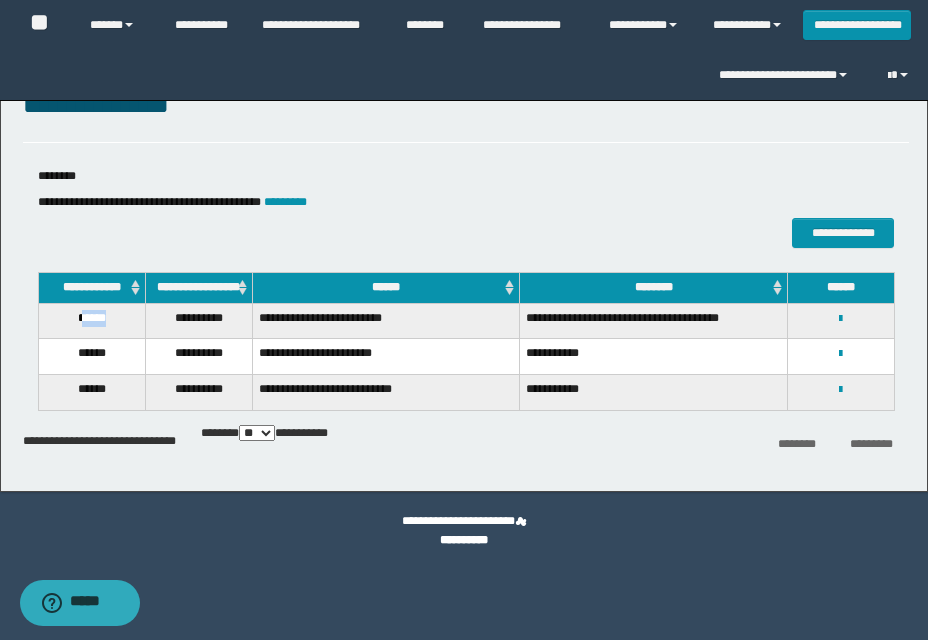 drag, startPoint x: 77, startPoint y: 334, endPoint x: 122, endPoint y: 331, distance: 45.099888 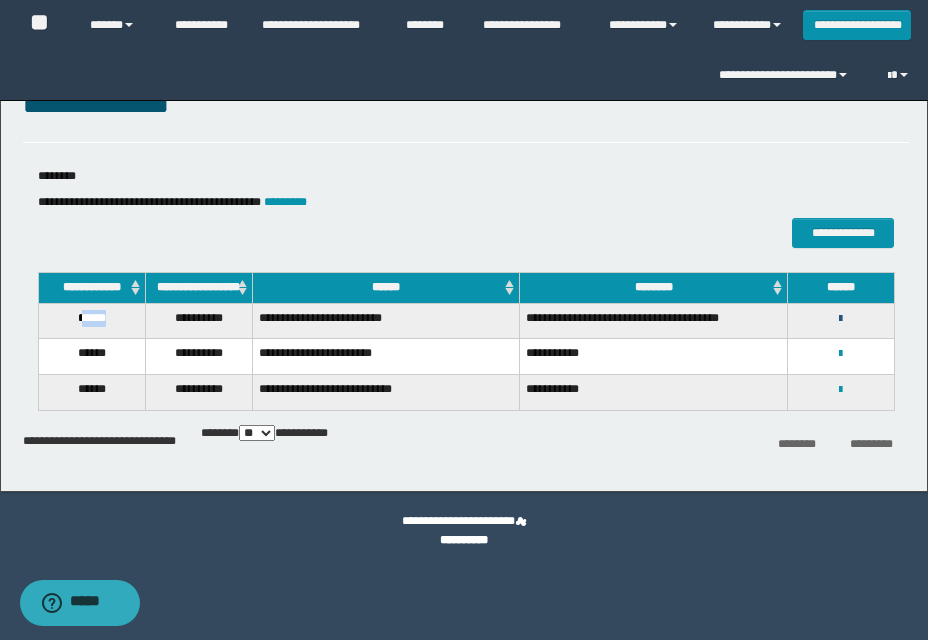 drag, startPoint x: 843, startPoint y: 336, endPoint x: 809, endPoint y: 352, distance: 37.576588 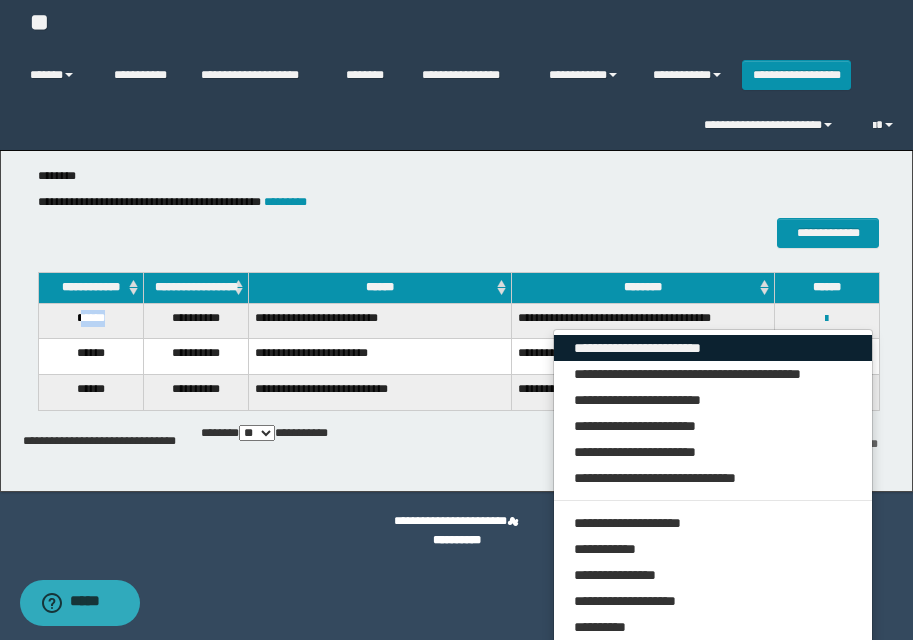 click on "**********" at bounding box center (713, 348) 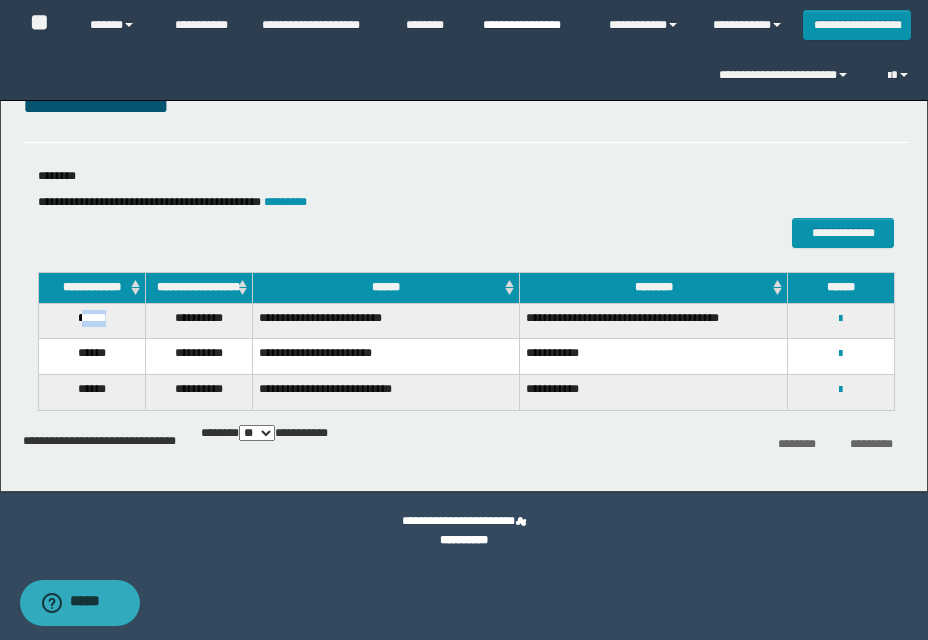 click on "**********" at bounding box center (531, 25) 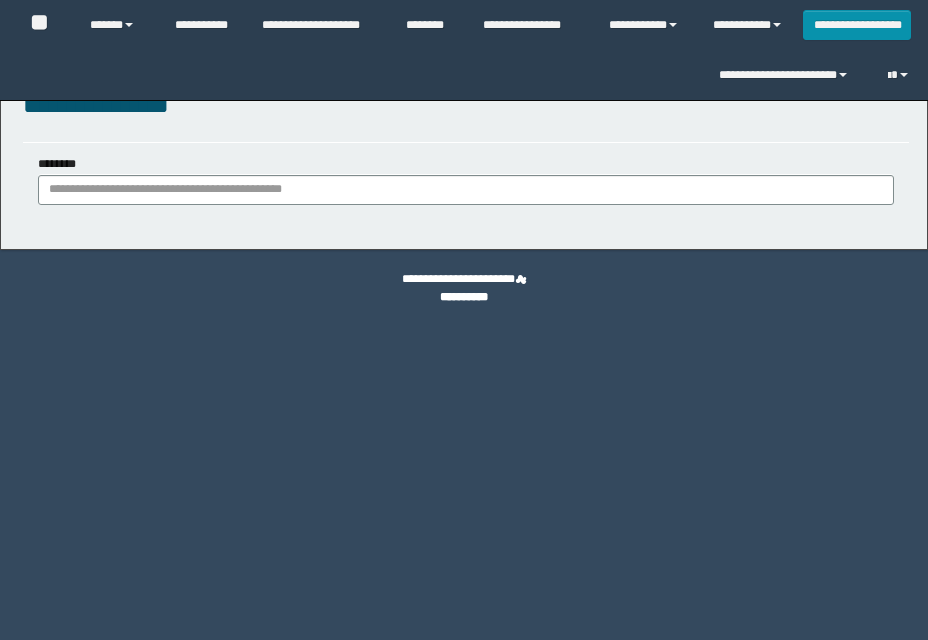 scroll, scrollTop: 0, scrollLeft: 0, axis: both 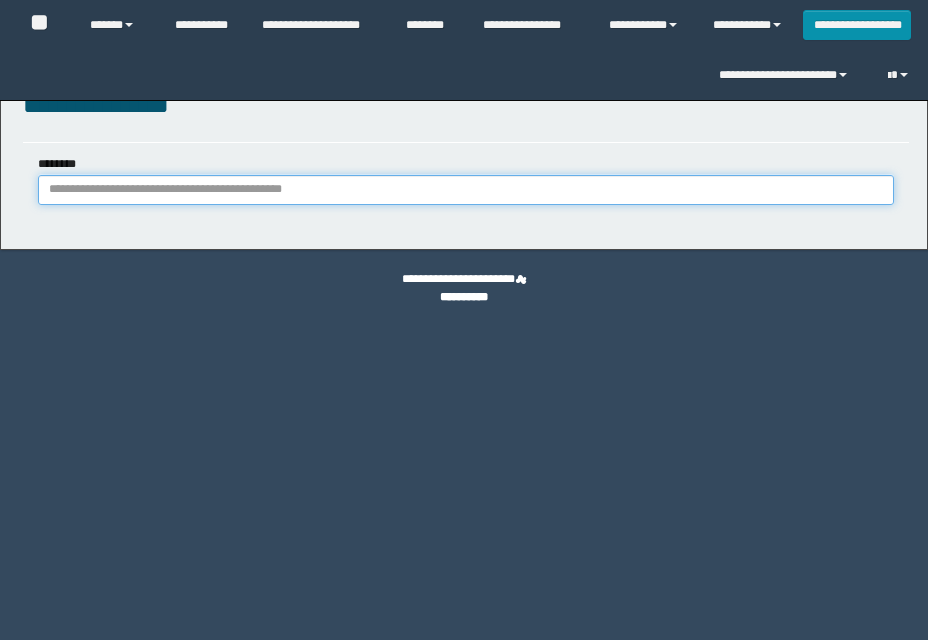 click on "********" at bounding box center (466, 190) 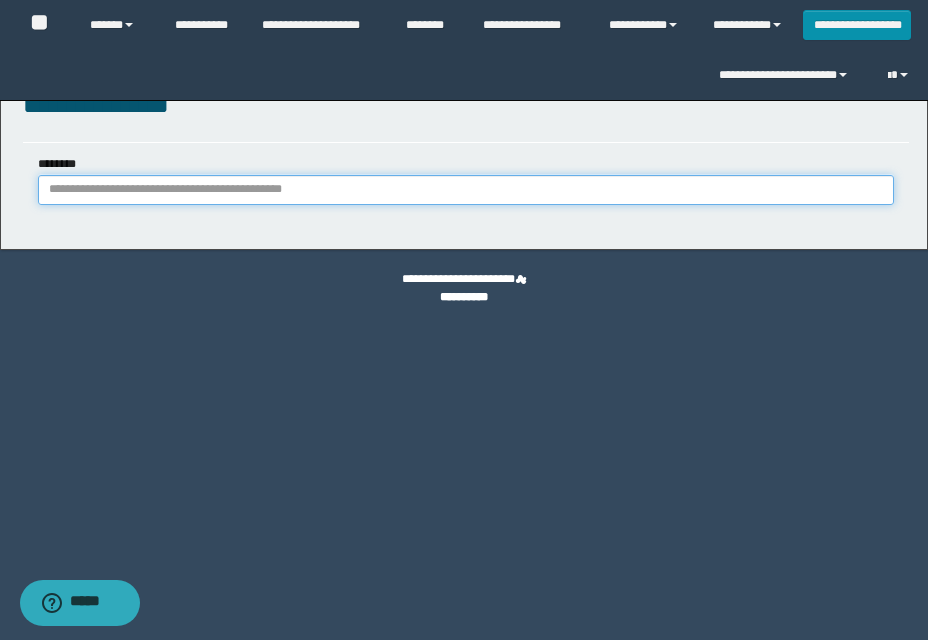 click on "********" at bounding box center (466, 190) 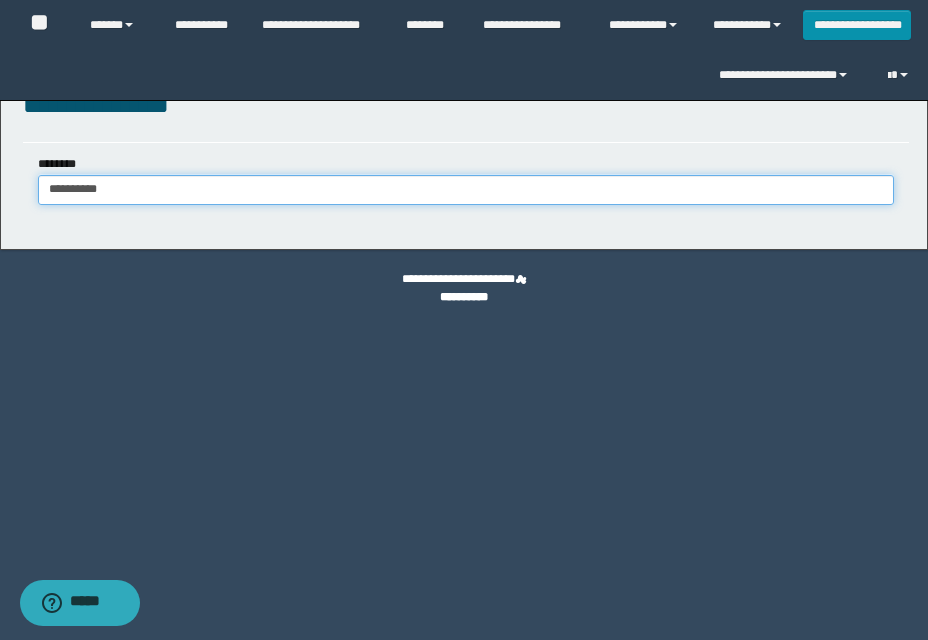 type on "**********" 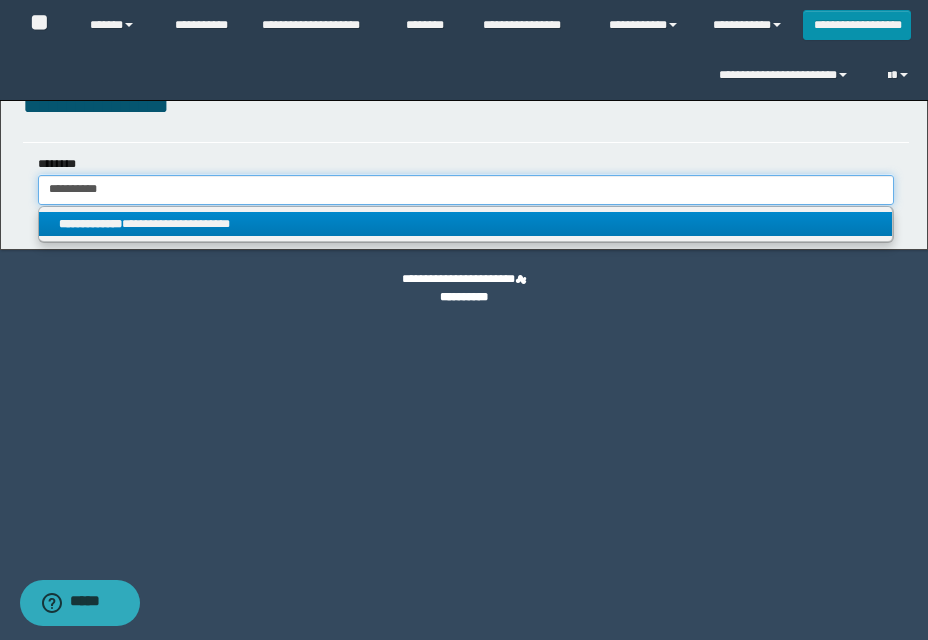 type on "**********" 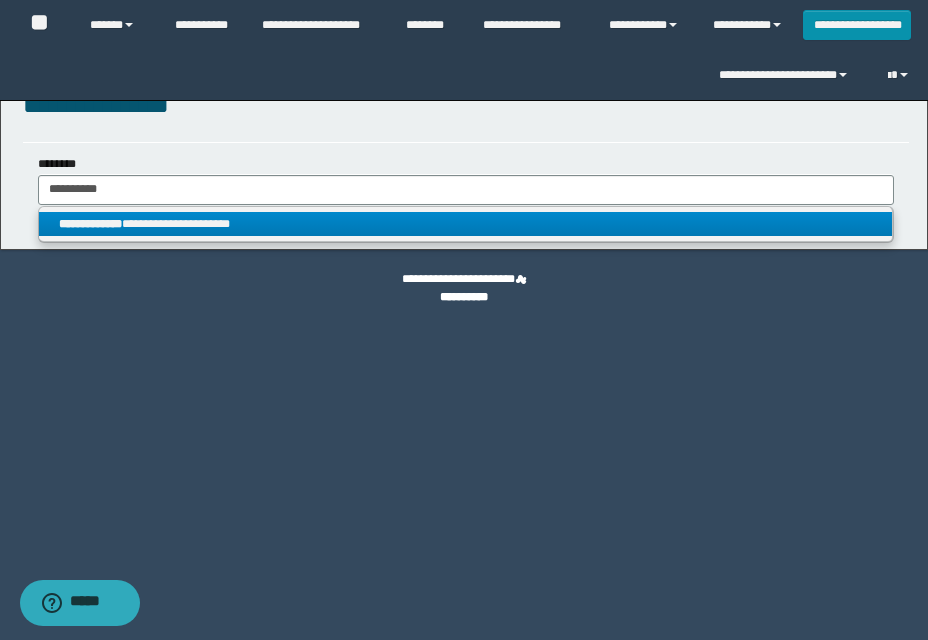 click on "**********" at bounding box center (465, 224) 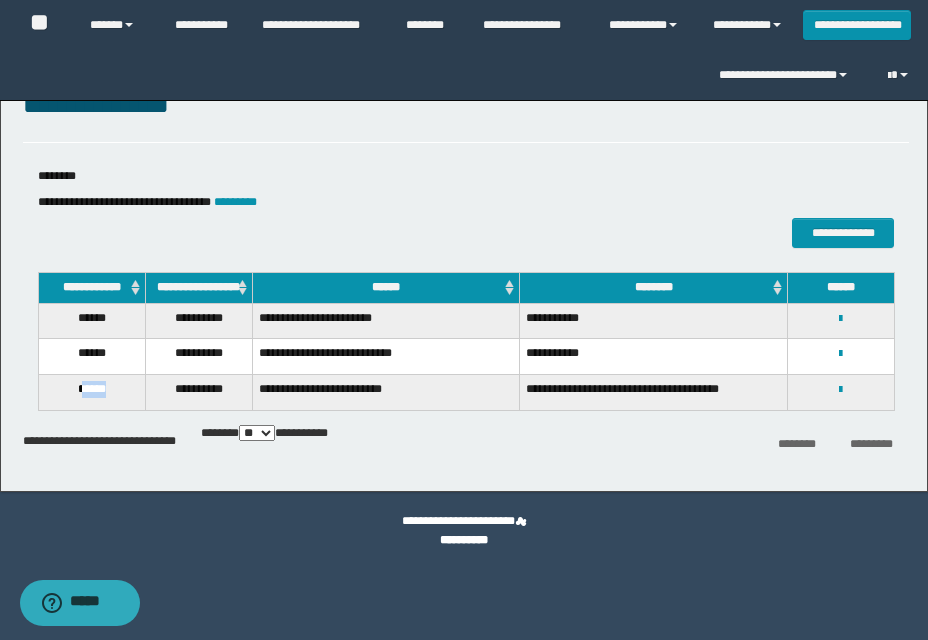 drag, startPoint x: 78, startPoint y: 395, endPoint x: 116, endPoint y: 392, distance: 38.118237 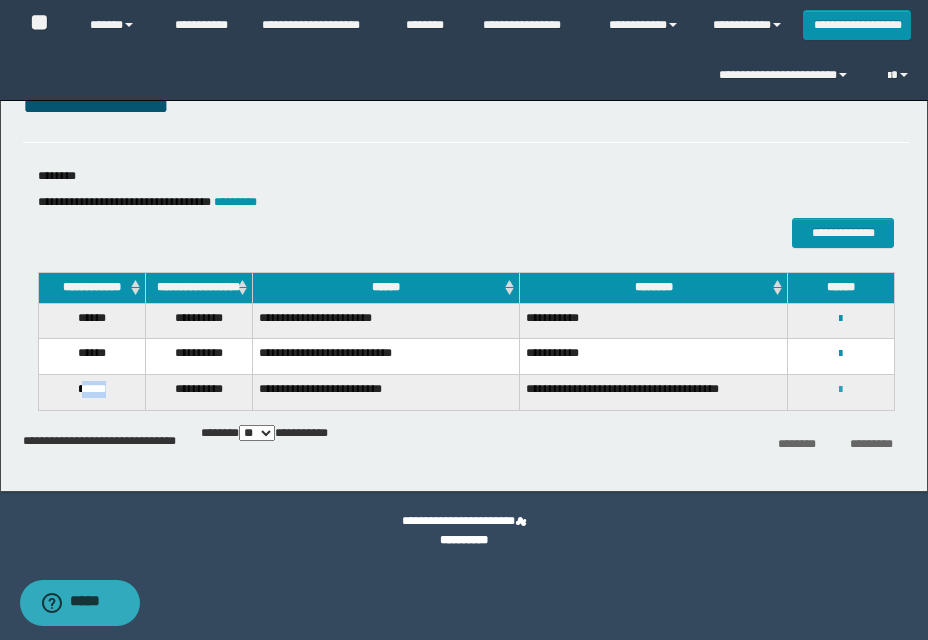 click at bounding box center (840, 390) 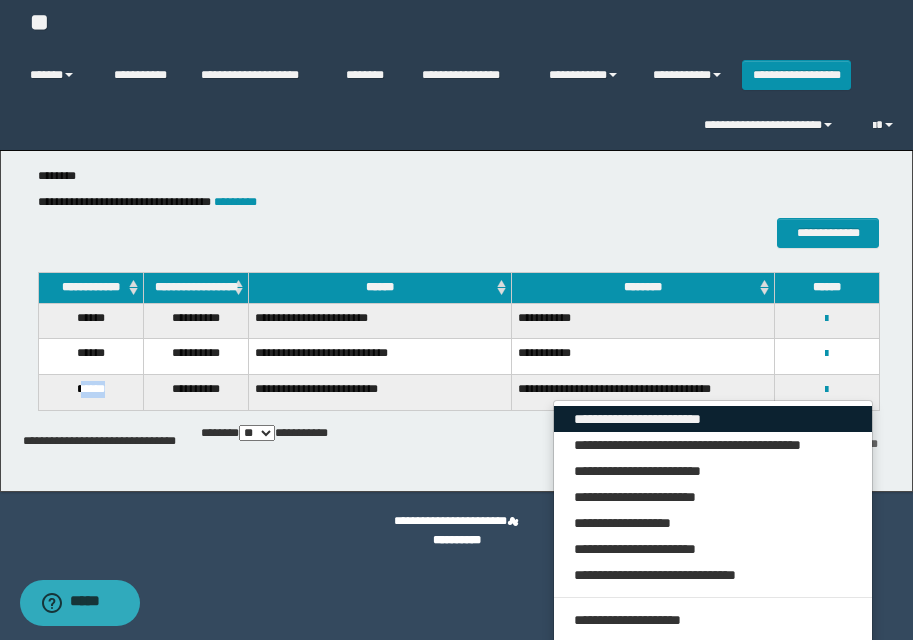 click on "**********" at bounding box center [713, 419] 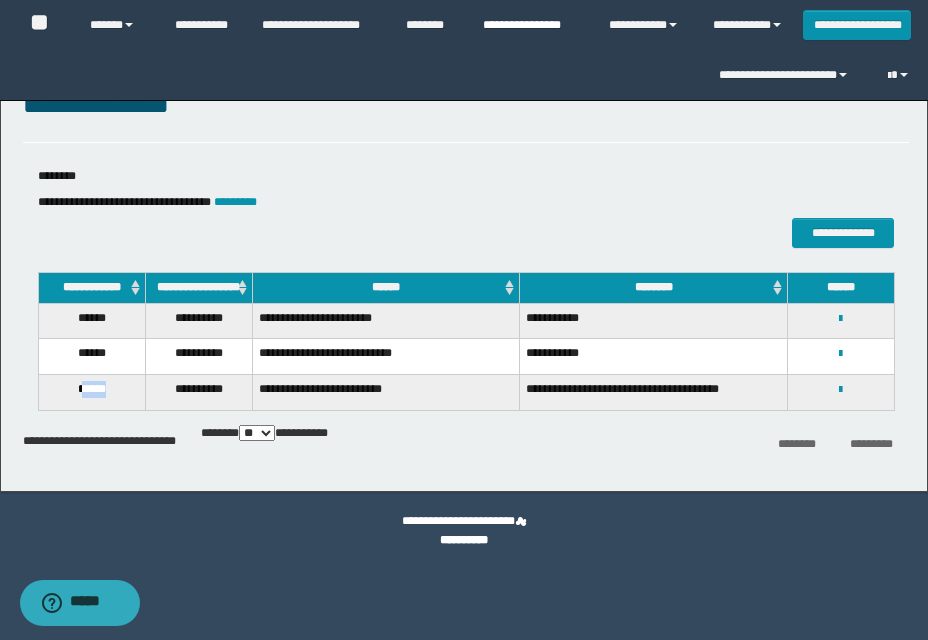 click on "**********" at bounding box center (531, 25) 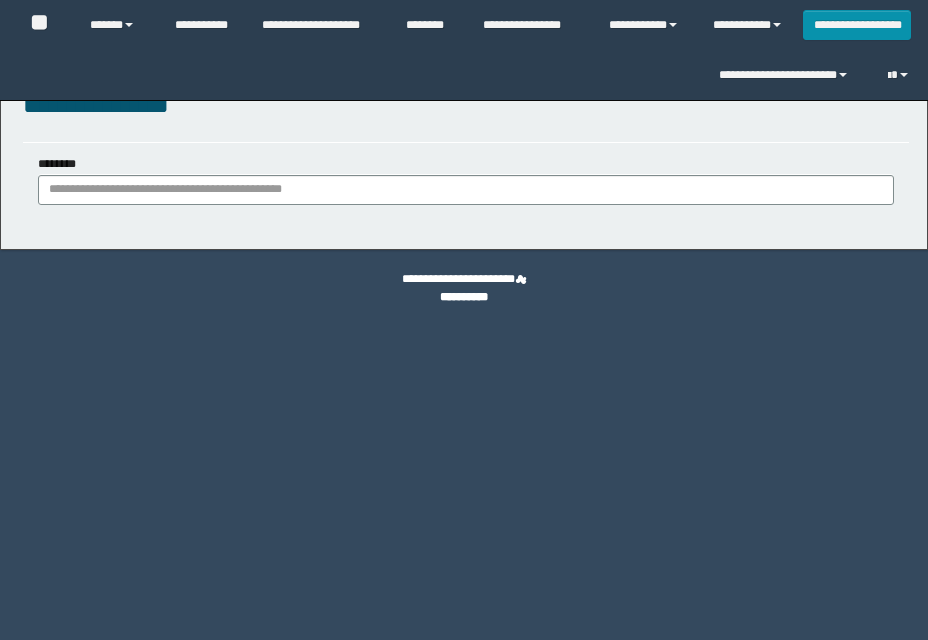 scroll, scrollTop: 0, scrollLeft: 0, axis: both 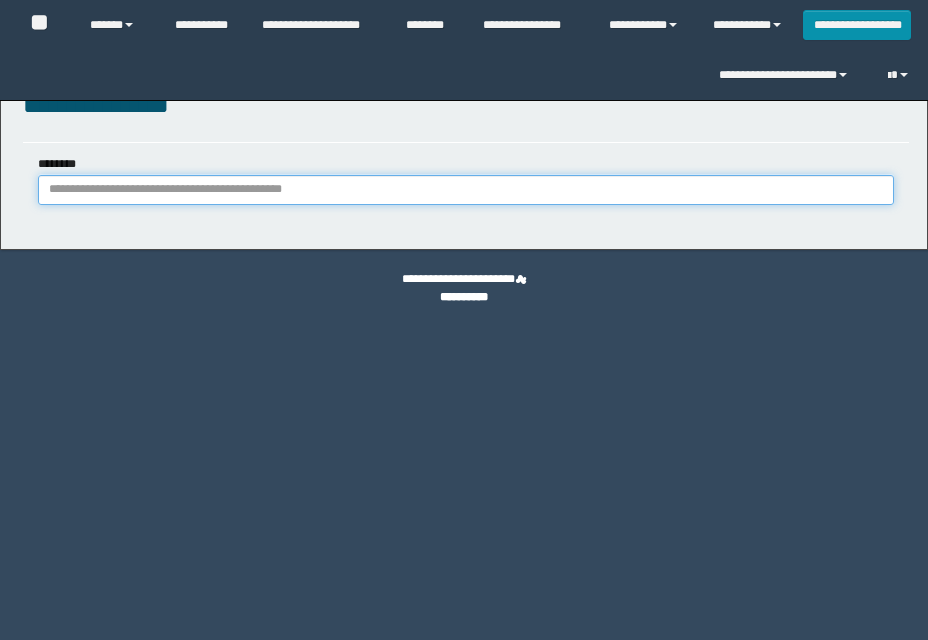 click on "********" at bounding box center (466, 190) 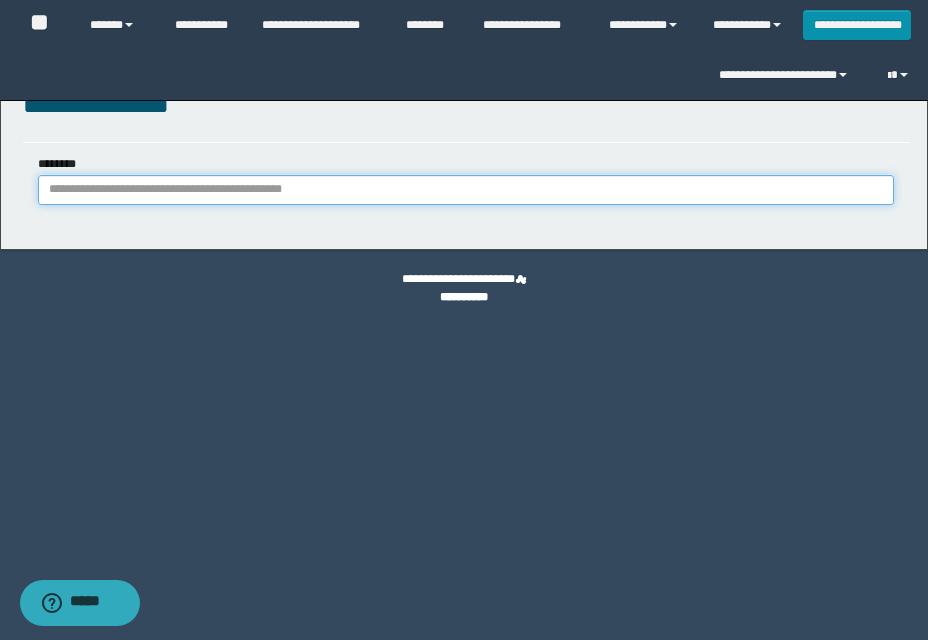 paste on "**********" 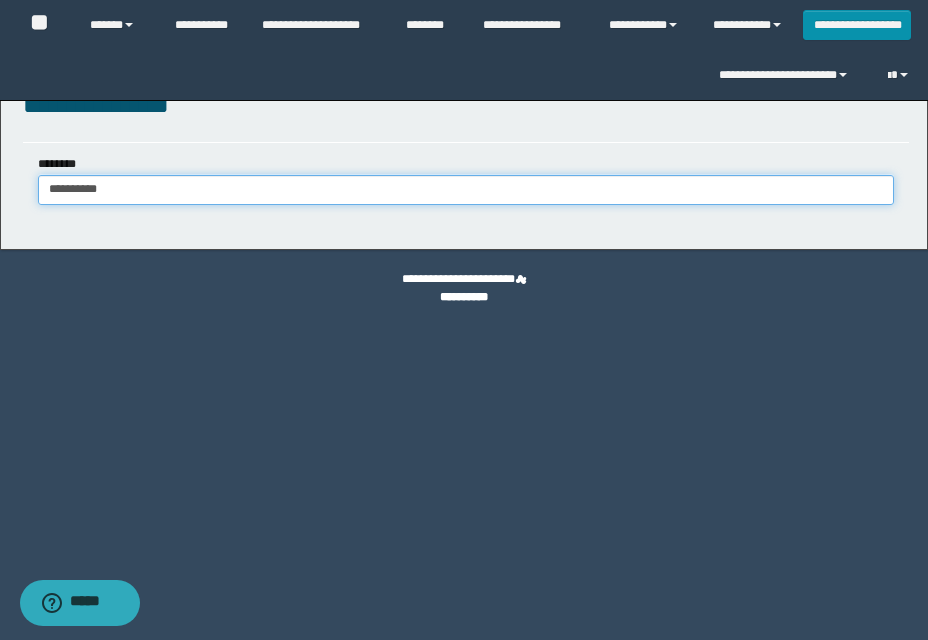 type on "**********" 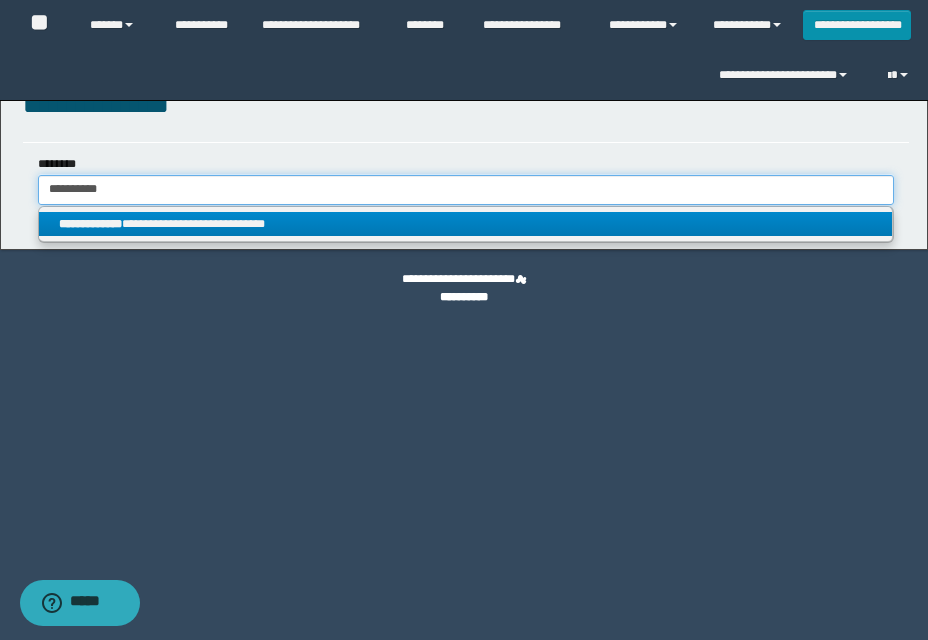 type on "**********" 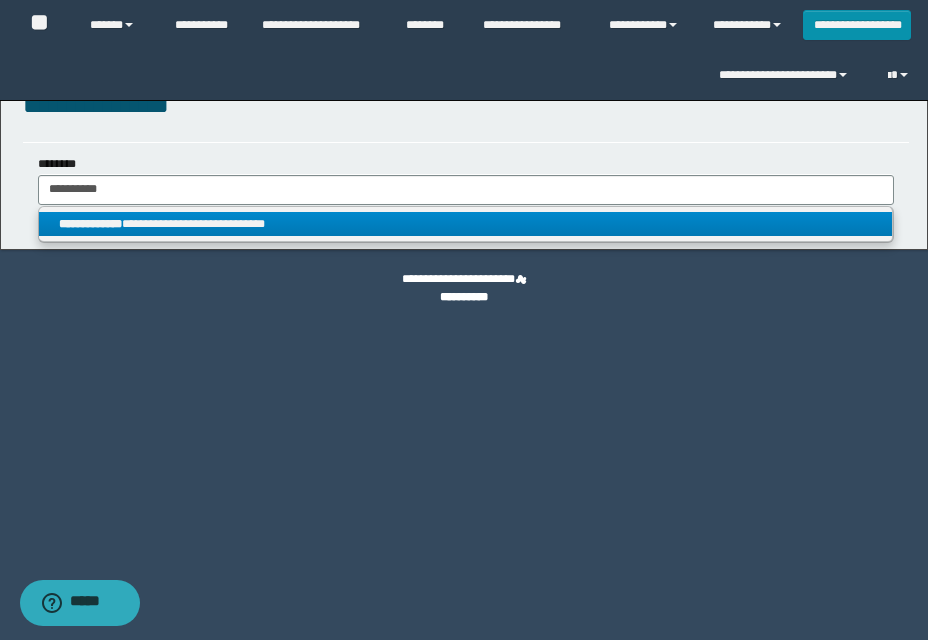 click on "**********" at bounding box center (465, 224) 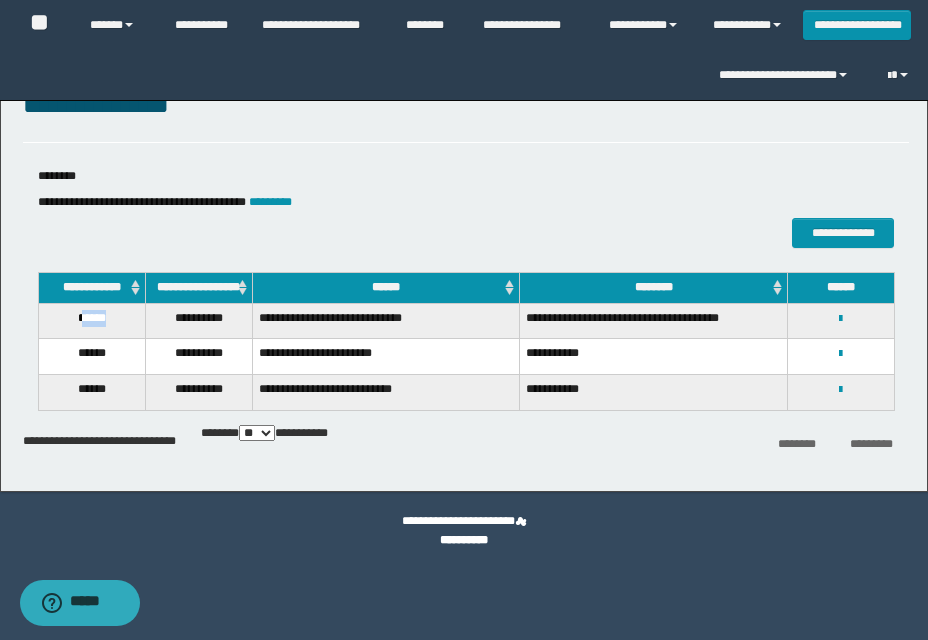 drag, startPoint x: 76, startPoint y: 332, endPoint x: 143, endPoint y: 334, distance: 67.02985 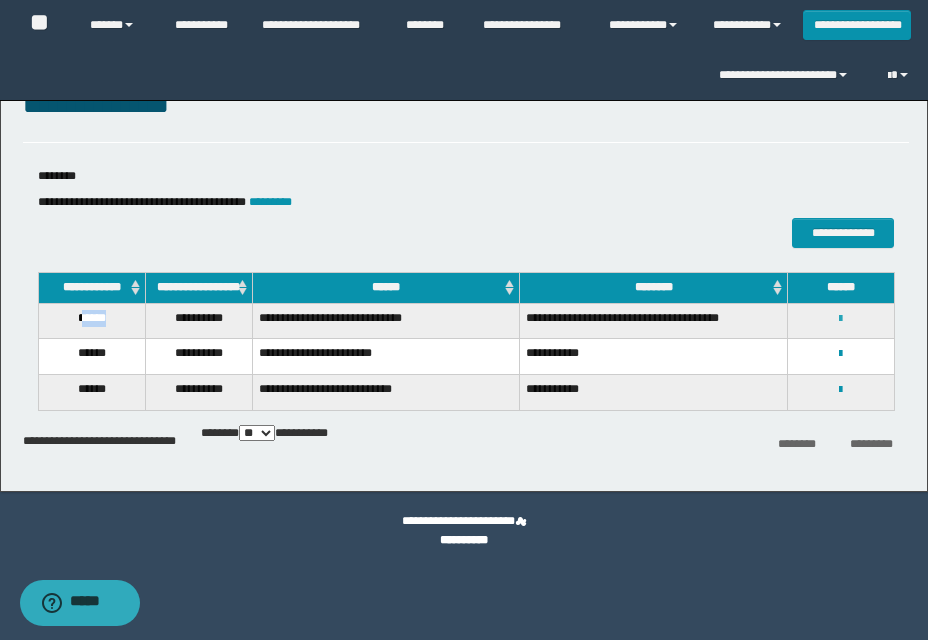 drag, startPoint x: 839, startPoint y: 333, endPoint x: 810, endPoint y: 347, distance: 32.202484 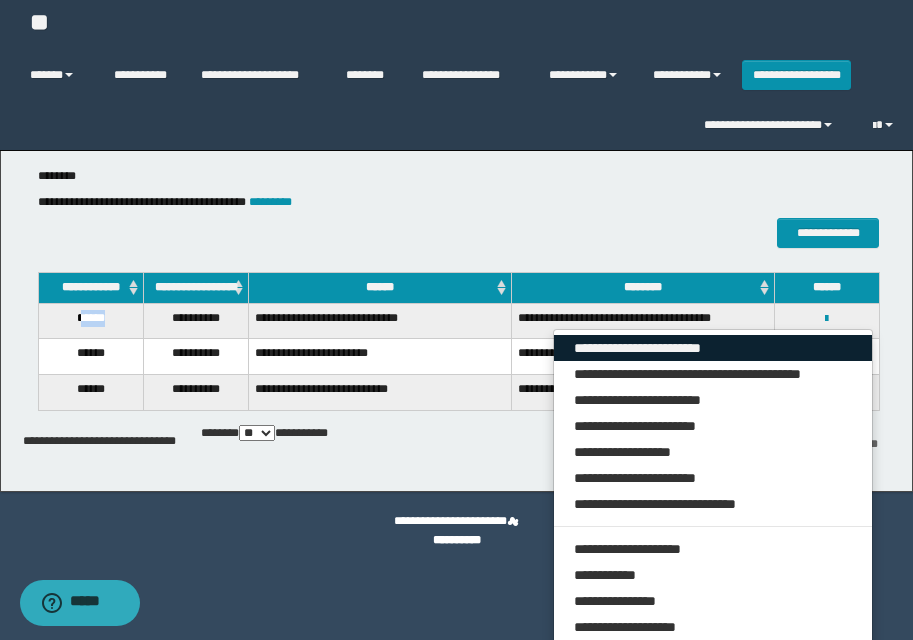 click on "**********" at bounding box center (713, 348) 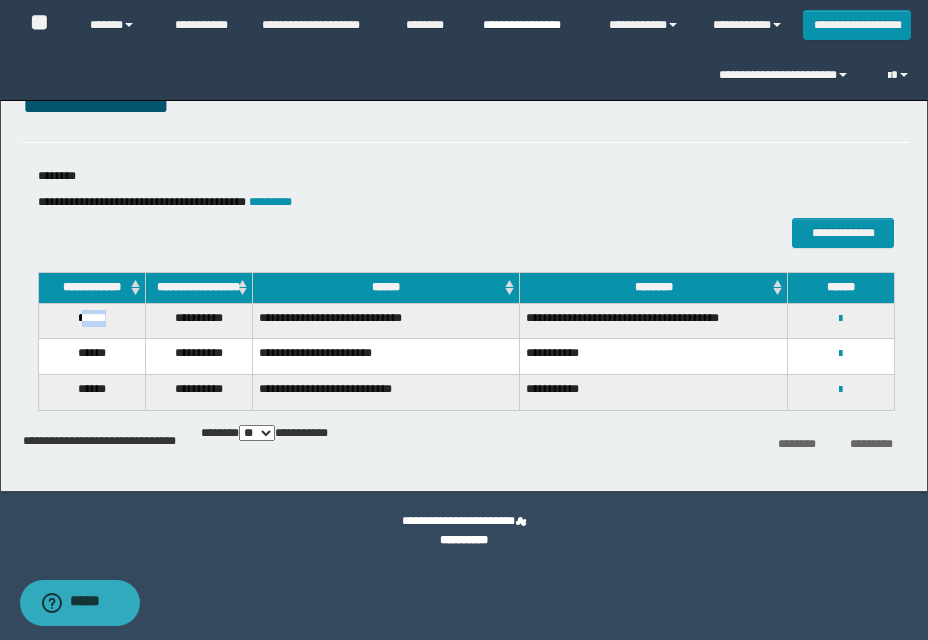 click on "**********" at bounding box center [531, 25] 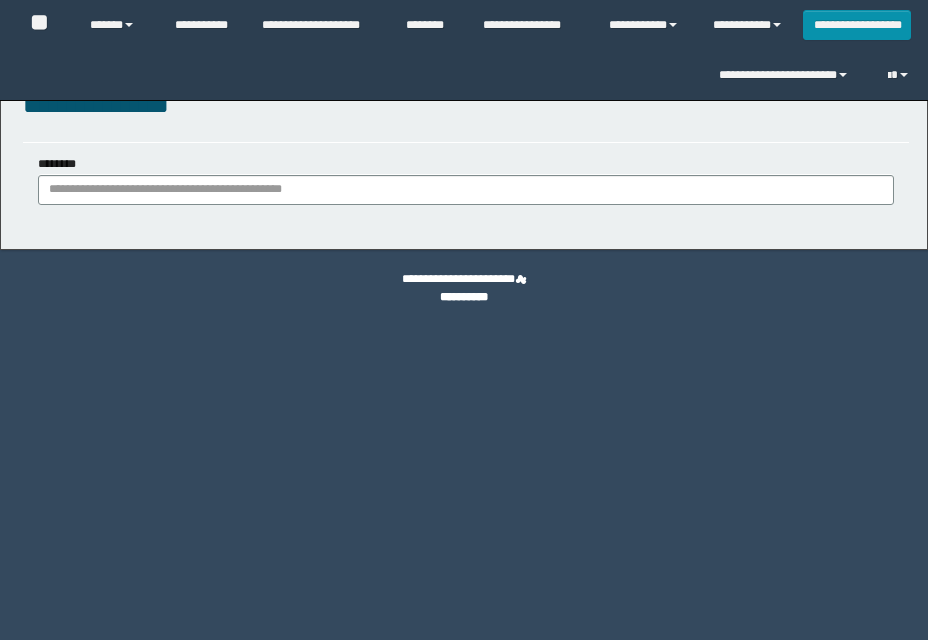 scroll, scrollTop: 0, scrollLeft: 0, axis: both 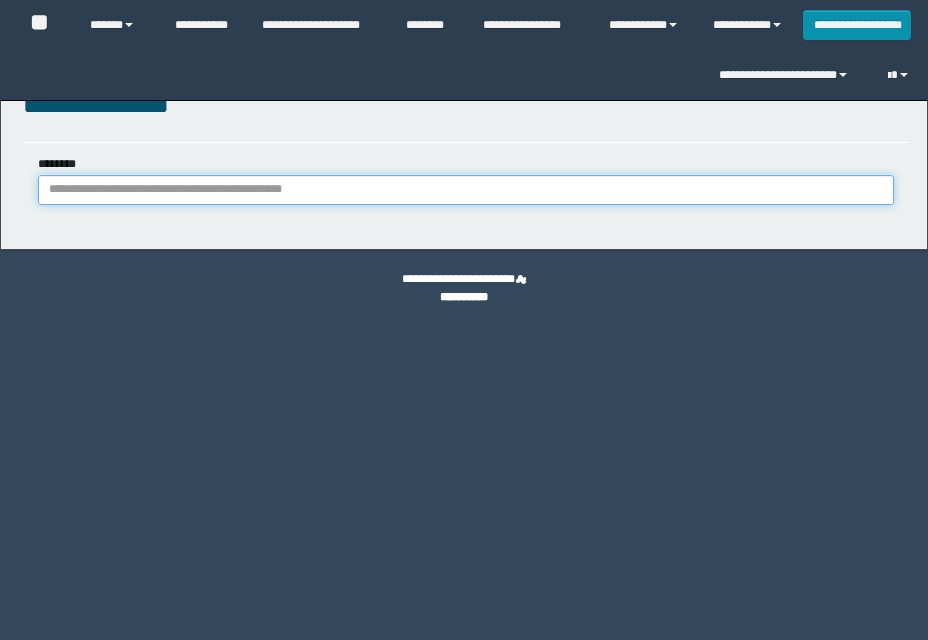 click on "********" at bounding box center (466, 190) 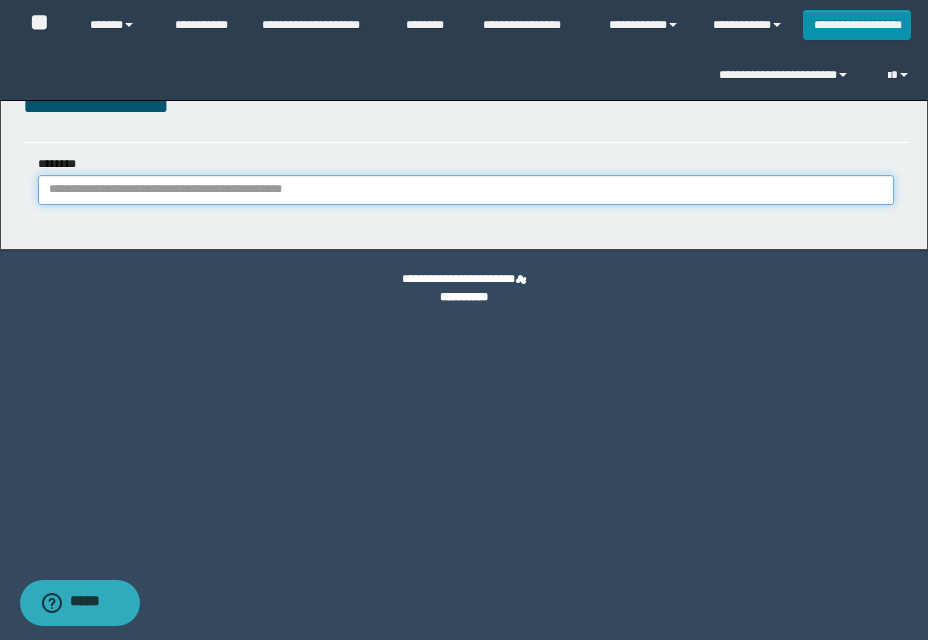 paste on "**********" 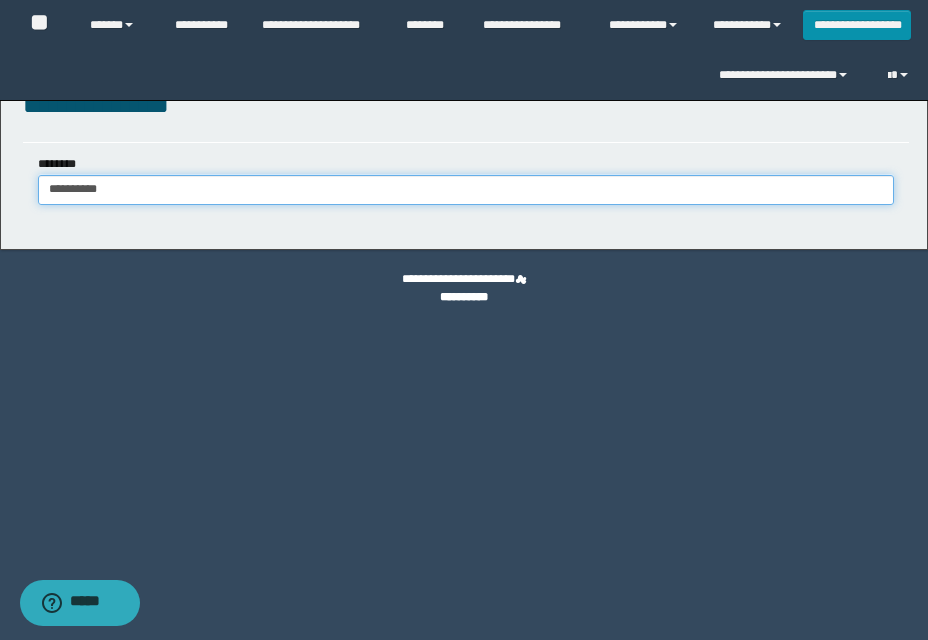 type on "**********" 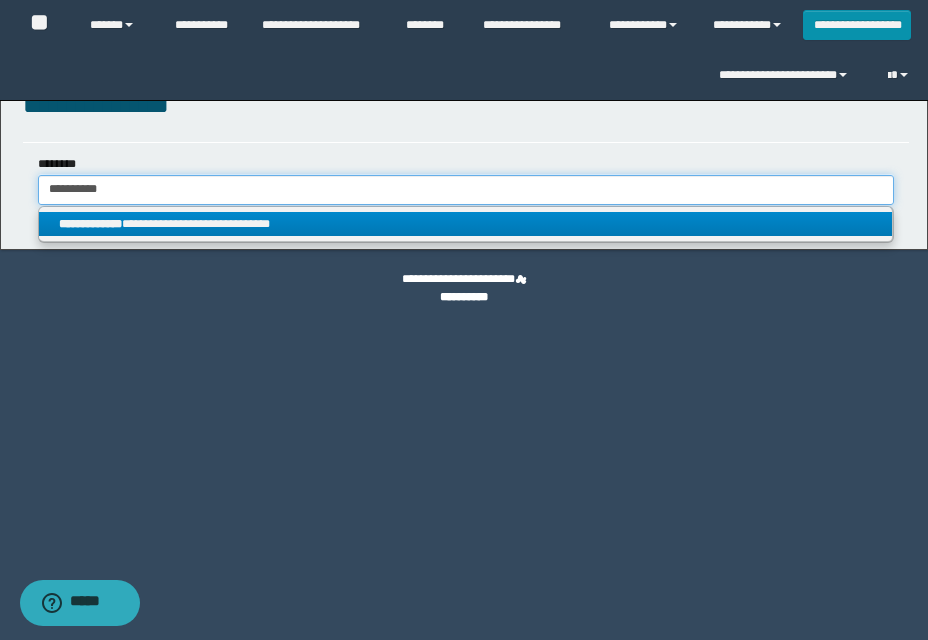 type on "**********" 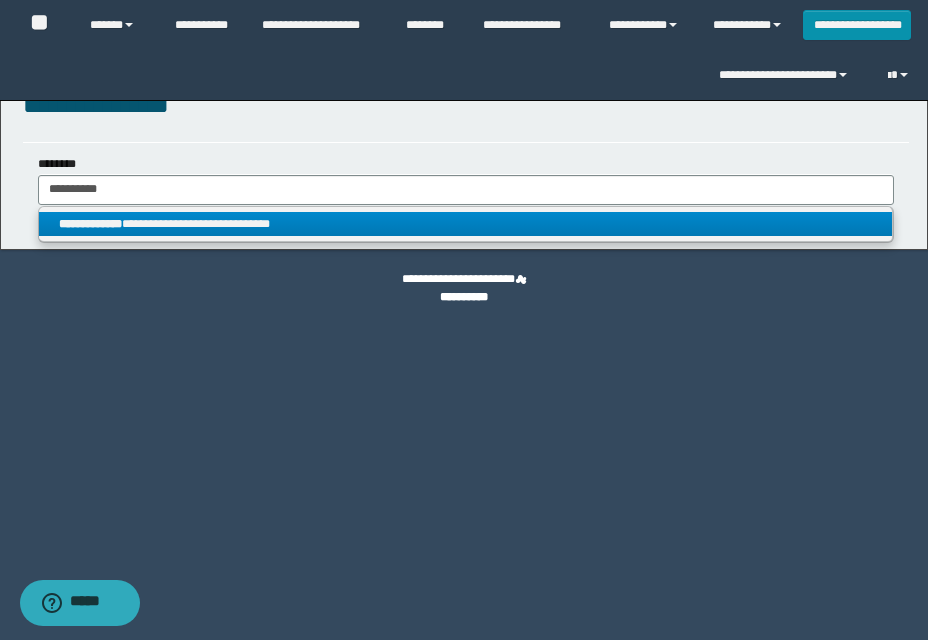 click on "**********" at bounding box center [465, 224] 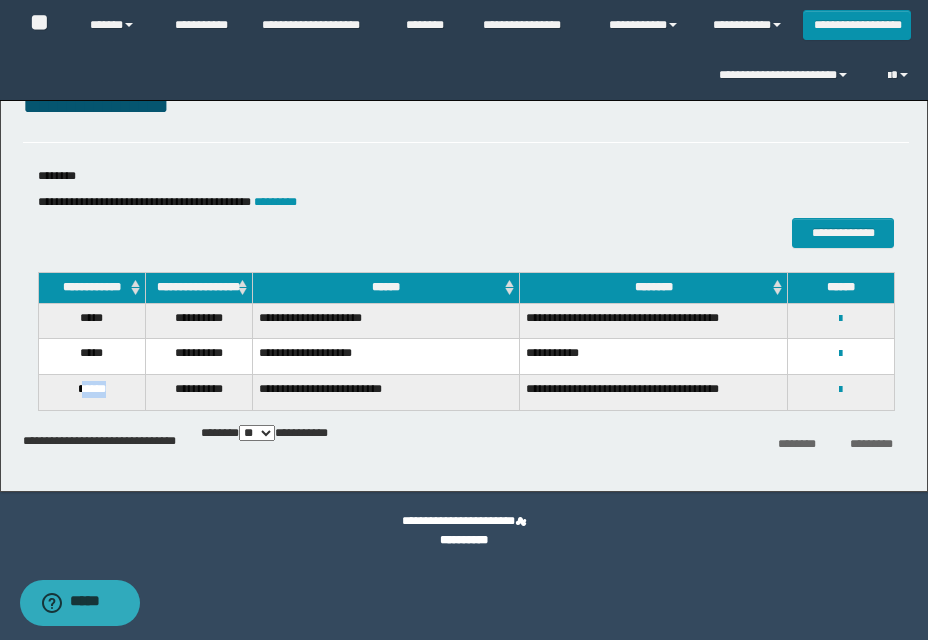 drag, startPoint x: 76, startPoint y: 392, endPoint x: 132, endPoint y: 401, distance: 56.718605 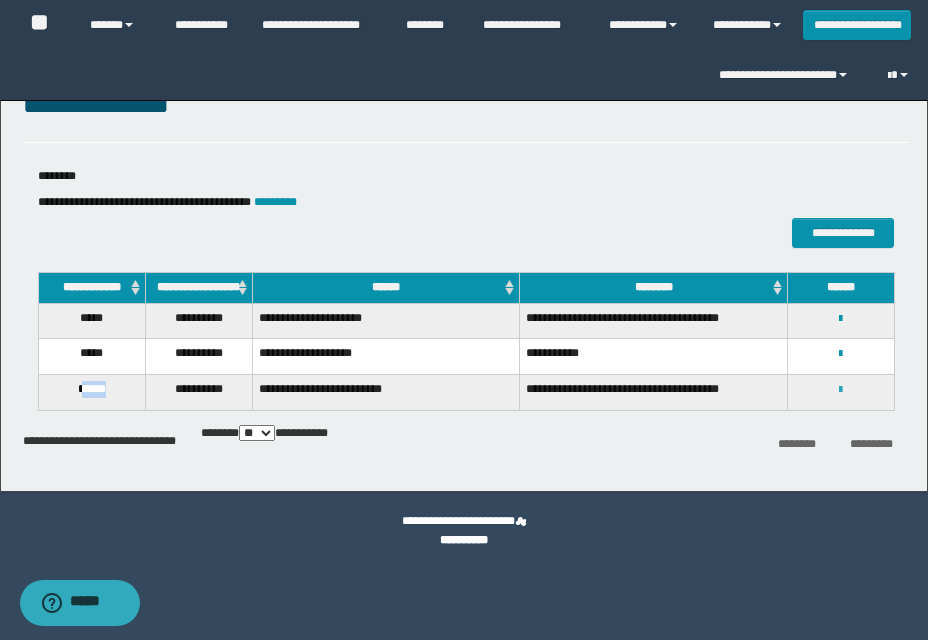 click at bounding box center (840, 390) 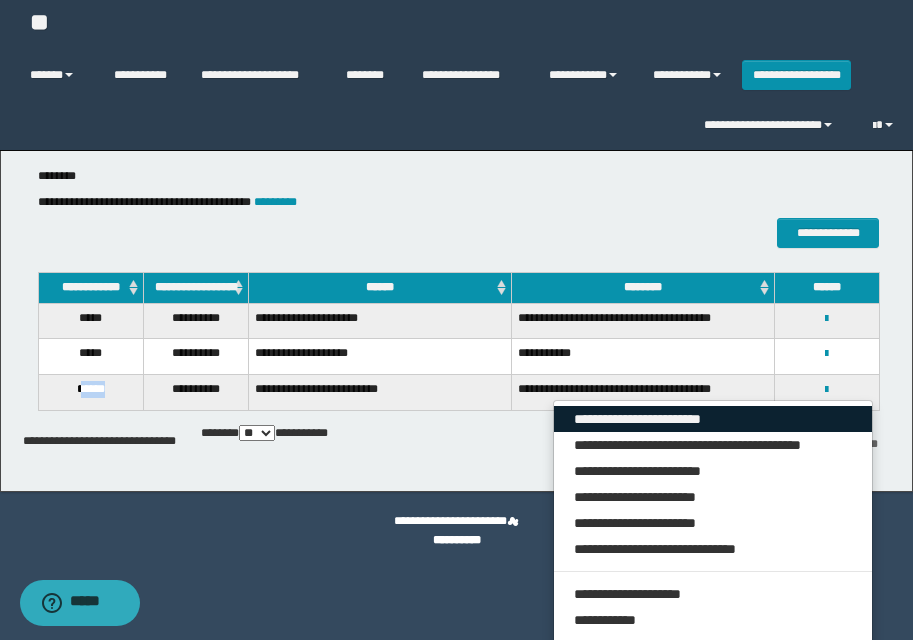 click on "**********" at bounding box center (713, 419) 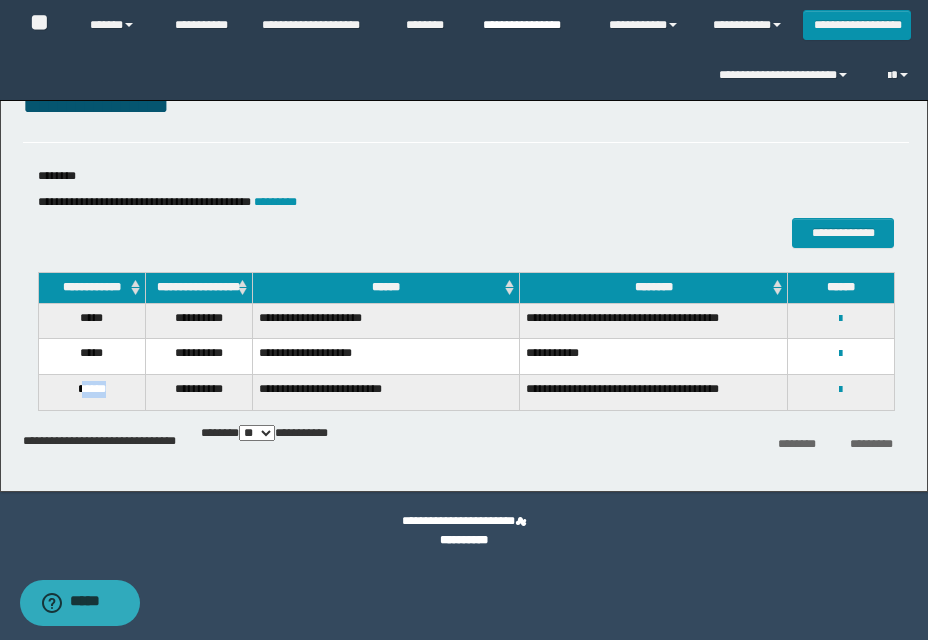 click on "**********" at bounding box center [531, 25] 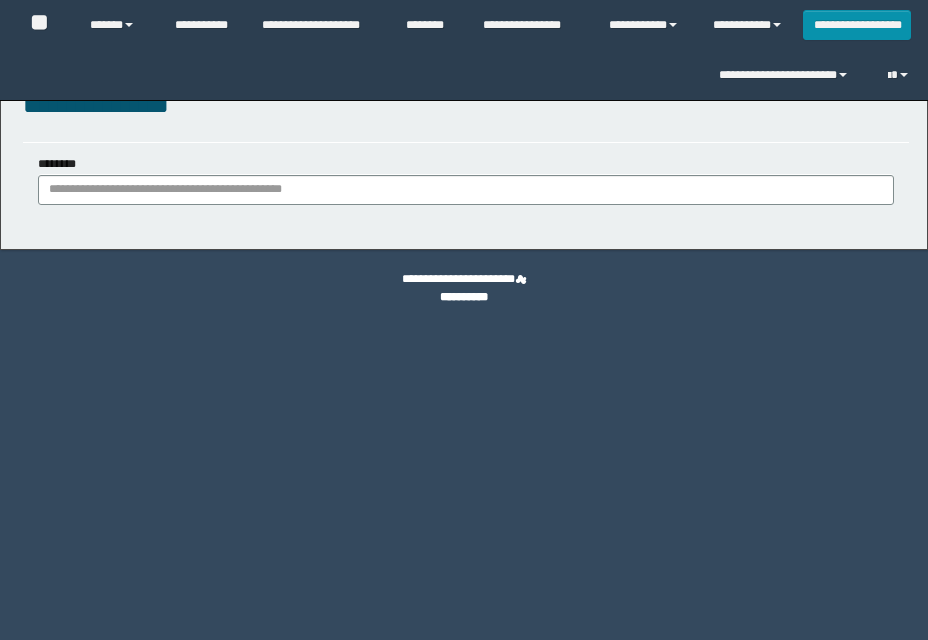 scroll, scrollTop: 0, scrollLeft: 0, axis: both 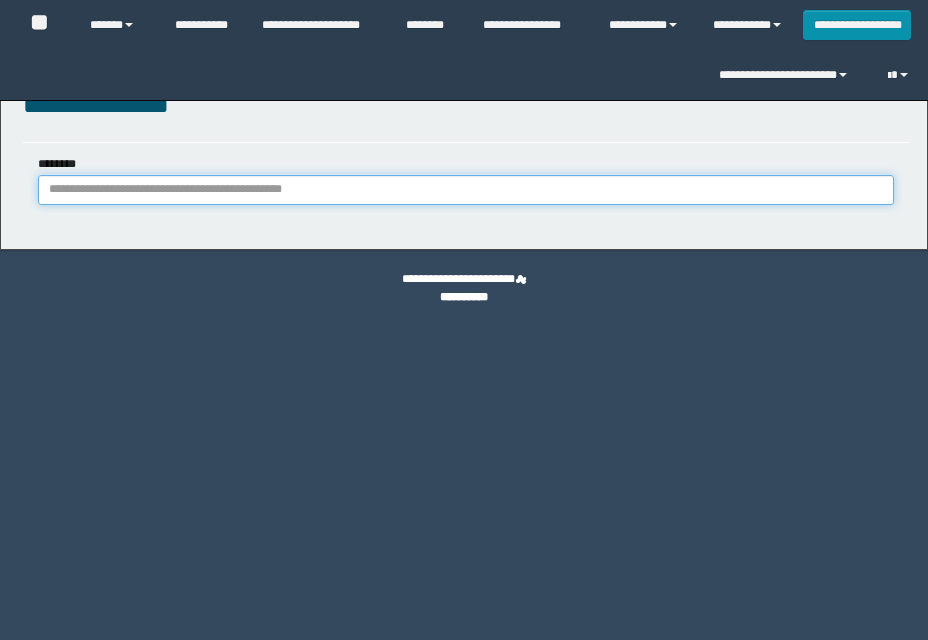 click on "********" at bounding box center [466, 190] 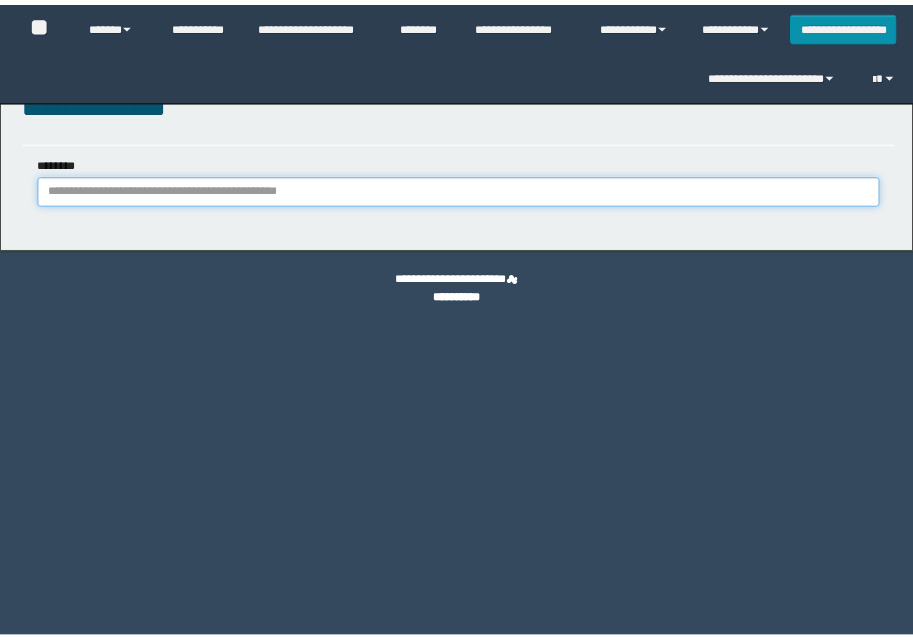 scroll, scrollTop: 0, scrollLeft: 0, axis: both 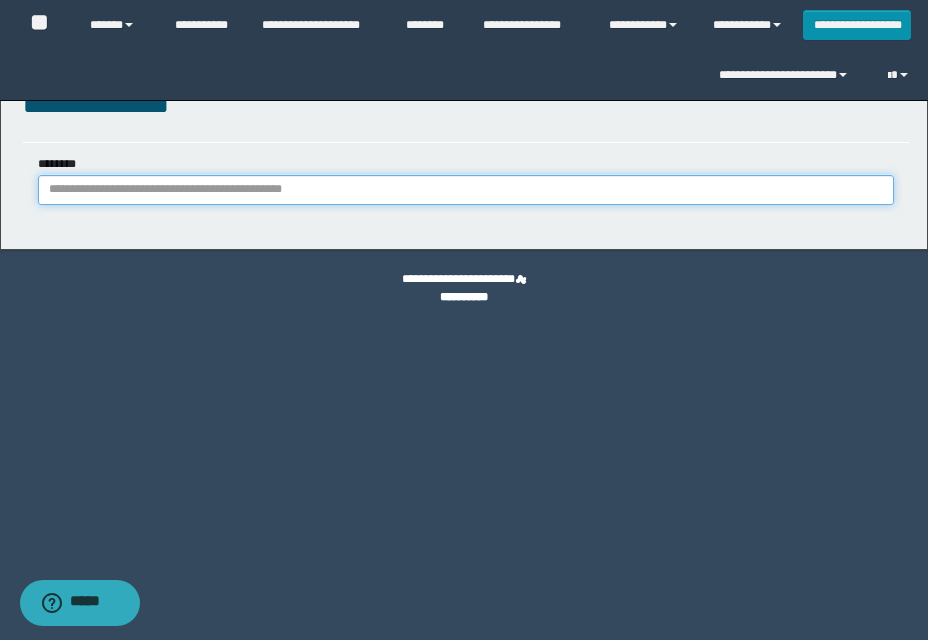 paste on "**********" 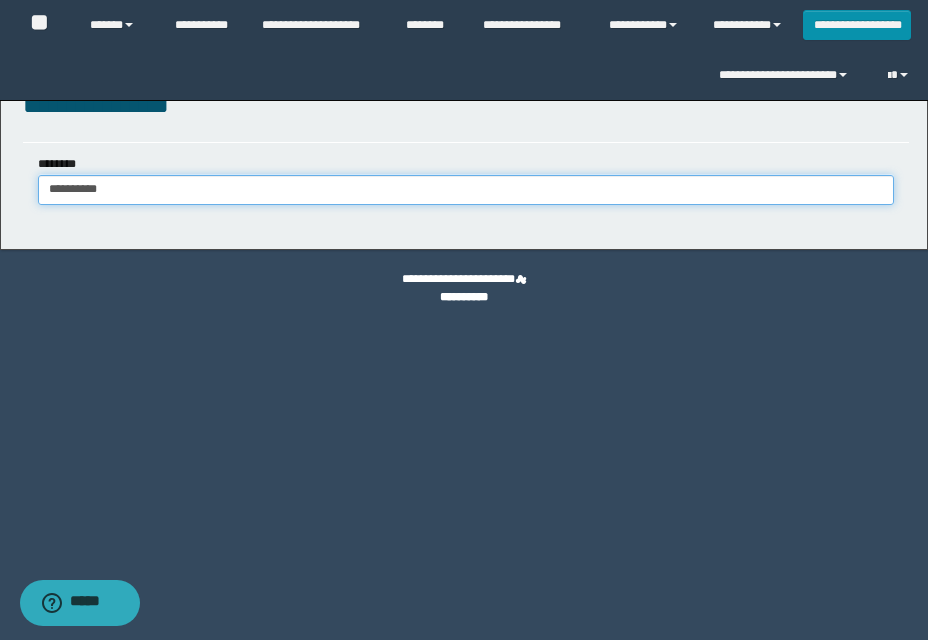type on "**********" 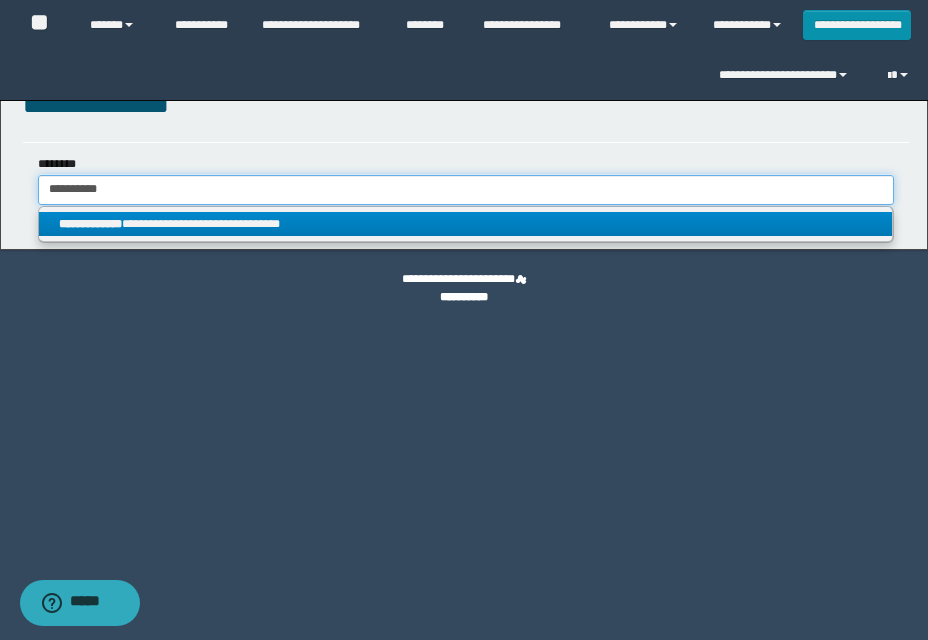 type on "**********" 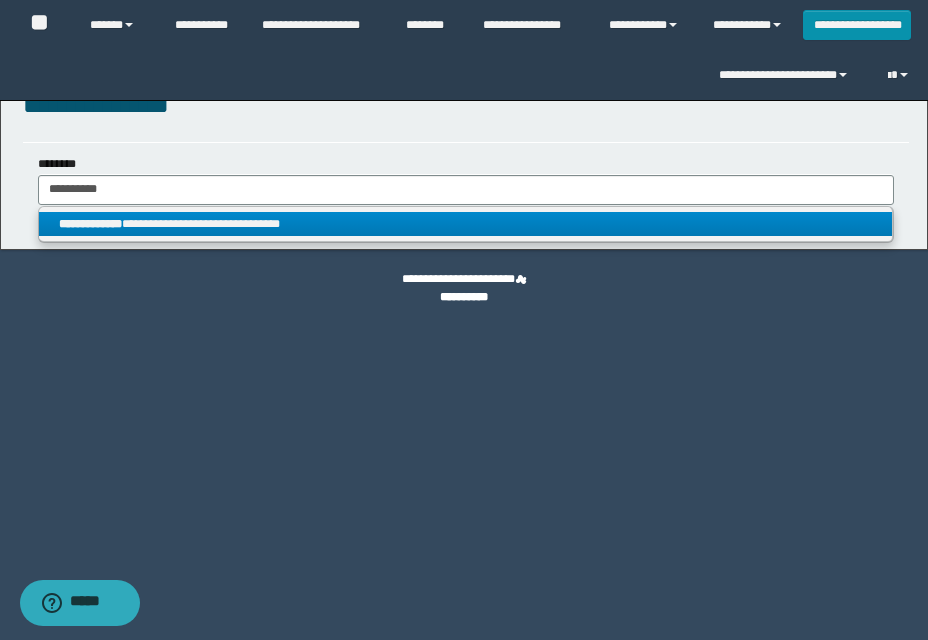 click on "**********" at bounding box center [465, 224] 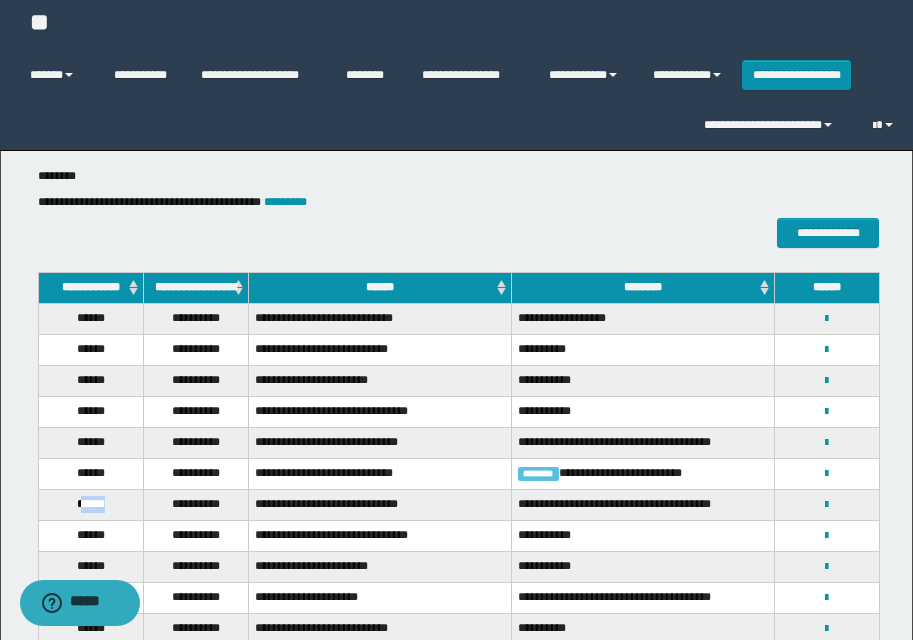 drag, startPoint x: 76, startPoint y: 516, endPoint x: 124, endPoint y: 519, distance: 48.09366 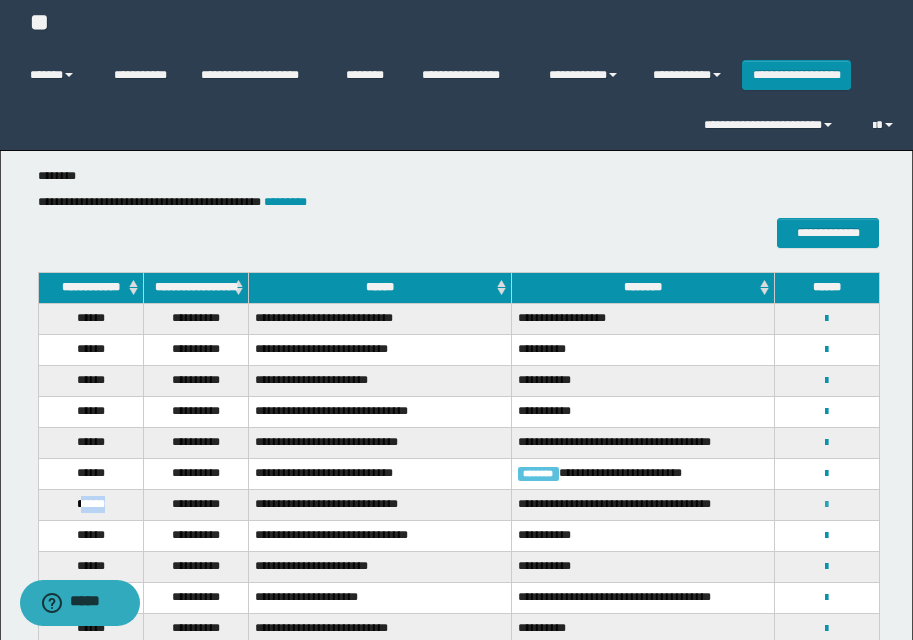 click at bounding box center [826, 505] 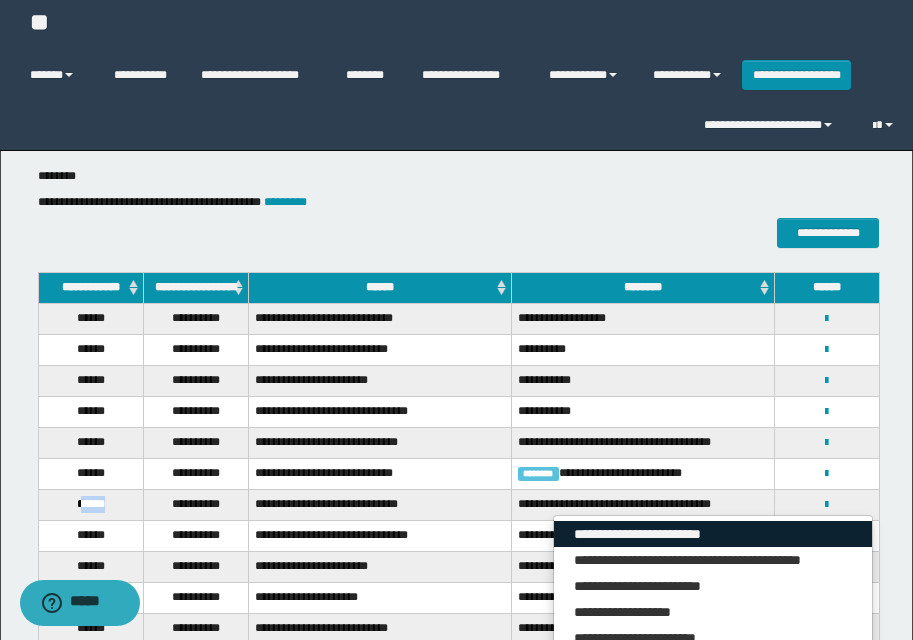 click on "**********" at bounding box center (713, 534) 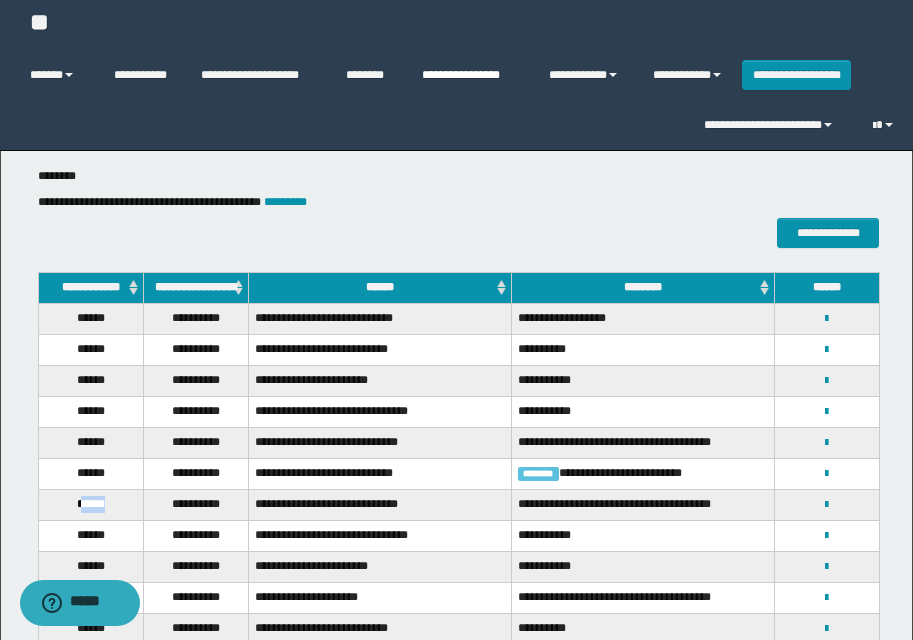 click on "**********" at bounding box center [470, 75] 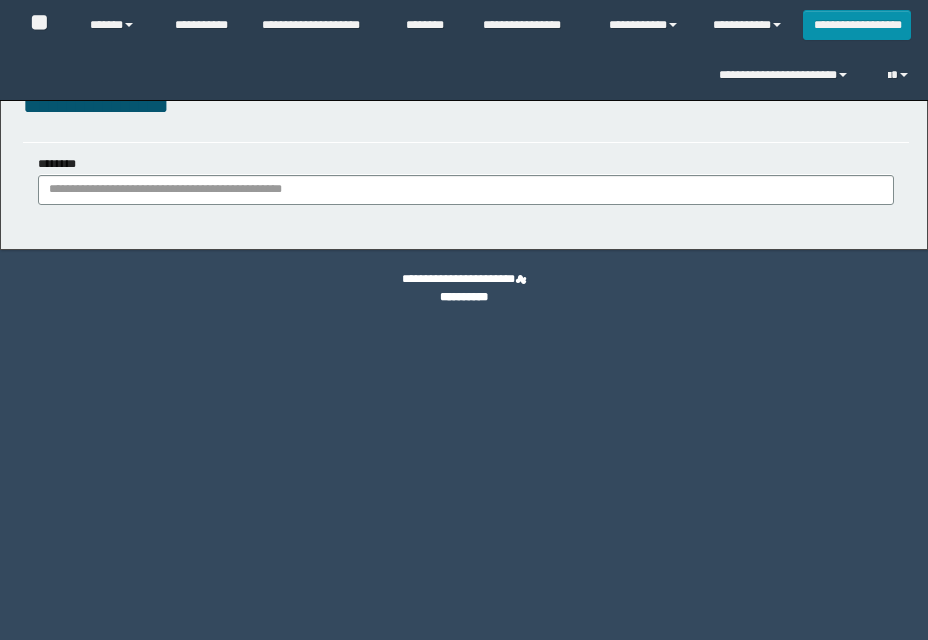scroll, scrollTop: 0, scrollLeft: 0, axis: both 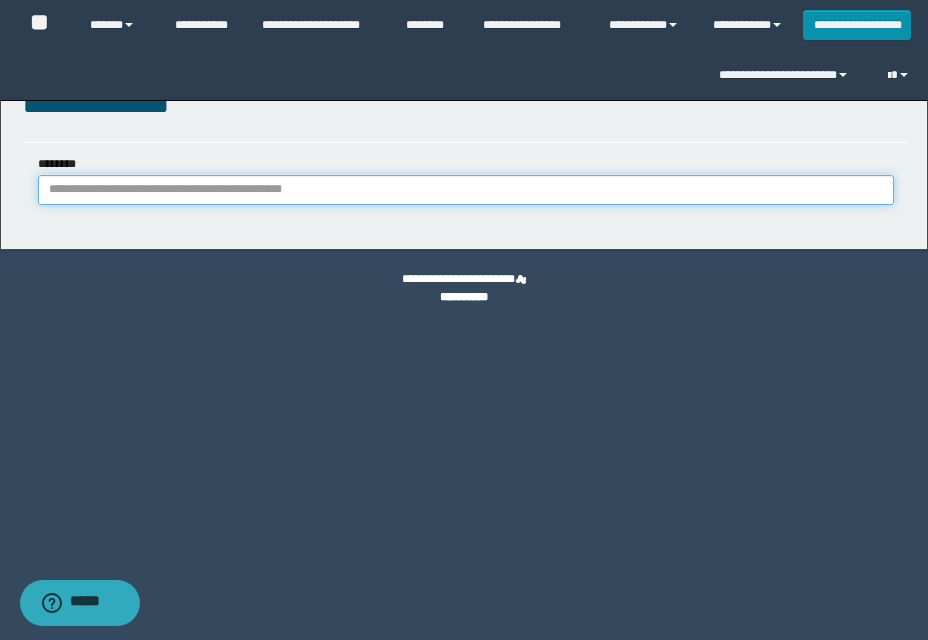 click on "********" at bounding box center [466, 190] 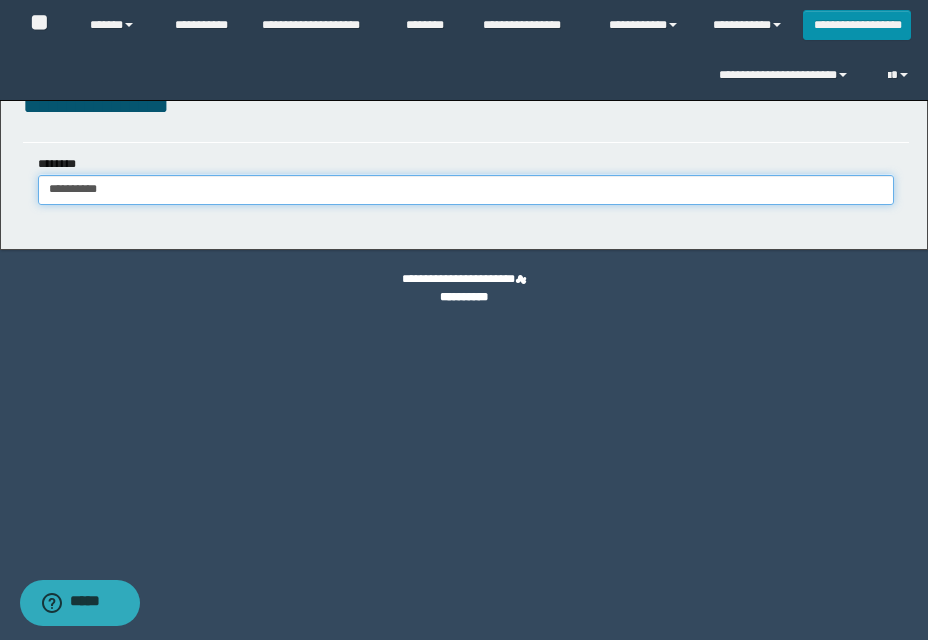 type on "**********" 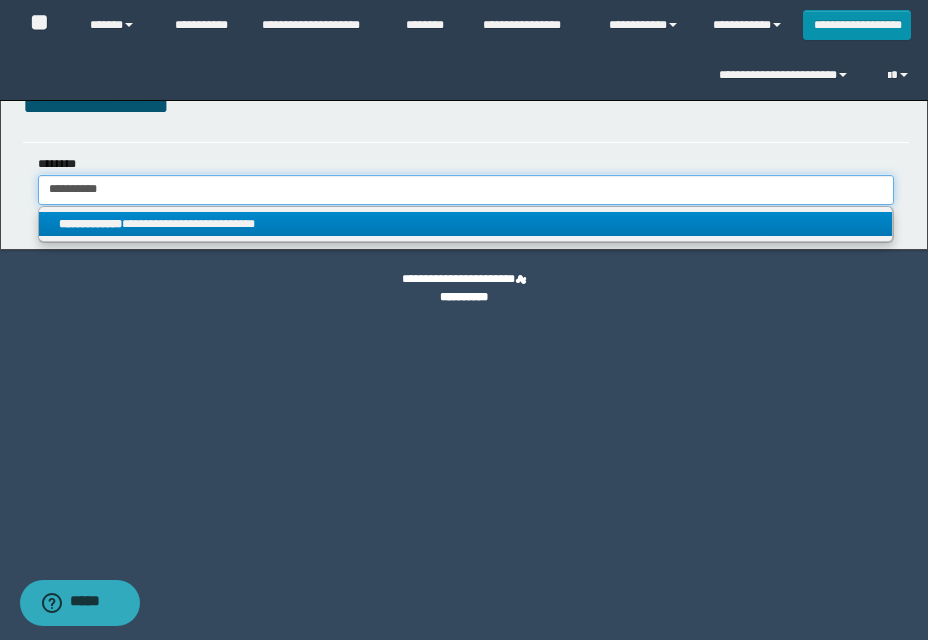 type on "**********" 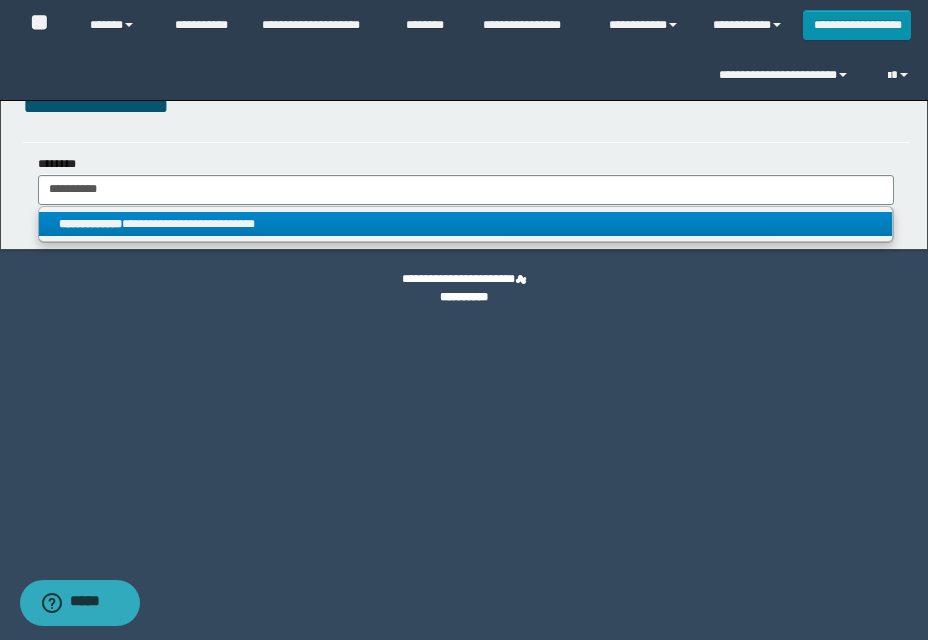 click on "**********" at bounding box center [465, 224] 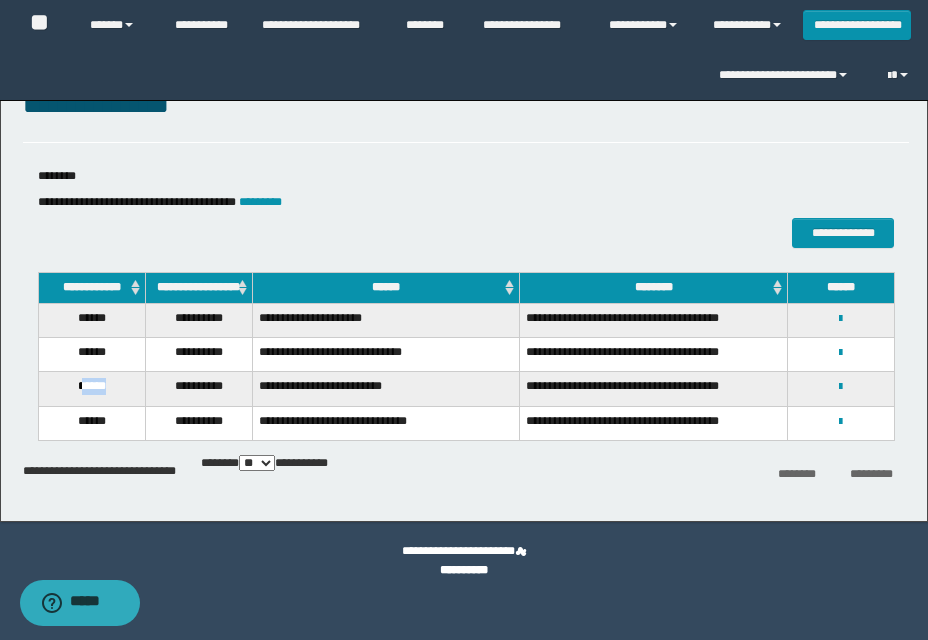 drag, startPoint x: 93, startPoint y: 390, endPoint x: 131, endPoint y: 390, distance: 38 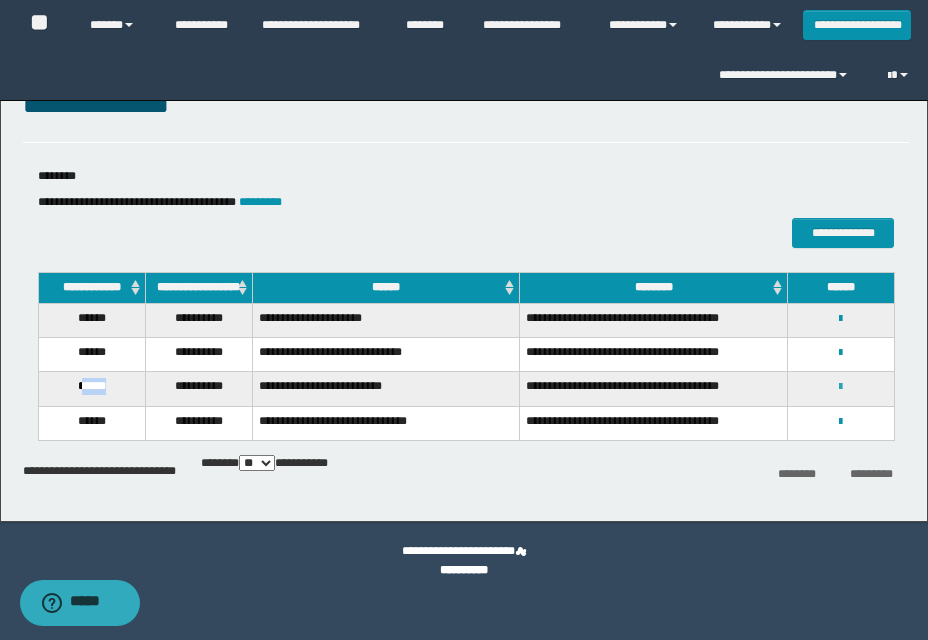 click at bounding box center (840, 387) 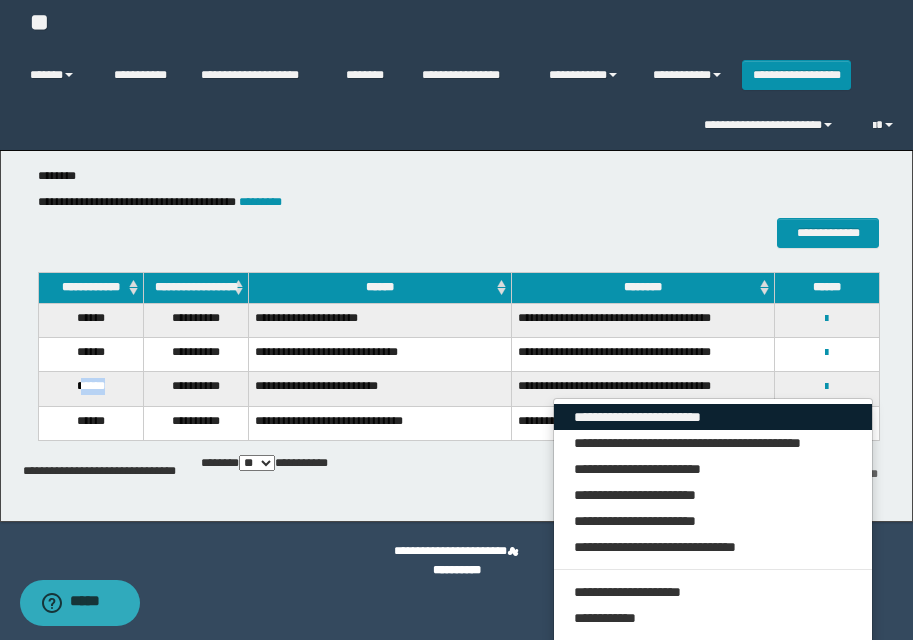 click on "**********" at bounding box center [713, 417] 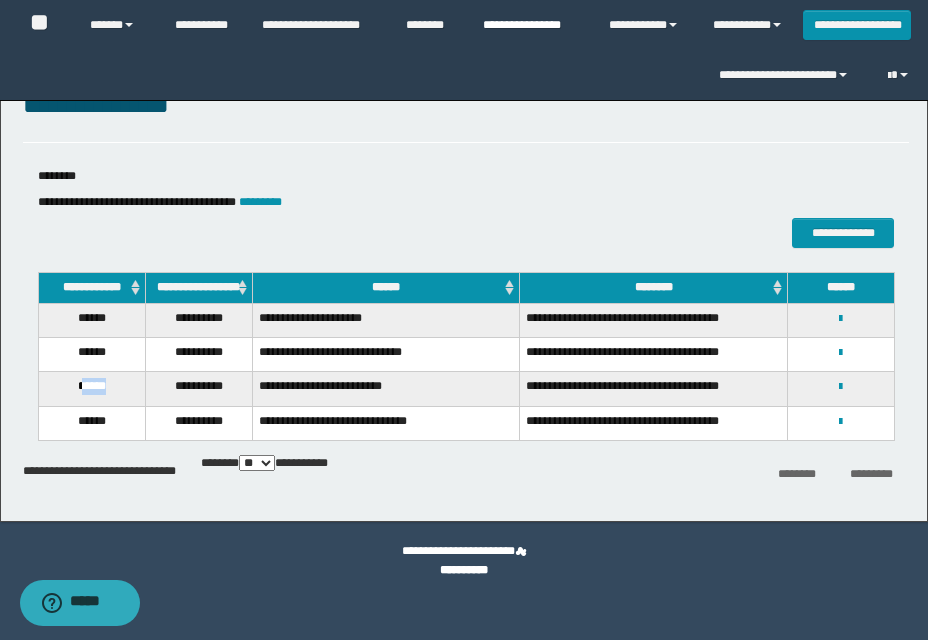 click on "**********" at bounding box center (531, 25) 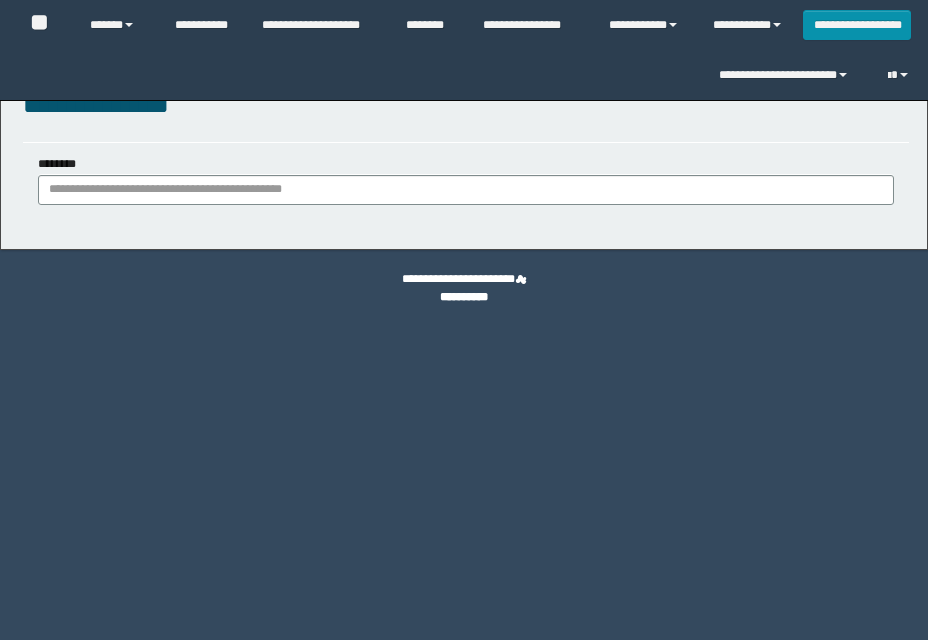 scroll, scrollTop: 0, scrollLeft: 0, axis: both 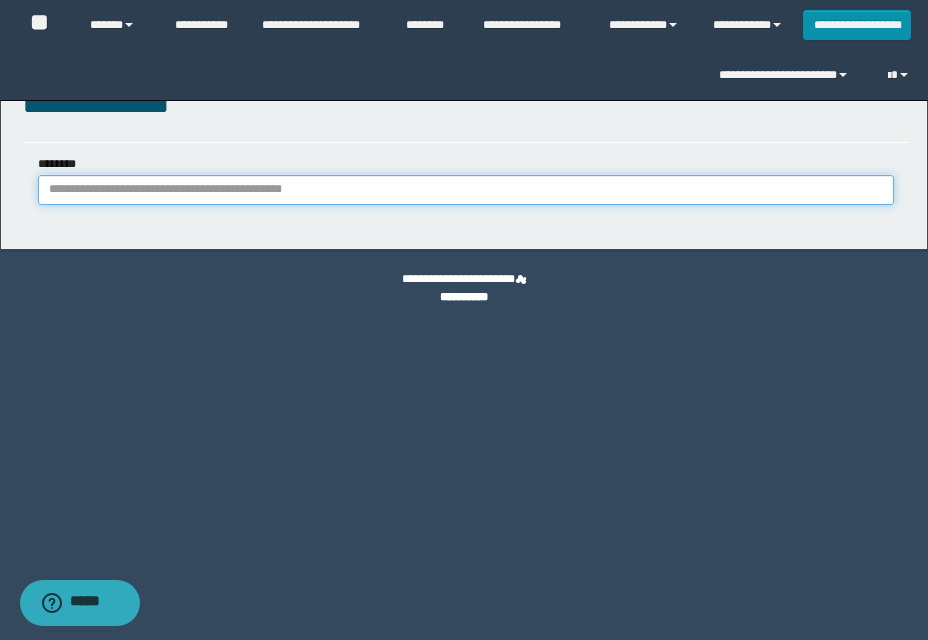 click on "********" at bounding box center [466, 190] 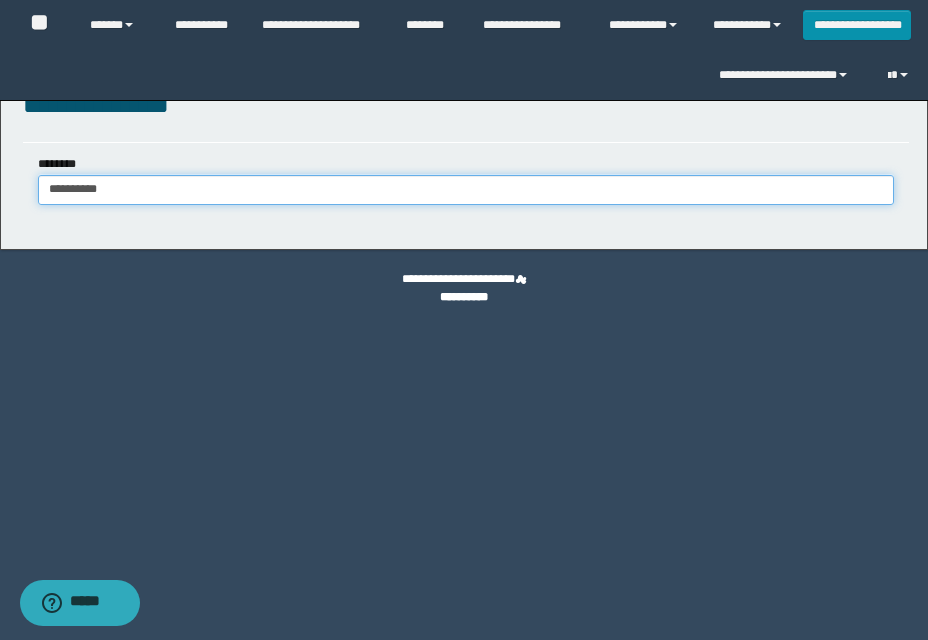 type on "**********" 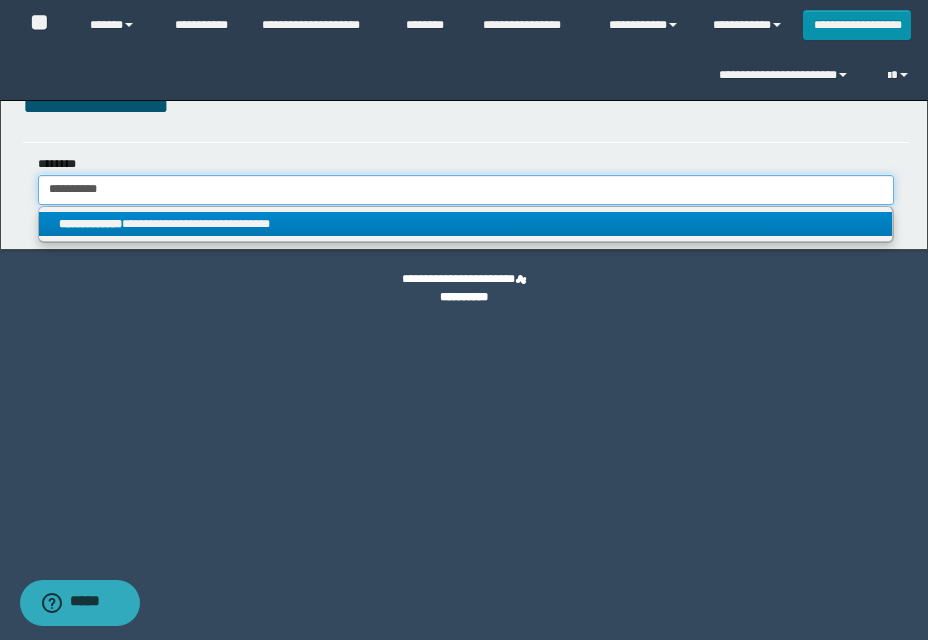 type on "**********" 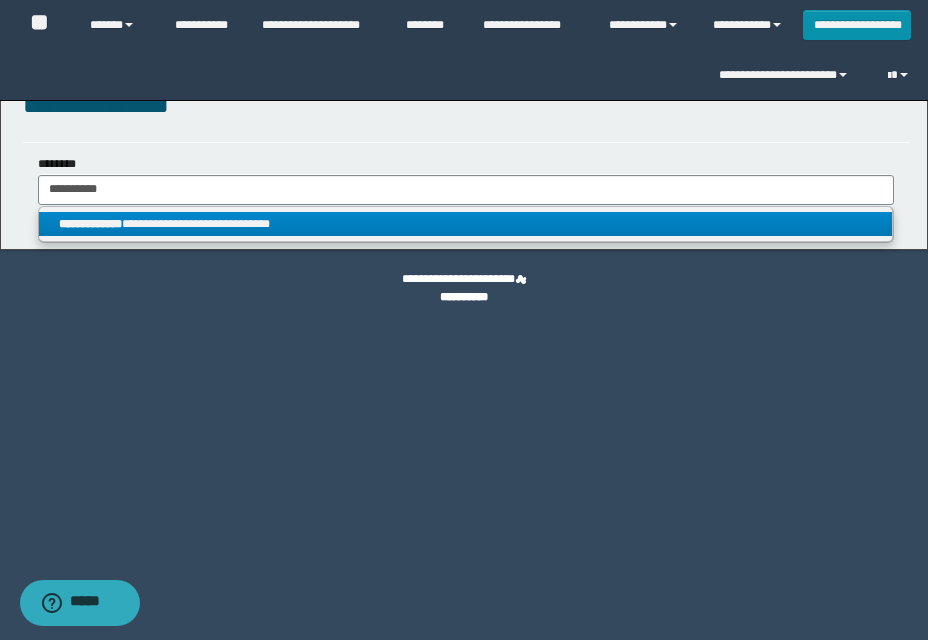 click on "**********" at bounding box center [465, 224] 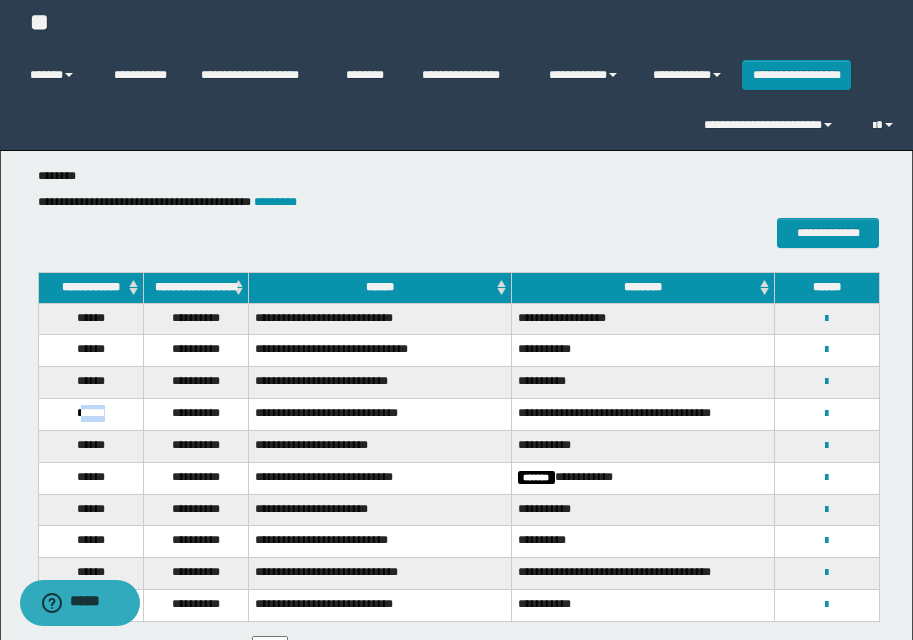 drag, startPoint x: 75, startPoint y: 420, endPoint x: 119, endPoint y: 426, distance: 44.407207 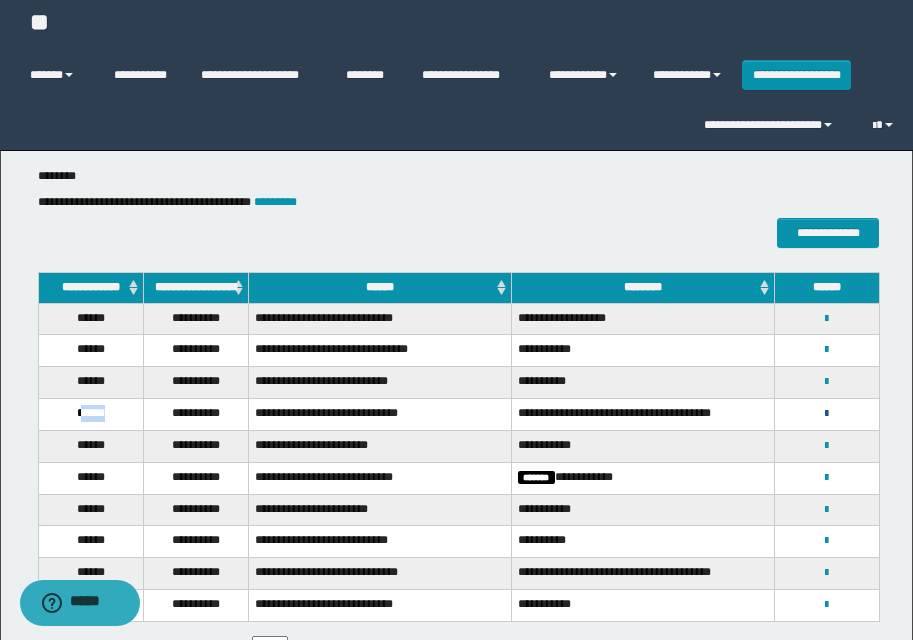 drag, startPoint x: 827, startPoint y: 423, endPoint x: 769, endPoint y: 443, distance: 61.351448 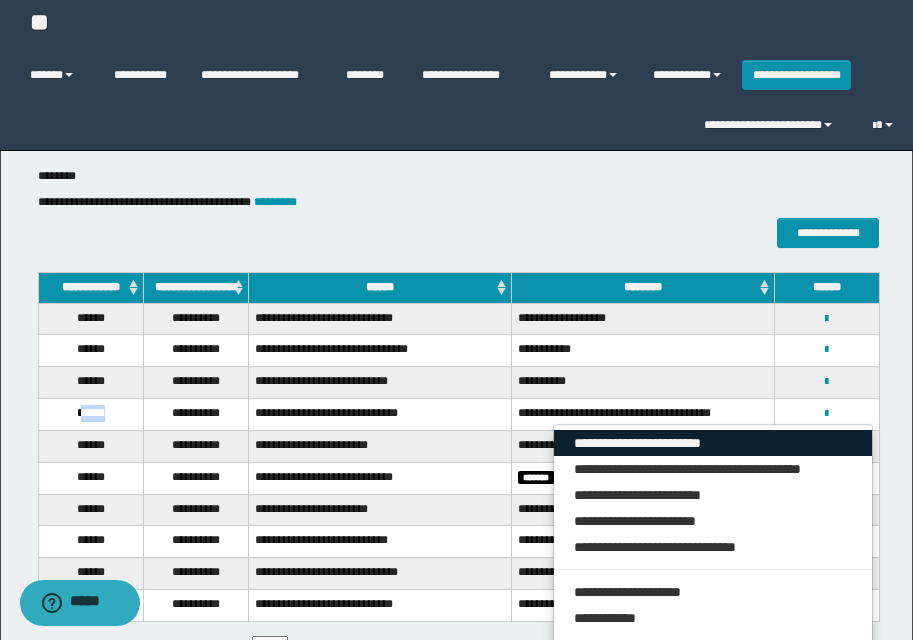 click on "**********" at bounding box center (713, 443) 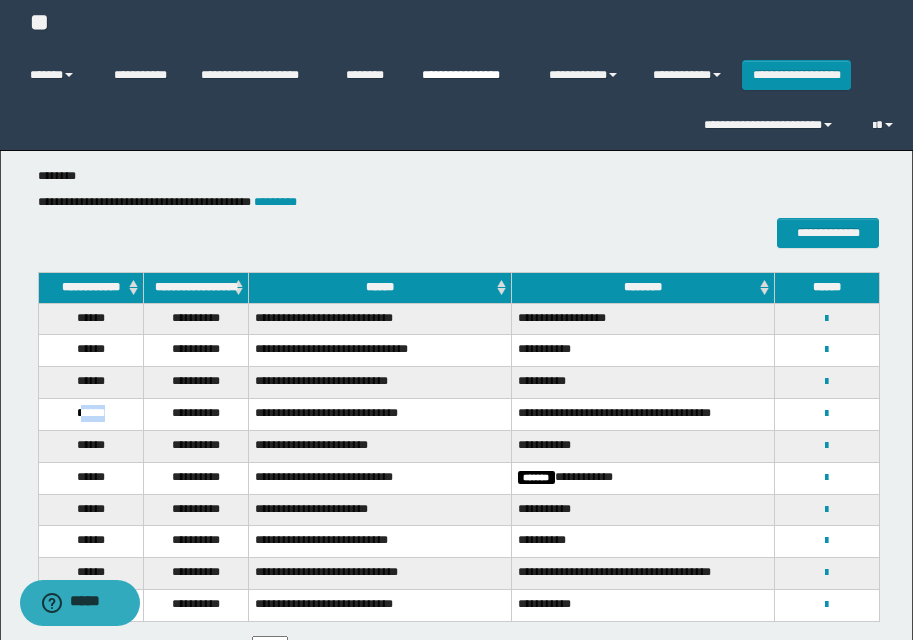 click on "**********" at bounding box center [470, 75] 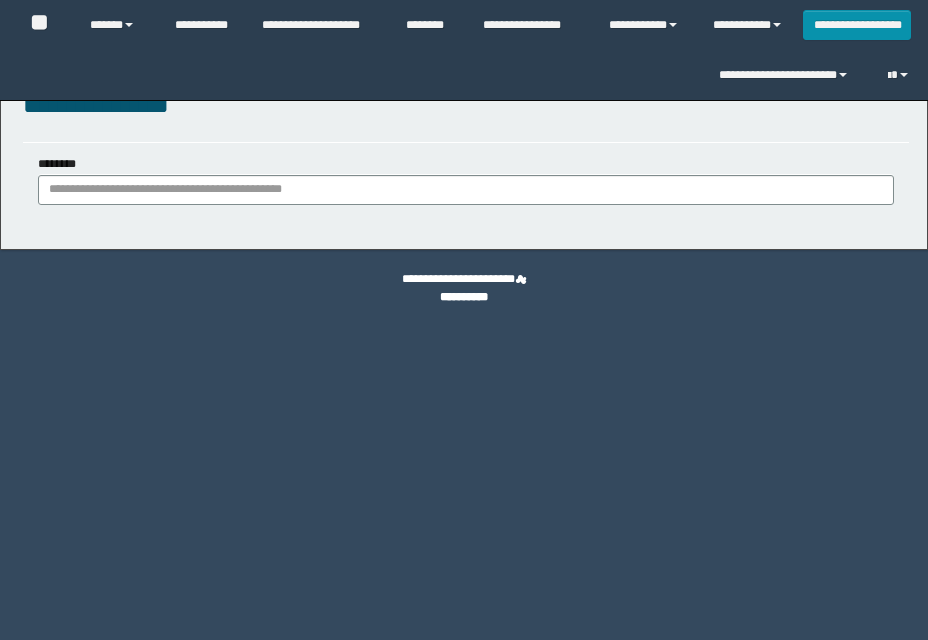 scroll, scrollTop: 0, scrollLeft: 0, axis: both 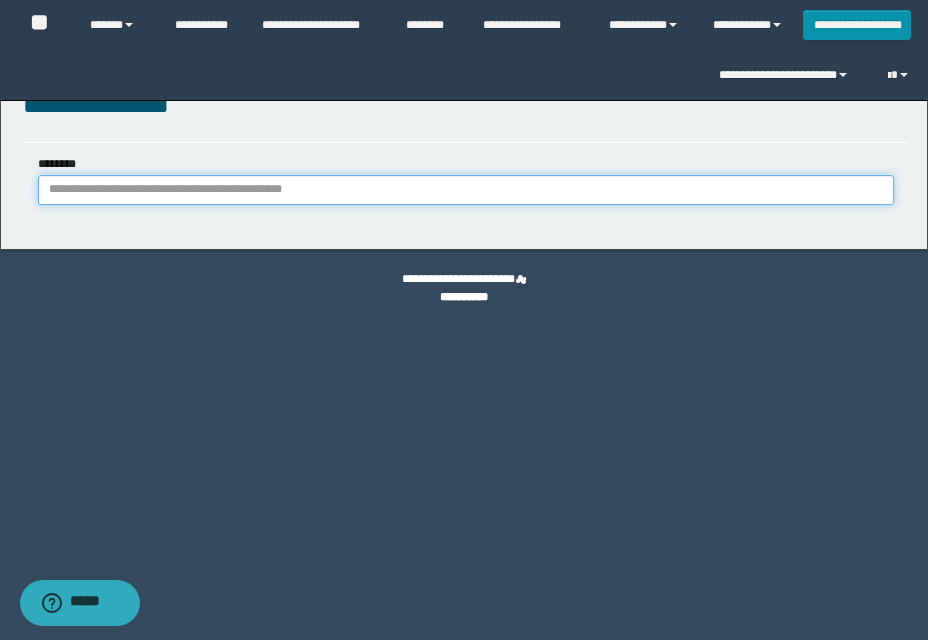 click on "********" at bounding box center (466, 190) 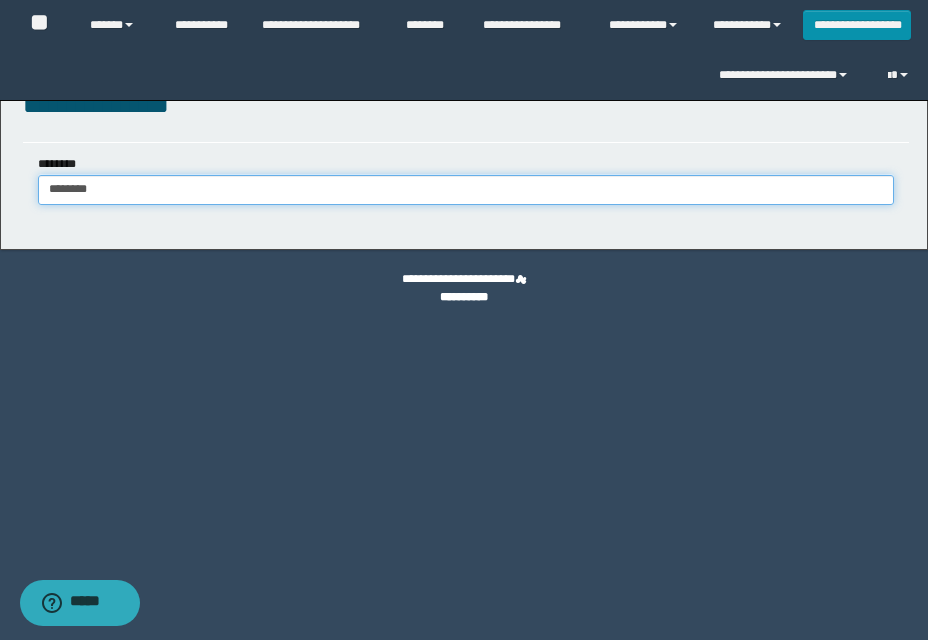 type on "********" 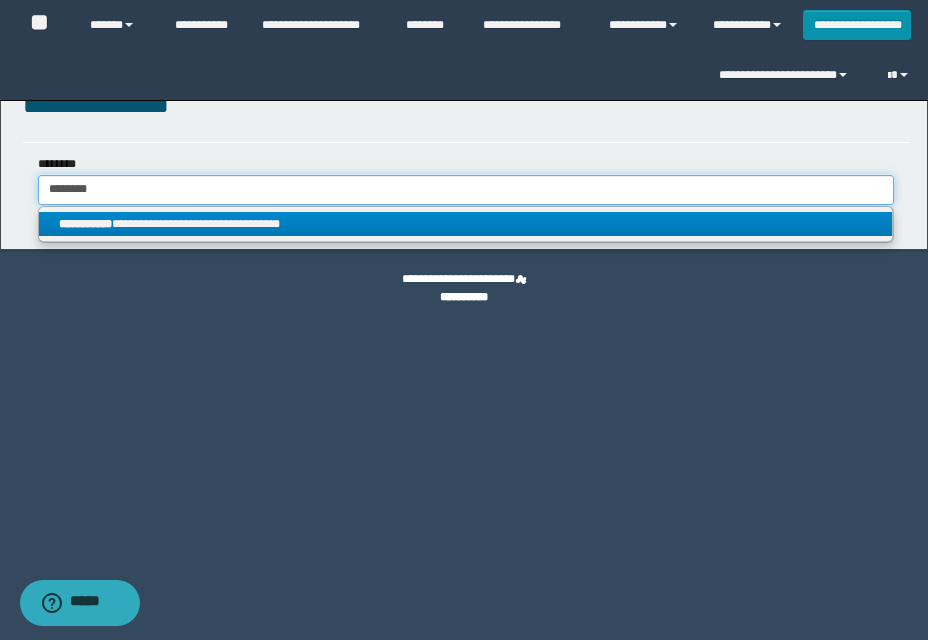 type on "********" 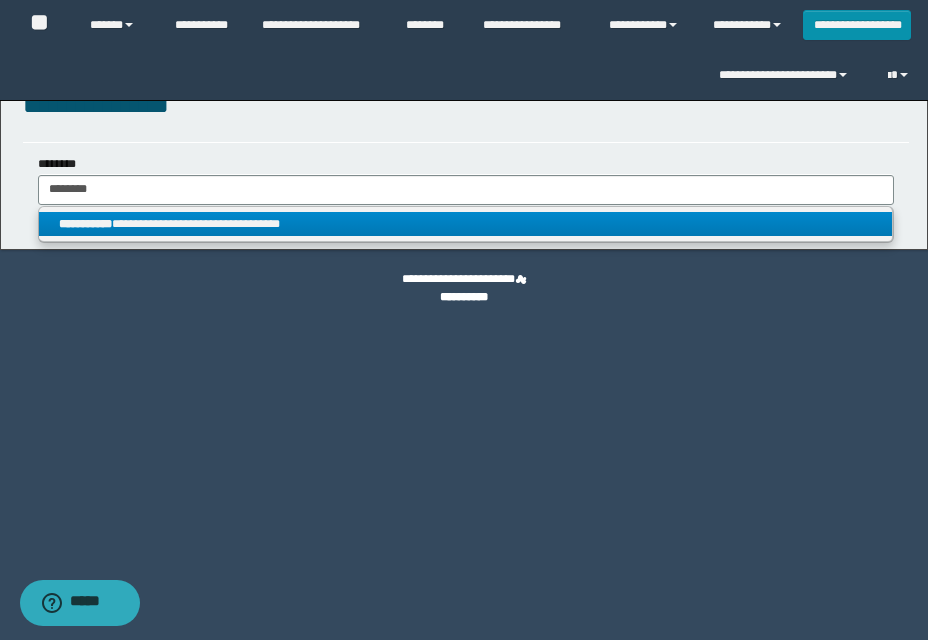 click on "**********" at bounding box center (465, 224) 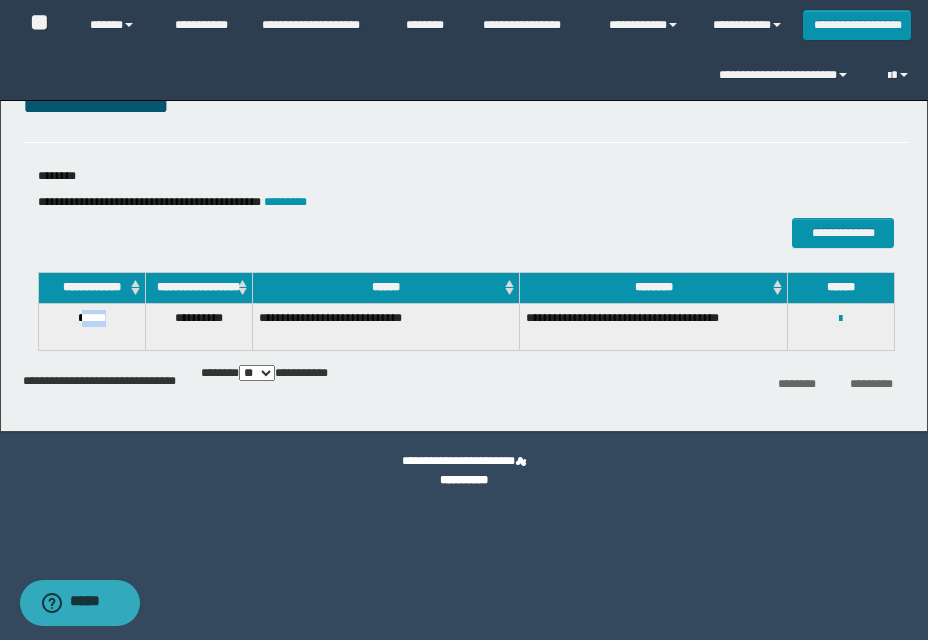 drag, startPoint x: 81, startPoint y: 332, endPoint x: 119, endPoint y: 333, distance: 38.013157 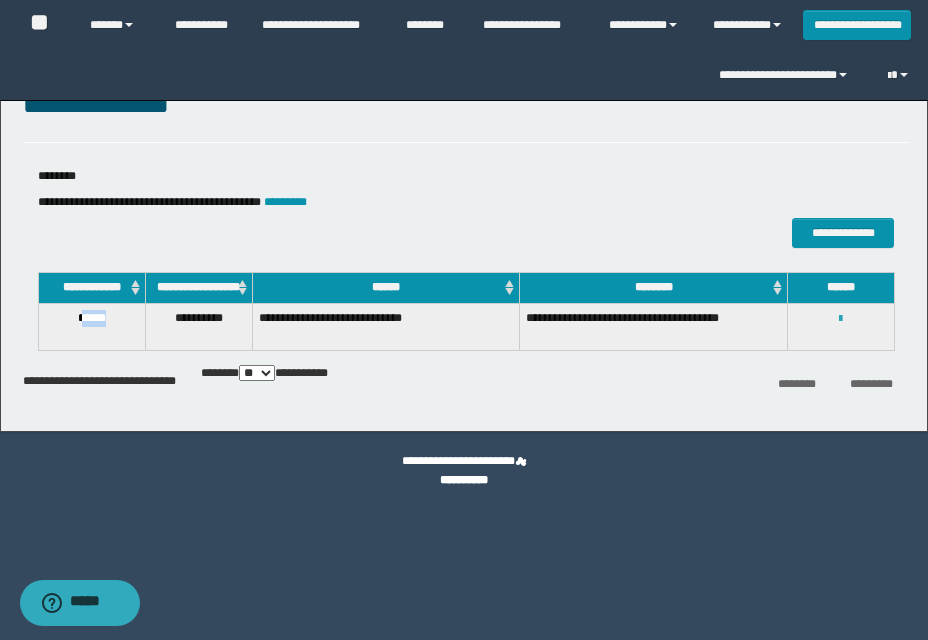 click at bounding box center [840, 319] 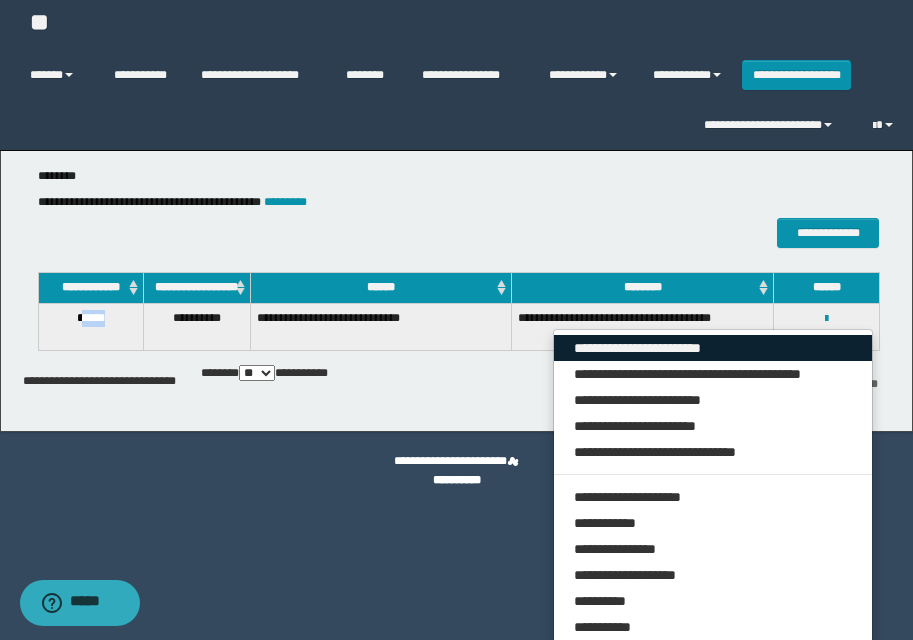 click on "**********" at bounding box center (713, 348) 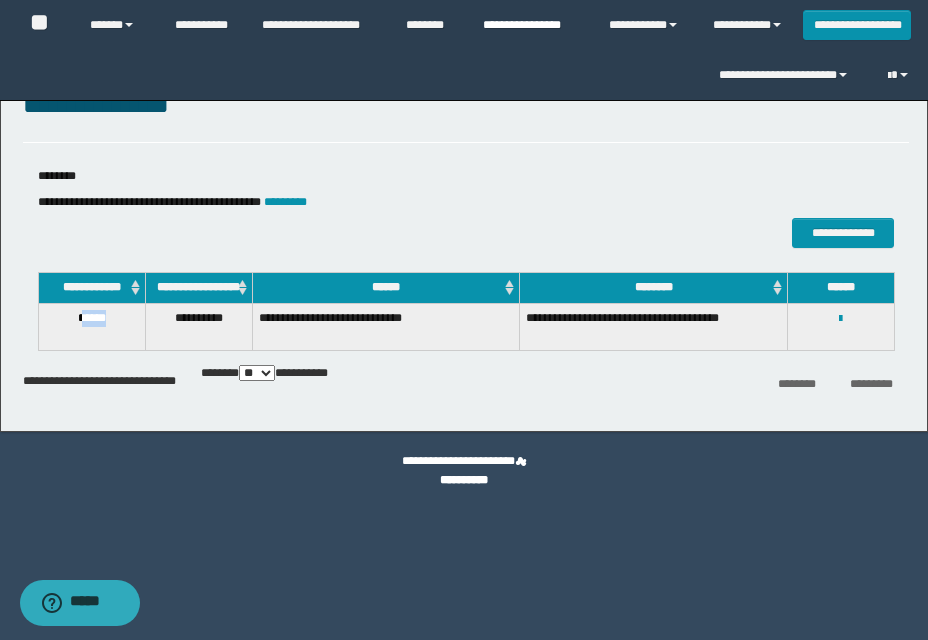 click on "**********" at bounding box center (531, 25) 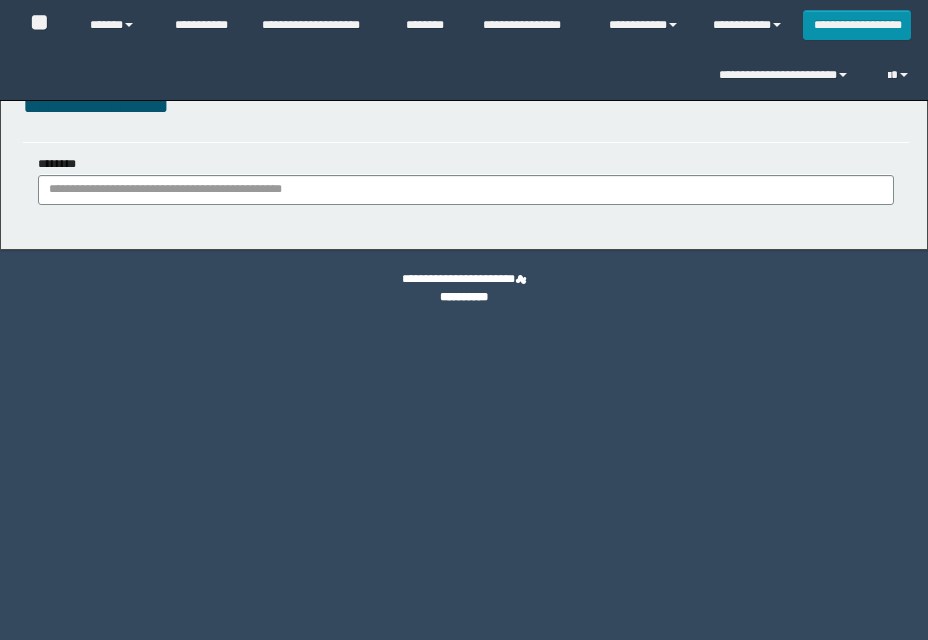 scroll, scrollTop: 0, scrollLeft: 0, axis: both 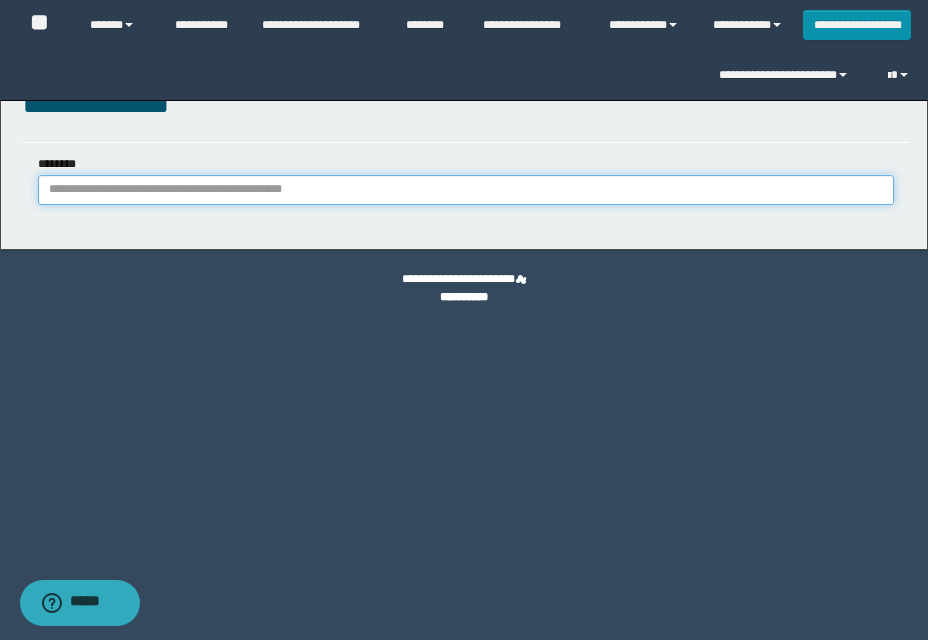 click on "********" at bounding box center [466, 190] 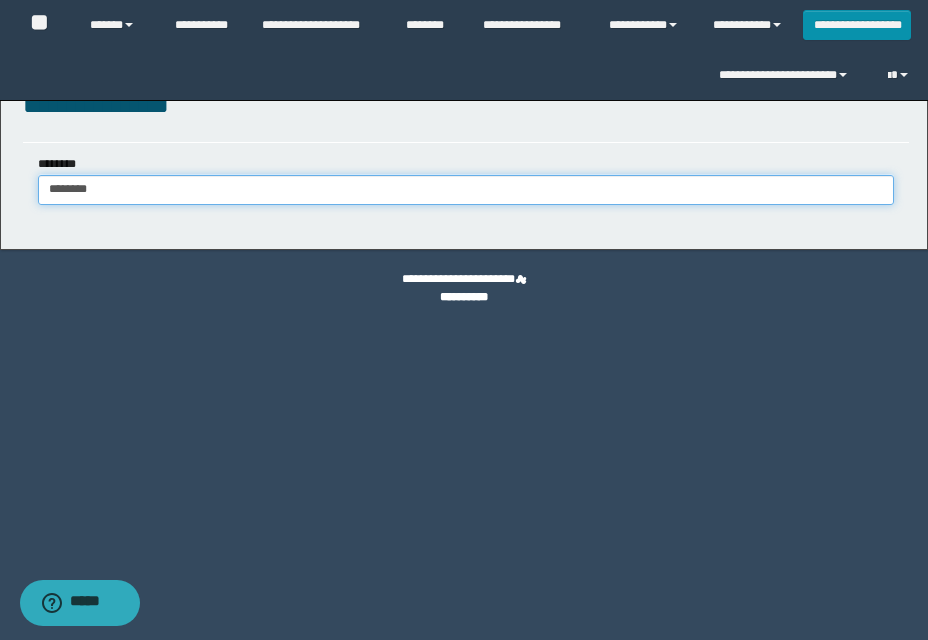 type on "********" 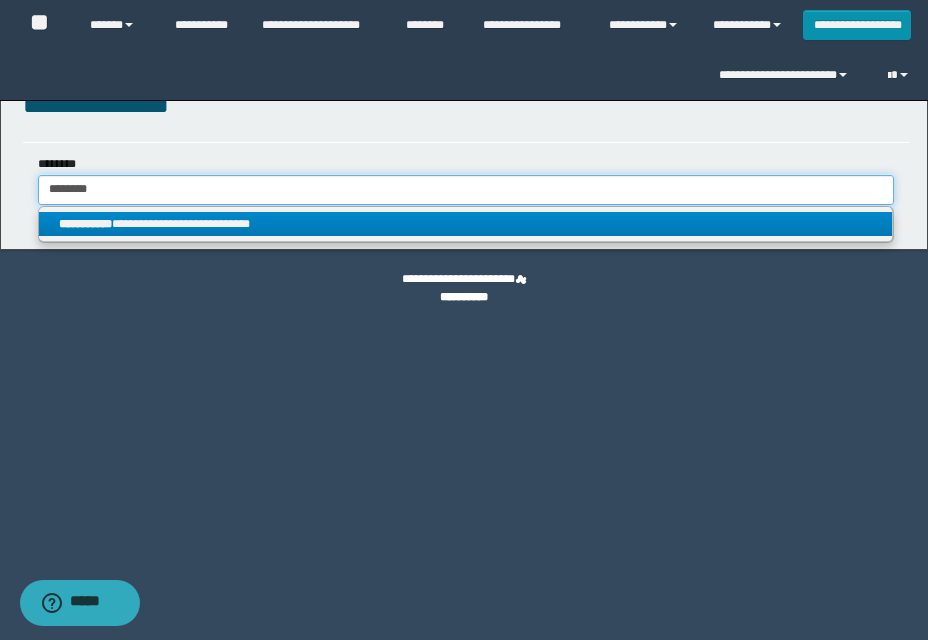 type on "********" 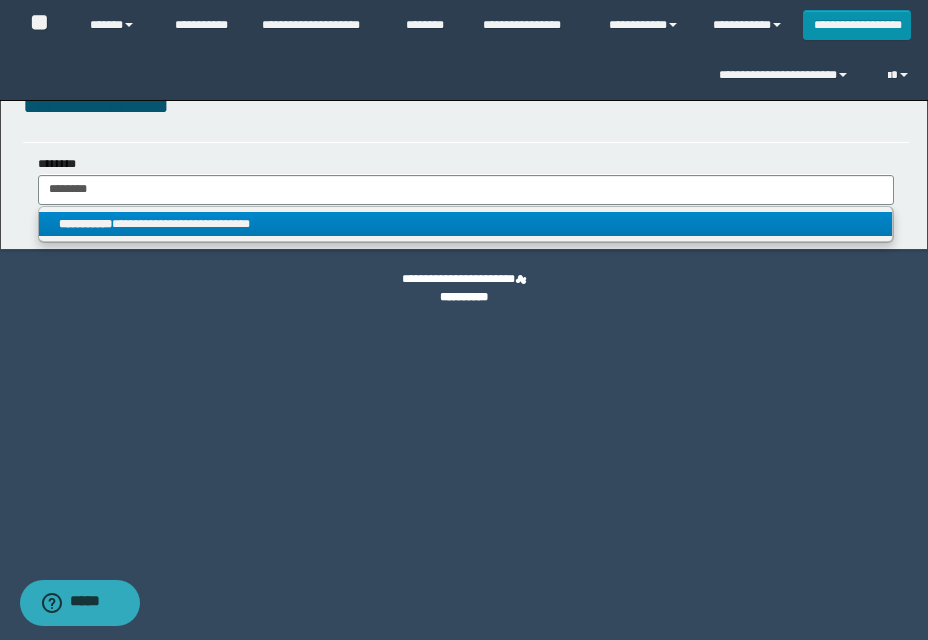 click on "**********" at bounding box center (465, 224) 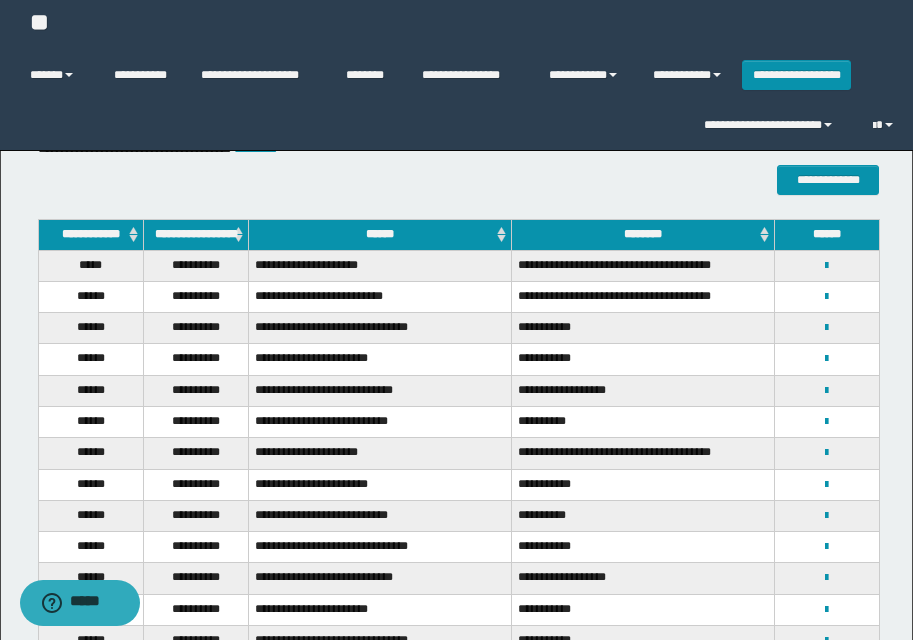 scroll, scrollTop: 100, scrollLeft: 0, axis: vertical 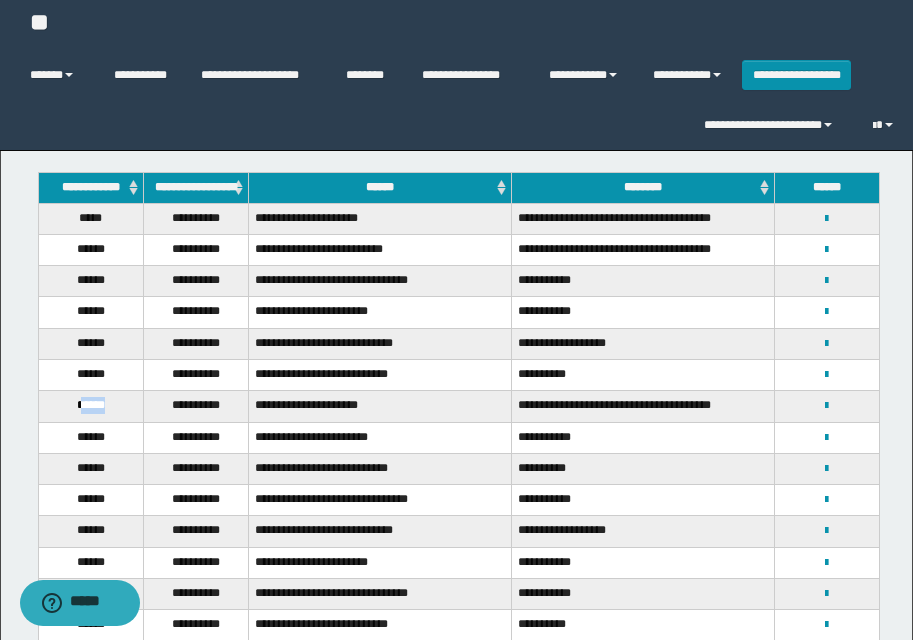 drag, startPoint x: 77, startPoint y: 415, endPoint x: 119, endPoint y: 414, distance: 42.0119 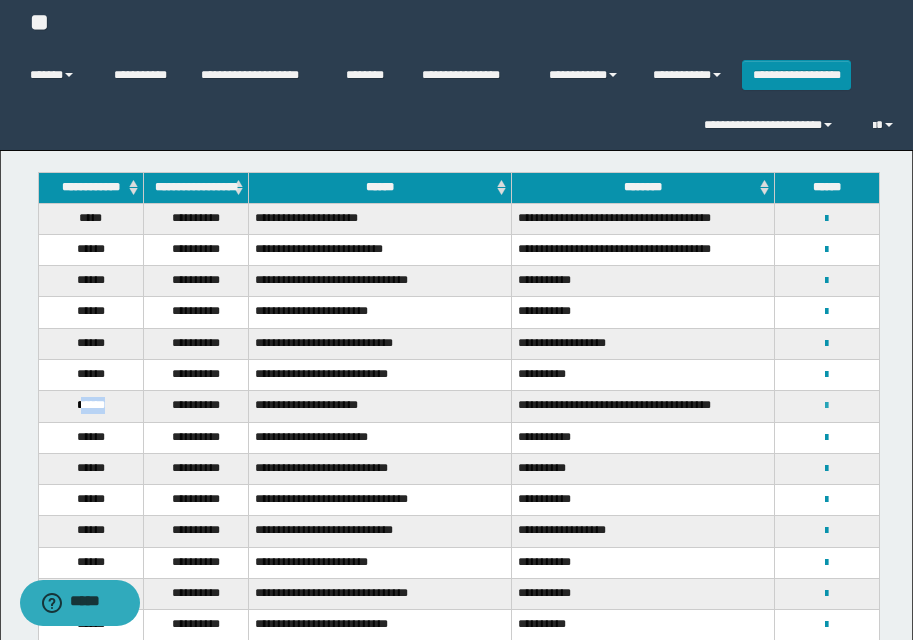 click at bounding box center [826, 406] 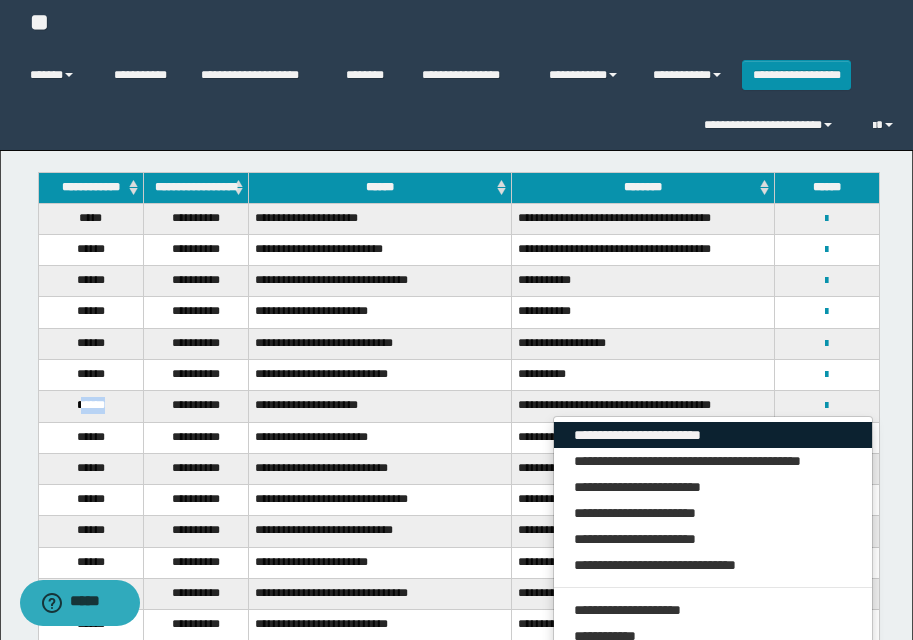 click on "**********" at bounding box center (713, 435) 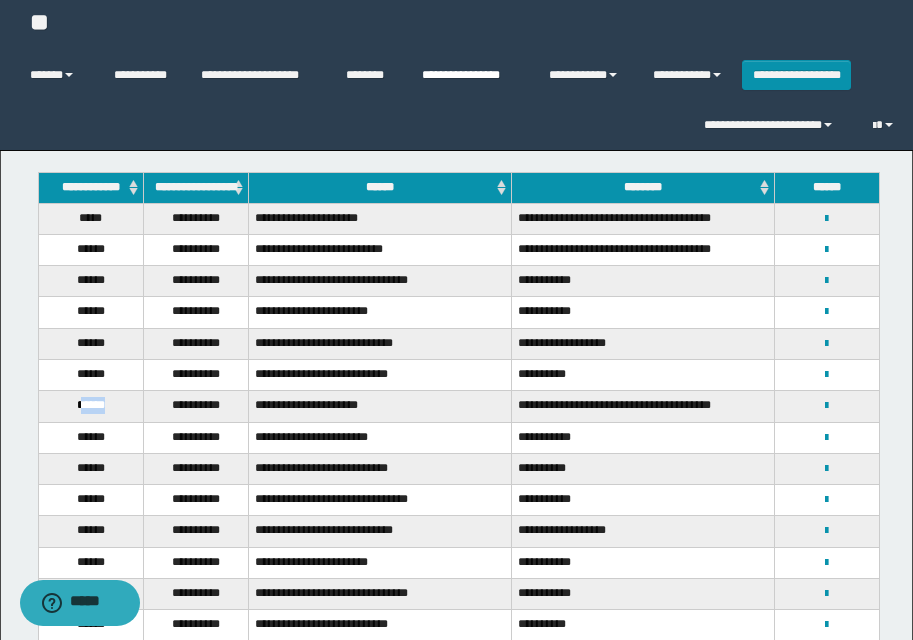 click on "**********" at bounding box center (470, 75) 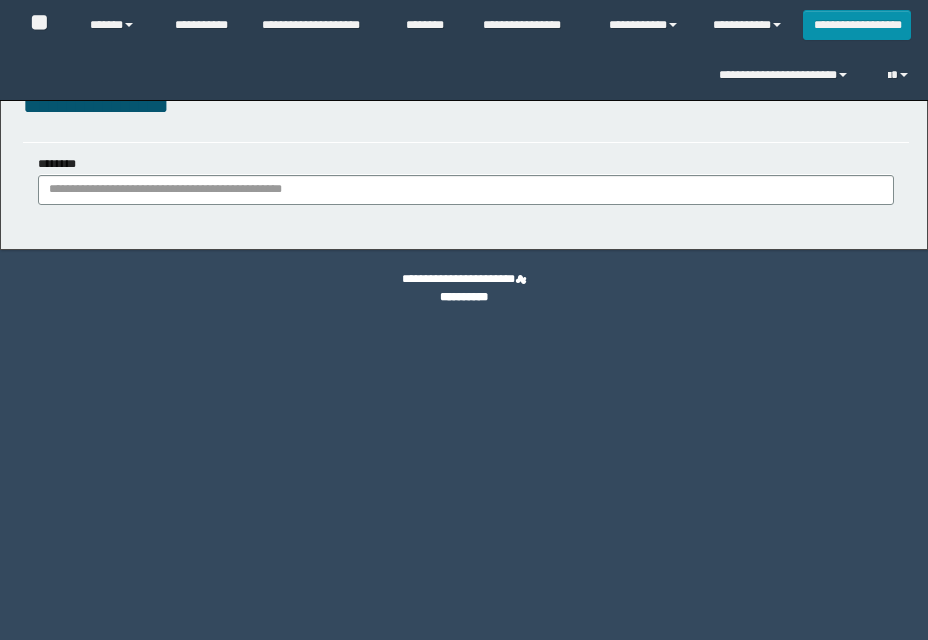 scroll, scrollTop: 0, scrollLeft: 0, axis: both 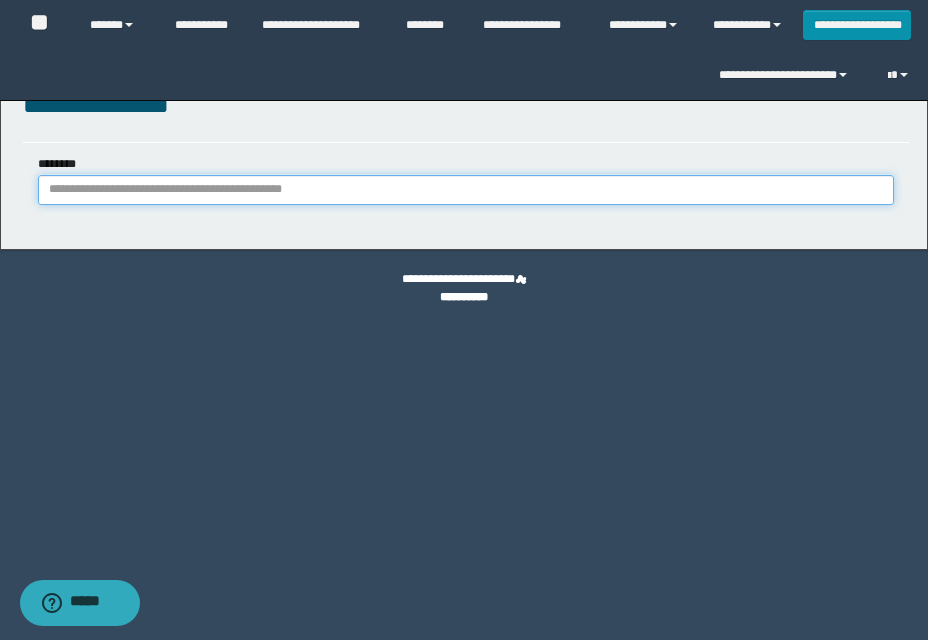 click on "********" at bounding box center [466, 190] 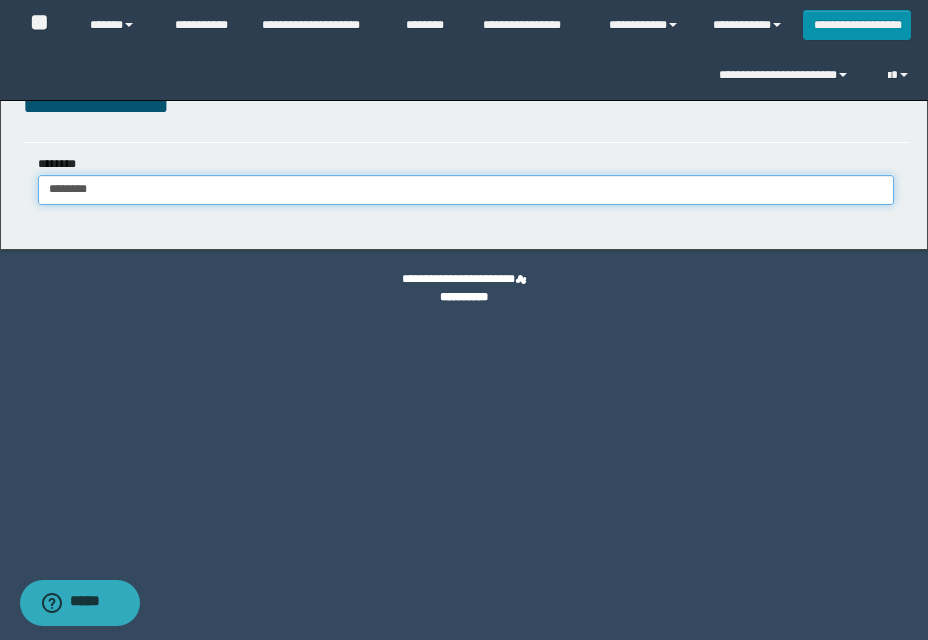 drag, startPoint x: 386, startPoint y: 179, endPoint x: 390, endPoint y: 197, distance: 18.439089 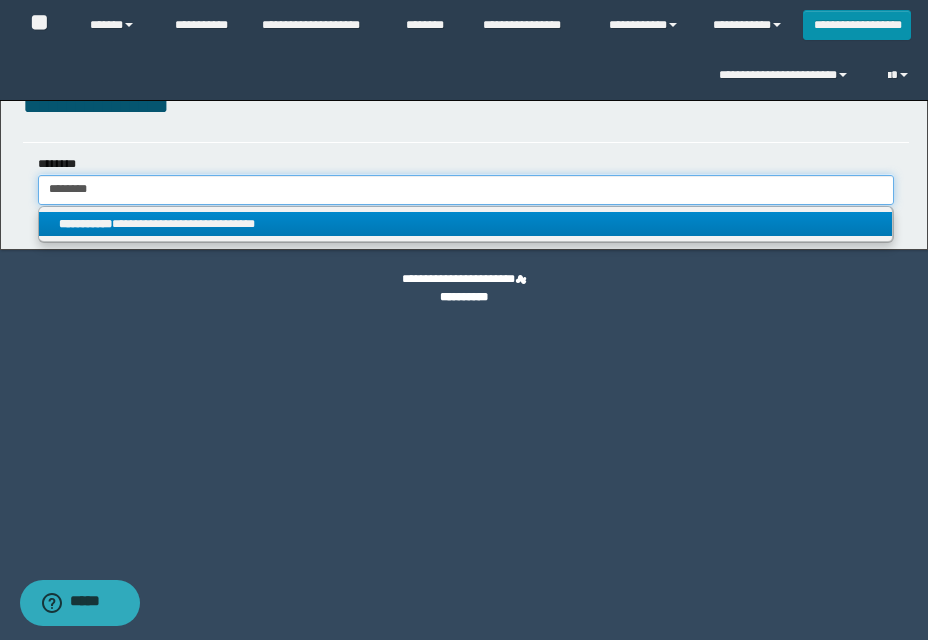 type on "********" 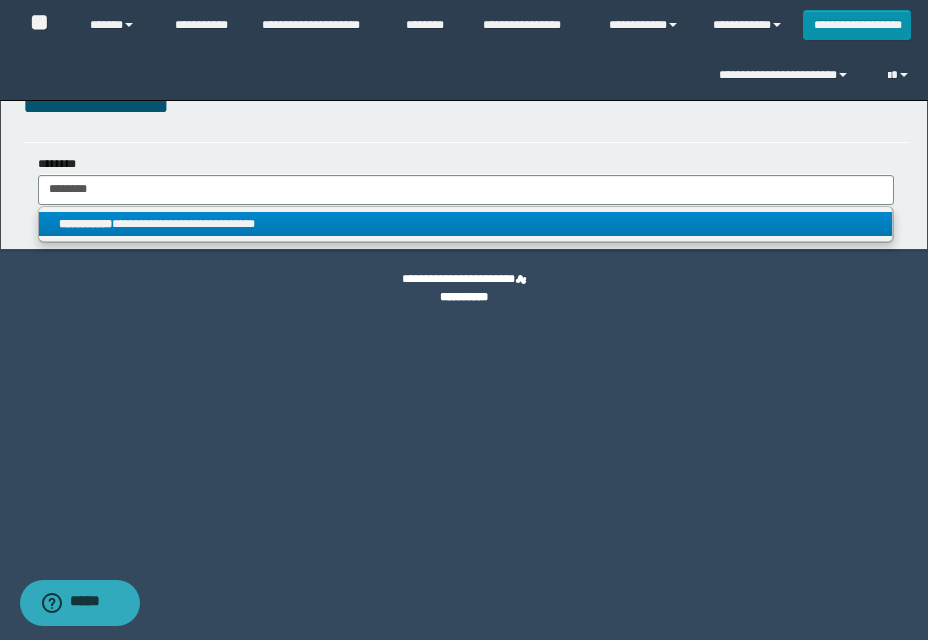click on "**********" at bounding box center [465, 224] 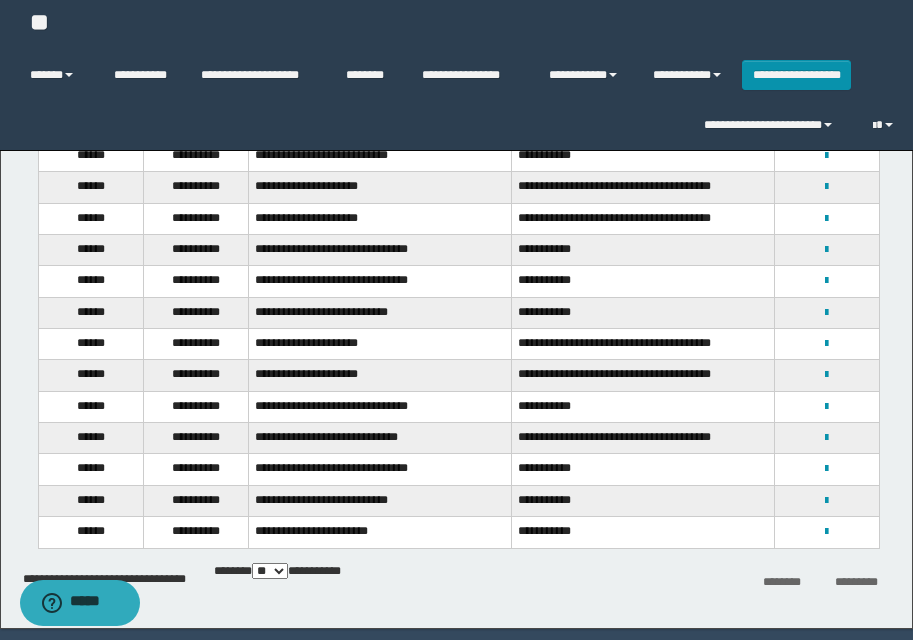 scroll, scrollTop: 200, scrollLeft: 0, axis: vertical 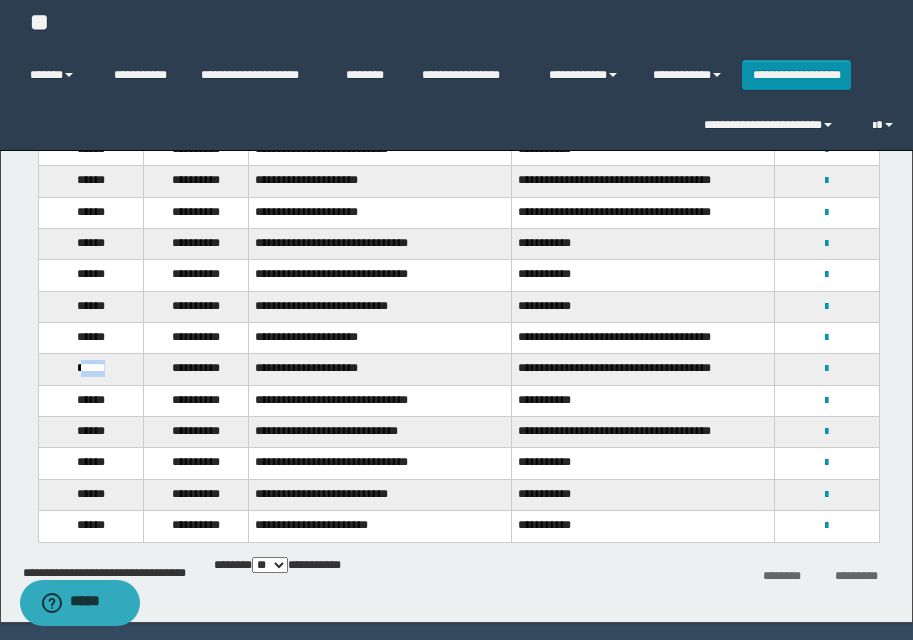 drag, startPoint x: 78, startPoint y: 373, endPoint x: 120, endPoint y: 373, distance: 42 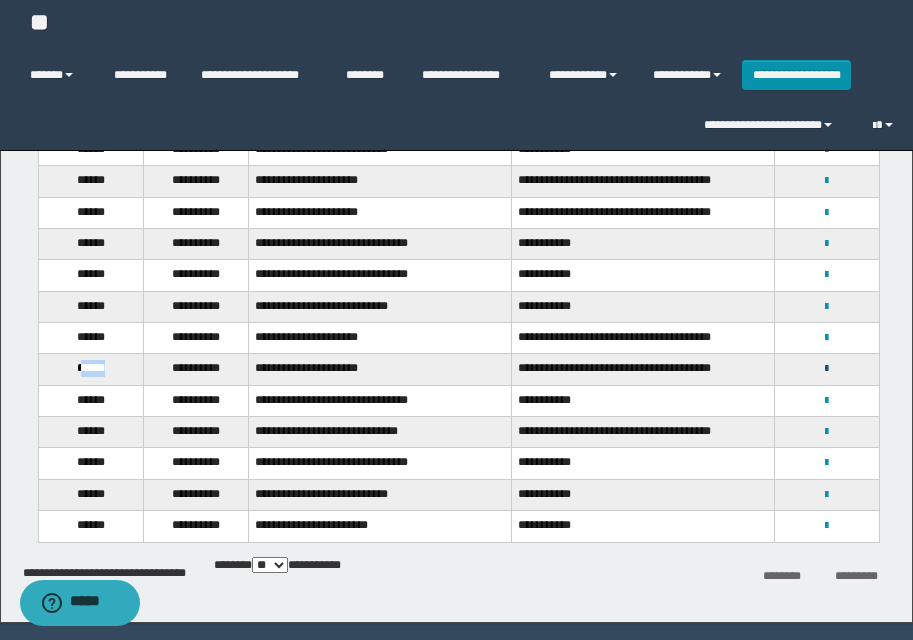 drag, startPoint x: 820, startPoint y: 377, endPoint x: 813, endPoint y: 389, distance: 13.892444 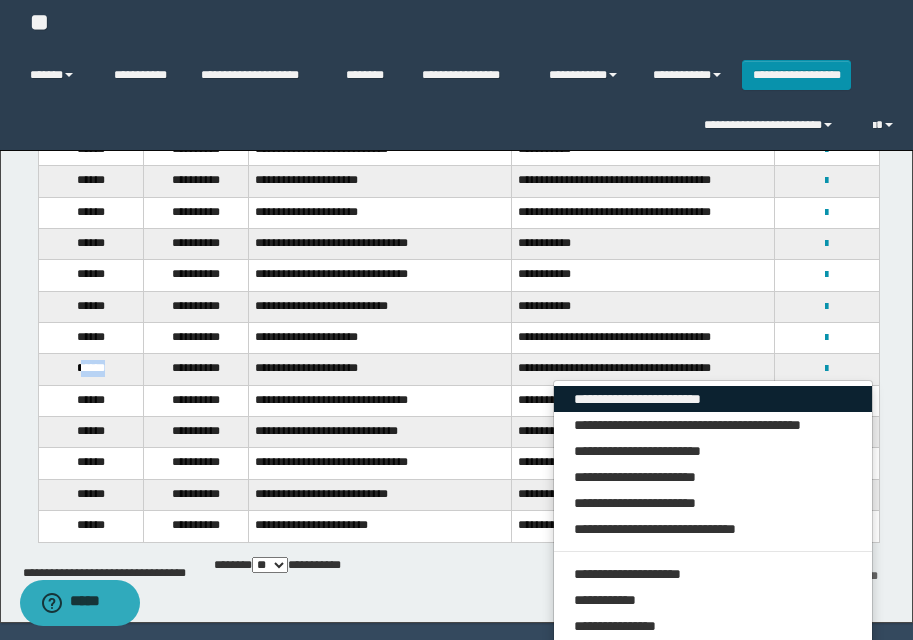 drag, startPoint x: 798, startPoint y: 403, endPoint x: 761, endPoint y: 395, distance: 37.85499 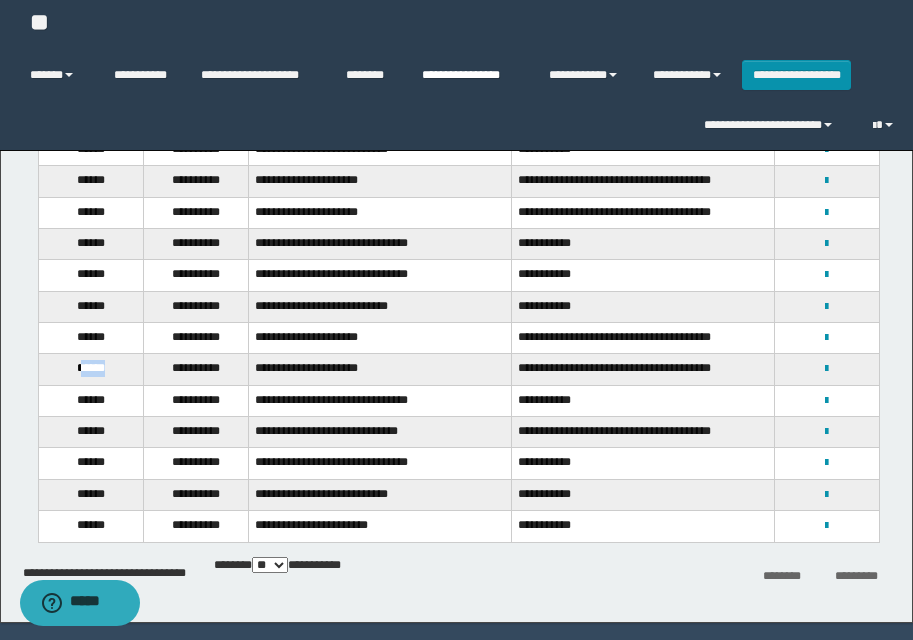 click on "**********" at bounding box center [470, 75] 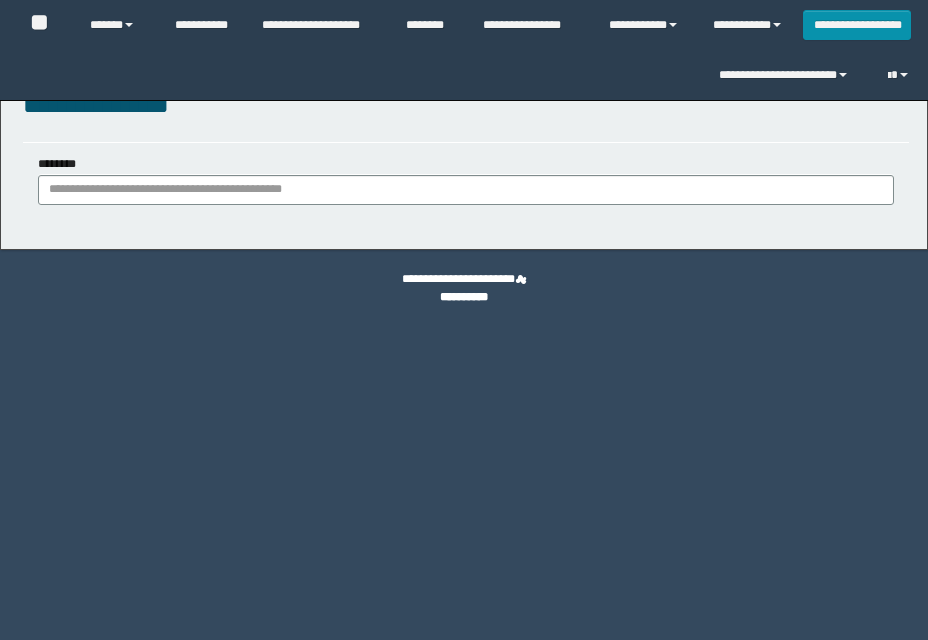 scroll, scrollTop: 0, scrollLeft: 0, axis: both 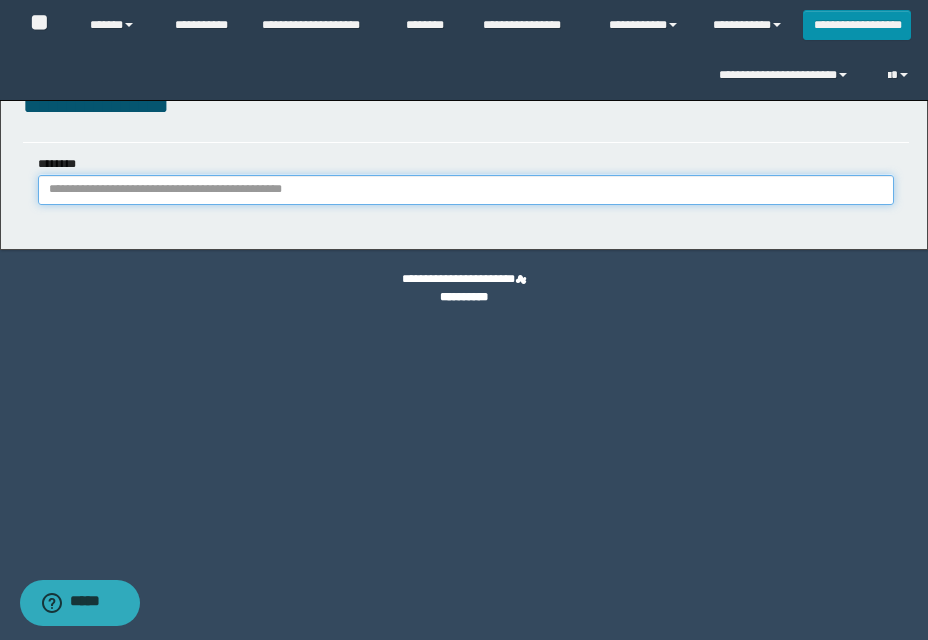 click on "********" at bounding box center [466, 190] 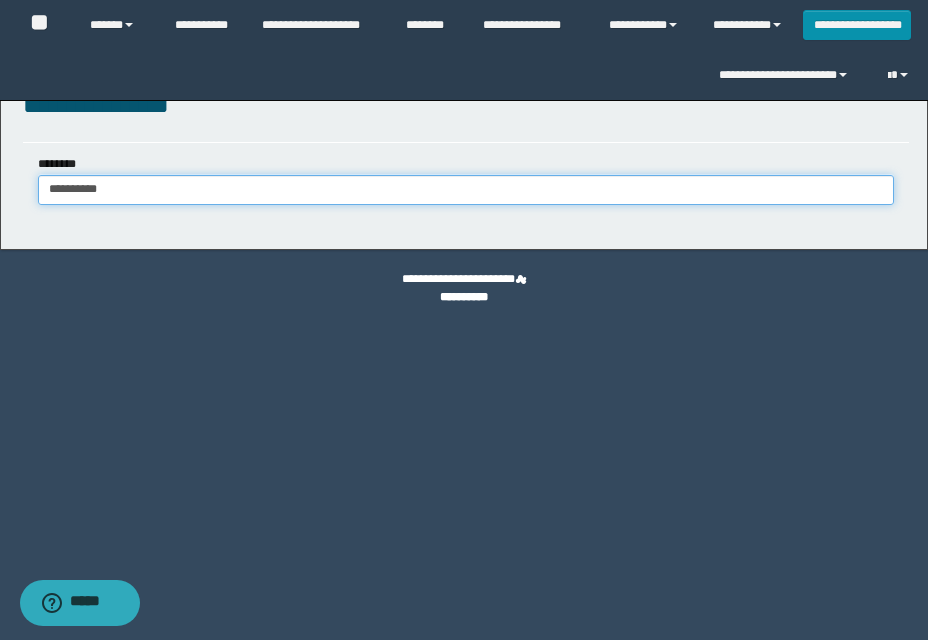 type on "**********" 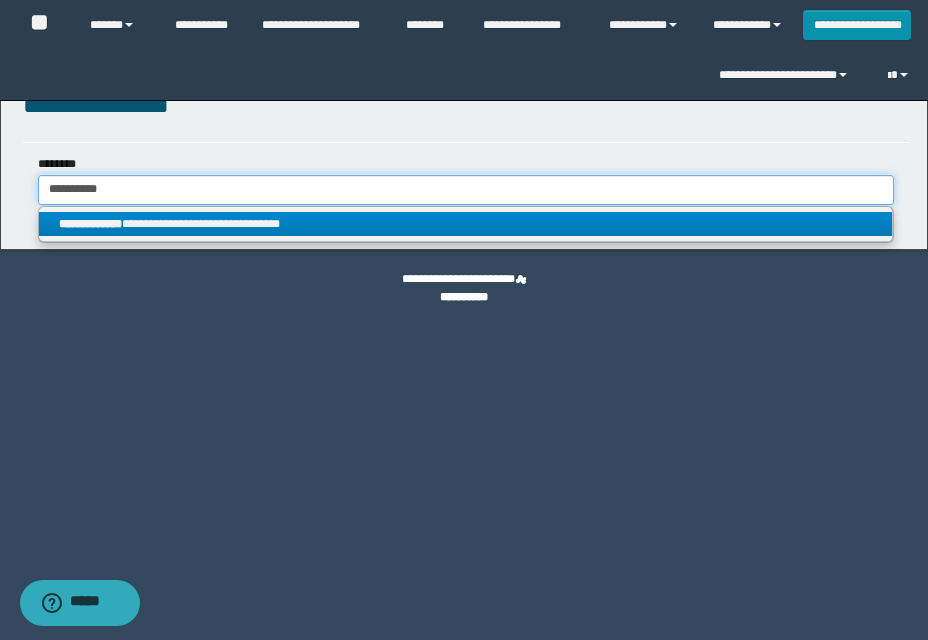 type on "**********" 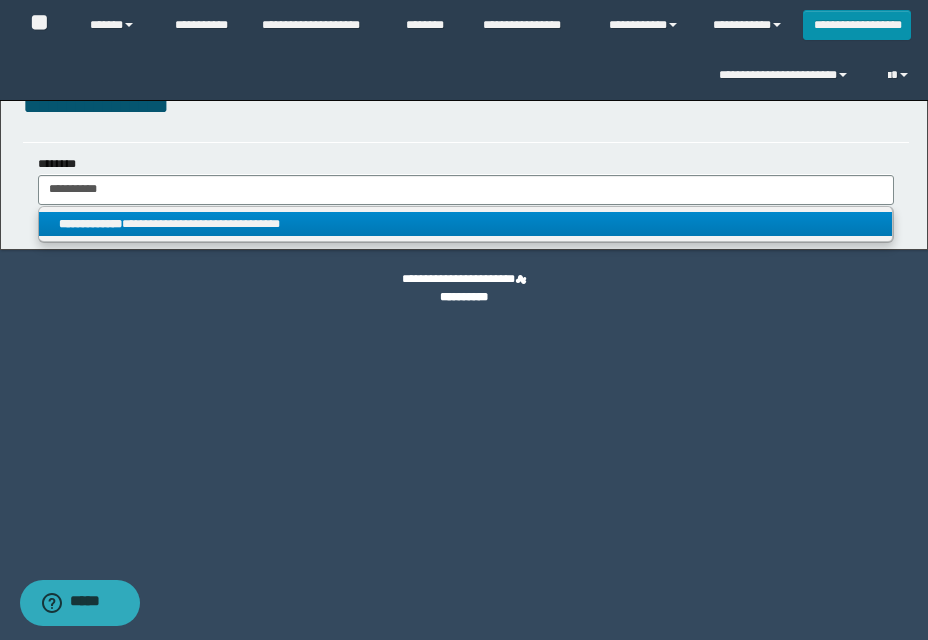 click on "**********" at bounding box center [465, 224] 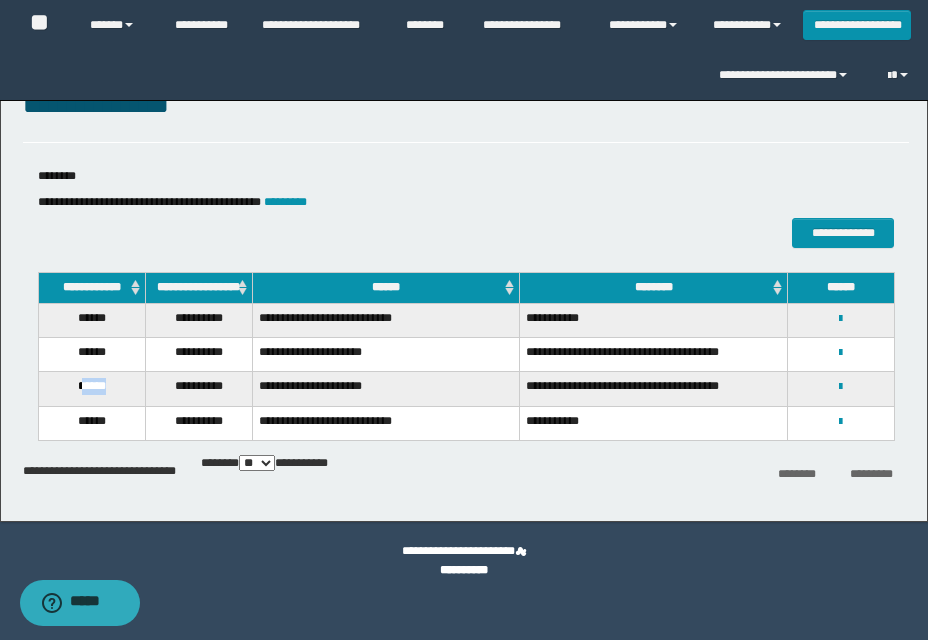 drag, startPoint x: 78, startPoint y: 397, endPoint x: 130, endPoint y: 382, distance: 54.120235 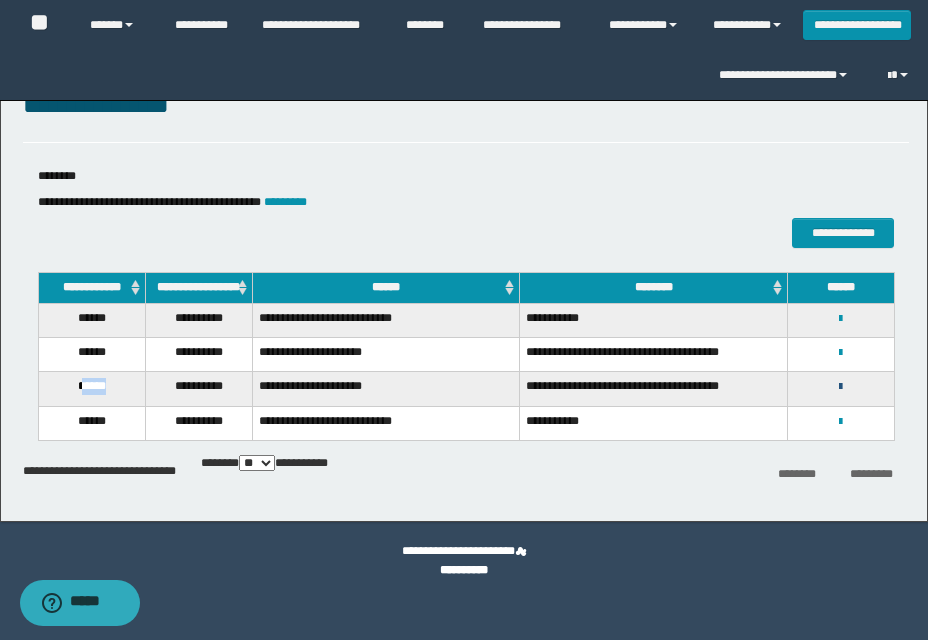 drag, startPoint x: 838, startPoint y: 393, endPoint x: 784, endPoint y: 431, distance: 66.0303 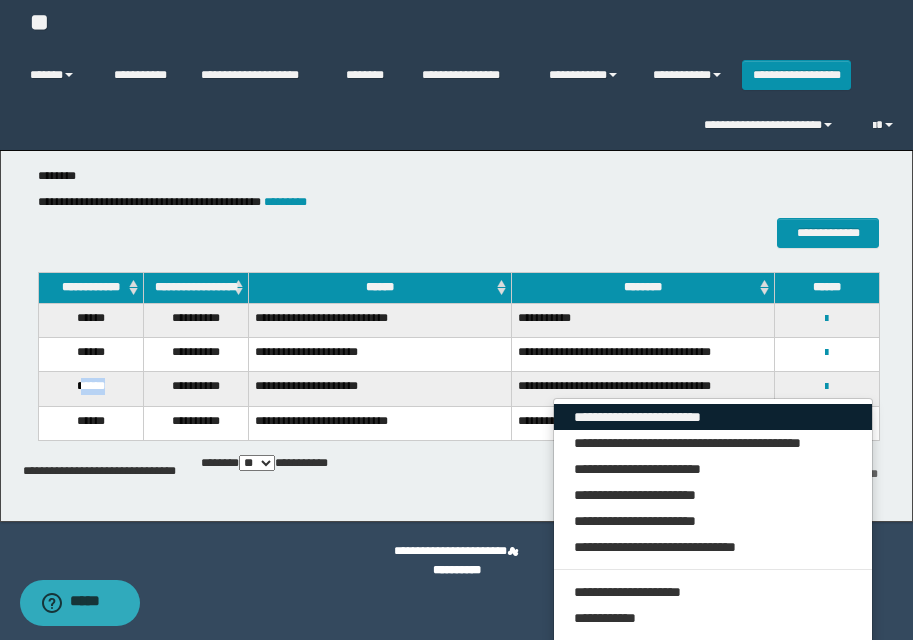 click on "**********" at bounding box center (713, 417) 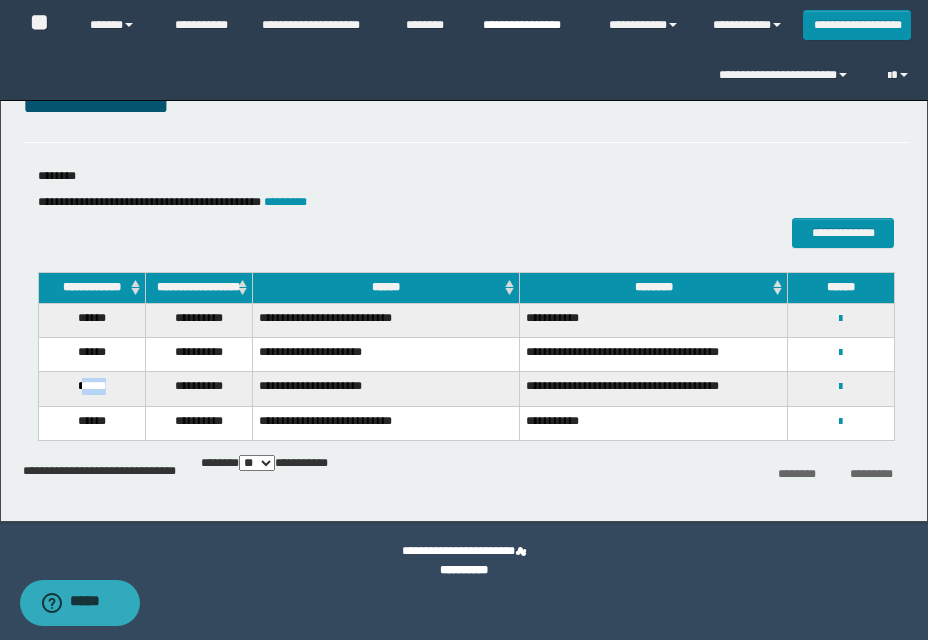 click on "**********" at bounding box center (531, 25) 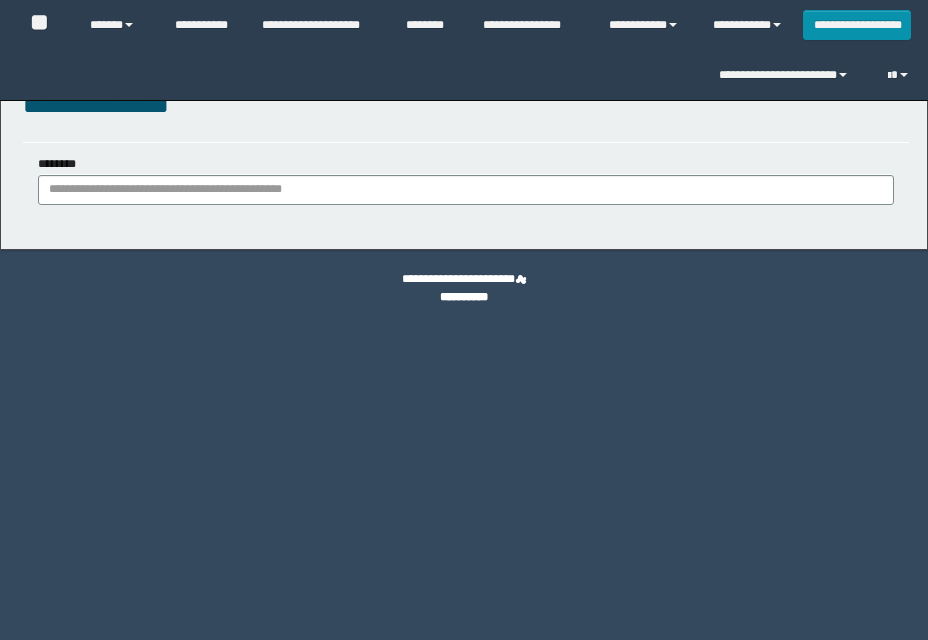 scroll, scrollTop: 0, scrollLeft: 0, axis: both 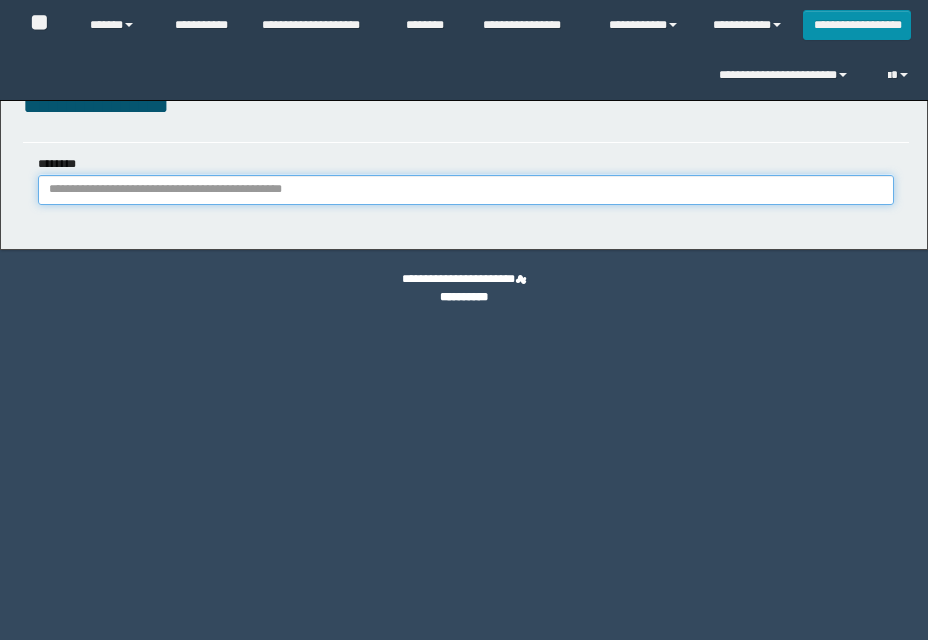 click on "********" at bounding box center (466, 190) 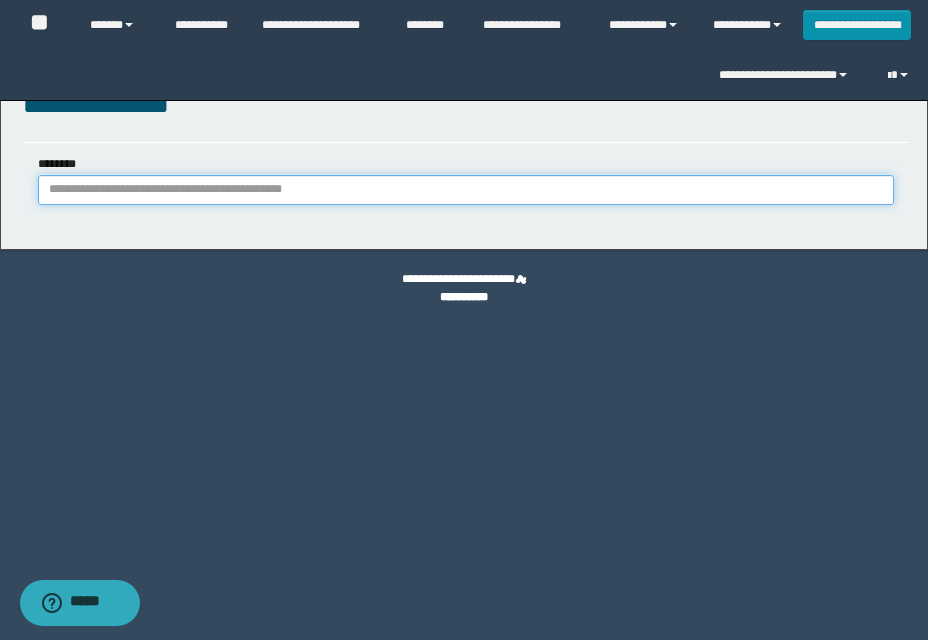 paste on "********" 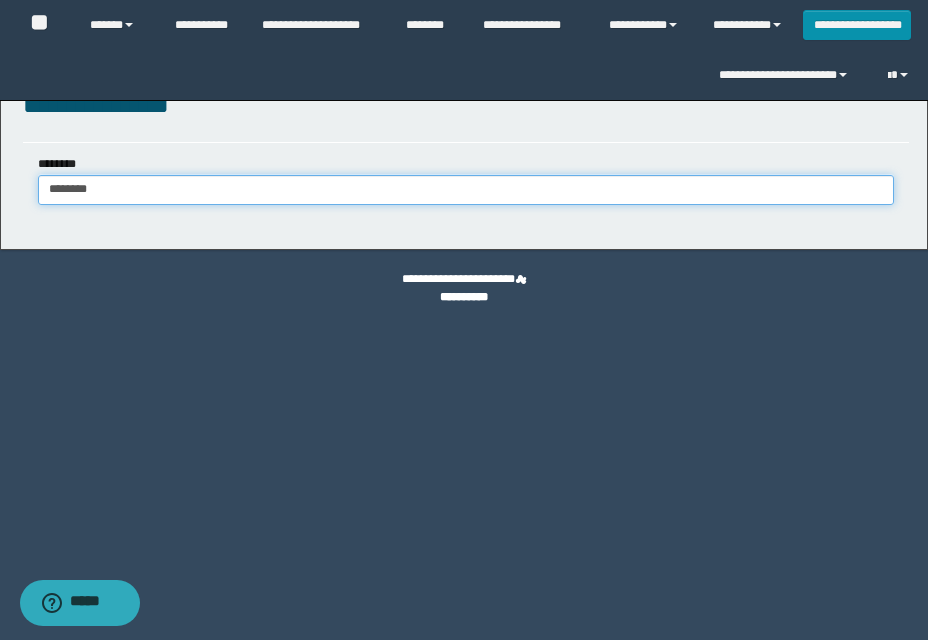 type on "********" 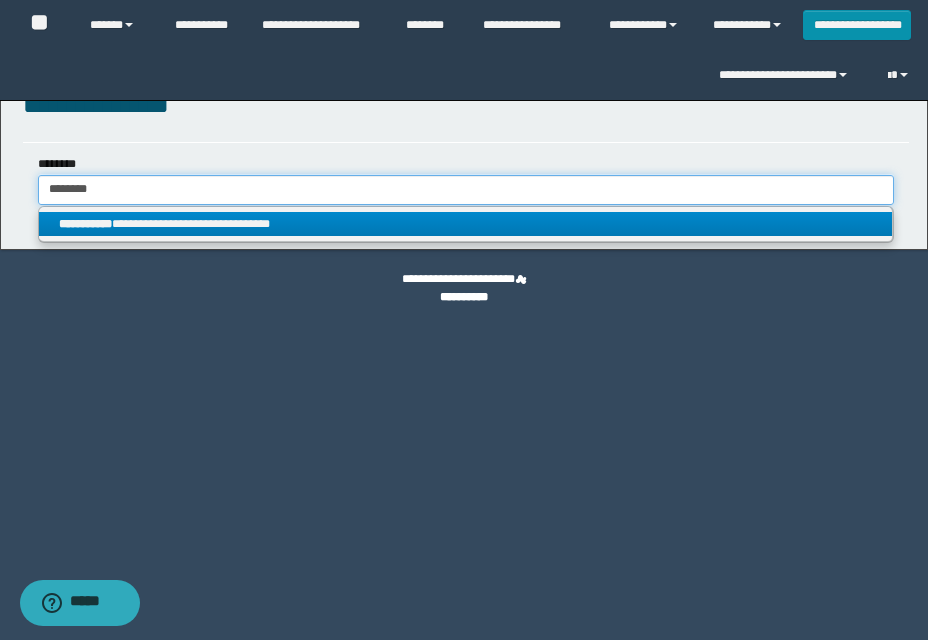 type on "********" 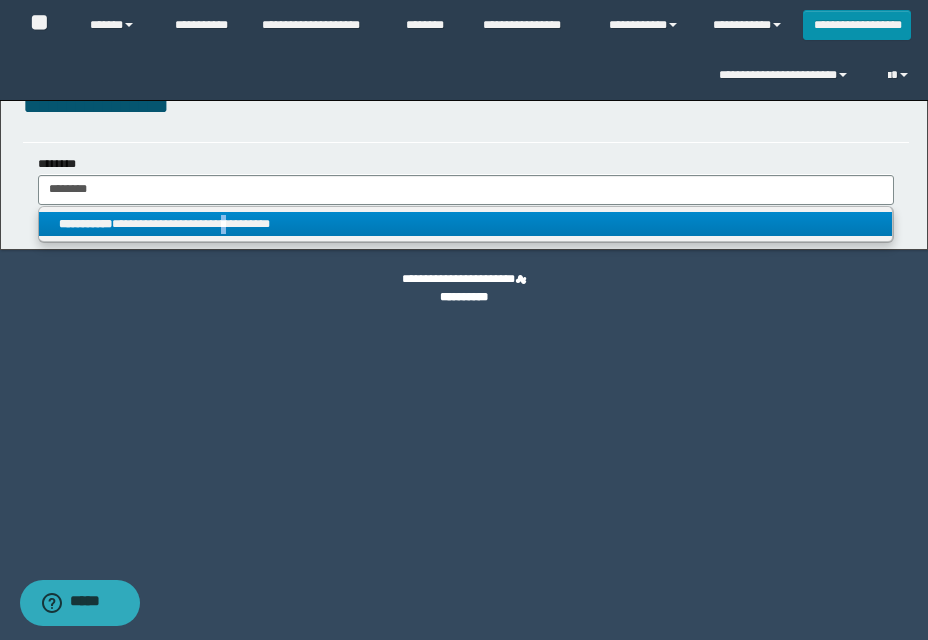click on "**********" at bounding box center (465, 224) 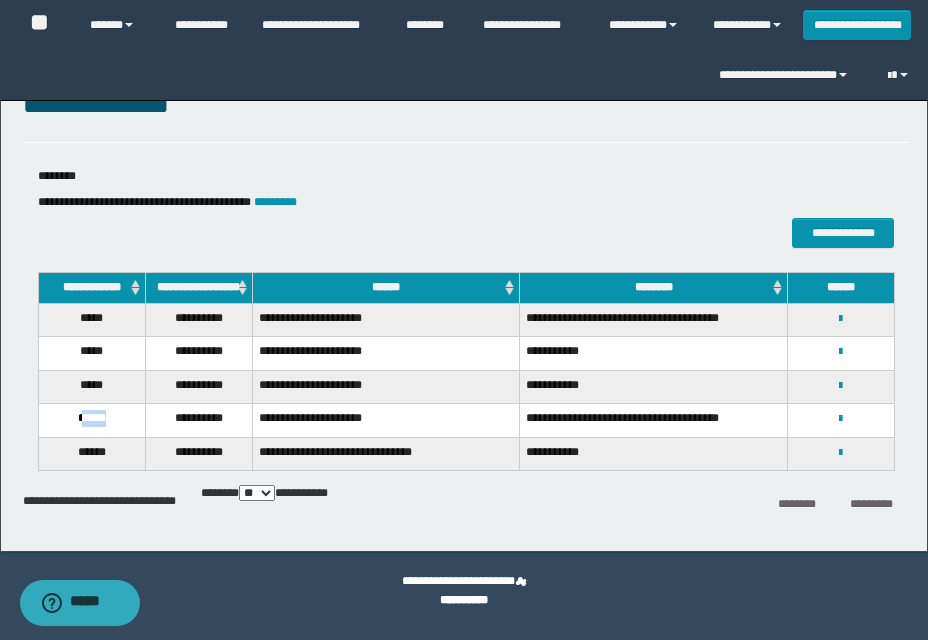 drag, startPoint x: 80, startPoint y: 425, endPoint x: 131, endPoint y: 428, distance: 51.088158 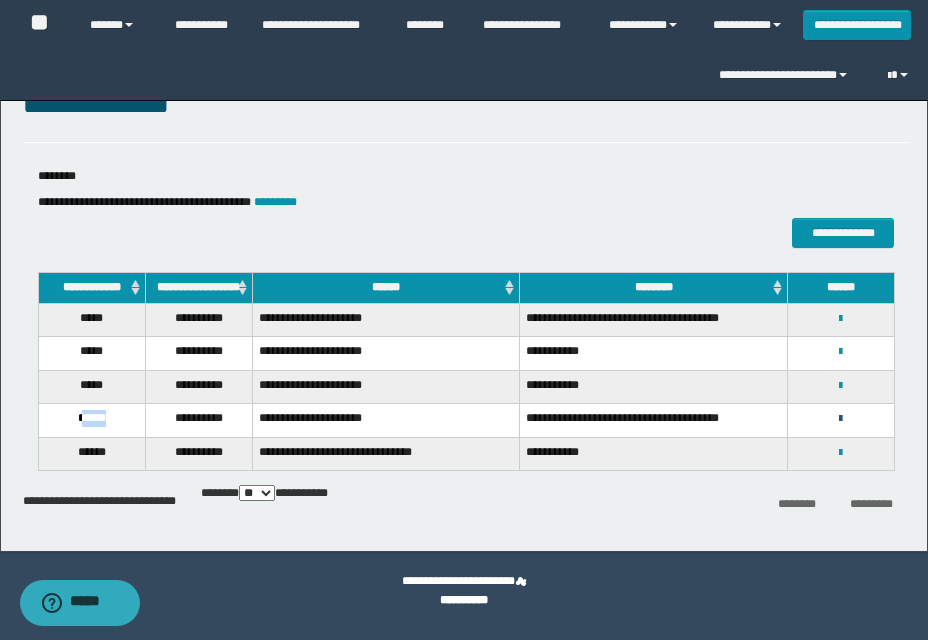 drag, startPoint x: 842, startPoint y: 423, endPoint x: 815, endPoint y: 441, distance: 32.449963 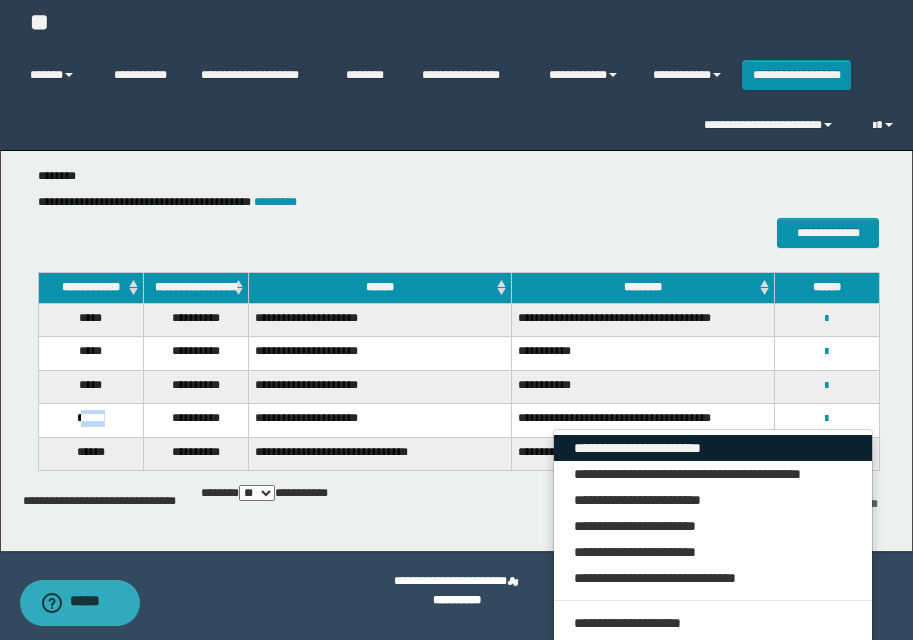 click on "**********" at bounding box center [713, 448] 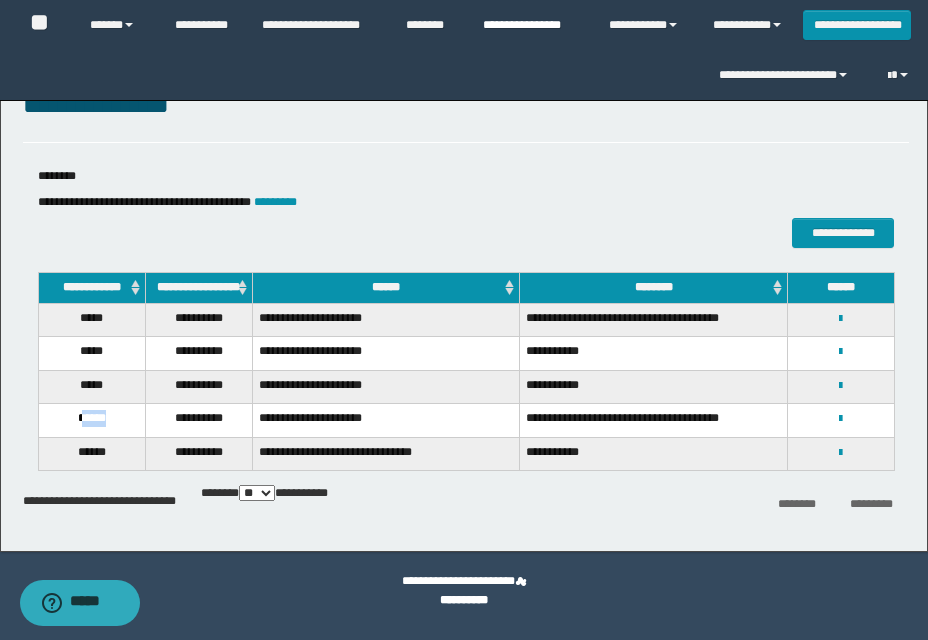 click on "**********" at bounding box center (531, 25) 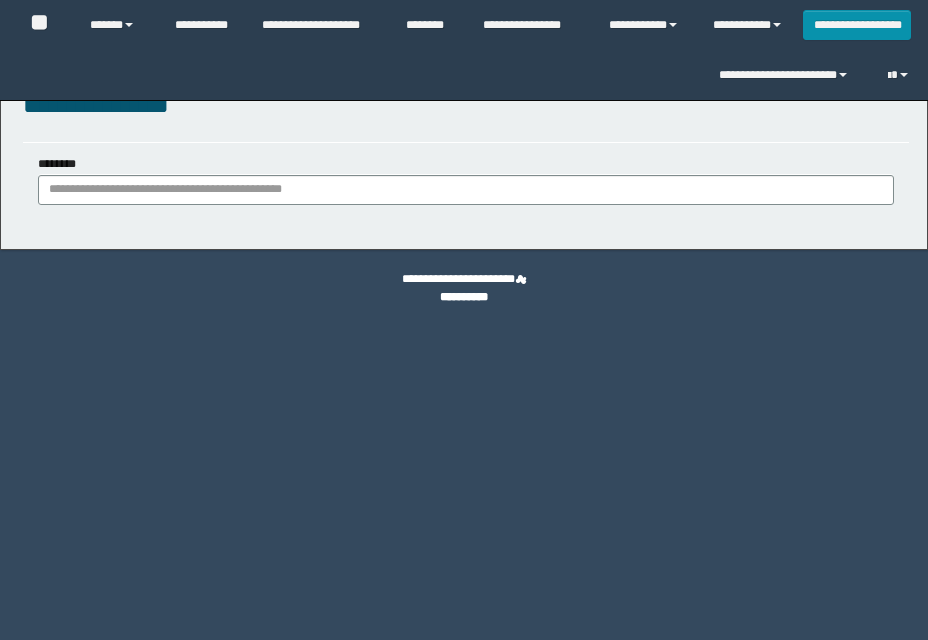 scroll, scrollTop: 0, scrollLeft: 0, axis: both 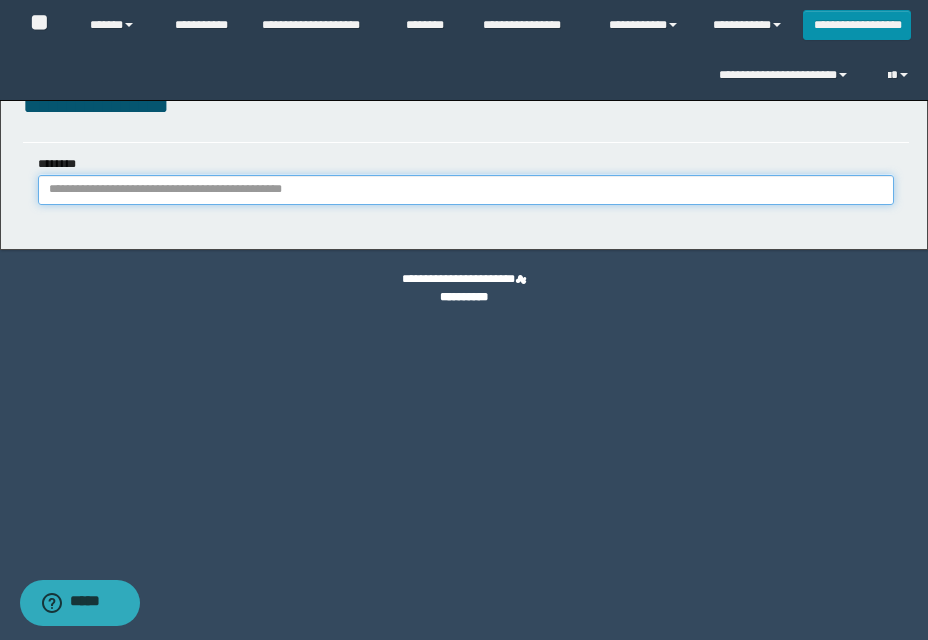 click on "********" at bounding box center [466, 190] 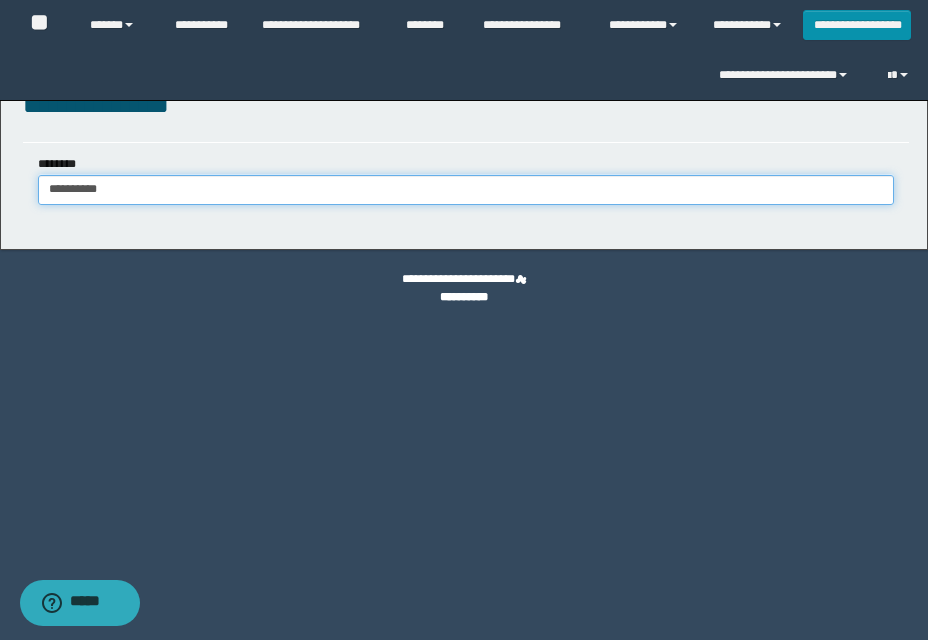 type on "**********" 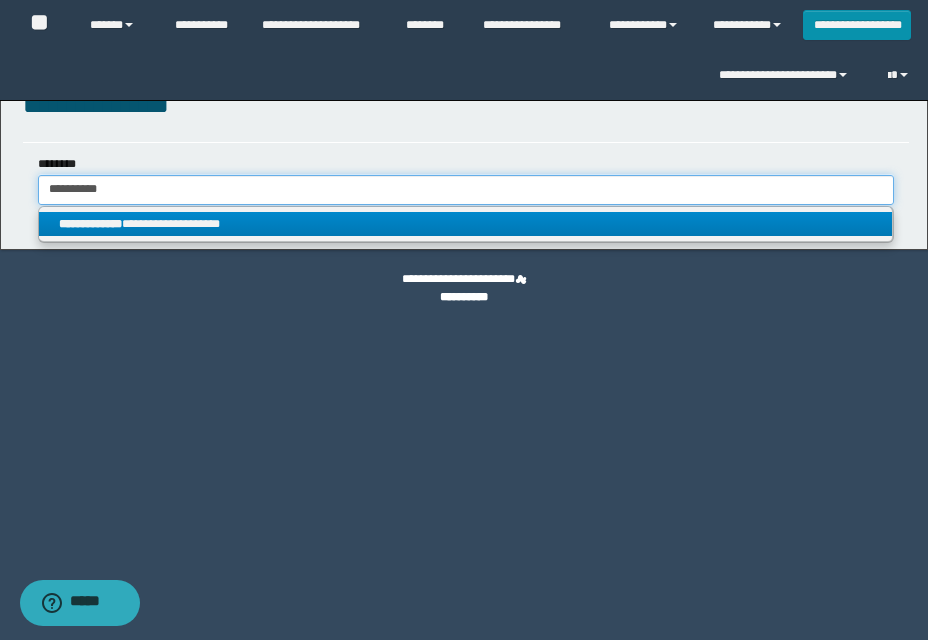 type on "**********" 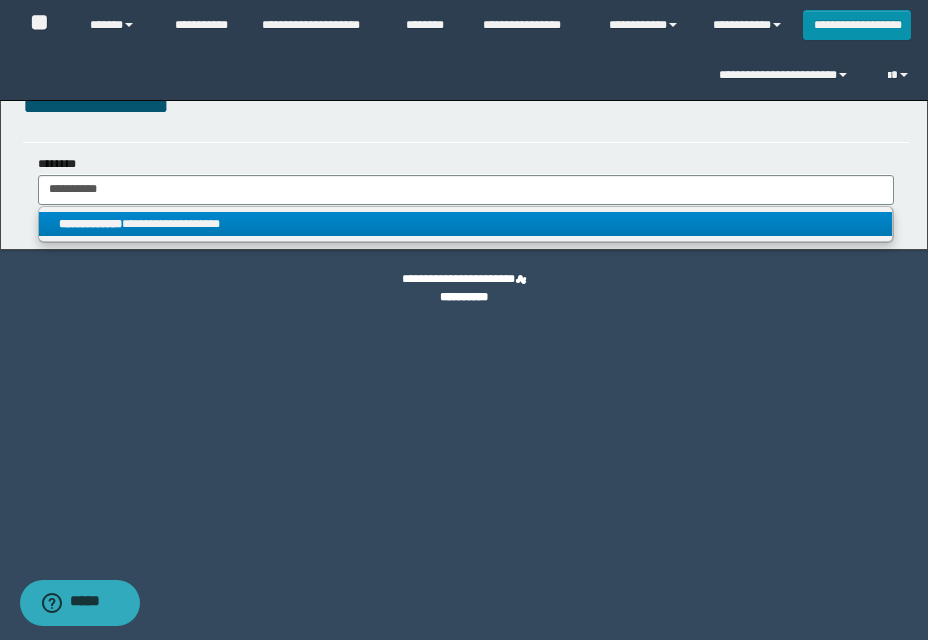 click on "**********" at bounding box center [465, 224] 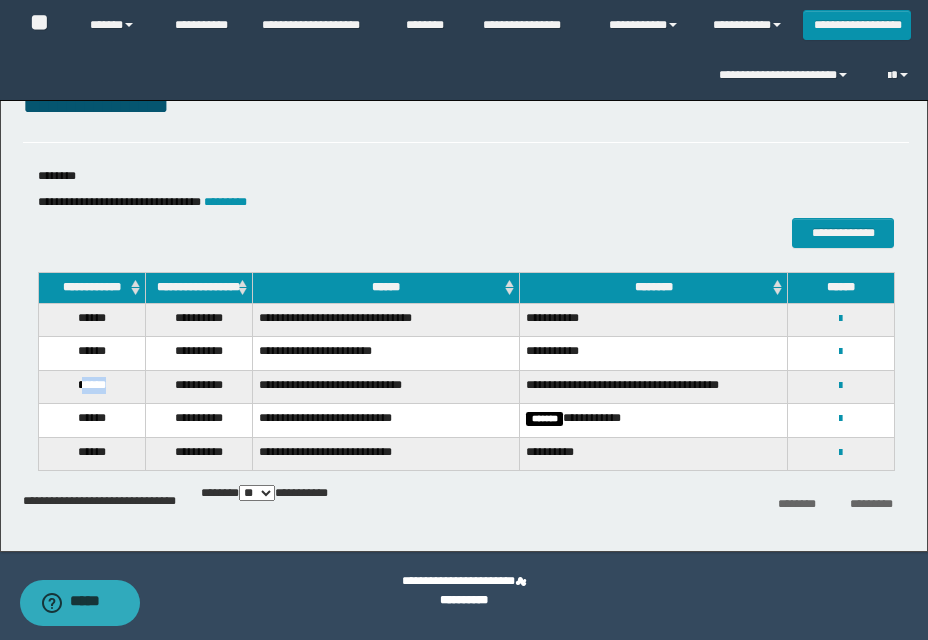drag, startPoint x: 79, startPoint y: 393, endPoint x: 122, endPoint y: 394, distance: 43.011627 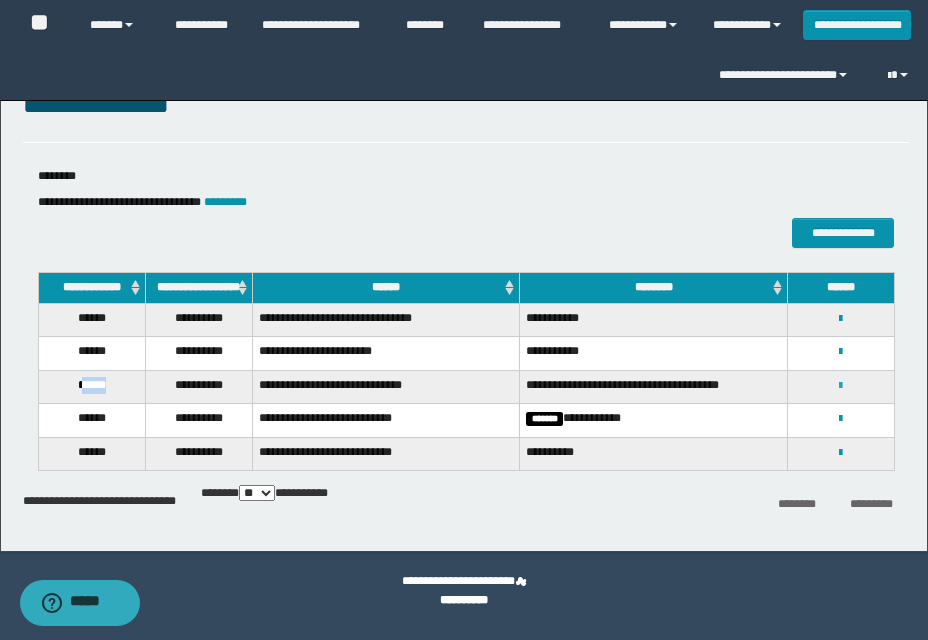 click at bounding box center (840, 386) 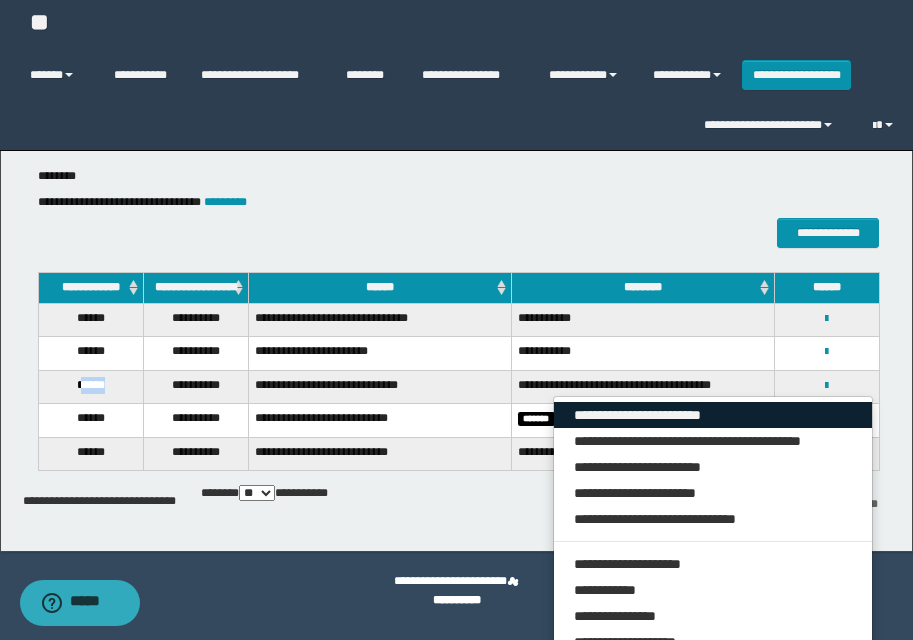 click on "**********" at bounding box center (713, 415) 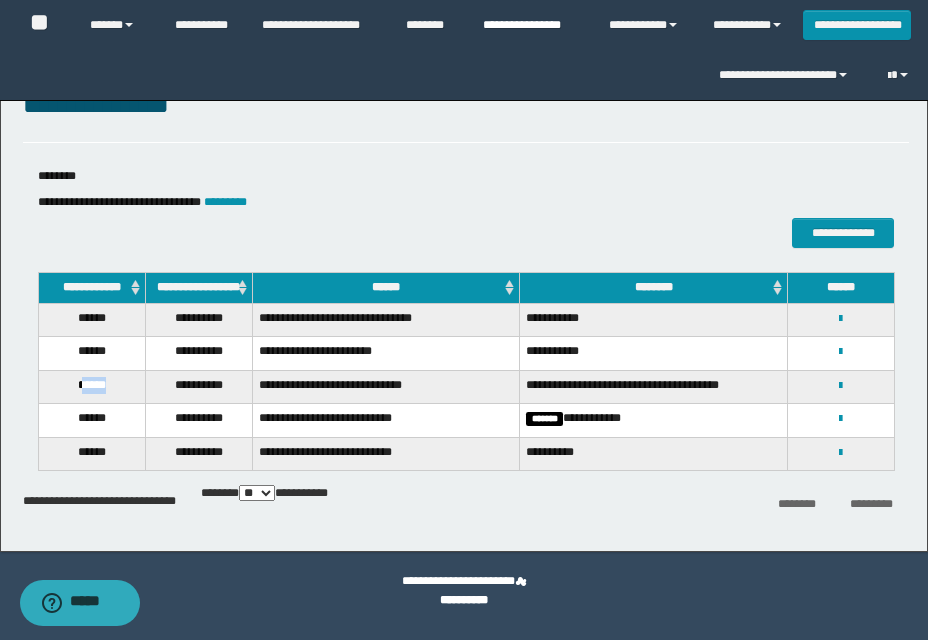click on "**********" at bounding box center (531, 25) 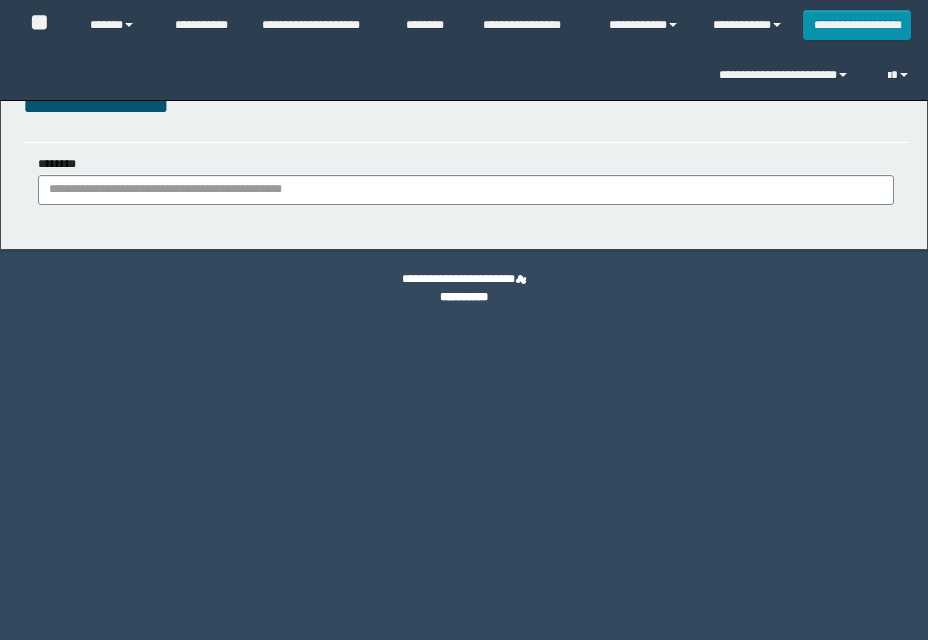 scroll, scrollTop: 0, scrollLeft: 0, axis: both 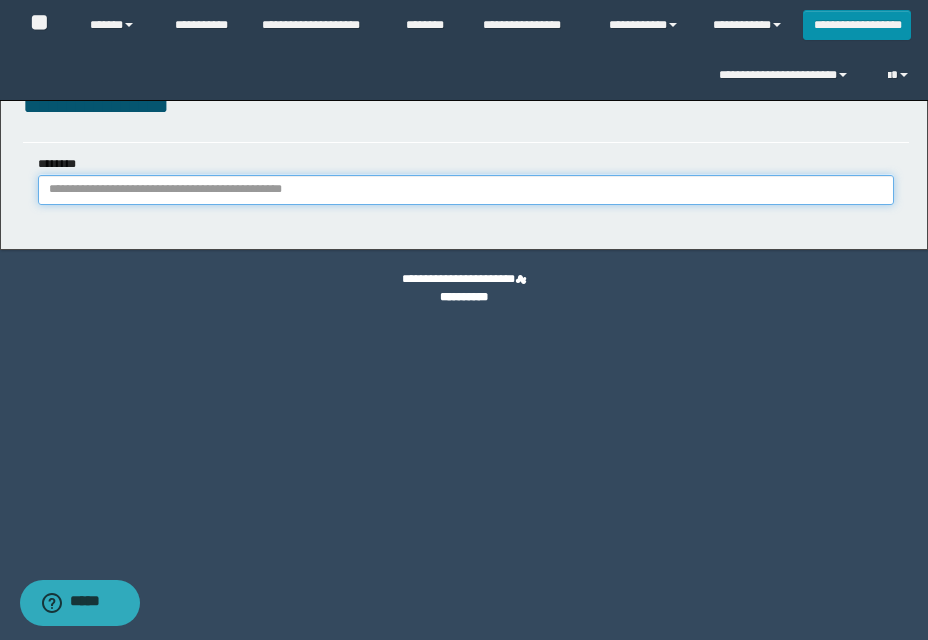 click on "********" at bounding box center (466, 190) 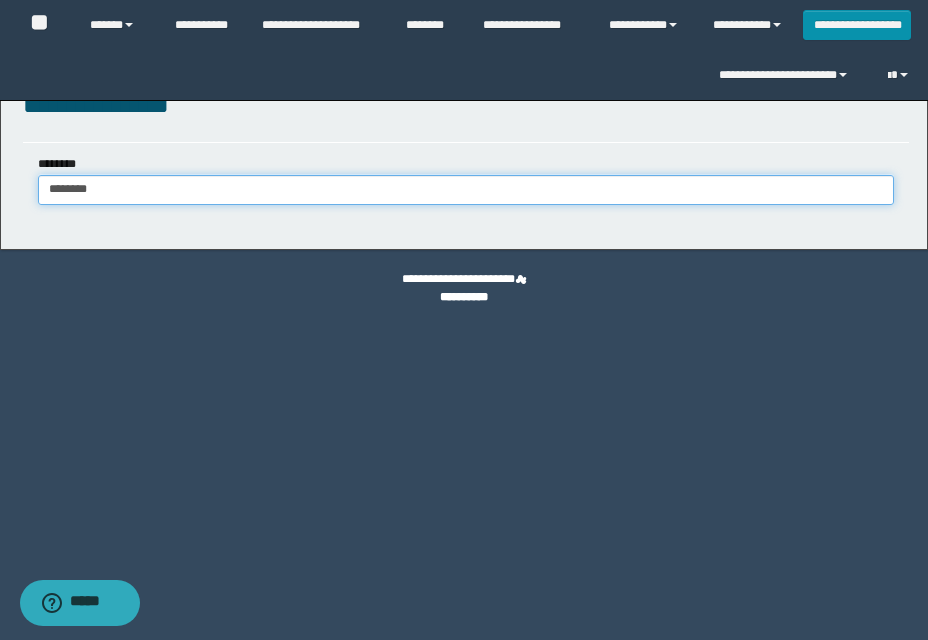 type on "********" 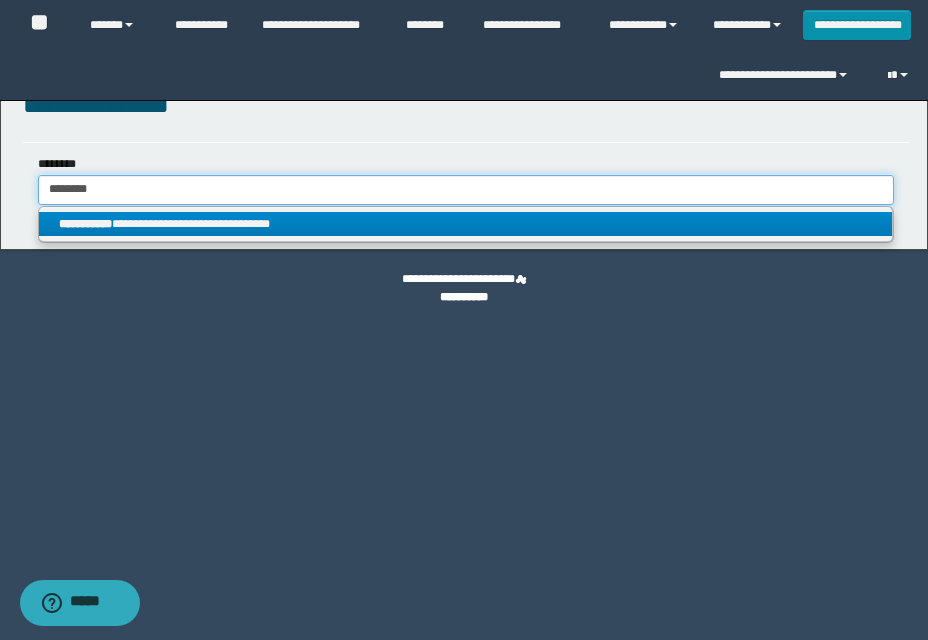type on "********" 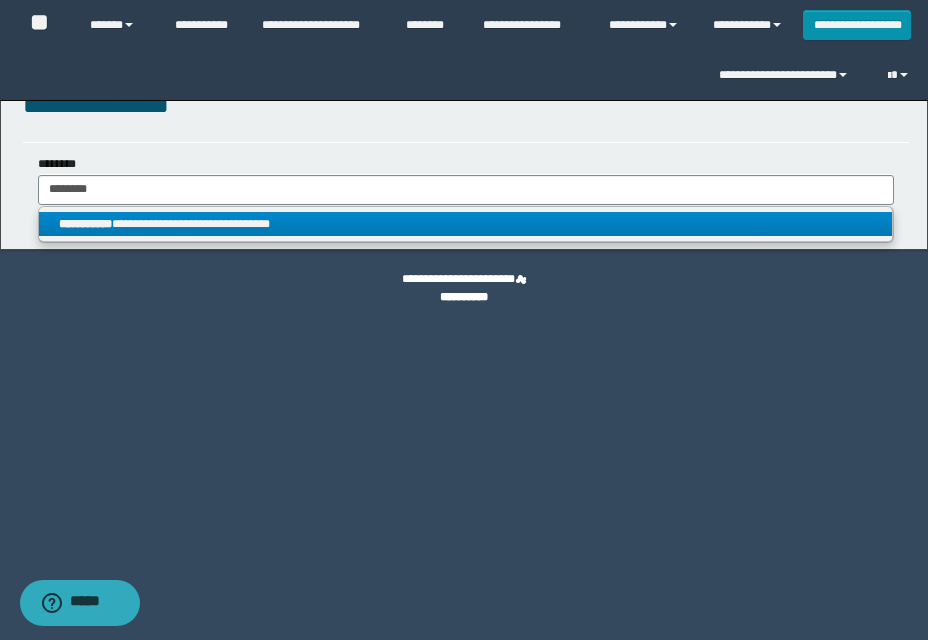 click on "**********" at bounding box center [465, 224] 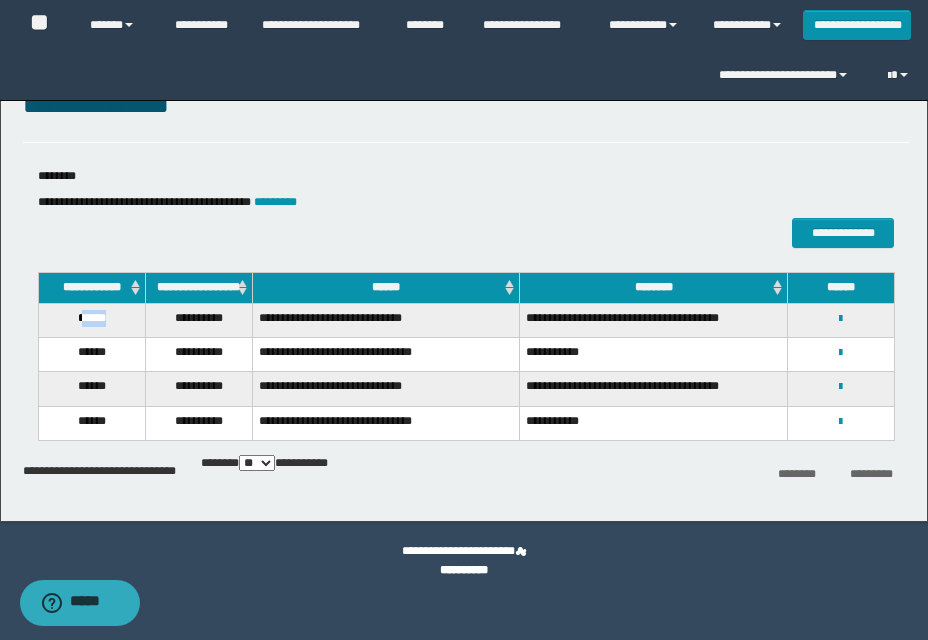 drag, startPoint x: 76, startPoint y: 331, endPoint x: 119, endPoint y: 333, distance: 43.046486 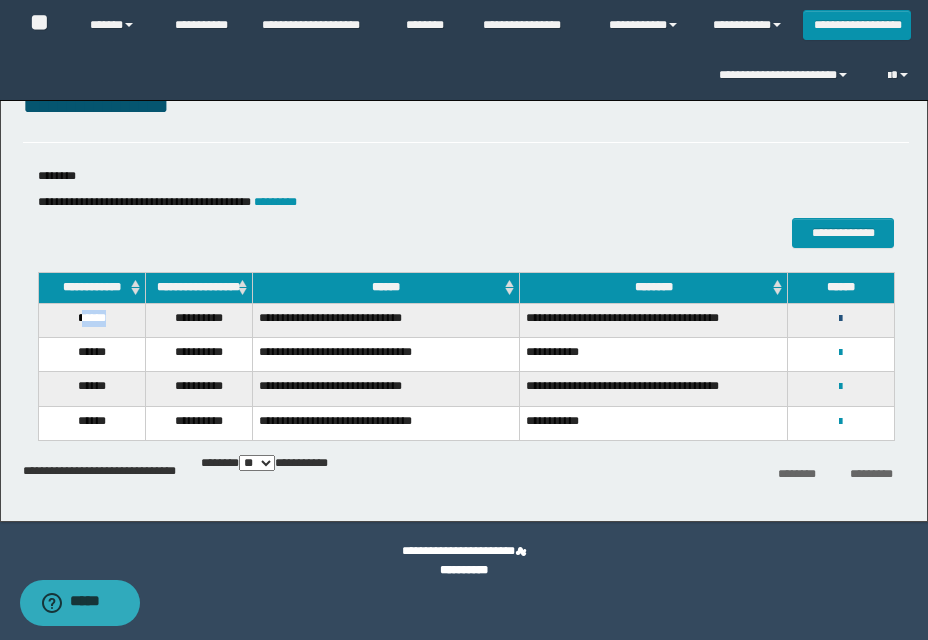 drag, startPoint x: 841, startPoint y: 331, endPoint x: 789, endPoint y: 369, distance: 64.40497 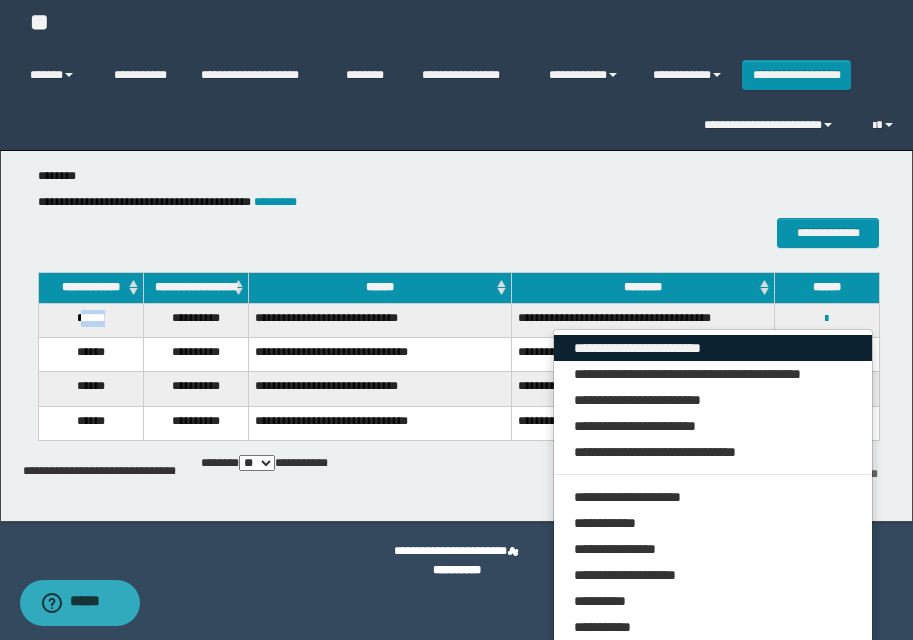 click on "**********" at bounding box center (713, 348) 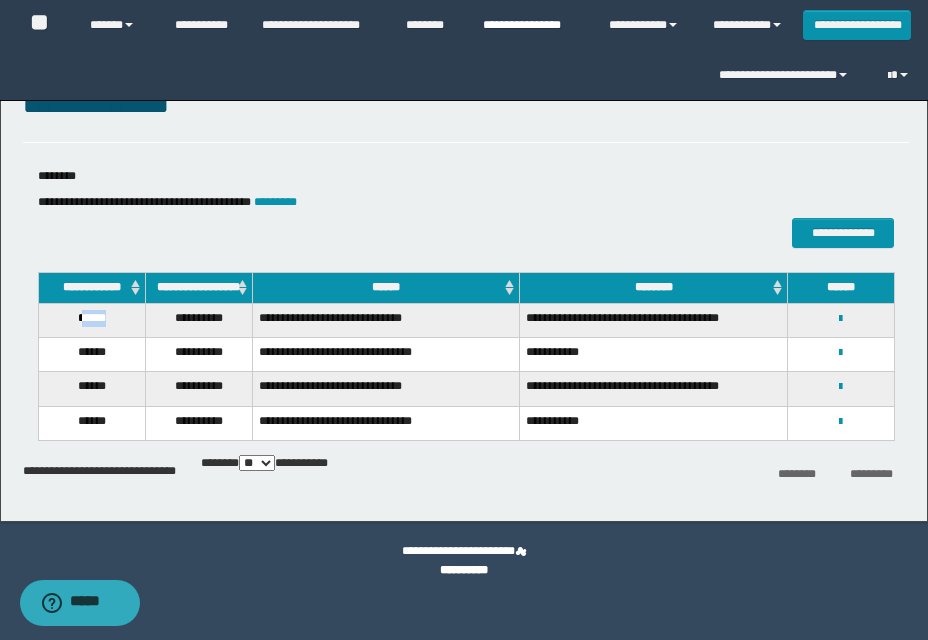 click on "**********" at bounding box center (531, 25) 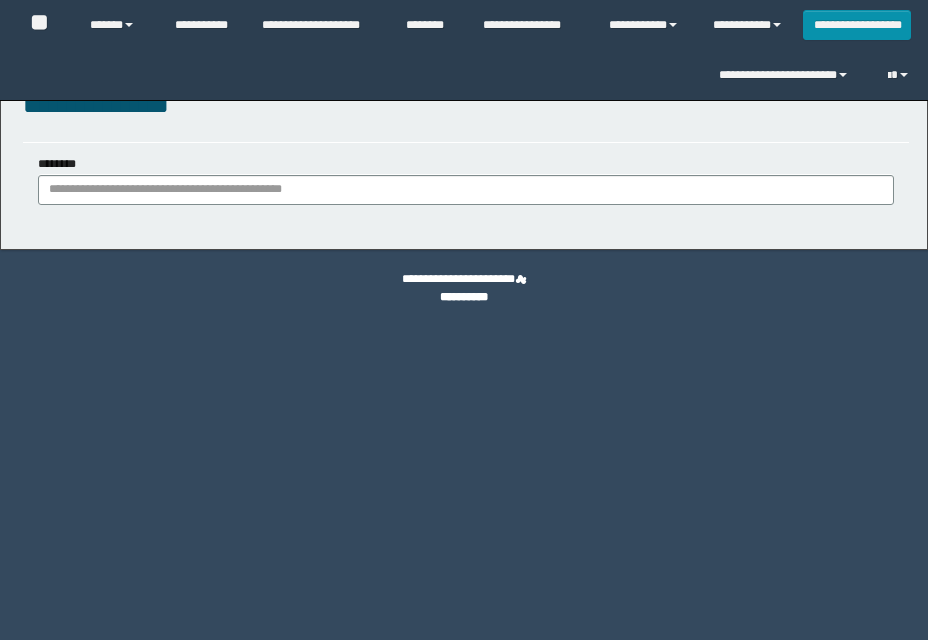 scroll, scrollTop: 0, scrollLeft: 0, axis: both 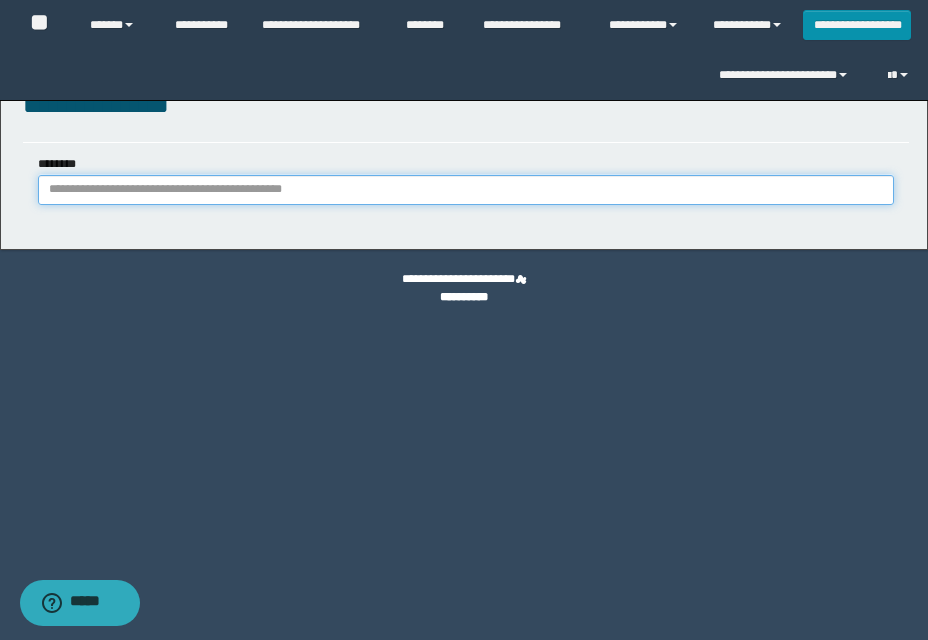 click on "********" at bounding box center (466, 190) 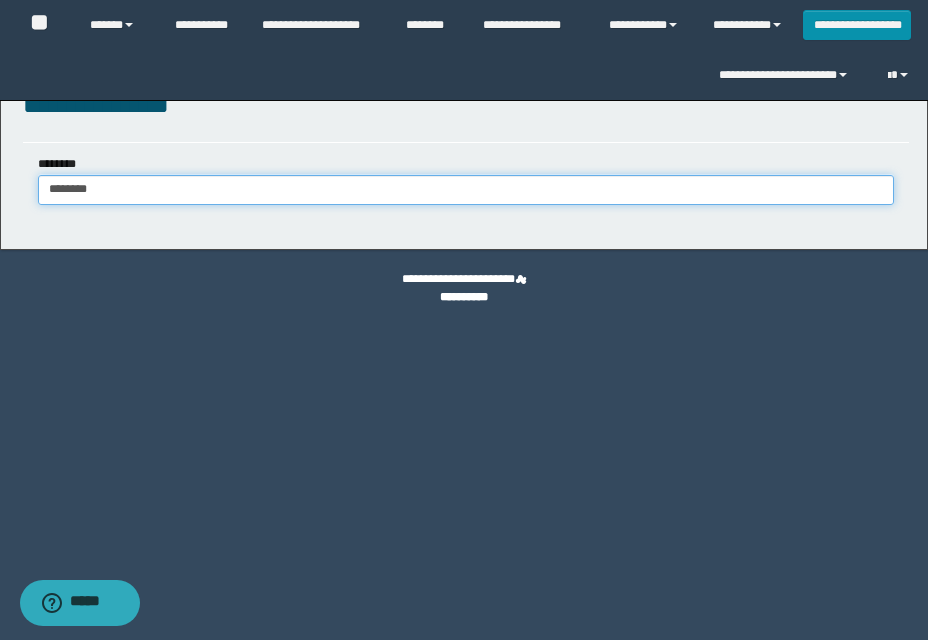 type on "********" 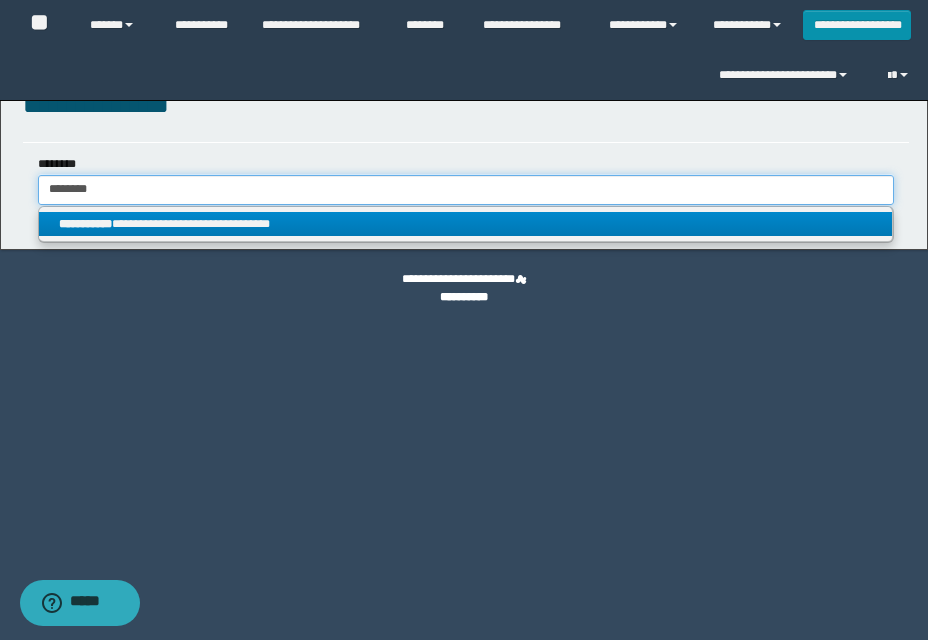 type on "********" 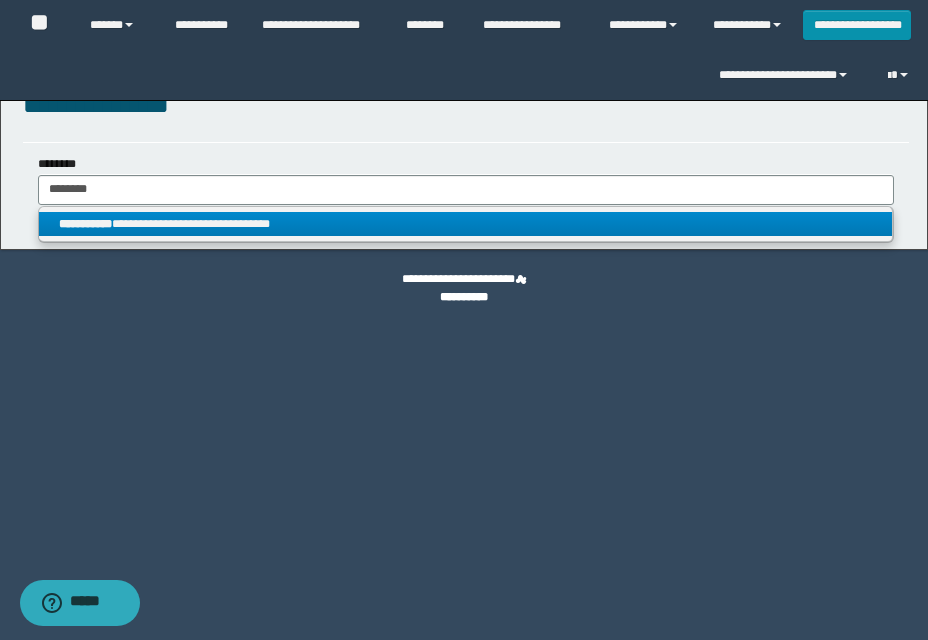 click on "**********" at bounding box center (465, 224) 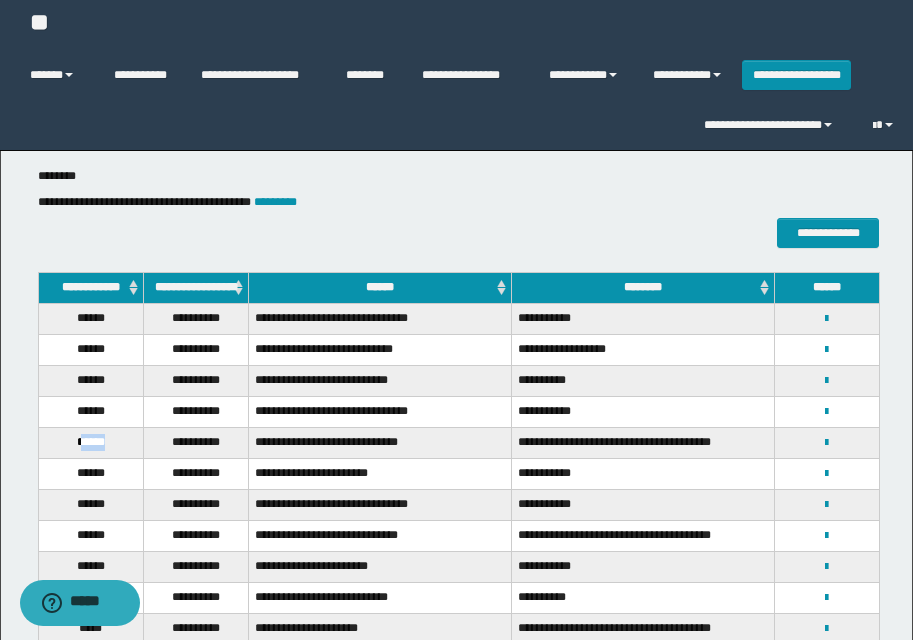 drag, startPoint x: 84, startPoint y: 451, endPoint x: 121, endPoint y: 456, distance: 37.336308 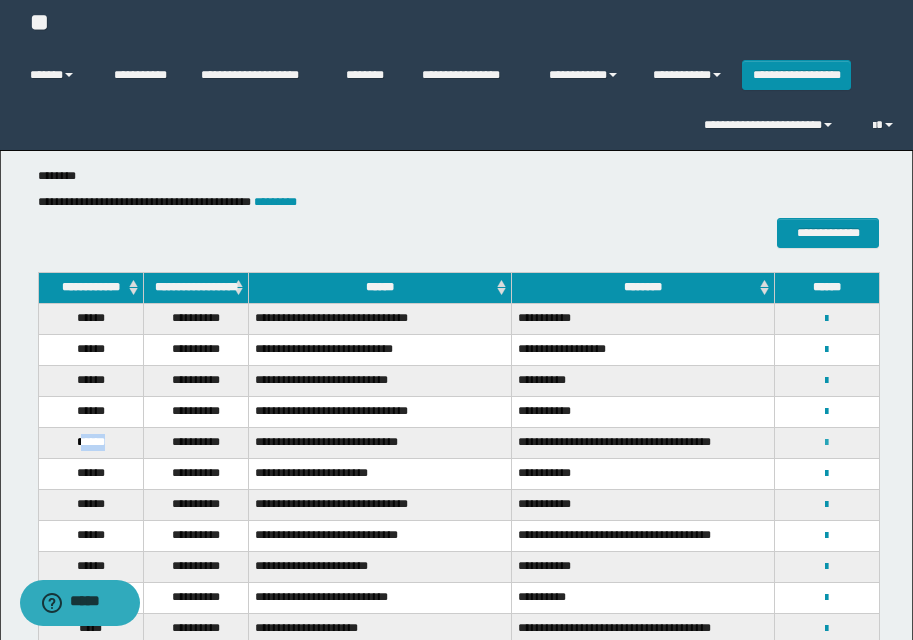 click at bounding box center (826, 443) 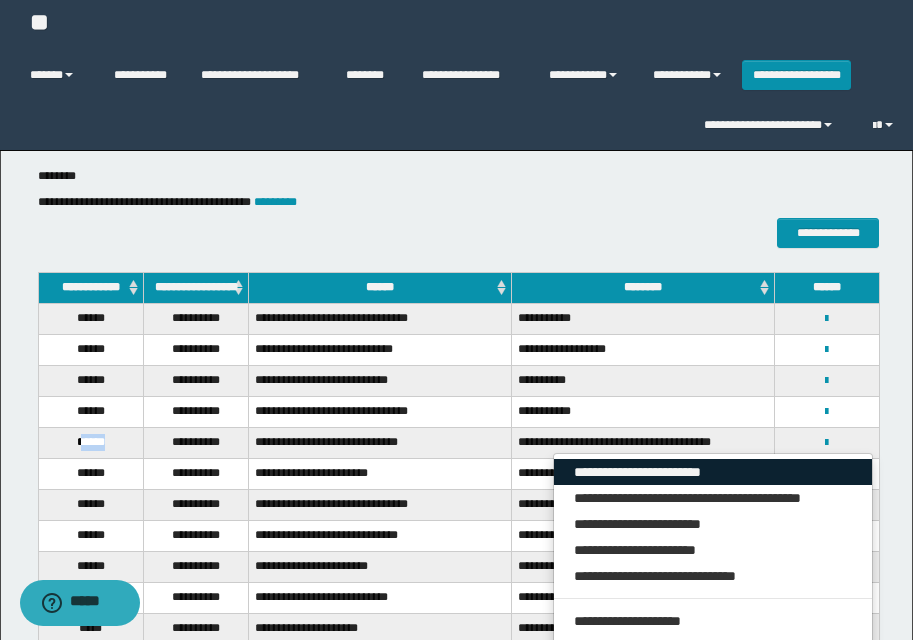 click on "**********" at bounding box center (713, 472) 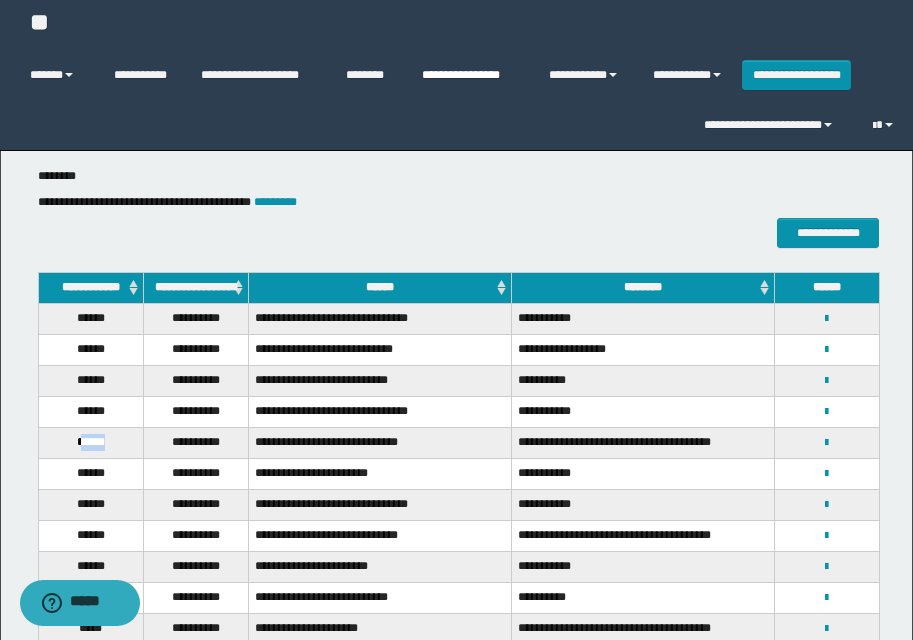 click on "**********" at bounding box center (470, 75) 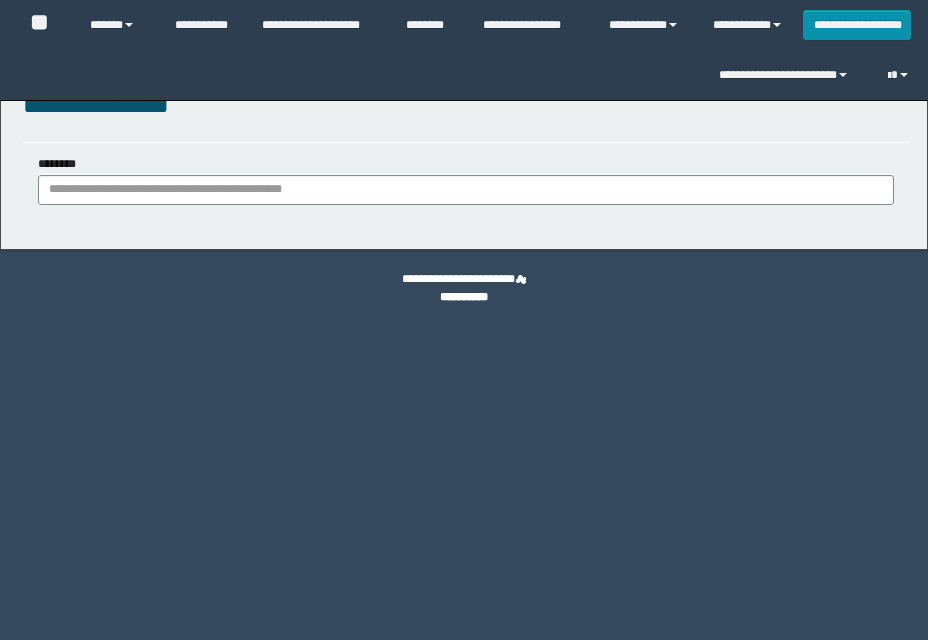 scroll, scrollTop: 0, scrollLeft: 0, axis: both 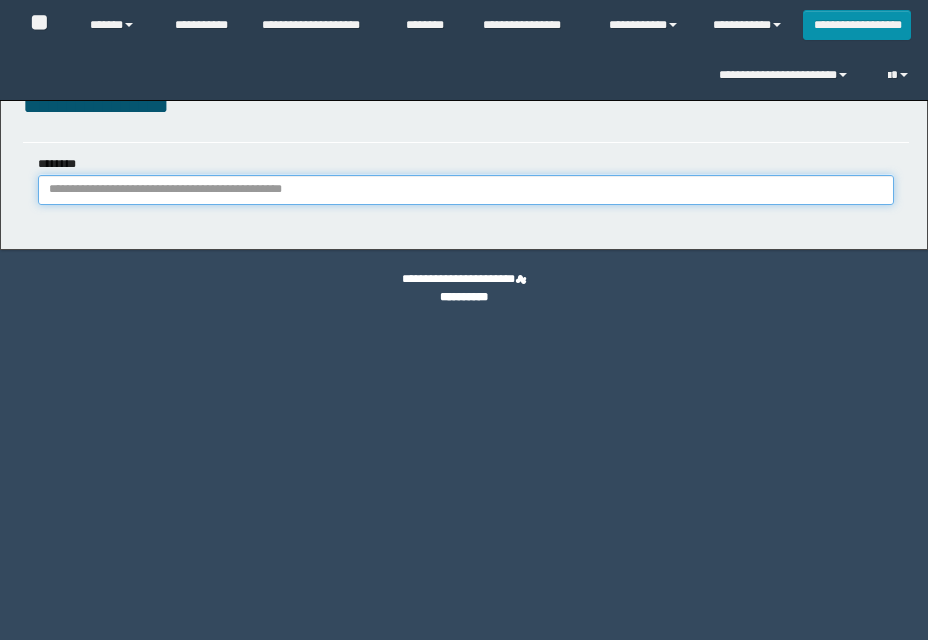 click on "********" at bounding box center (466, 190) 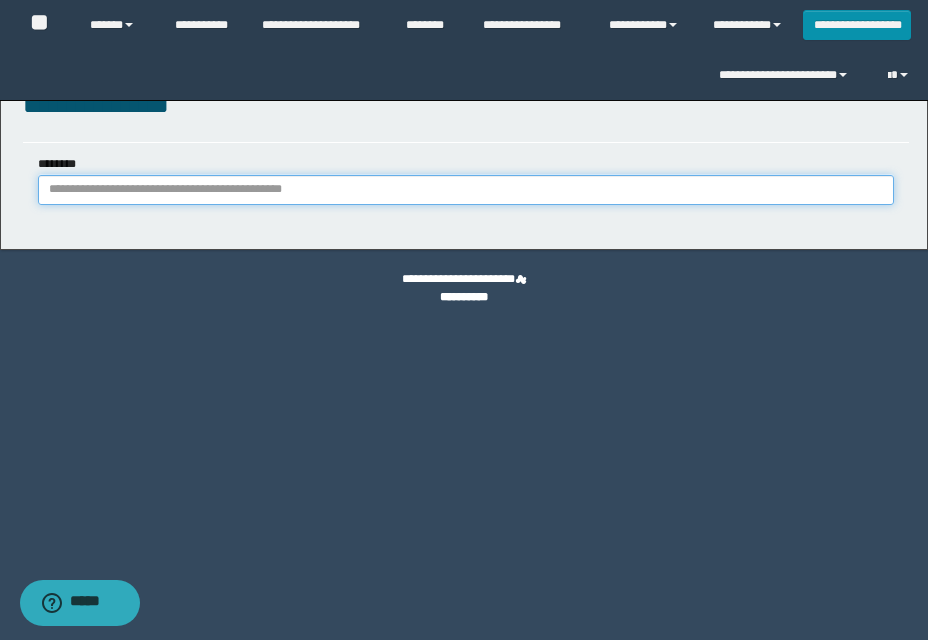 paste on "**********" 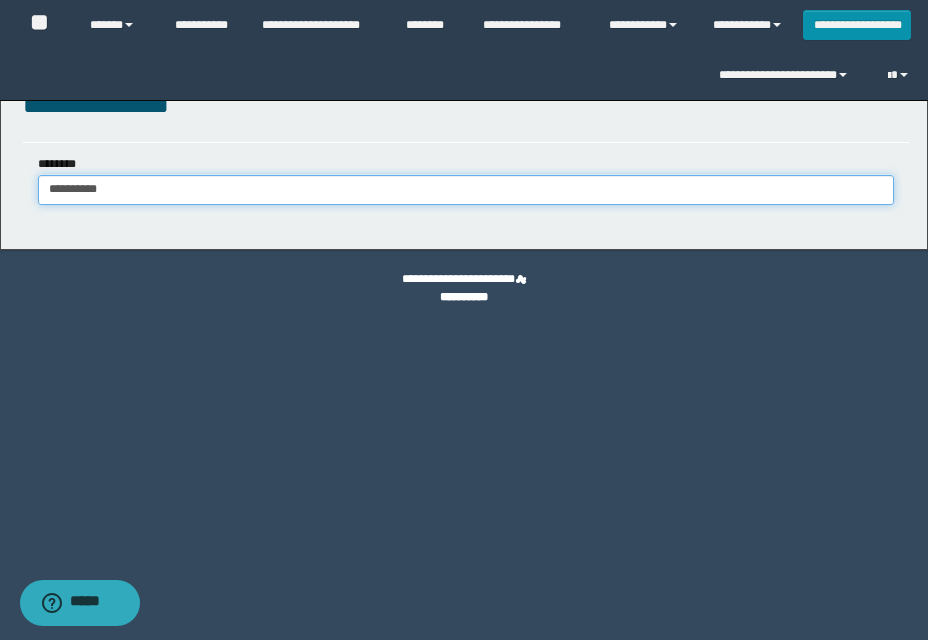 type on "**********" 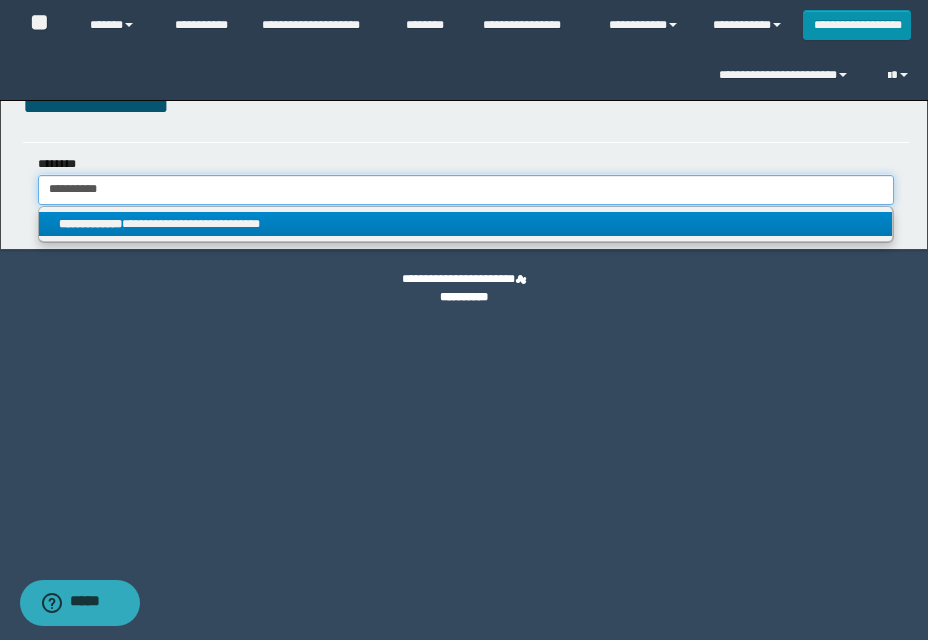 type on "**********" 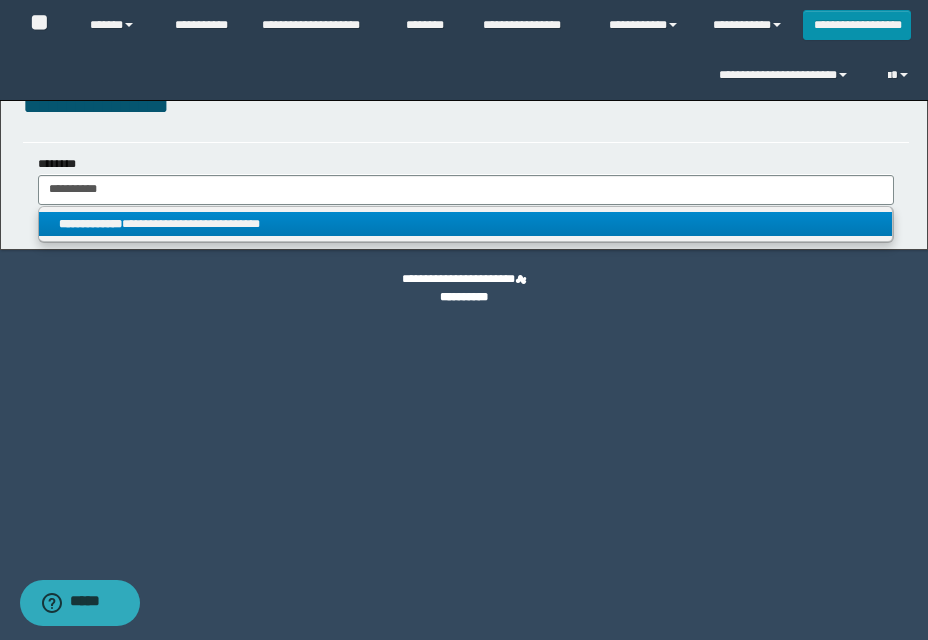 click on "**********" at bounding box center (465, 224) 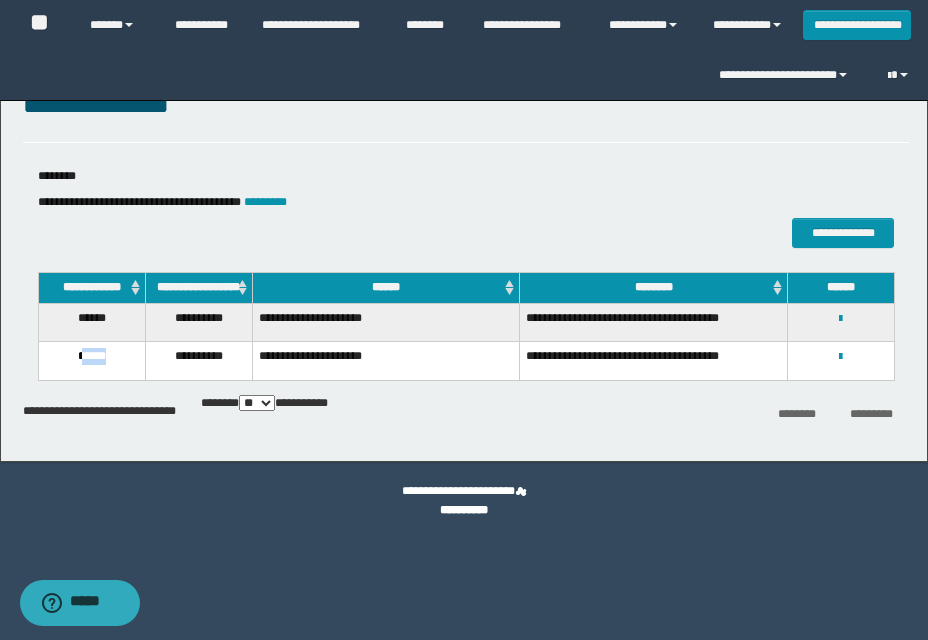 drag, startPoint x: 93, startPoint y: 368, endPoint x: 125, endPoint y: 365, distance: 32.140316 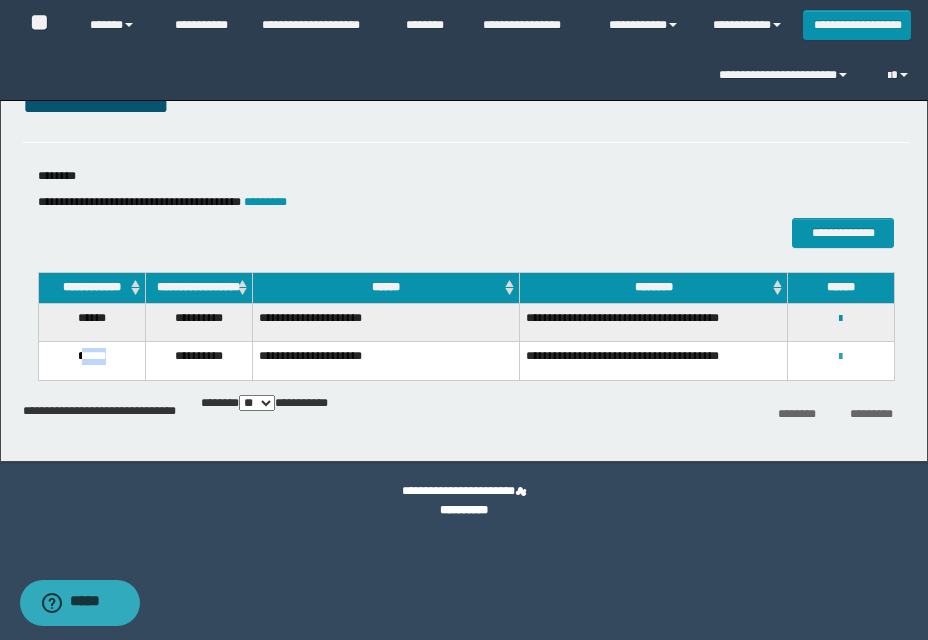 click at bounding box center [840, 357] 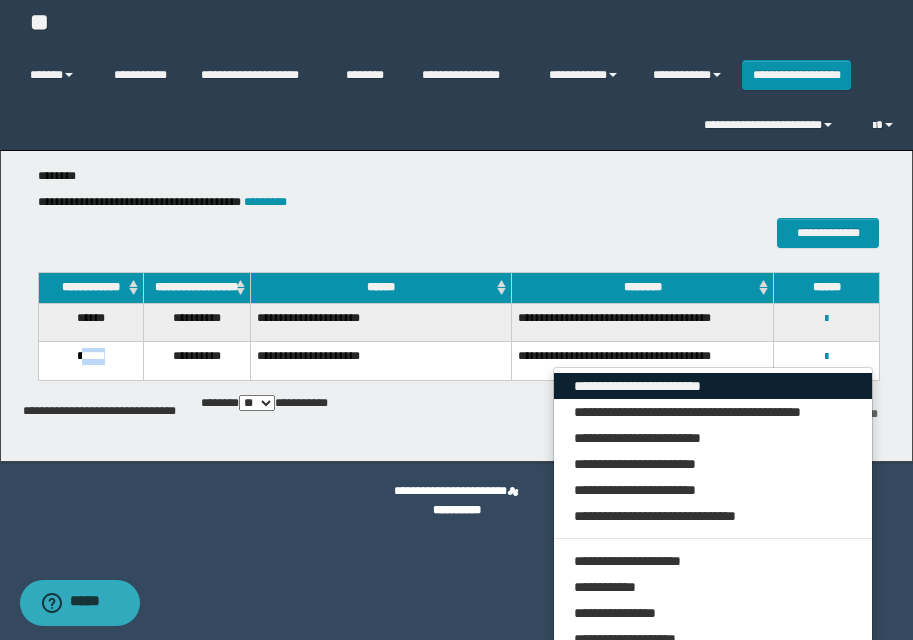 click on "**********" at bounding box center (713, 386) 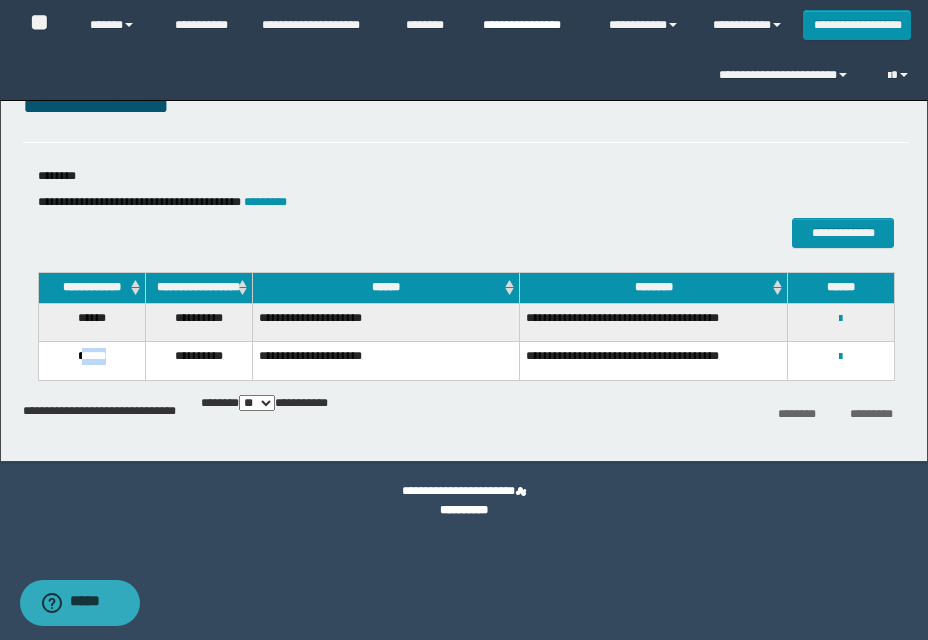 click on "**********" at bounding box center (531, 25) 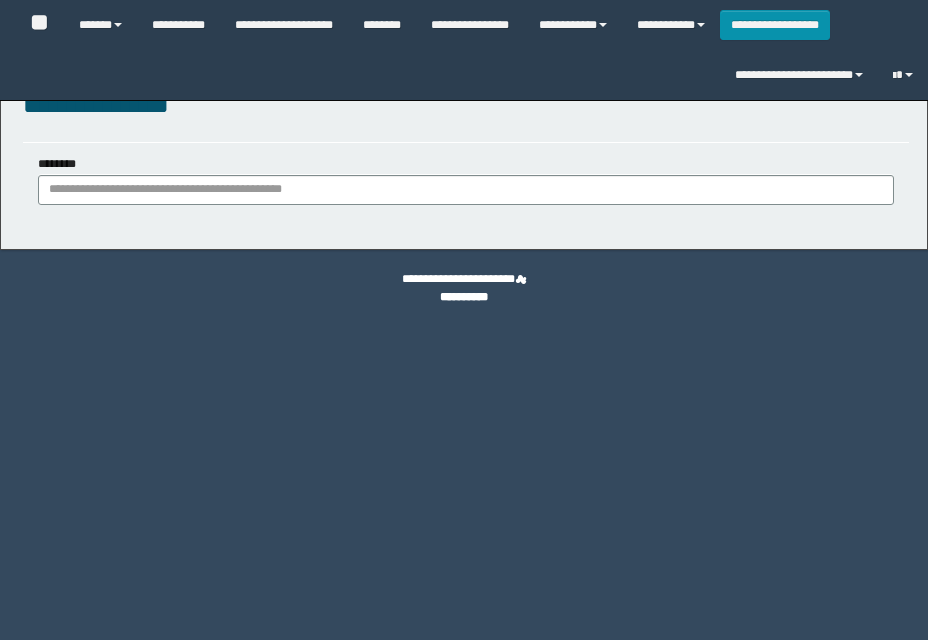 scroll, scrollTop: 0, scrollLeft: 0, axis: both 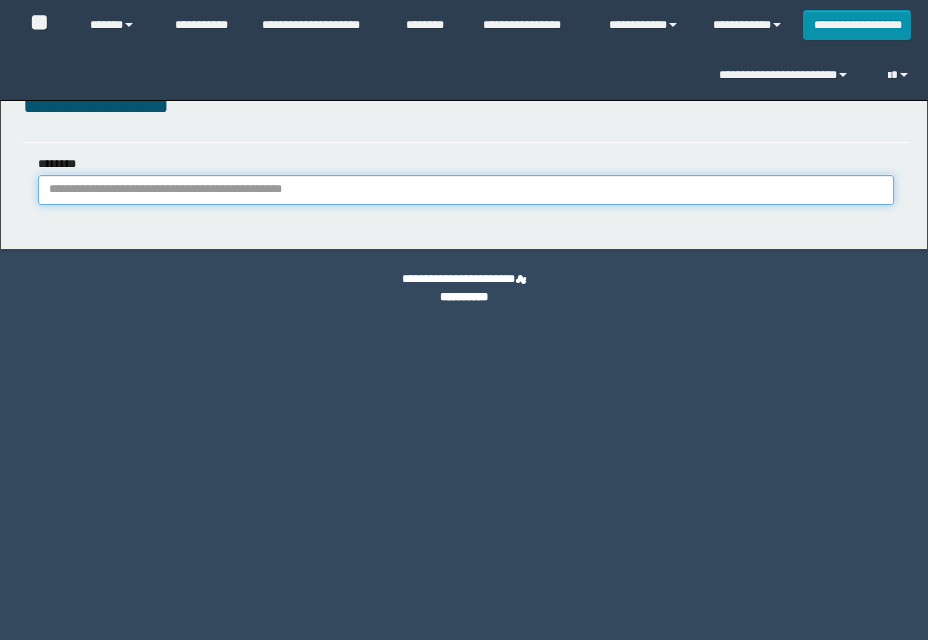 click on "********" at bounding box center (466, 190) 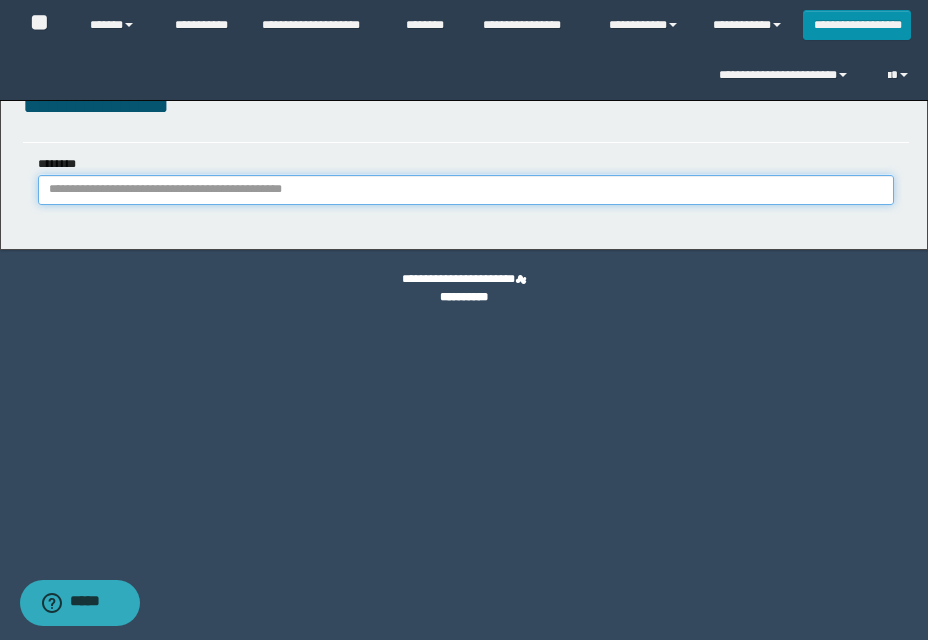 paste on "**********" 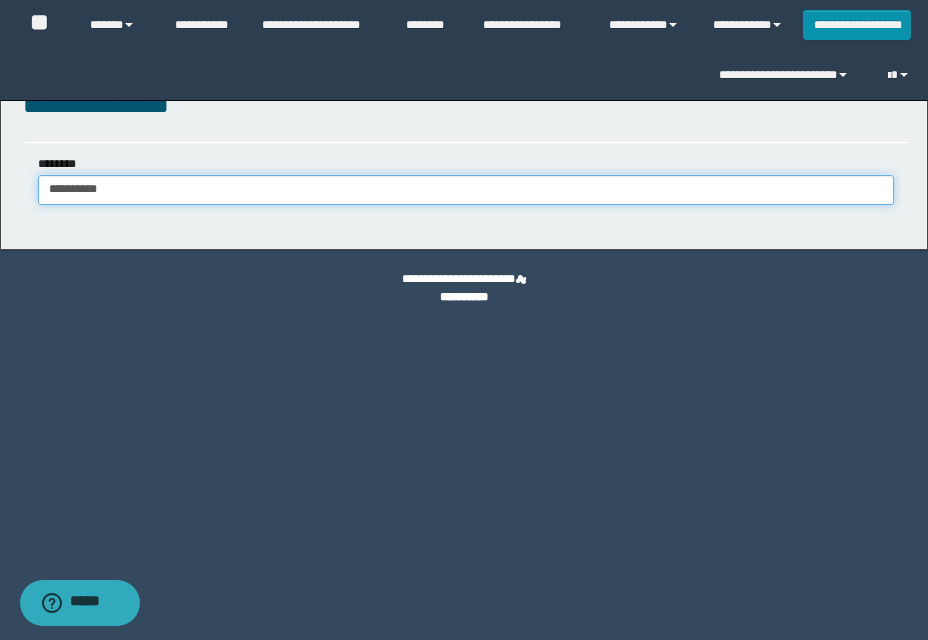 type on "**********" 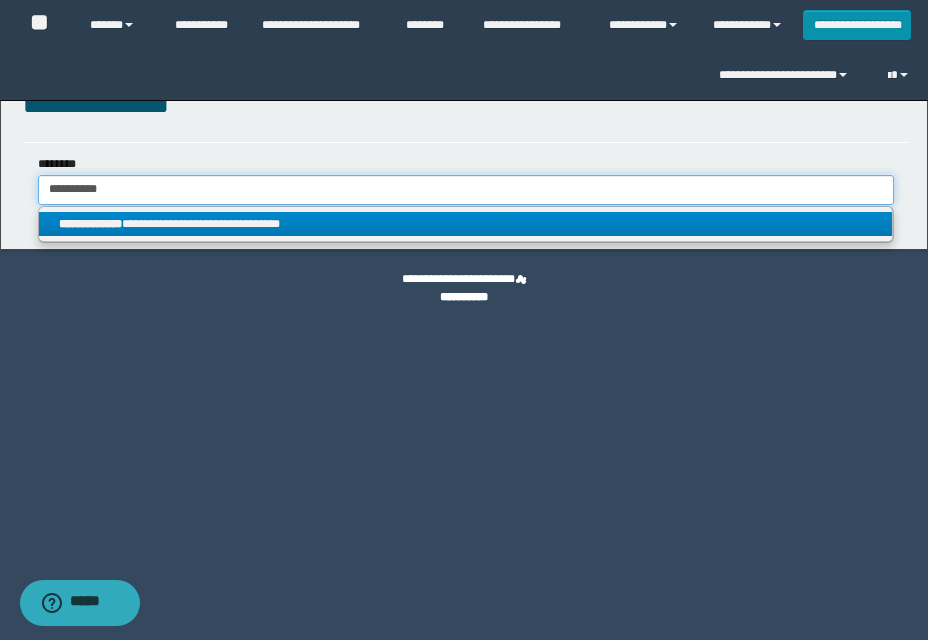 type on "**********" 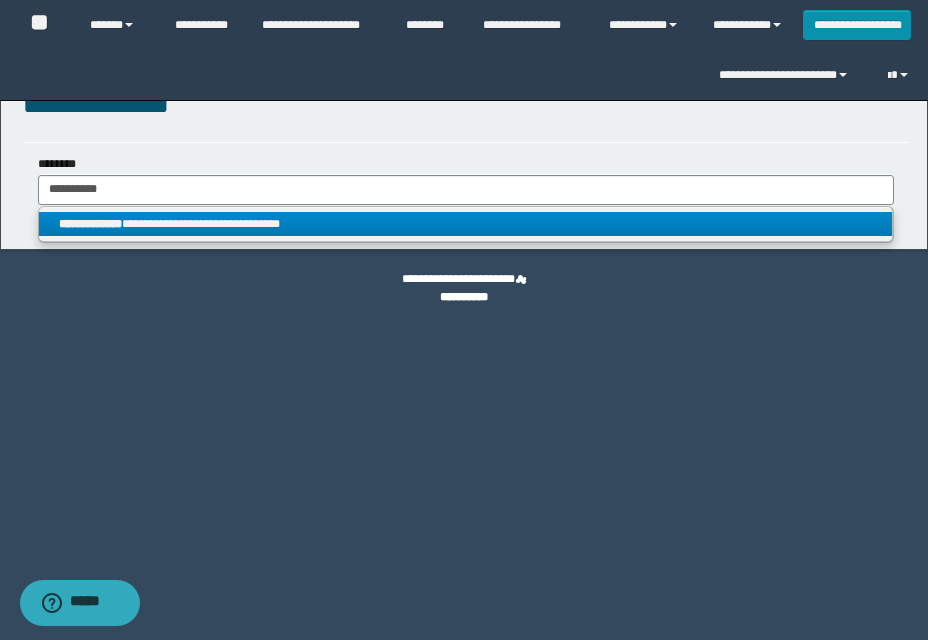 click on "**********" at bounding box center (465, 224) 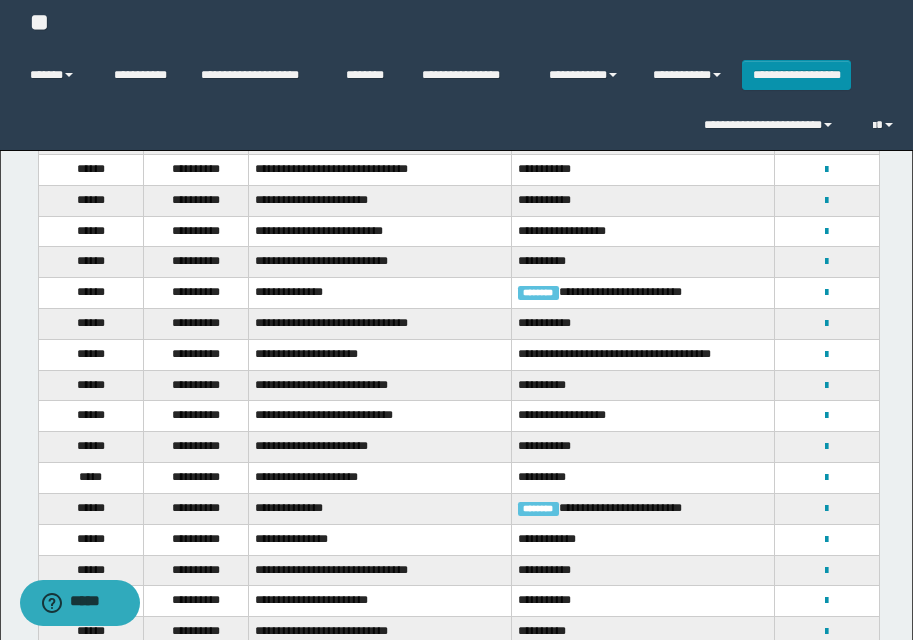scroll, scrollTop: 193, scrollLeft: 0, axis: vertical 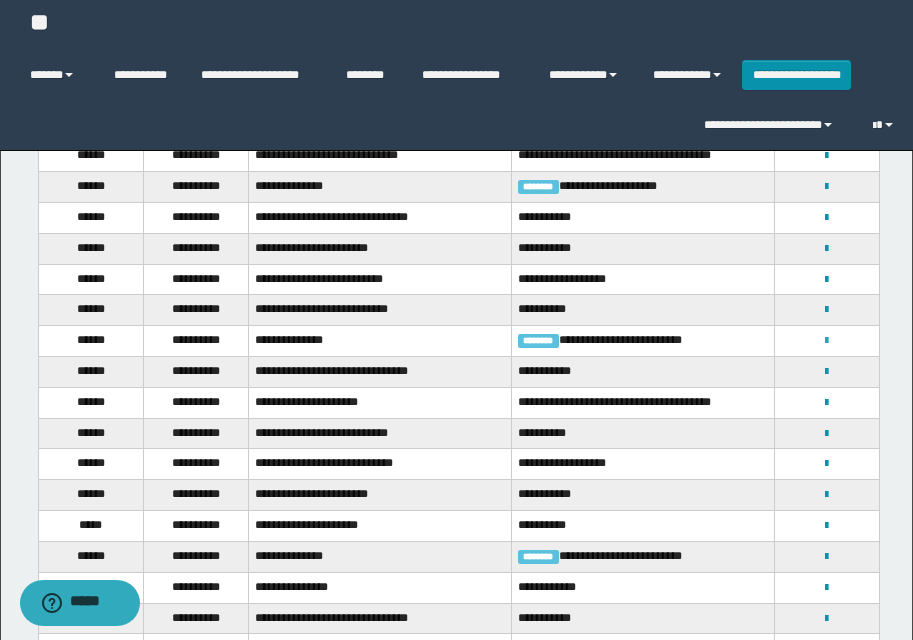 click at bounding box center [826, 341] 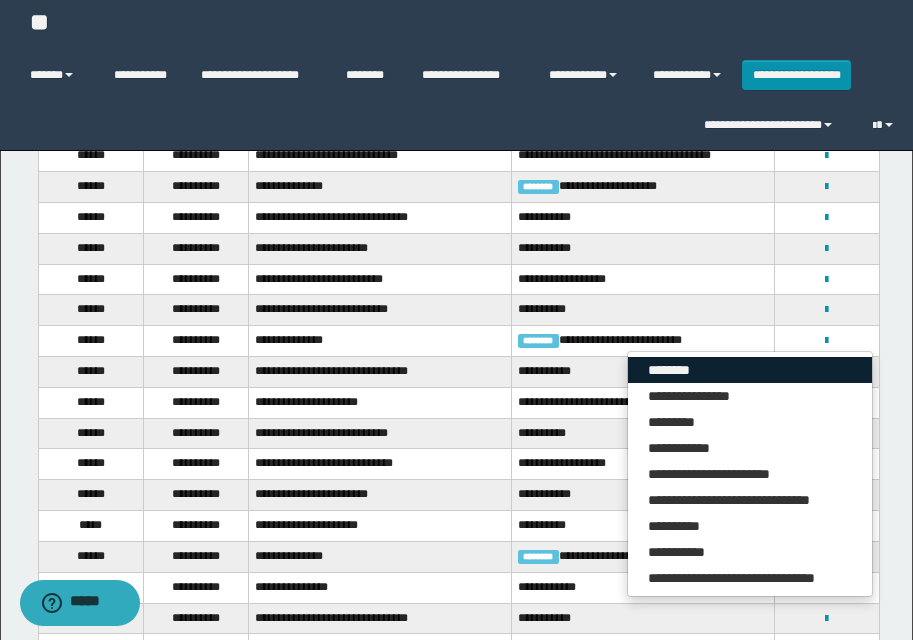 click on "********" at bounding box center (750, 370) 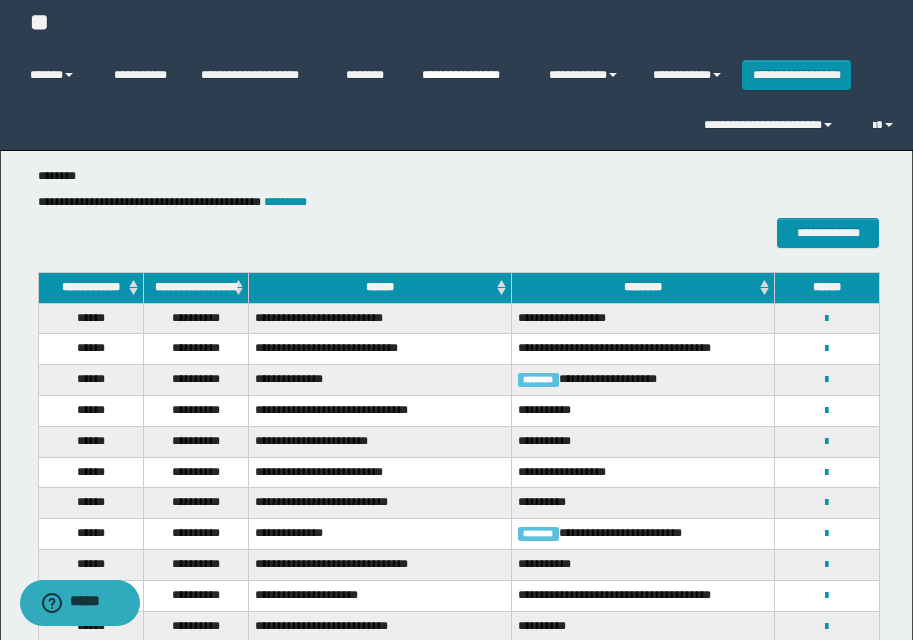 click on "**********" at bounding box center (470, 75) 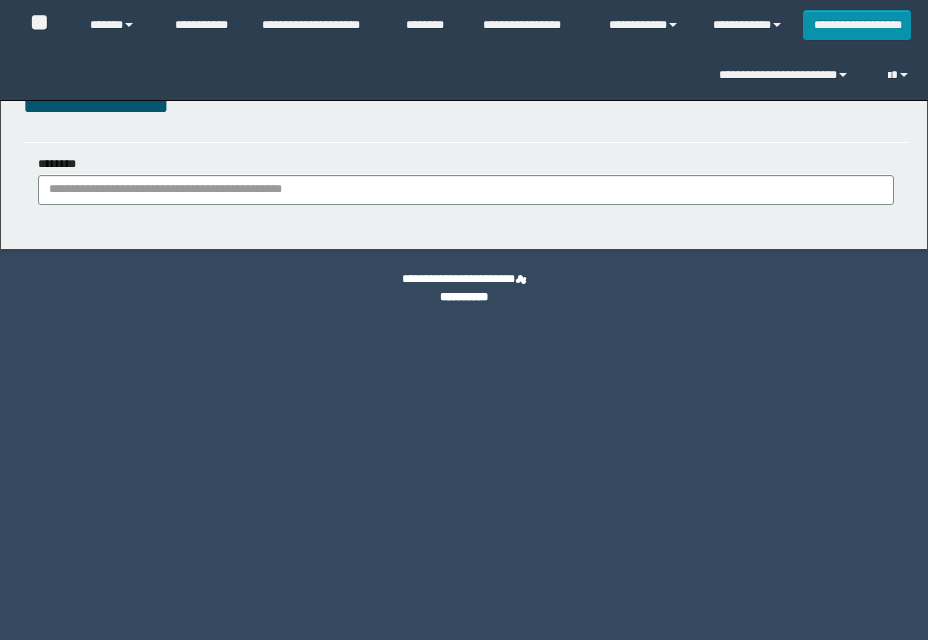 scroll, scrollTop: 0, scrollLeft: 0, axis: both 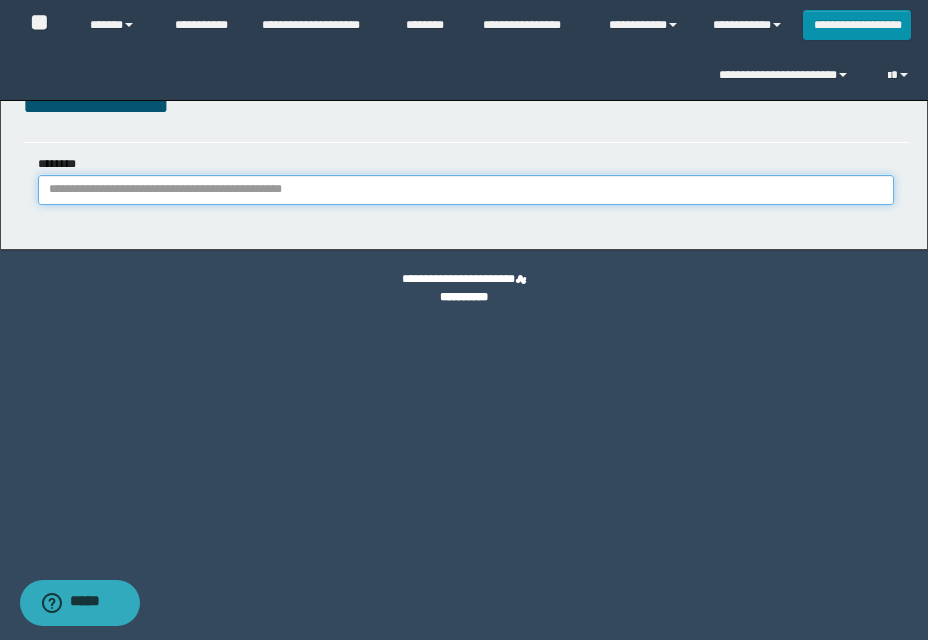 click on "********" at bounding box center (466, 190) 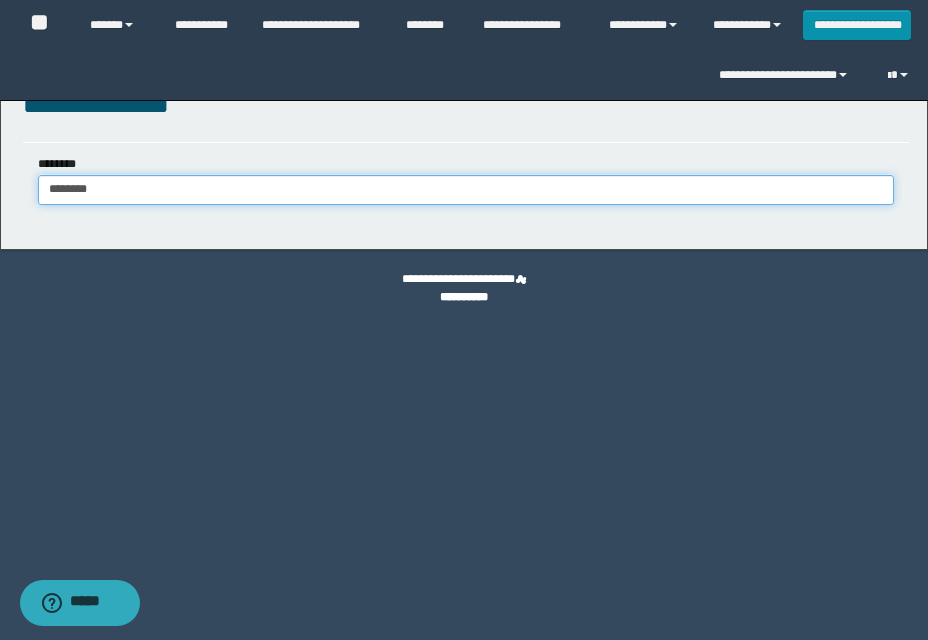 type on "********" 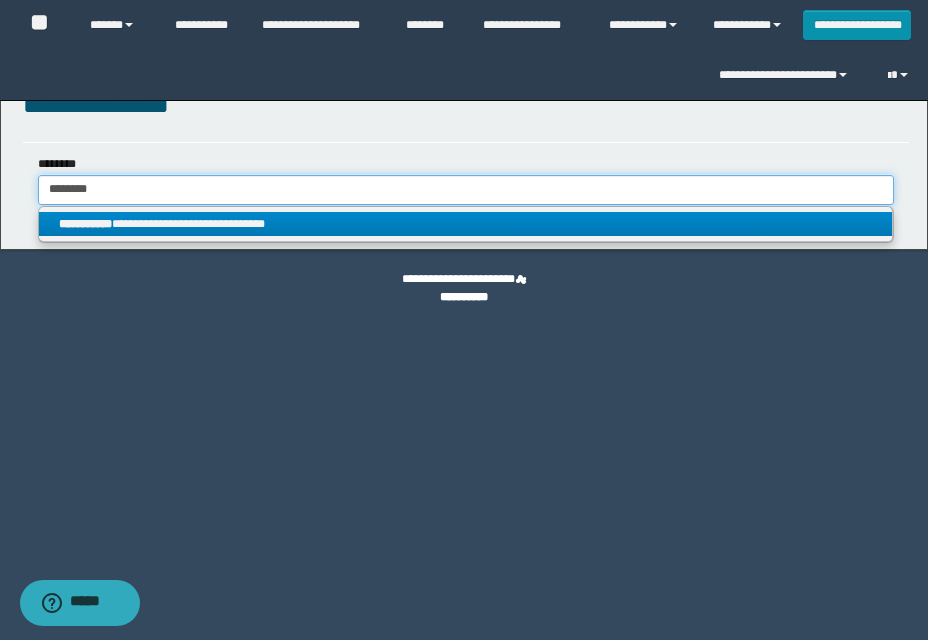 type on "********" 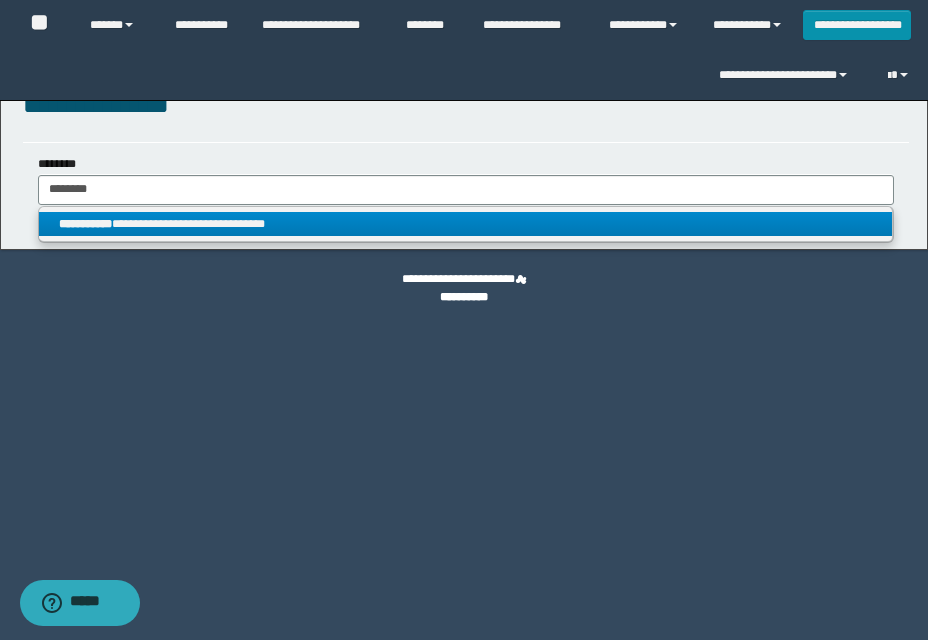 click on "**********" at bounding box center (465, 224) 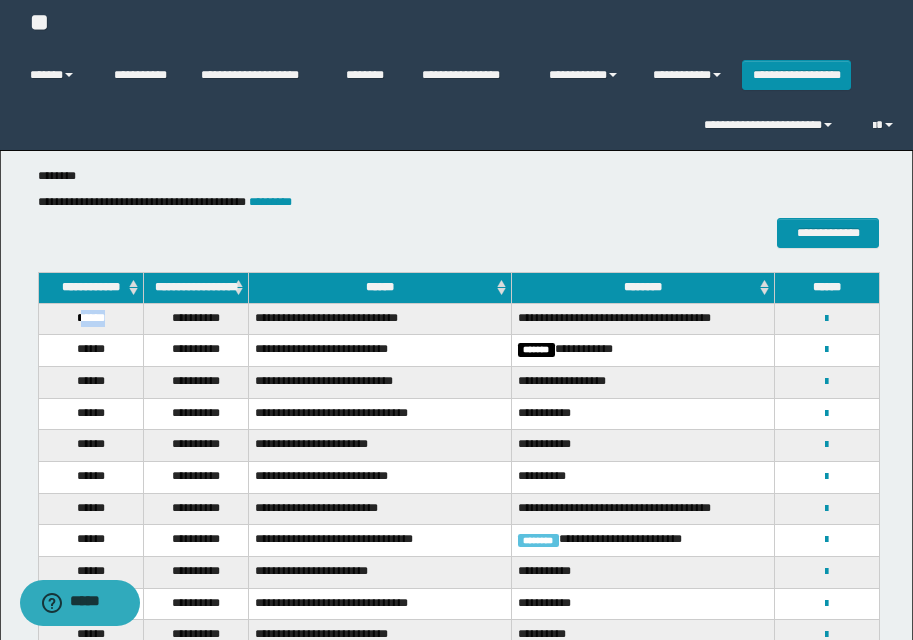 drag, startPoint x: 76, startPoint y: 334, endPoint x: 125, endPoint y: 333, distance: 49.010204 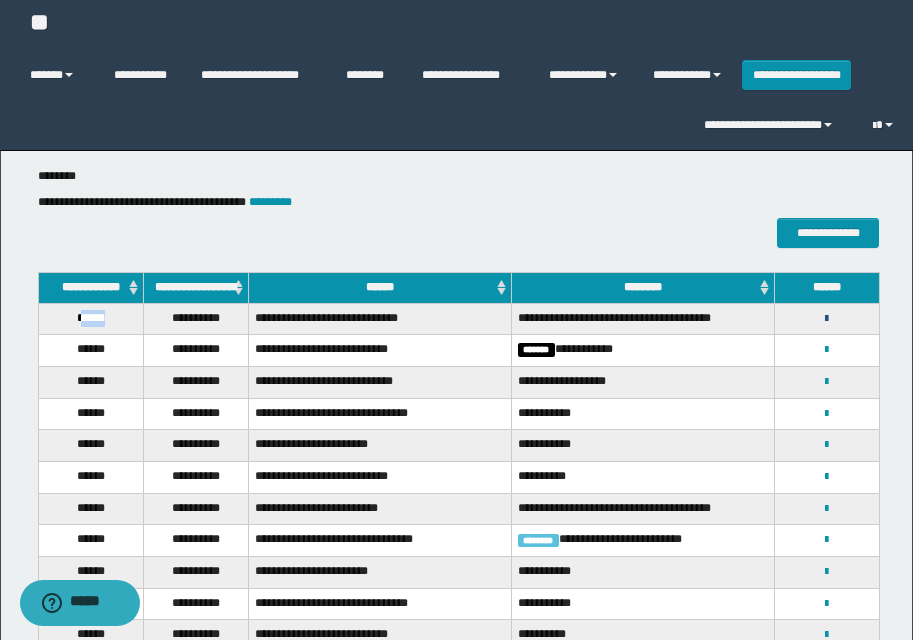 drag, startPoint x: 827, startPoint y: 329, endPoint x: 793, endPoint y: 344, distance: 37.161808 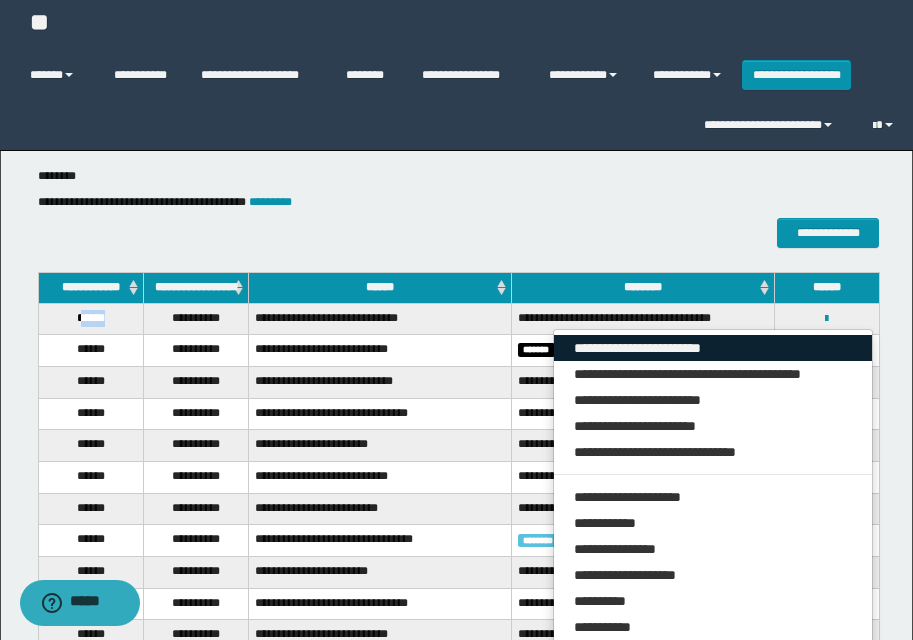 click on "**********" at bounding box center [713, 348] 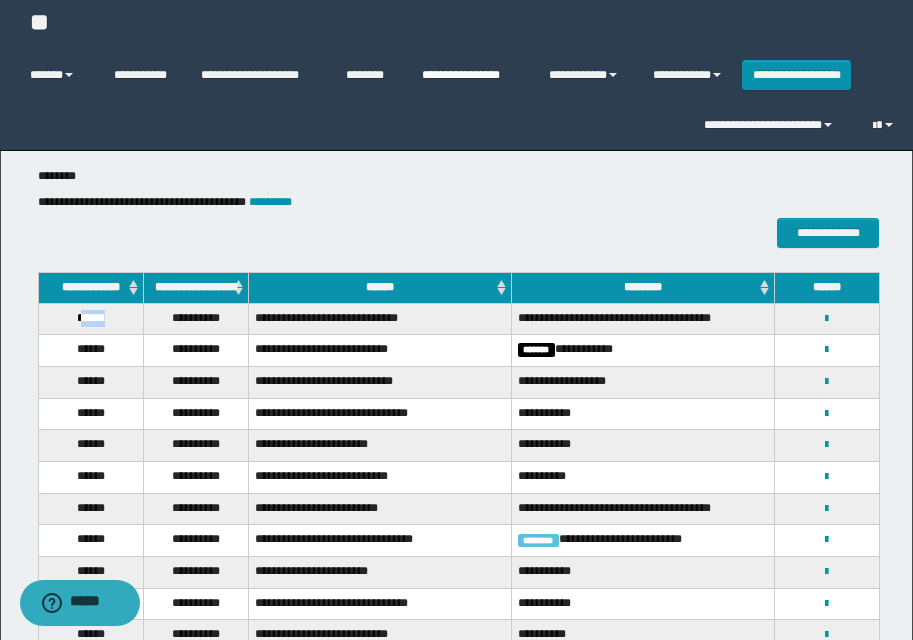click on "**********" at bounding box center (470, 75) 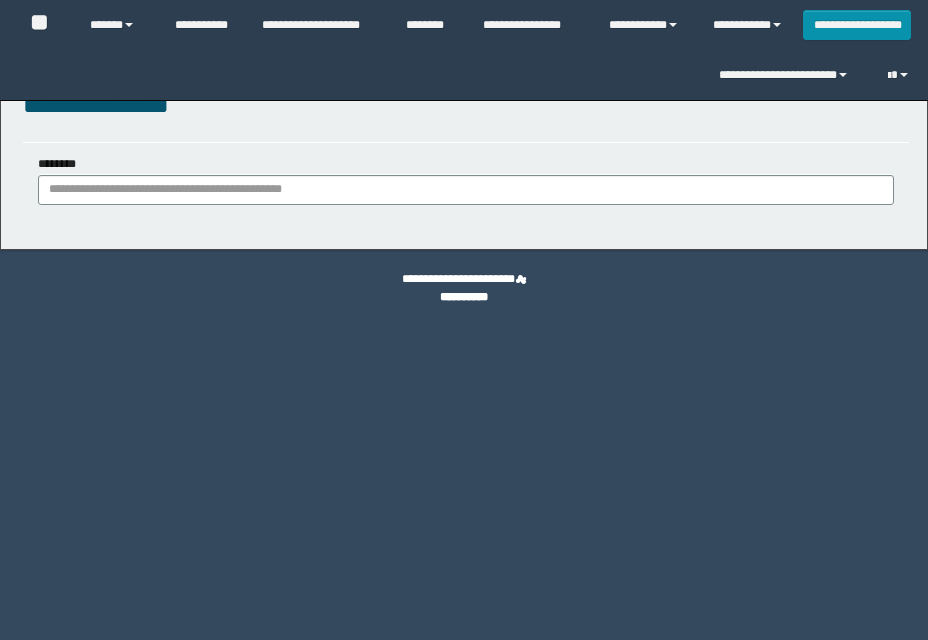 scroll, scrollTop: 0, scrollLeft: 0, axis: both 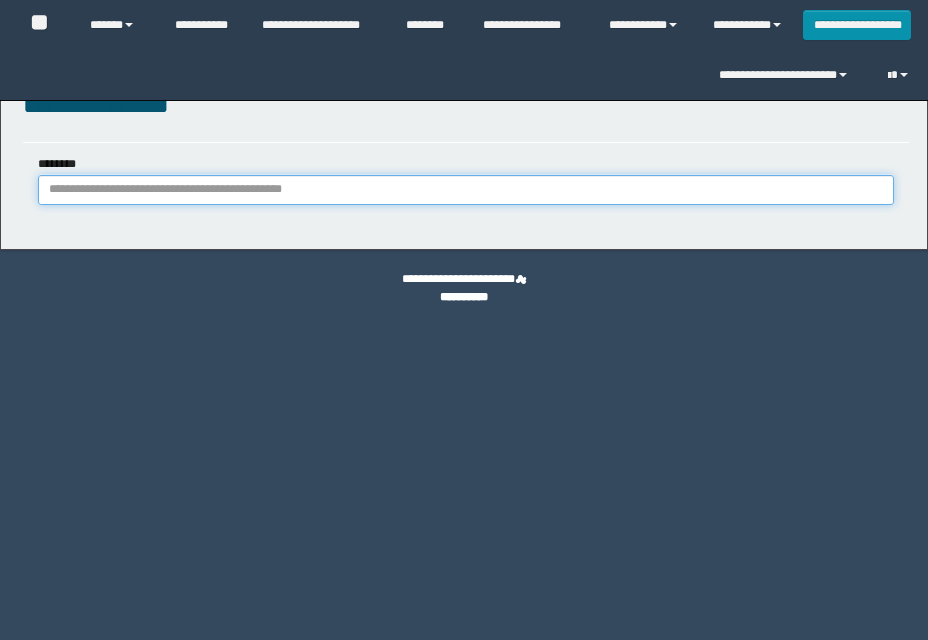 click on "********" at bounding box center [466, 190] 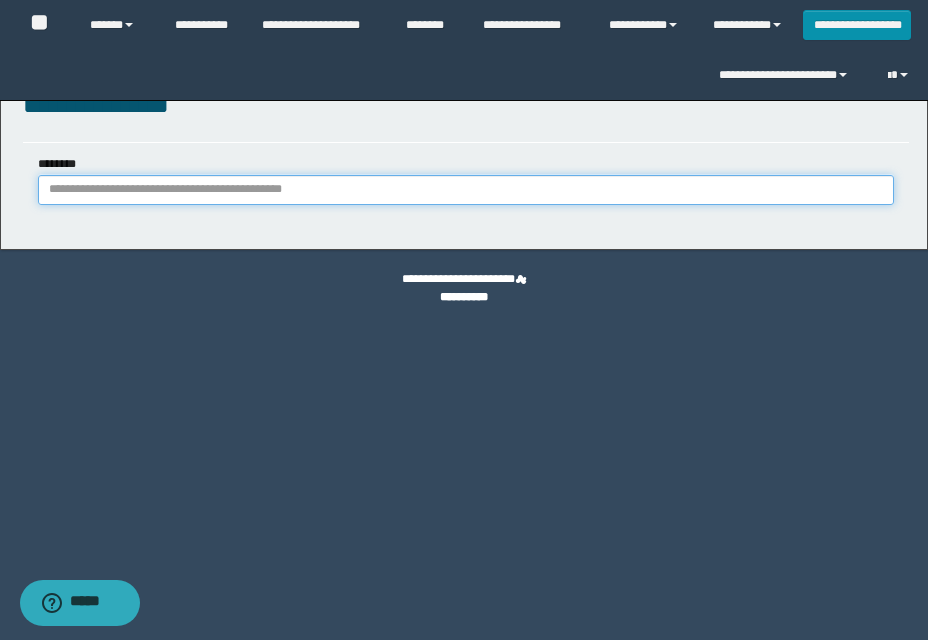 paste on "**********" 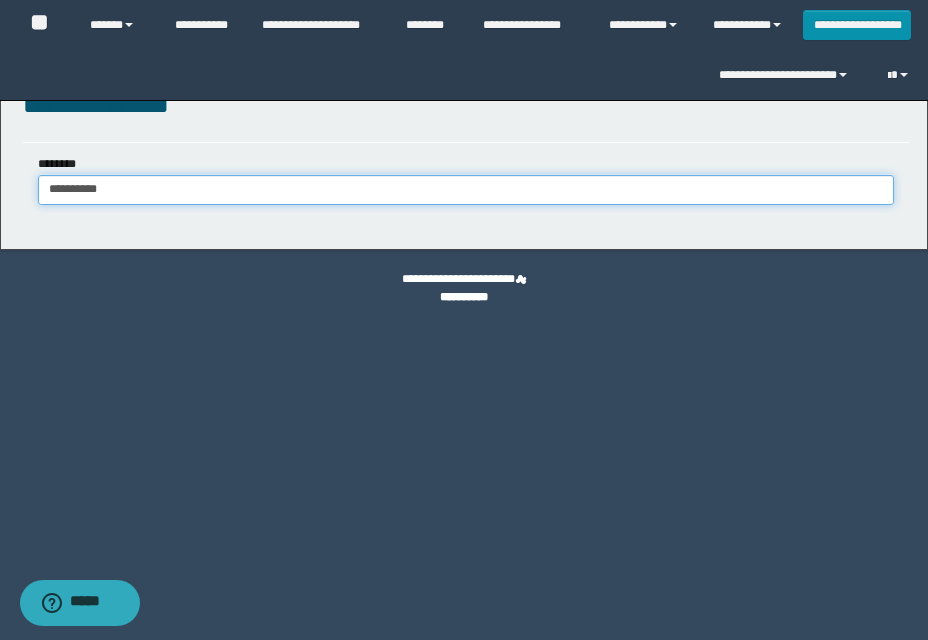 type on "**********" 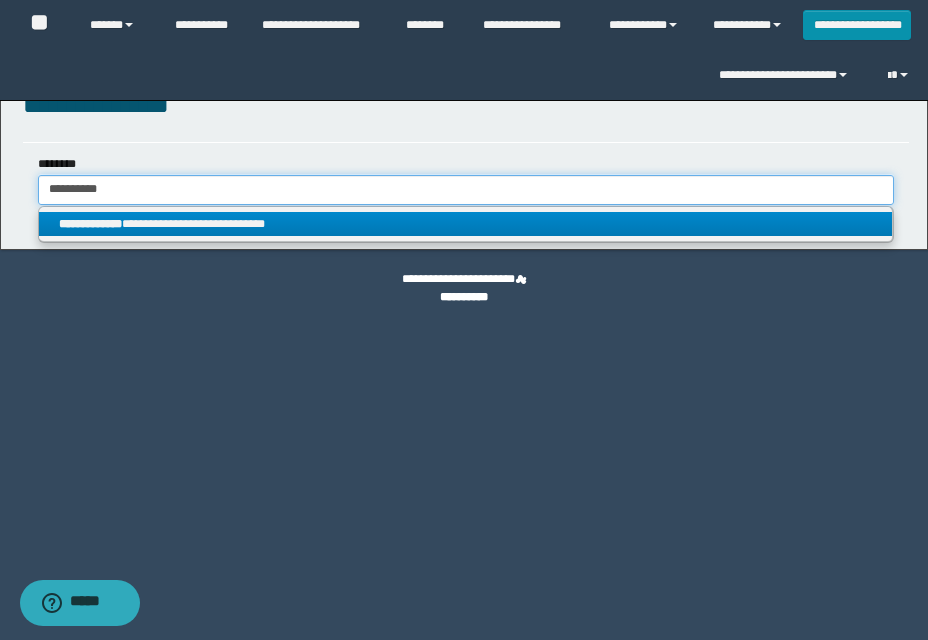 type on "**********" 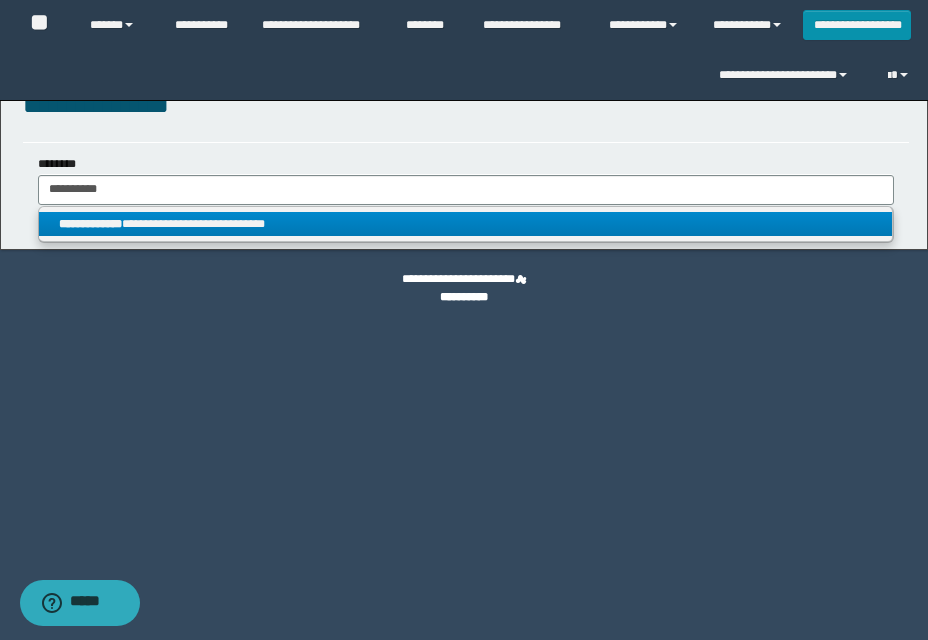 click on "**********" at bounding box center (465, 224) 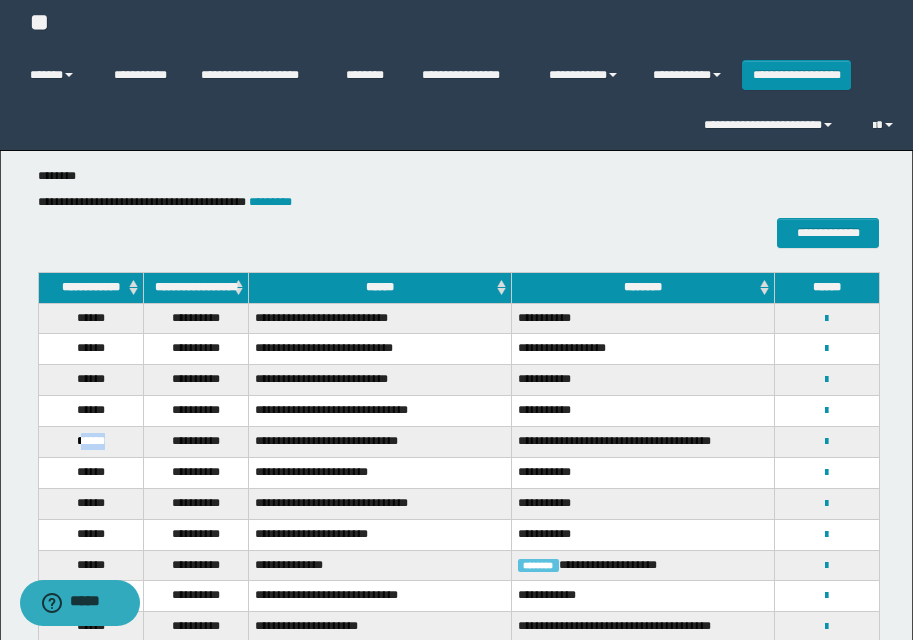 drag, startPoint x: 78, startPoint y: 451, endPoint x: 116, endPoint y: 452, distance: 38.013157 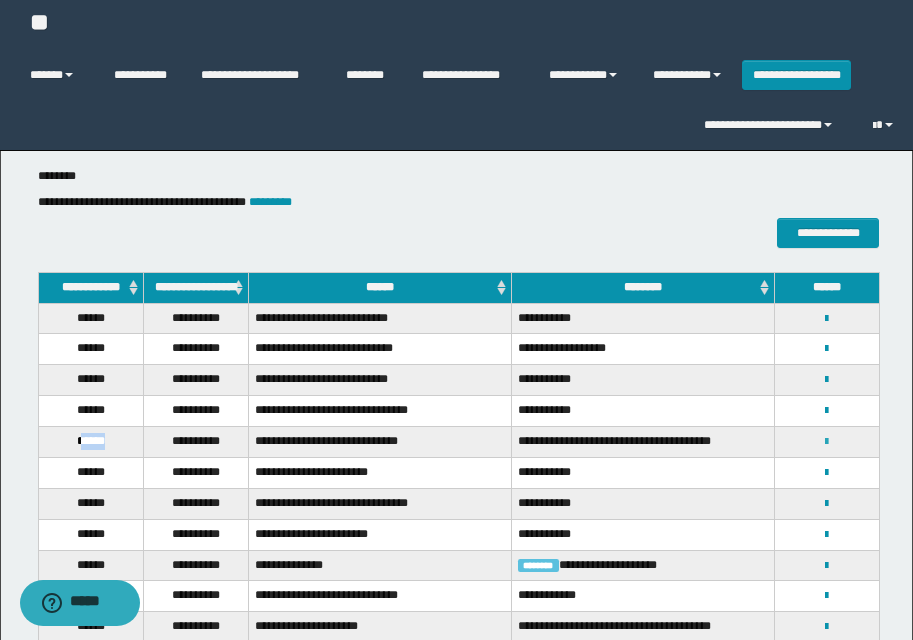 click at bounding box center [826, 442] 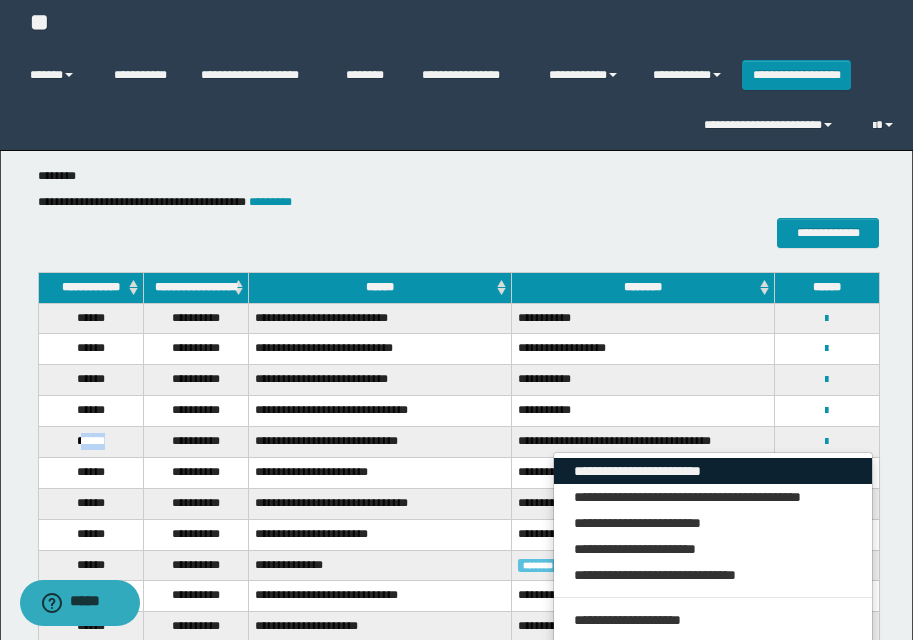 click on "**********" at bounding box center (713, 471) 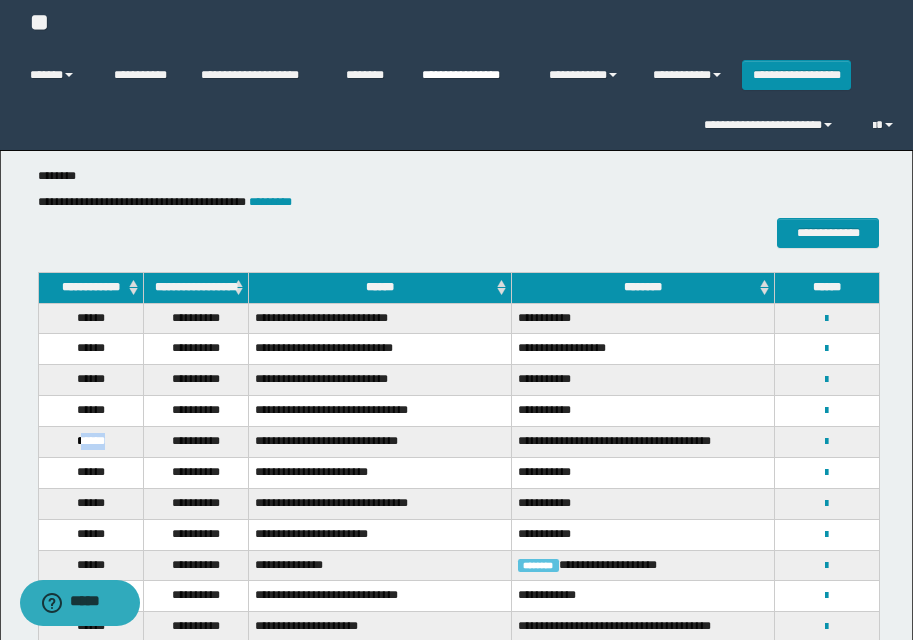 click on "**********" at bounding box center [470, 75] 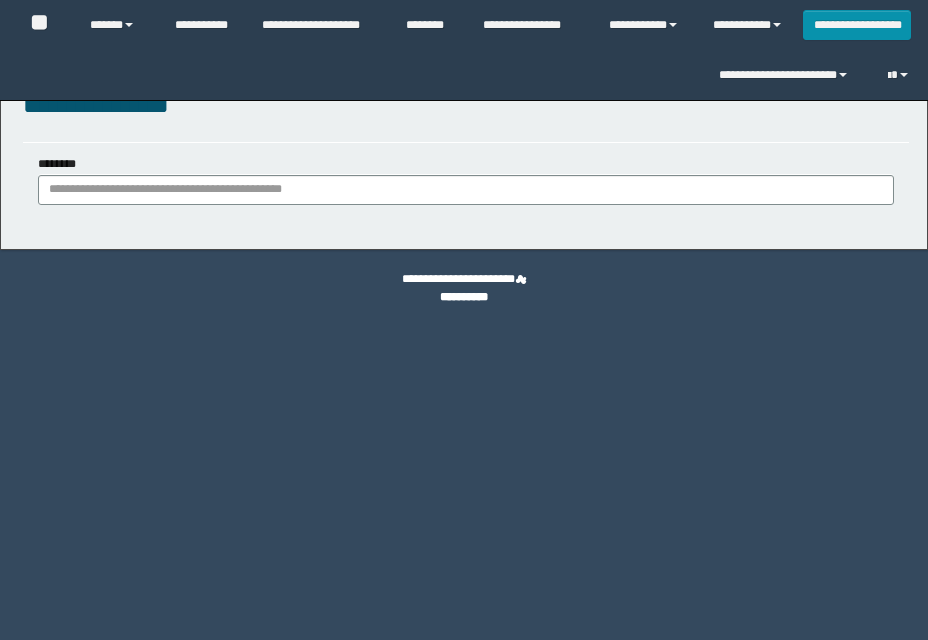 scroll, scrollTop: 0, scrollLeft: 0, axis: both 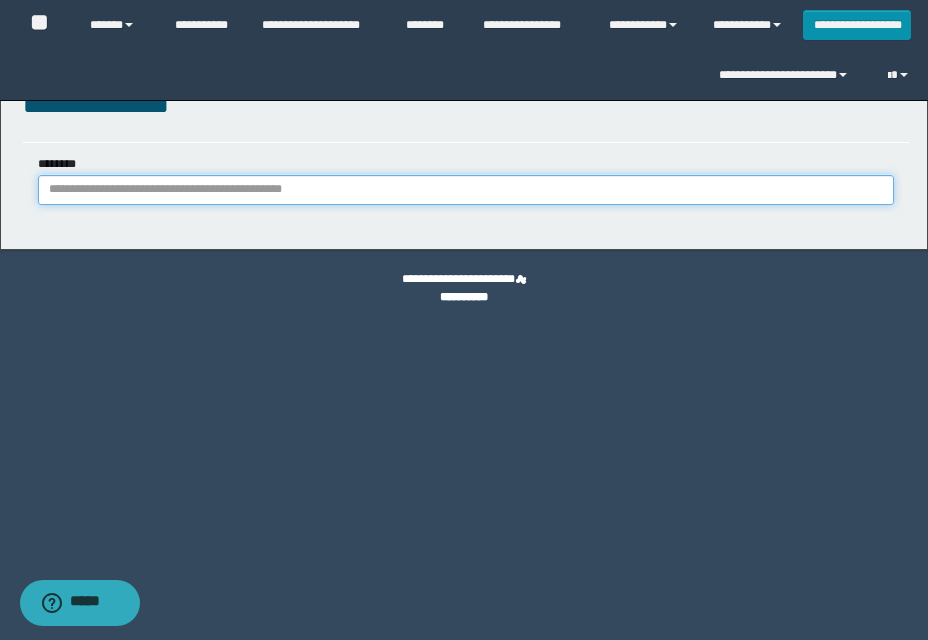 click on "********" at bounding box center [466, 190] 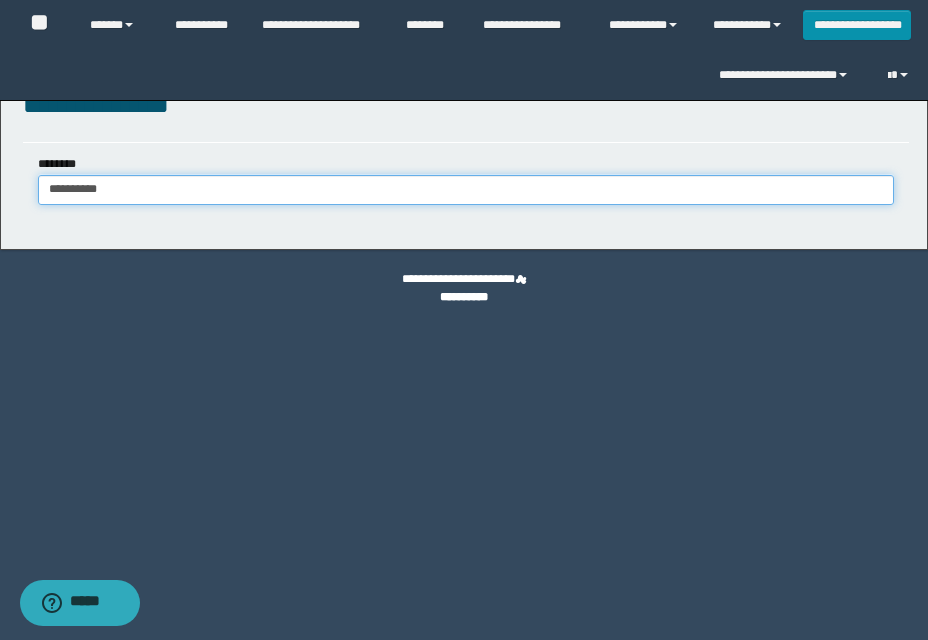 type on "**********" 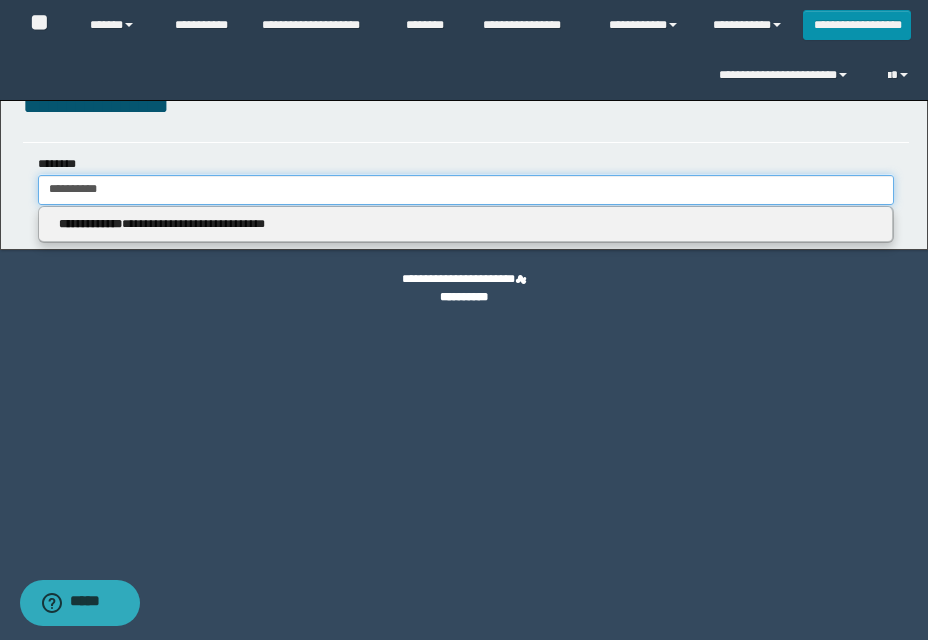 type on "**********" 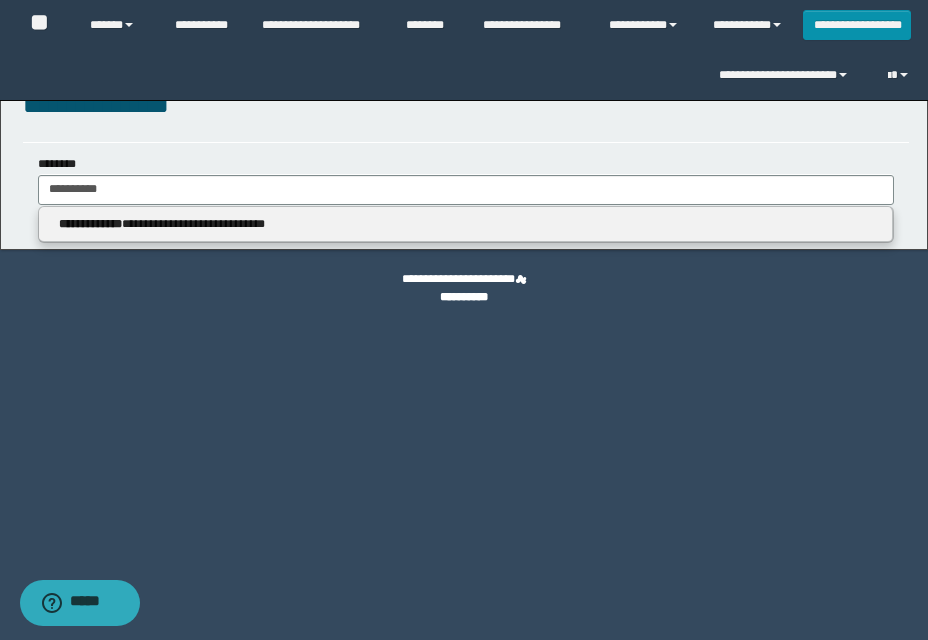 click on "**********" at bounding box center [466, 225] 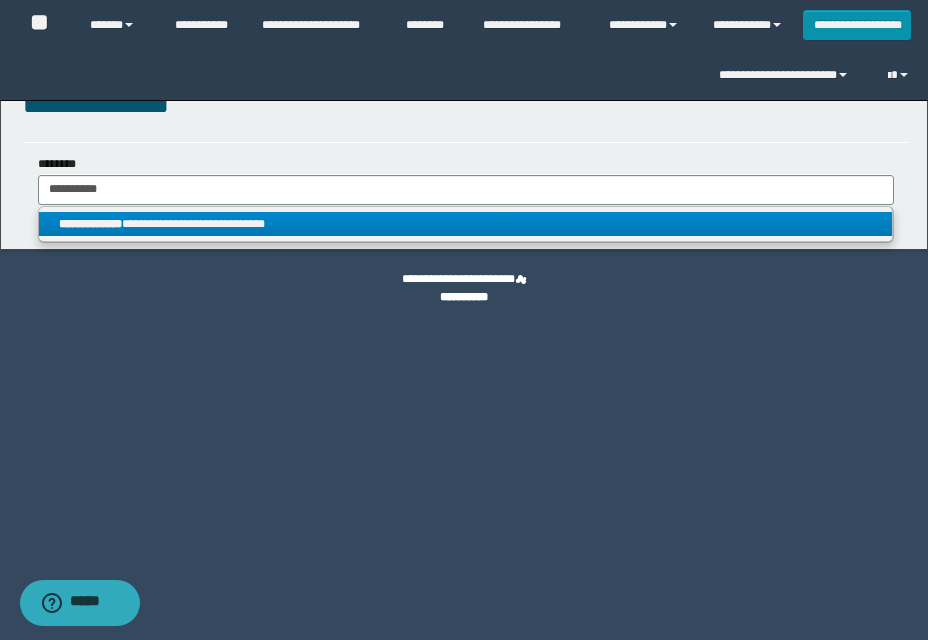 click on "**********" at bounding box center (465, 224) 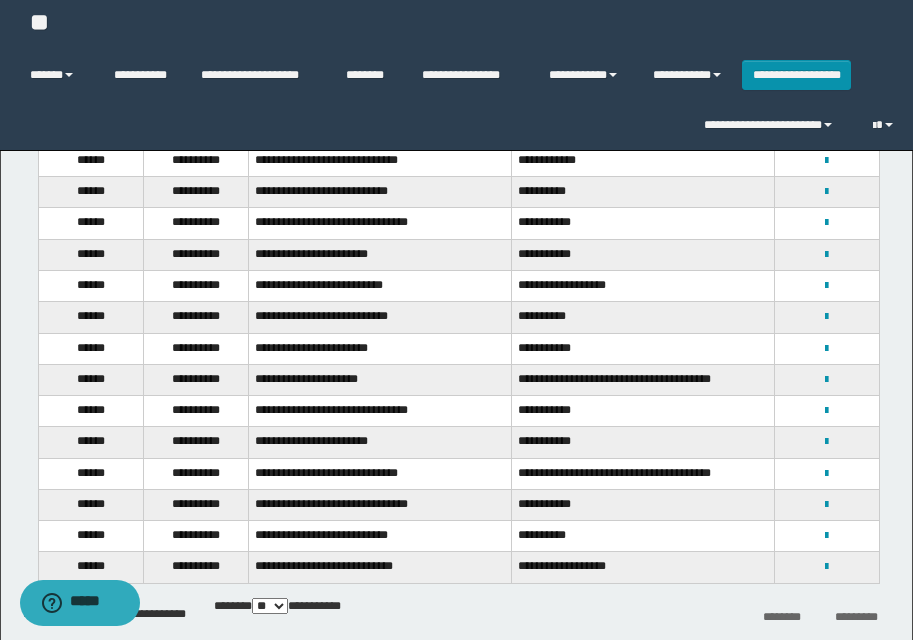 scroll, scrollTop: 200, scrollLeft: 0, axis: vertical 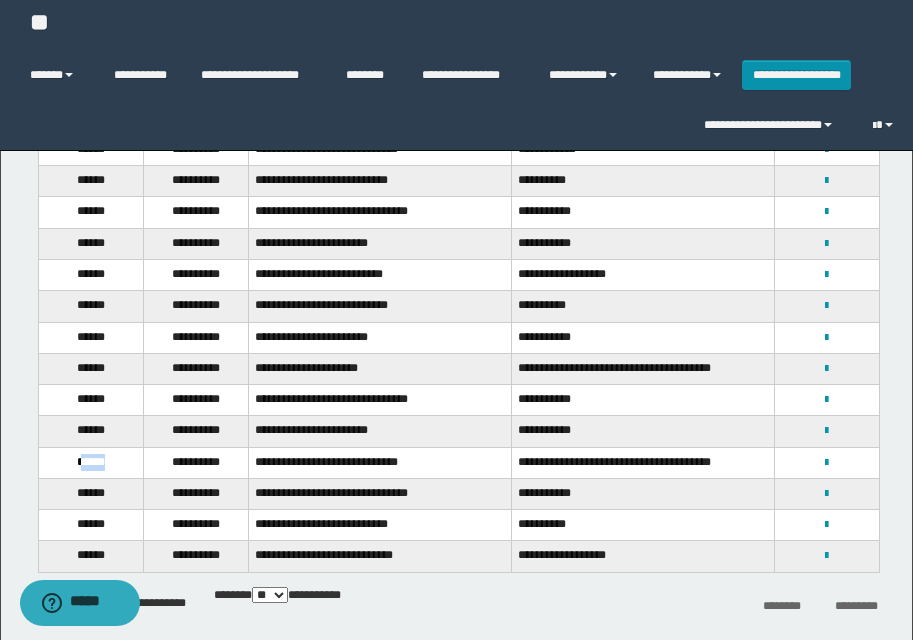 drag, startPoint x: 75, startPoint y: 463, endPoint x: 118, endPoint y: 461, distance: 43.046486 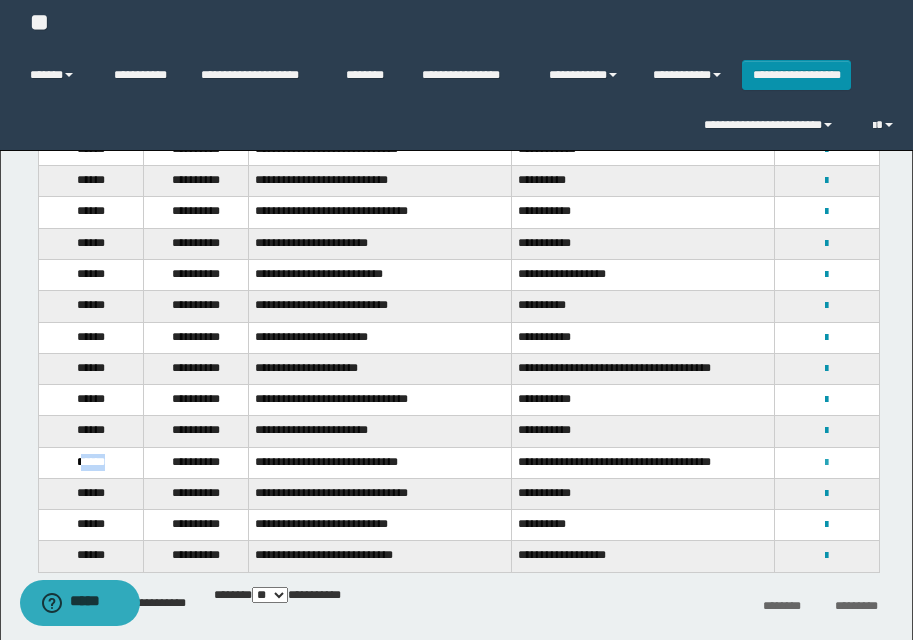 drag, startPoint x: 828, startPoint y: 464, endPoint x: 790, endPoint y: 485, distance: 43.416588 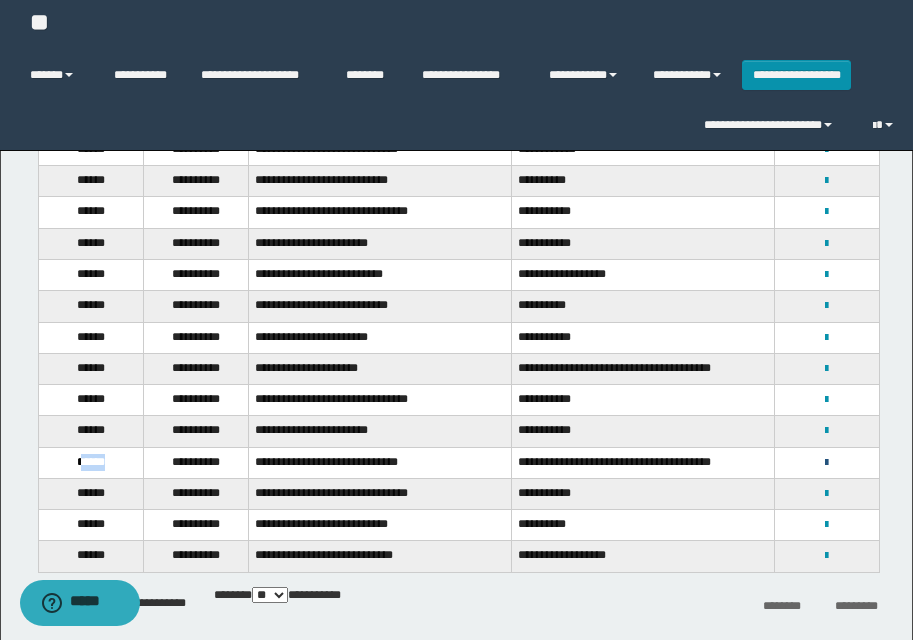 click at bounding box center [826, 463] 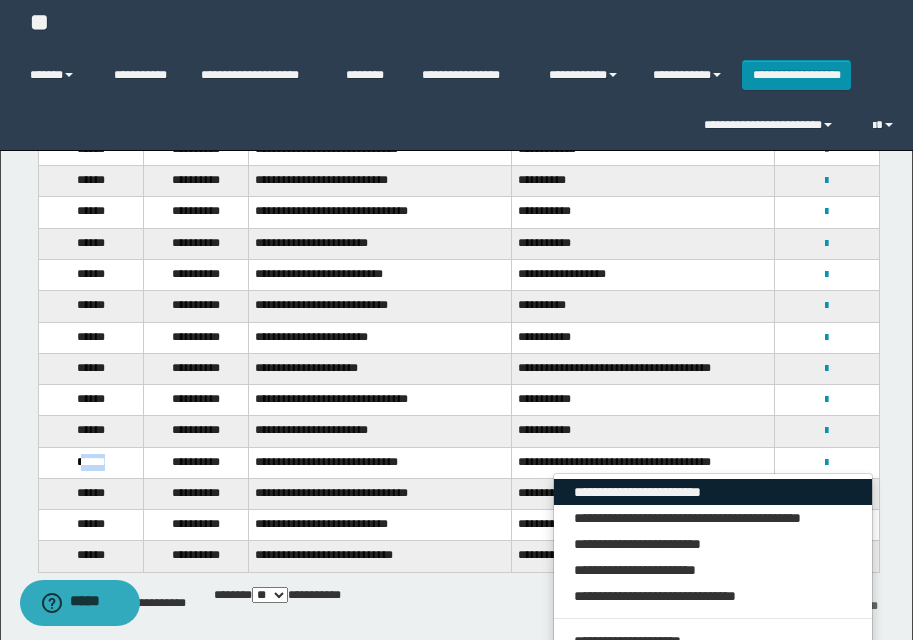 click on "**********" at bounding box center [713, 492] 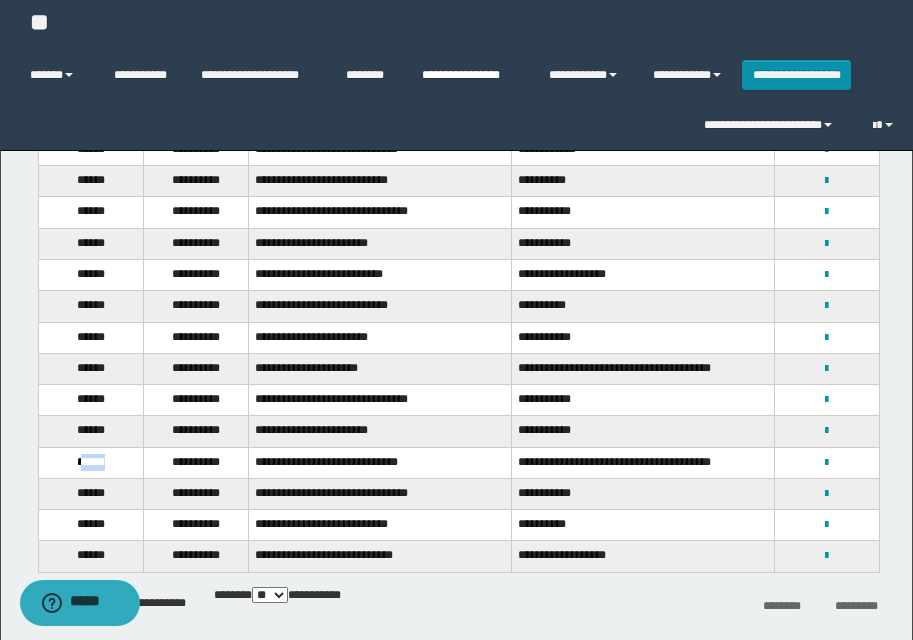 click on "**********" at bounding box center (470, 75) 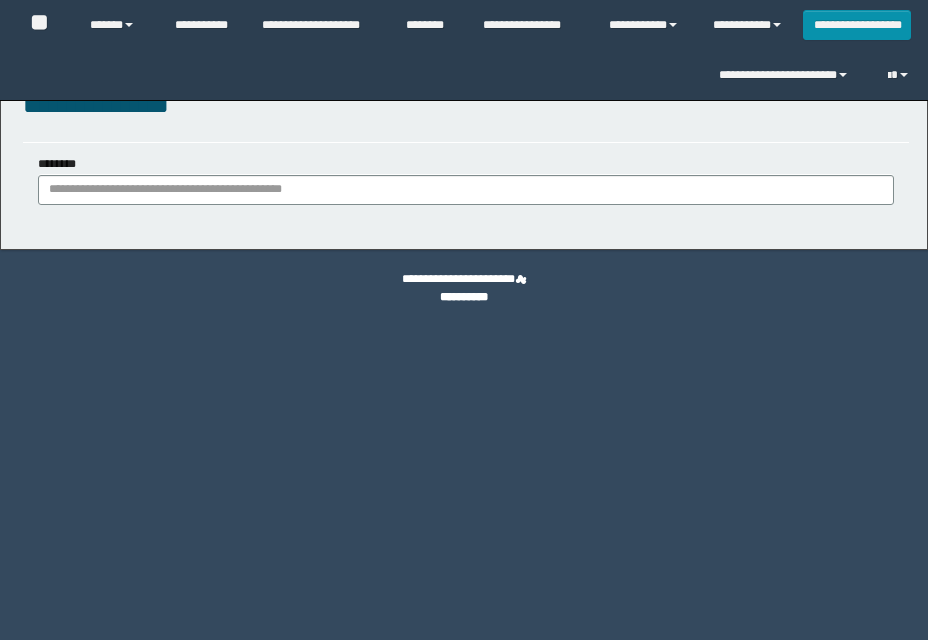 scroll, scrollTop: 0, scrollLeft: 0, axis: both 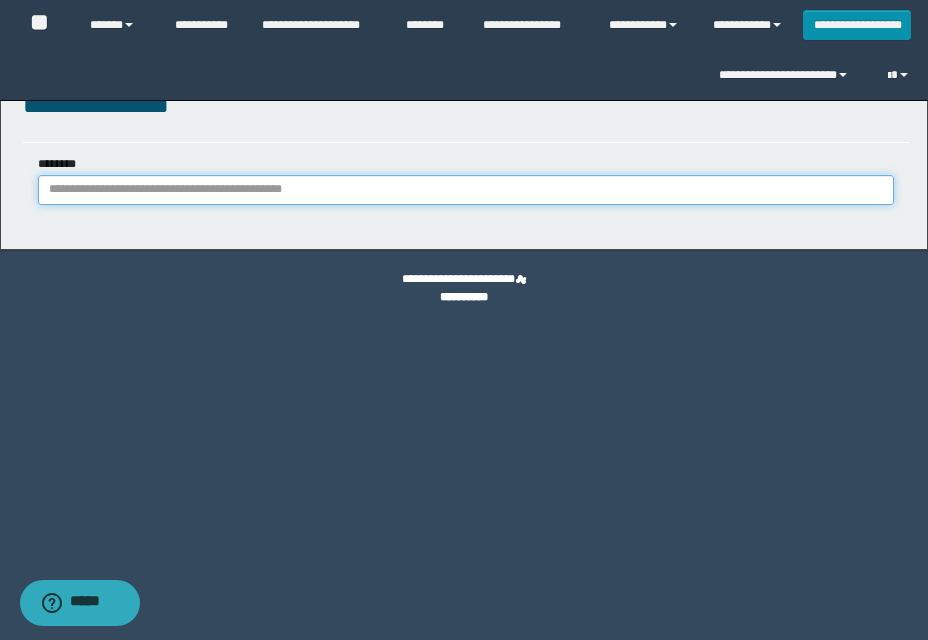 click on "********" at bounding box center (466, 190) 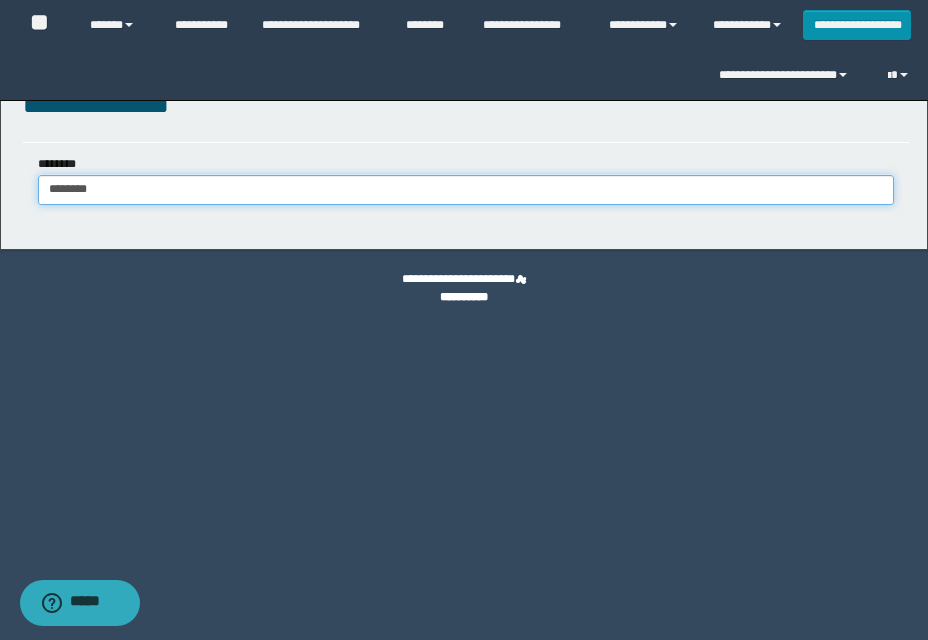 type on "********" 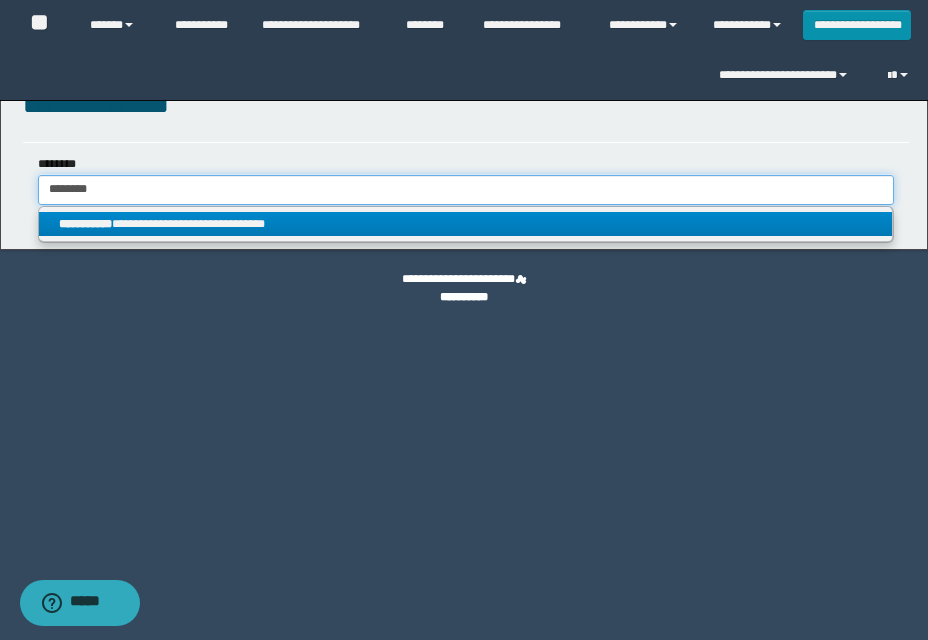 type on "********" 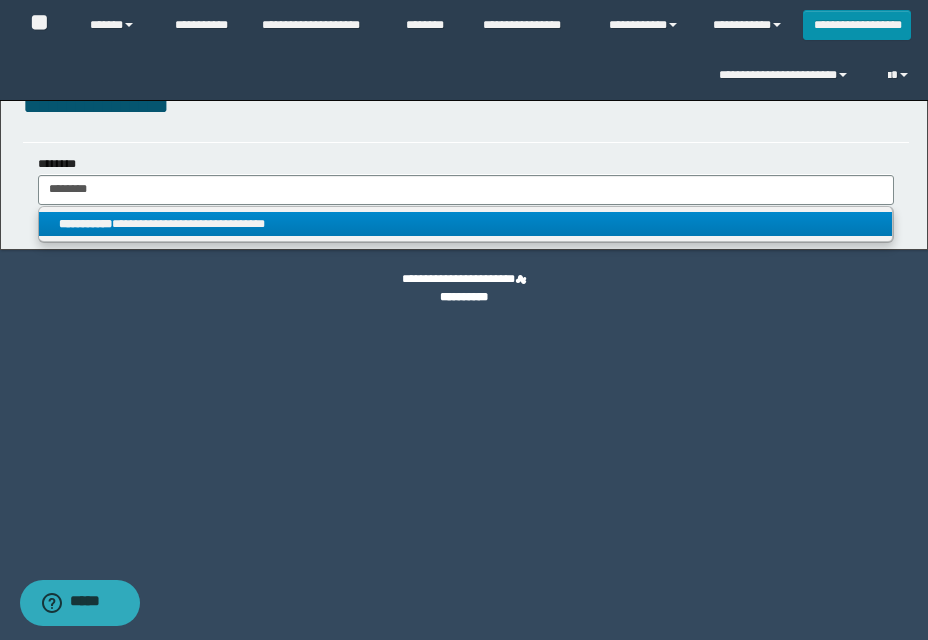click on "**********" at bounding box center [465, 224] 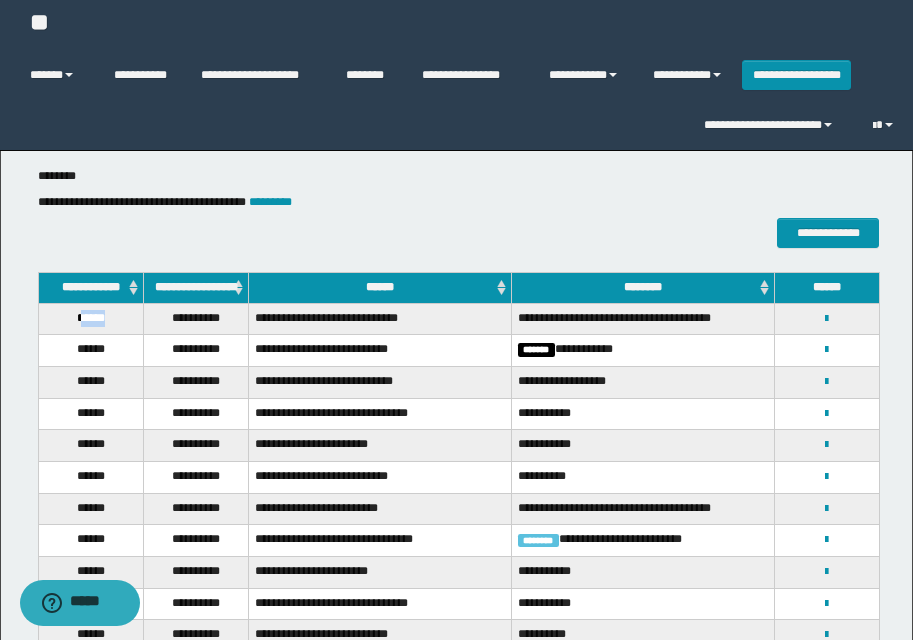 drag, startPoint x: 108, startPoint y: 336, endPoint x: 120, endPoint y: 336, distance: 12 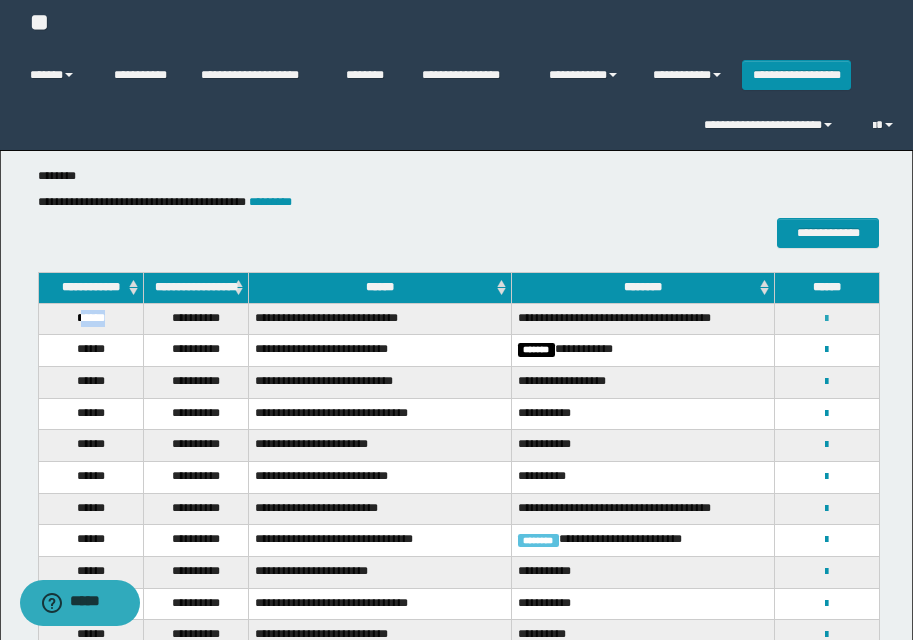 click at bounding box center (826, 319) 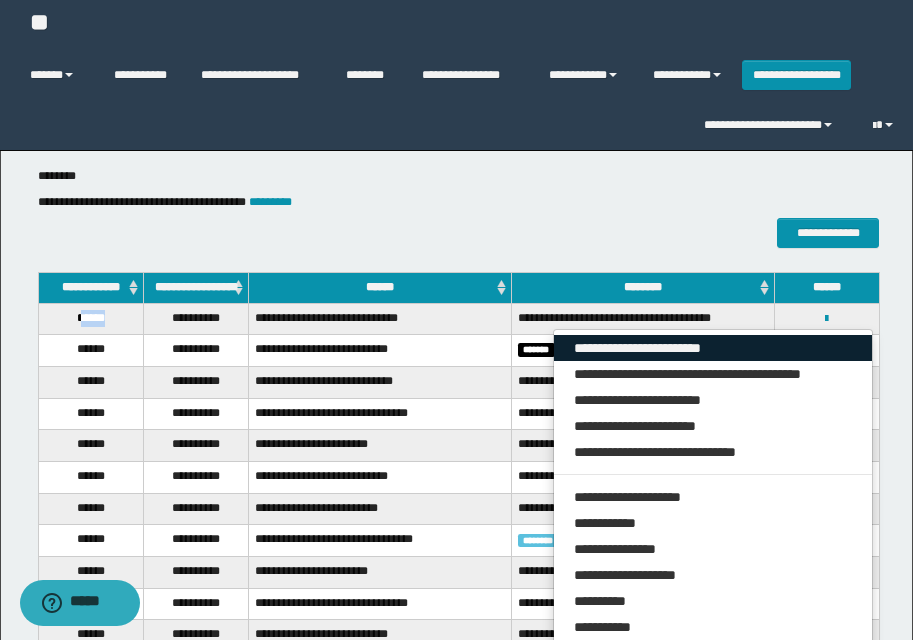 click on "**********" at bounding box center [713, 348] 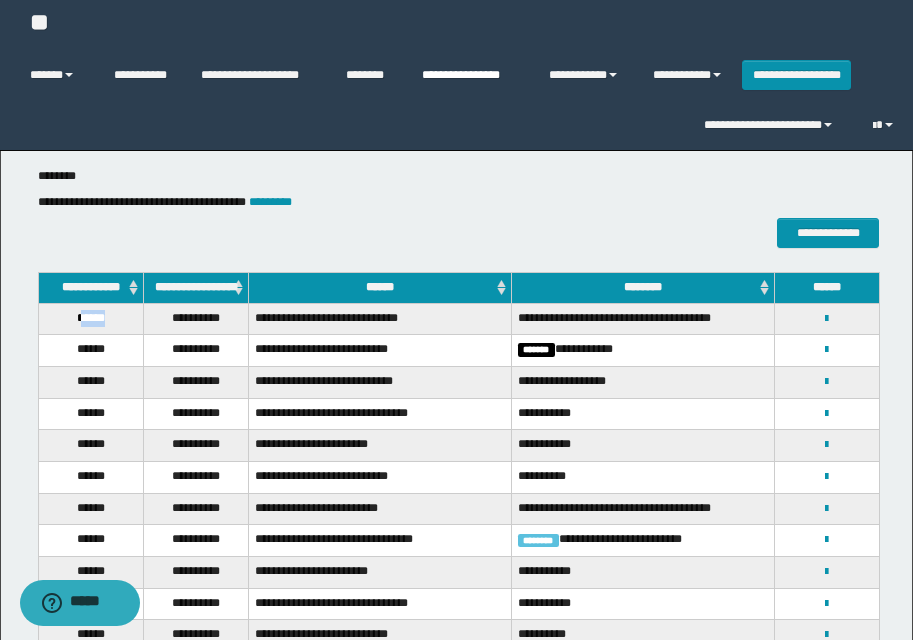 click on "**********" at bounding box center (470, 75) 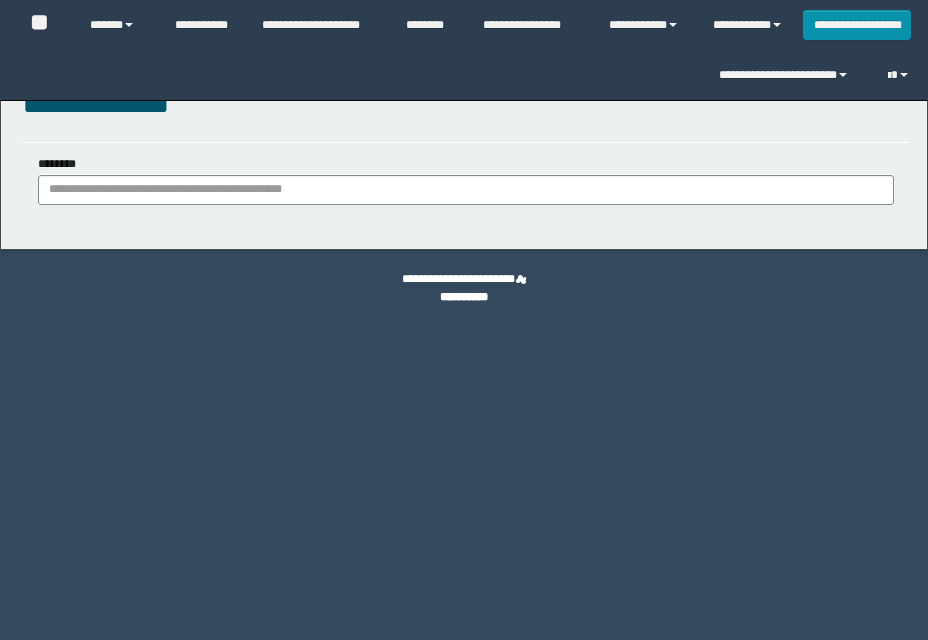 scroll, scrollTop: 0, scrollLeft: 0, axis: both 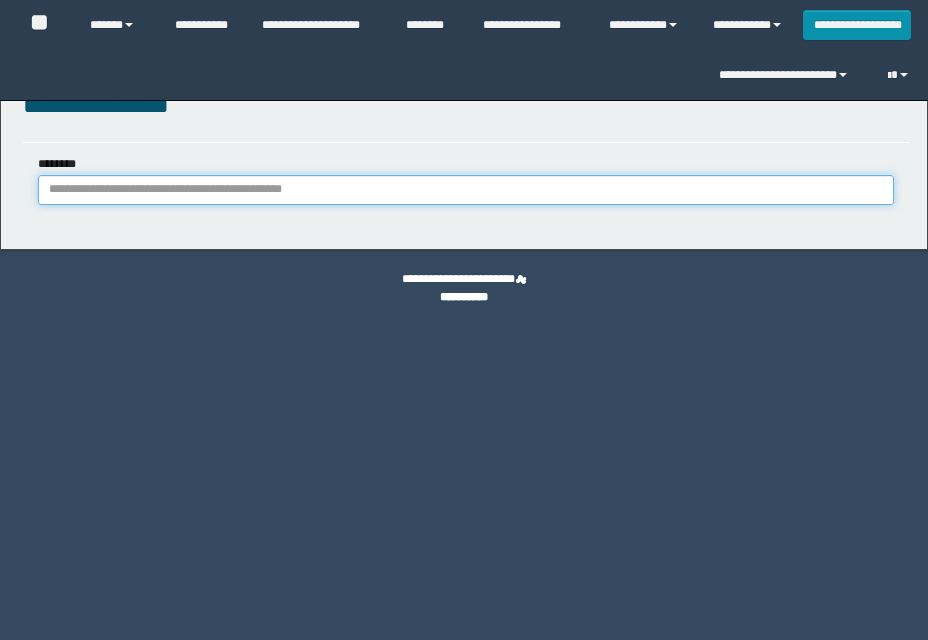 click on "********" at bounding box center (466, 190) 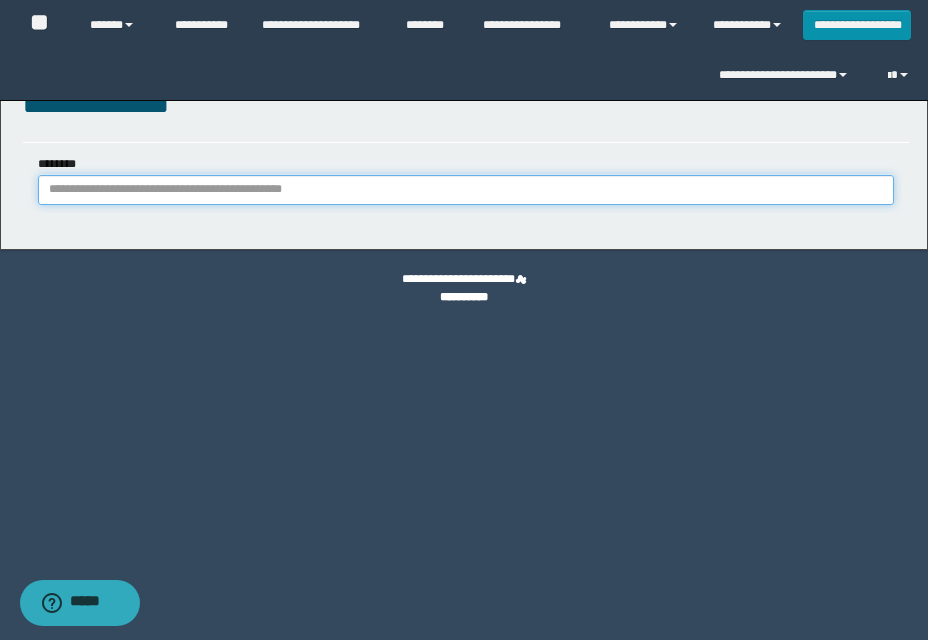 paste on "**********" 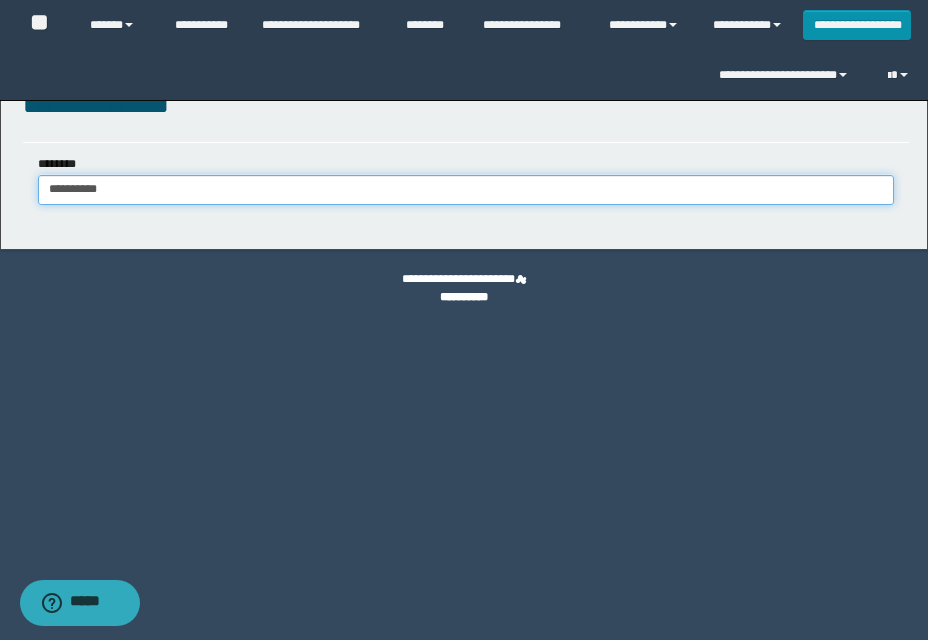 type on "**********" 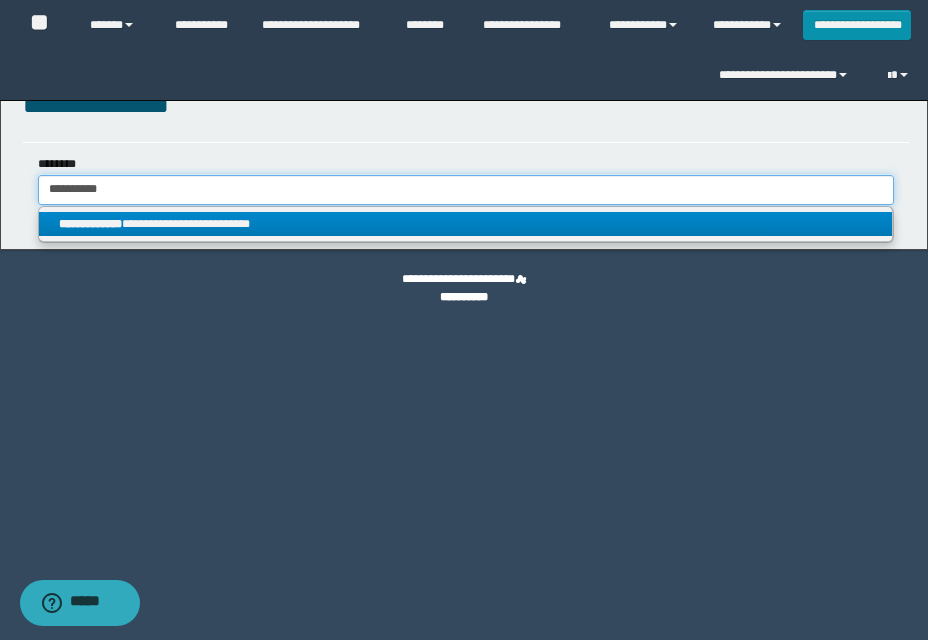 type on "**********" 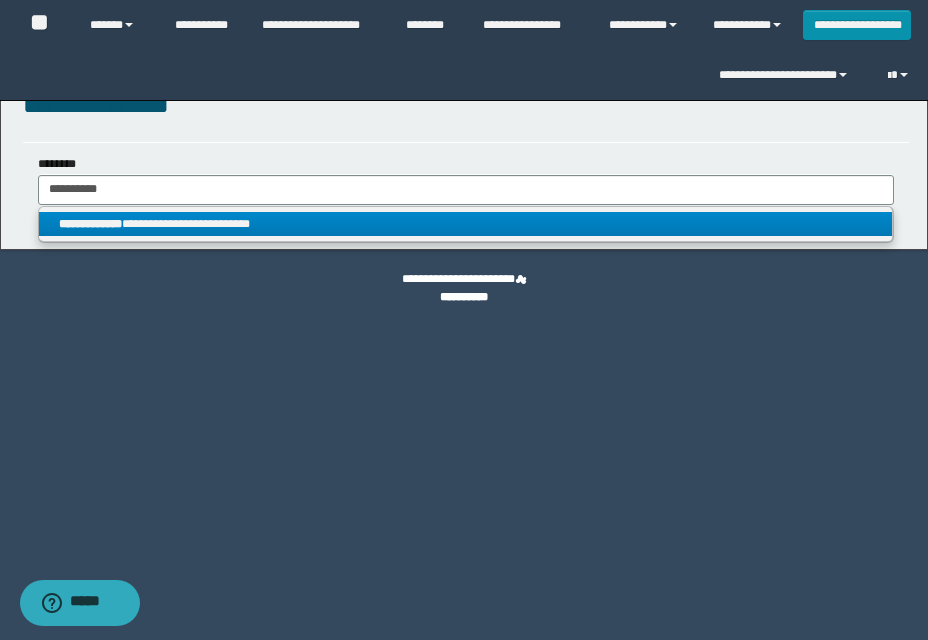 click on "**********" at bounding box center (465, 224) 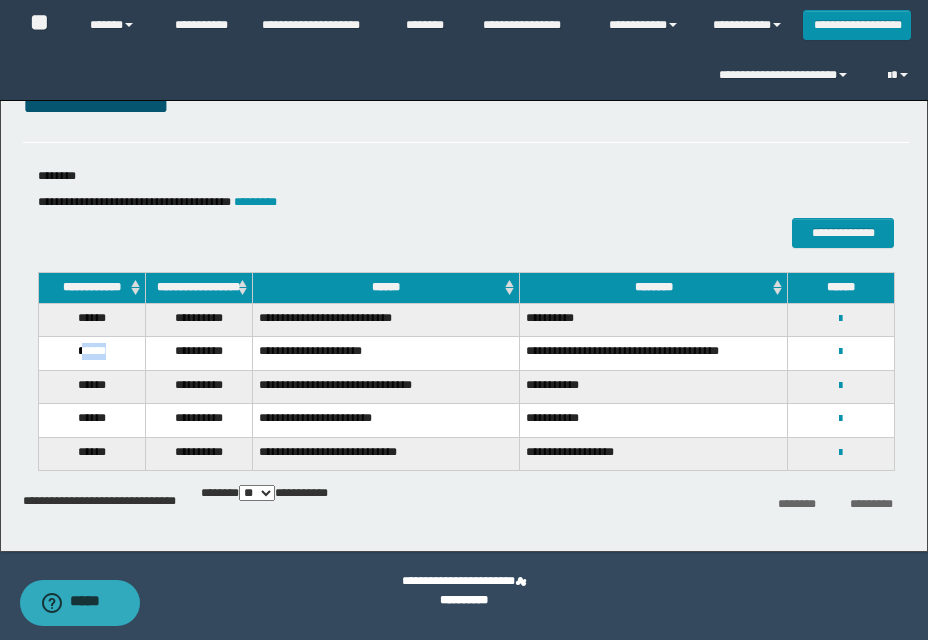 click on "******" at bounding box center (91, 354) 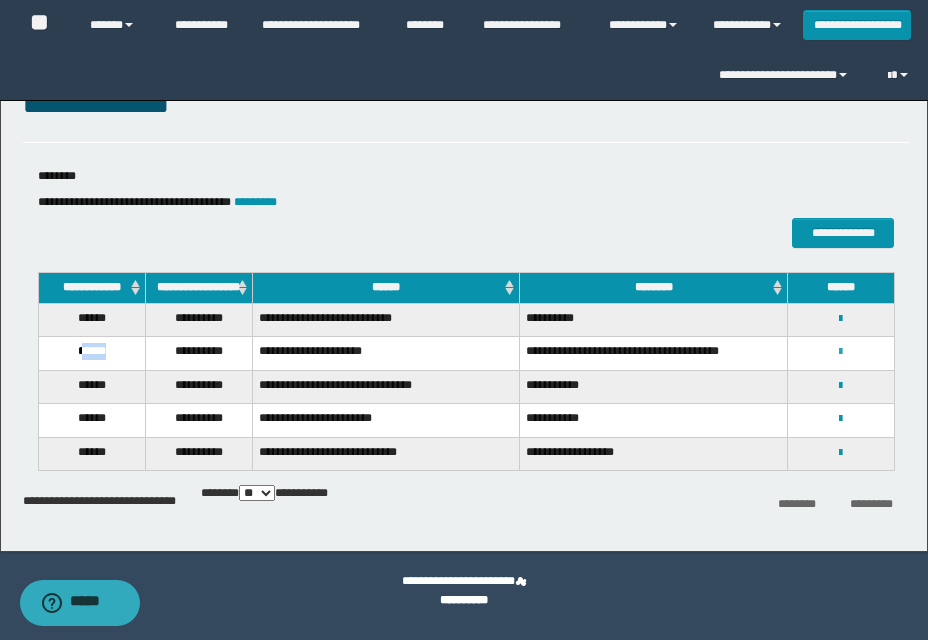 click at bounding box center (840, 352) 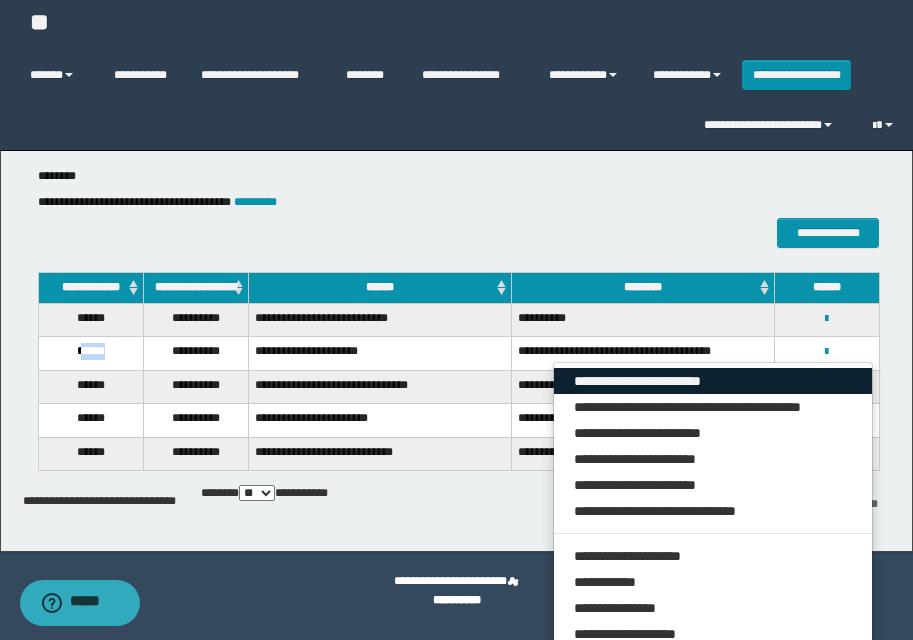 click on "**********" at bounding box center [713, 381] 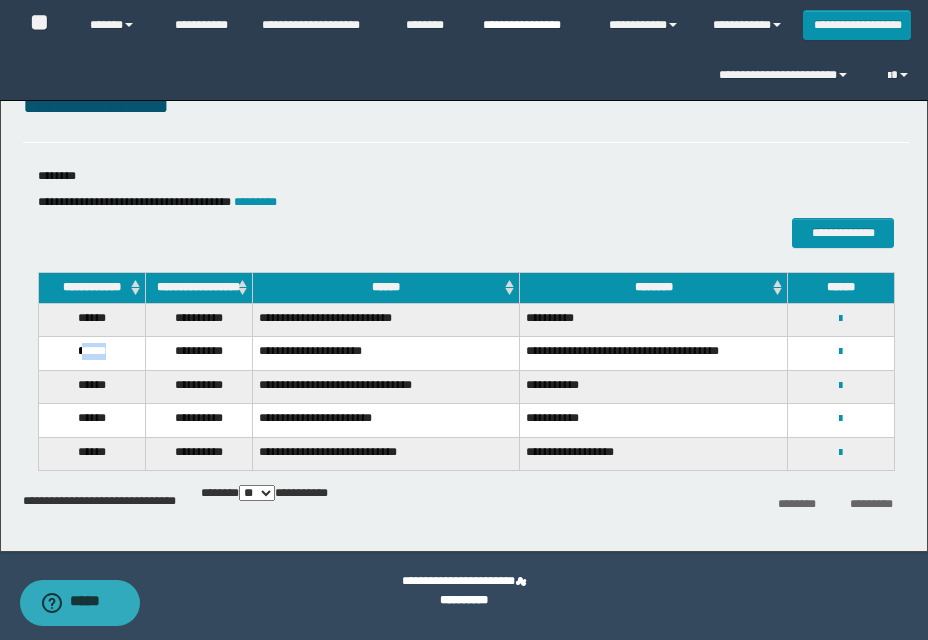 click on "**********" at bounding box center (531, 25) 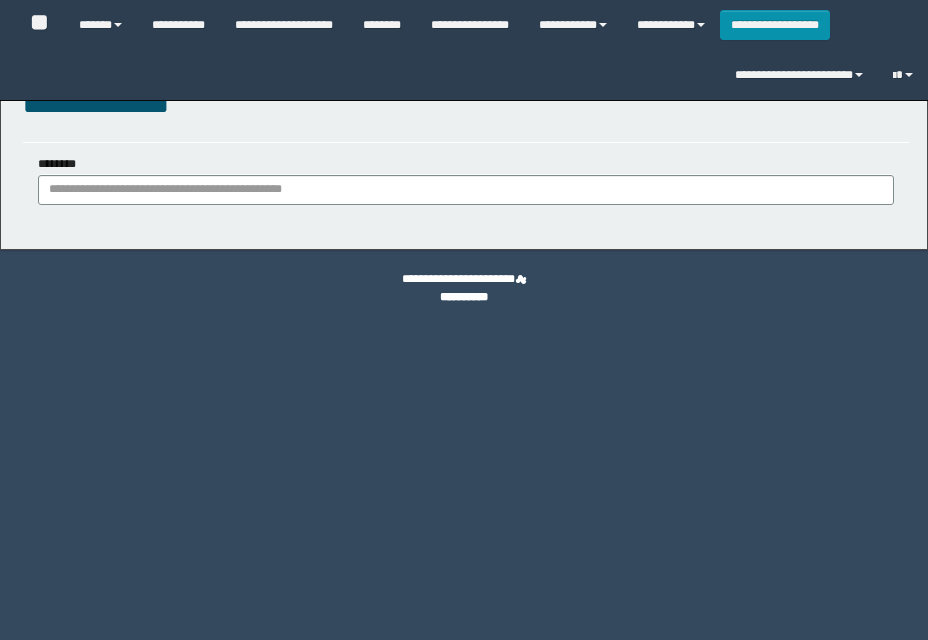 scroll, scrollTop: 0, scrollLeft: 0, axis: both 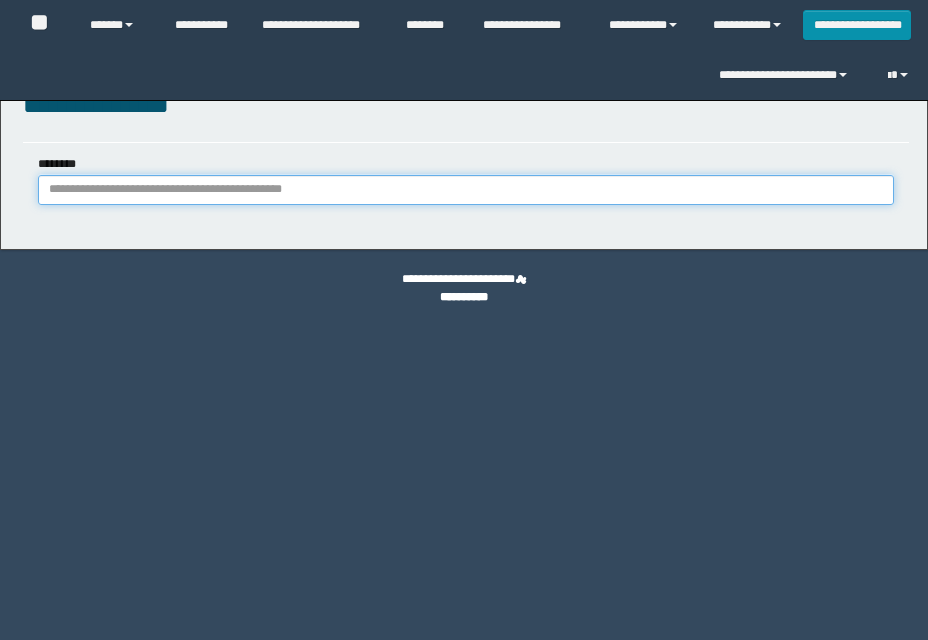 click on "********" at bounding box center [466, 190] 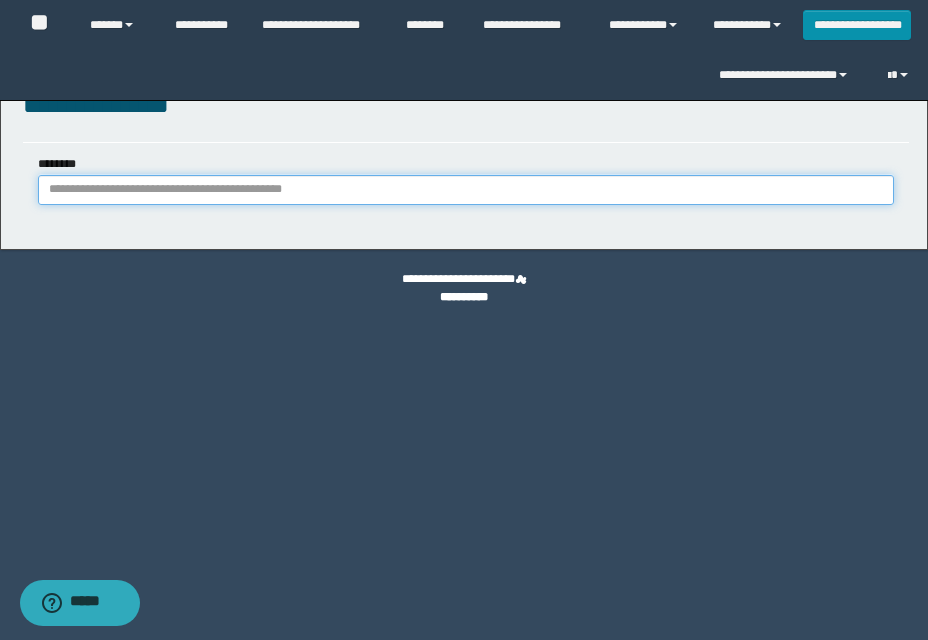 paste on "**********" 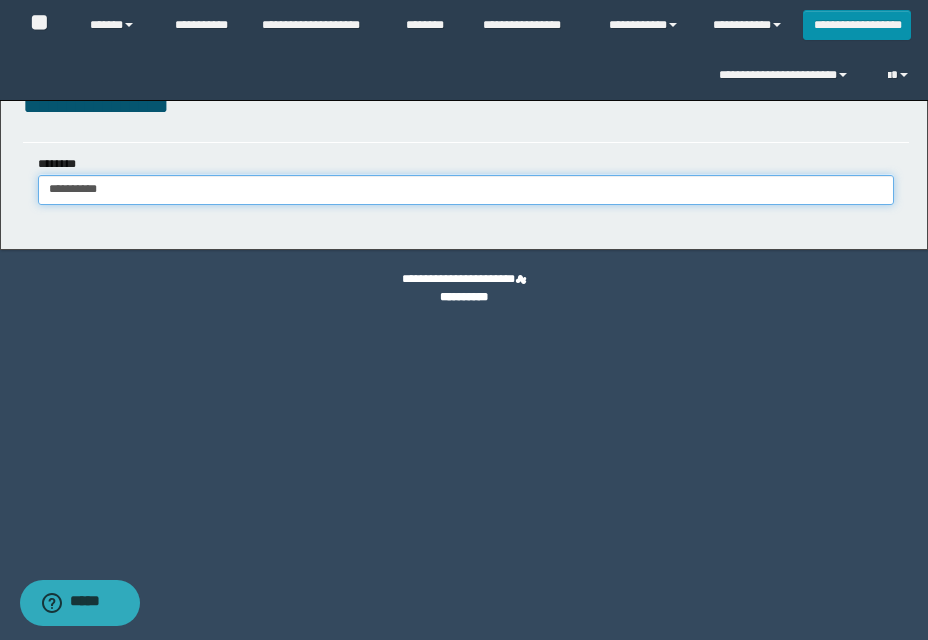 type on "**********" 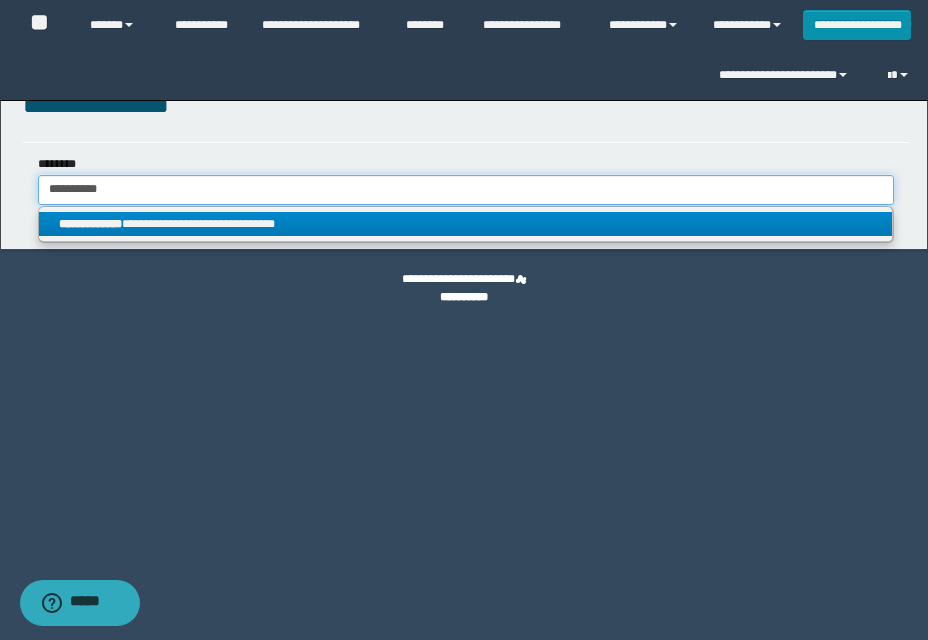 type on "**********" 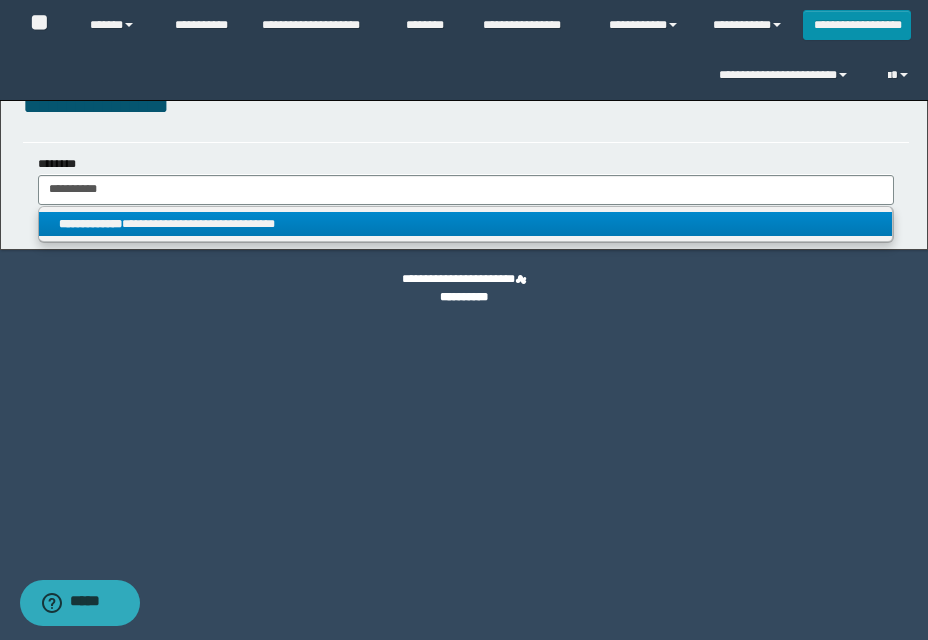 click on "**********" at bounding box center (465, 224) 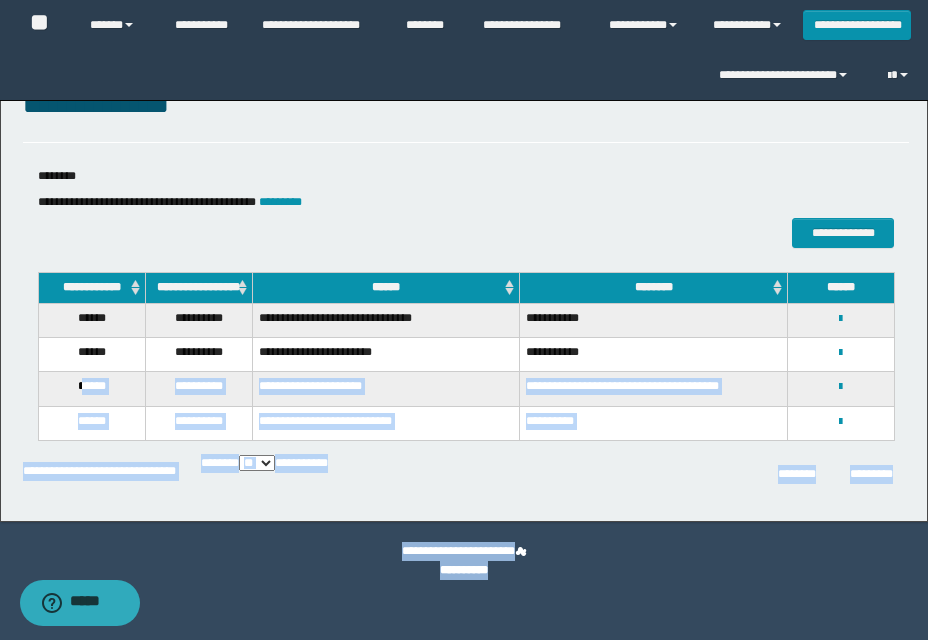 drag, startPoint x: 104, startPoint y: 395, endPoint x: 1374, endPoint y: 680, distance: 1301.5856 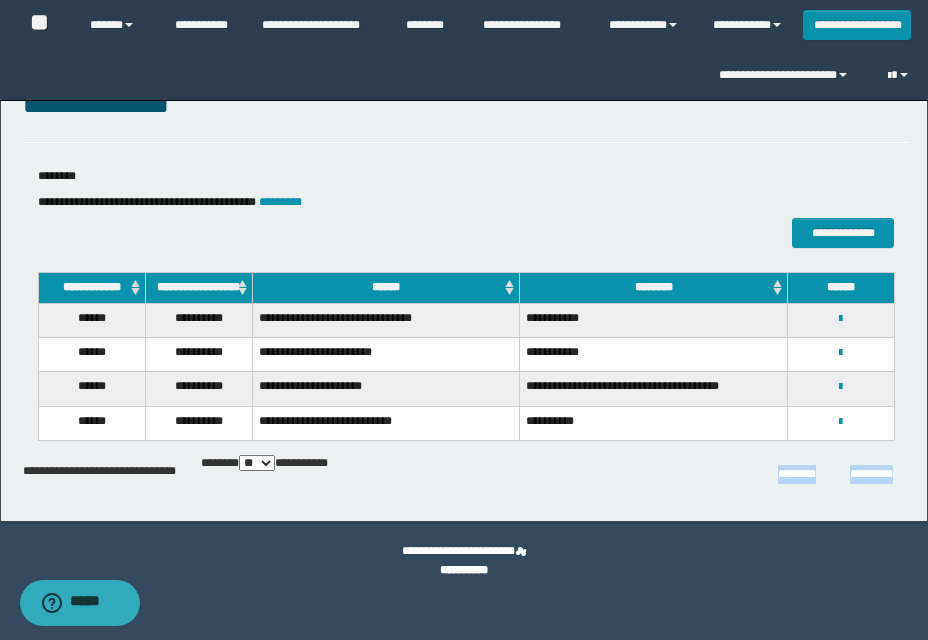 click on "**********" at bounding box center [466, 472] 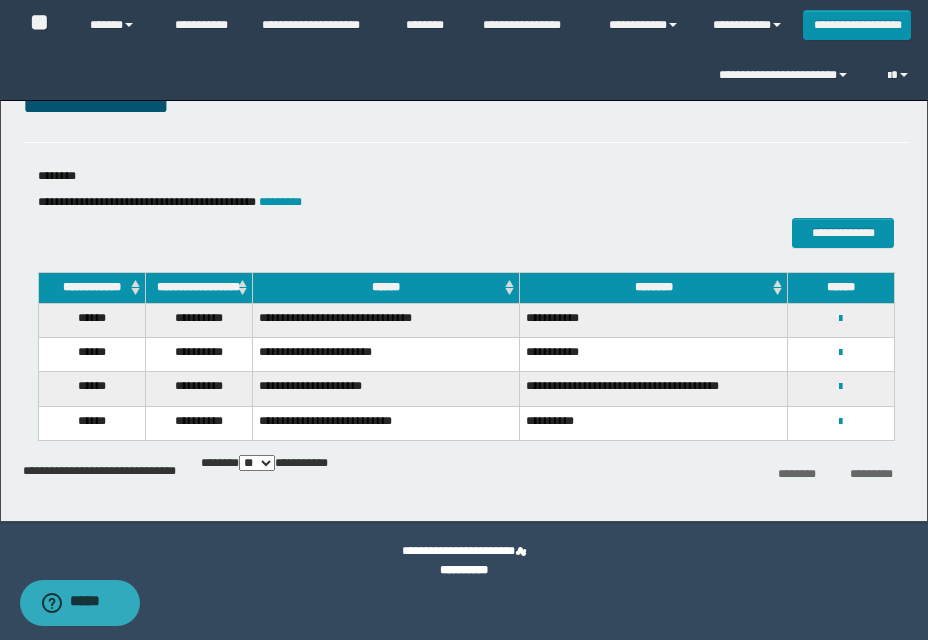 click on "**********" at bounding box center [466, 387] 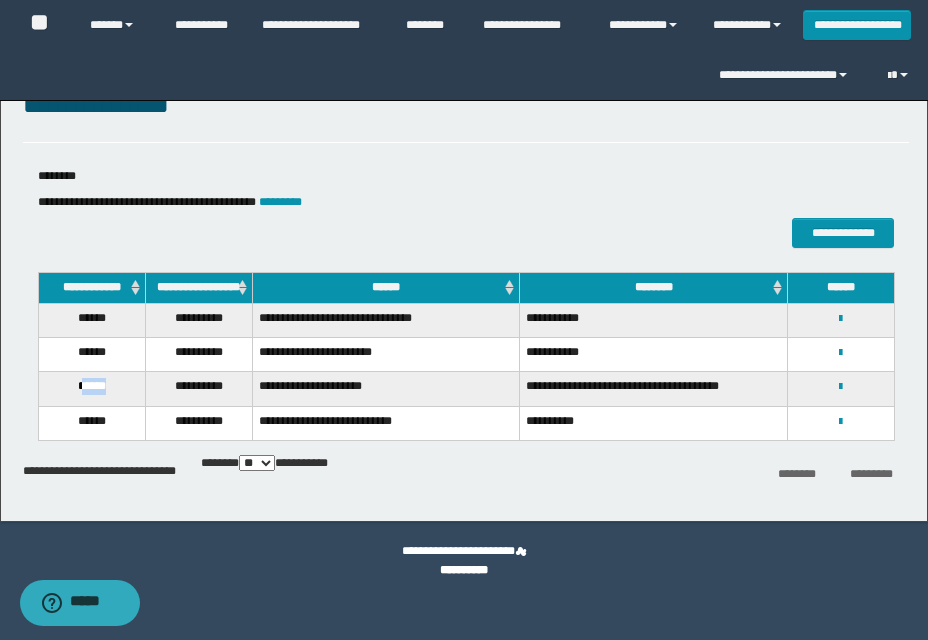 drag, startPoint x: 80, startPoint y: 393, endPoint x: 118, endPoint y: 393, distance: 38 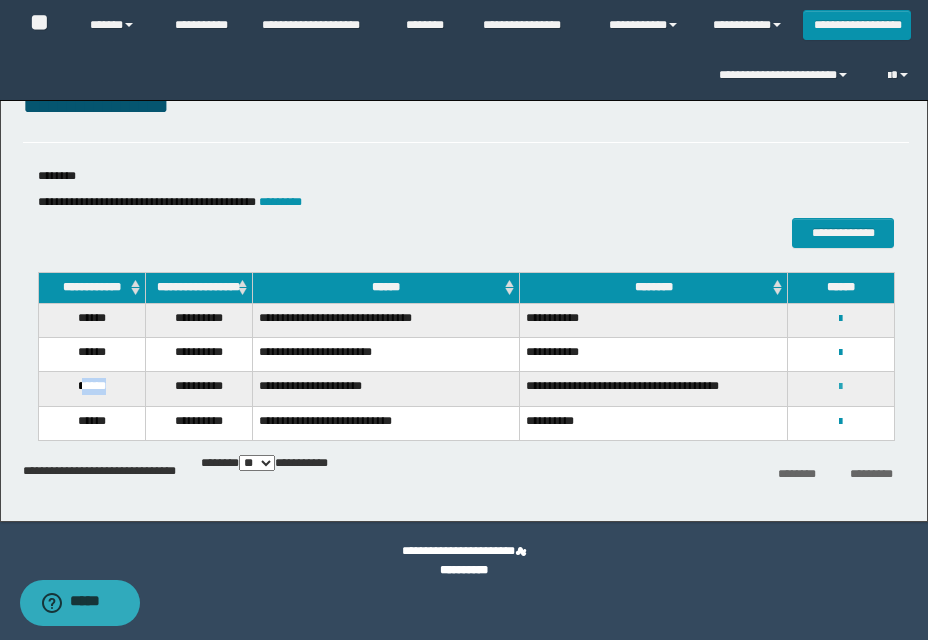click at bounding box center [840, 387] 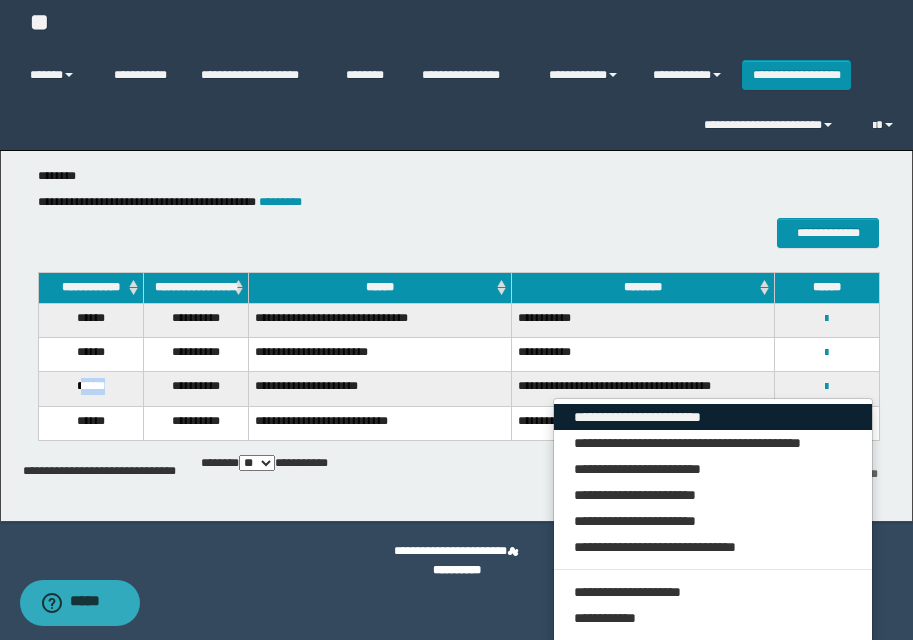 click on "**********" at bounding box center [713, 417] 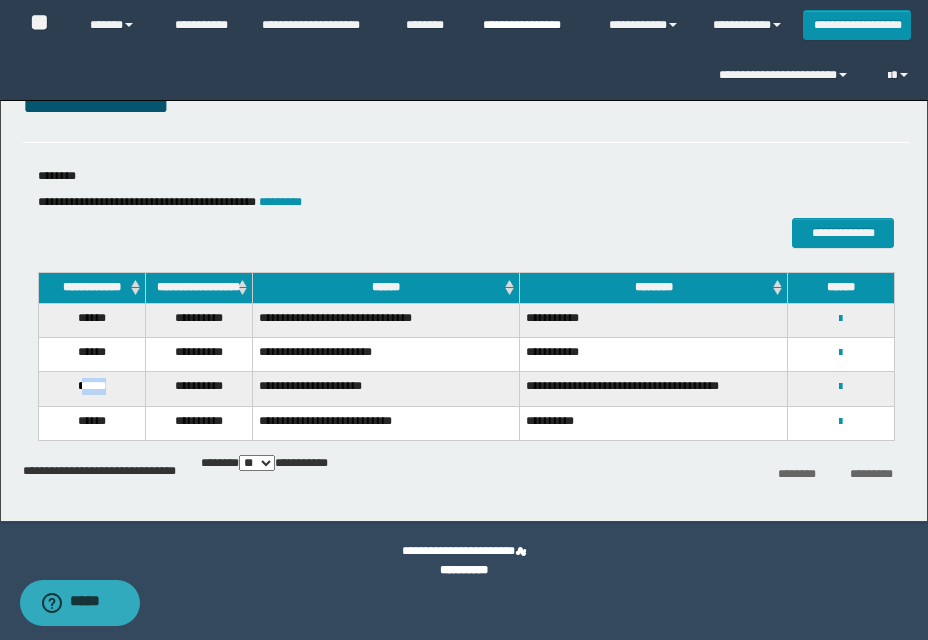 drag, startPoint x: 518, startPoint y: 26, endPoint x: 495, endPoint y: 39, distance: 26.41969 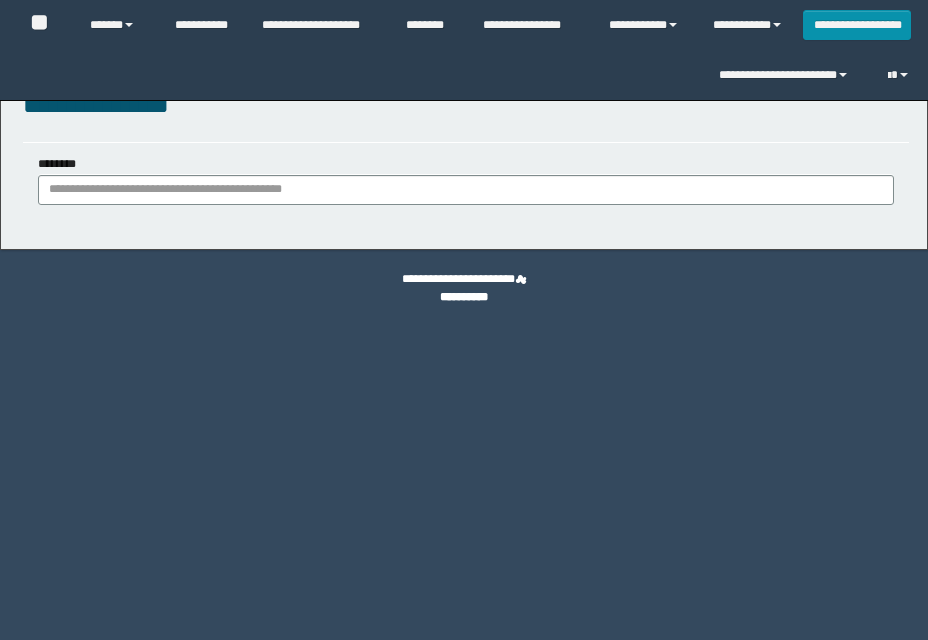 scroll, scrollTop: 0, scrollLeft: 0, axis: both 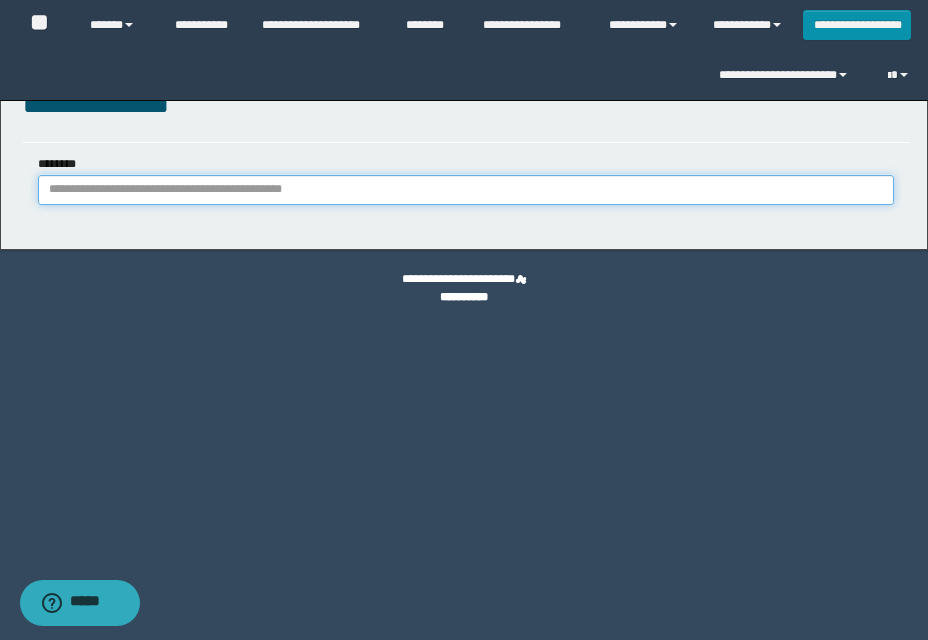 click on "********" at bounding box center (466, 190) 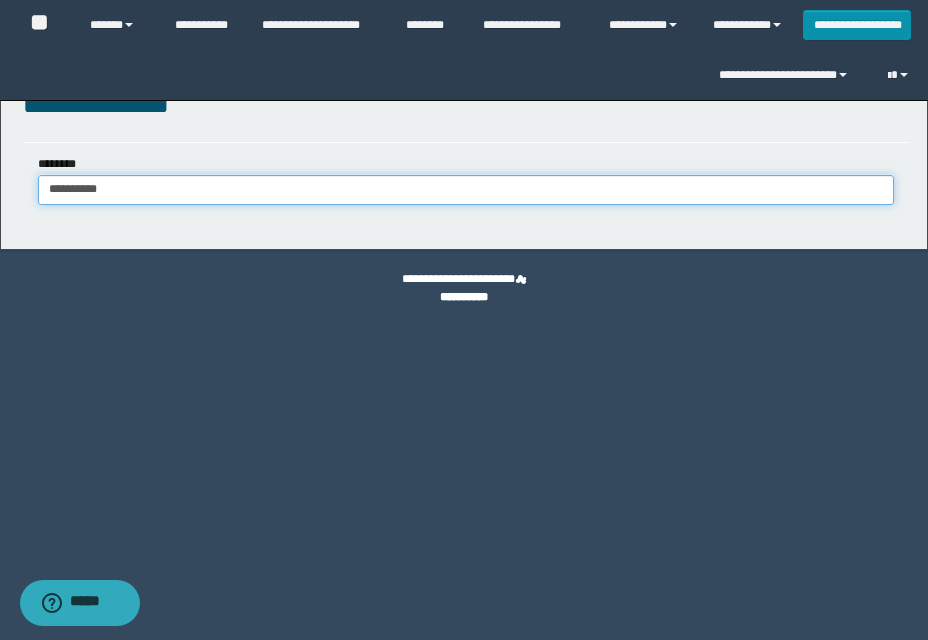 type on "**********" 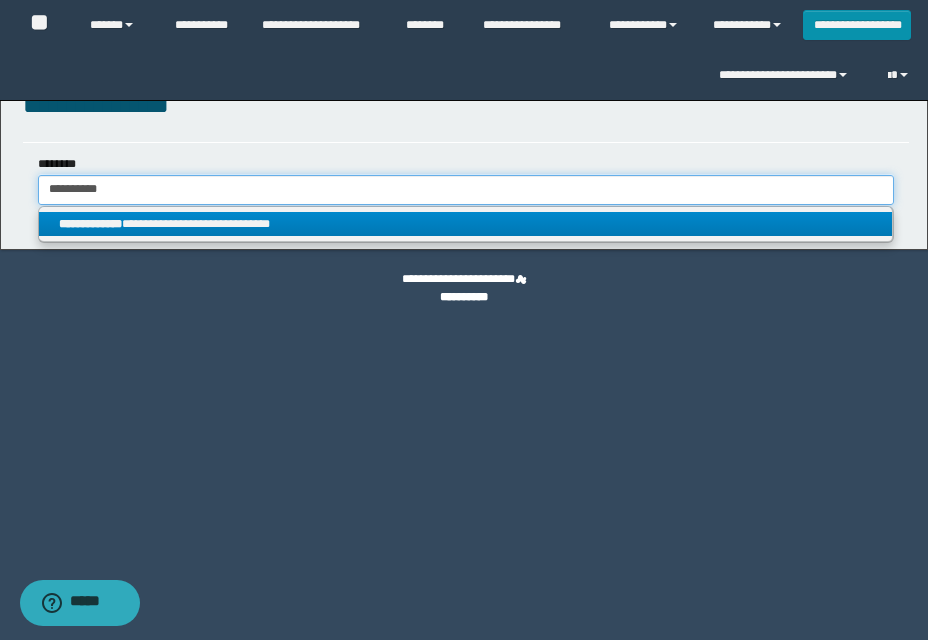 type on "**********" 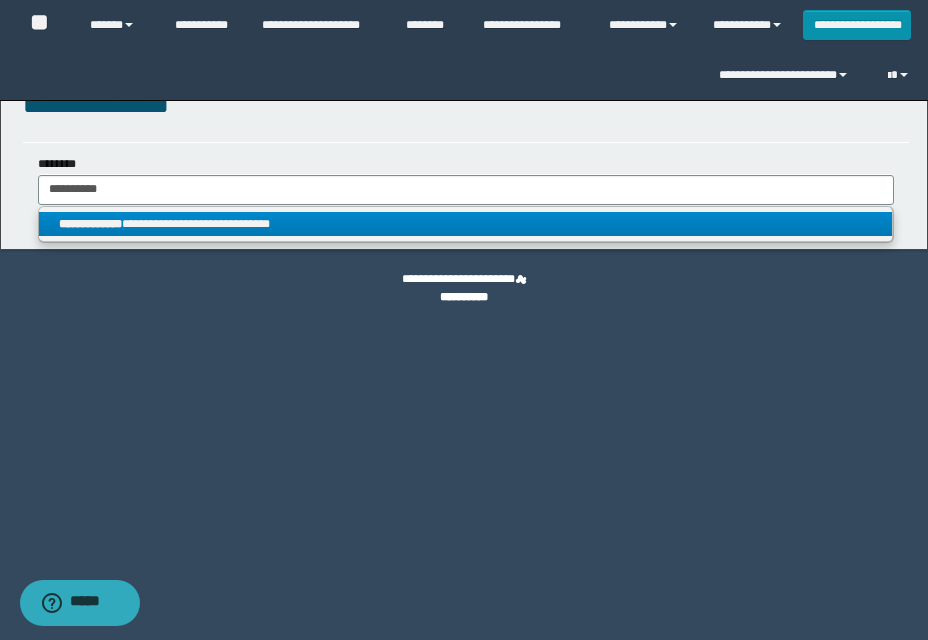 click on "**********" at bounding box center (465, 224) 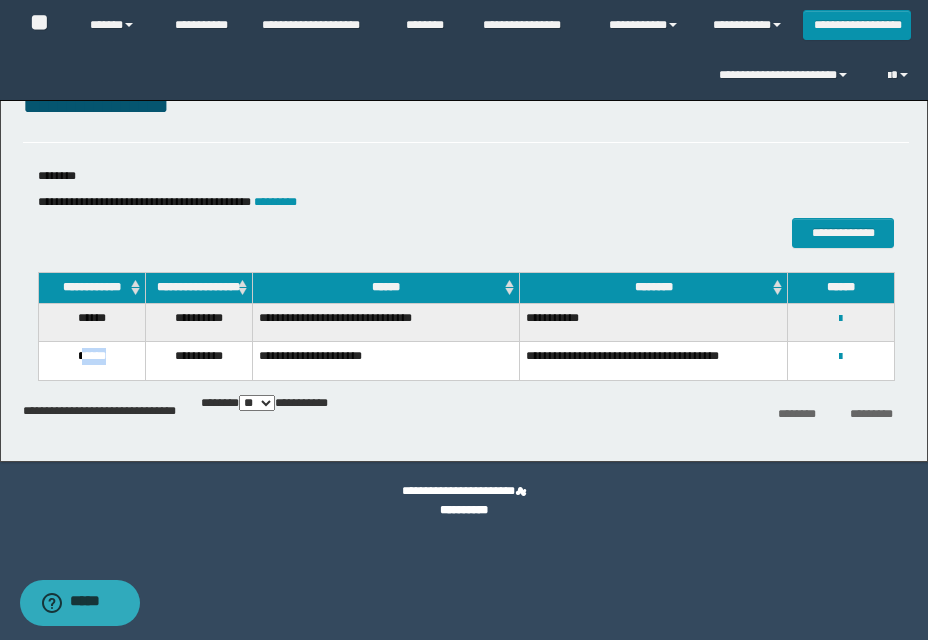 drag, startPoint x: 79, startPoint y: 362, endPoint x: 125, endPoint y: 362, distance: 46 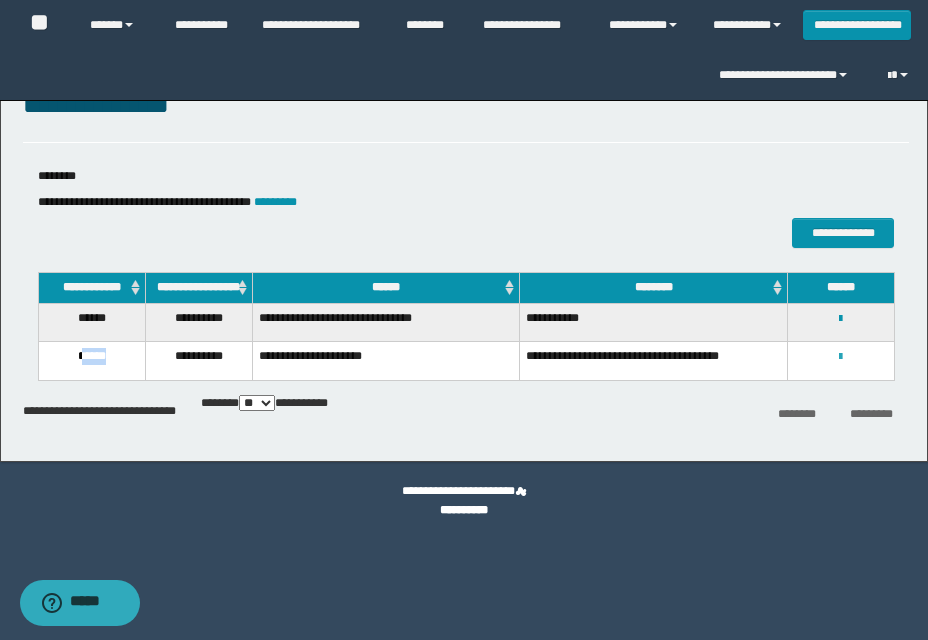 click at bounding box center [840, 357] 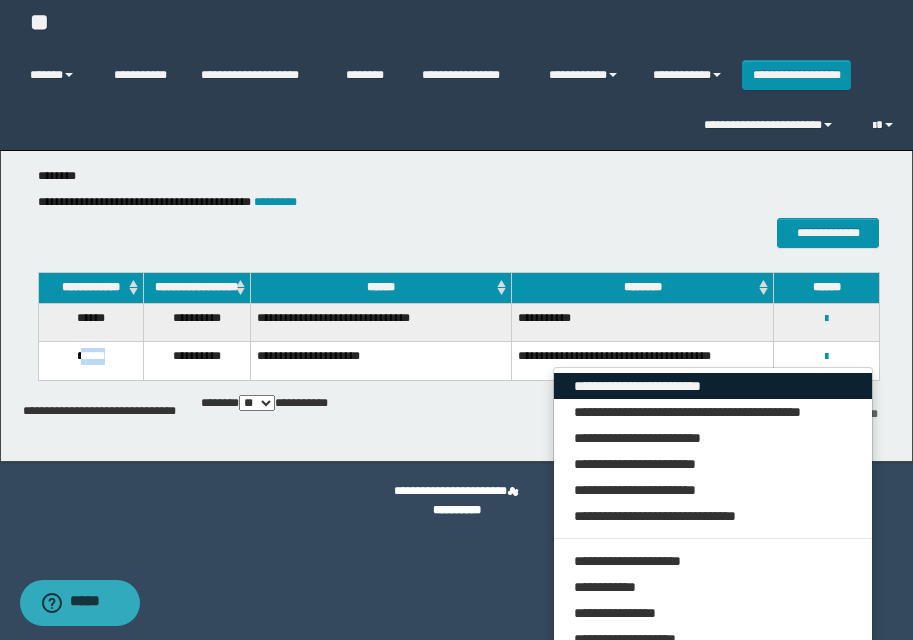 click on "**********" at bounding box center (713, 386) 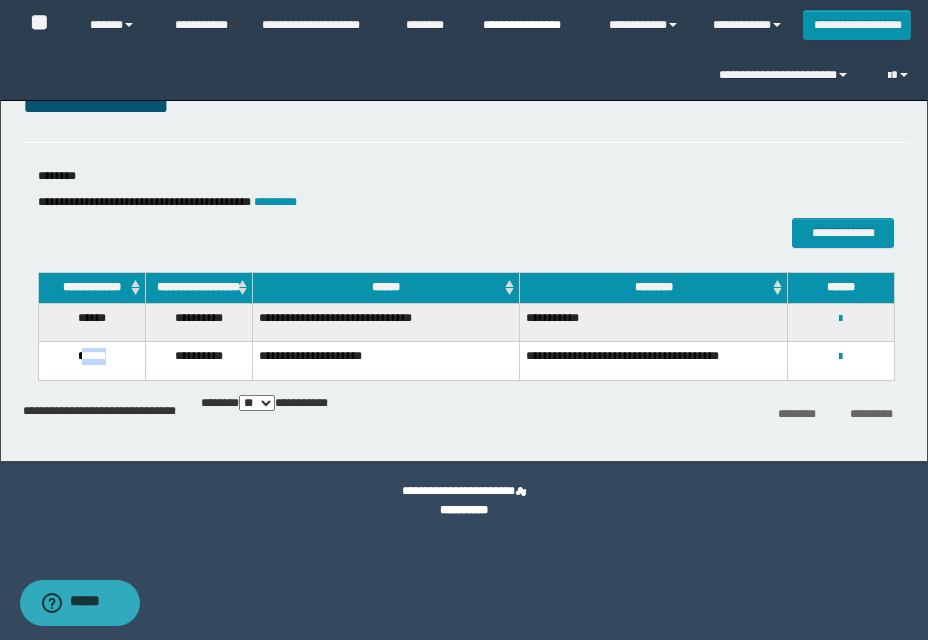 click on "**********" at bounding box center (531, 25) 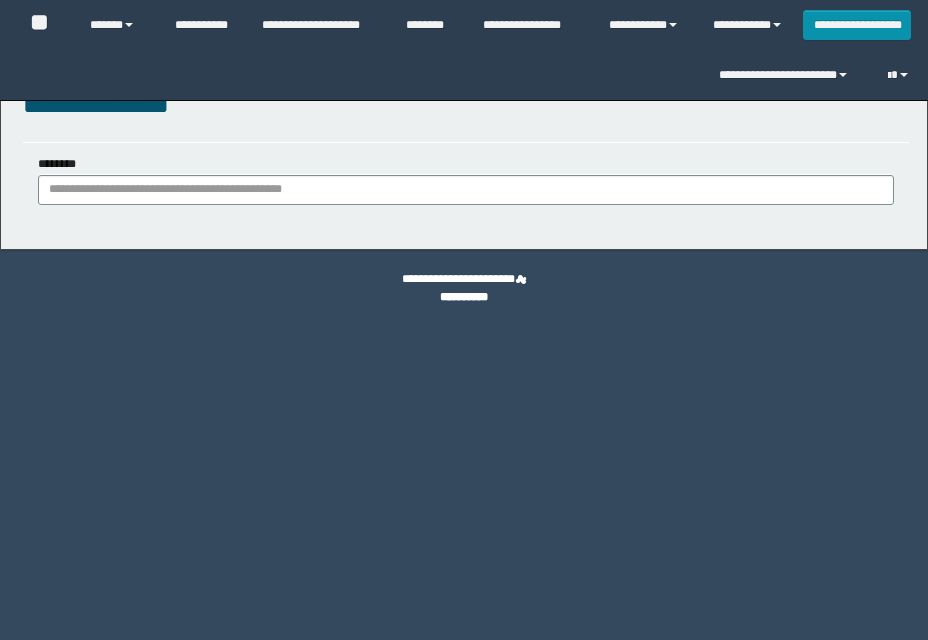 scroll, scrollTop: 0, scrollLeft: 0, axis: both 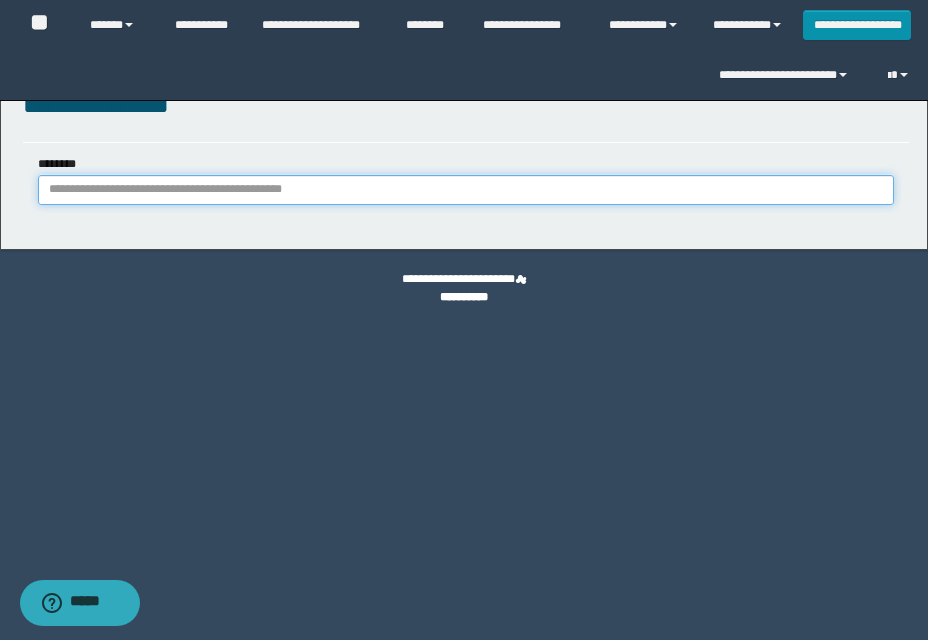 click on "********" at bounding box center [466, 190] 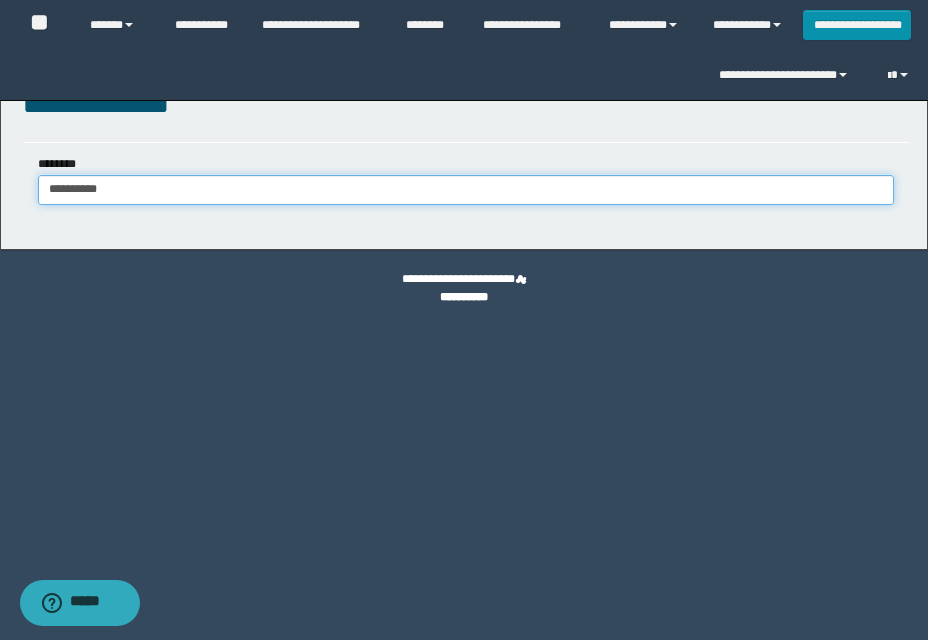 type on "**********" 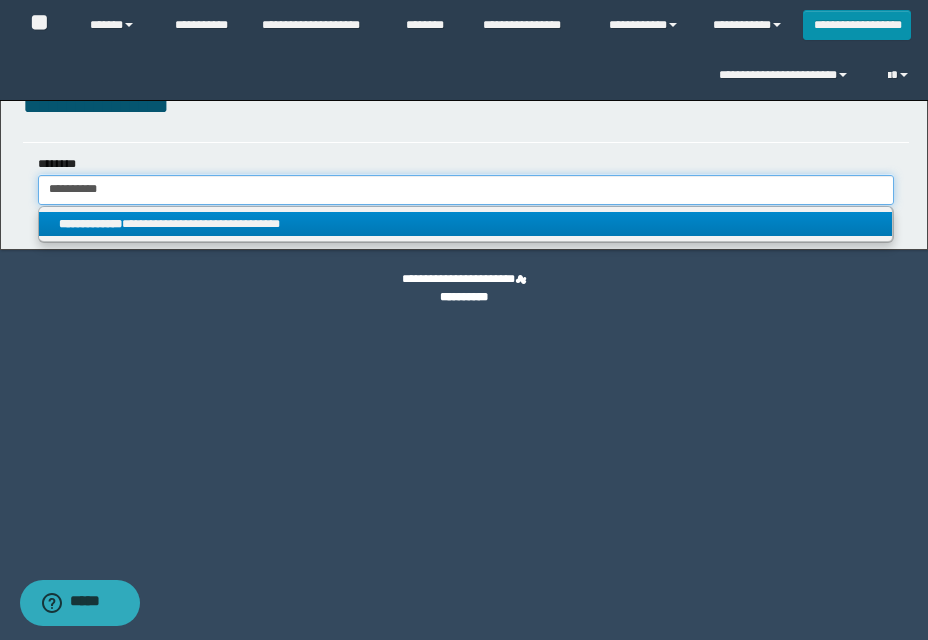 type on "**********" 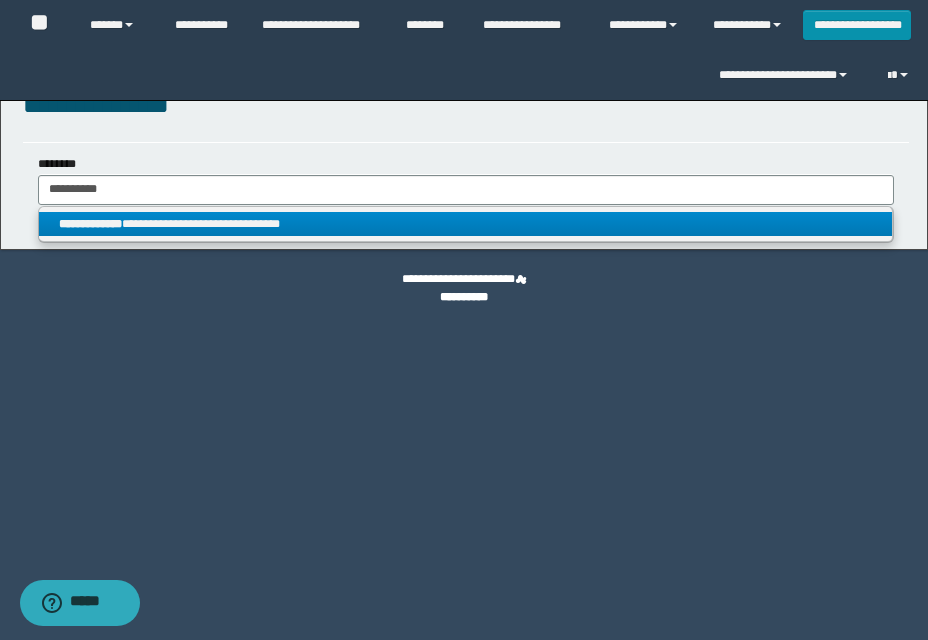 click on "**********" at bounding box center (465, 224) 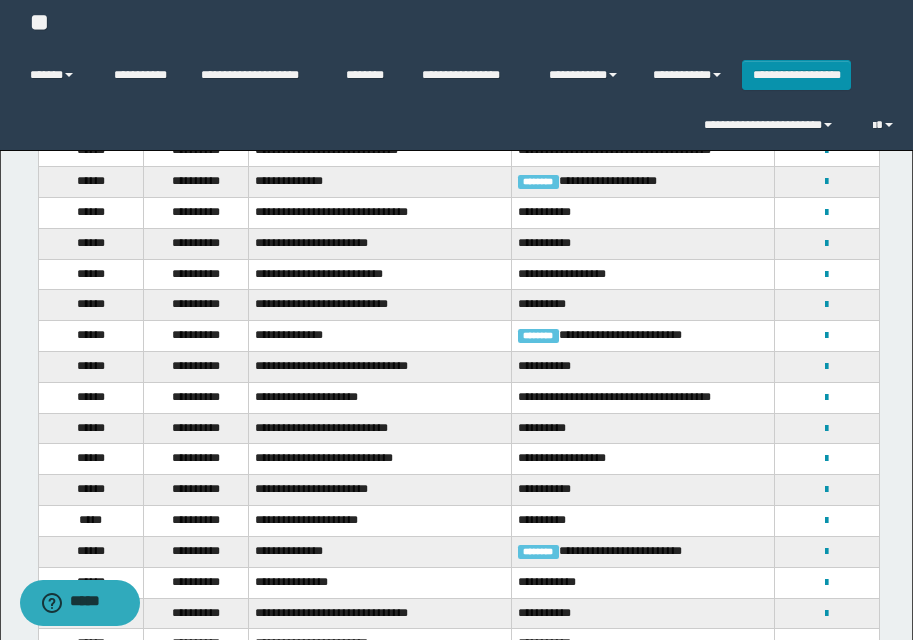 scroll, scrollTop: 200, scrollLeft: 0, axis: vertical 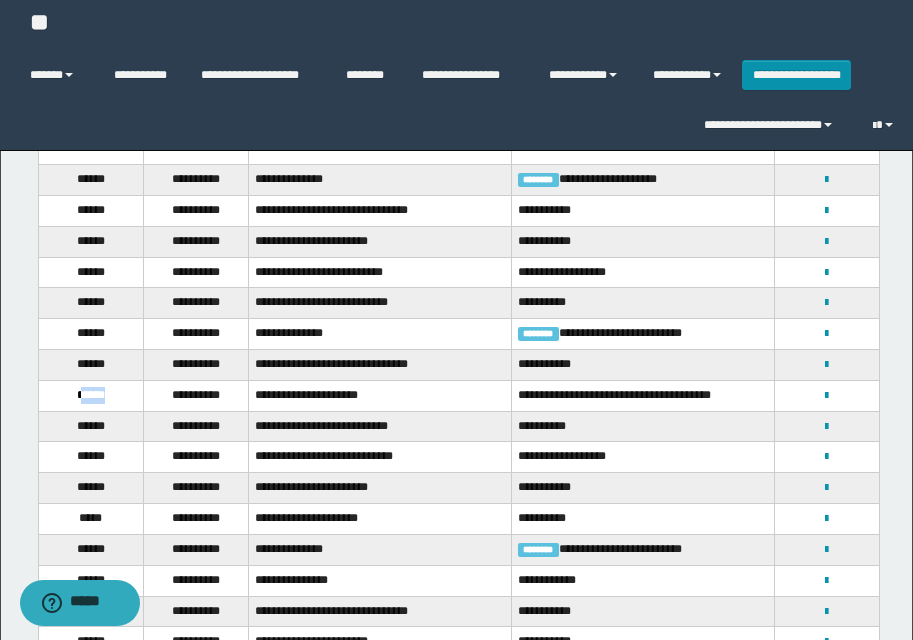 click on "******" at bounding box center [90, 395] 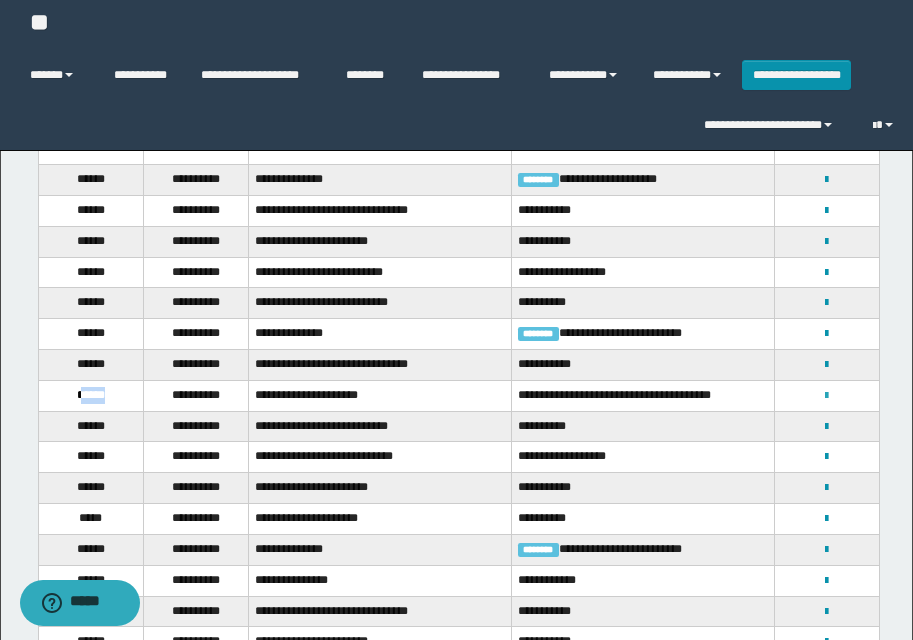 click at bounding box center (826, 396) 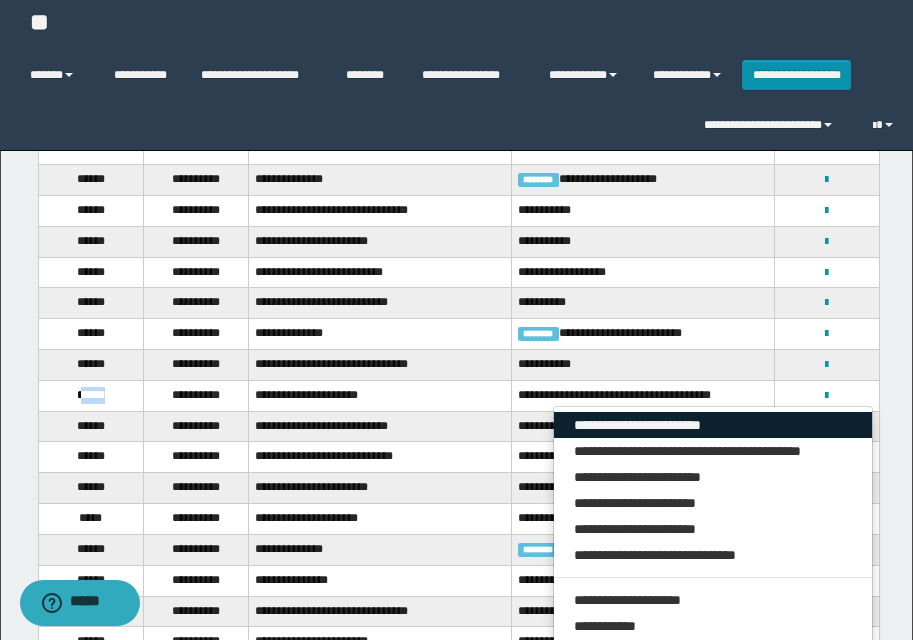 click on "**********" at bounding box center (713, 425) 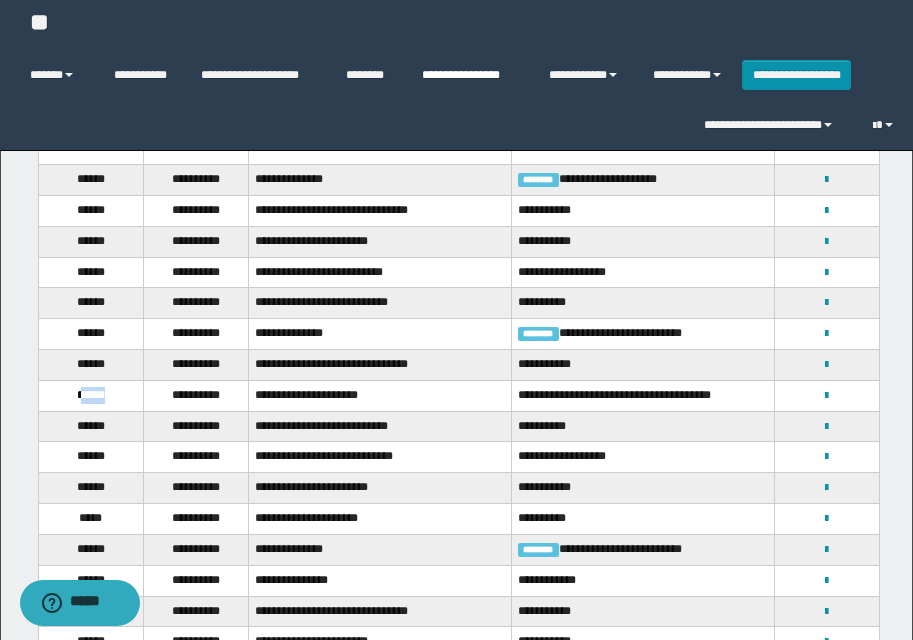 click on "**********" at bounding box center [470, 75] 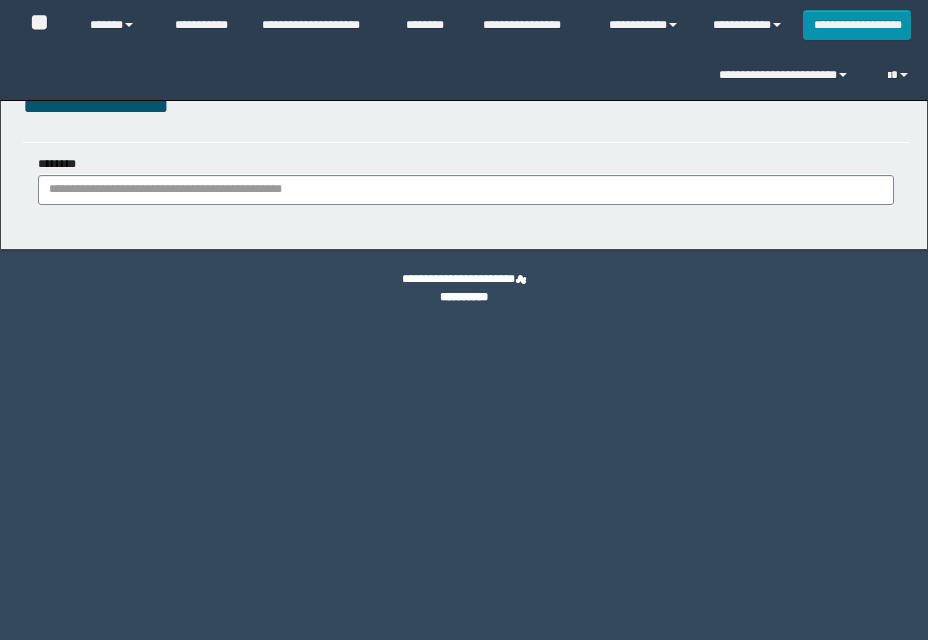 scroll, scrollTop: 0, scrollLeft: 0, axis: both 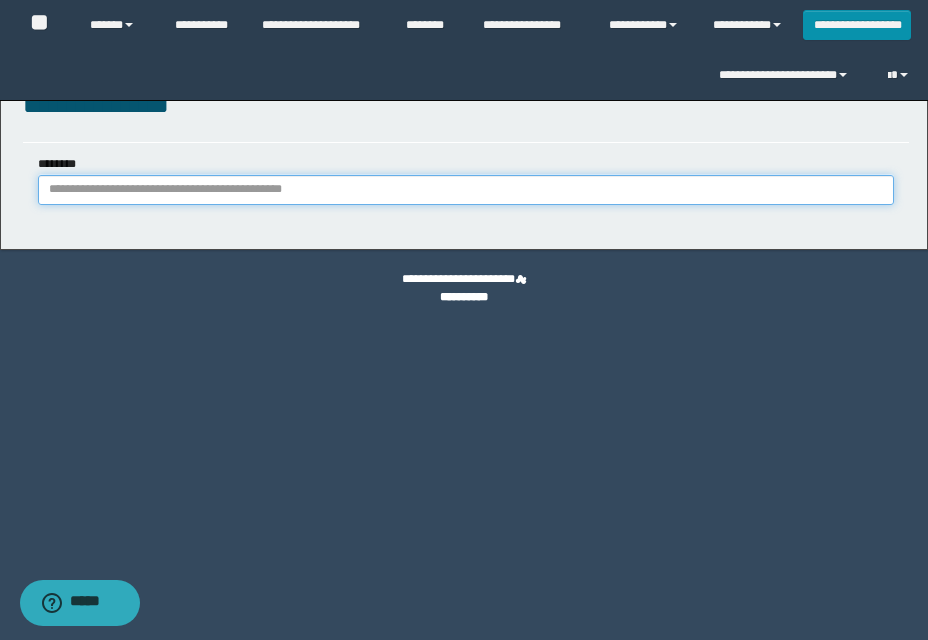 click on "********" at bounding box center [466, 190] 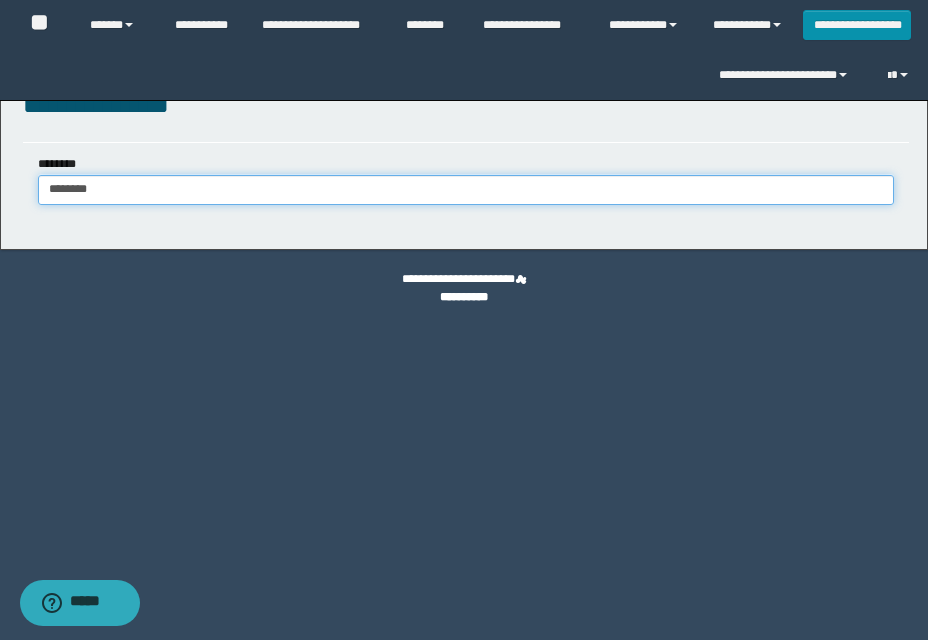 type on "********" 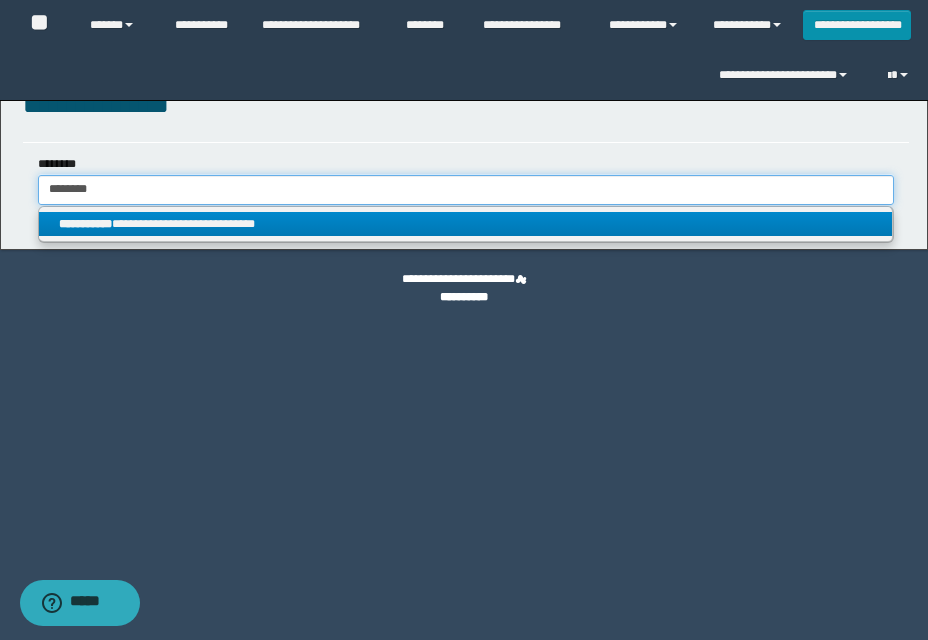 type on "********" 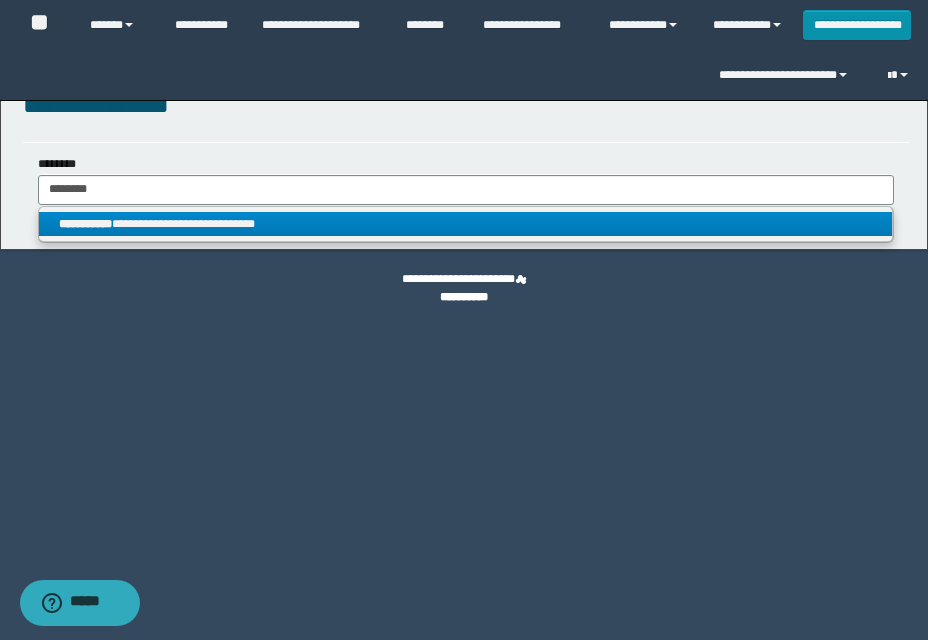 click on "**********" at bounding box center [465, 224] 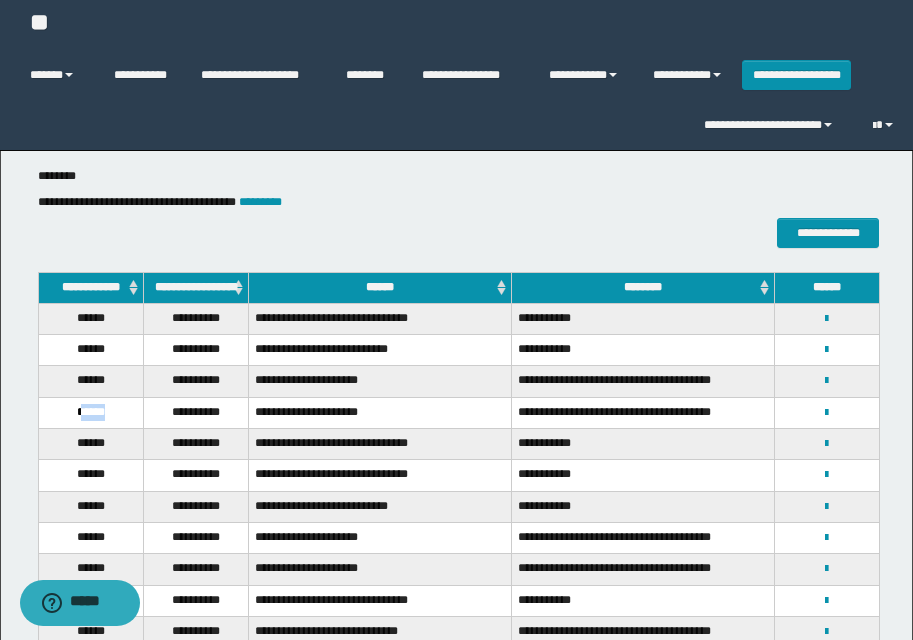 drag, startPoint x: 77, startPoint y: 423, endPoint x: 118, endPoint y: 415, distance: 41.773197 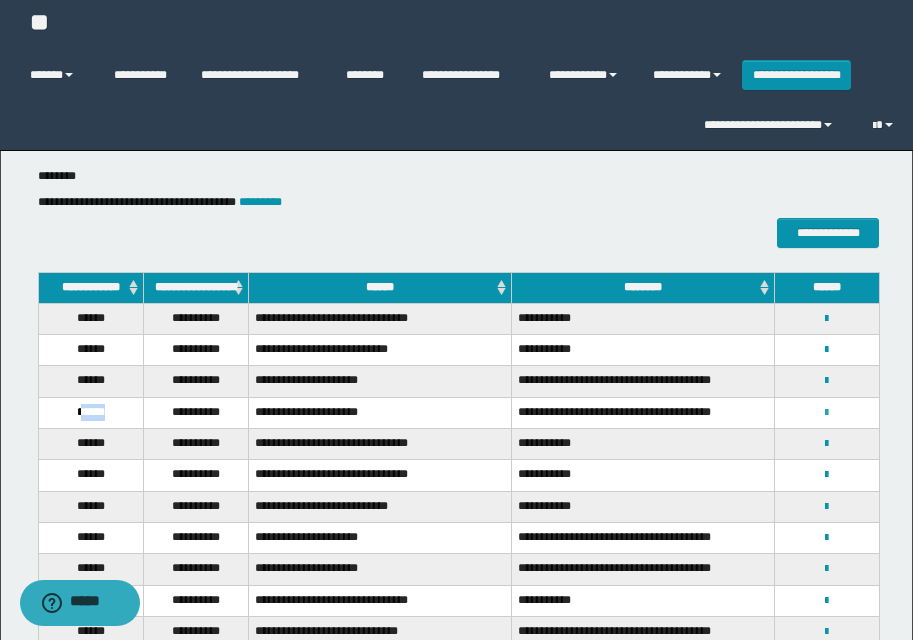 click at bounding box center (826, 413) 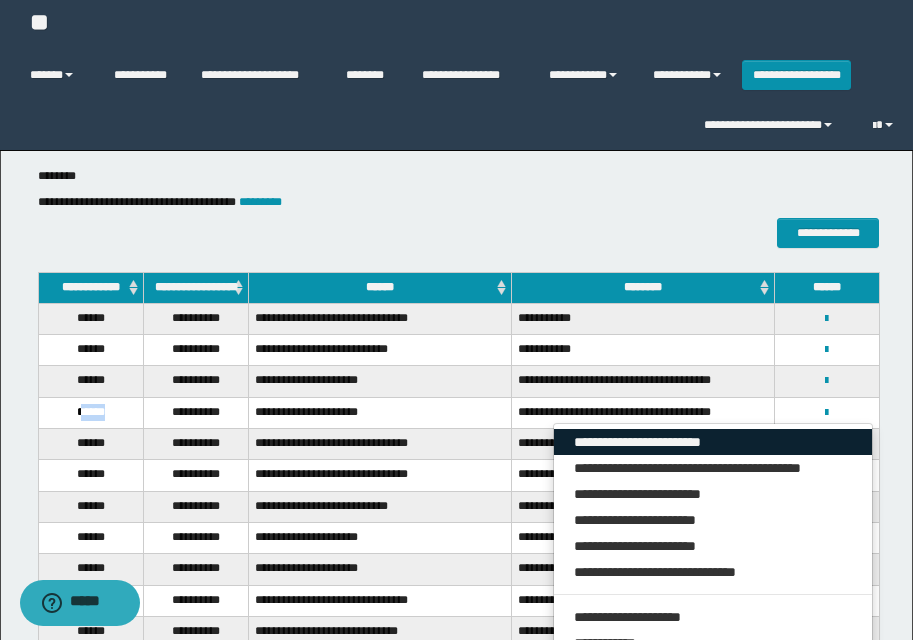 click on "**********" at bounding box center (713, 442) 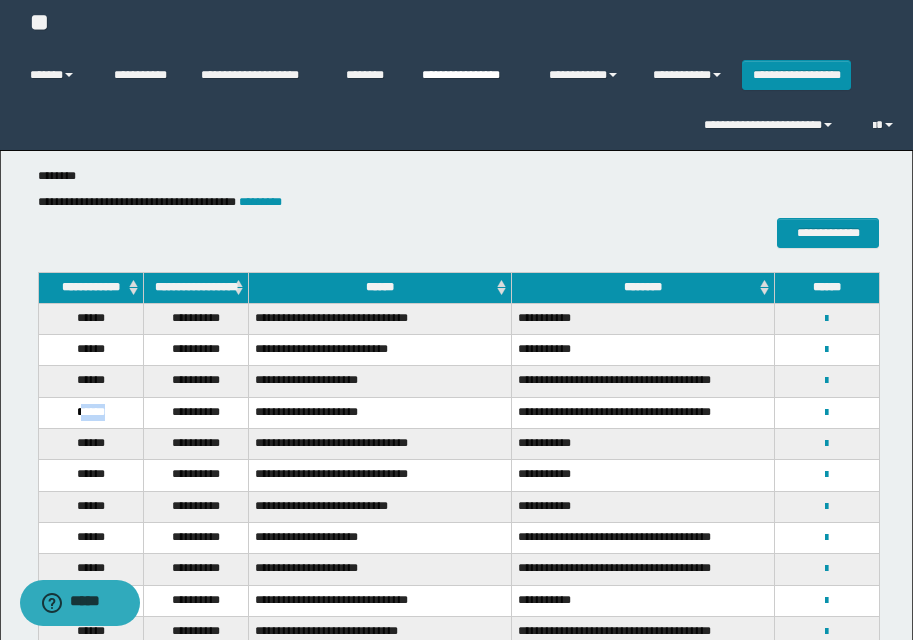 click on "**********" at bounding box center [470, 75] 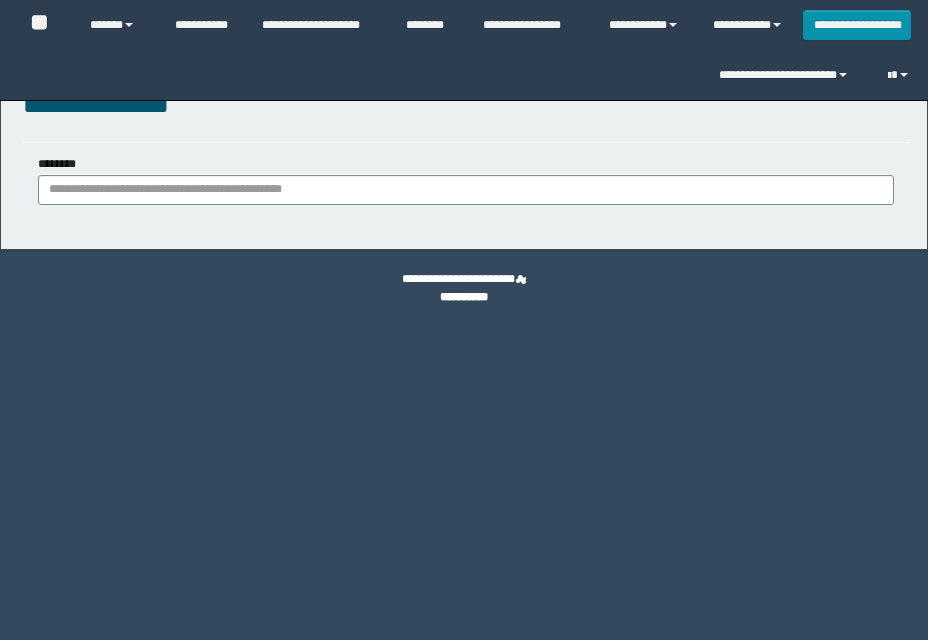 scroll, scrollTop: 0, scrollLeft: 0, axis: both 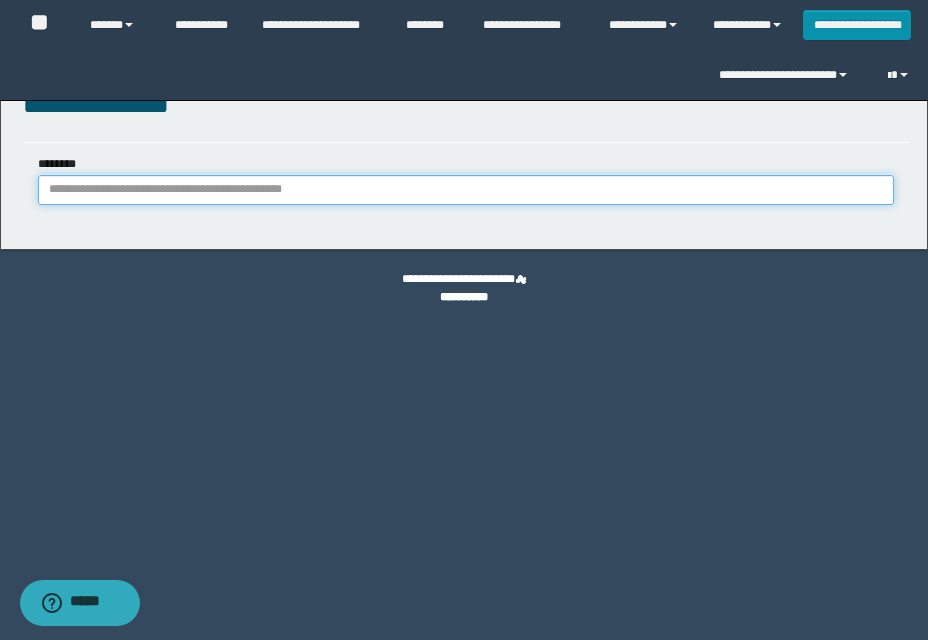 click on "********" at bounding box center [466, 190] 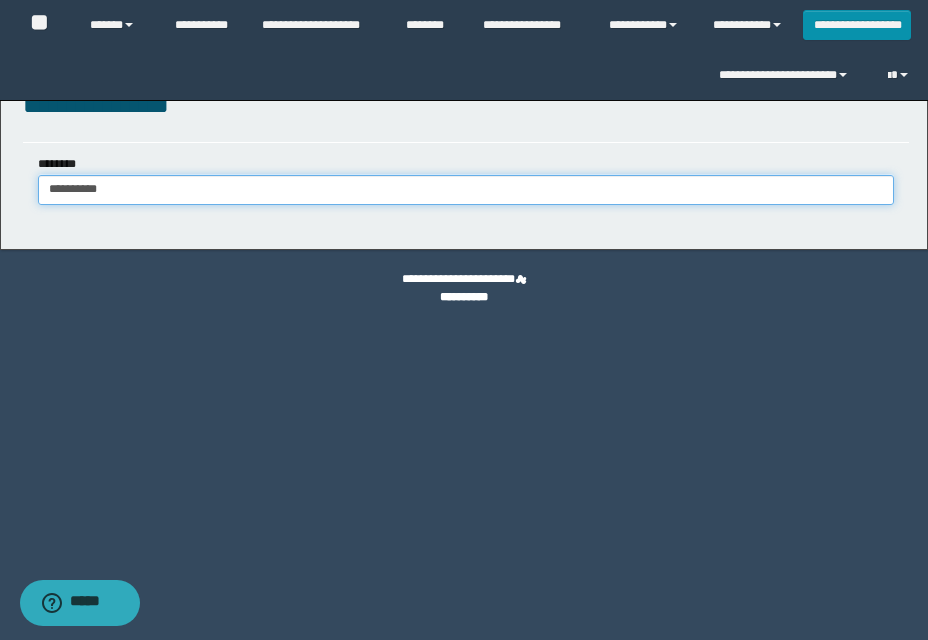 type on "**********" 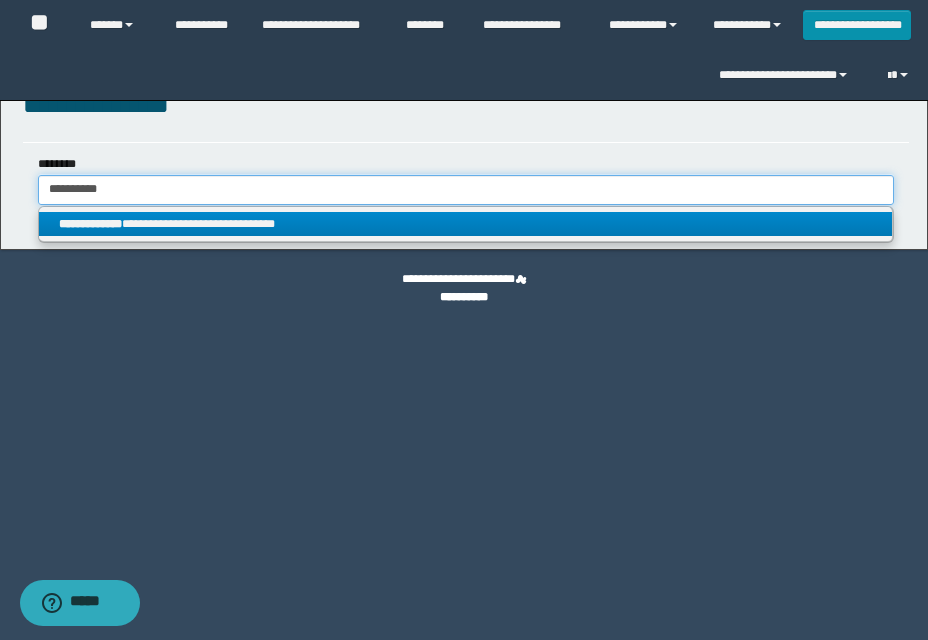 type on "**********" 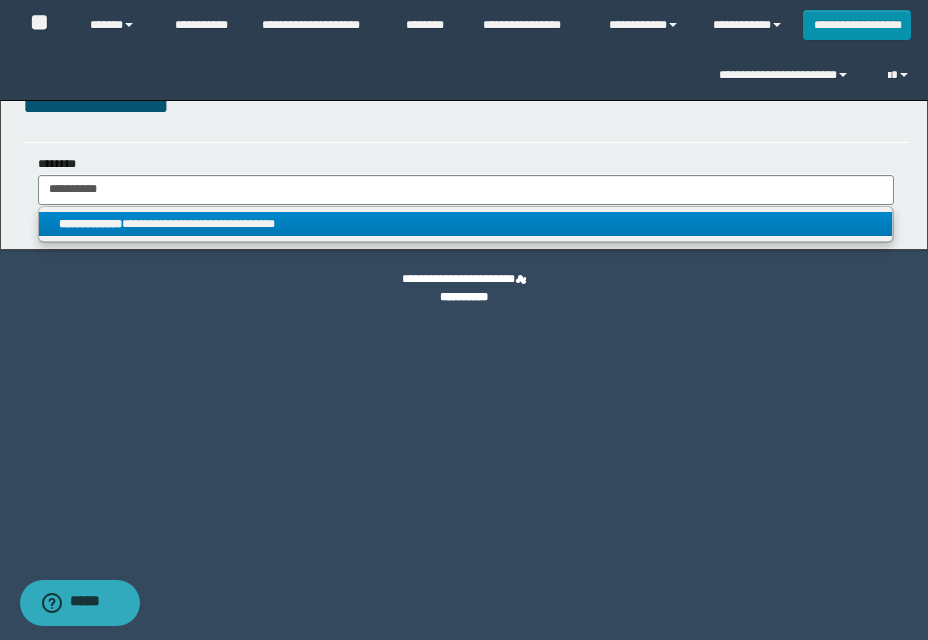 click on "**********" at bounding box center [465, 224] 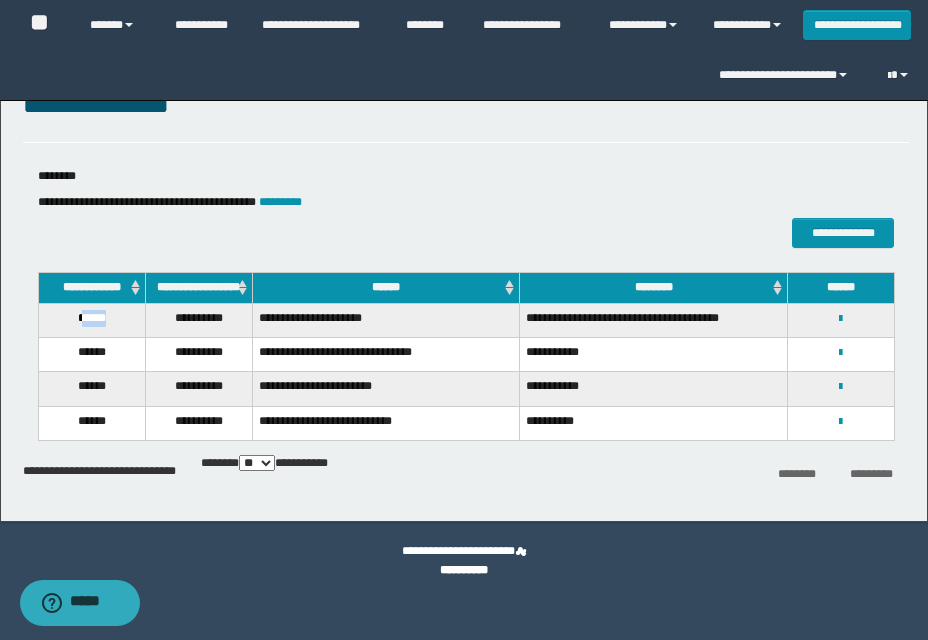 click on "******" at bounding box center (91, 320) 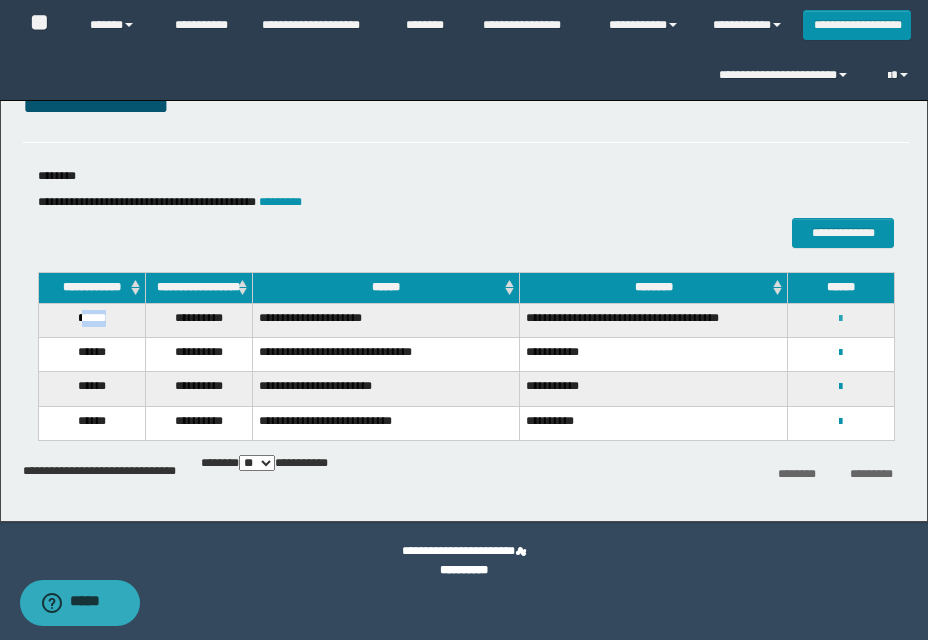 click at bounding box center [840, 319] 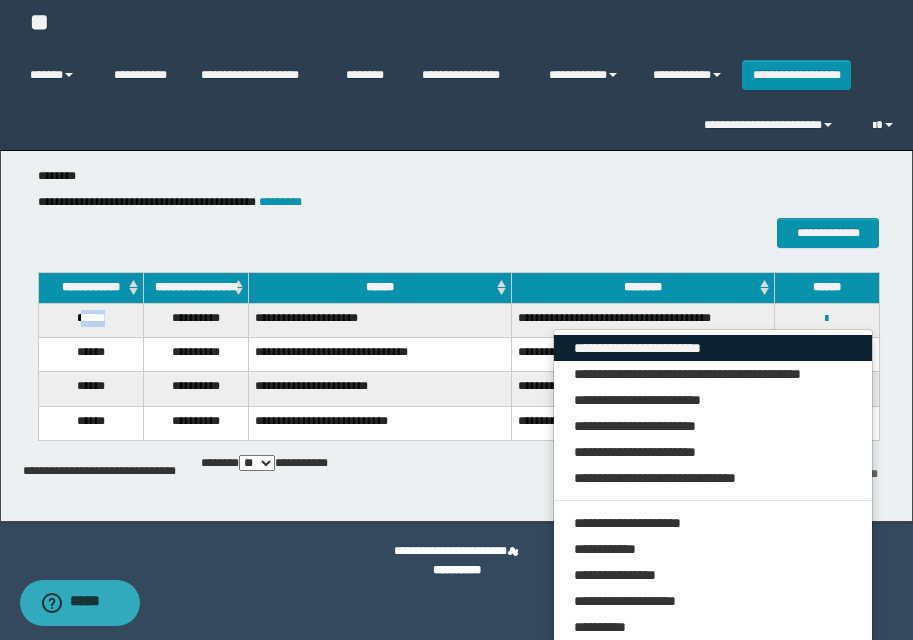 click on "**********" at bounding box center (713, 348) 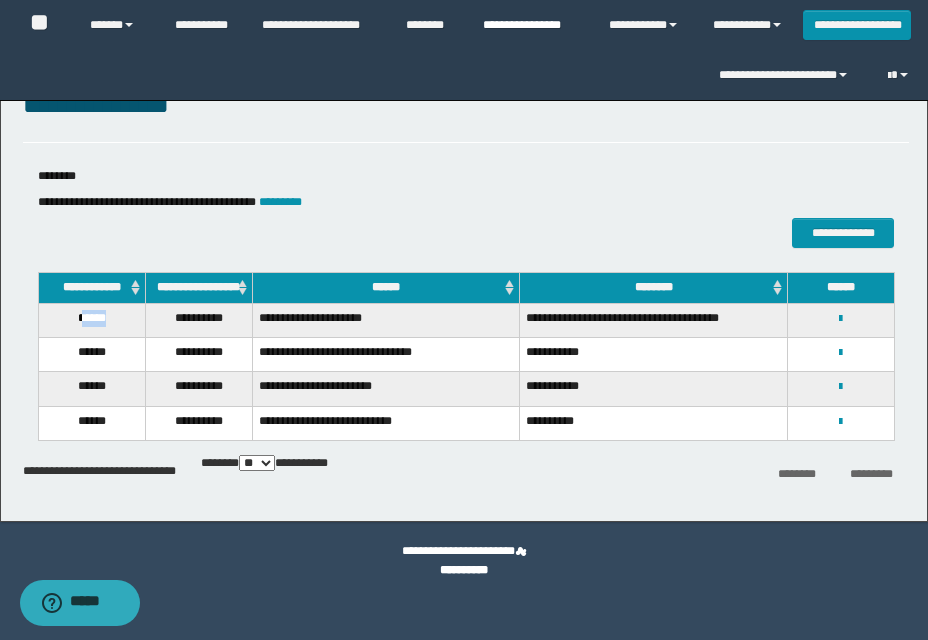 click on "**********" at bounding box center [531, 25] 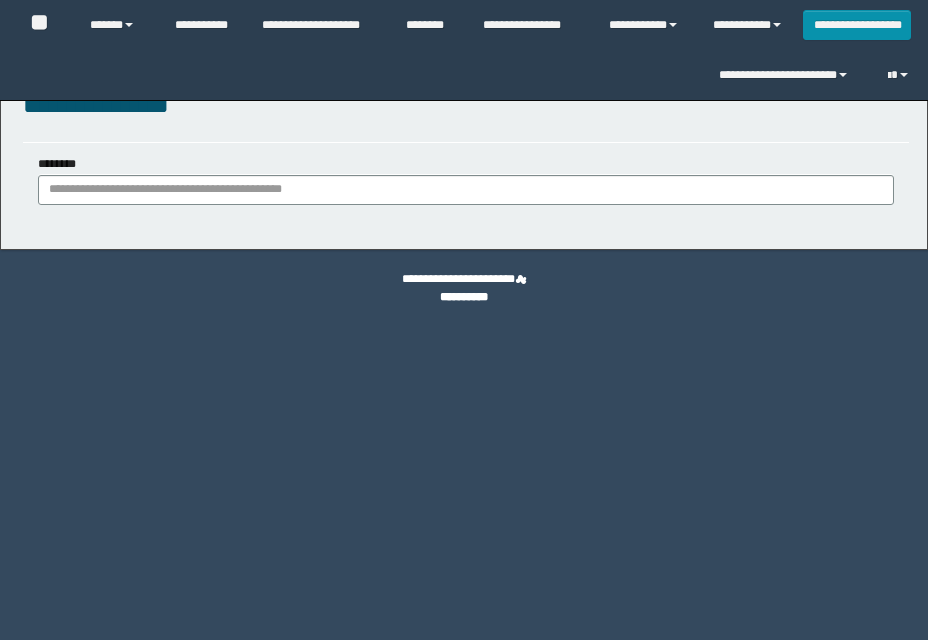 scroll, scrollTop: 0, scrollLeft: 0, axis: both 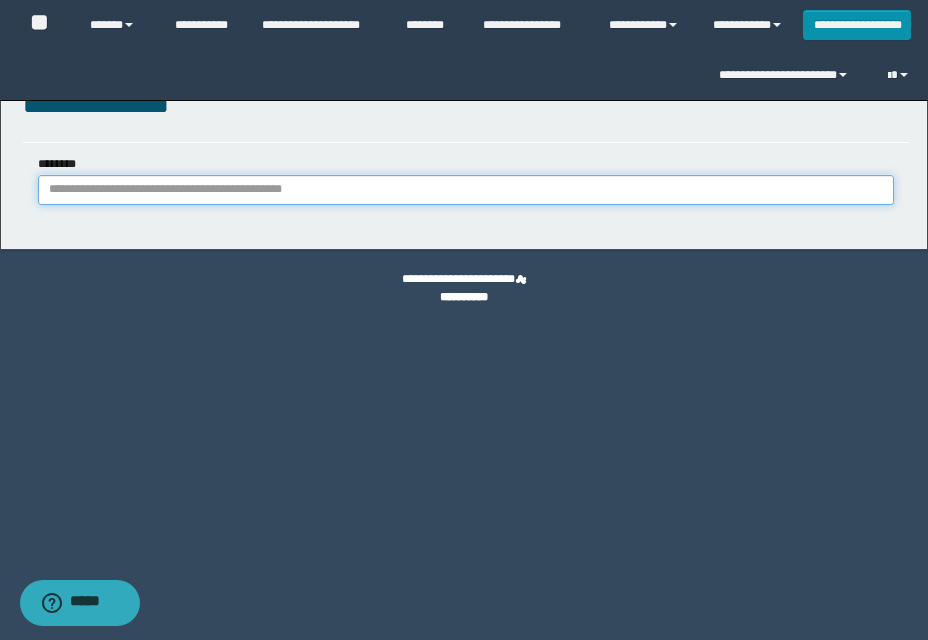 click on "********" at bounding box center (466, 190) 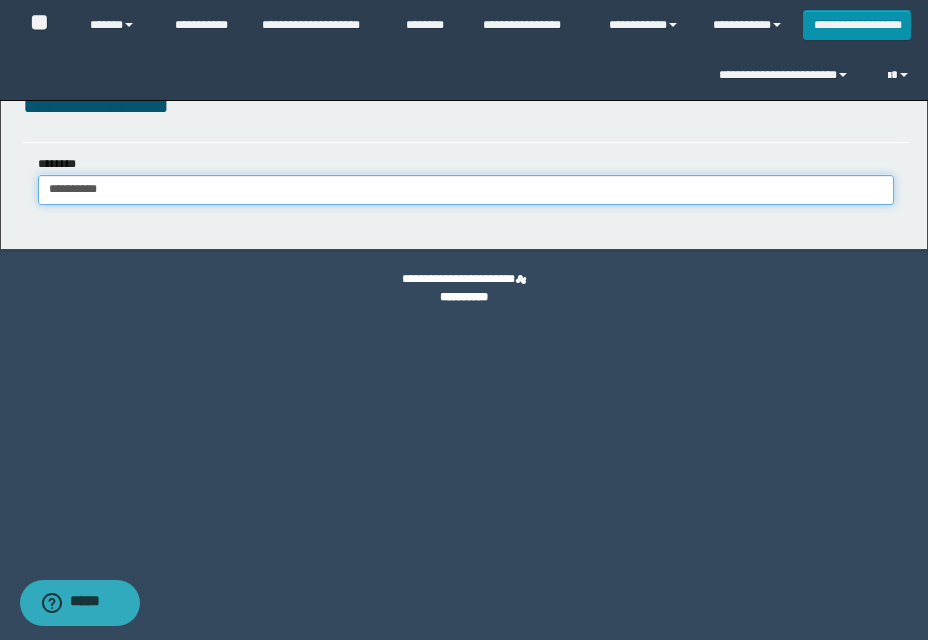type on "**********" 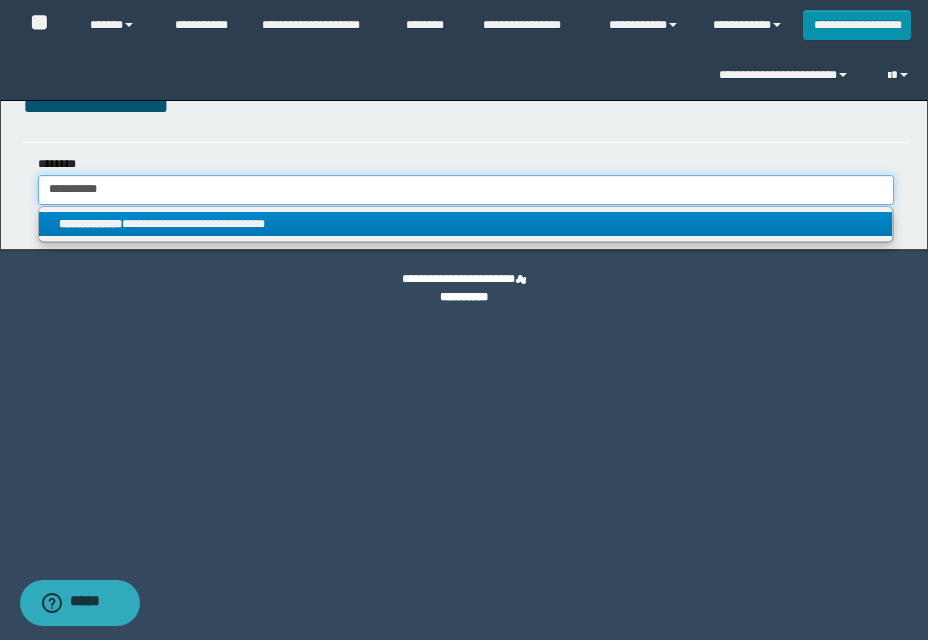type on "**********" 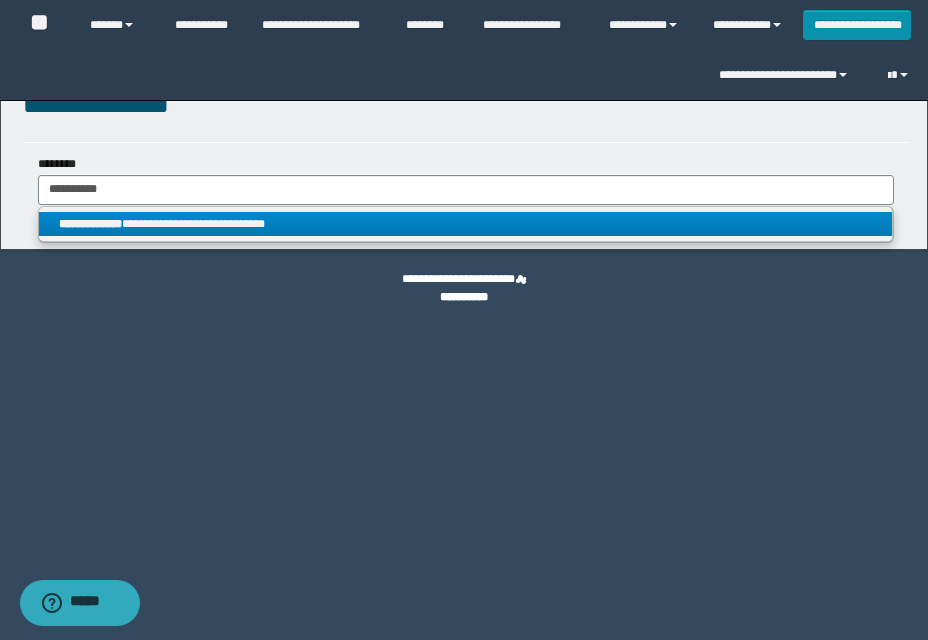 click on "**********" at bounding box center [465, 224] 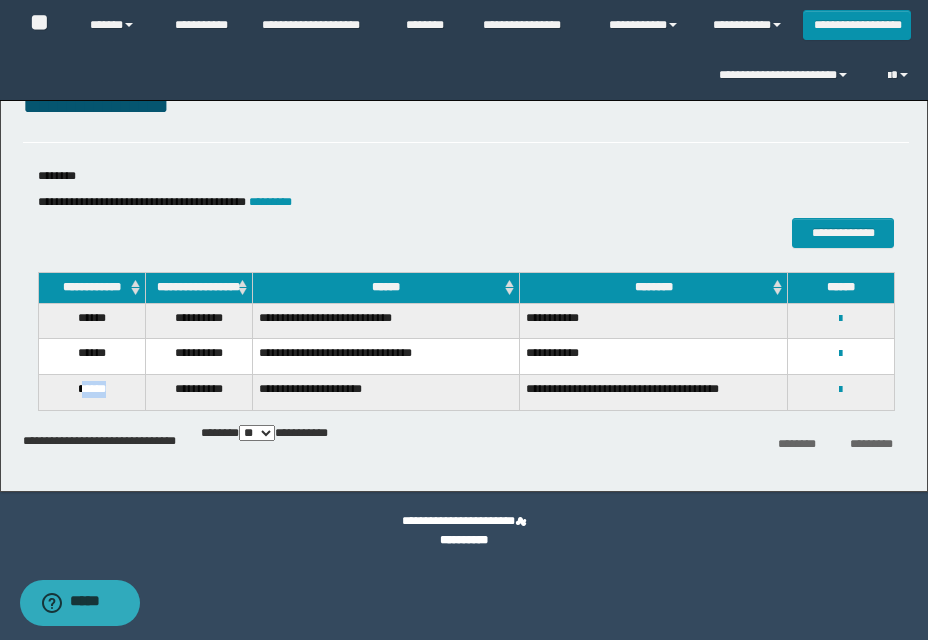drag, startPoint x: 80, startPoint y: 393, endPoint x: 127, endPoint y: 394, distance: 47.010635 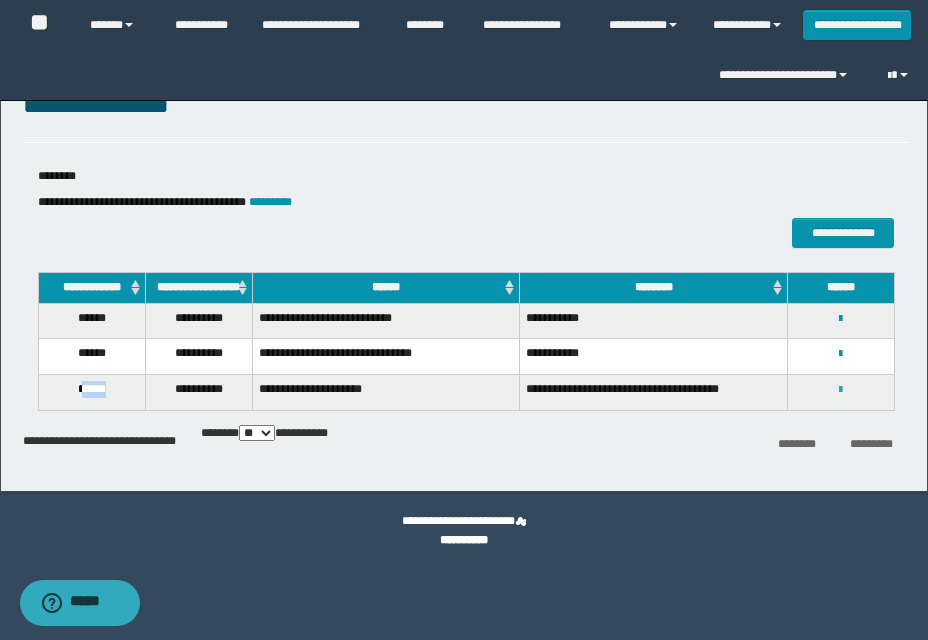 click at bounding box center [840, 390] 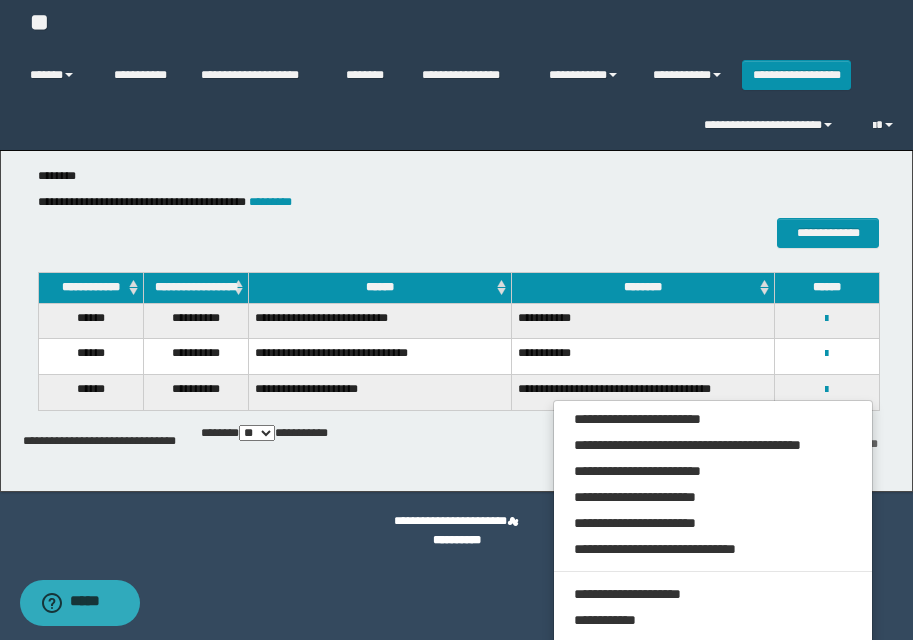 click on "**********" at bounding box center [713, 597] 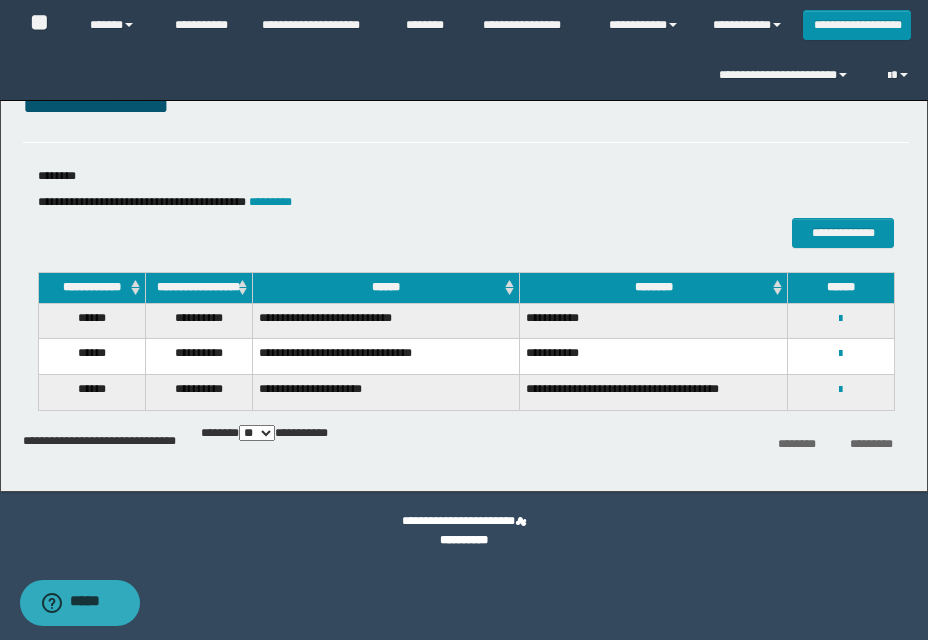 click on "**********" at bounding box center [841, 389] 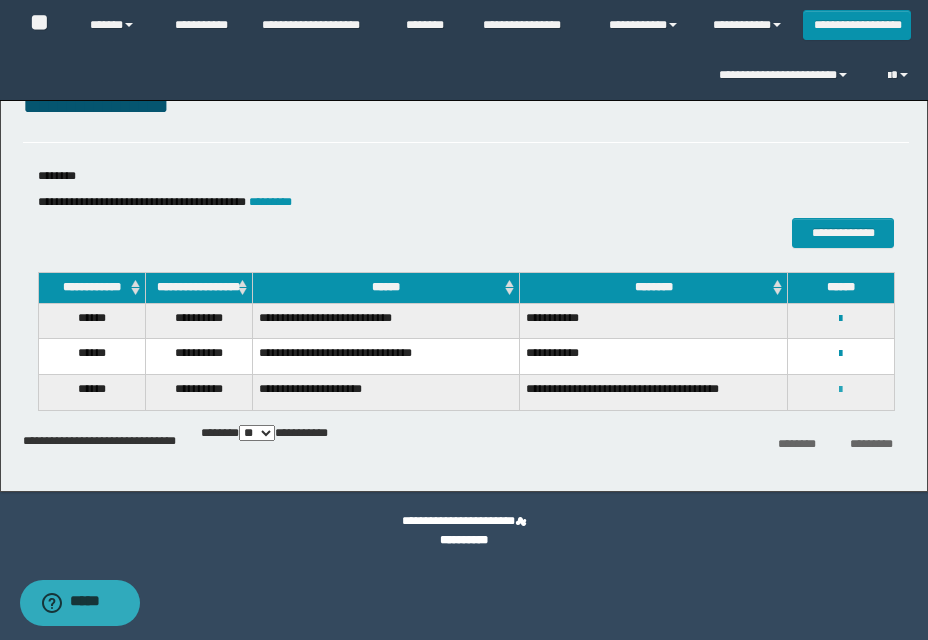 click at bounding box center (840, 390) 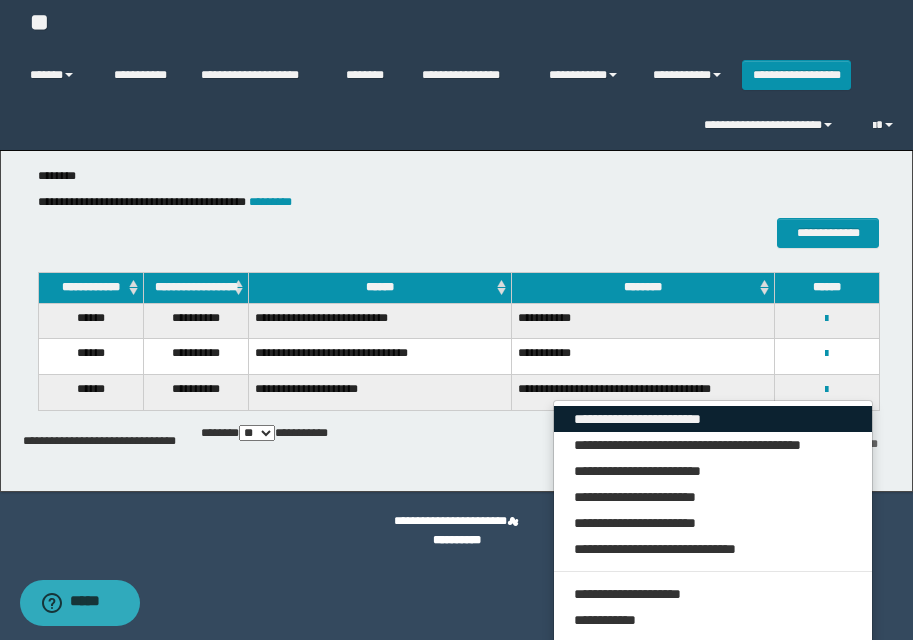 click on "**********" at bounding box center (713, 419) 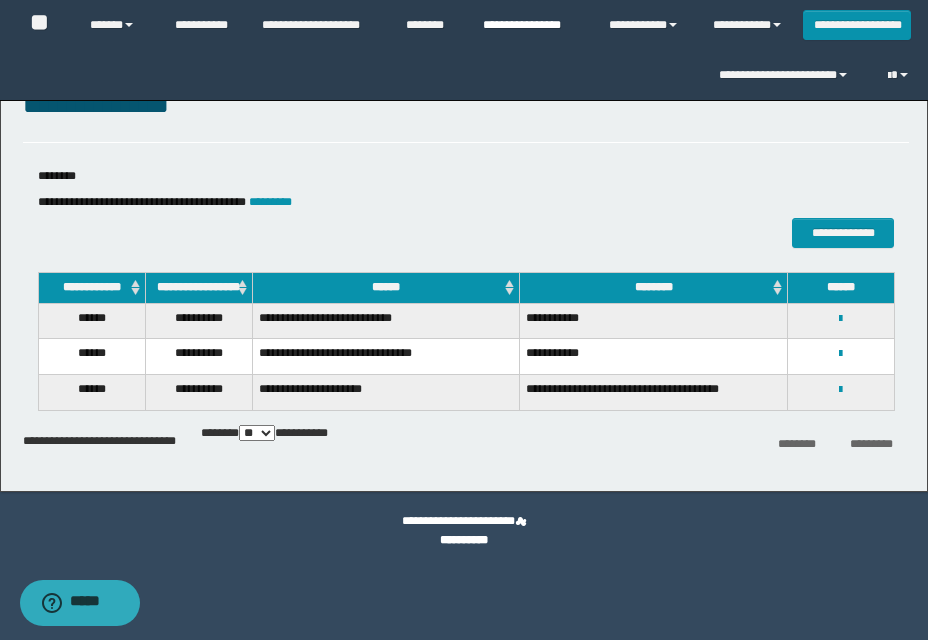 click on "**********" at bounding box center [531, 25] 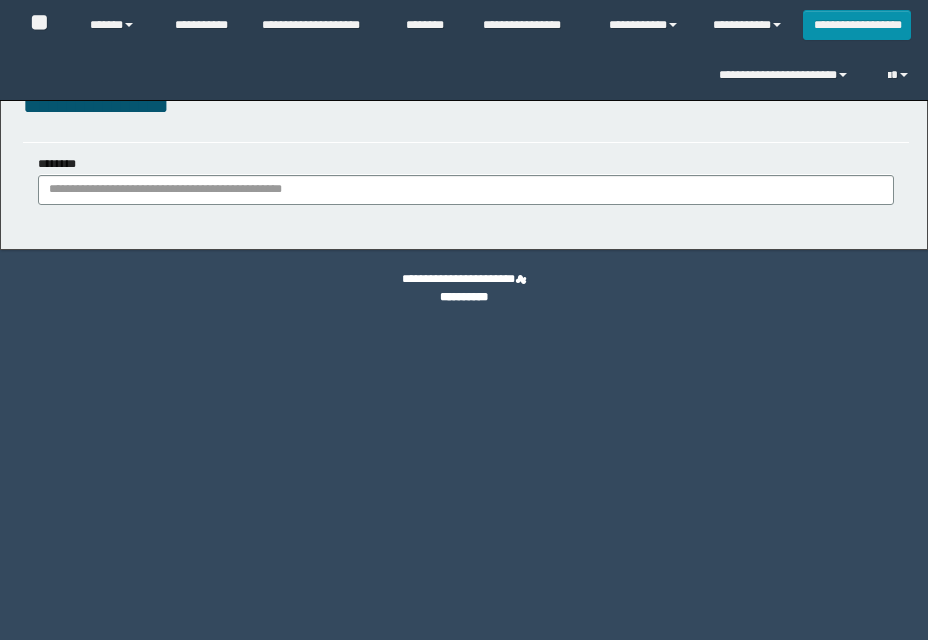scroll, scrollTop: 0, scrollLeft: 0, axis: both 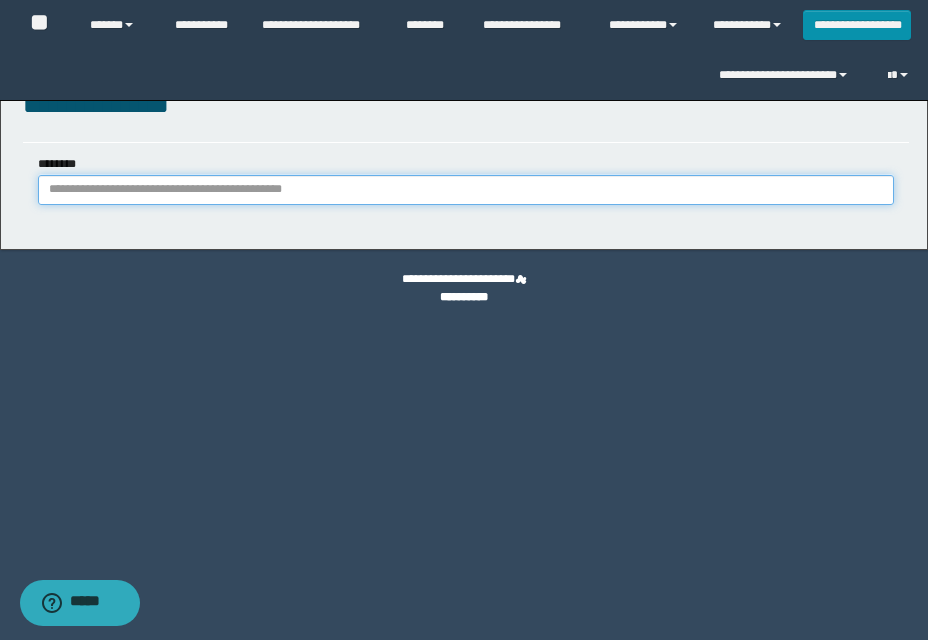 click on "********" at bounding box center [466, 190] 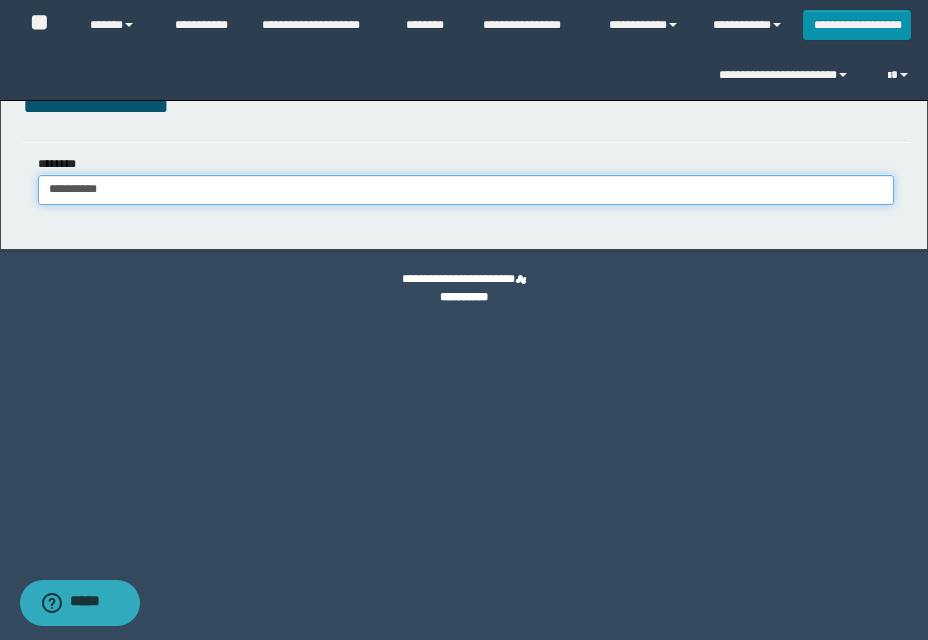type on "**********" 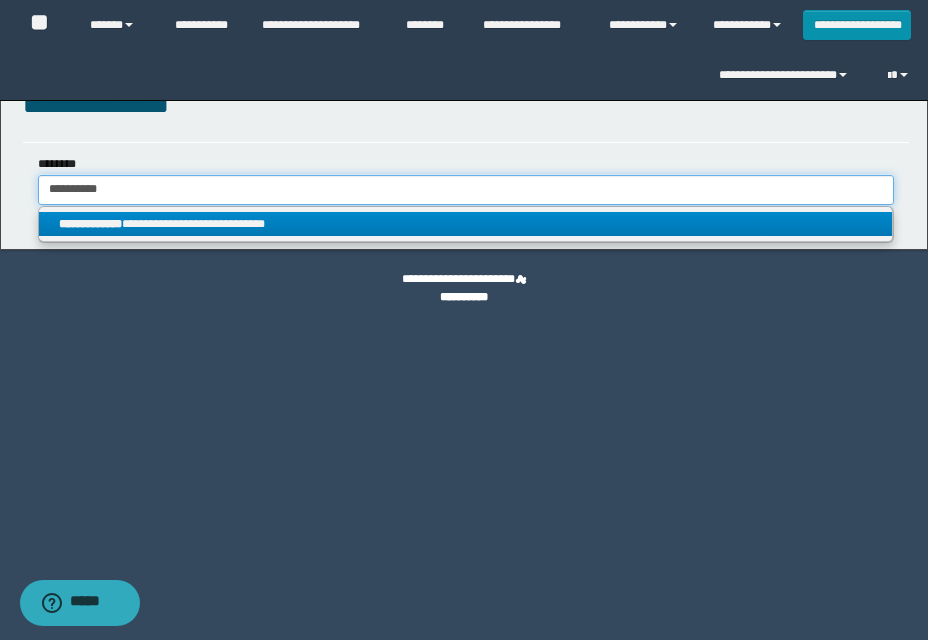 type on "**********" 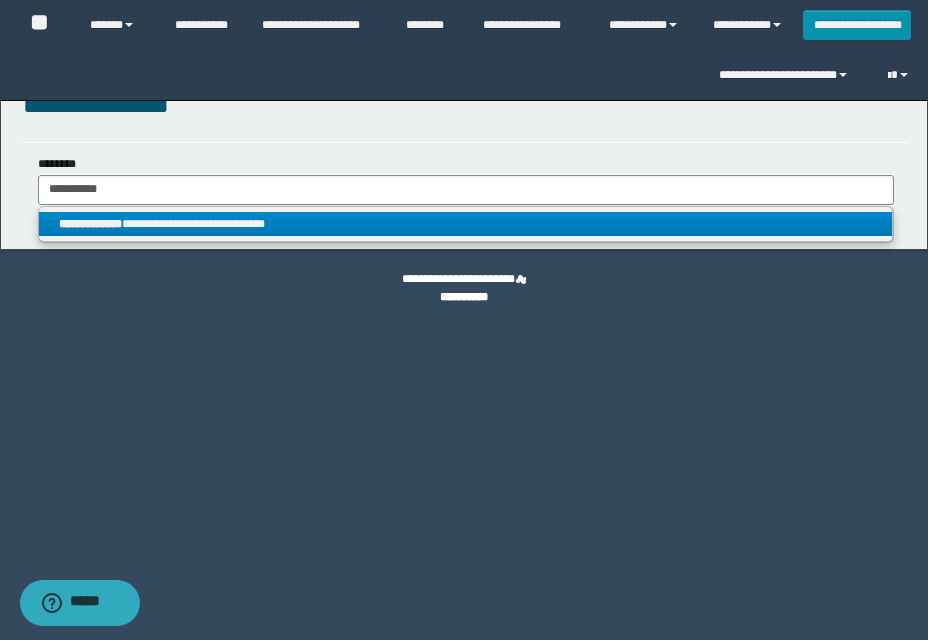 click on "**********" at bounding box center [465, 224] 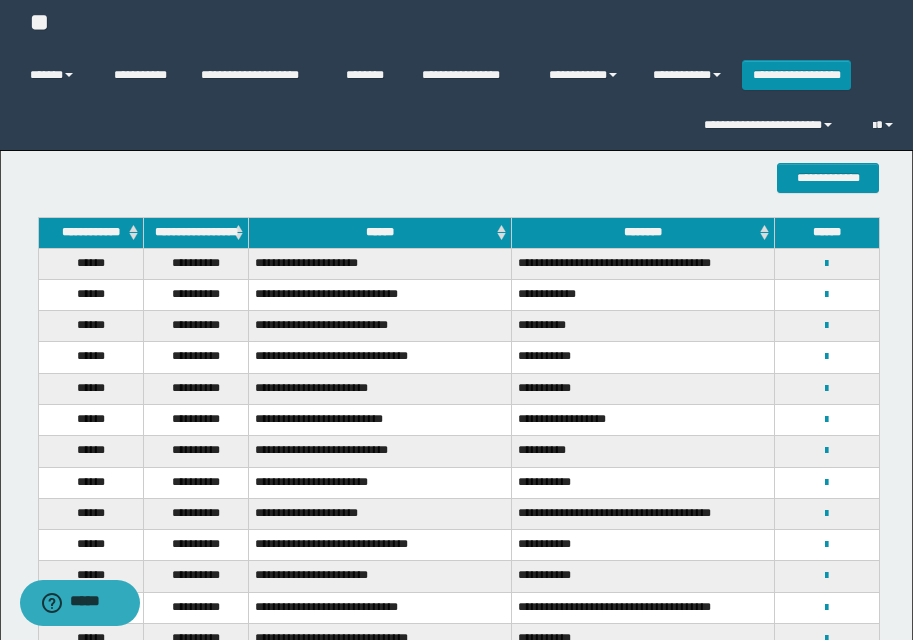 scroll, scrollTop: 100, scrollLeft: 0, axis: vertical 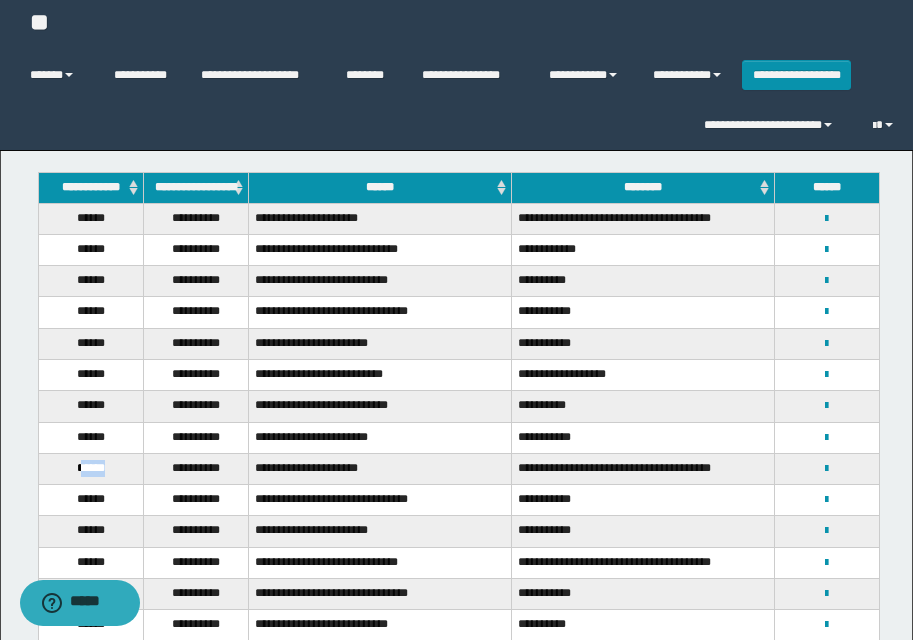 drag, startPoint x: 81, startPoint y: 475, endPoint x: 126, endPoint y: 468, distance: 45.54119 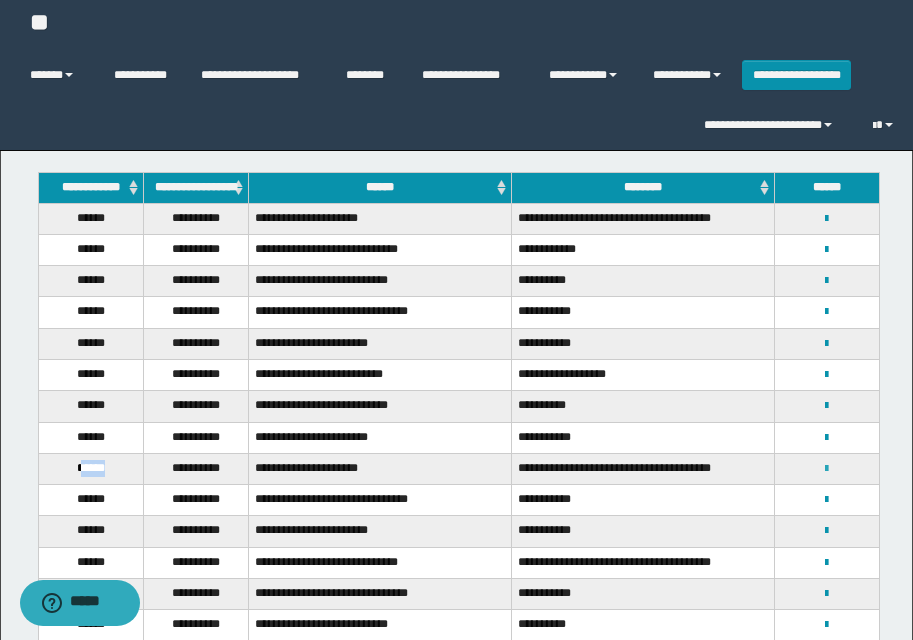 click at bounding box center [826, 469] 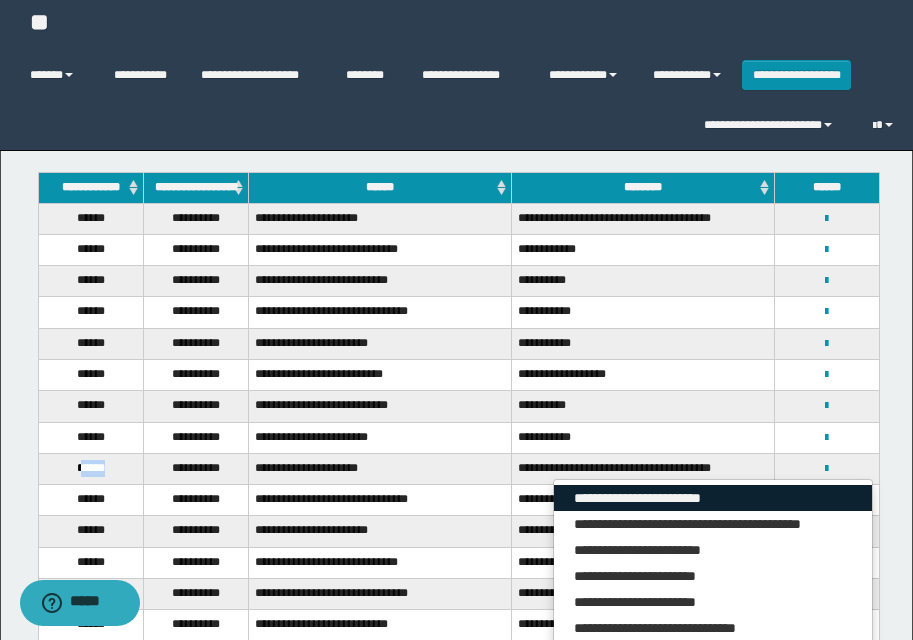click on "**********" at bounding box center (713, 498) 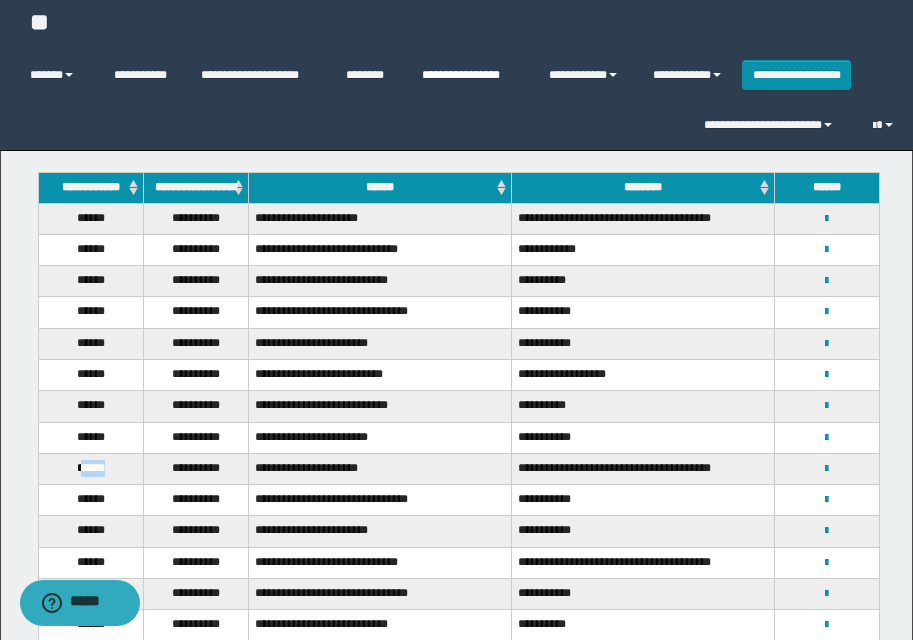click on "**********" at bounding box center (470, 75) 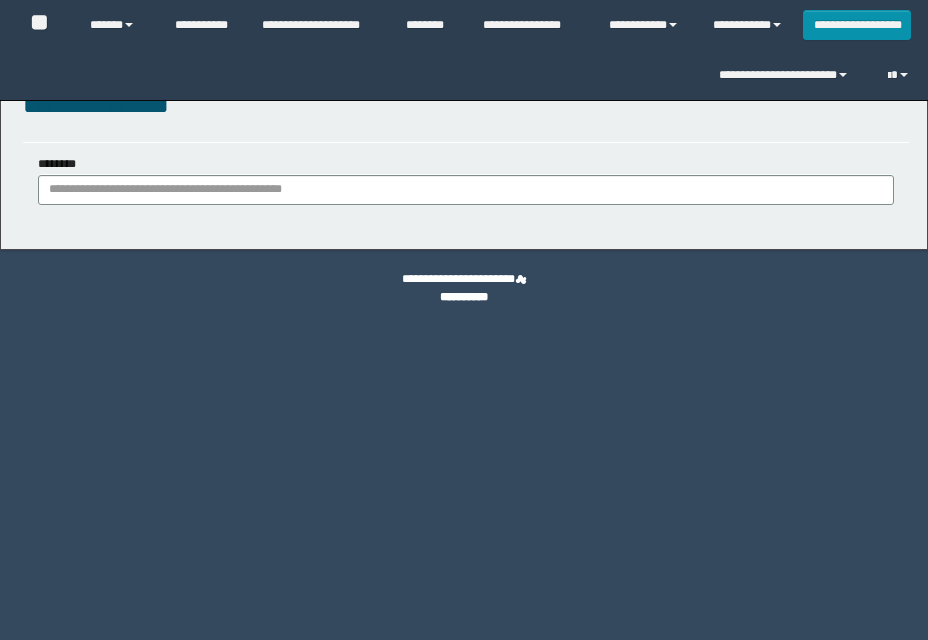 scroll, scrollTop: 0, scrollLeft: 0, axis: both 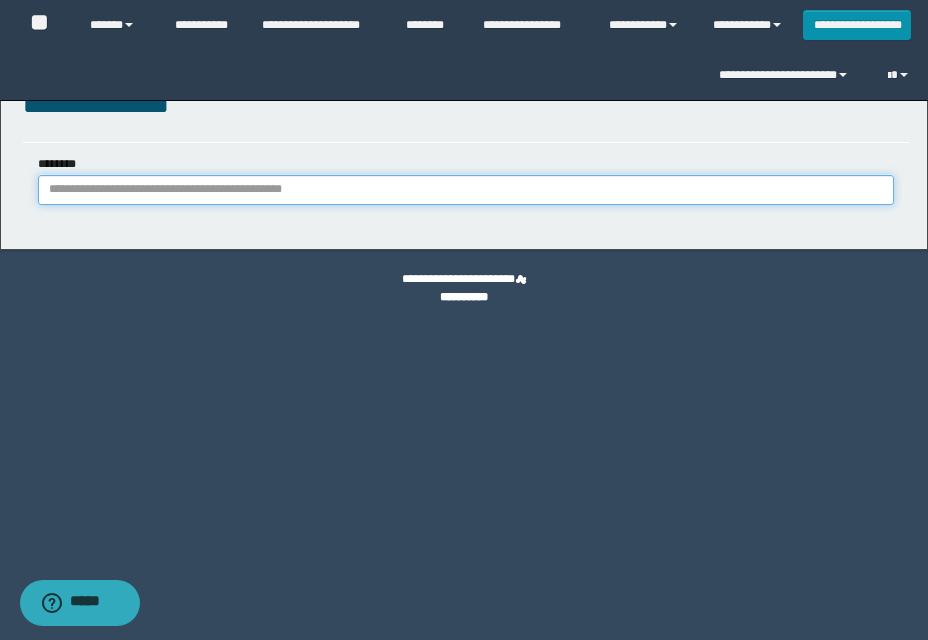 click on "********" at bounding box center (466, 190) 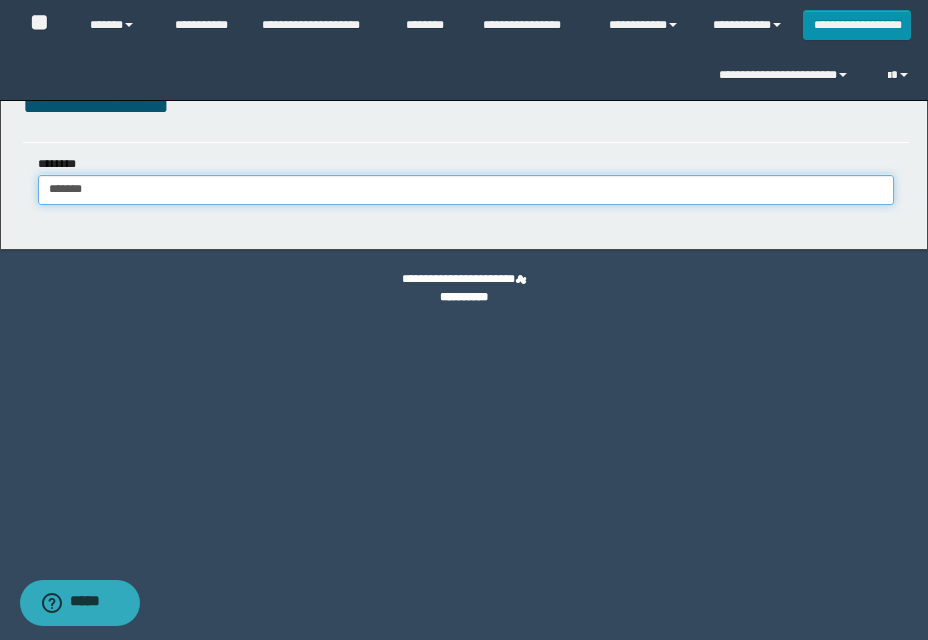 type on "*******" 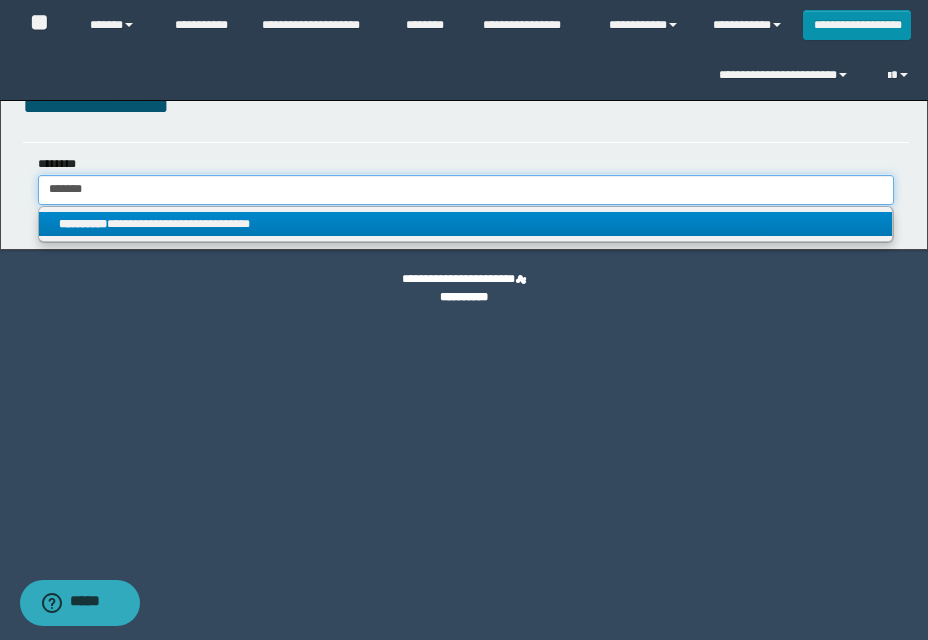 type on "*******" 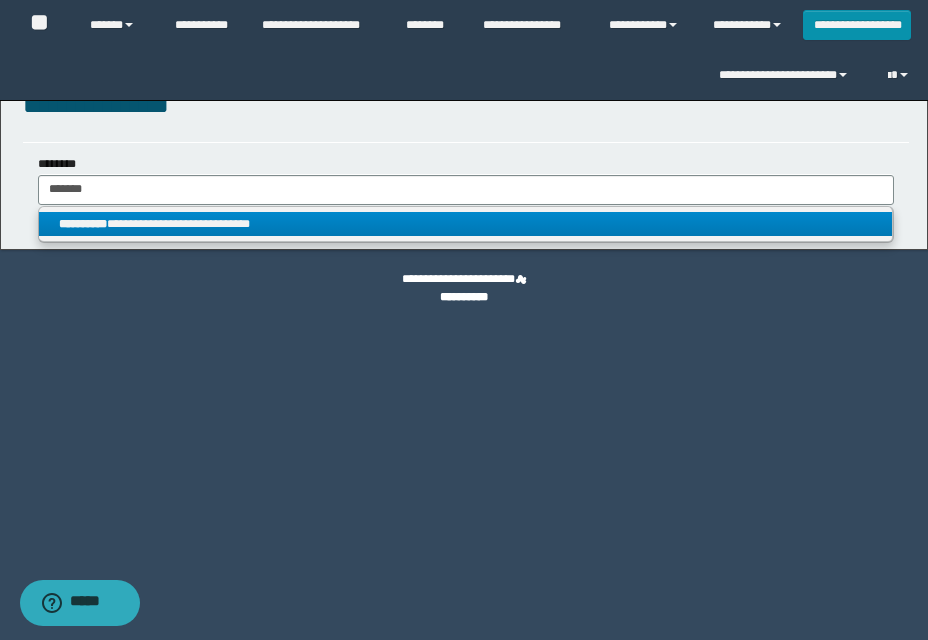 click on "**********" at bounding box center [465, 224] 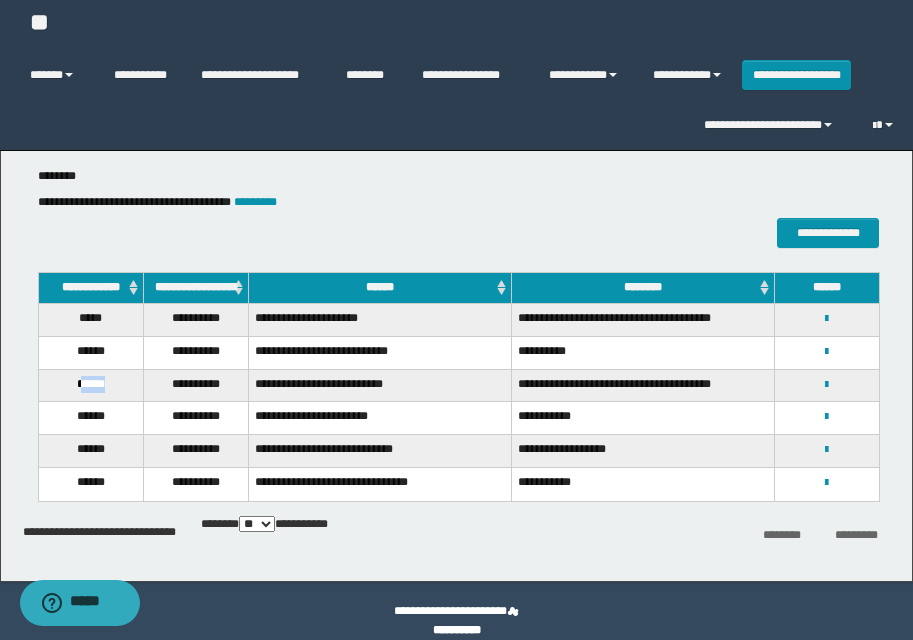 drag, startPoint x: 77, startPoint y: 394, endPoint x: 114, endPoint y: 395, distance: 37.01351 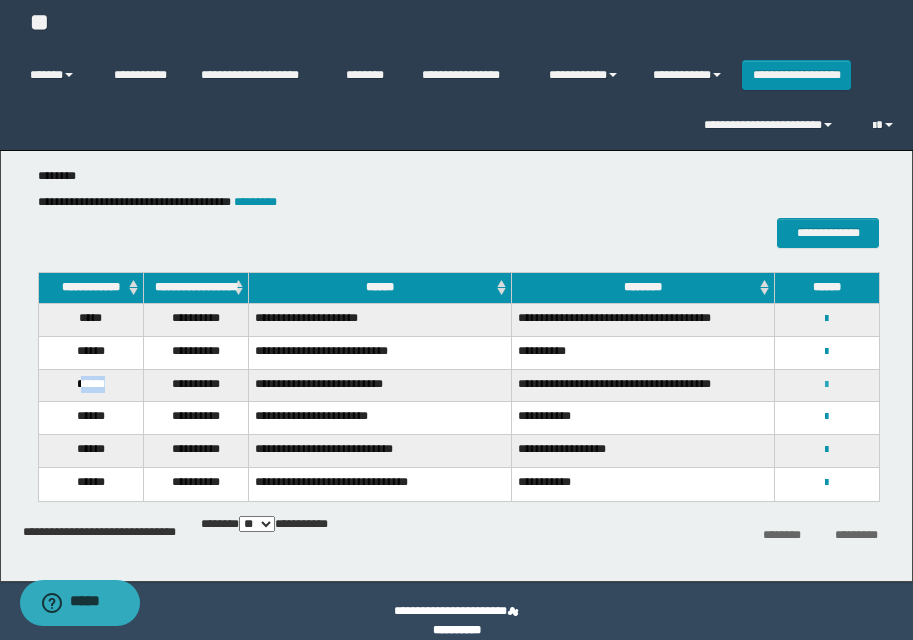 click at bounding box center [826, 385] 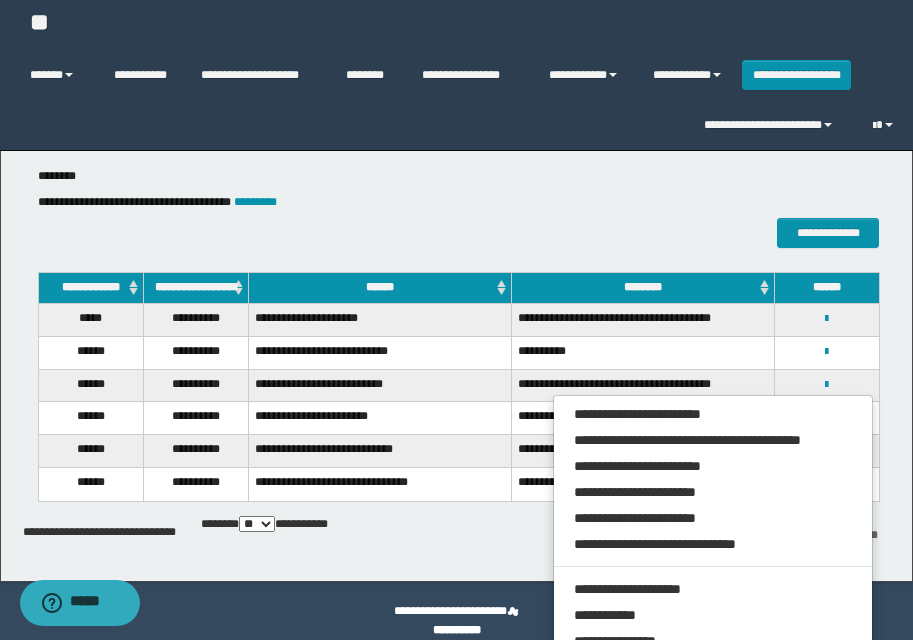 click on "**********" at bounding box center [713, 592] 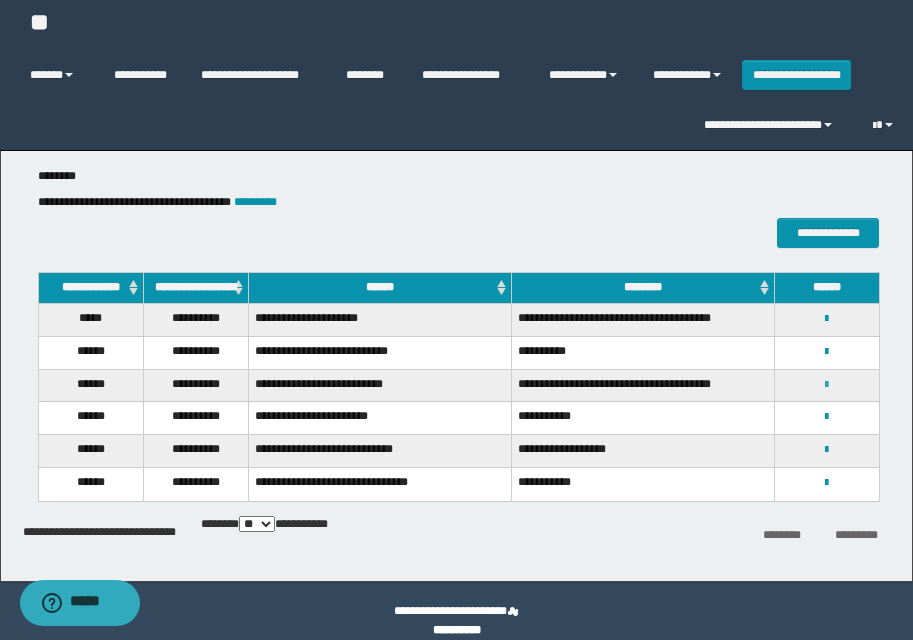 click at bounding box center [826, 385] 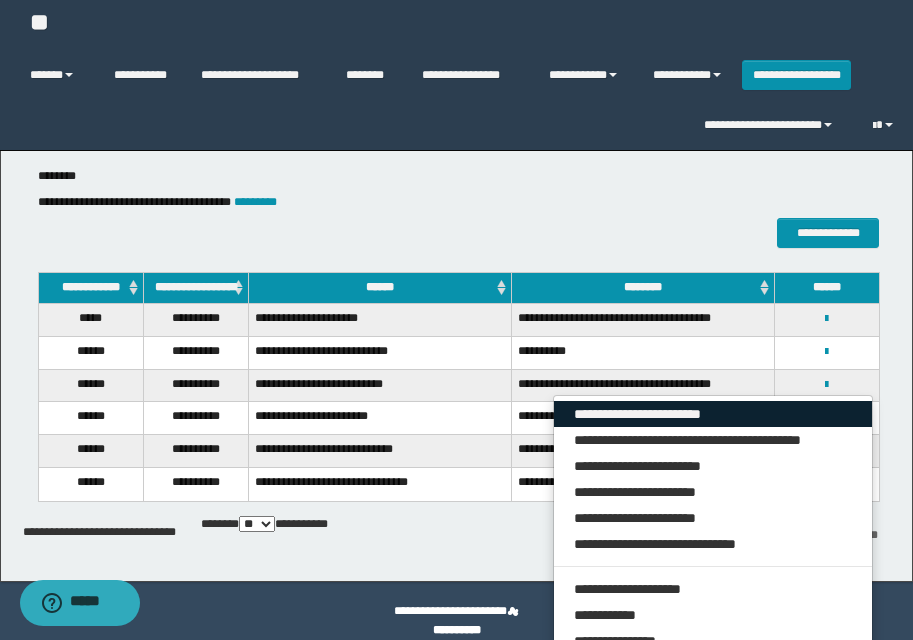 click on "**********" at bounding box center (713, 414) 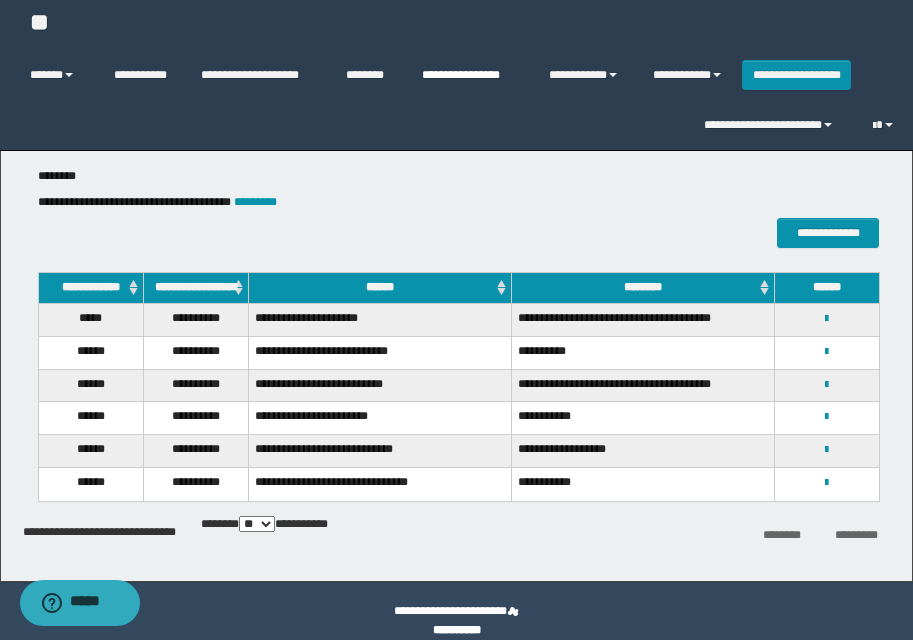 click on "**********" at bounding box center (470, 75) 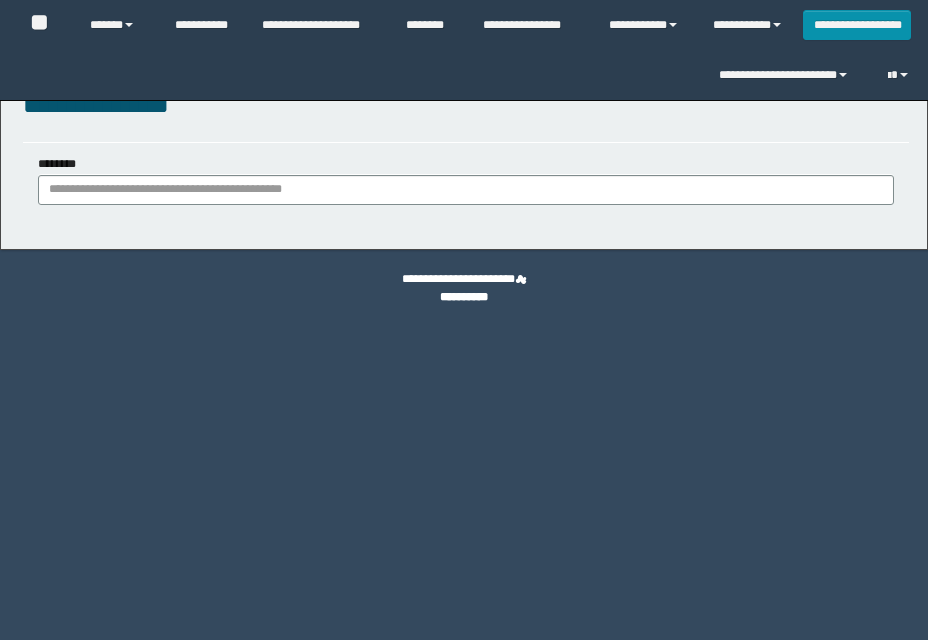 scroll, scrollTop: 0, scrollLeft: 0, axis: both 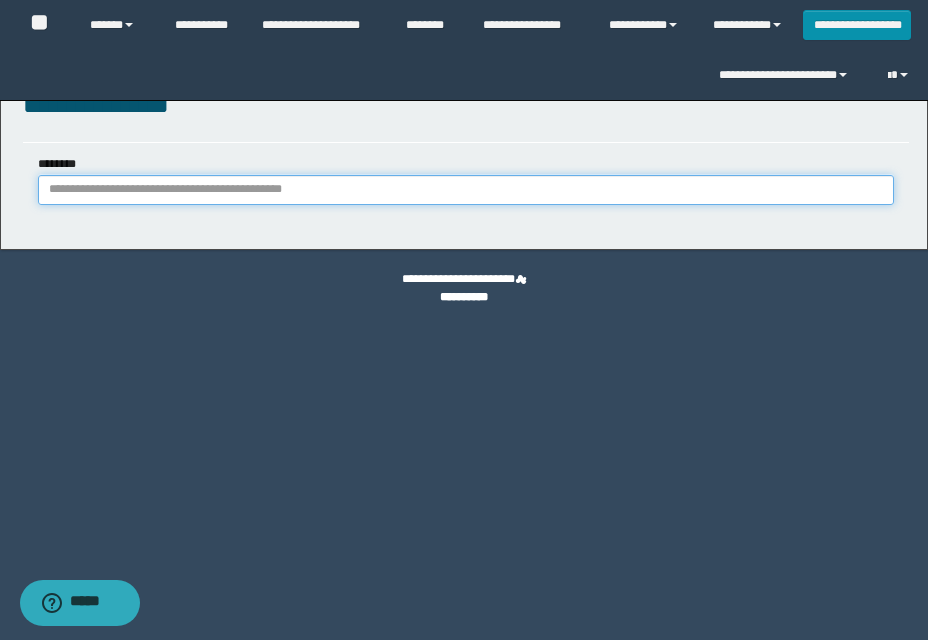 click on "********" at bounding box center [466, 190] 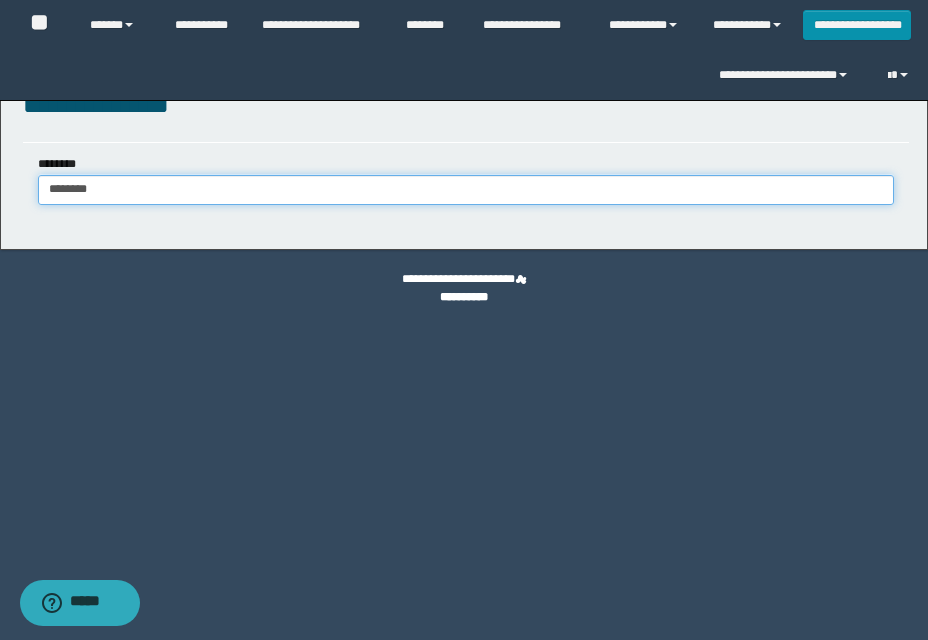 type on "********" 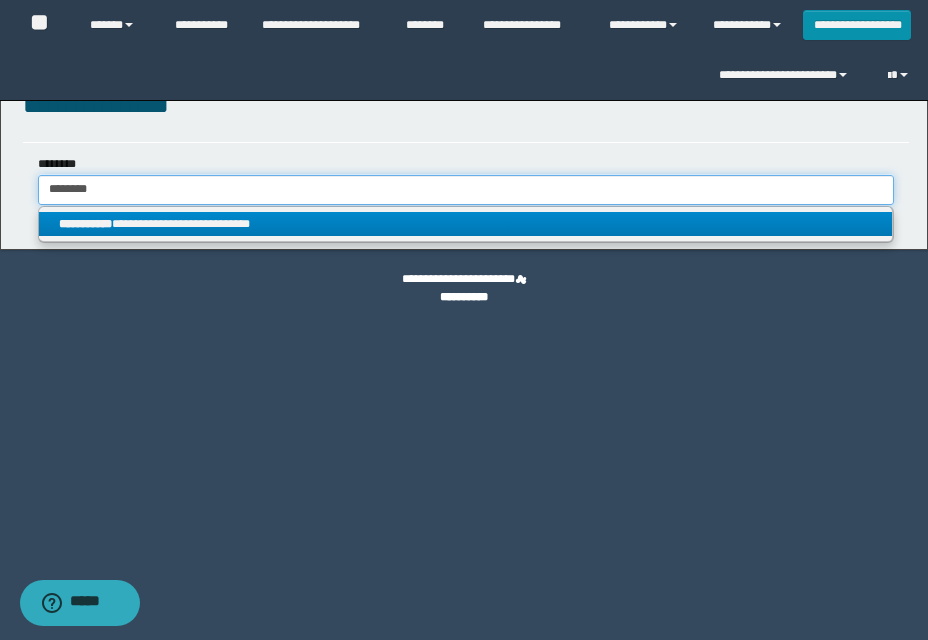 type on "********" 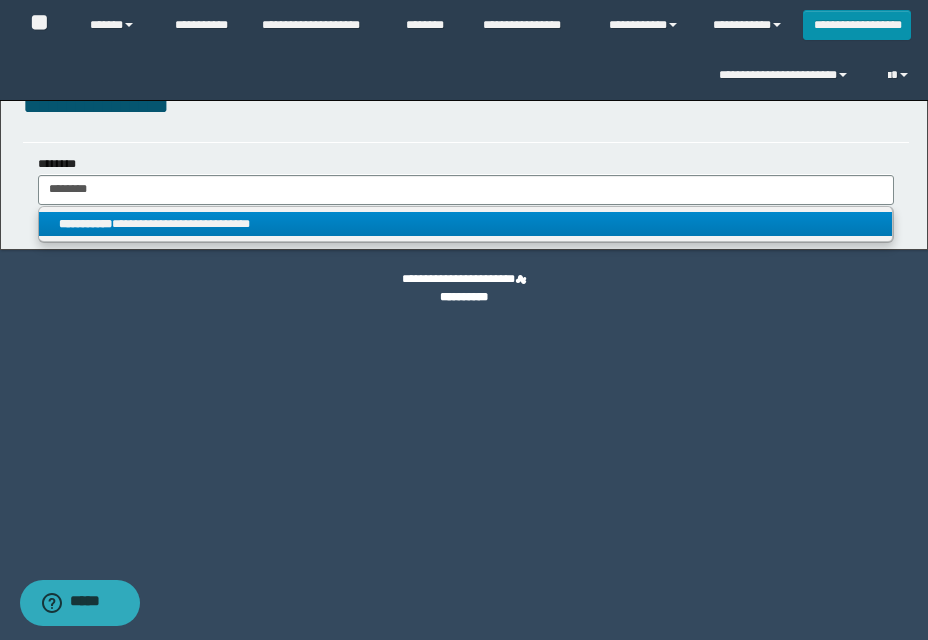 click on "**********" at bounding box center [465, 224] 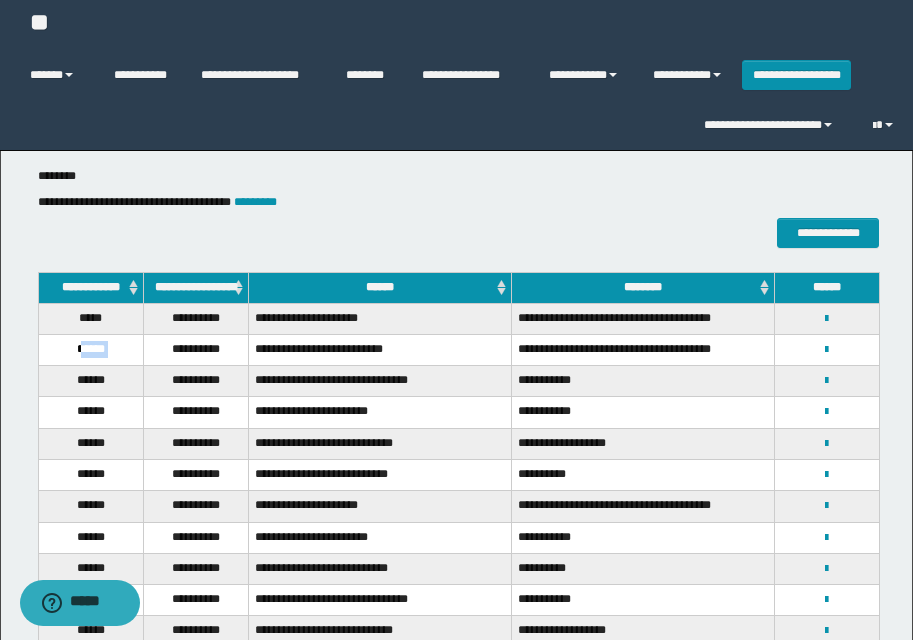 drag, startPoint x: 78, startPoint y: 362, endPoint x: 149, endPoint y: 361, distance: 71.00704 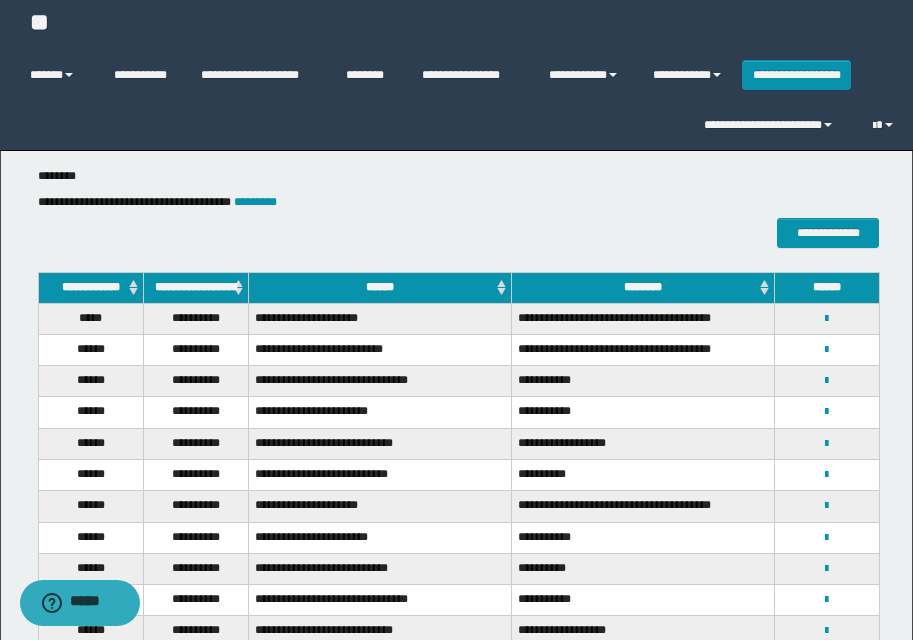 click on "**********" at bounding box center [827, 349] 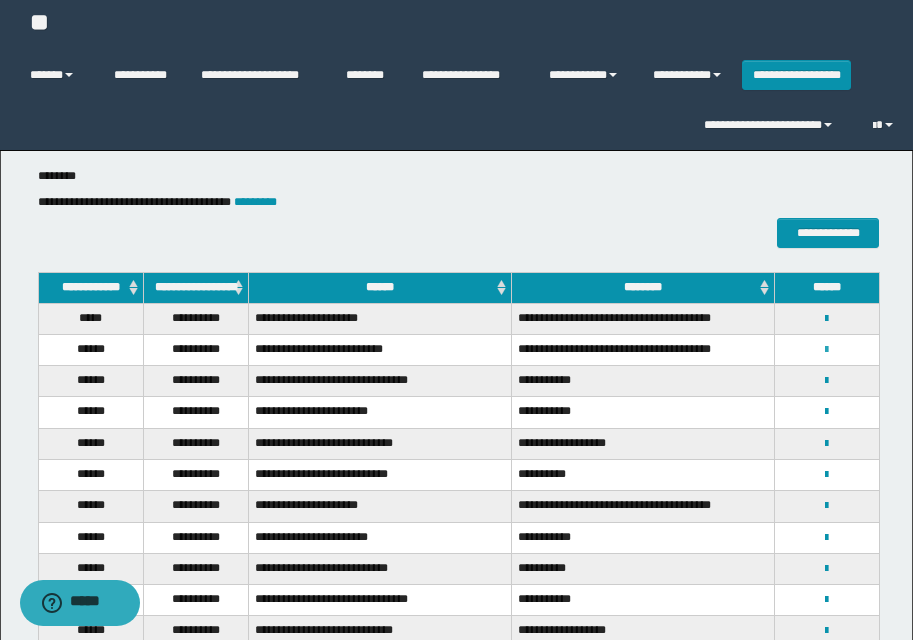 click at bounding box center (826, 350) 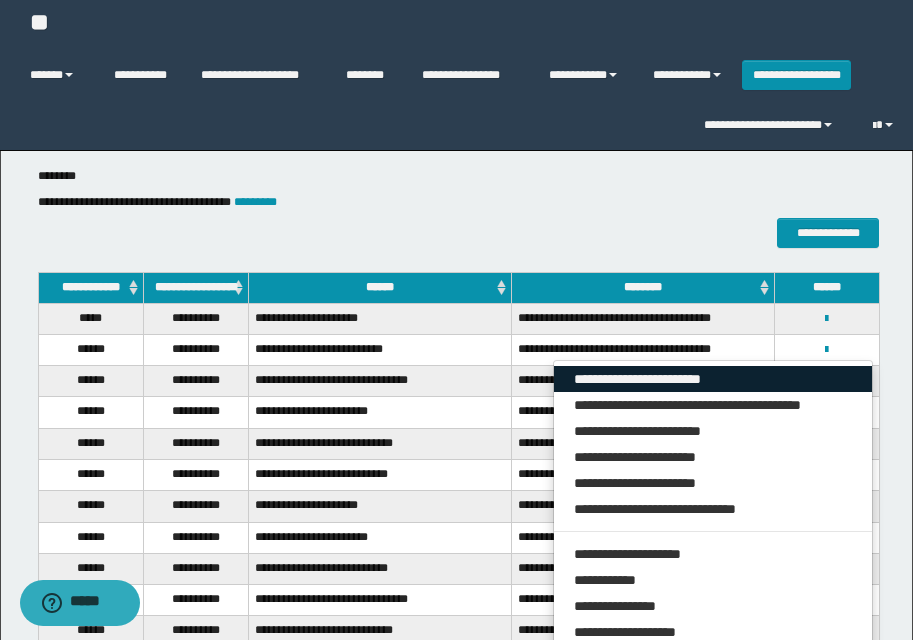 click on "**********" at bounding box center [713, 379] 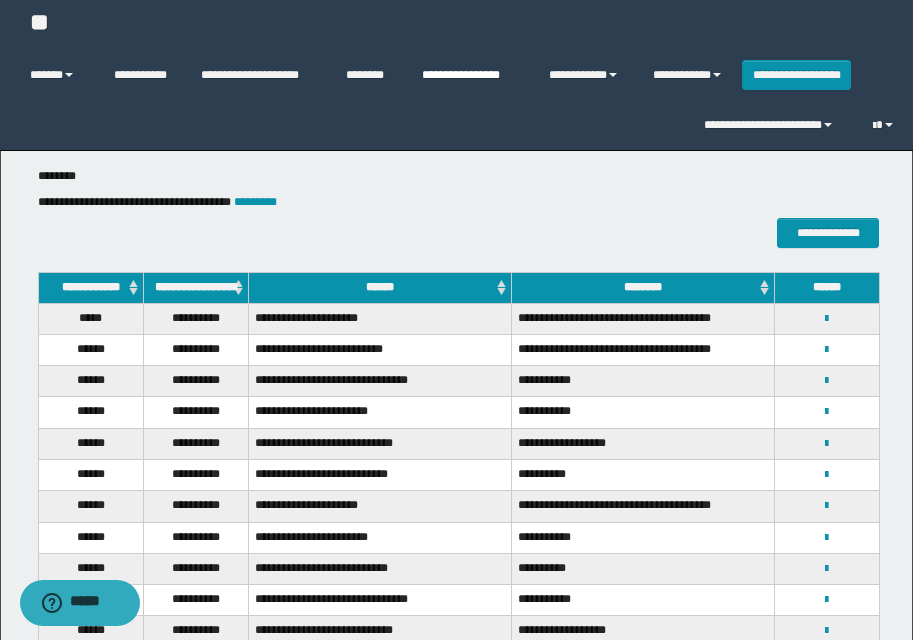 click on "**********" at bounding box center (470, 75) 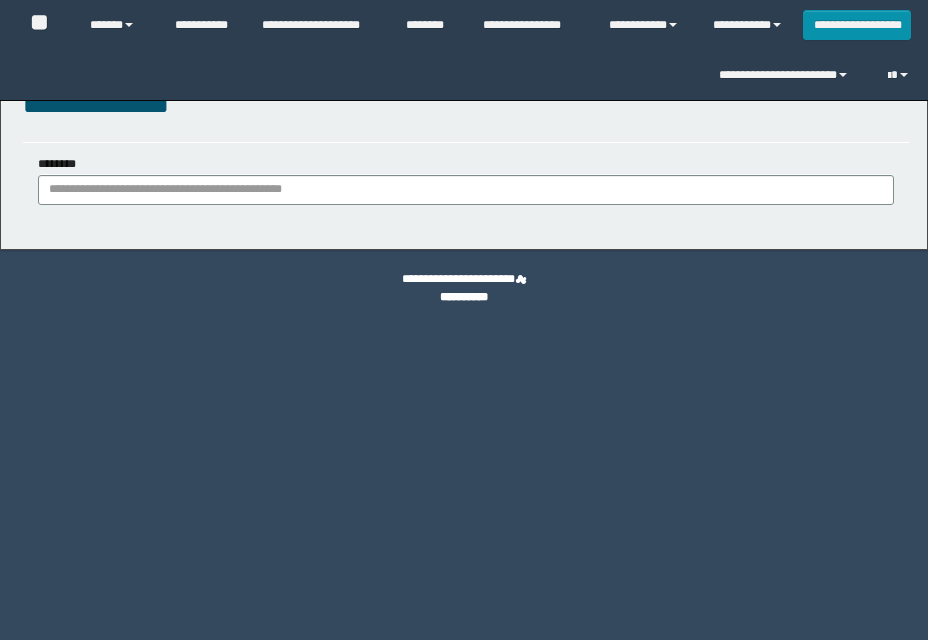 scroll, scrollTop: 0, scrollLeft: 0, axis: both 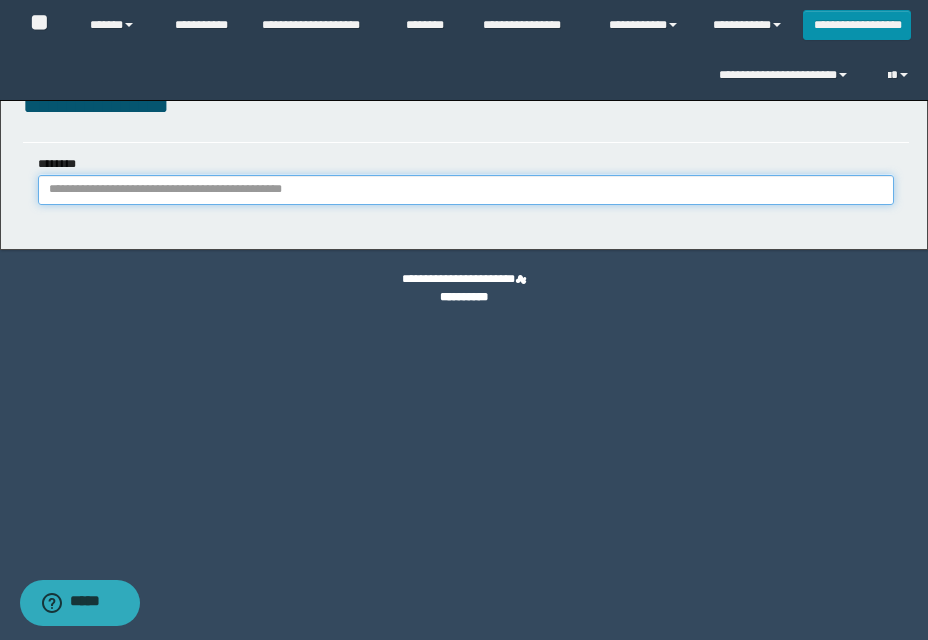 click on "********" at bounding box center (466, 190) 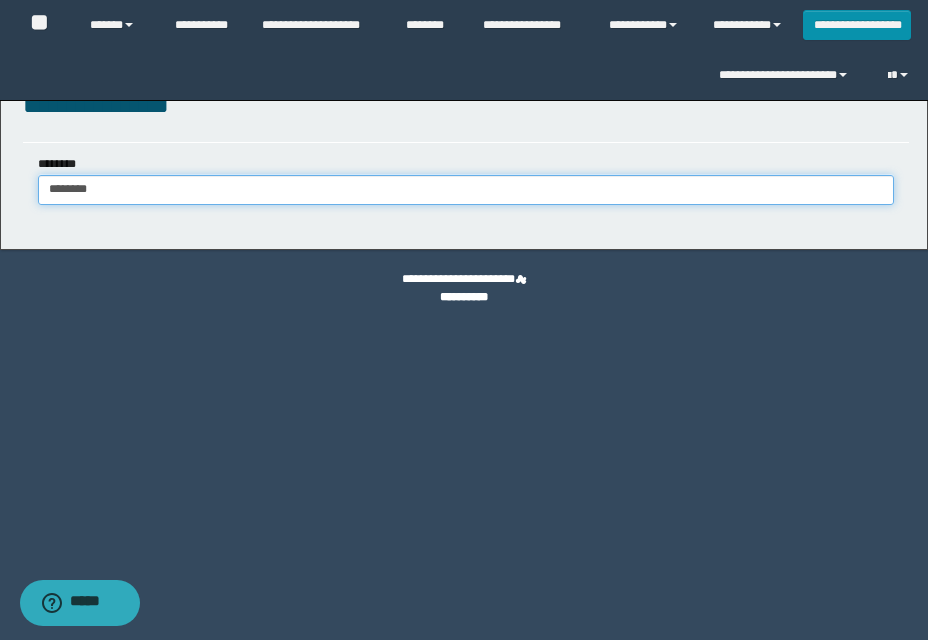 type on "********" 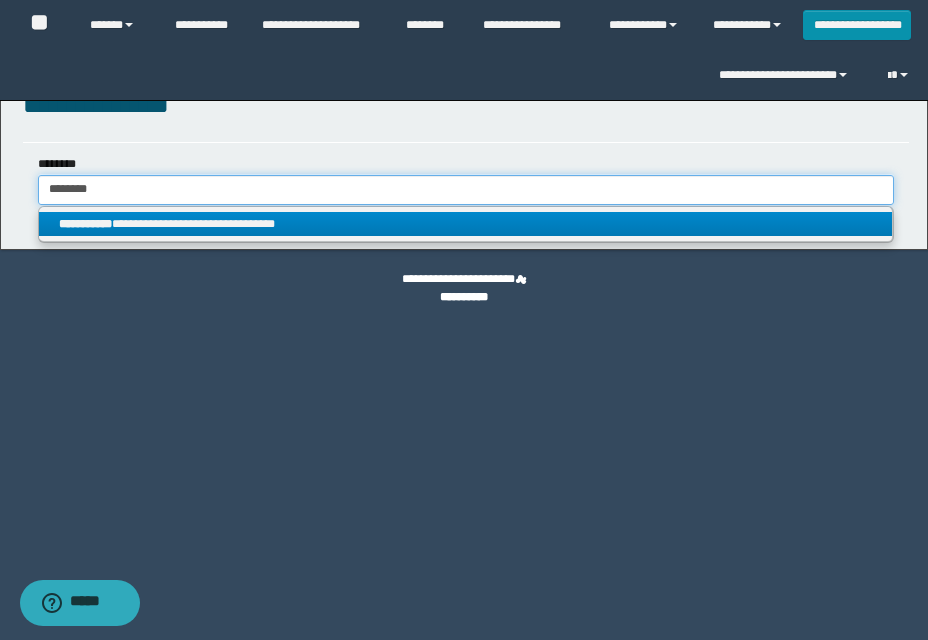 type on "********" 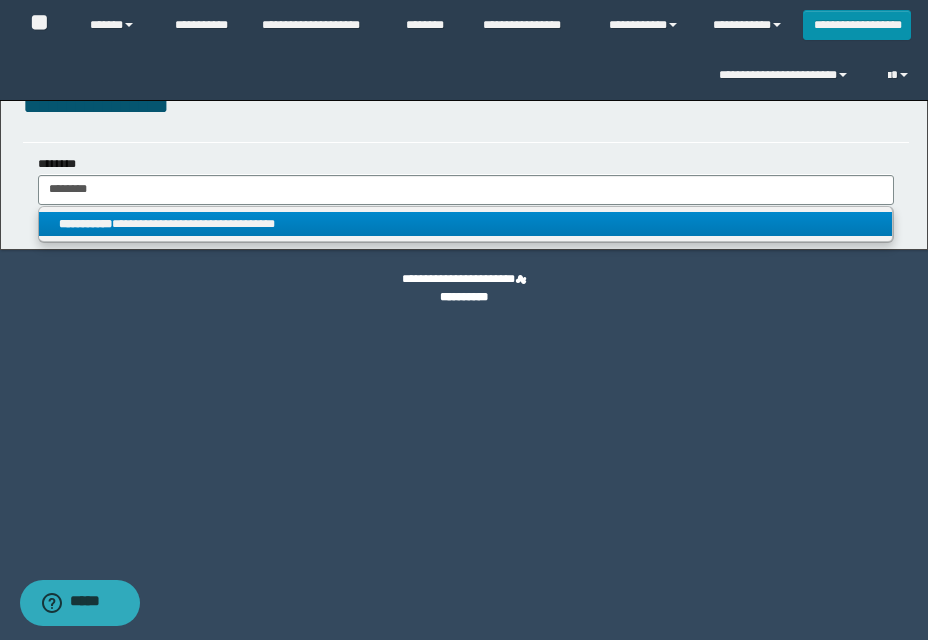 click on "**********" at bounding box center [465, 224] 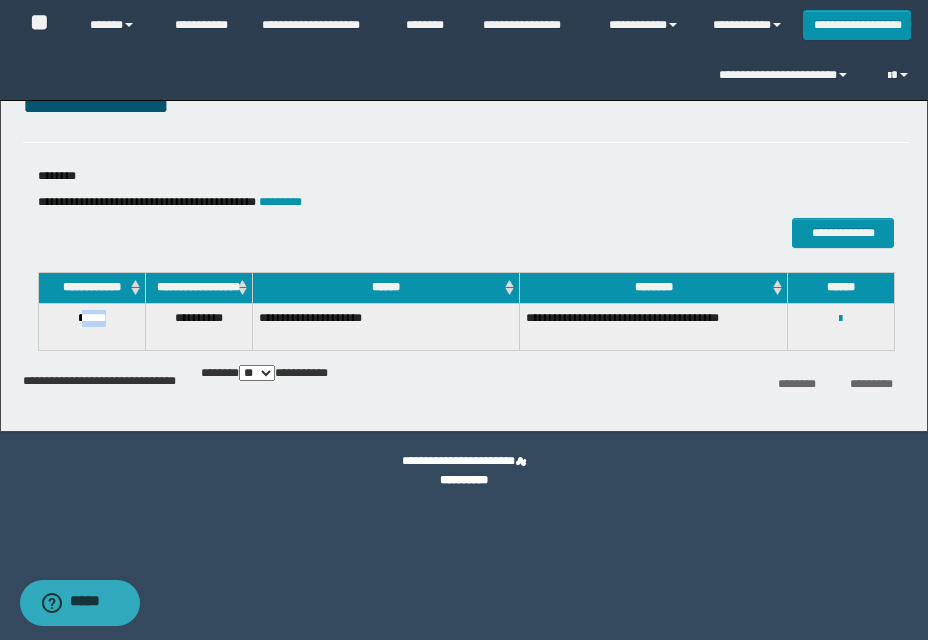 drag, startPoint x: 81, startPoint y: 328, endPoint x: 115, endPoint y: 328, distance: 34 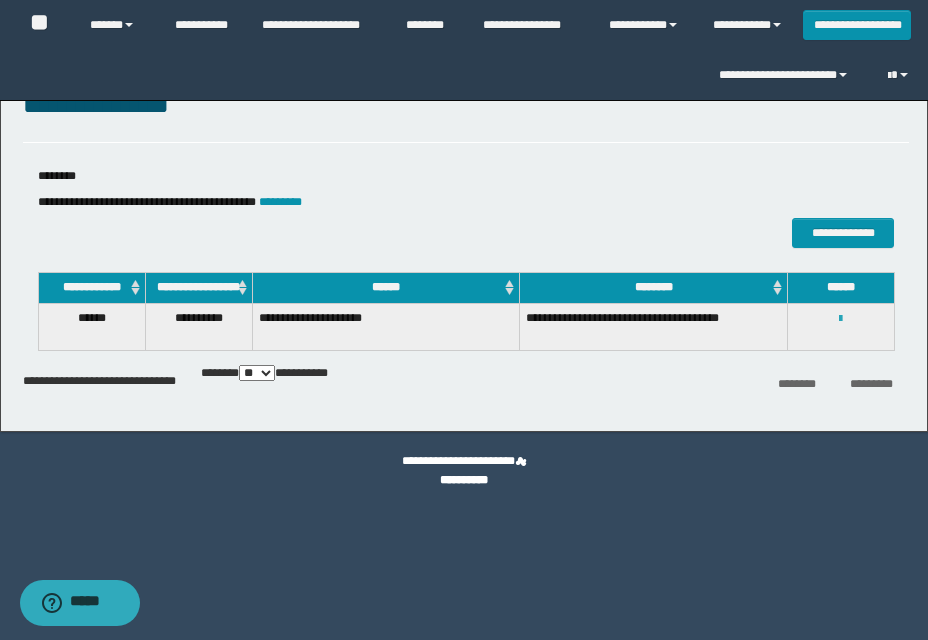 click on "**********" at bounding box center (841, 318) 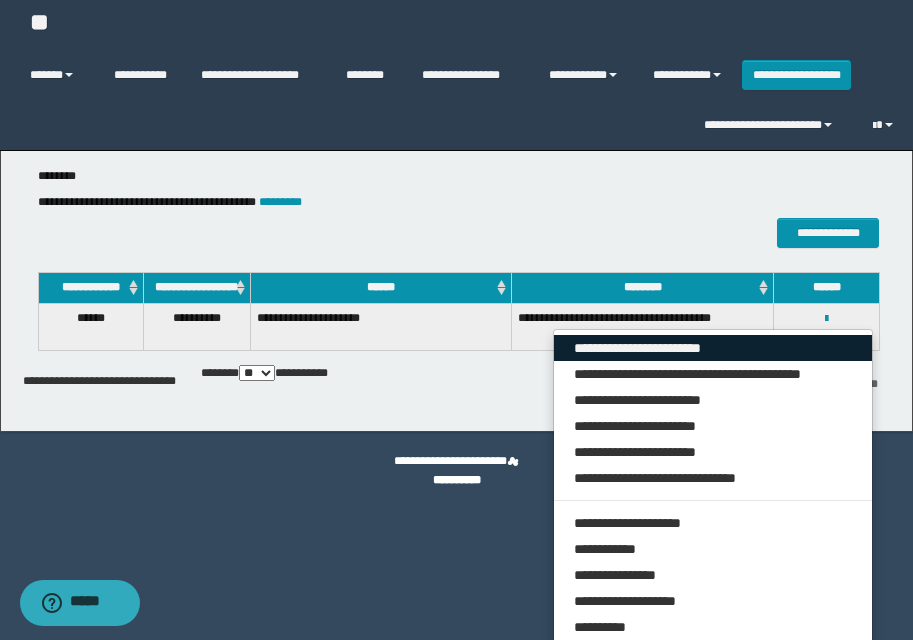 click on "**********" at bounding box center (713, 348) 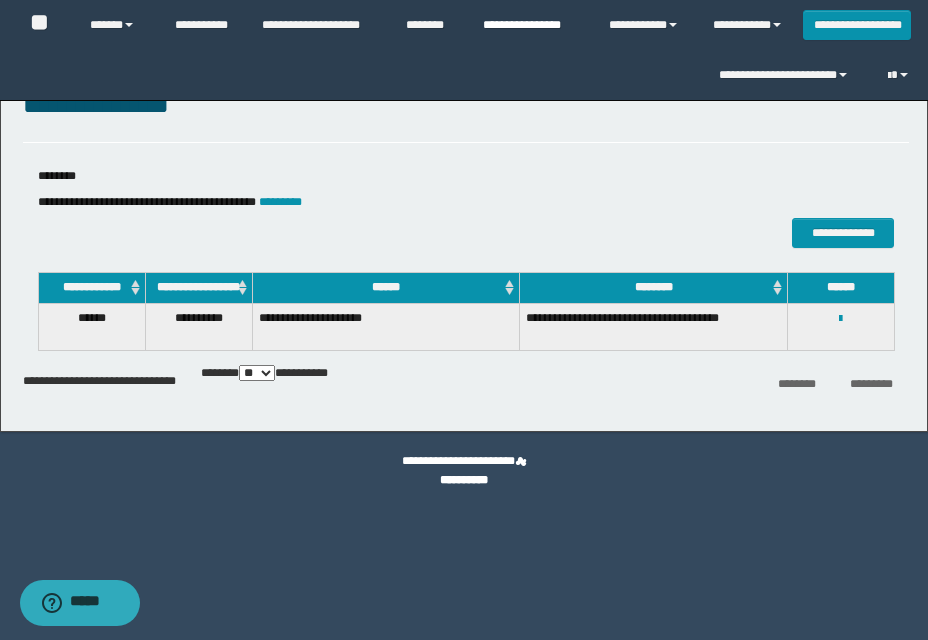 click on "**********" at bounding box center [531, 25] 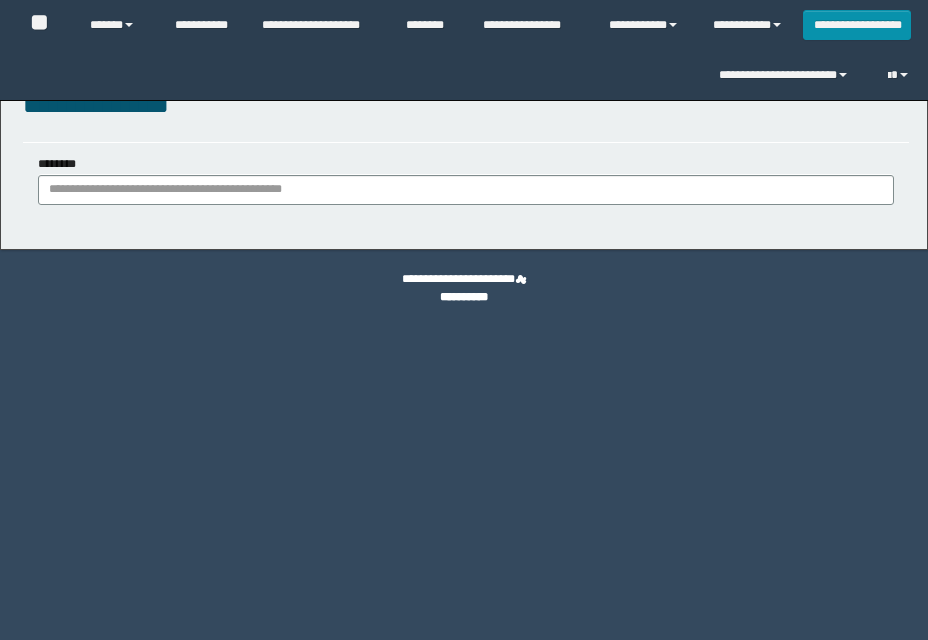scroll, scrollTop: 0, scrollLeft: 0, axis: both 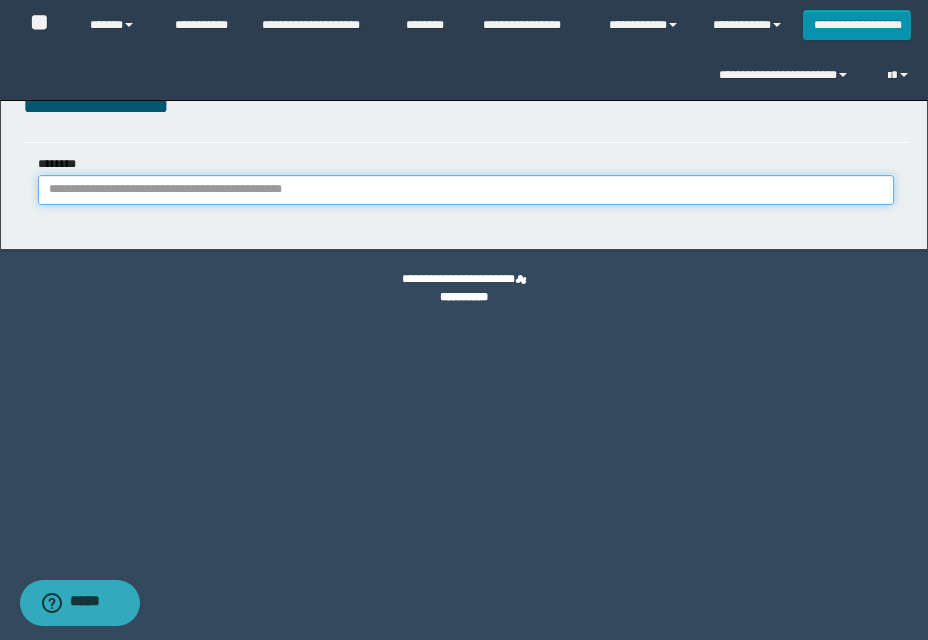 click on "********" at bounding box center (466, 190) 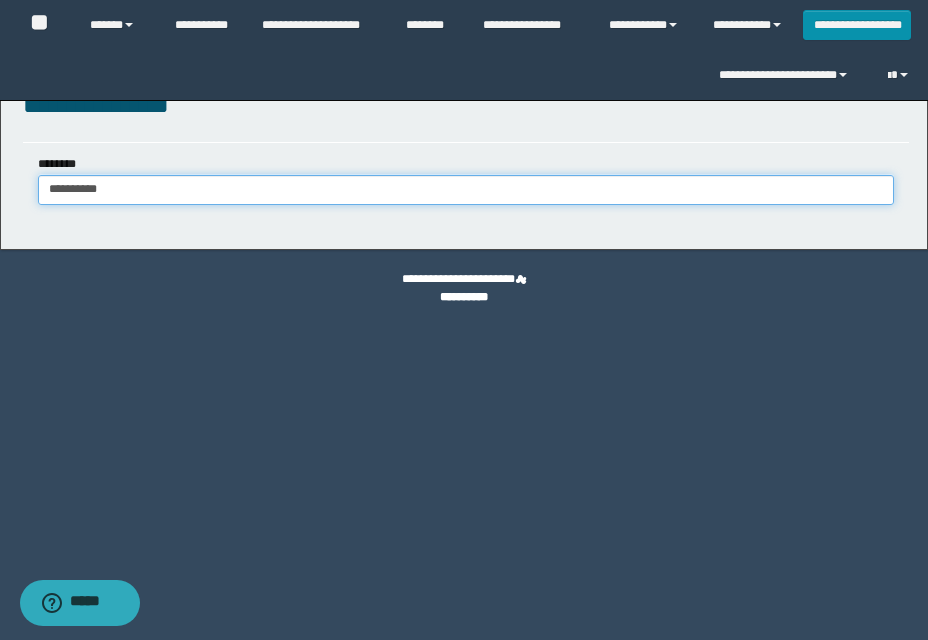 type on "**********" 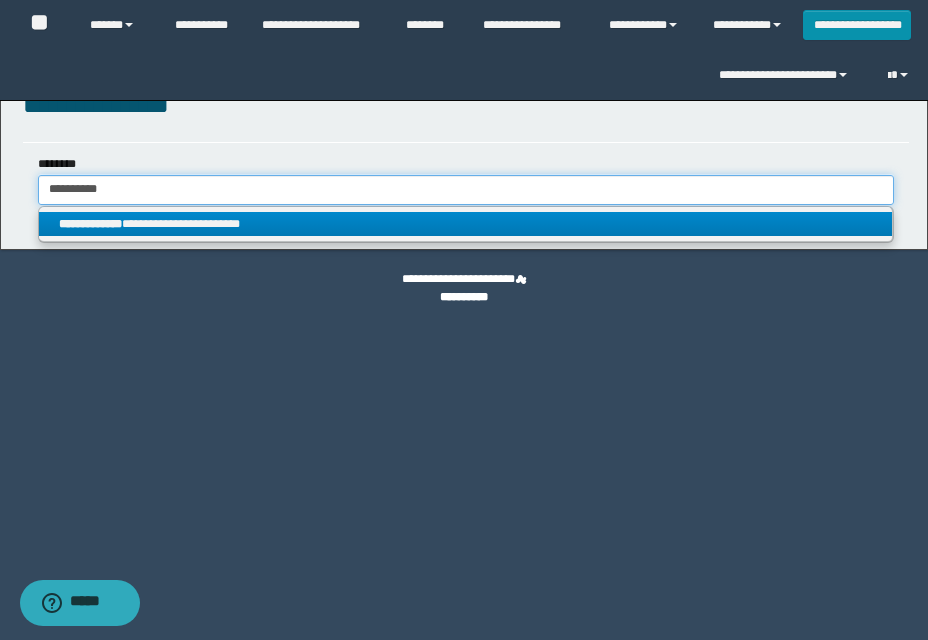 type on "**********" 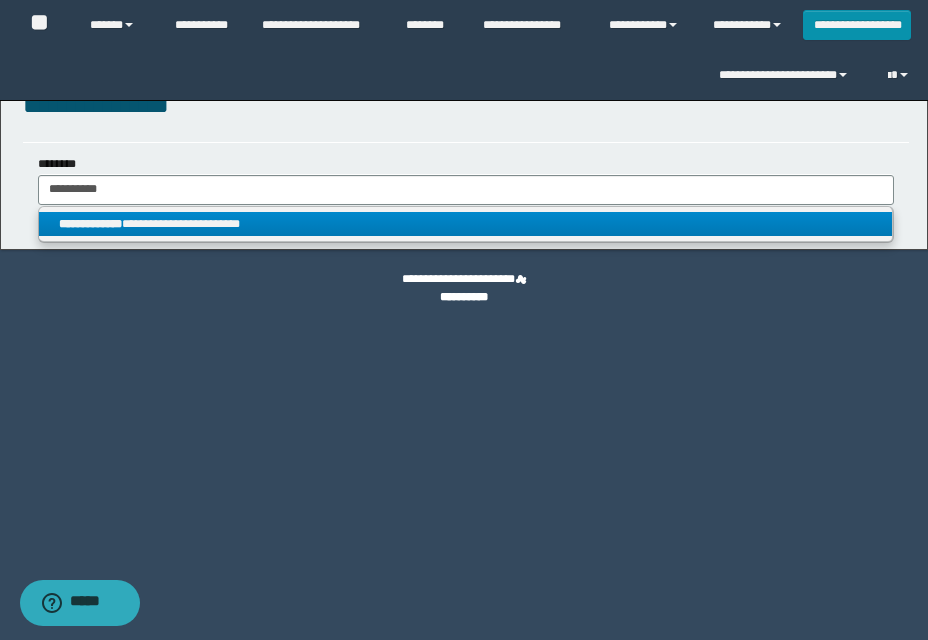 click on "**********" at bounding box center (465, 224) 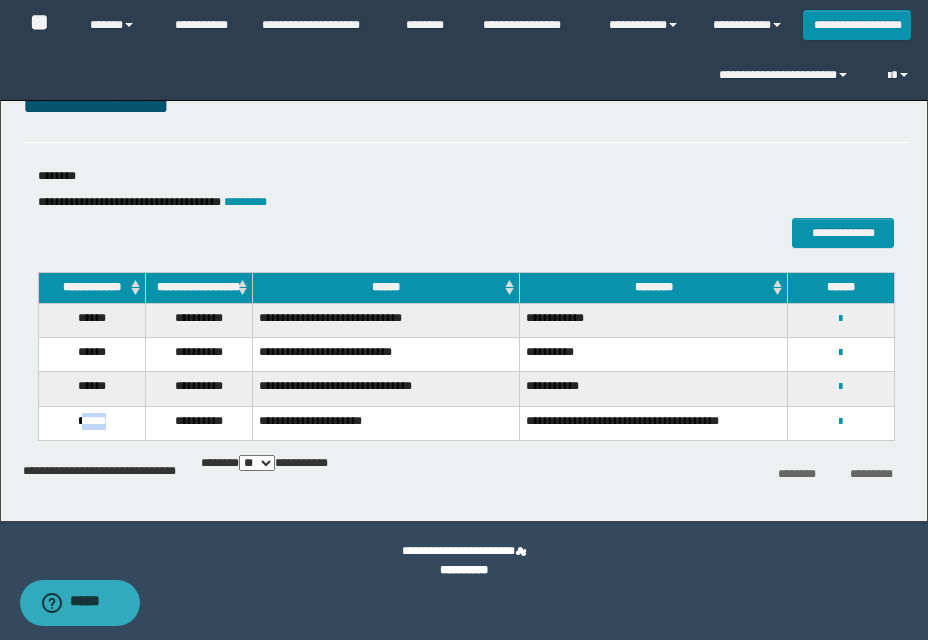 drag, startPoint x: 81, startPoint y: 422, endPoint x: 138, endPoint y: 421, distance: 57.00877 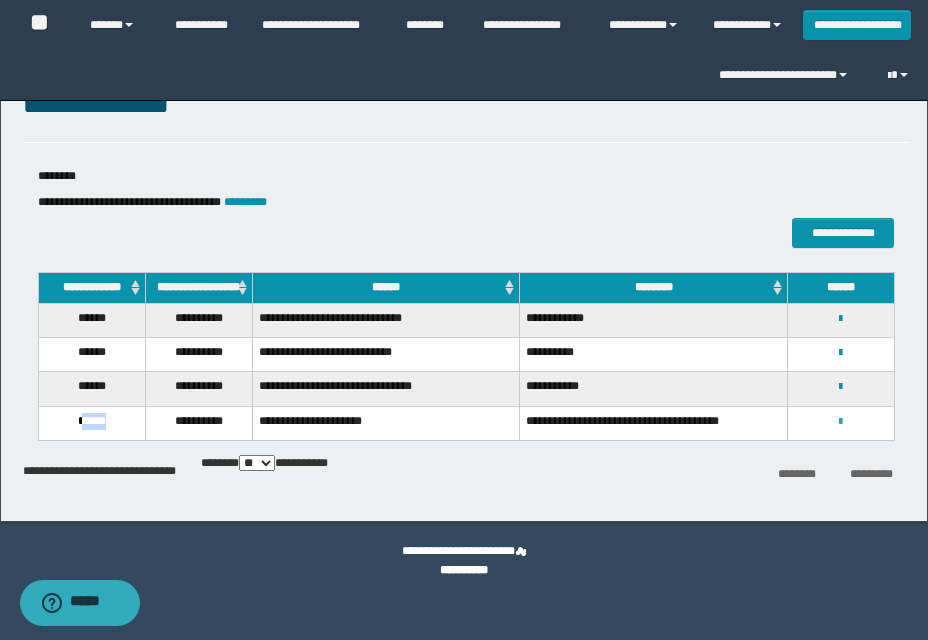 click at bounding box center [840, 422] 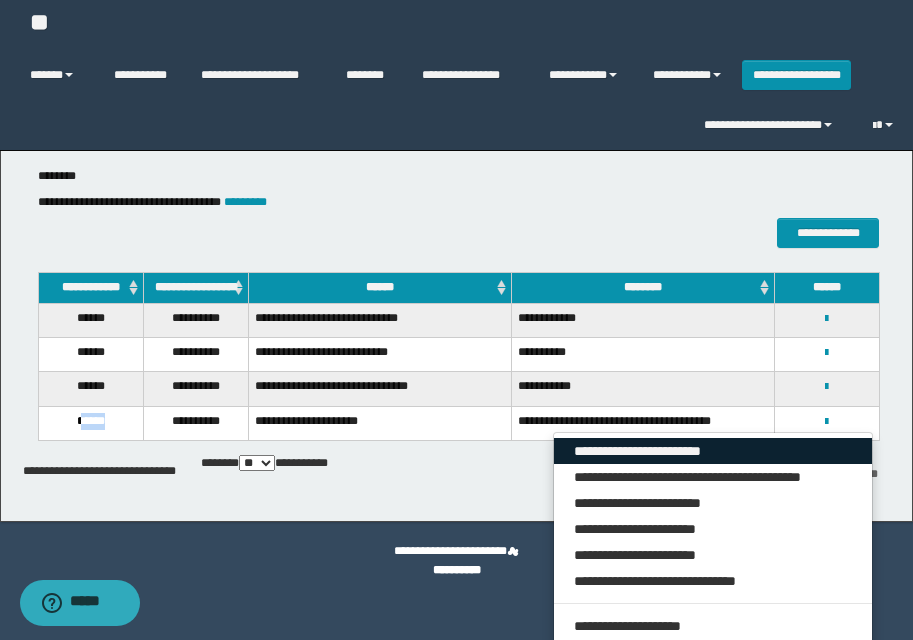 click on "**********" at bounding box center (713, 451) 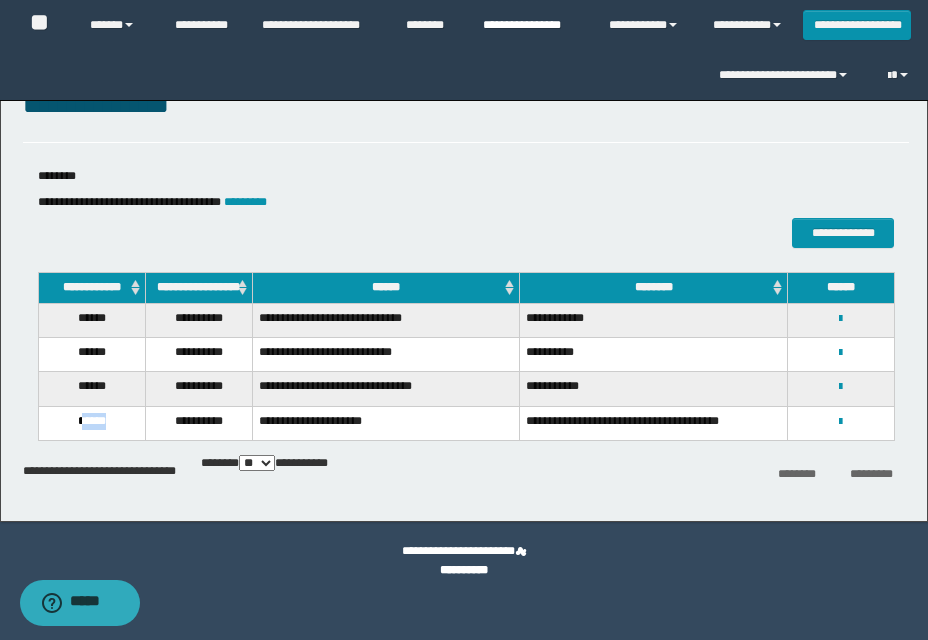 click on "**********" at bounding box center [531, 25] 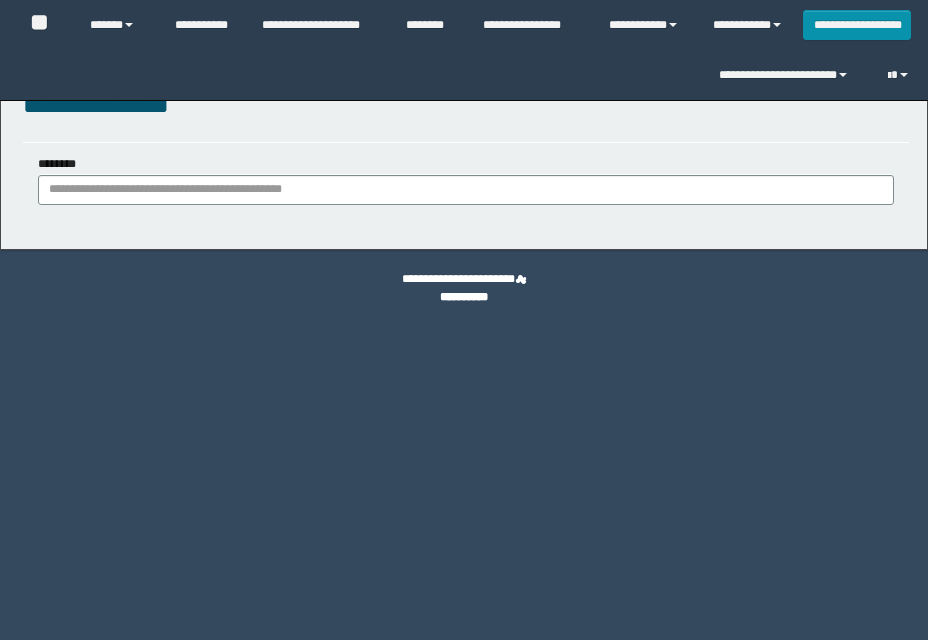 scroll, scrollTop: 0, scrollLeft: 0, axis: both 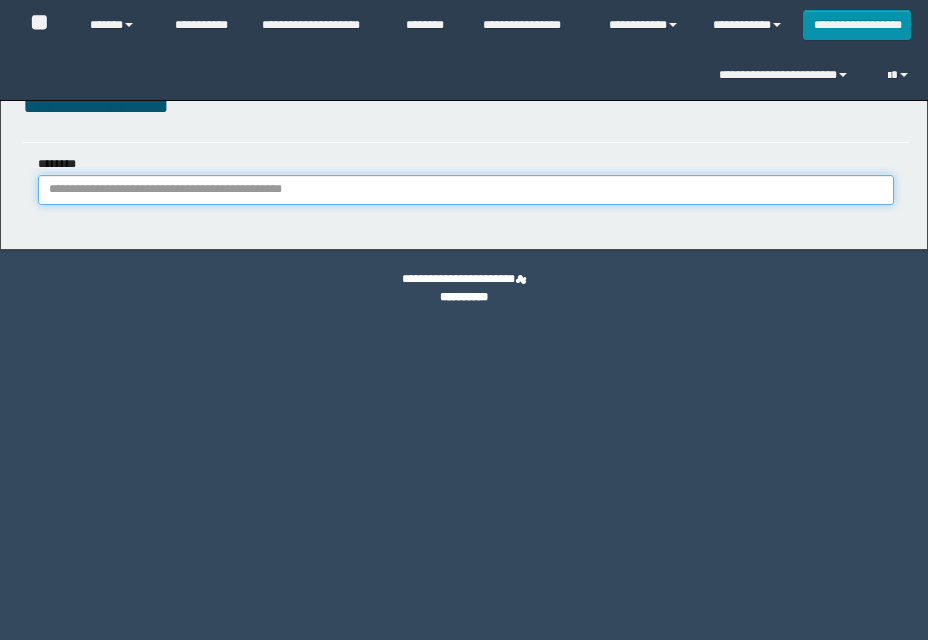 click on "********" at bounding box center [466, 190] 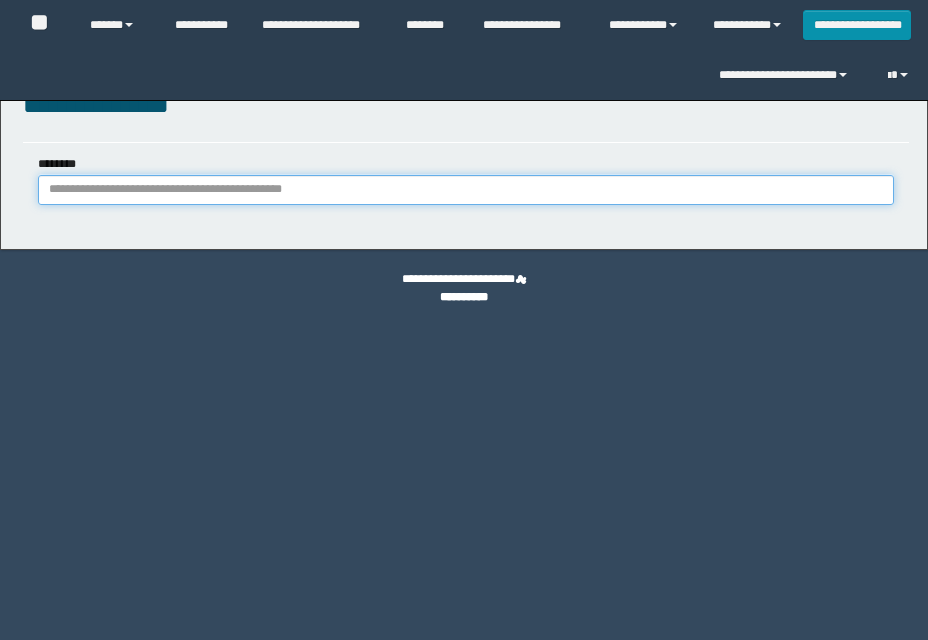 scroll, scrollTop: 0, scrollLeft: 0, axis: both 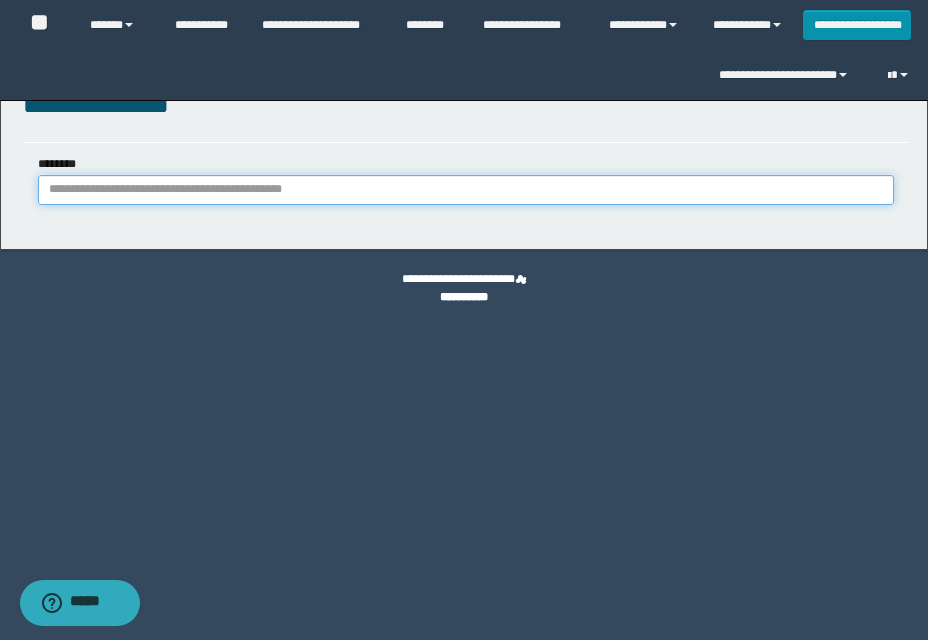 paste on "**********" 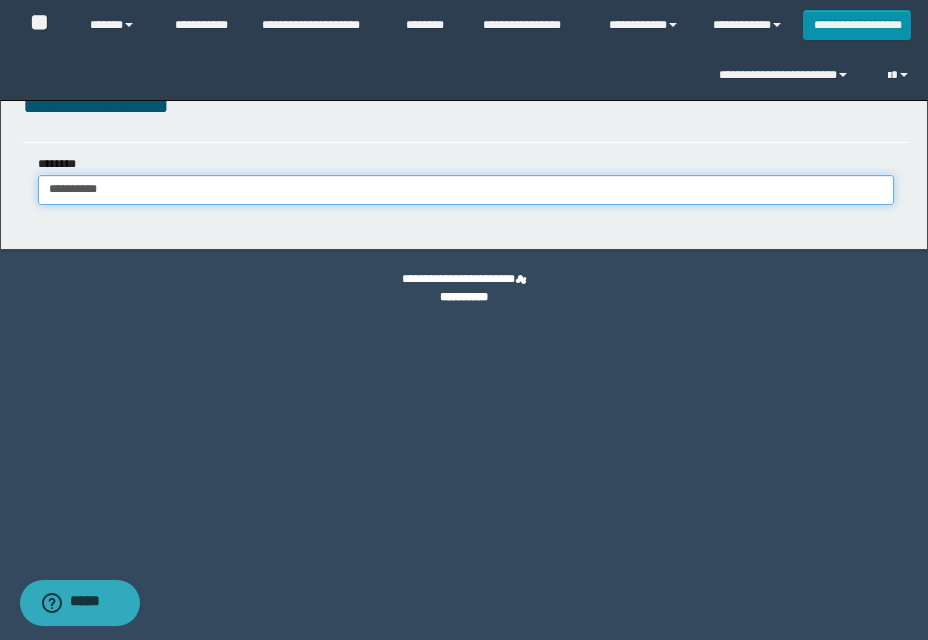 type on "**********" 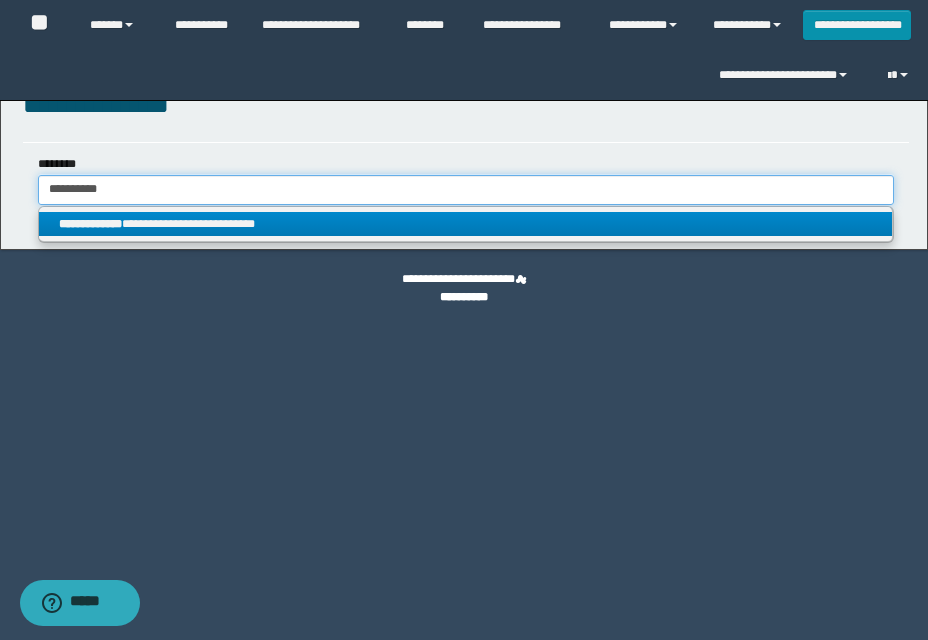 type on "**********" 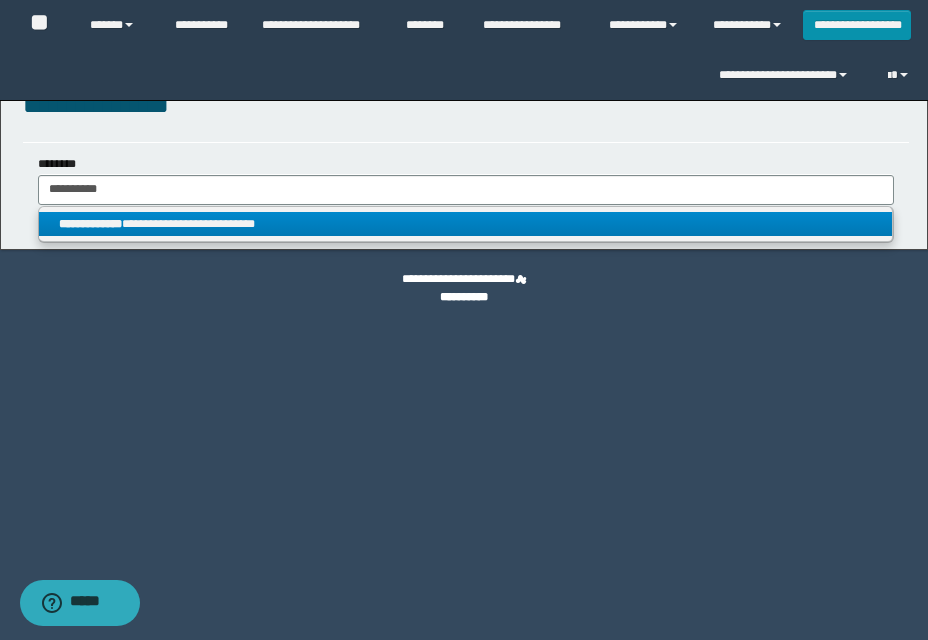 click on "**********" at bounding box center [465, 224] 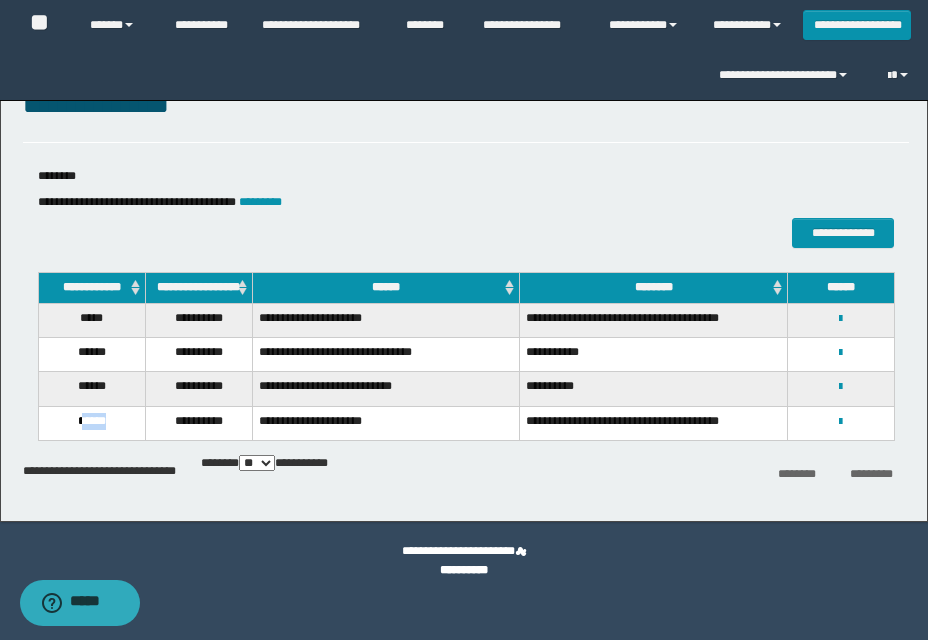 drag, startPoint x: 78, startPoint y: 419, endPoint x: 129, endPoint y: 429, distance: 51.971146 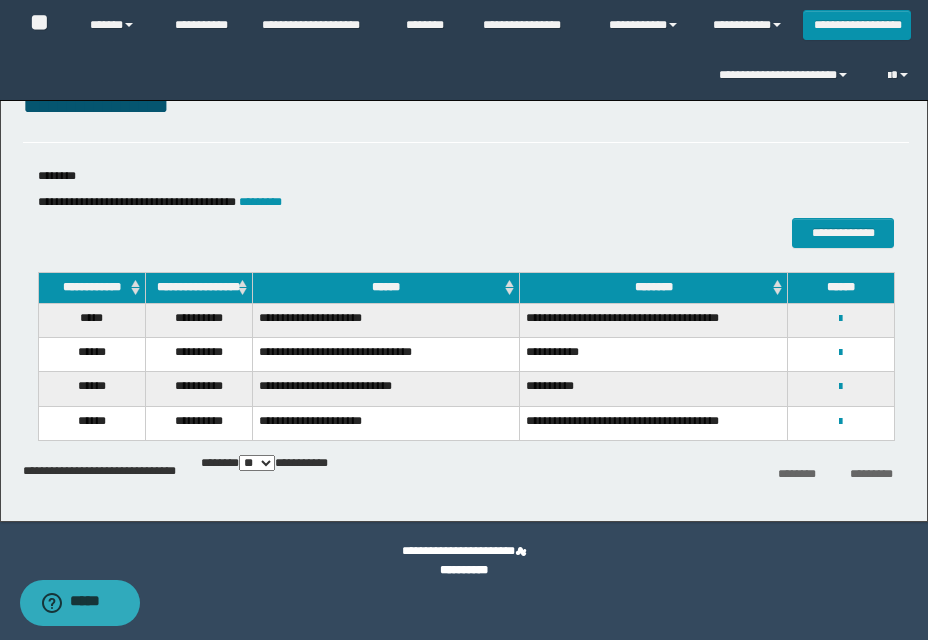 click on "**********" at bounding box center [841, 421] 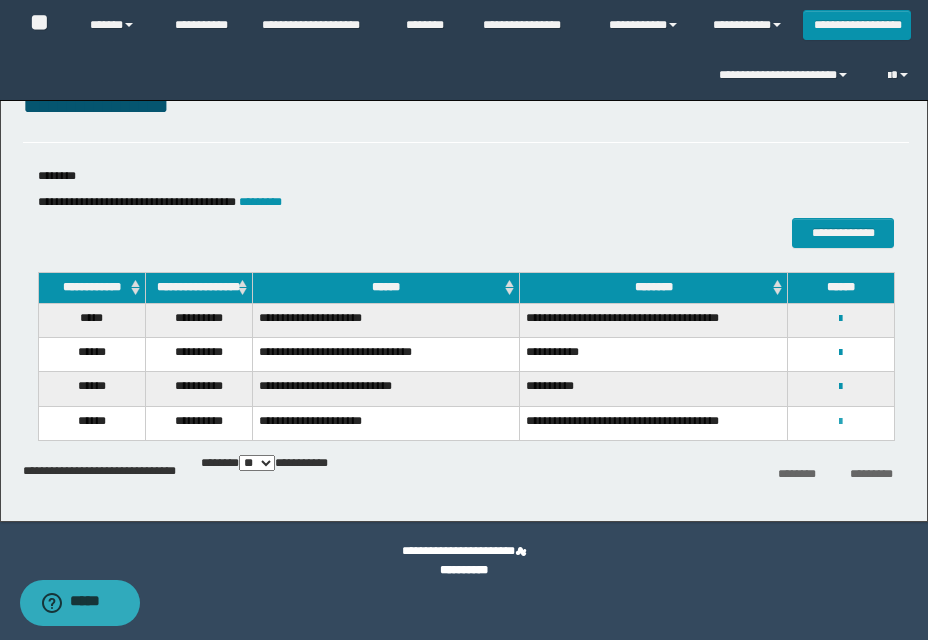 click at bounding box center [840, 422] 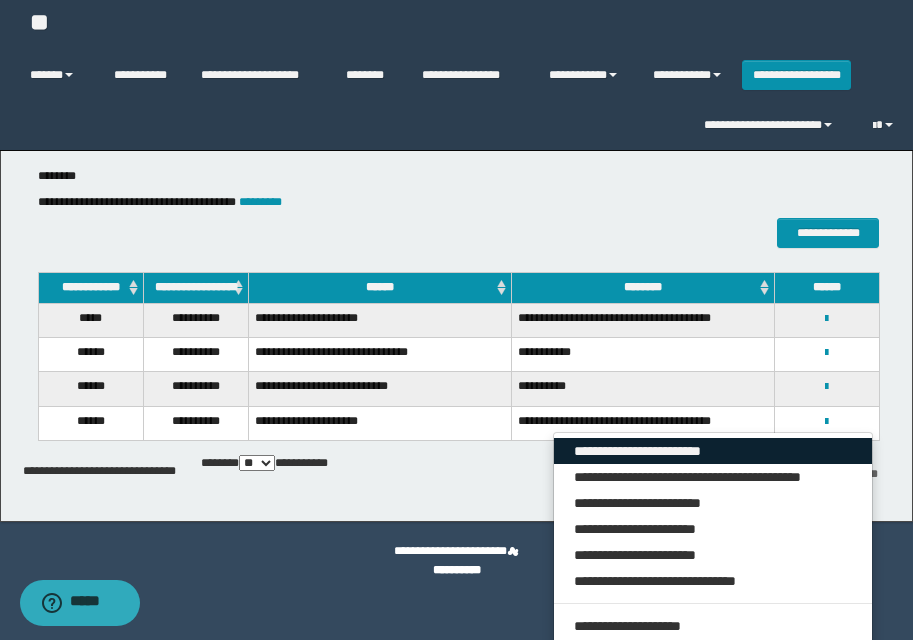 click on "**********" at bounding box center (713, 451) 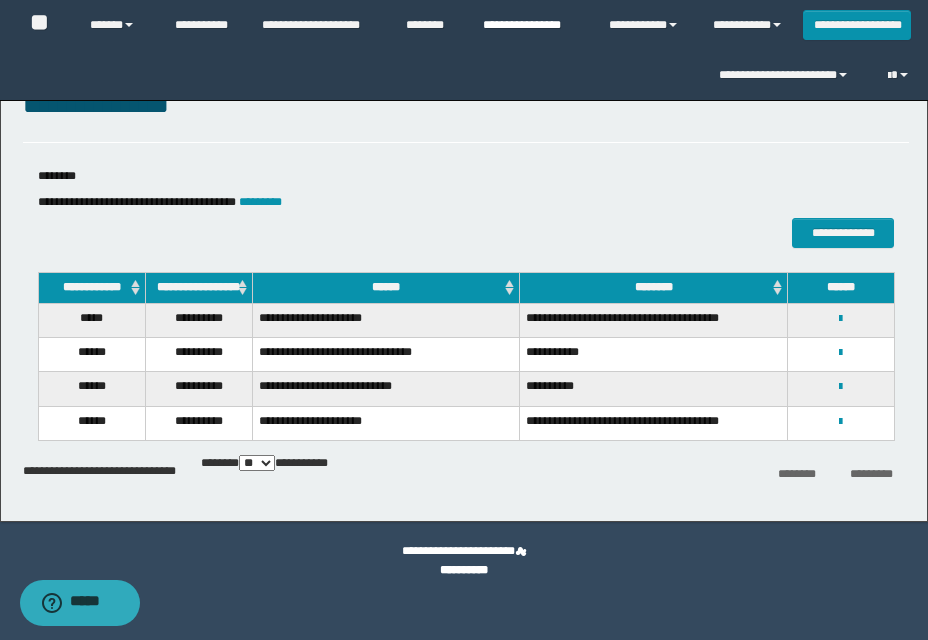 click on "**********" at bounding box center [531, 25] 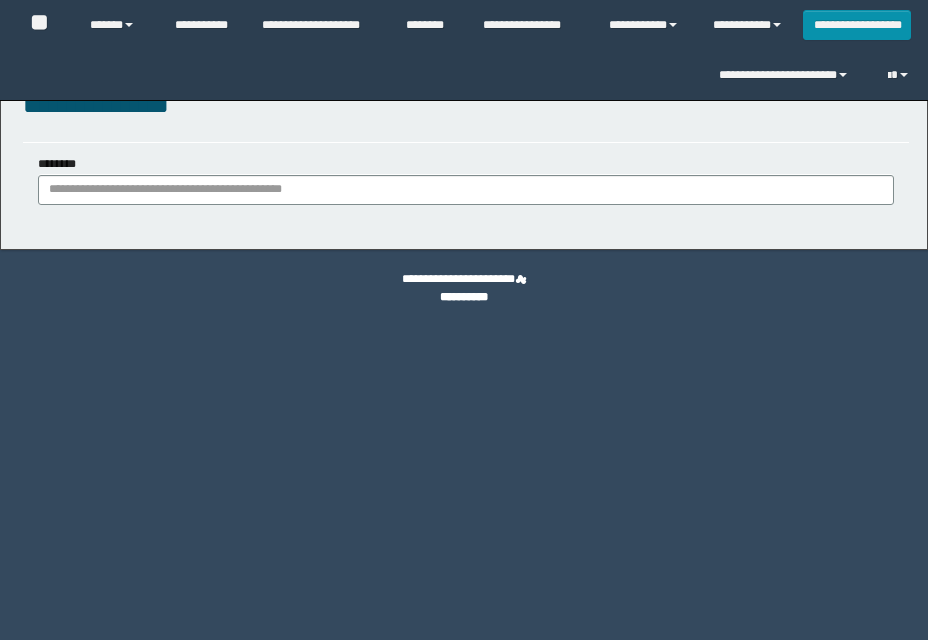 scroll, scrollTop: 0, scrollLeft: 0, axis: both 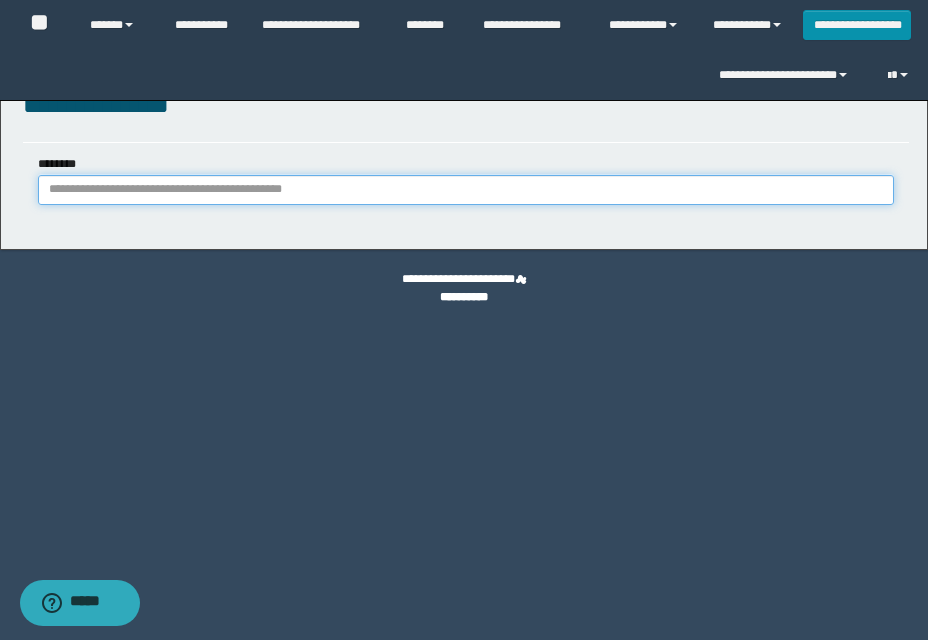 click on "********" at bounding box center (466, 190) 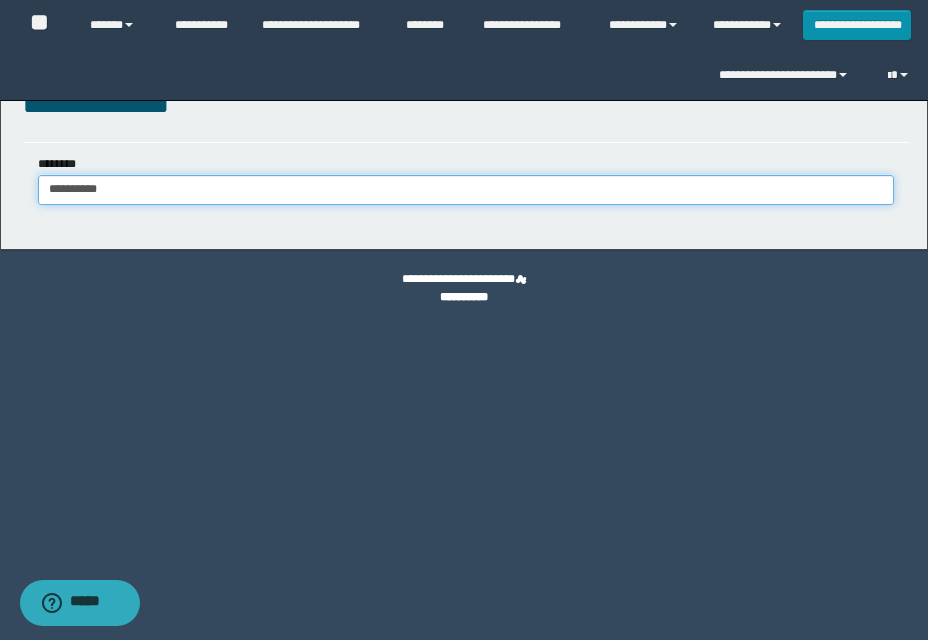 type on "**********" 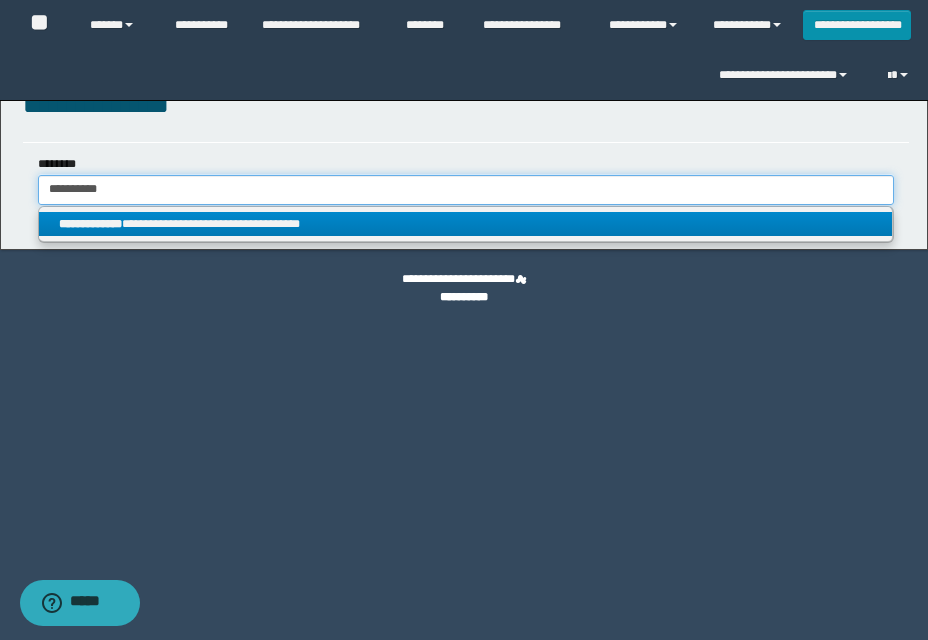 type on "**********" 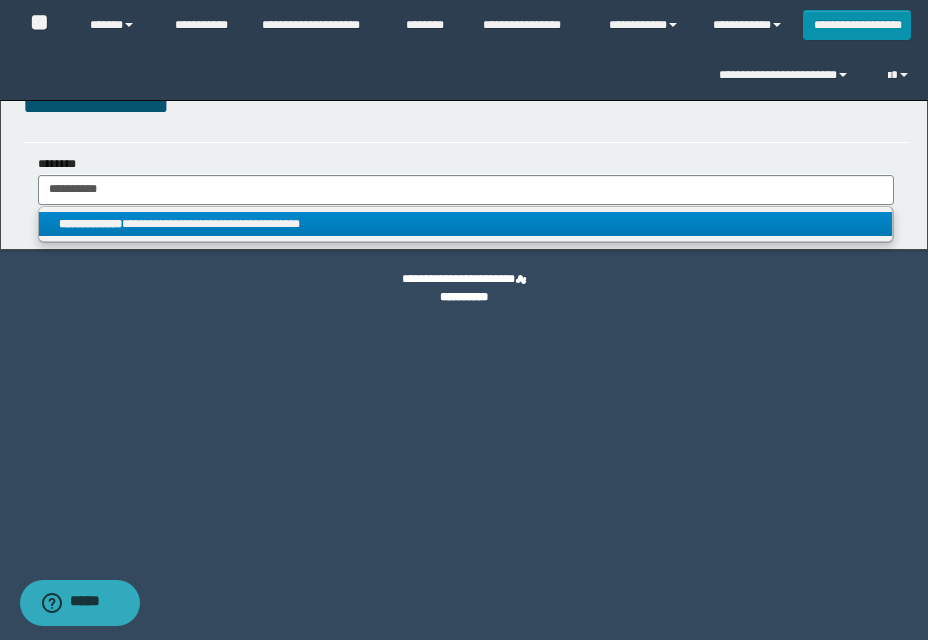 click on "**********" at bounding box center [465, 224] 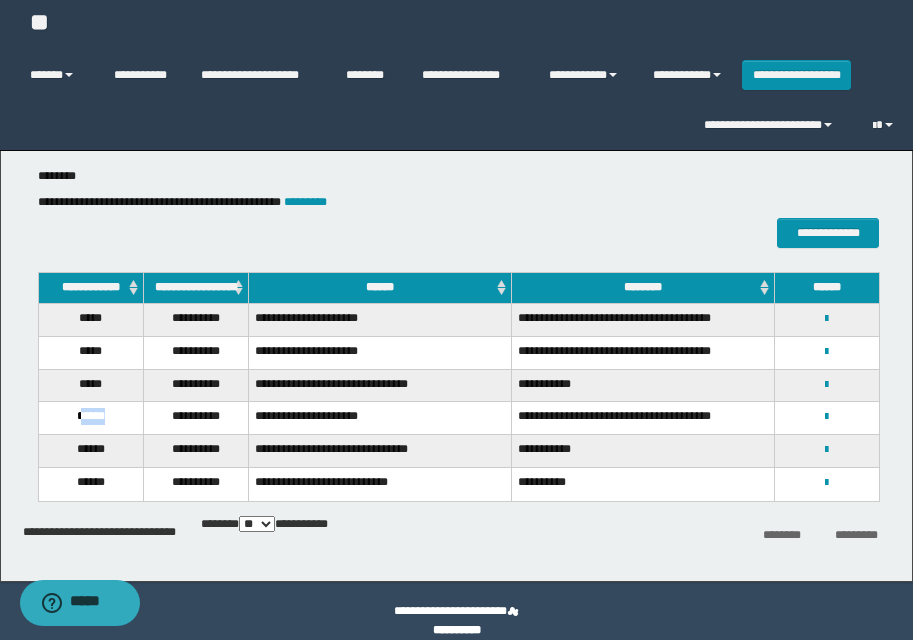 drag, startPoint x: 78, startPoint y: 425, endPoint x: 118, endPoint y: 425, distance: 40 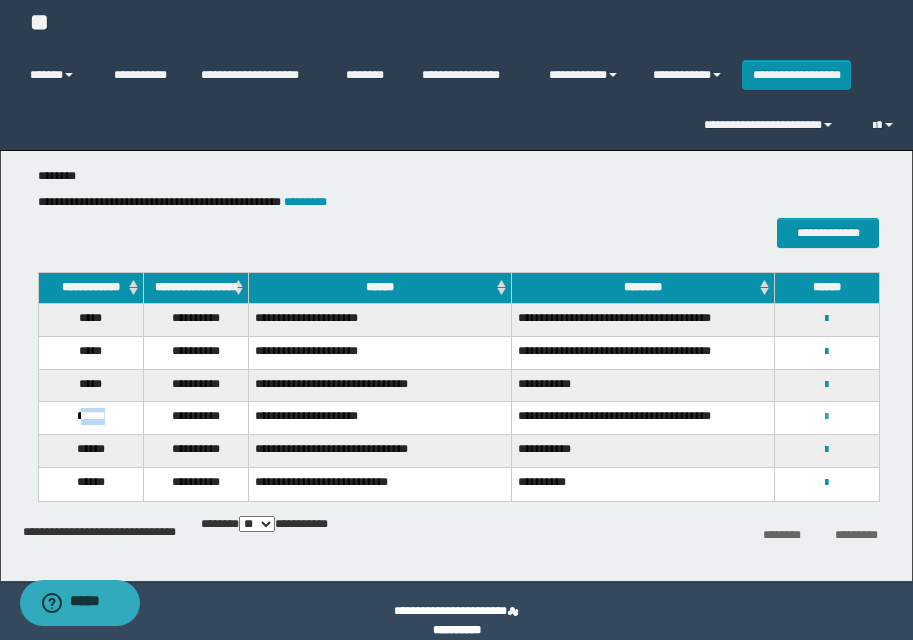 click at bounding box center (826, 417) 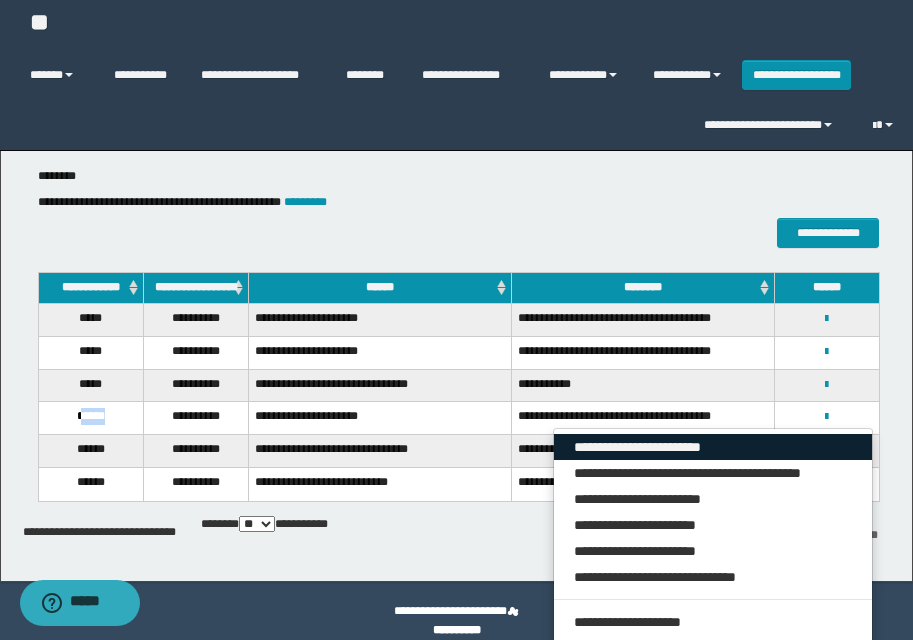 click on "**********" at bounding box center (713, 447) 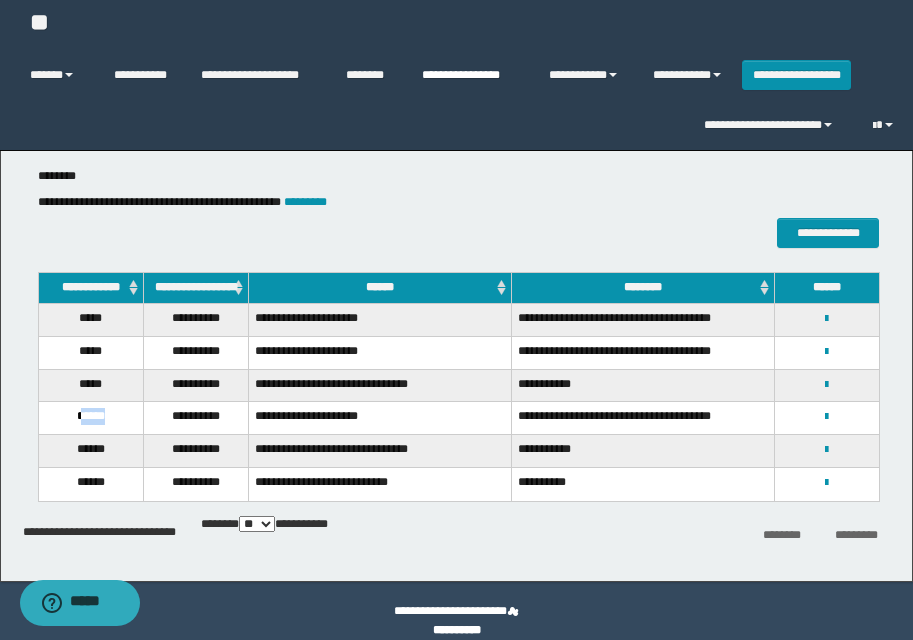 click on "**********" at bounding box center [470, 75] 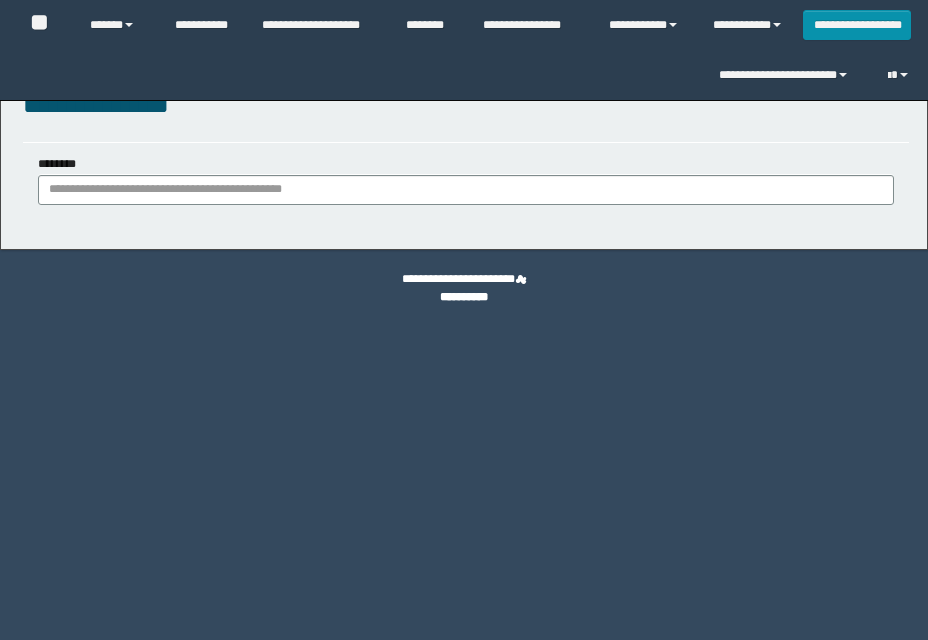 scroll, scrollTop: 0, scrollLeft: 0, axis: both 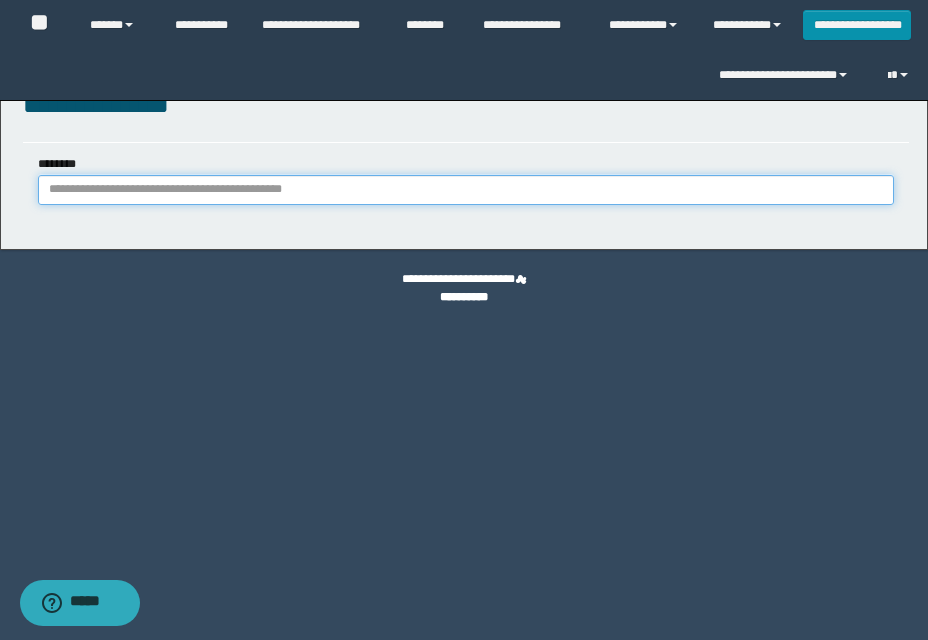 click on "********" at bounding box center [466, 190] 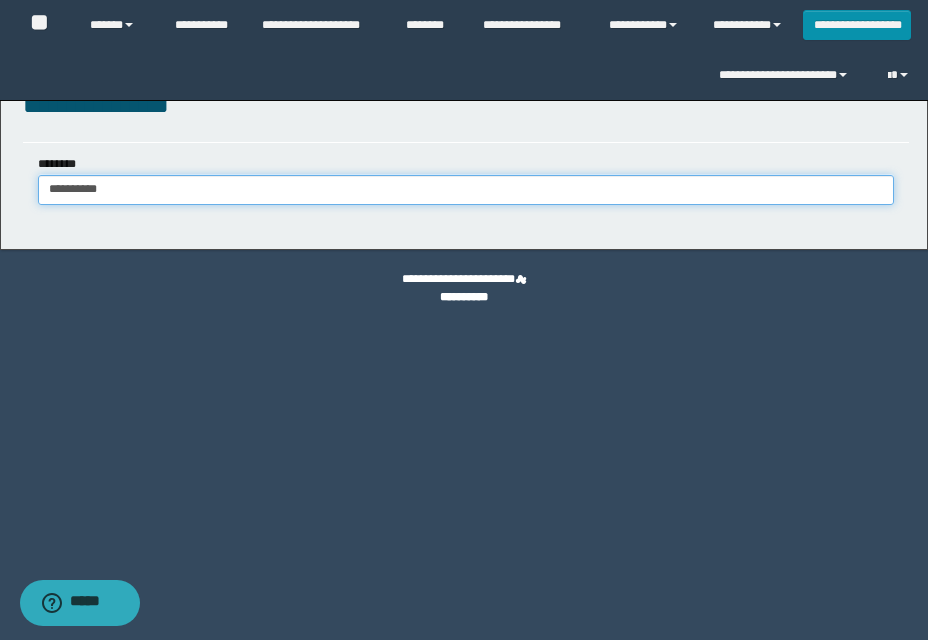 type on "**********" 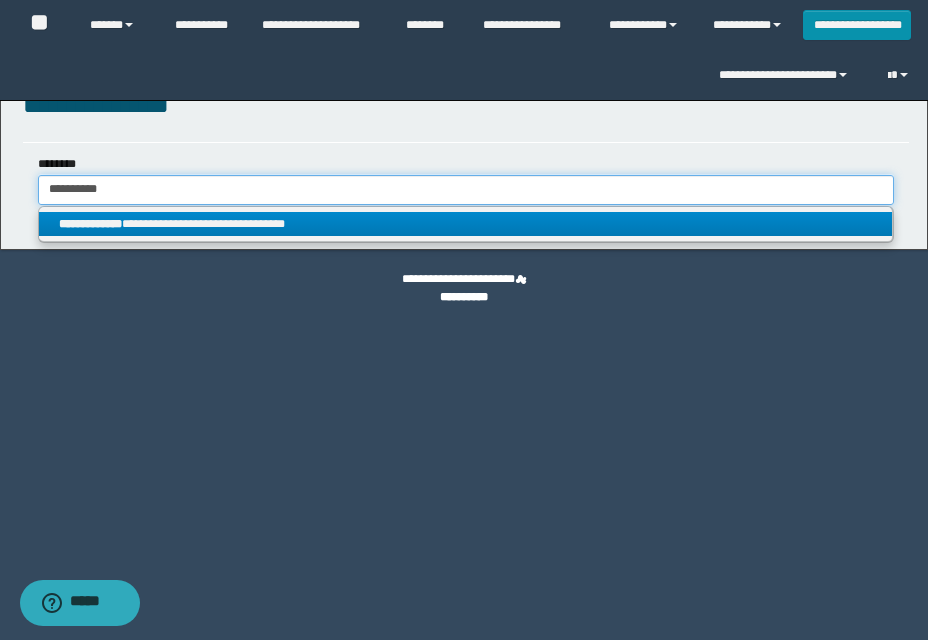 type on "**********" 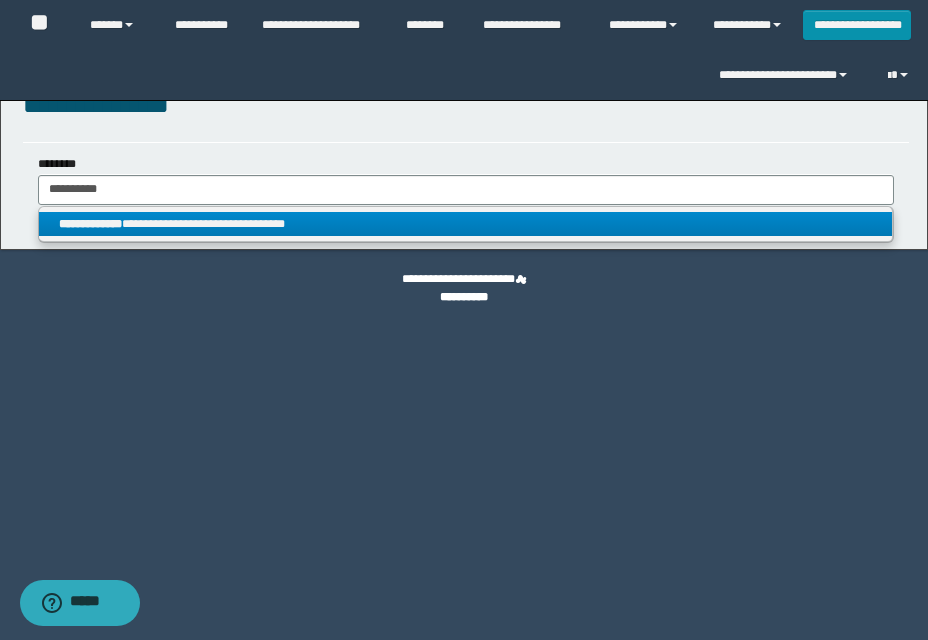 click on "**********" at bounding box center [465, 224] 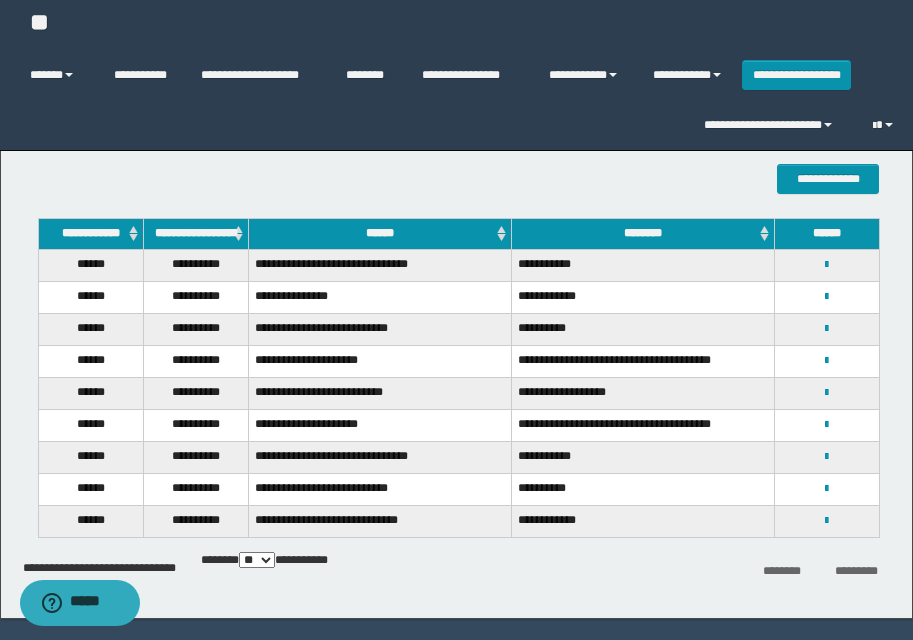 scroll, scrollTop: 100, scrollLeft: 0, axis: vertical 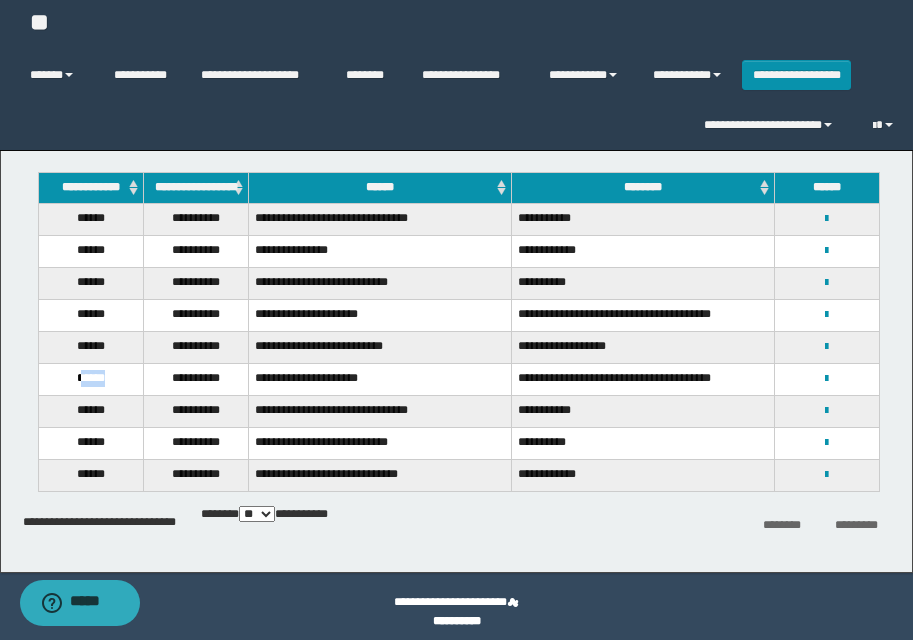 drag, startPoint x: 79, startPoint y: 381, endPoint x: 134, endPoint y: 375, distance: 55.326305 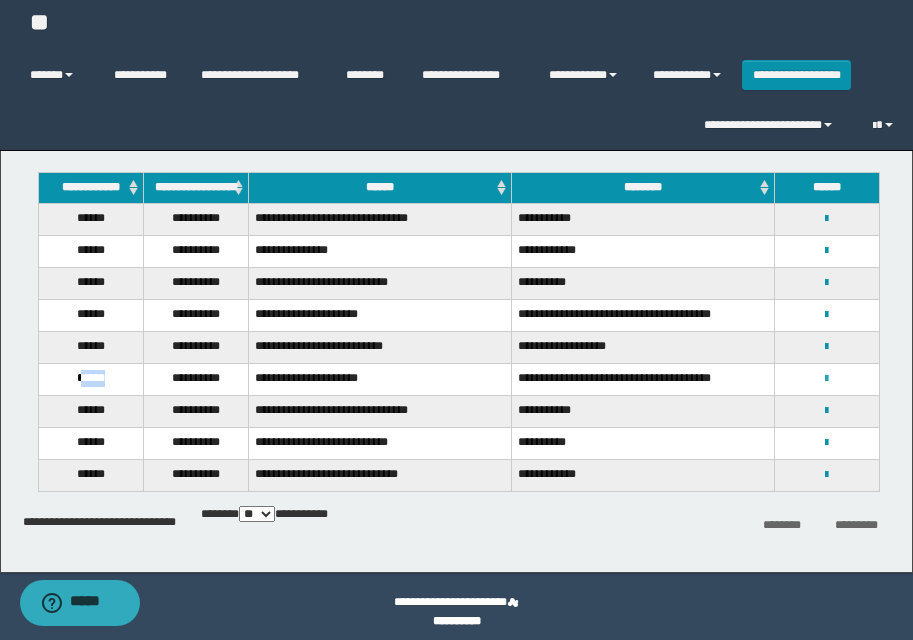 click at bounding box center [826, 379] 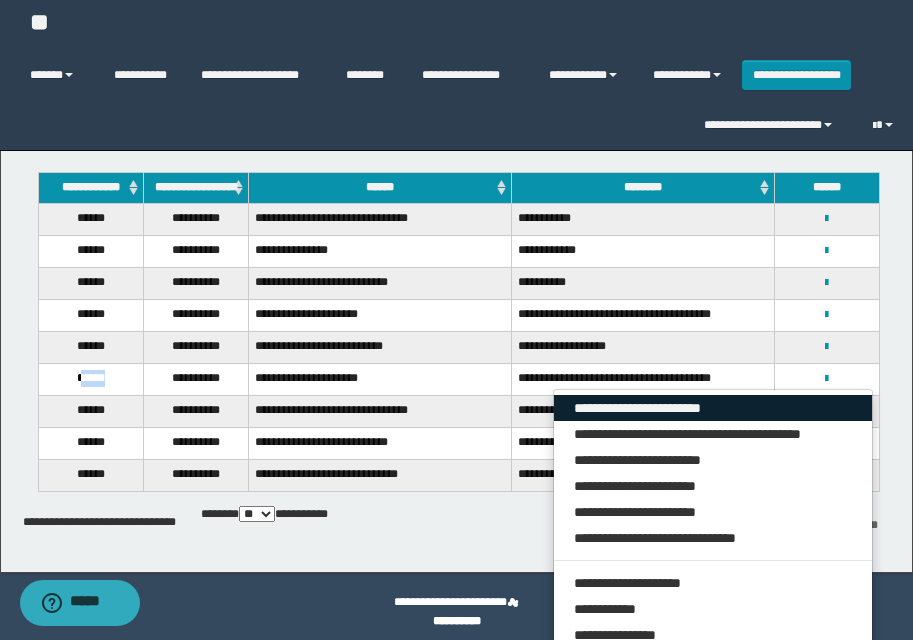 click on "**********" at bounding box center (713, 408) 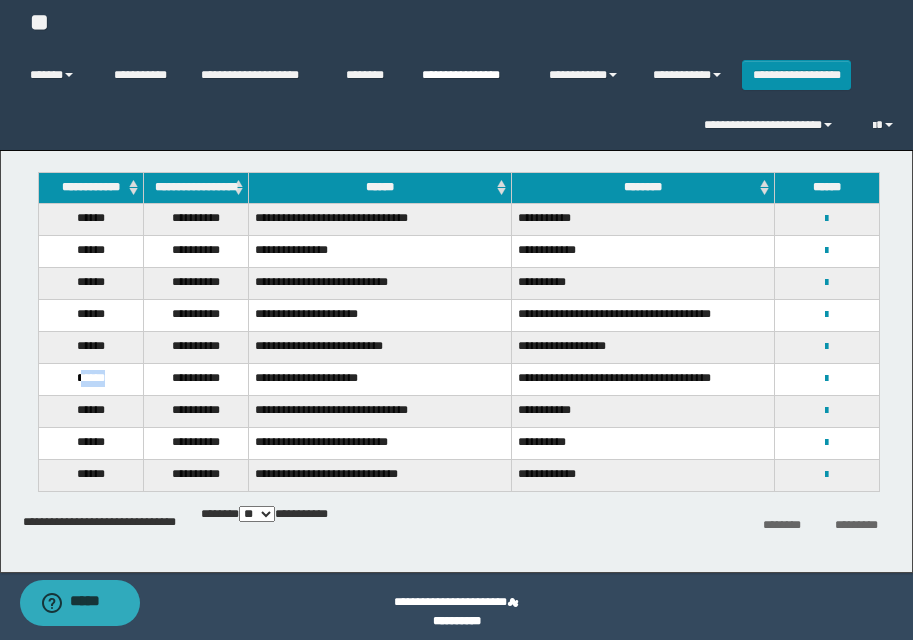 click on "**********" at bounding box center (470, 75) 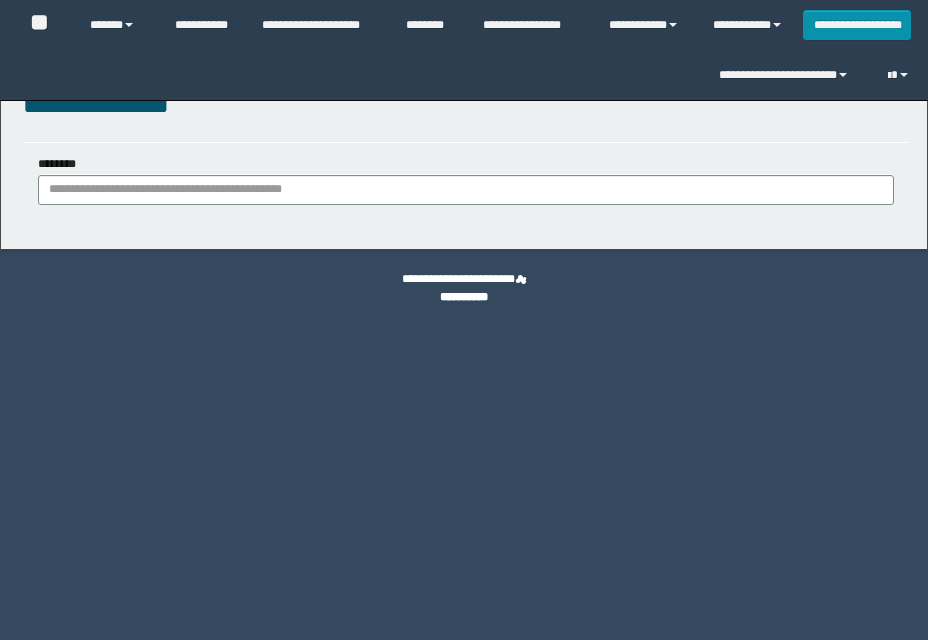 scroll, scrollTop: 0, scrollLeft: 0, axis: both 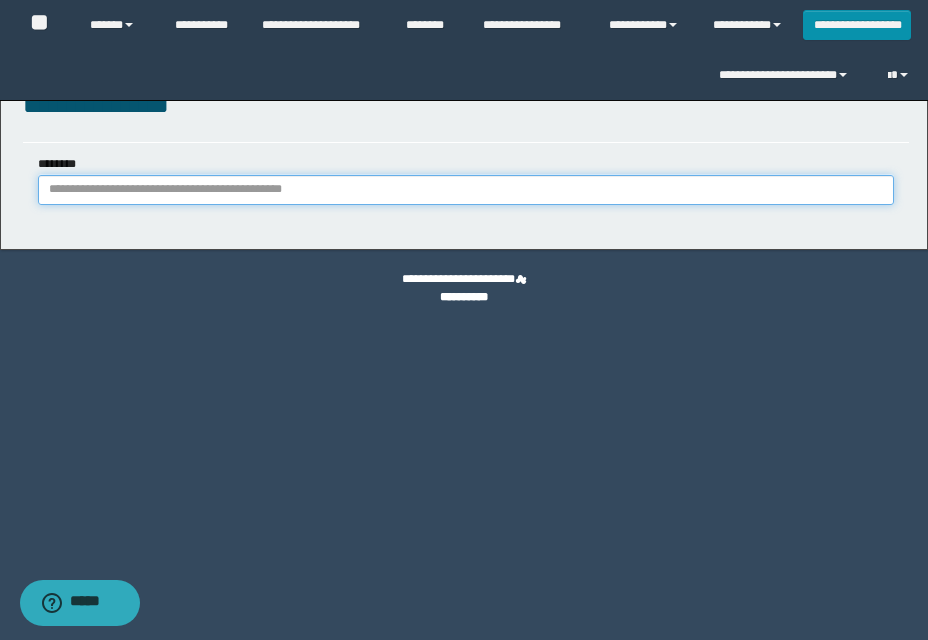 click on "********" at bounding box center (466, 190) 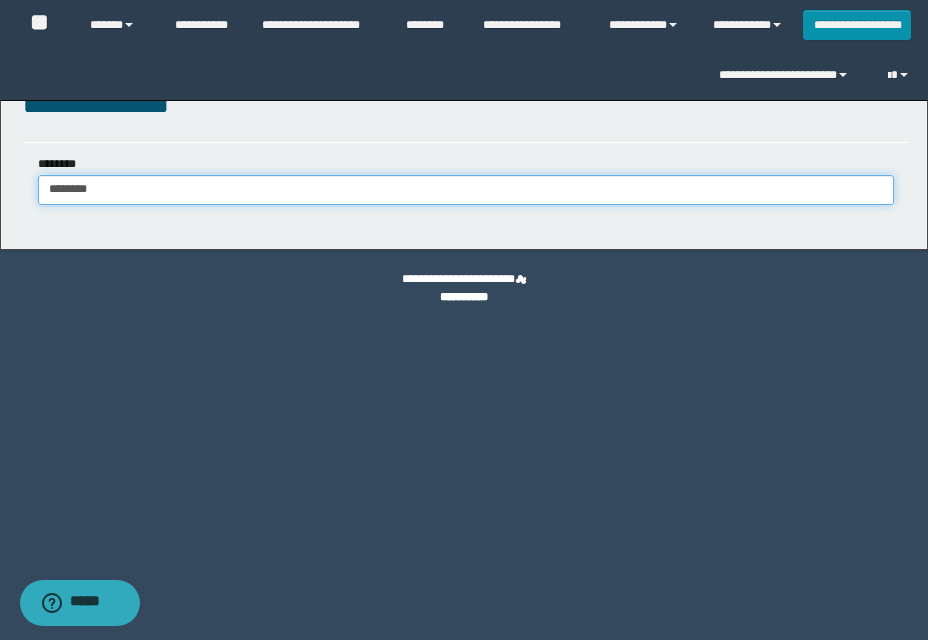 type on "********" 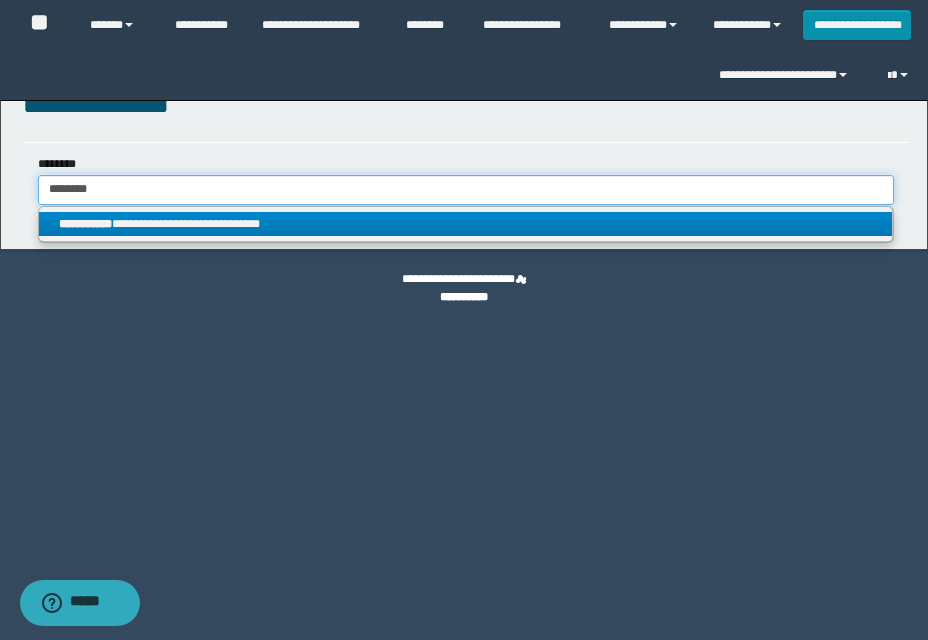 type on "********" 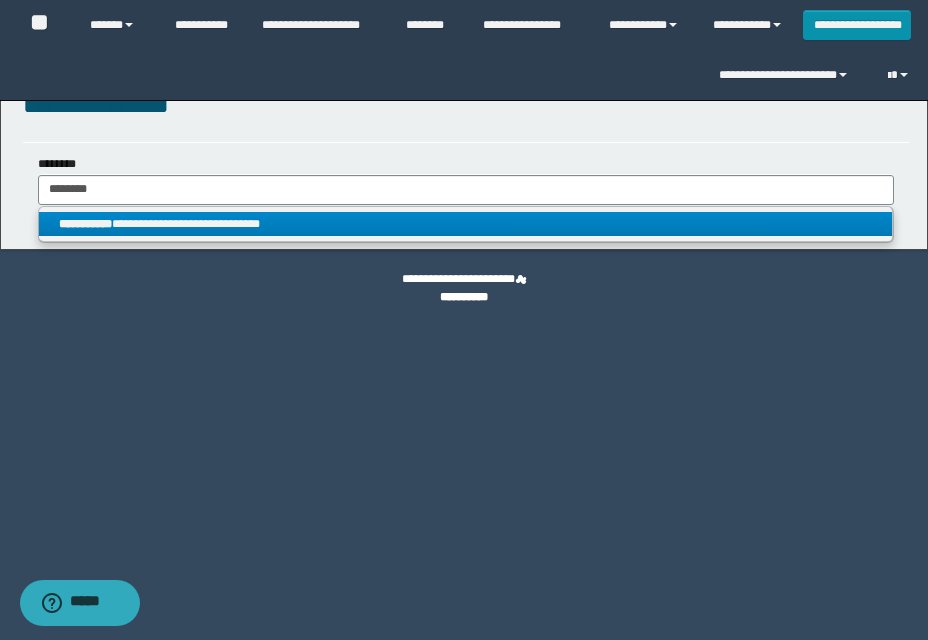 click on "**********" at bounding box center [465, 224] 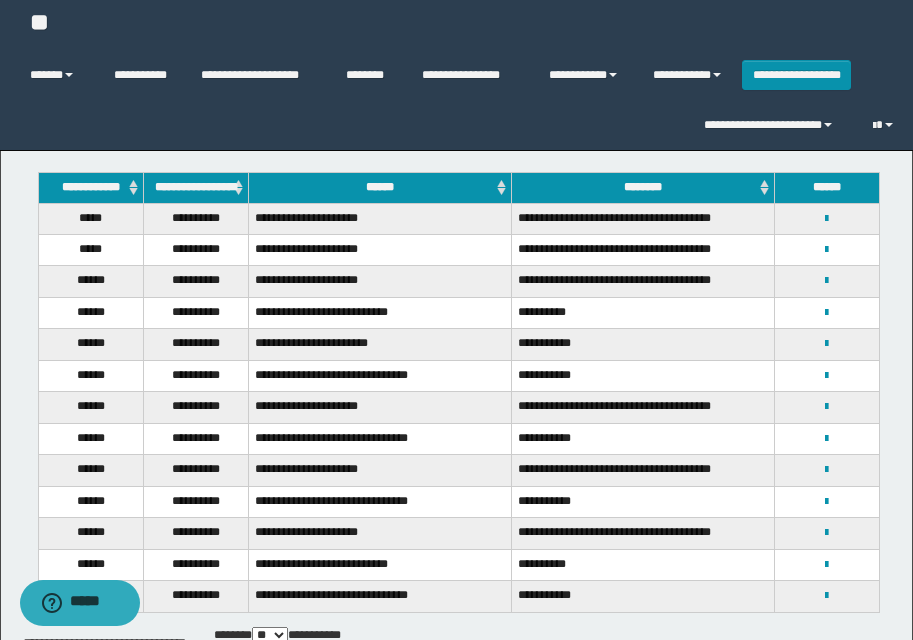 scroll, scrollTop: 200, scrollLeft: 0, axis: vertical 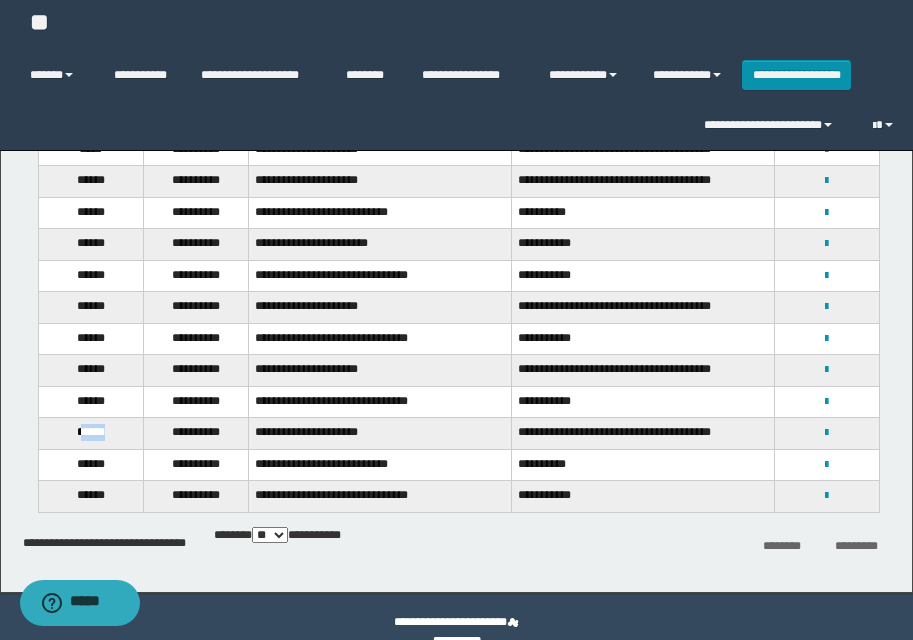 drag, startPoint x: 78, startPoint y: 438, endPoint x: 112, endPoint y: 437, distance: 34.0147 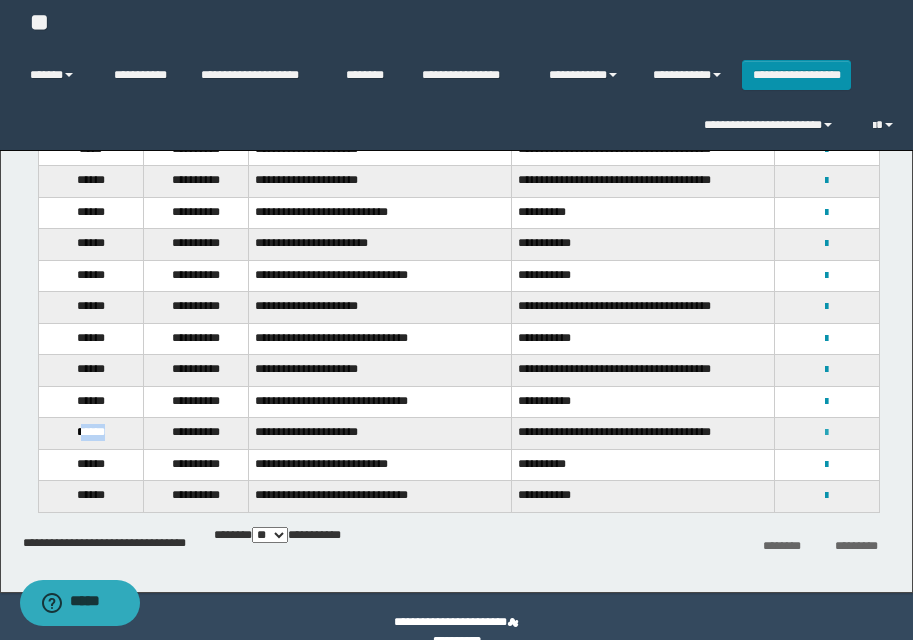 click at bounding box center [826, 433] 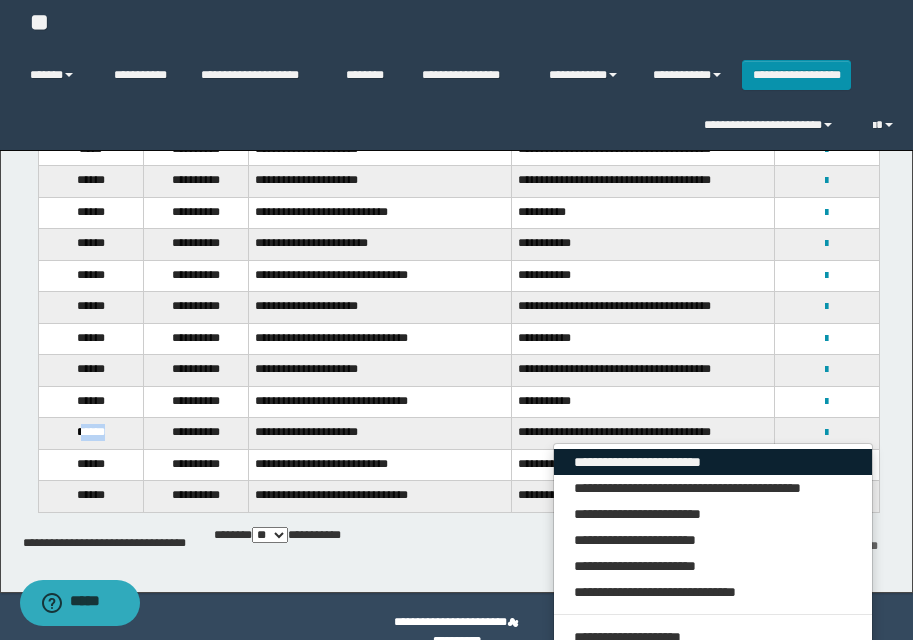 click on "**********" at bounding box center [713, 462] 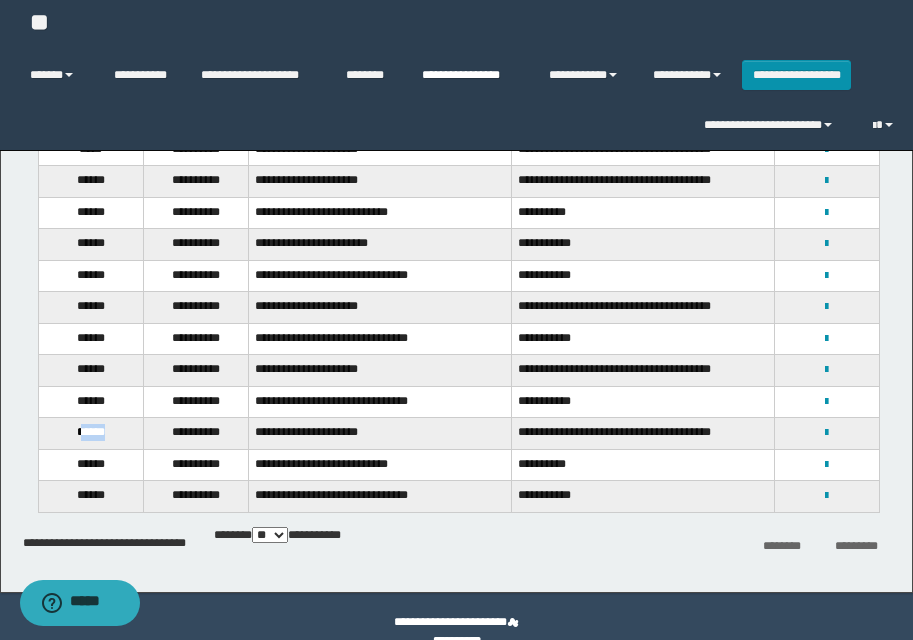 click on "**********" at bounding box center (470, 75) 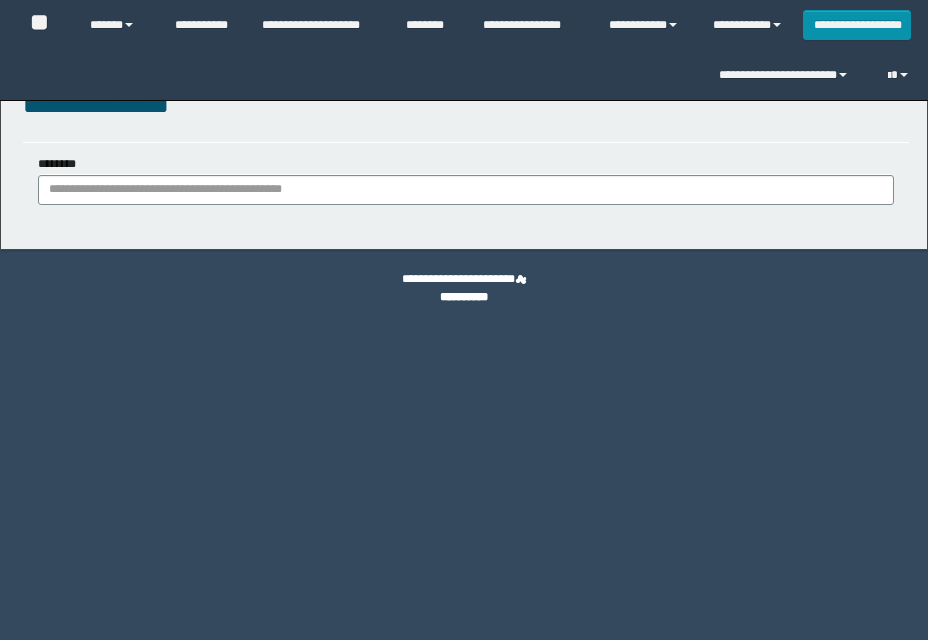 scroll, scrollTop: 0, scrollLeft: 0, axis: both 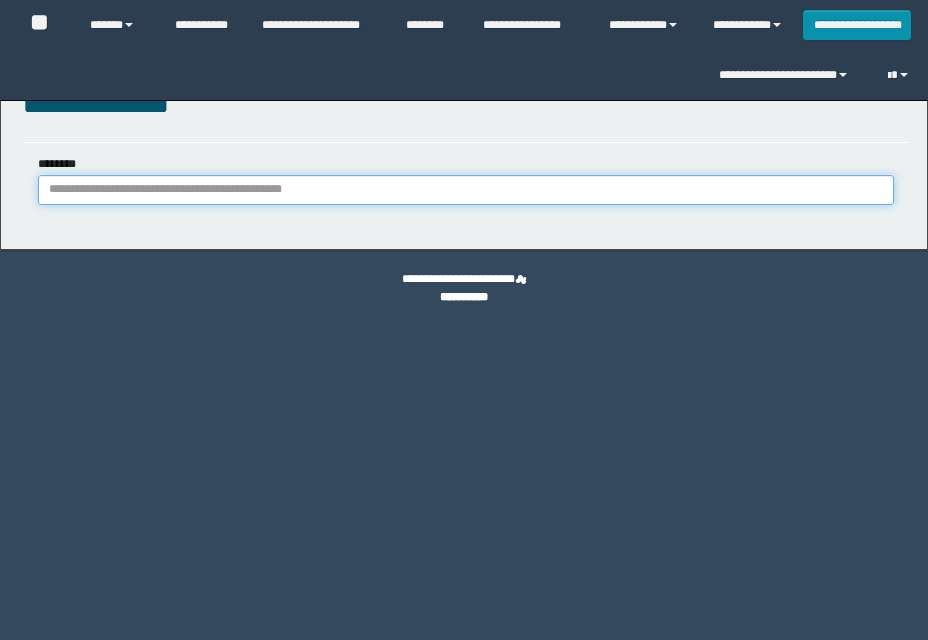 click on "********" at bounding box center (466, 190) 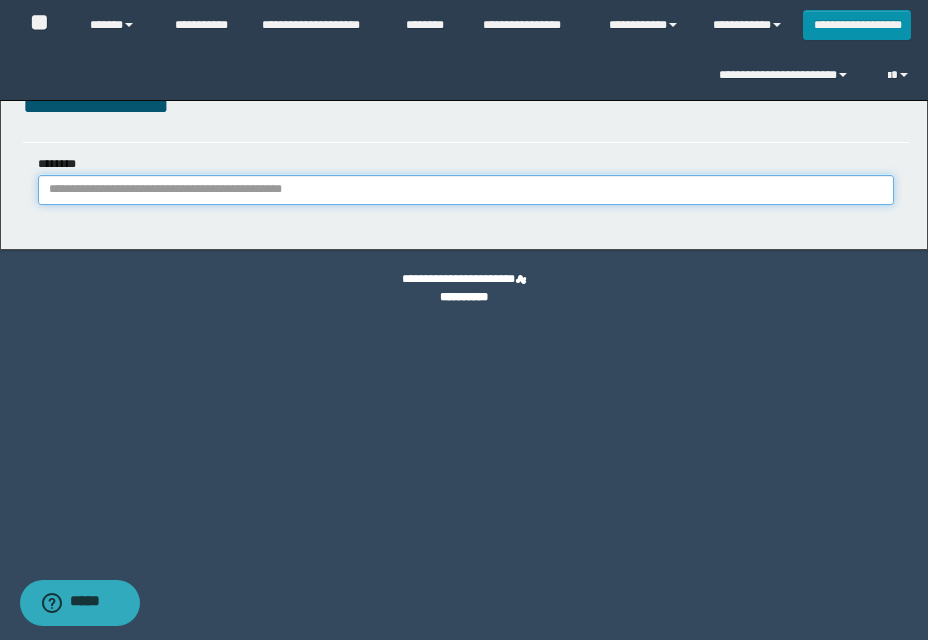 paste on "**********" 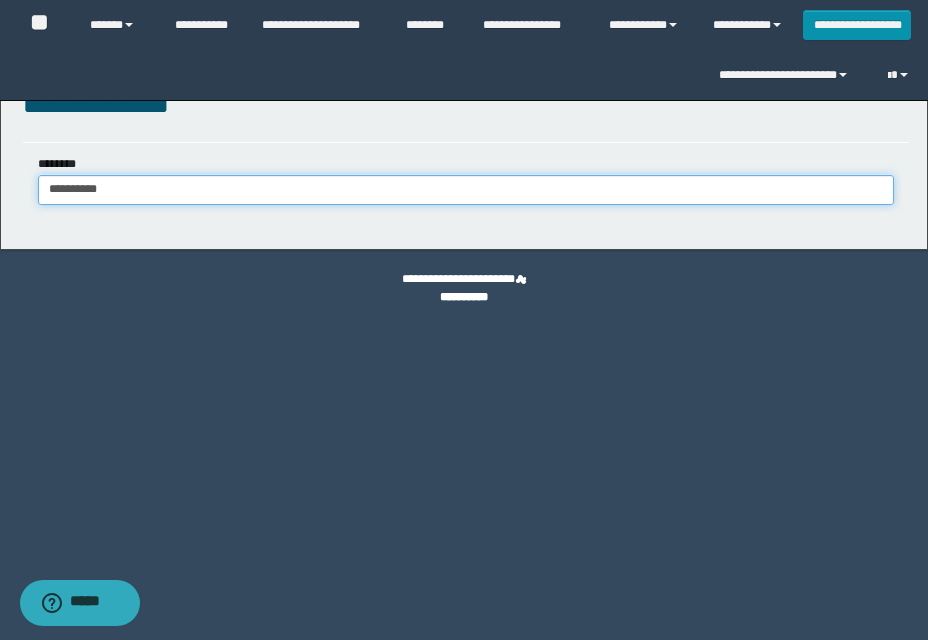 type on "**********" 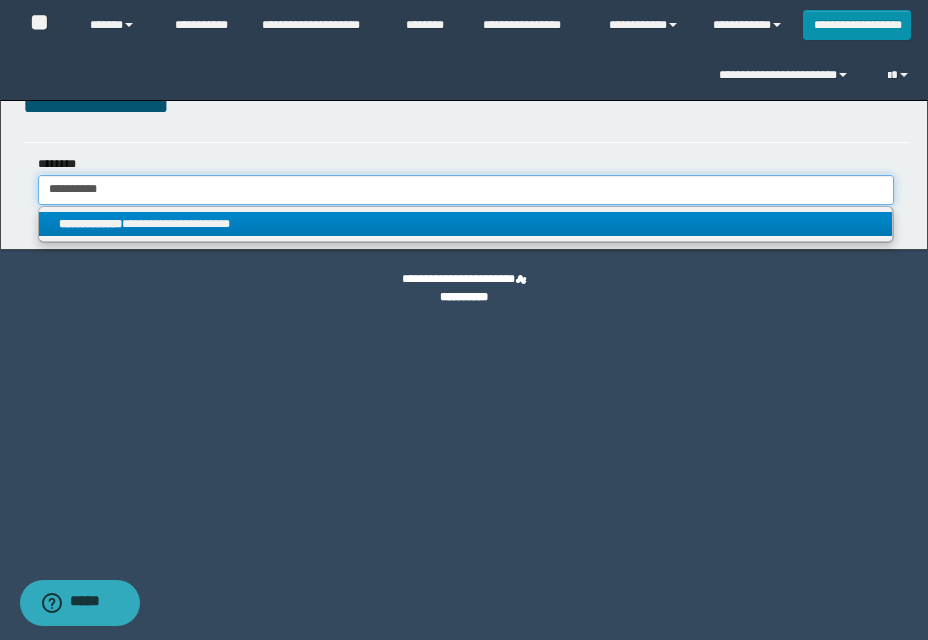 type on "**********" 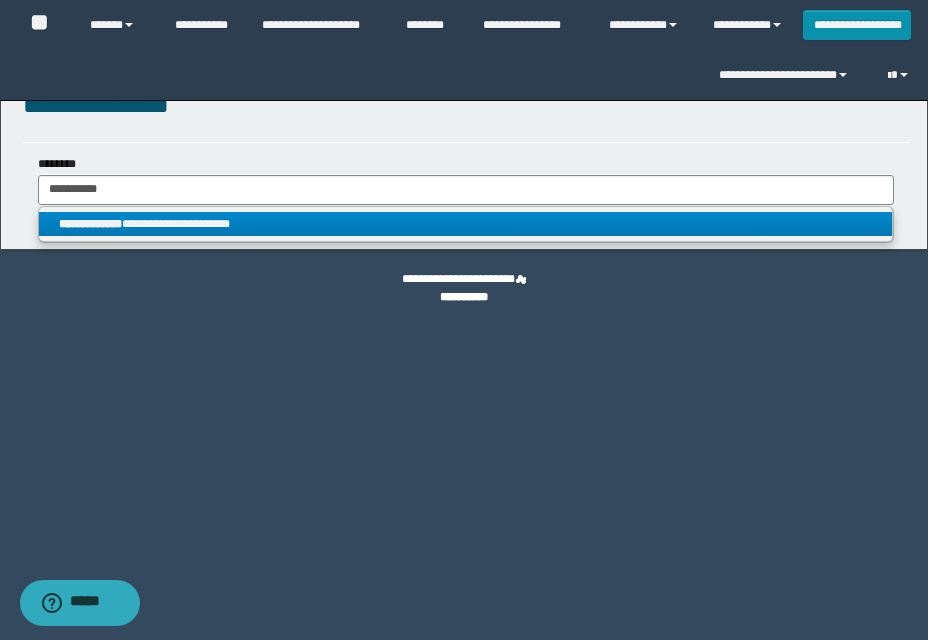 click on "**********" at bounding box center (465, 224) 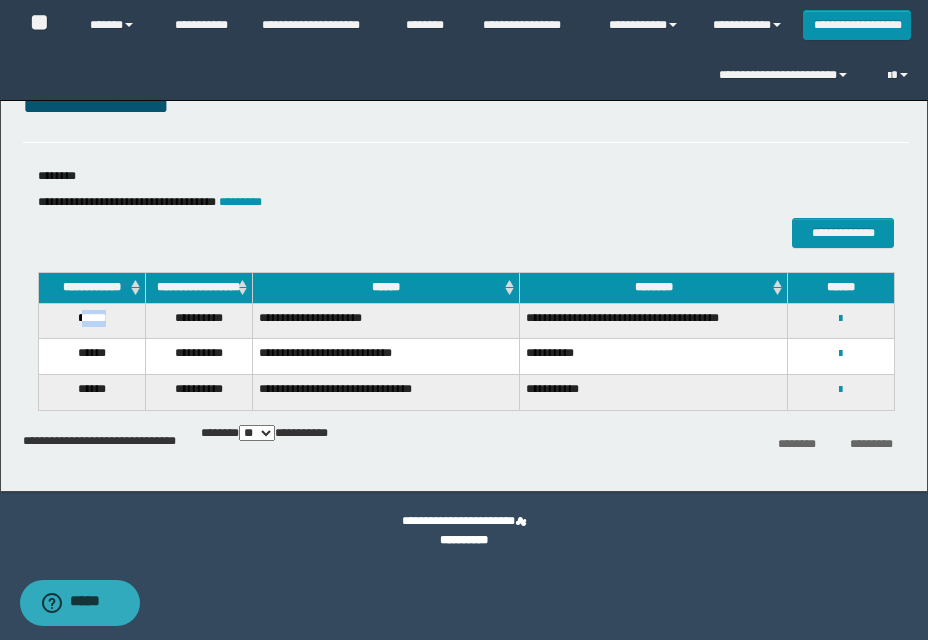 drag, startPoint x: 112, startPoint y: 334, endPoint x: 123, endPoint y: 332, distance: 11.18034 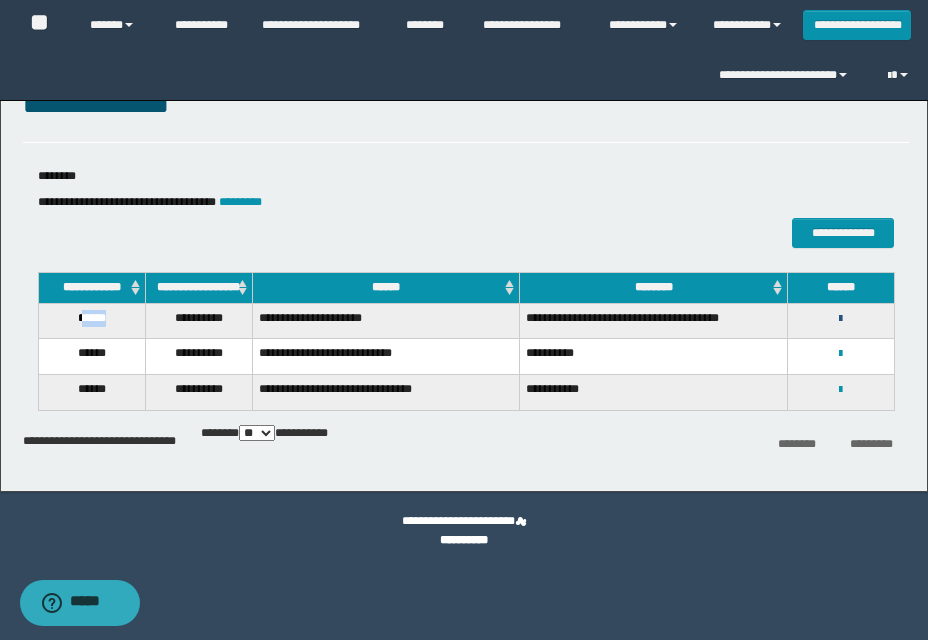 click at bounding box center (840, 319) 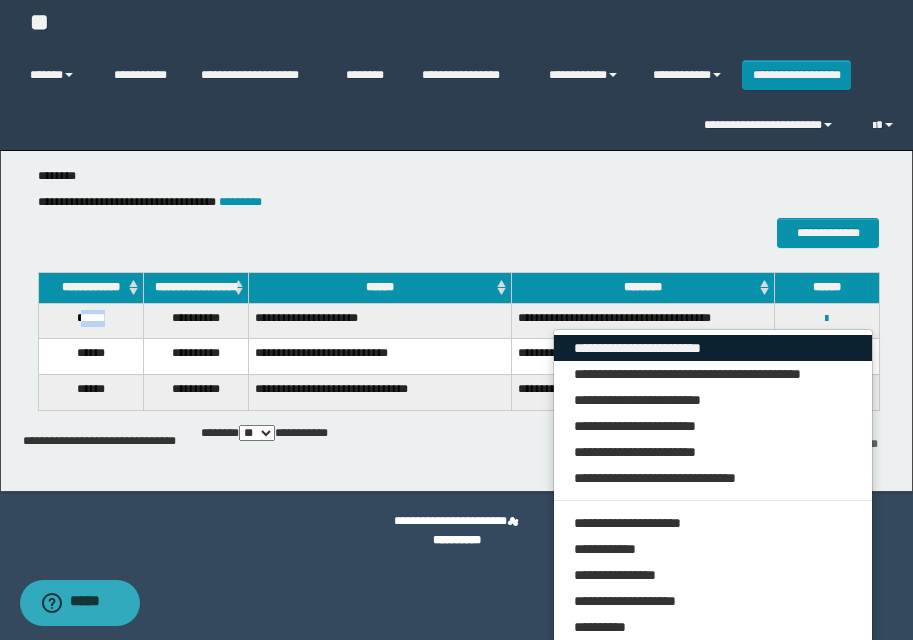 click on "**********" at bounding box center (713, 348) 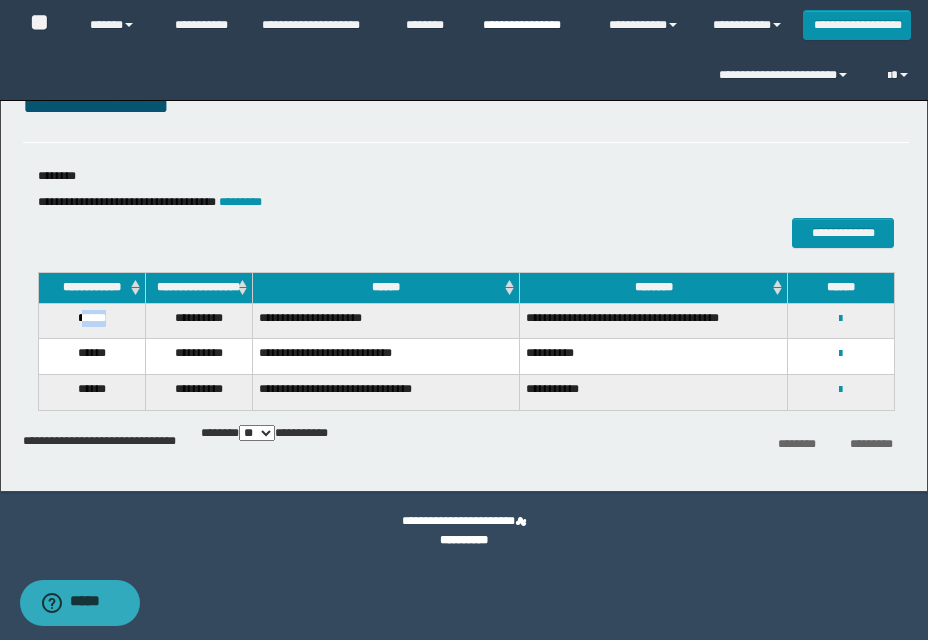 click on "**********" at bounding box center (531, 25) 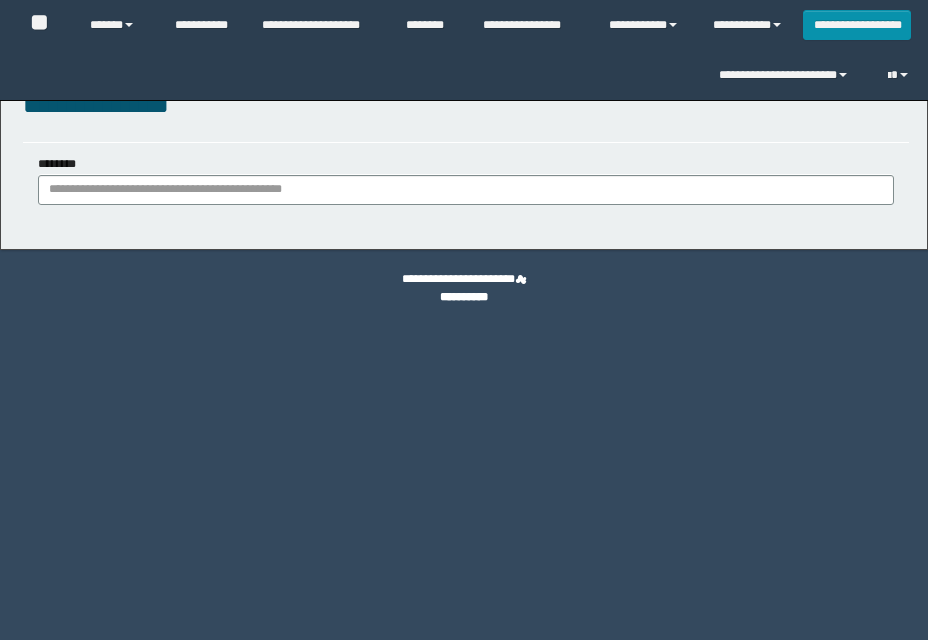 scroll, scrollTop: 0, scrollLeft: 0, axis: both 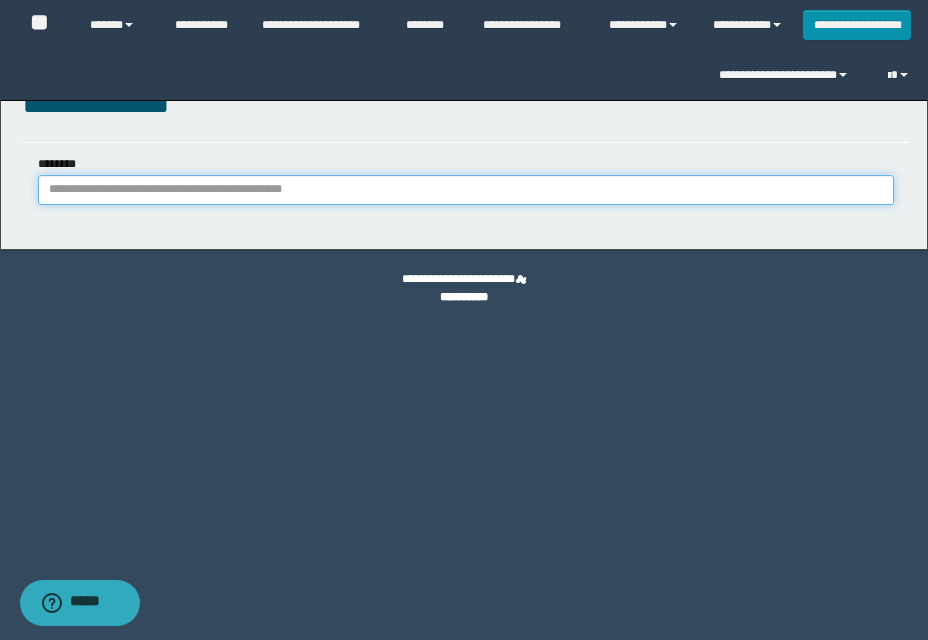 click on "********" at bounding box center (466, 190) 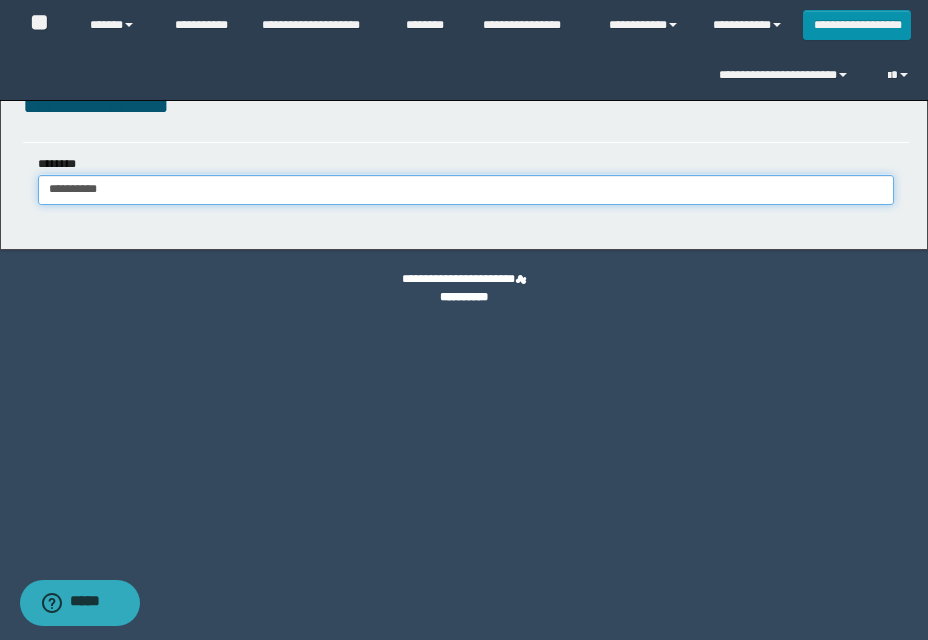type on "**********" 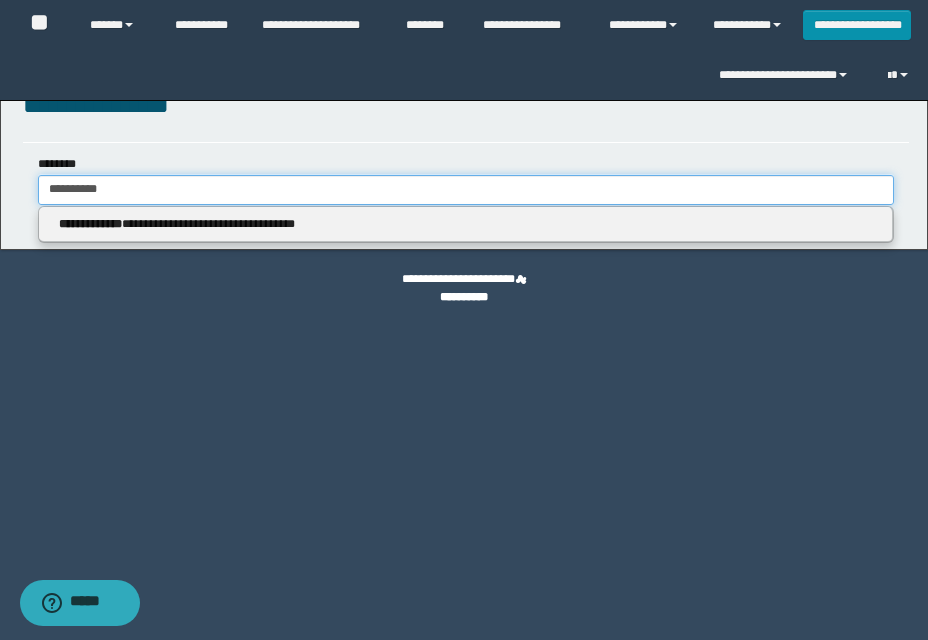 type on "**********" 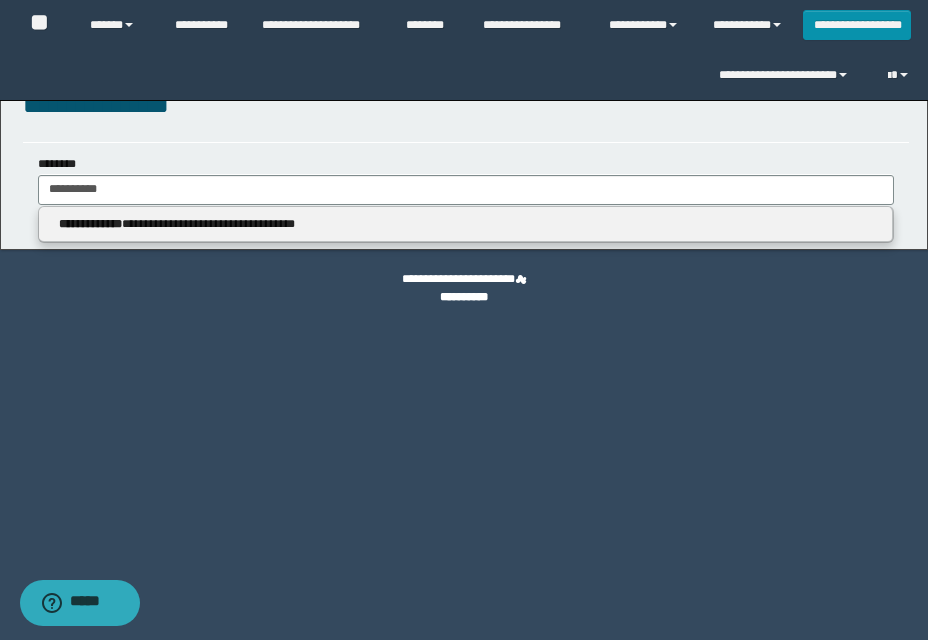 click on "**********" at bounding box center [466, 225] 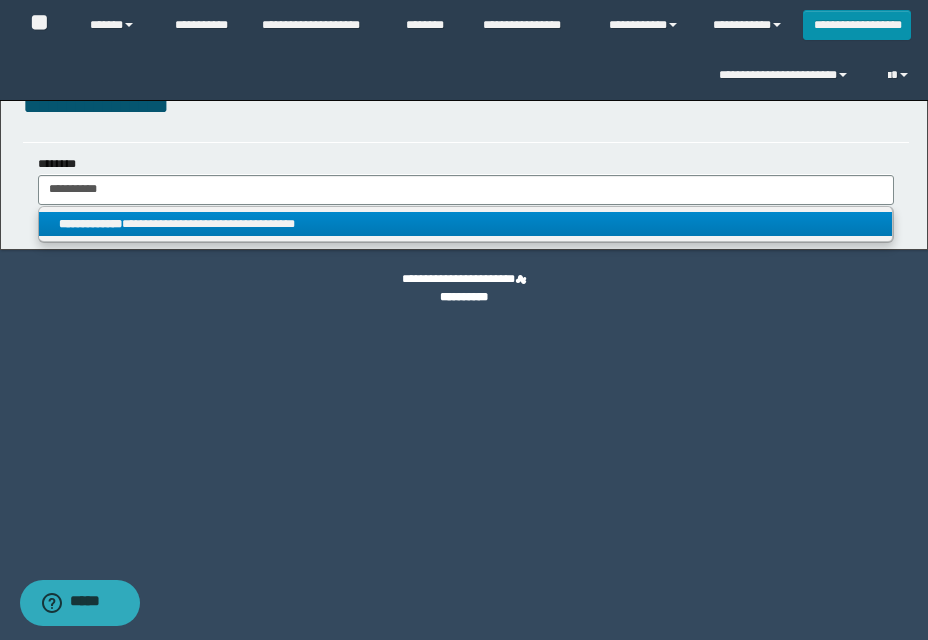 click on "**********" at bounding box center (465, 224) 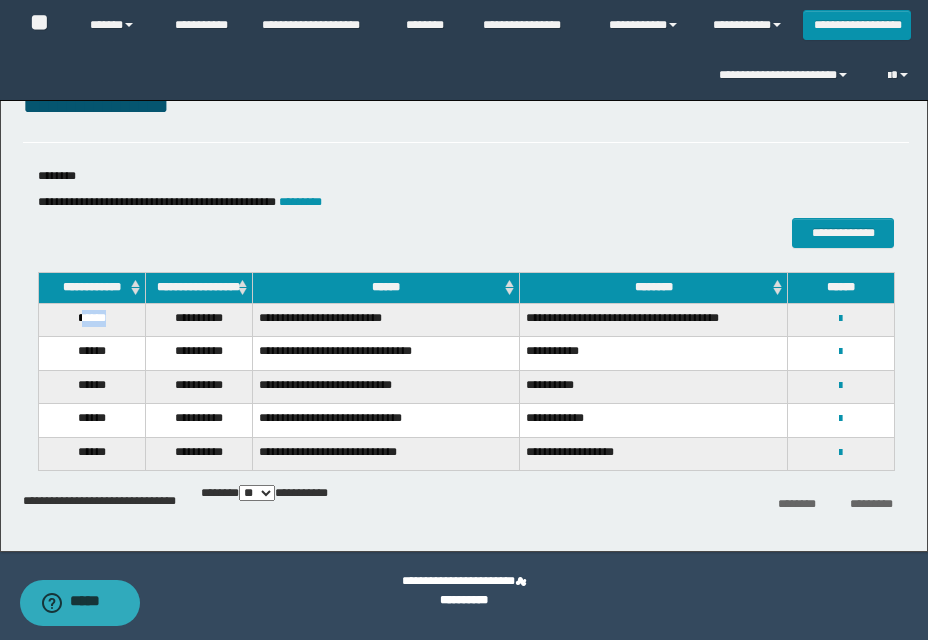 drag, startPoint x: 81, startPoint y: 334, endPoint x: 113, endPoint y: 334, distance: 32 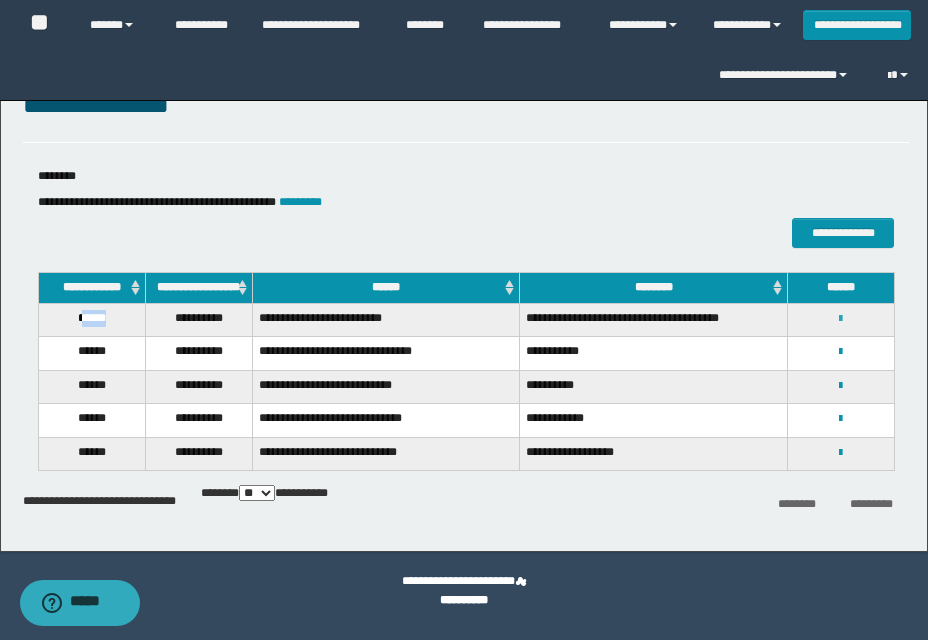 click at bounding box center (840, 319) 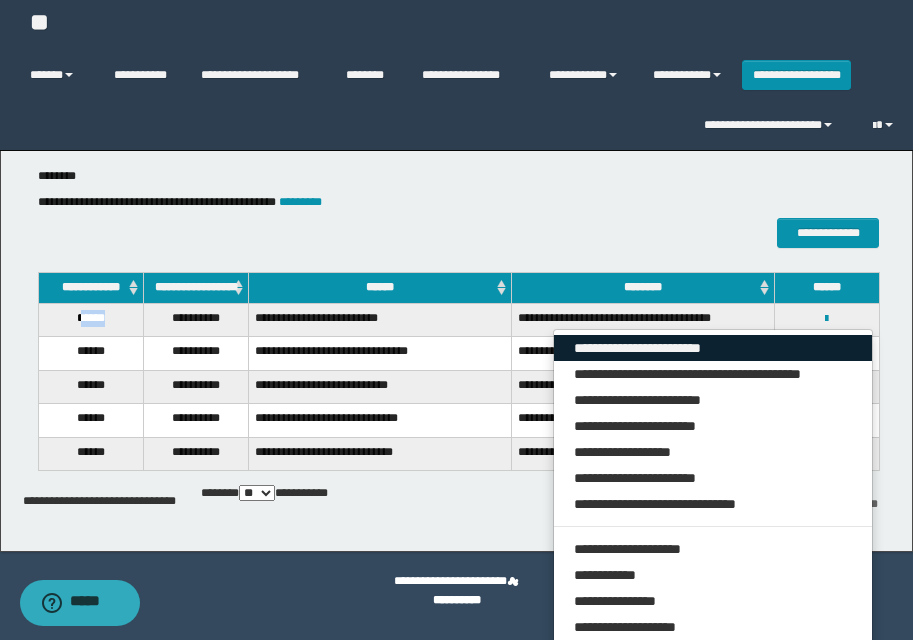 click on "**********" at bounding box center [713, 348] 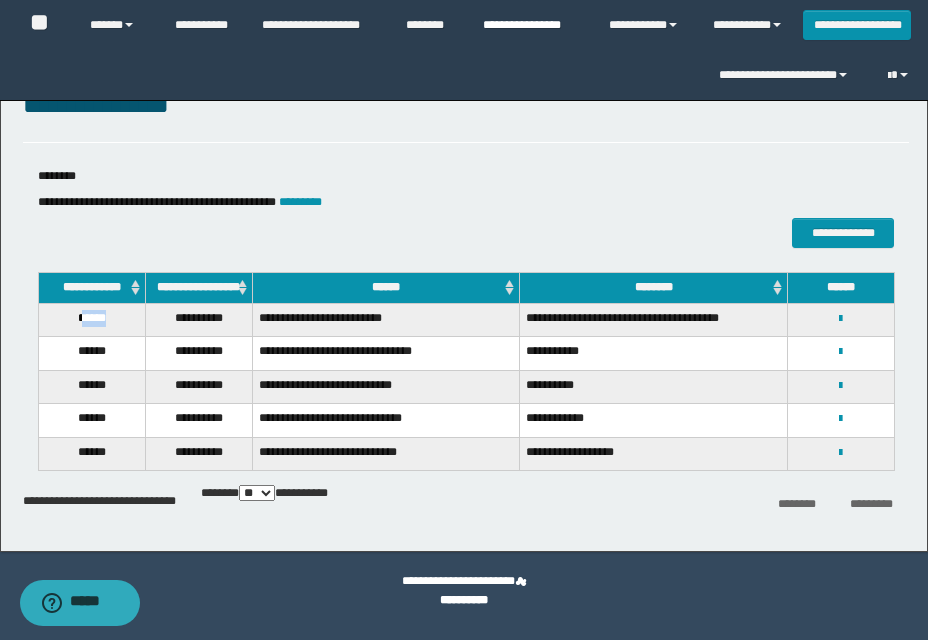click on "**********" at bounding box center (531, 25) 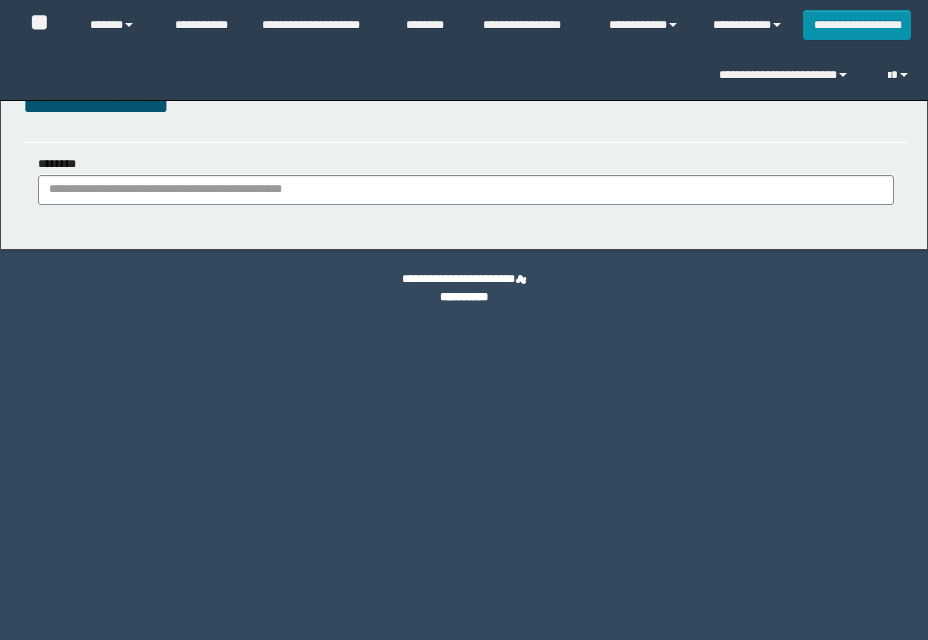 scroll, scrollTop: 0, scrollLeft: 0, axis: both 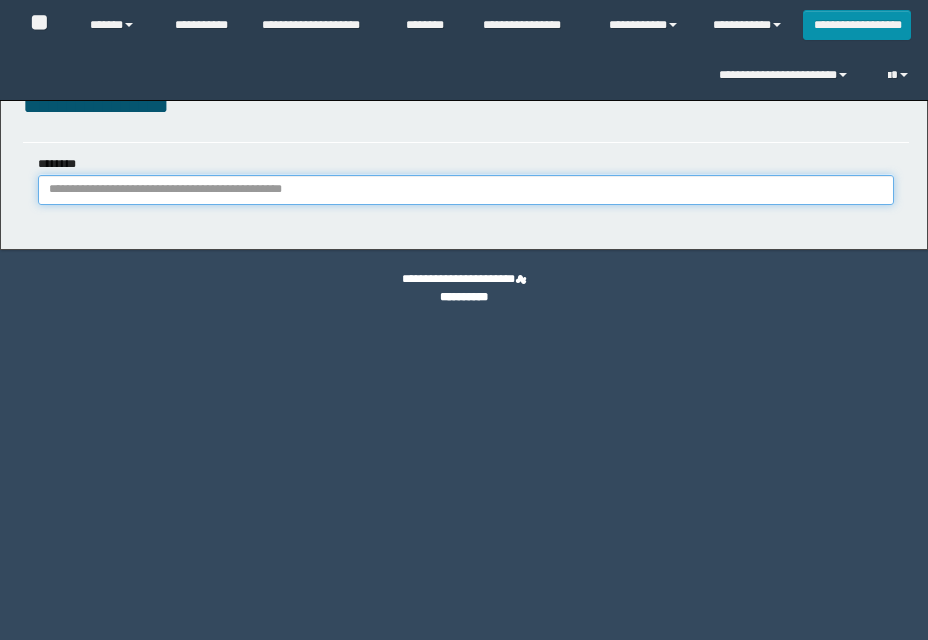 click on "********" at bounding box center [466, 190] 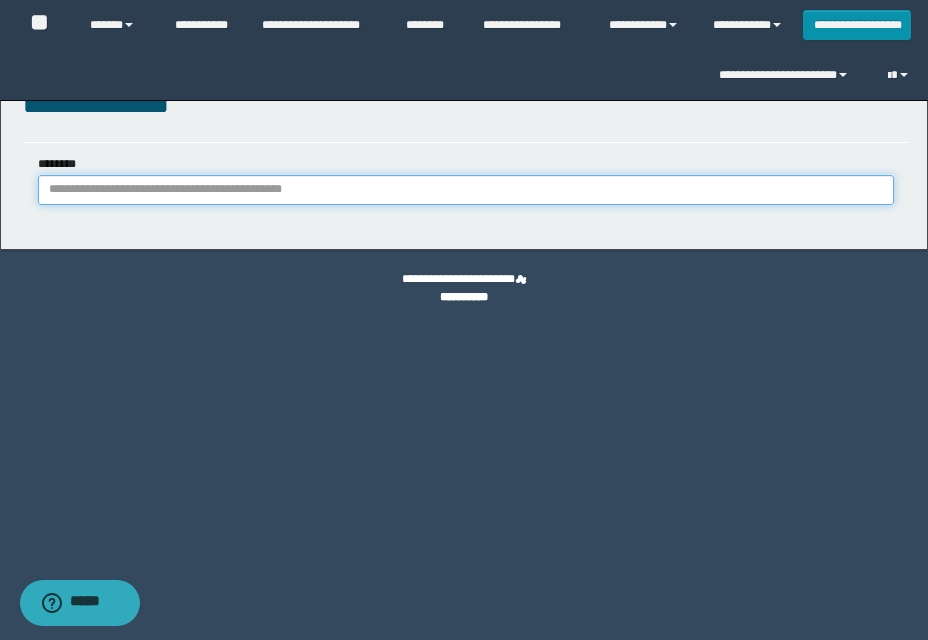 paste on "**********" 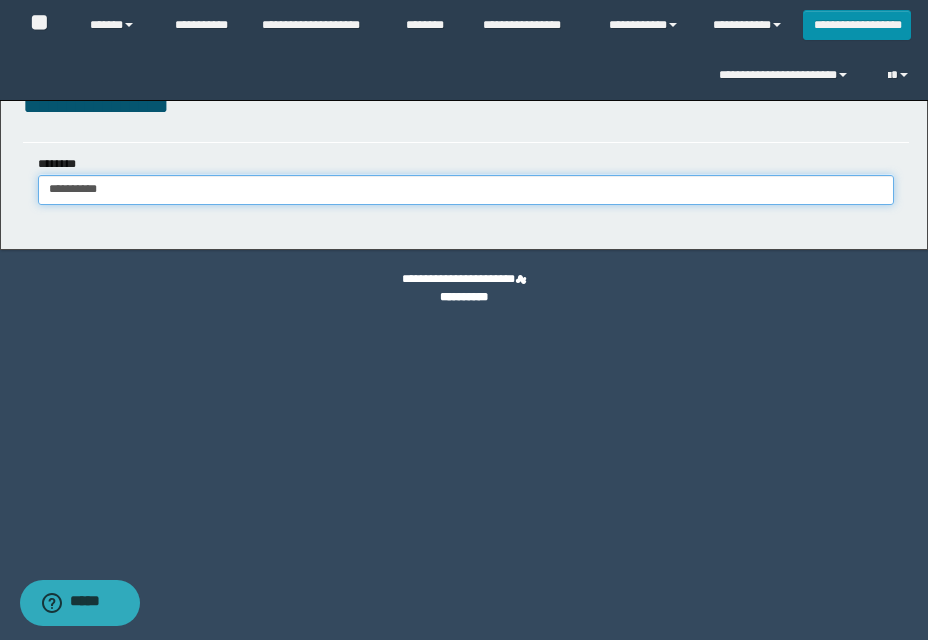 type on "**********" 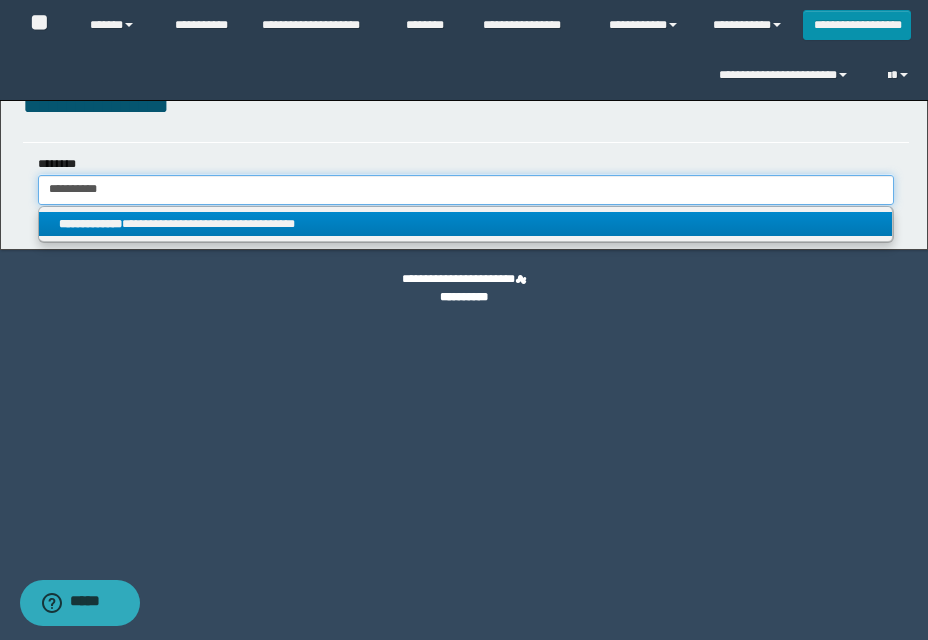 type on "**********" 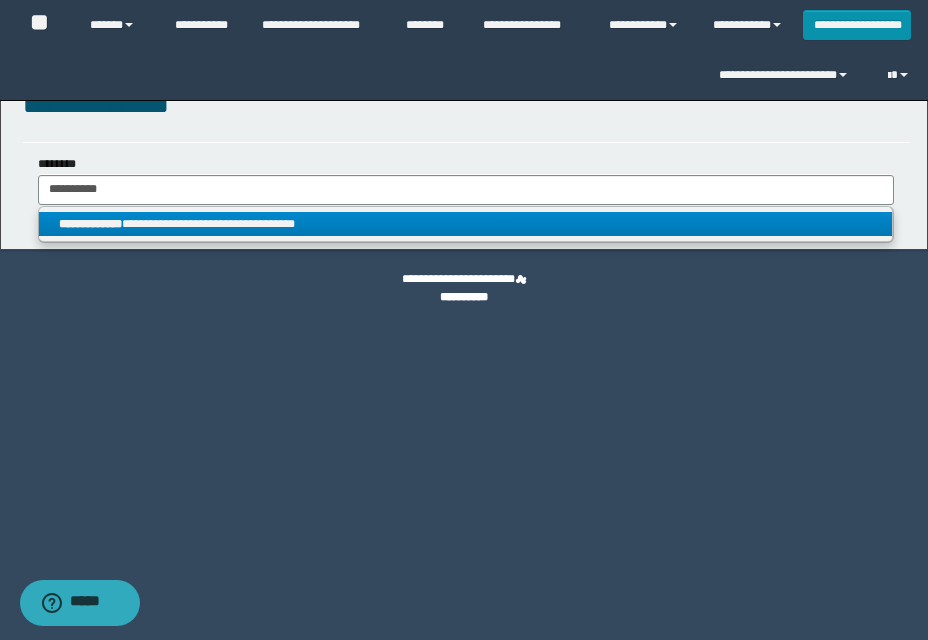 click on "**********" at bounding box center (465, 224) 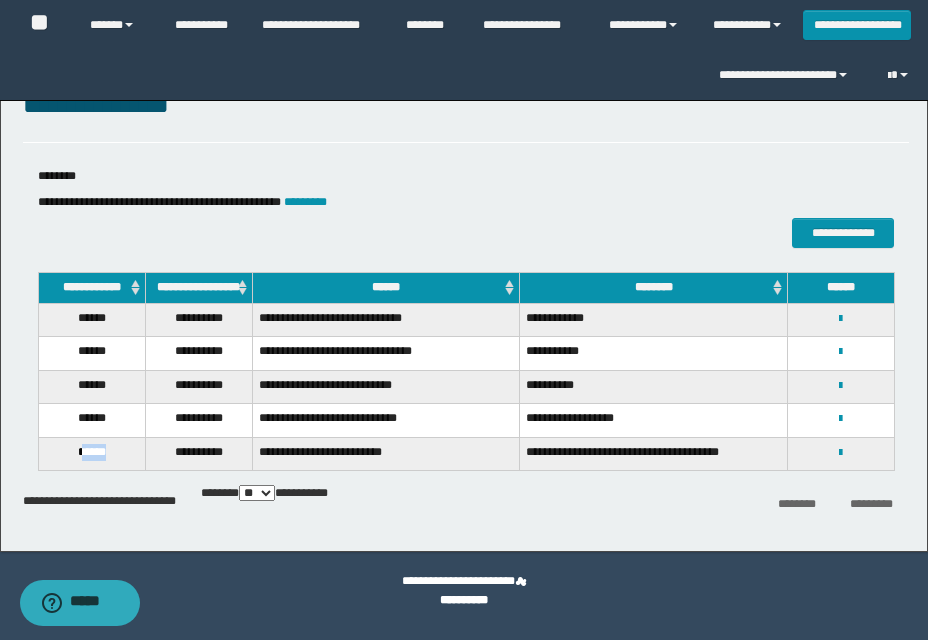 drag, startPoint x: 107, startPoint y: 452, endPoint x: 128, endPoint y: 453, distance: 21.023796 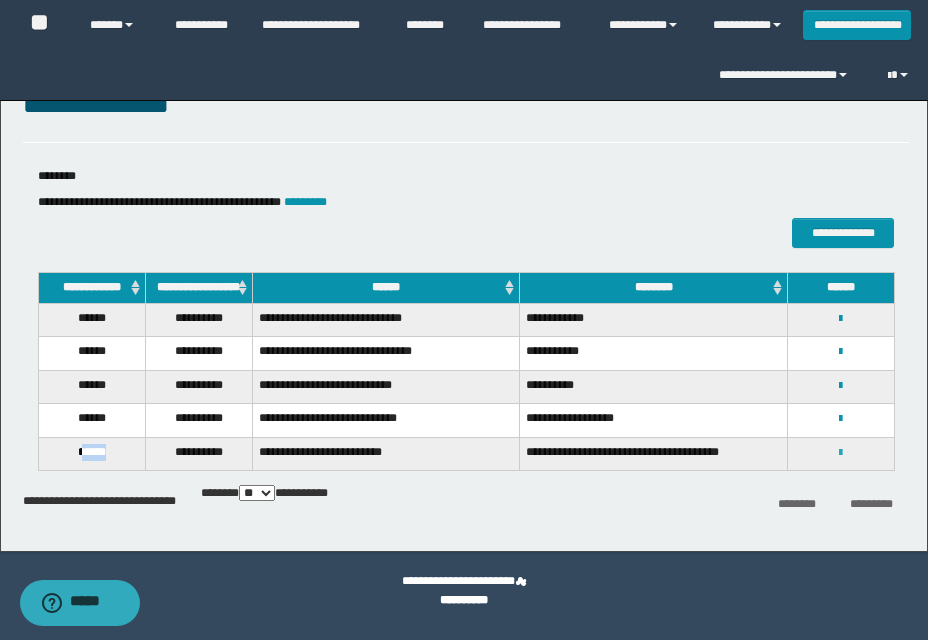 click at bounding box center (840, 453) 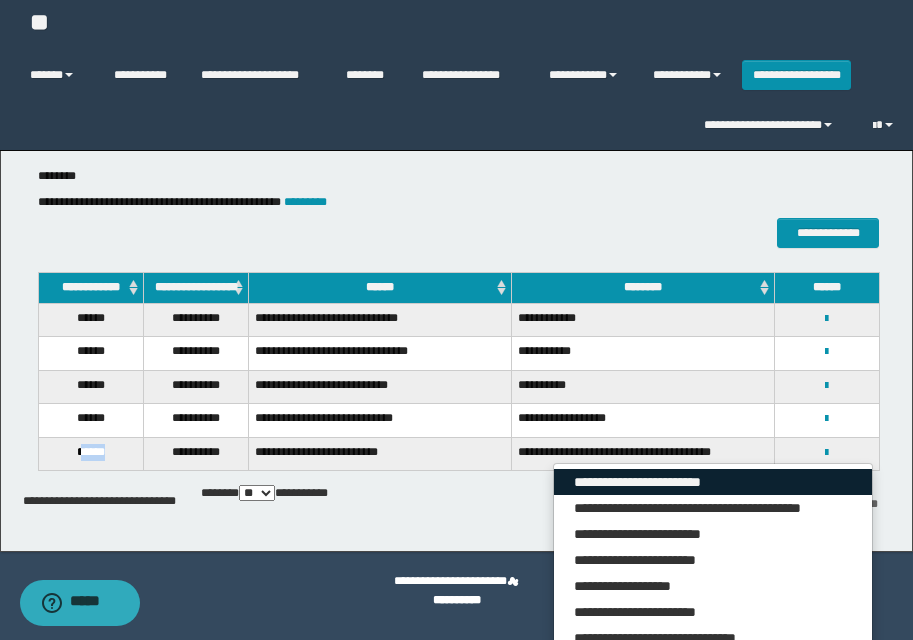 click on "**********" at bounding box center [713, 482] 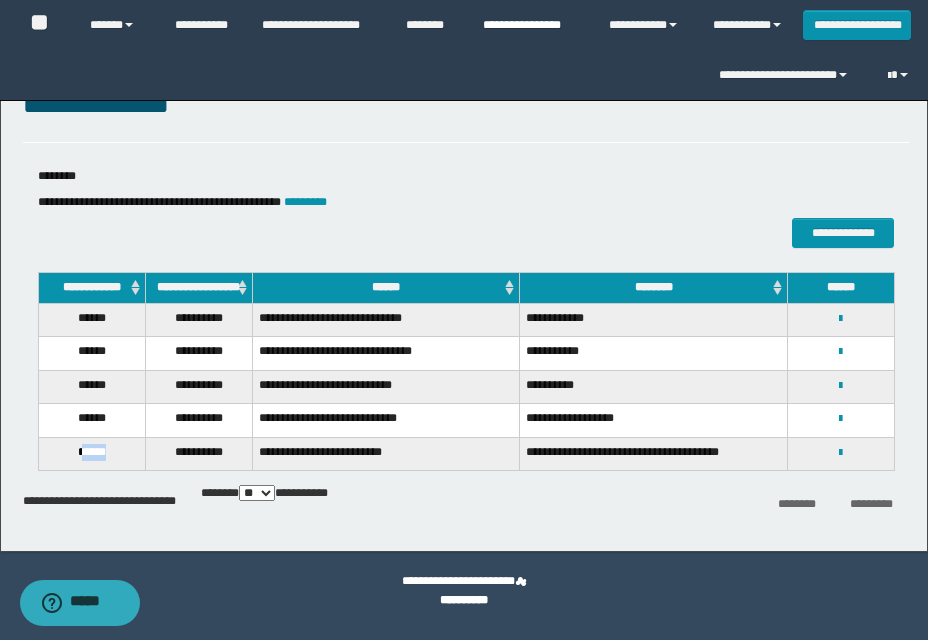 click on "**********" at bounding box center [531, 25] 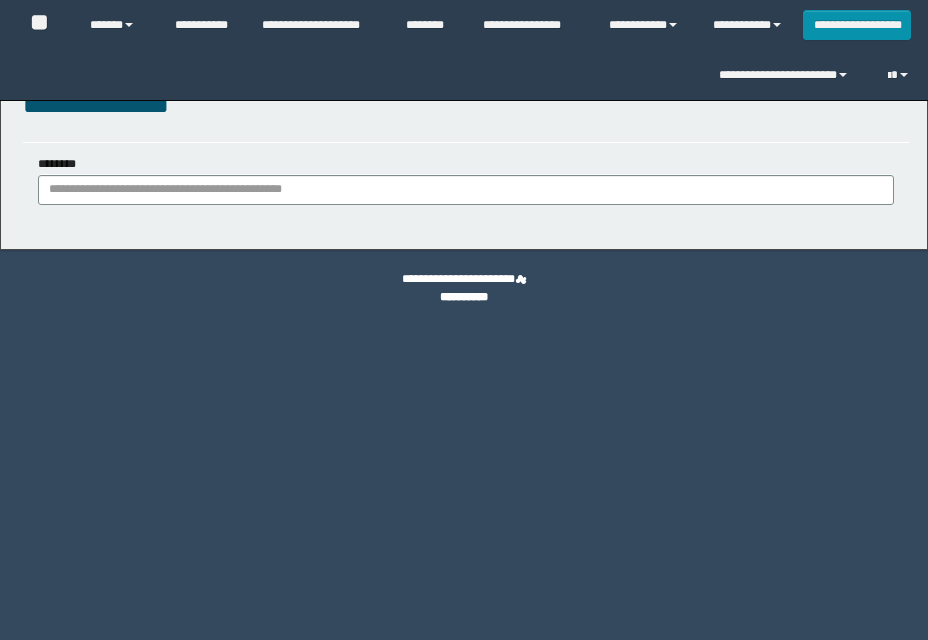 scroll, scrollTop: 0, scrollLeft: 0, axis: both 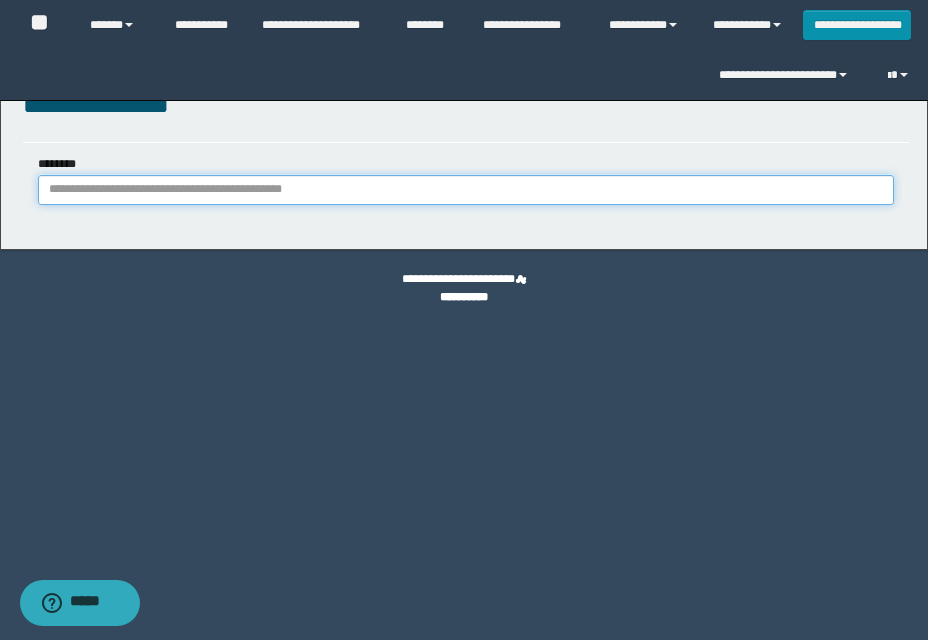 click on "********" at bounding box center (466, 190) 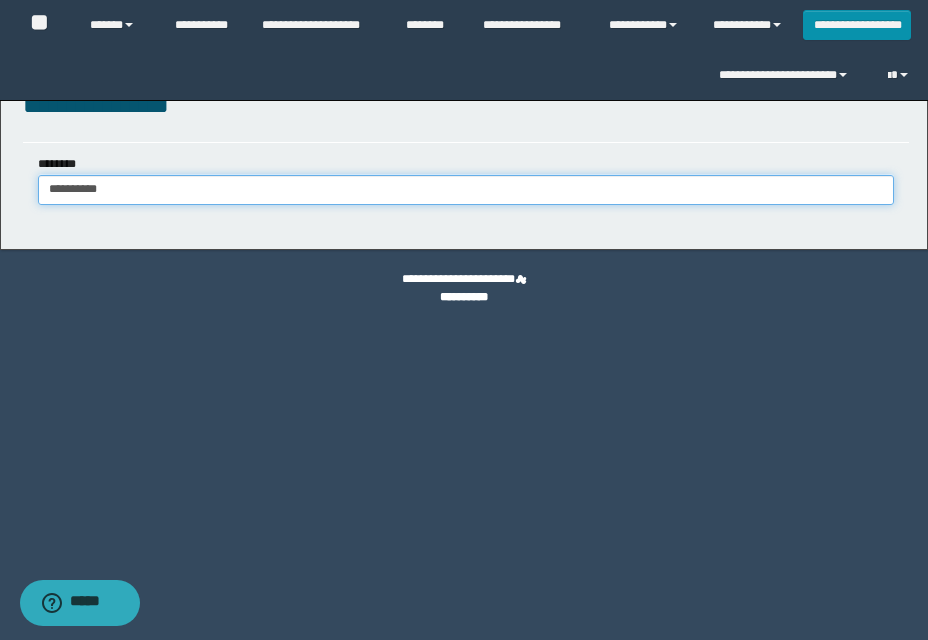 type on "**********" 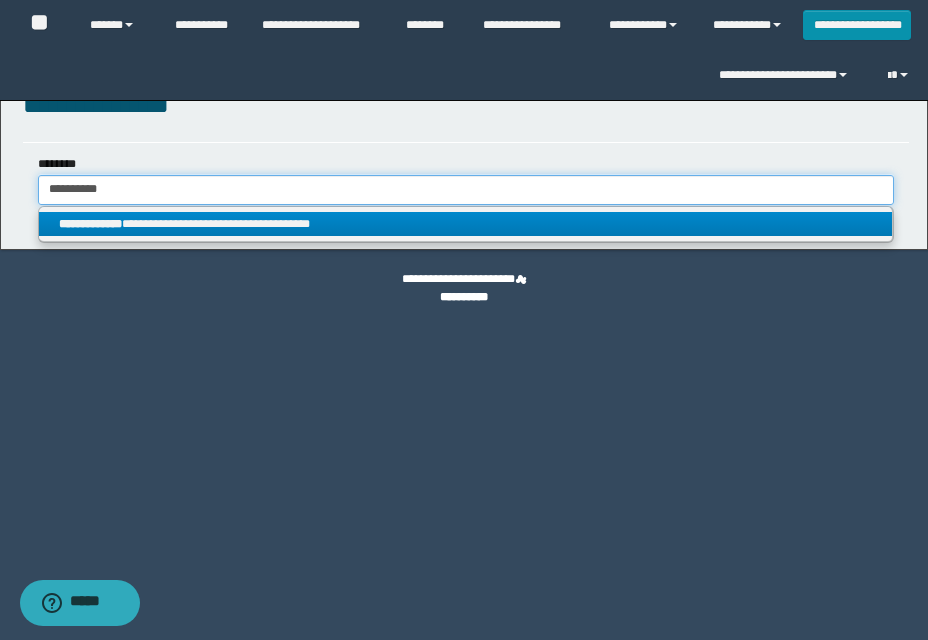 type on "**********" 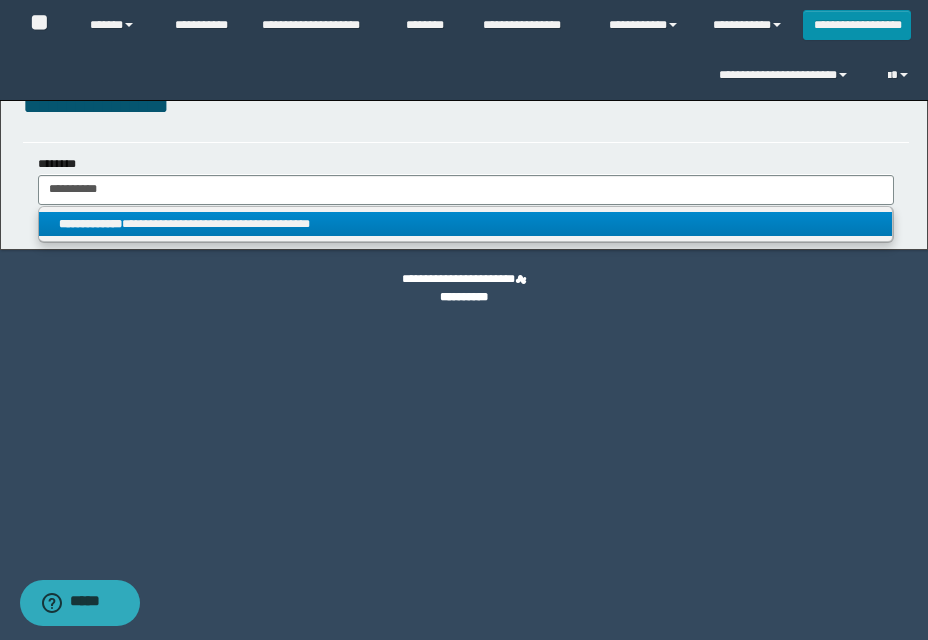 click on "**********" at bounding box center [465, 224] 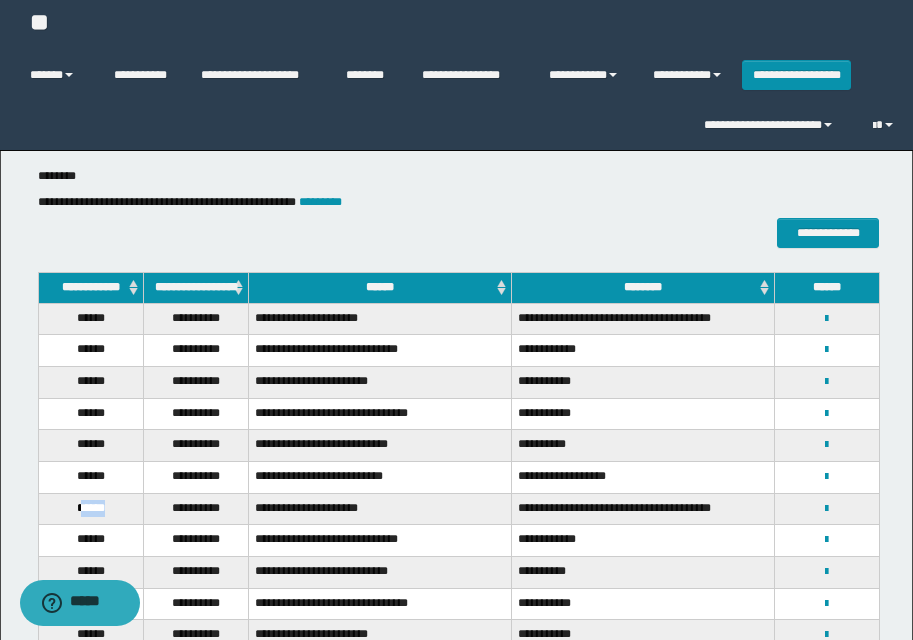 drag, startPoint x: 77, startPoint y: 516, endPoint x: 126, endPoint y: 518, distance: 49.0408 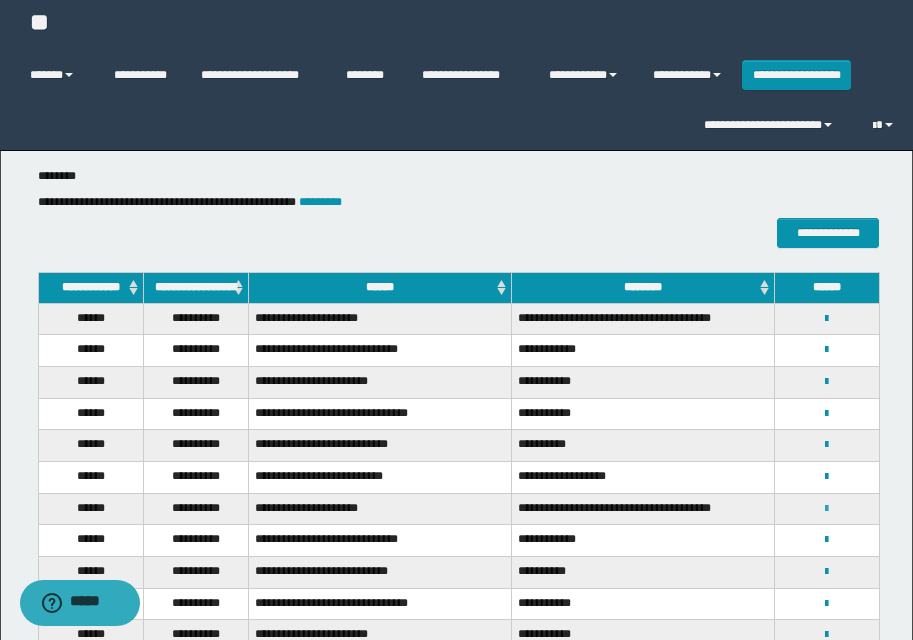 click on "**********" at bounding box center [827, 508] 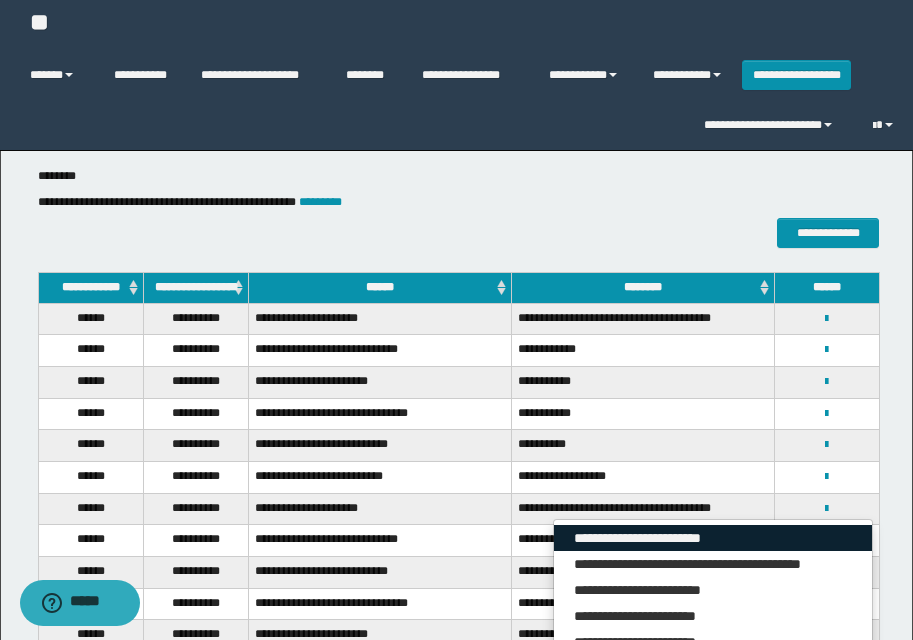 click on "**********" at bounding box center (713, 538) 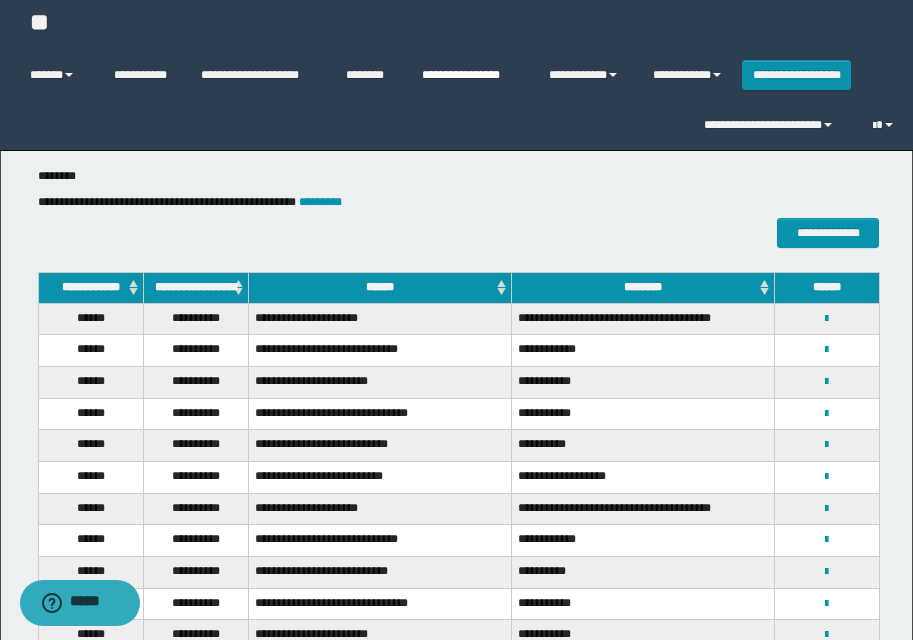 click on "**********" at bounding box center [470, 75] 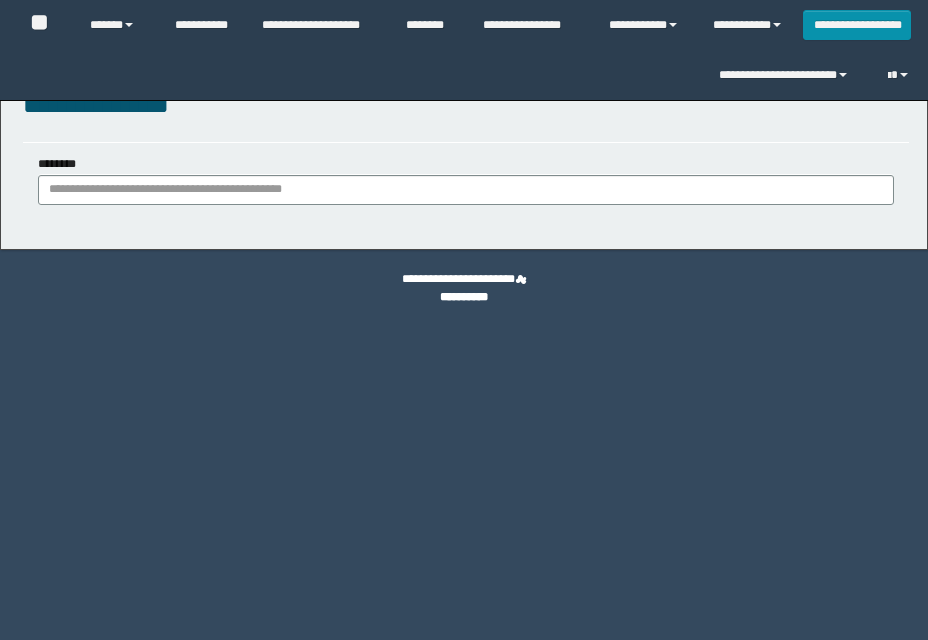 scroll, scrollTop: 0, scrollLeft: 0, axis: both 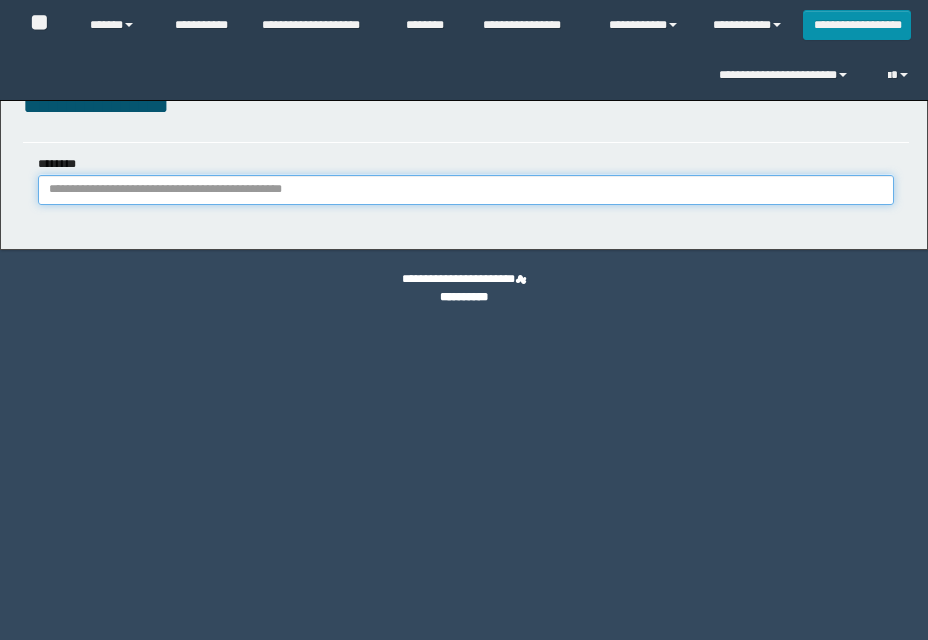 click on "********" at bounding box center [466, 190] 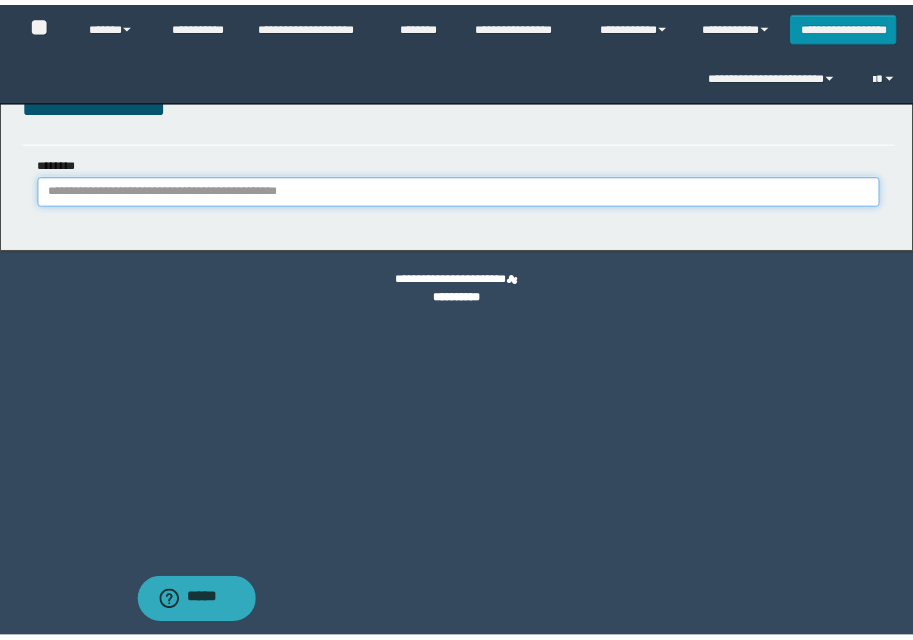 scroll, scrollTop: 0, scrollLeft: 0, axis: both 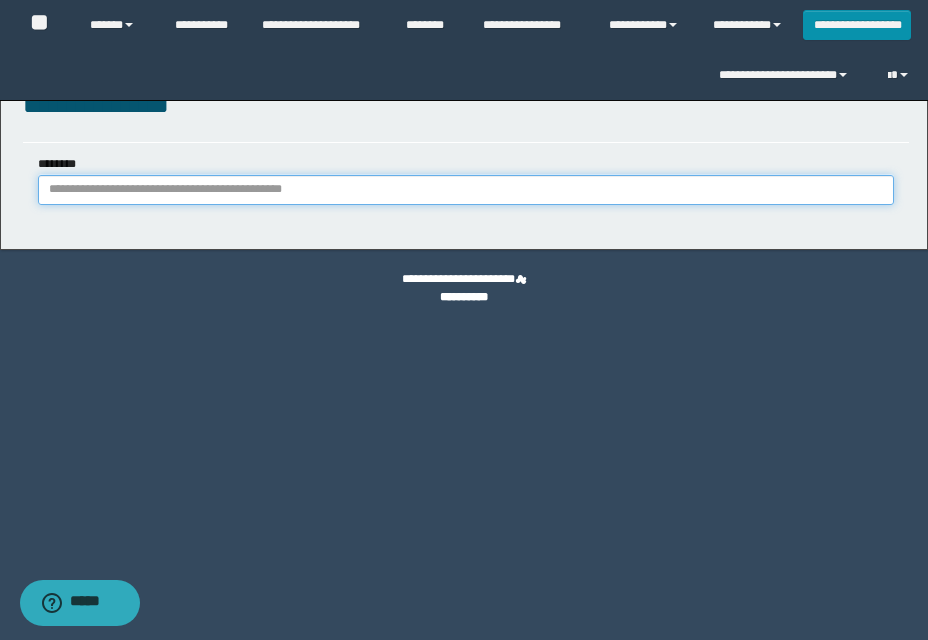 paste on "*******" 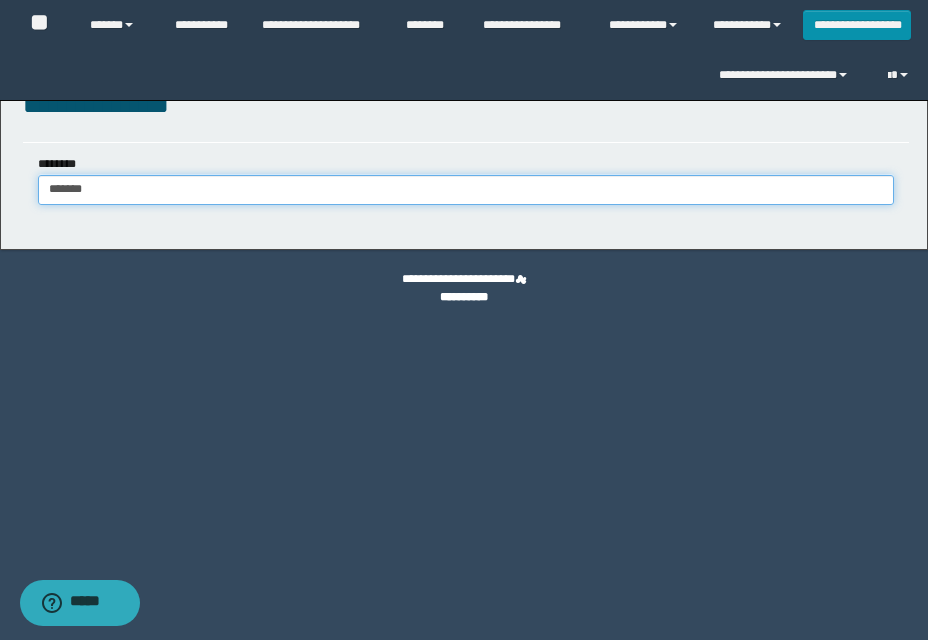 type on "*******" 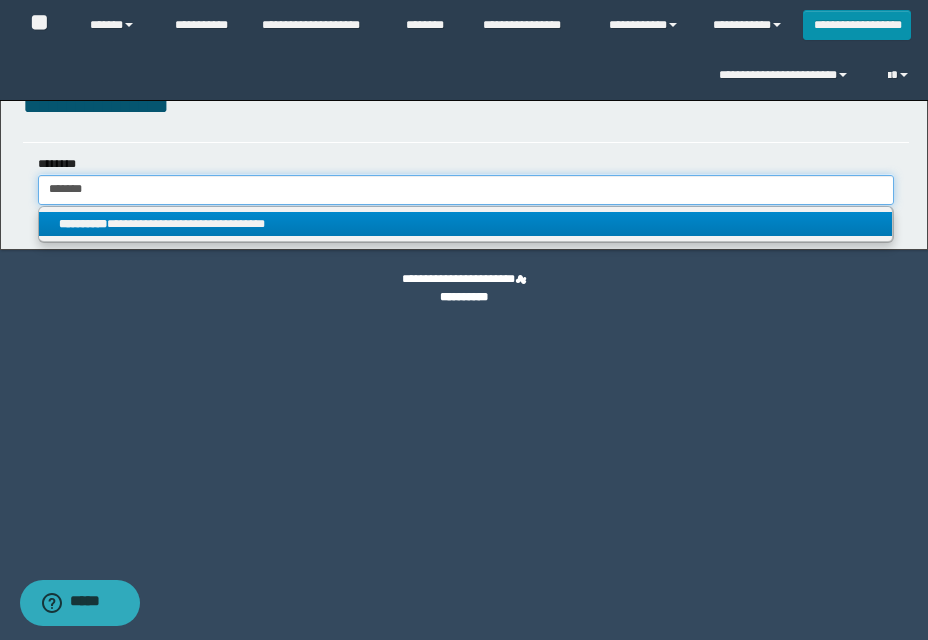 type on "*******" 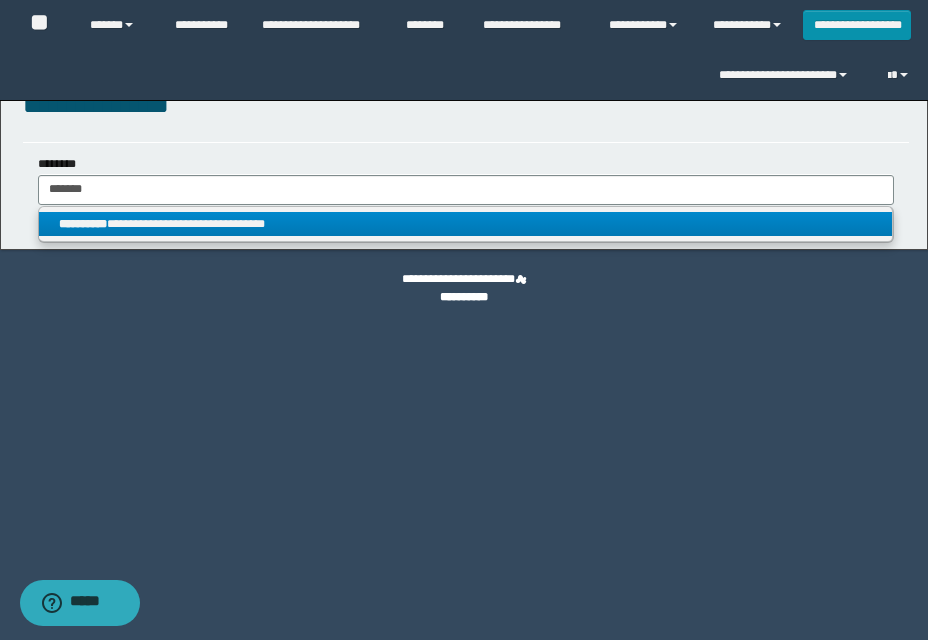 click on "**********" at bounding box center [465, 224] 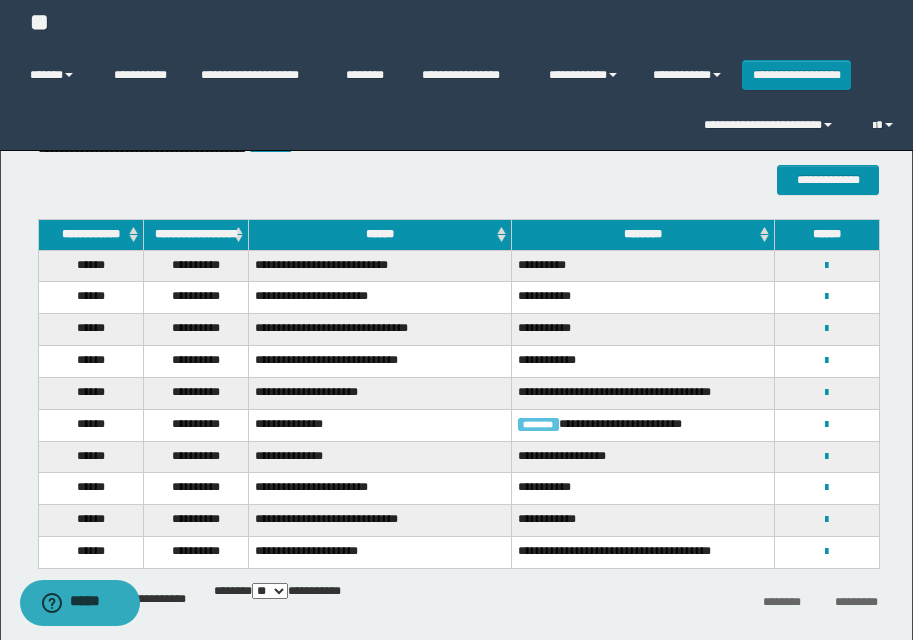 scroll, scrollTop: 100, scrollLeft: 0, axis: vertical 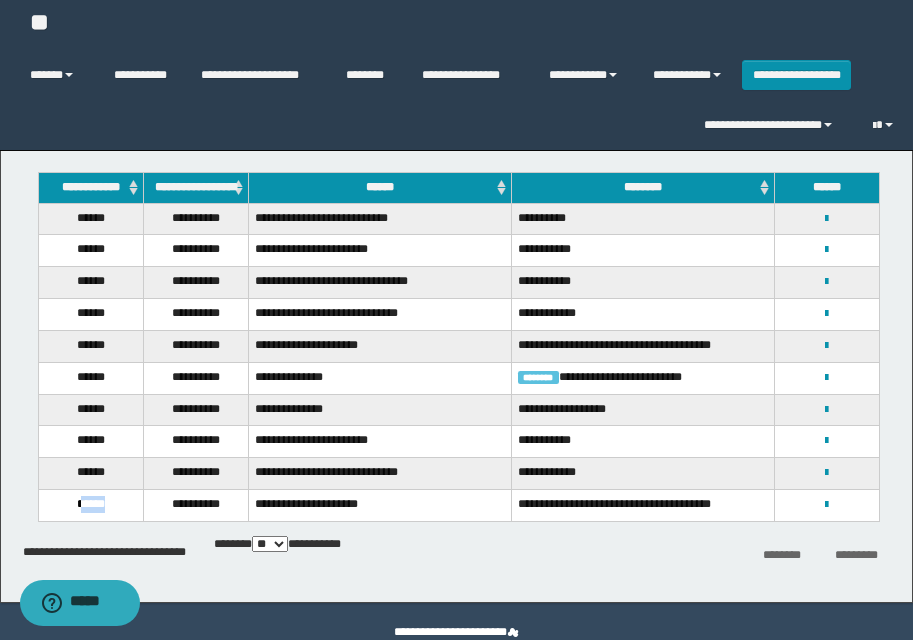 drag, startPoint x: 80, startPoint y: 506, endPoint x: 132, endPoint y: 501, distance: 52.23983 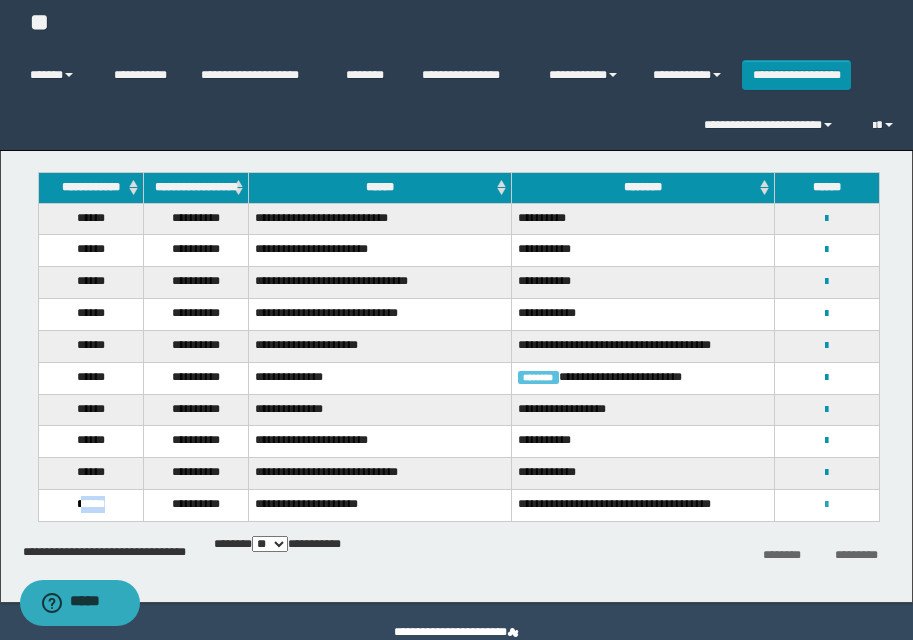 click at bounding box center (826, 505) 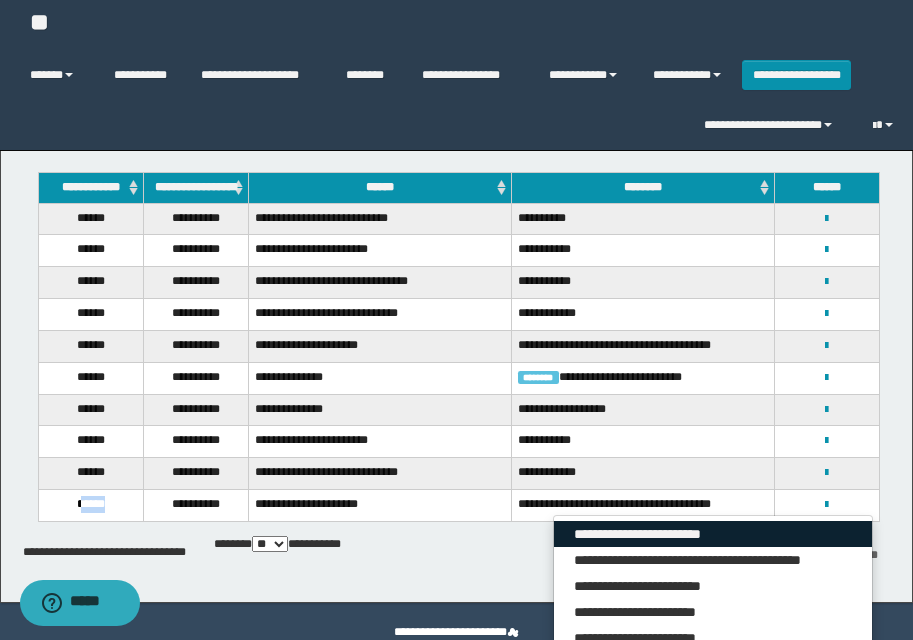 click on "**********" at bounding box center (713, 534) 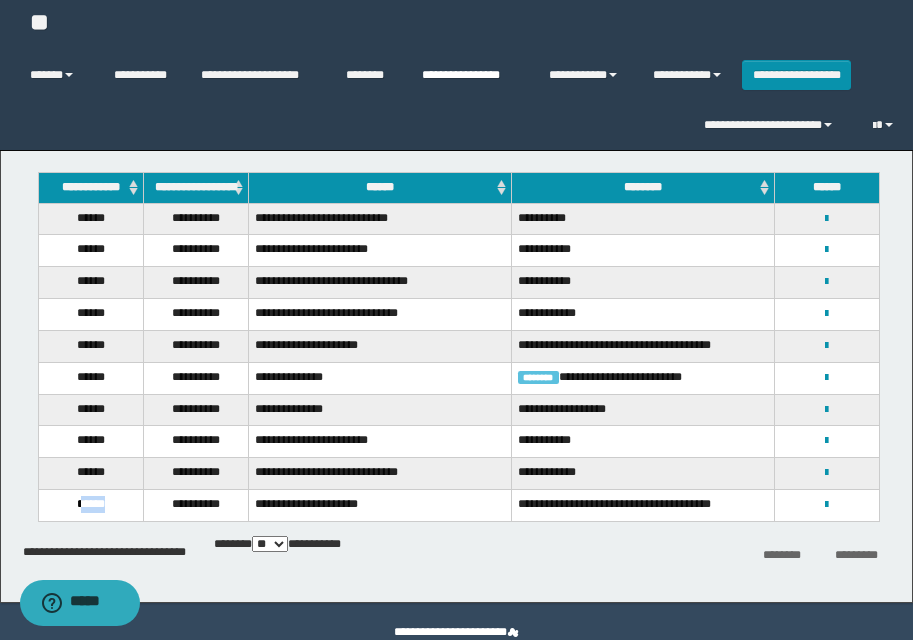 click on "**********" at bounding box center (470, 75) 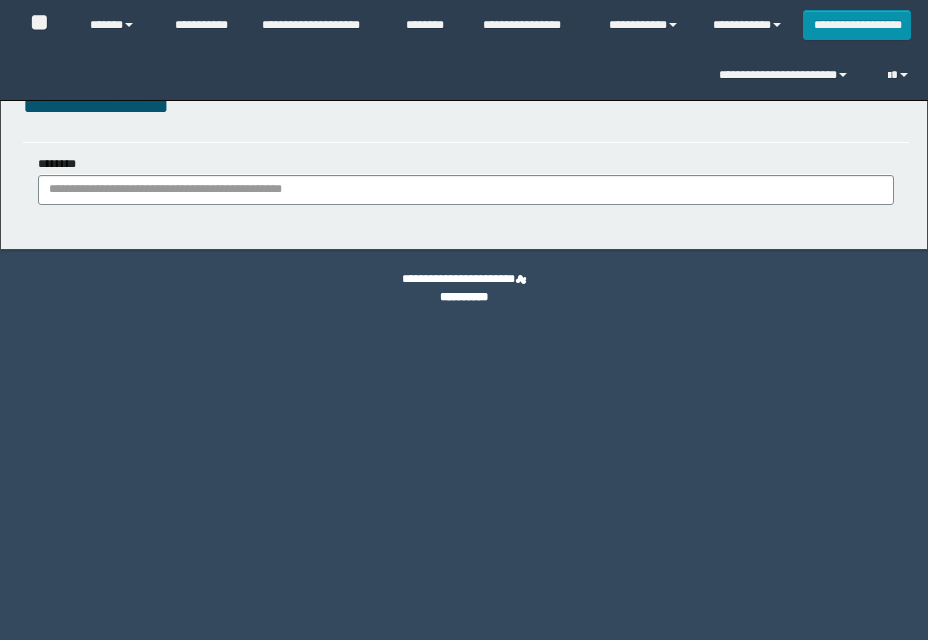 scroll, scrollTop: 0, scrollLeft: 0, axis: both 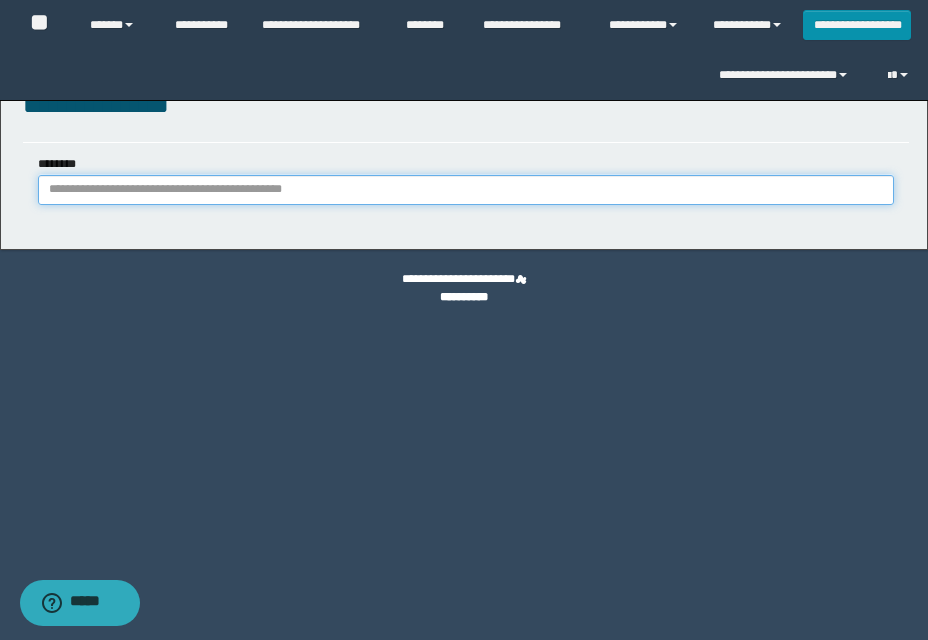 click on "********" at bounding box center (466, 190) 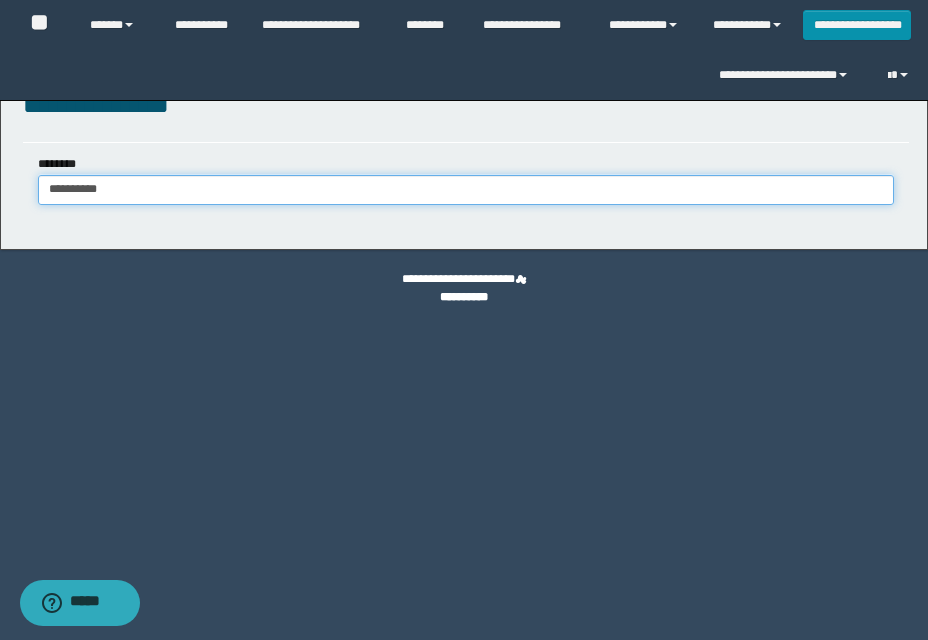type on "**********" 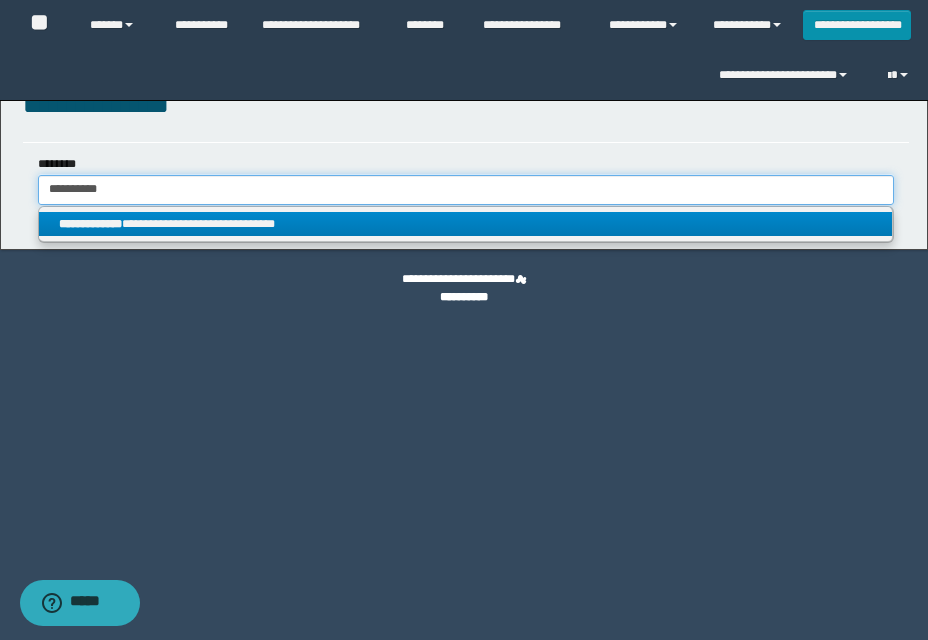type on "**********" 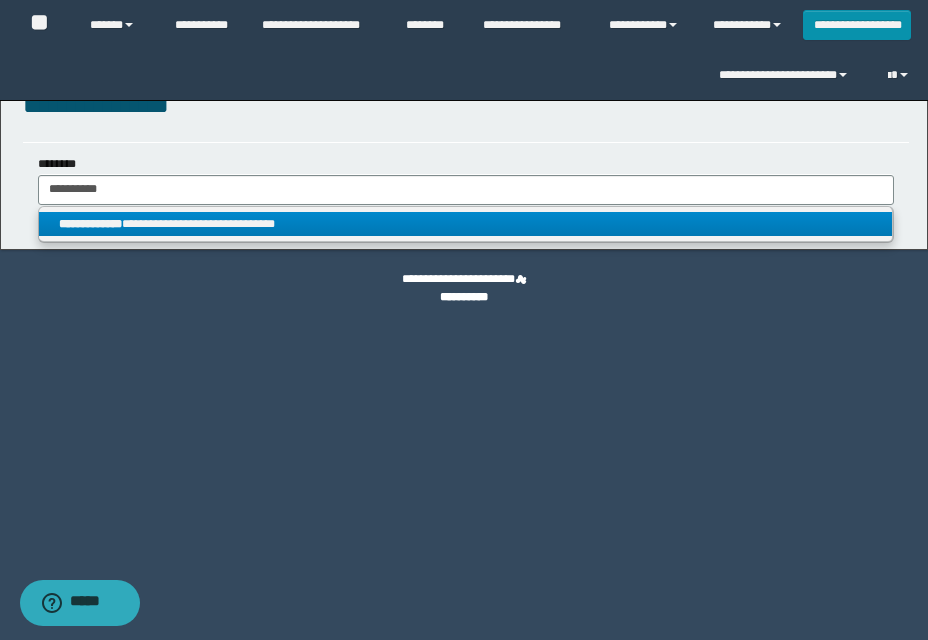 click on "**********" at bounding box center [465, 224] 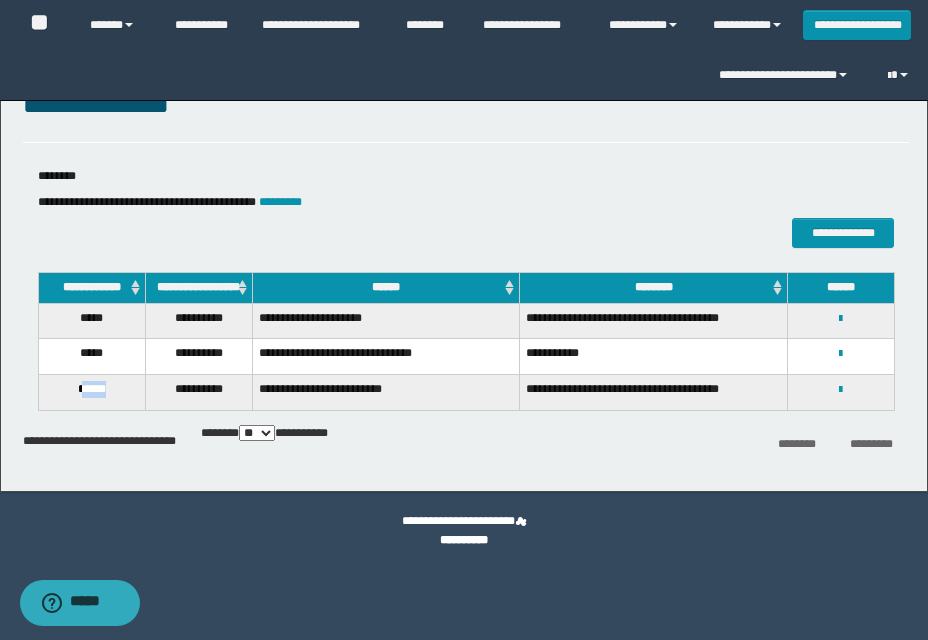 drag, startPoint x: 80, startPoint y: 393, endPoint x: 141, endPoint y: 391, distance: 61.03278 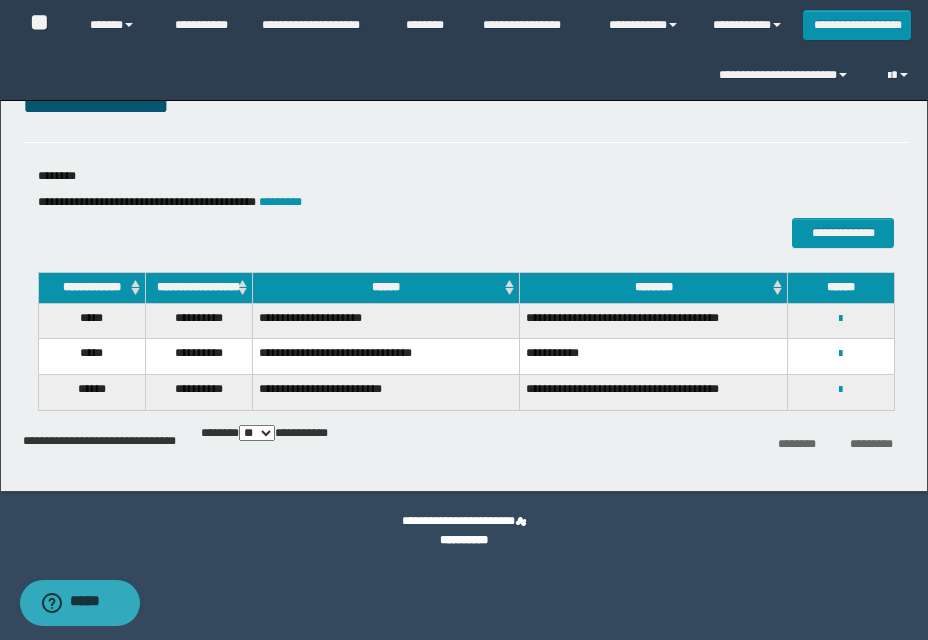 click on "**********" at bounding box center [841, 389] 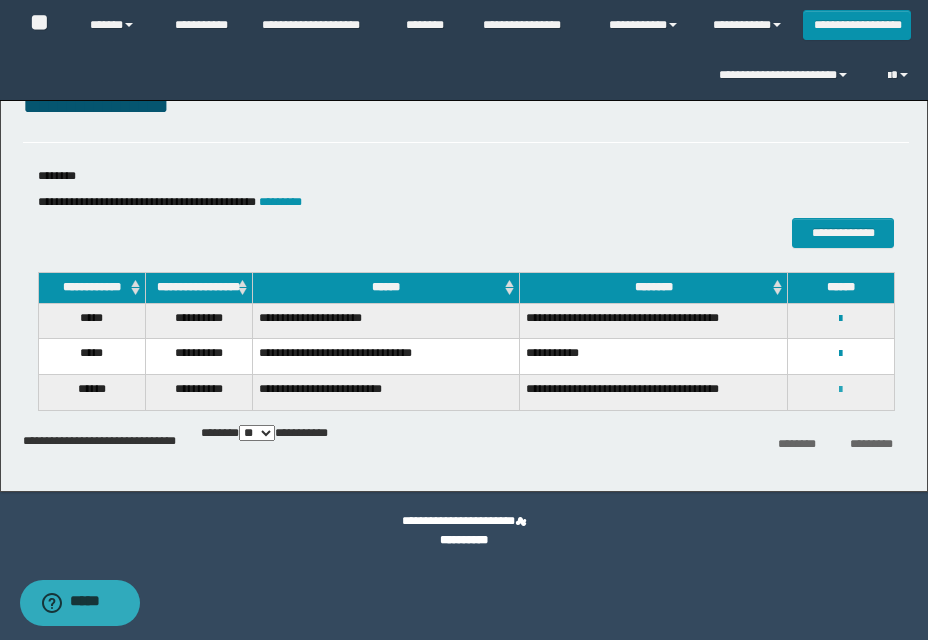 click at bounding box center (840, 390) 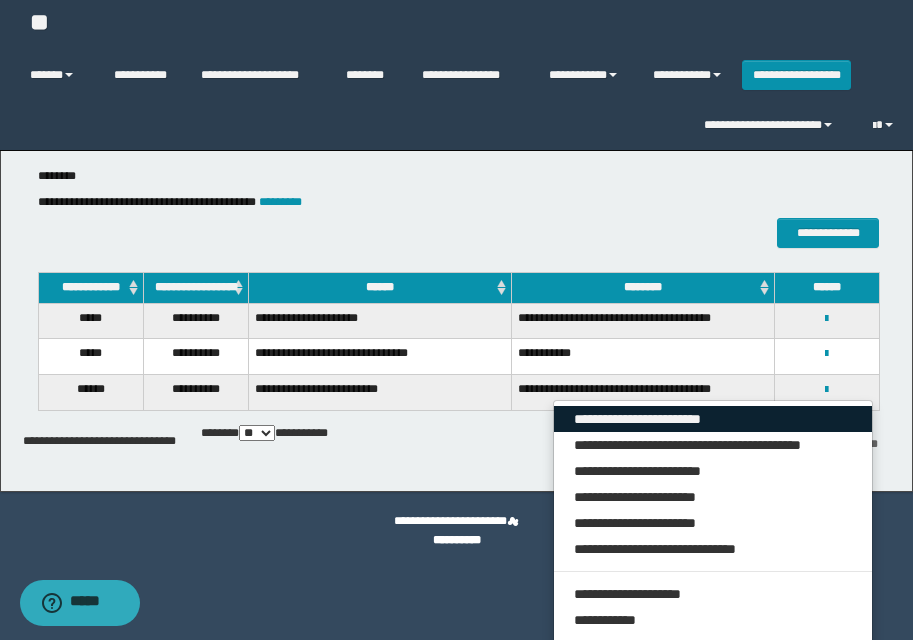 click on "**********" at bounding box center (713, 419) 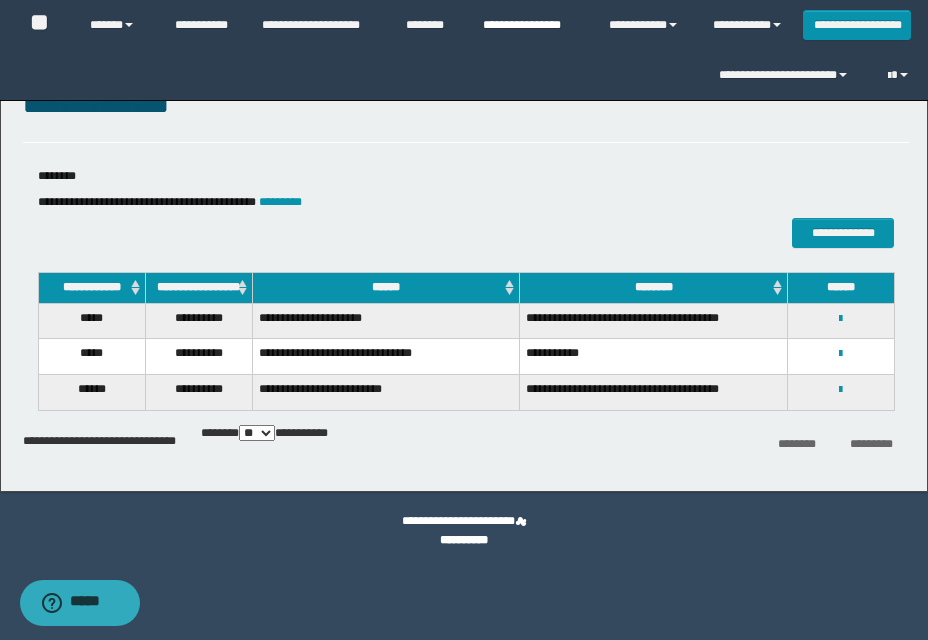 click on "**********" at bounding box center [531, 25] 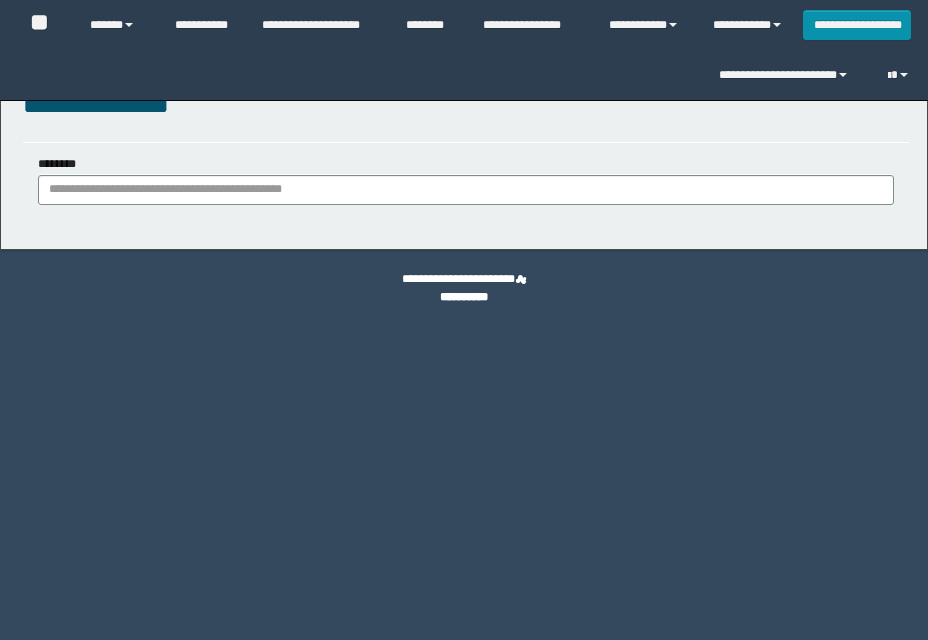 scroll, scrollTop: 0, scrollLeft: 0, axis: both 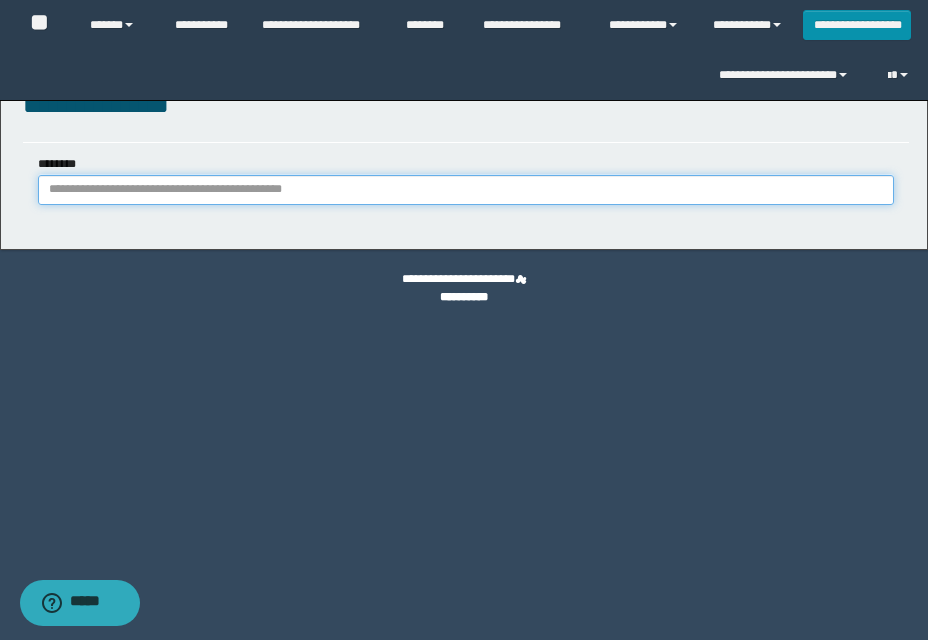 click on "********" at bounding box center [466, 190] 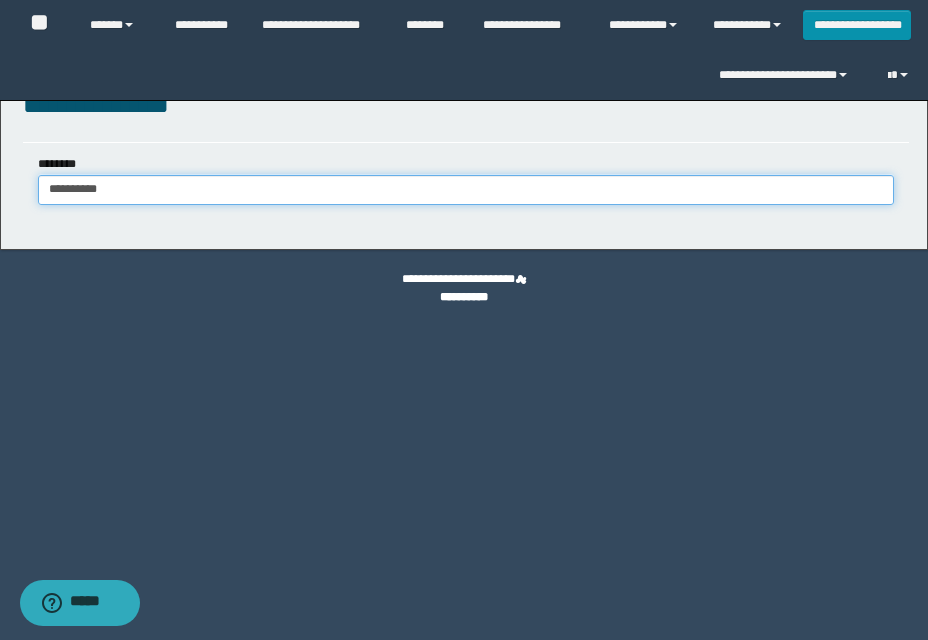 type on "**********" 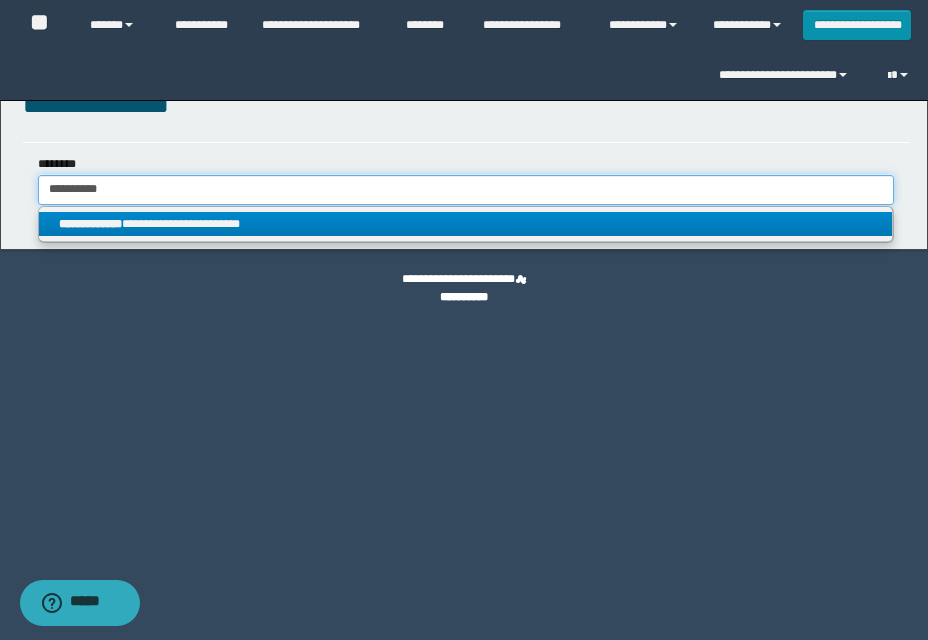 type on "**********" 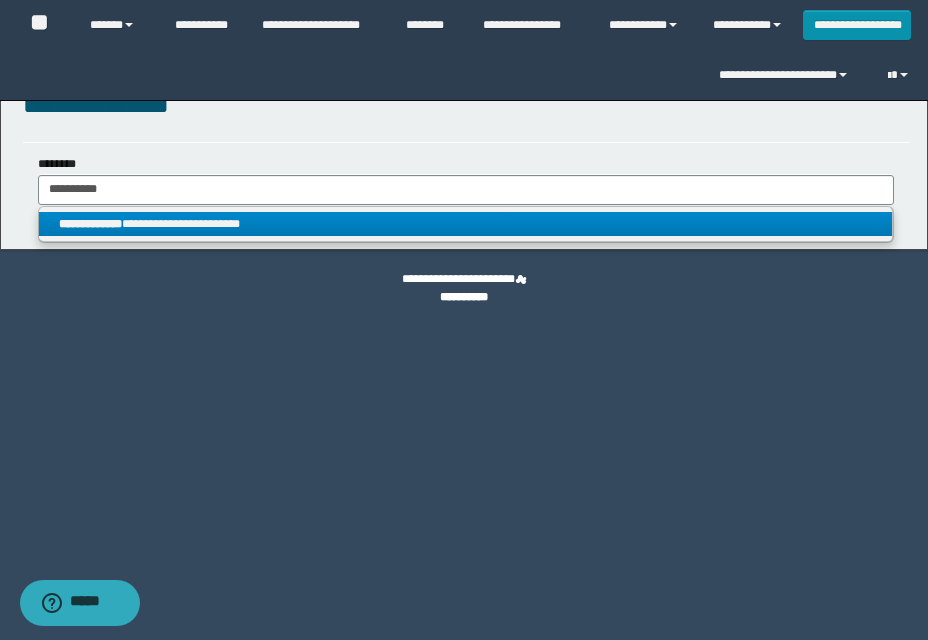 click on "**********" at bounding box center [465, 224] 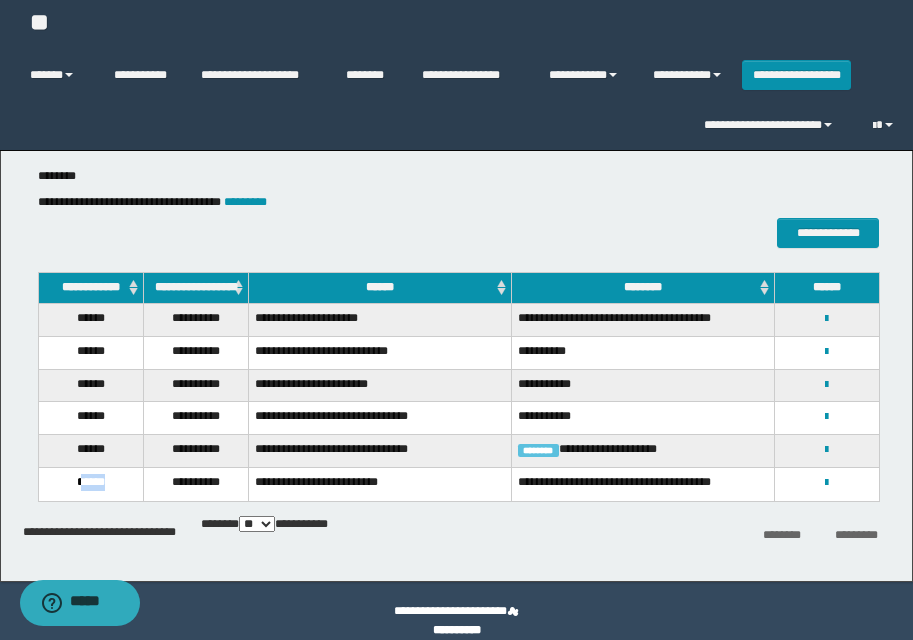 drag, startPoint x: 79, startPoint y: 483, endPoint x: 119, endPoint y: 483, distance: 40 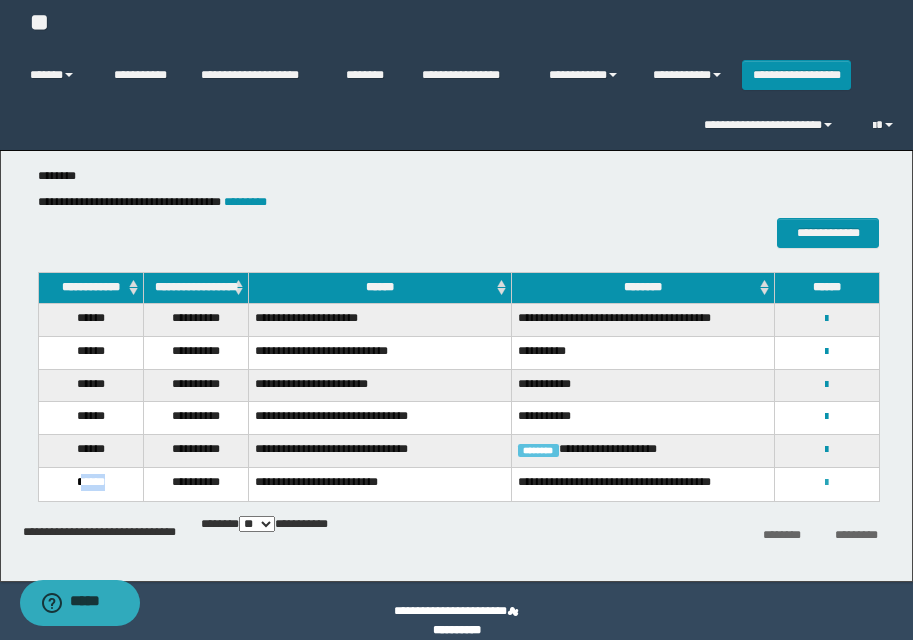 click at bounding box center (826, 483) 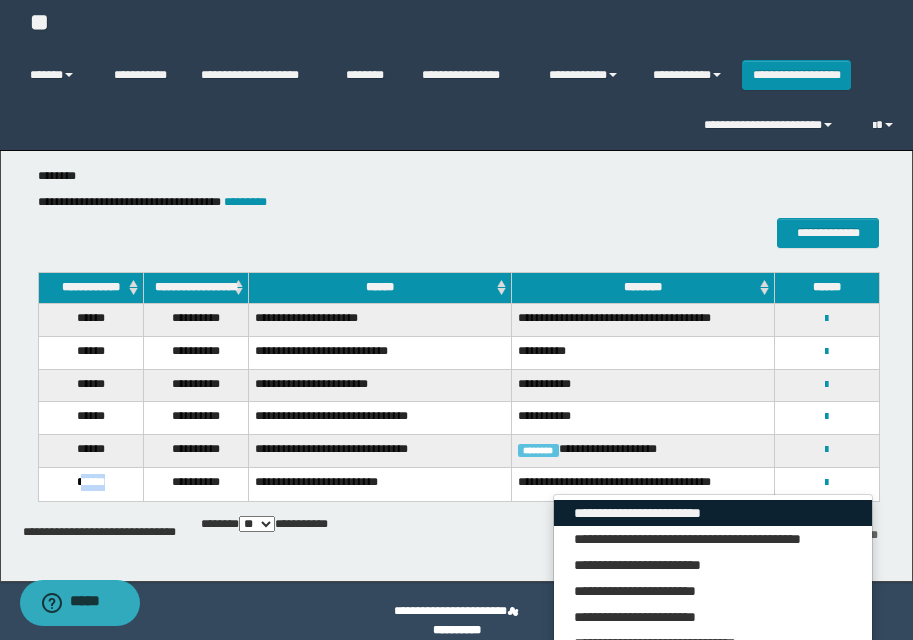 click on "**********" at bounding box center [713, 513] 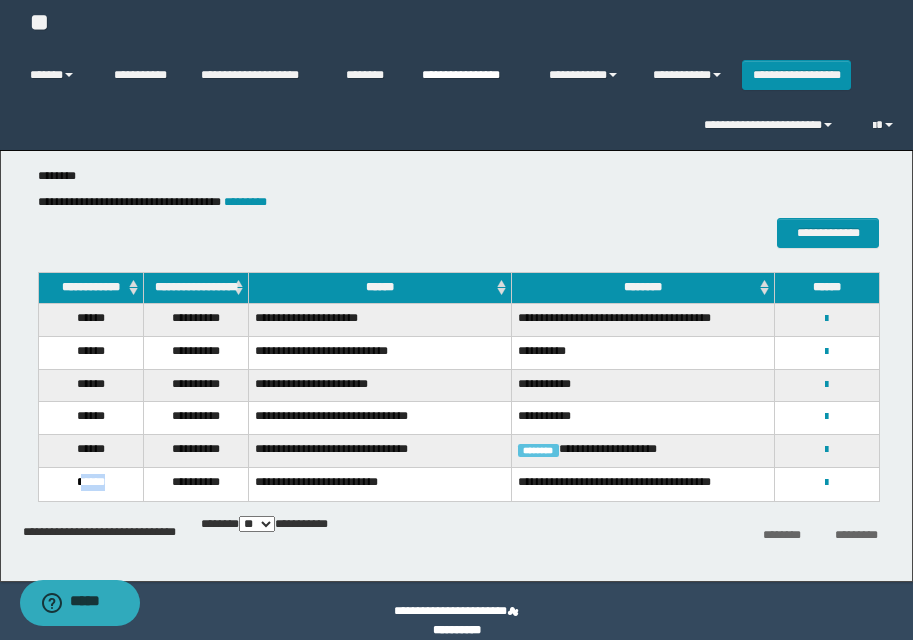 click on "**********" at bounding box center (470, 75) 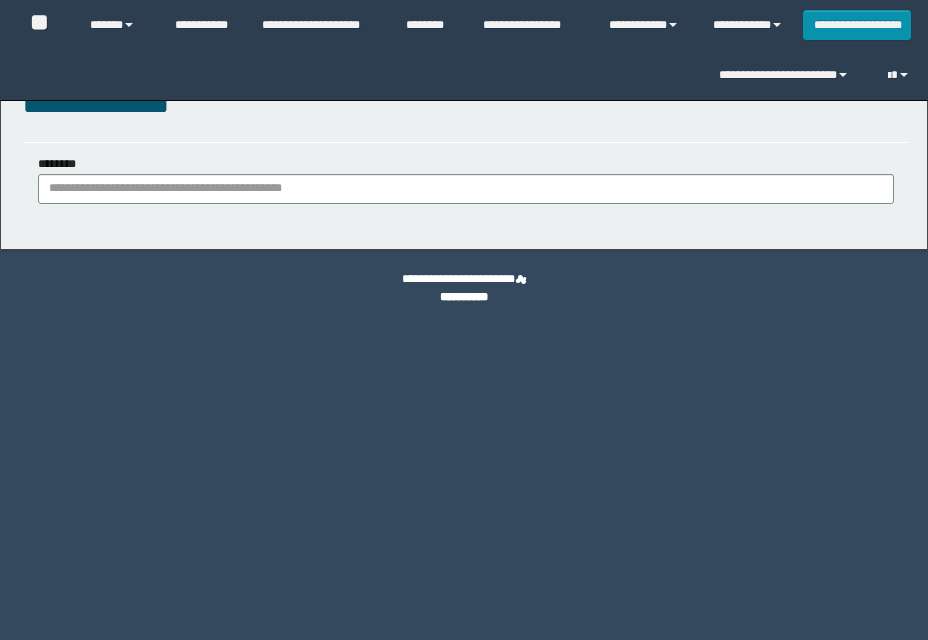 scroll, scrollTop: 0, scrollLeft: 0, axis: both 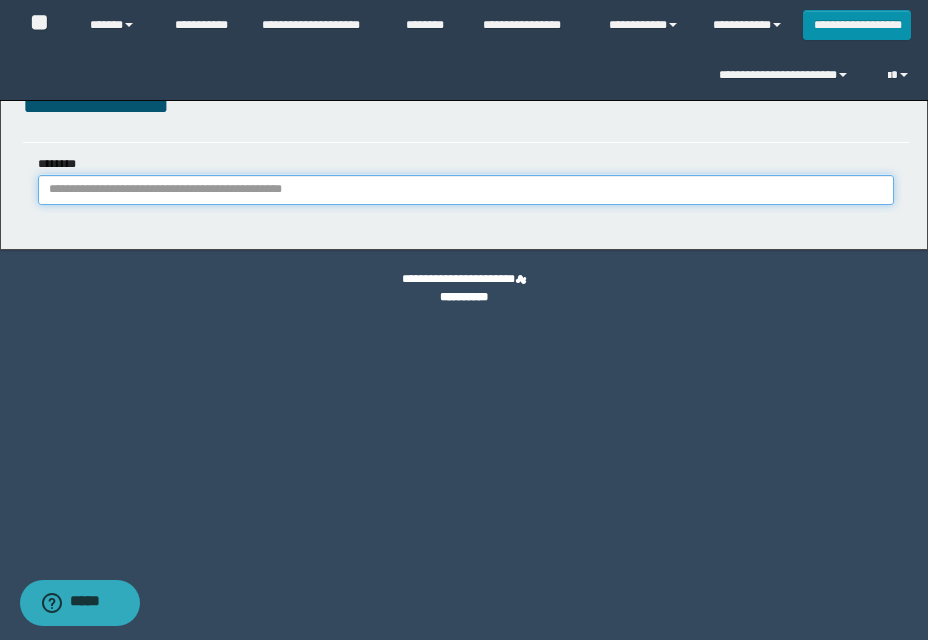click on "********" at bounding box center (466, 190) 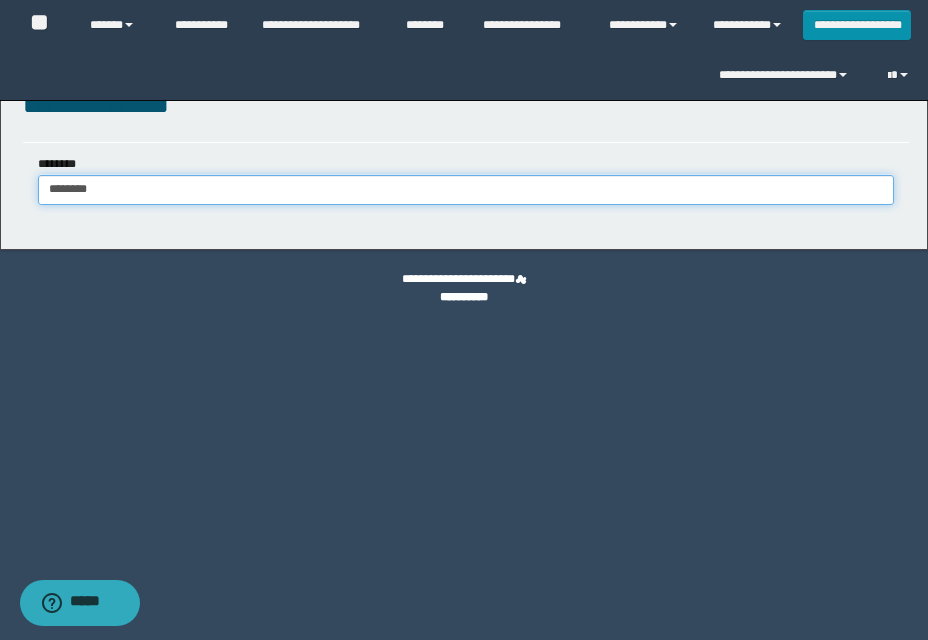 type on "********" 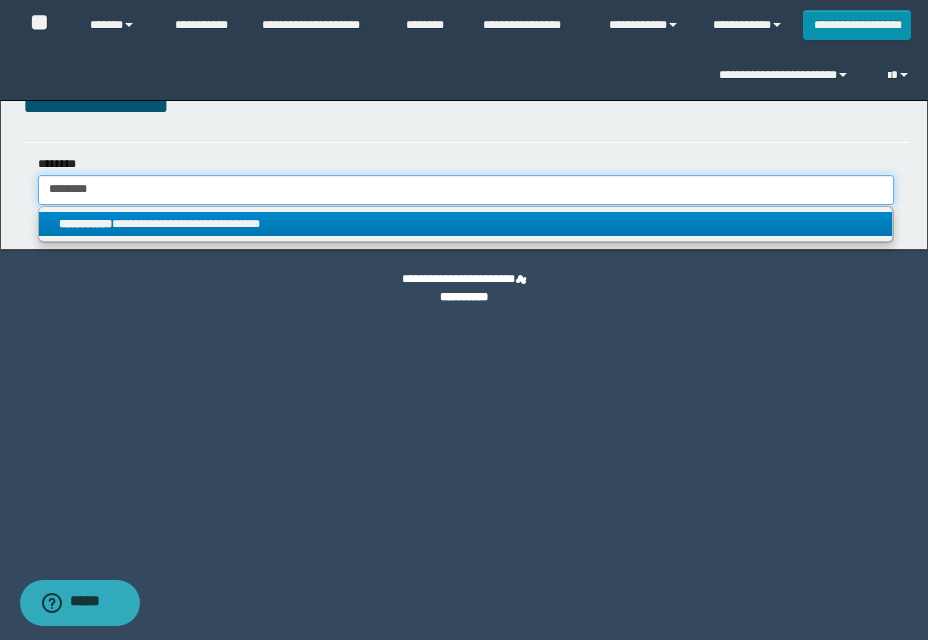 type on "********" 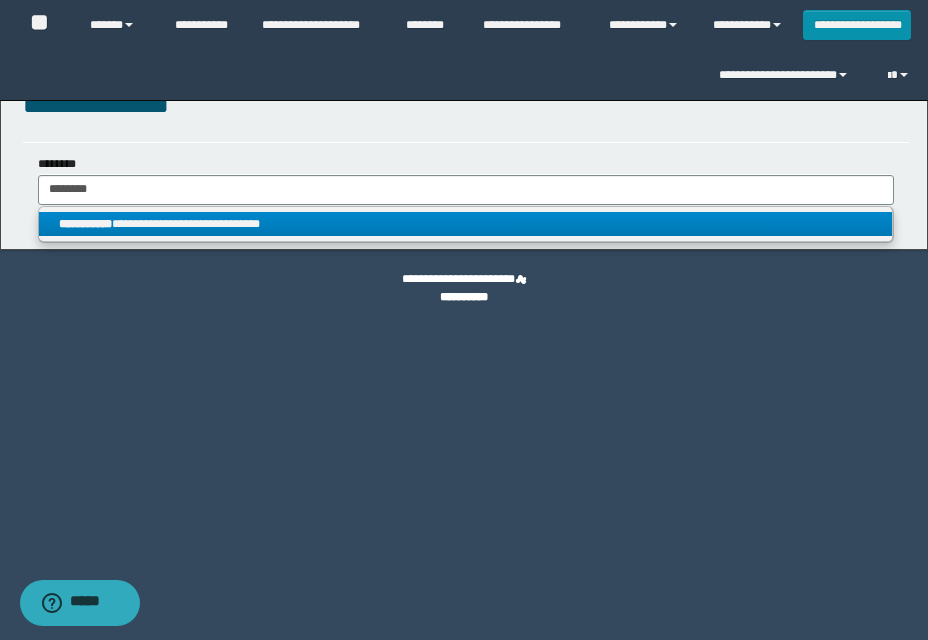 click on "**********" at bounding box center (465, 224) 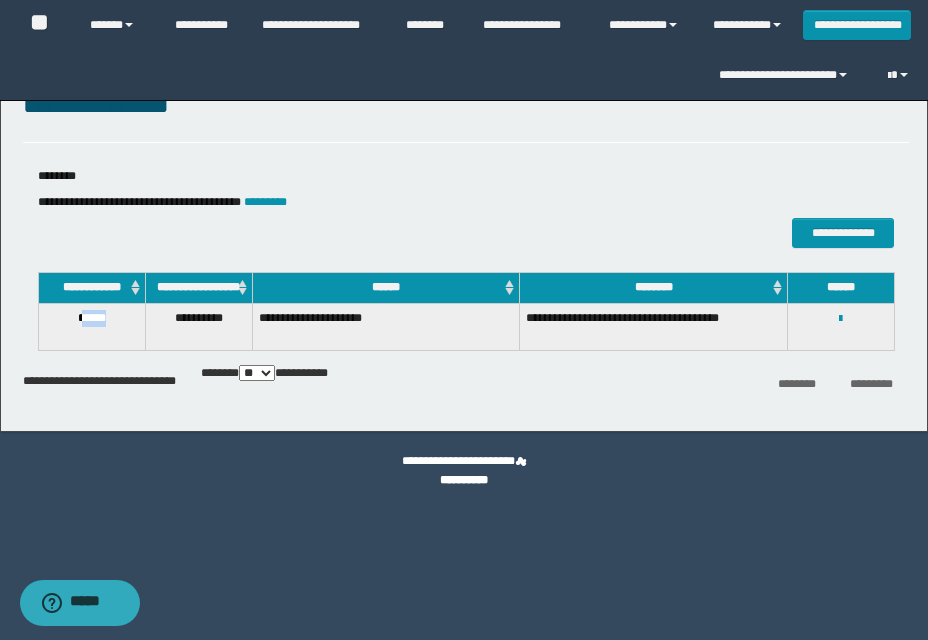 drag, startPoint x: 79, startPoint y: 334, endPoint x: 114, endPoint y: 335, distance: 35.014282 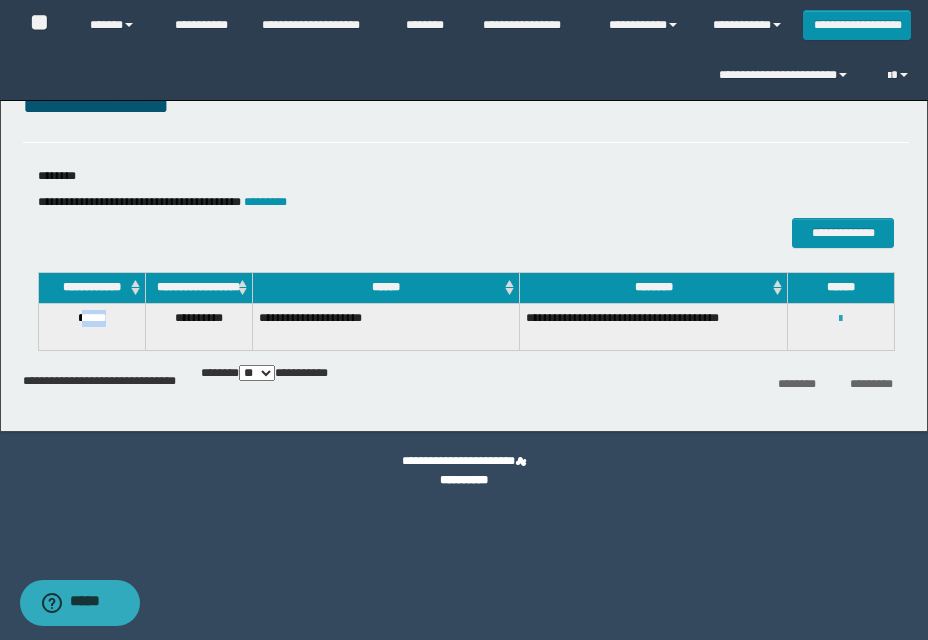 click at bounding box center (840, 319) 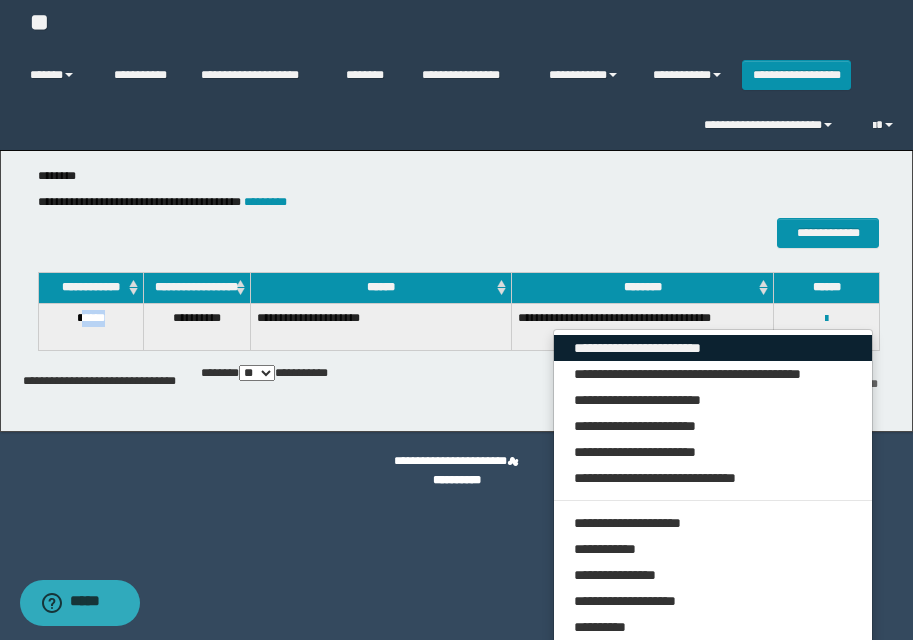 click on "**********" at bounding box center (713, 348) 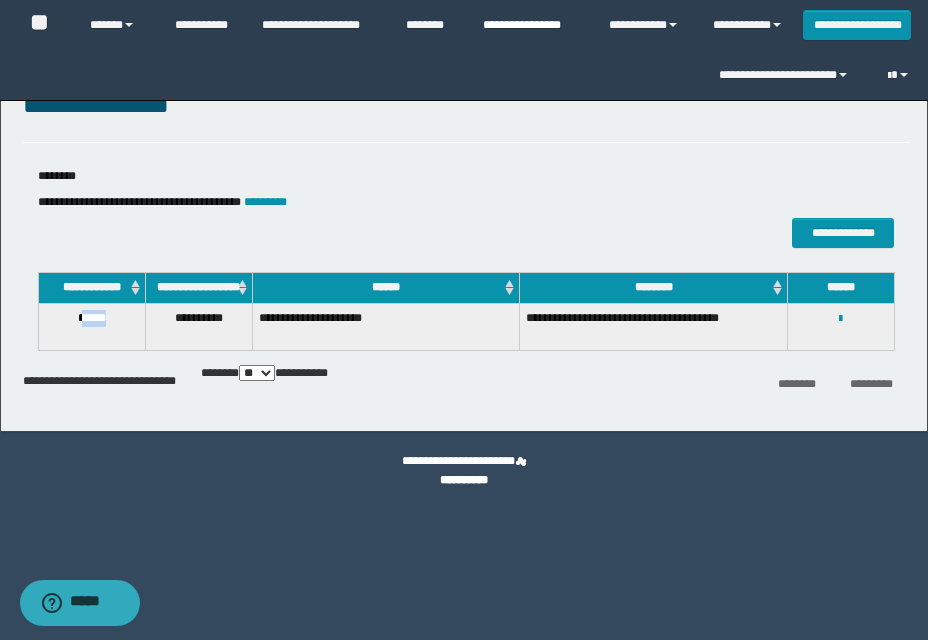 click on "**********" at bounding box center [531, 25] 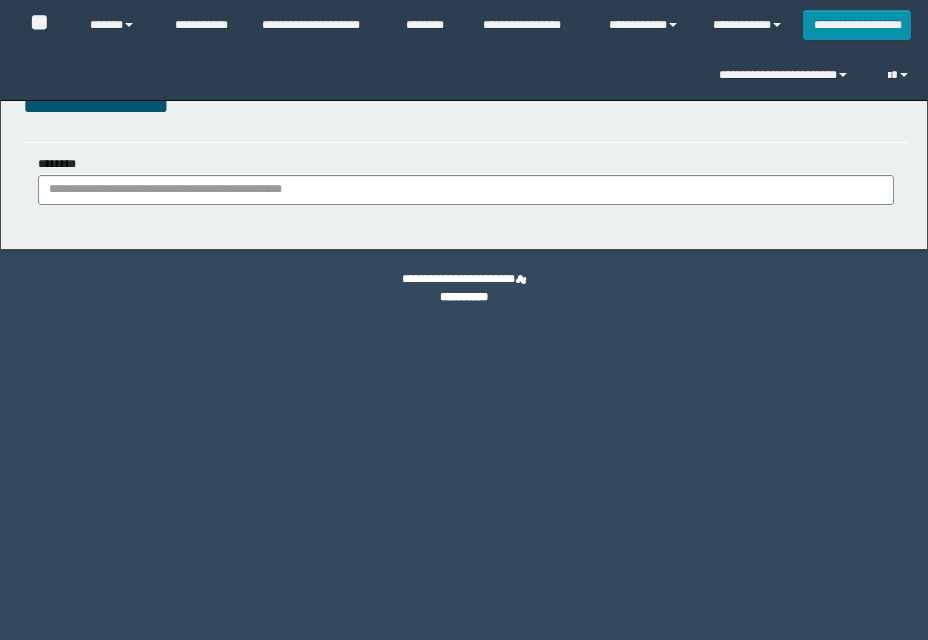 scroll, scrollTop: 0, scrollLeft: 0, axis: both 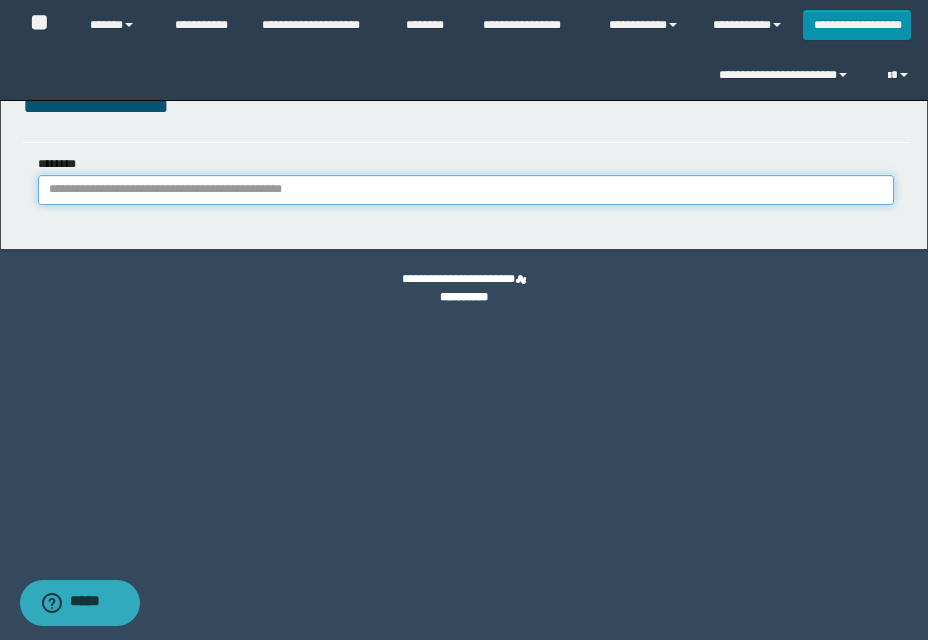 click on "********" at bounding box center (466, 190) 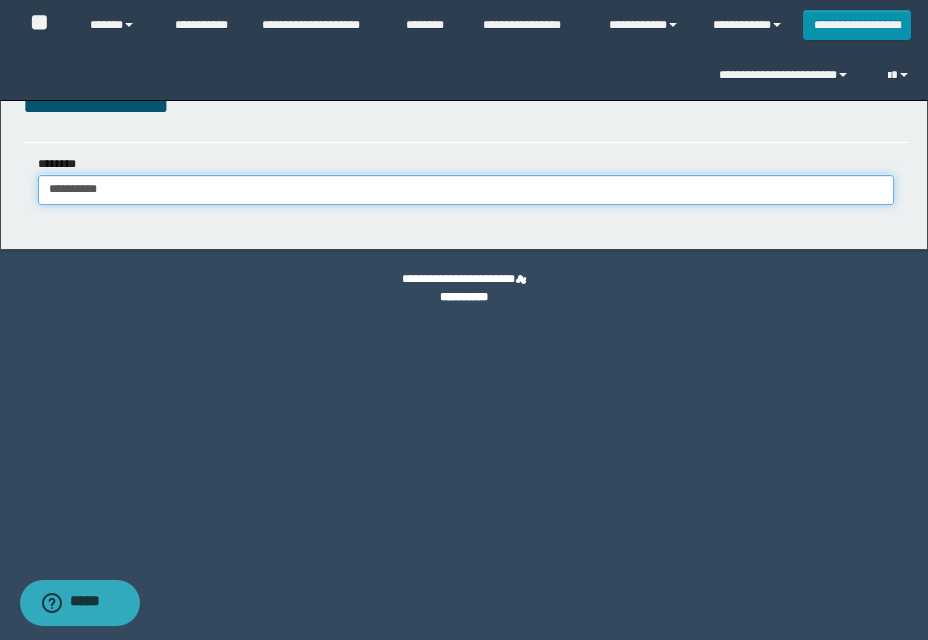 type on "**********" 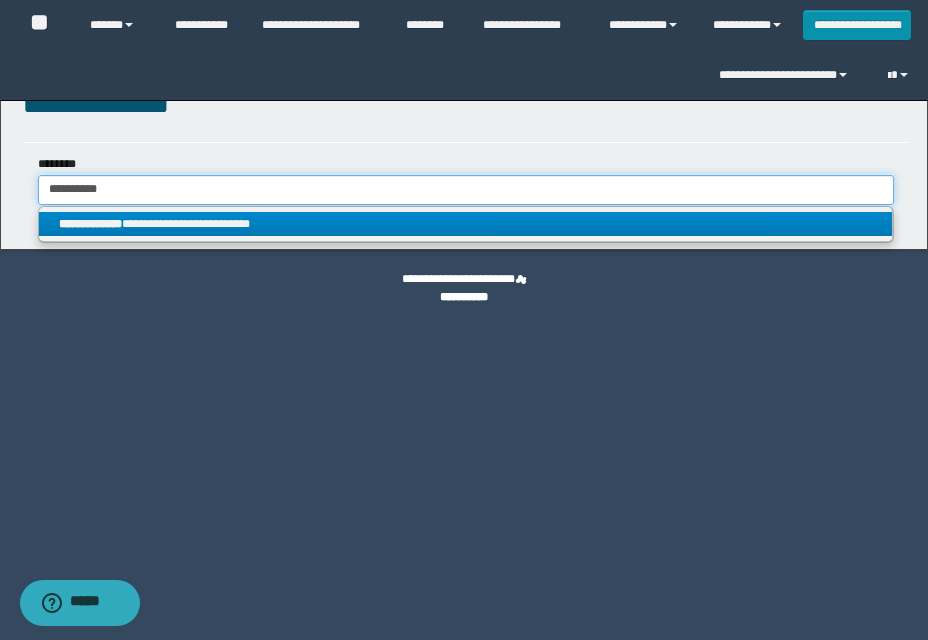 type on "**********" 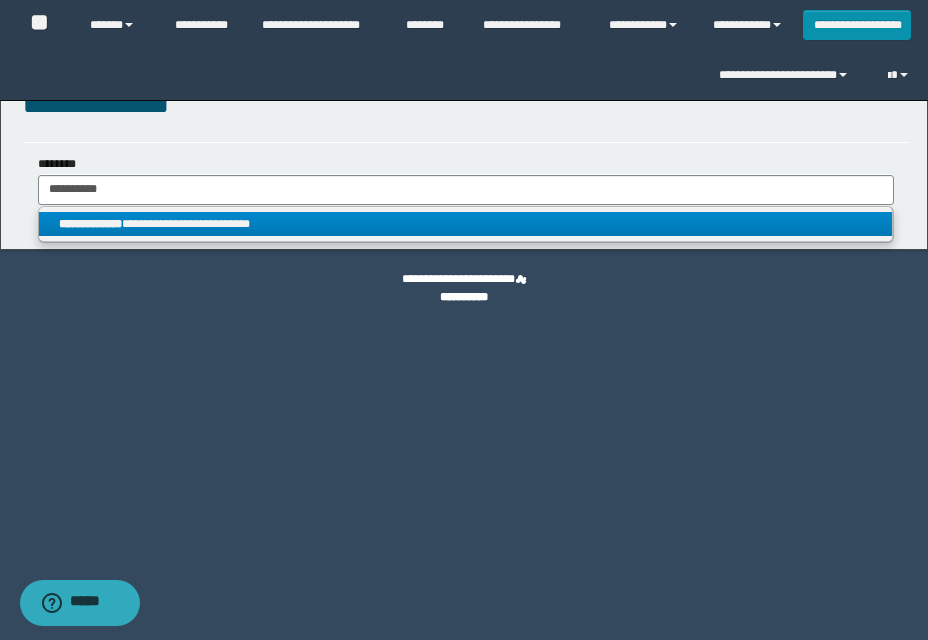 click on "**********" at bounding box center (465, 224) 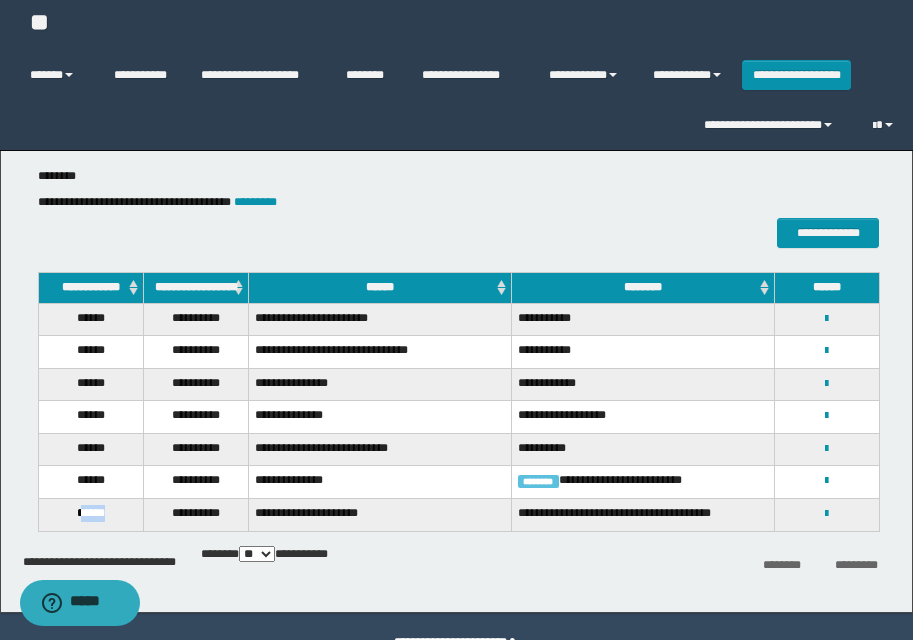 drag, startPoint x: 75, startPoint y: 513, endPoint x: 142, endPoint y: 517, distance: 67.11929 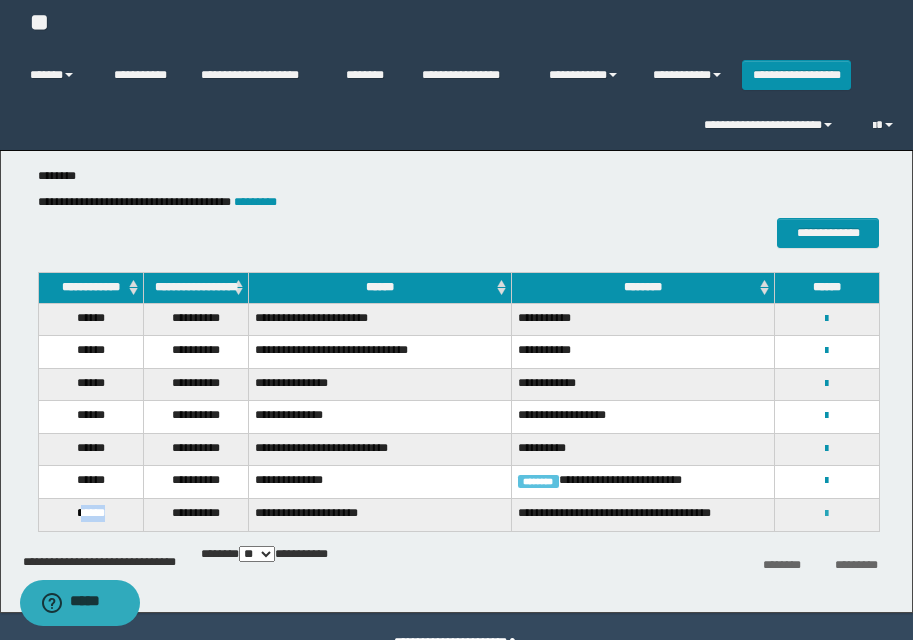 click at bounding box center (826, 514) 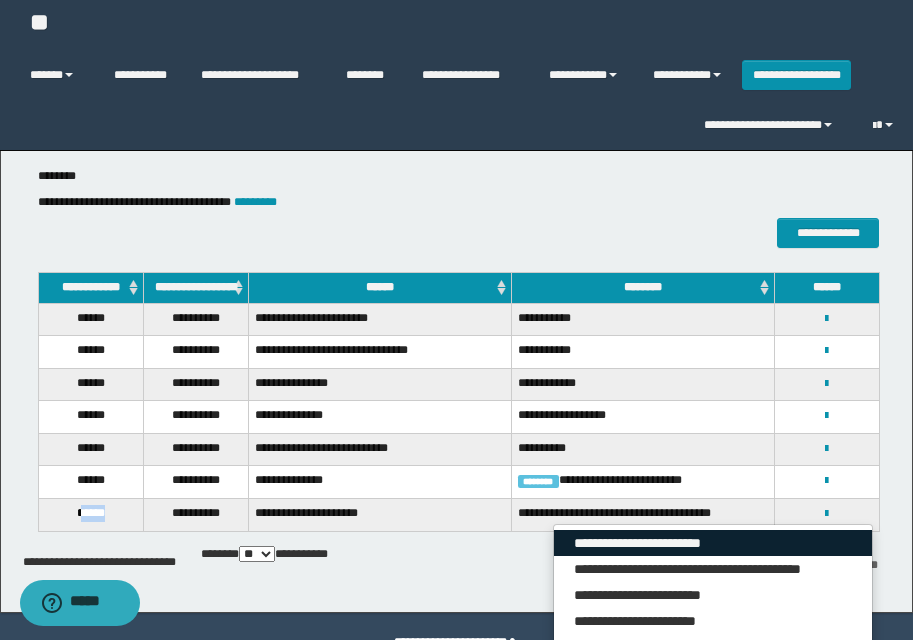 click on "**********" at bounding box center [713, 543] 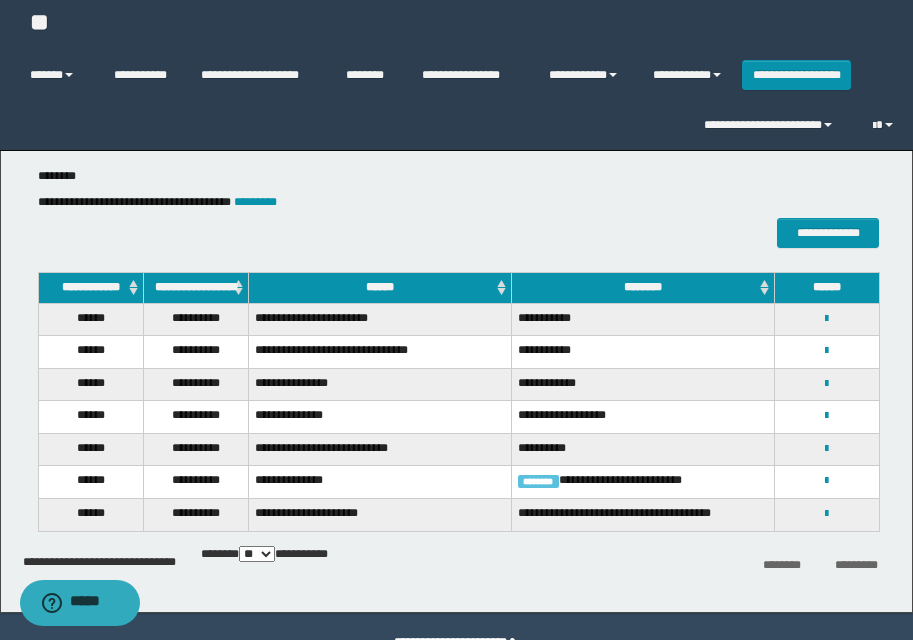 drag, startPoint x: 336, startPoint y: 221, endPoint x: 351, endPoint y: 209, distance: 19.209373 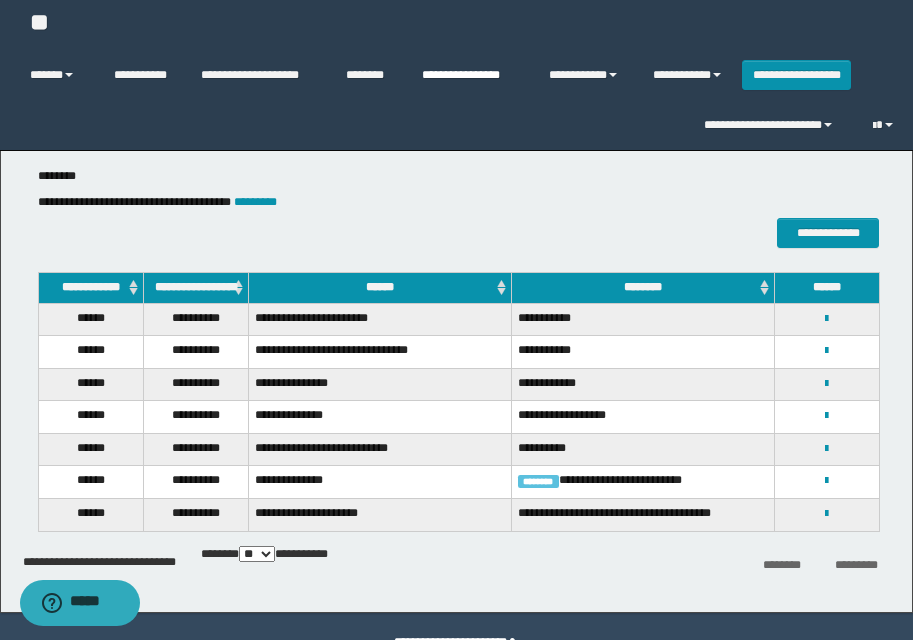 click on "**********" at bounding box center [470, 75] 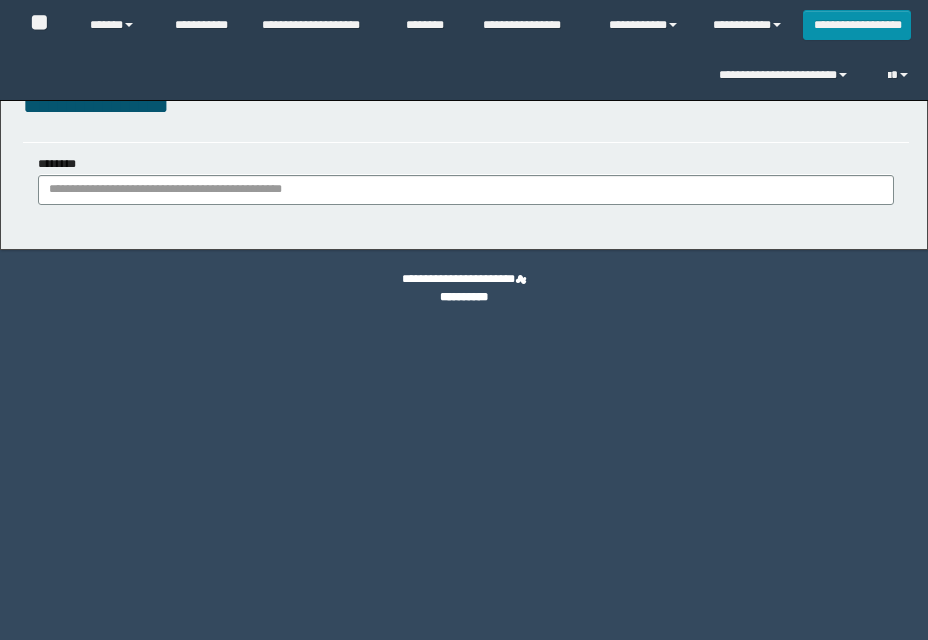 scroll, scrollTop: 0, scrollLeft: 0, axis: both 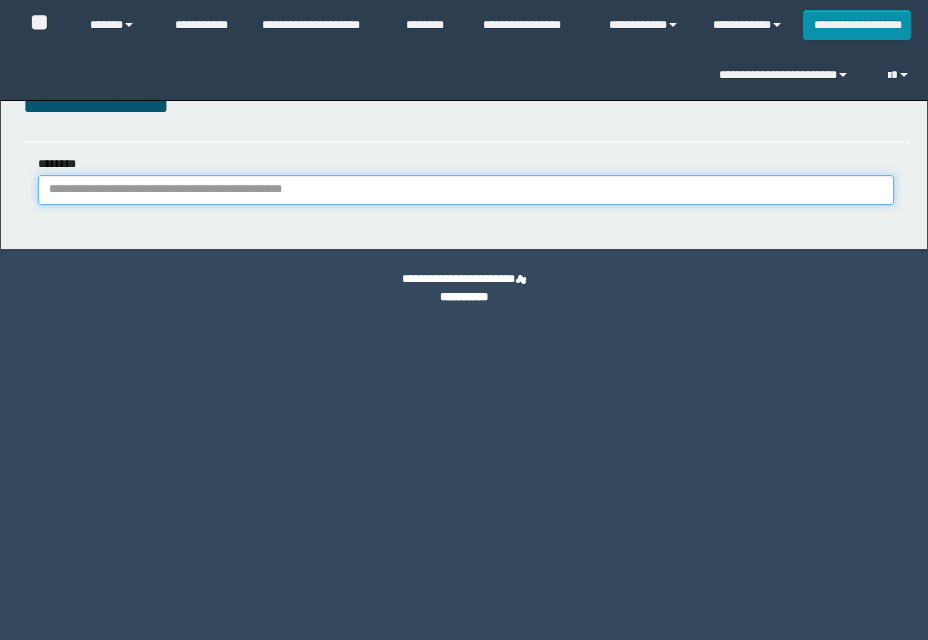 click on "********" at bounding box center [466, 190] 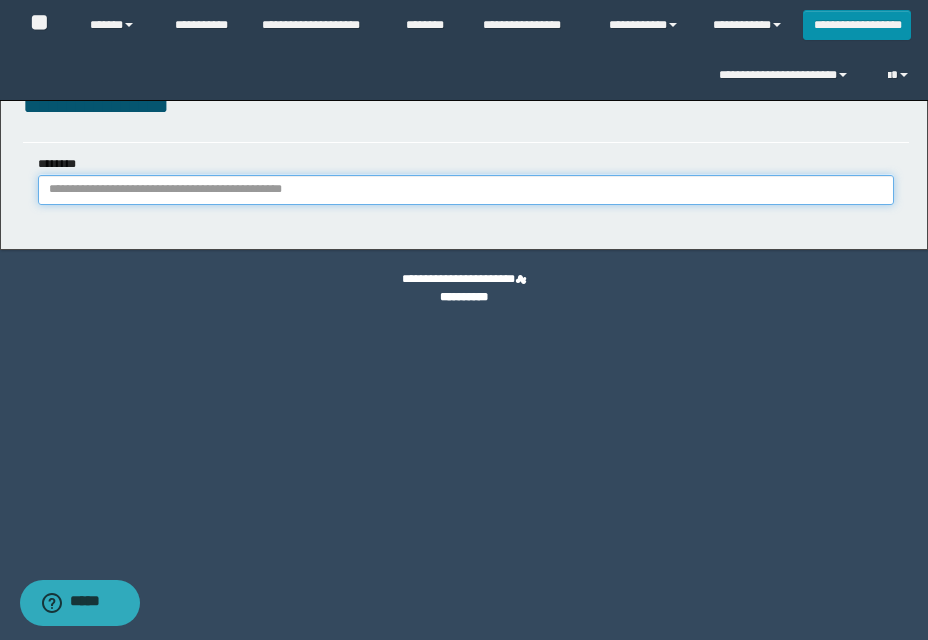paste on "********" 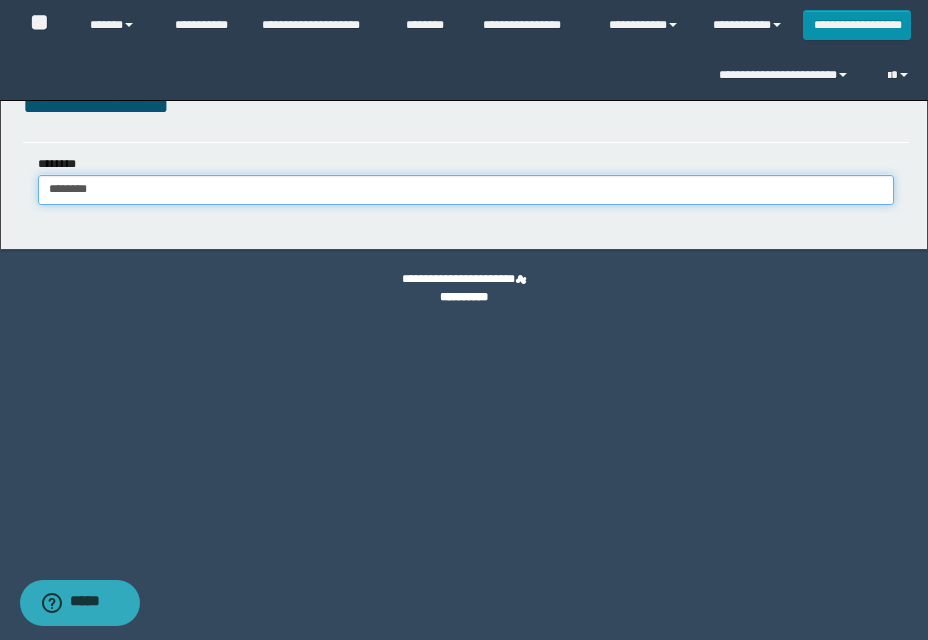 type on "********" 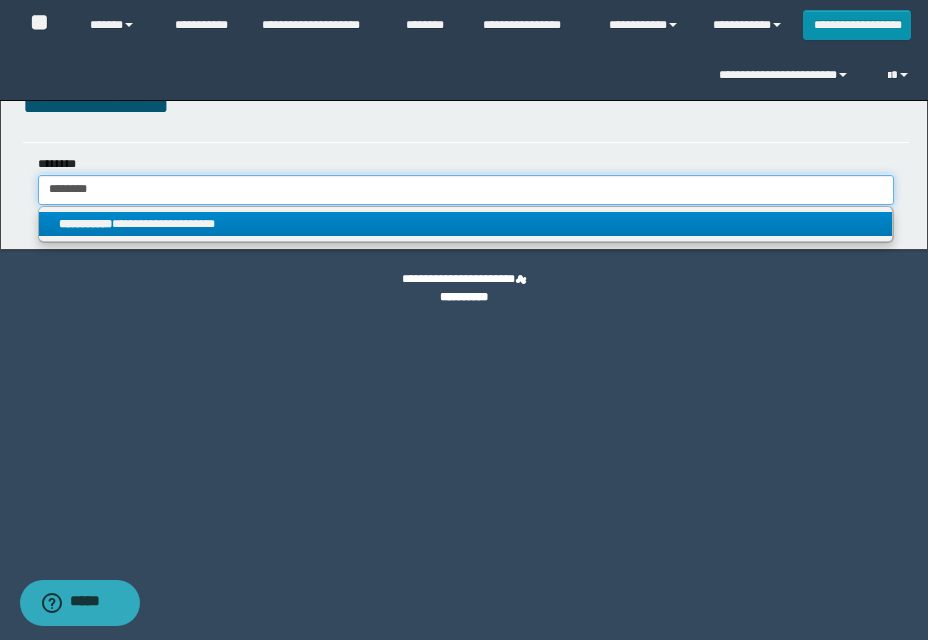 type on "********" 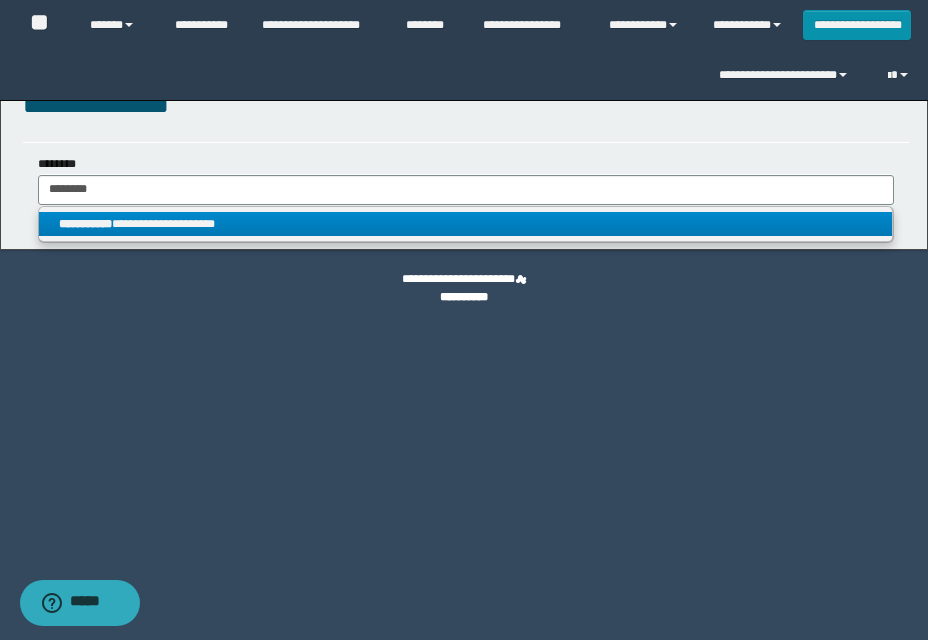 click on "**********" at bounding box center (465, 224) 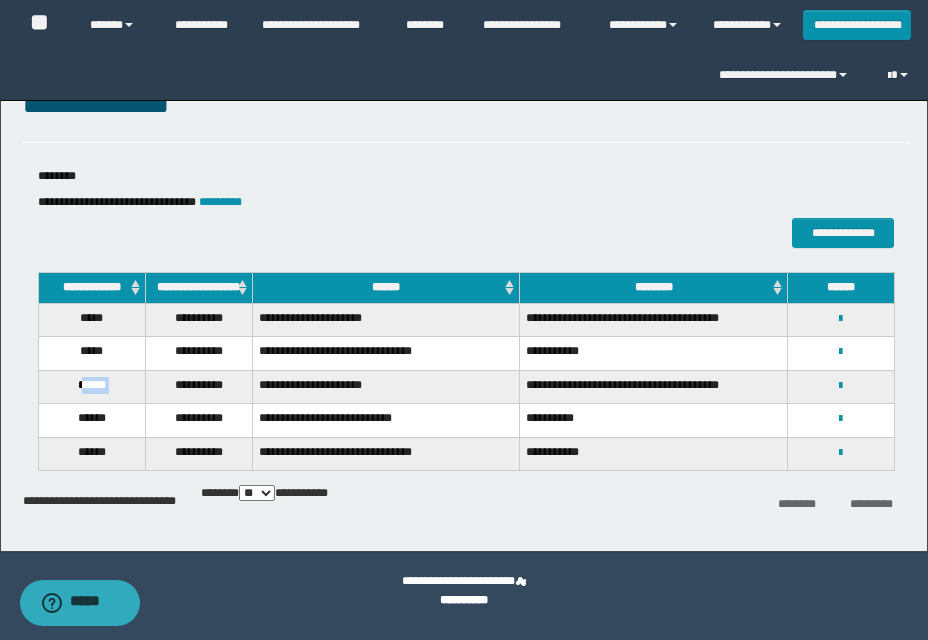 drag, startPoint x: 81, startPoint y: 393, endPoint x: 146, endPoint y: 393, distance: 65 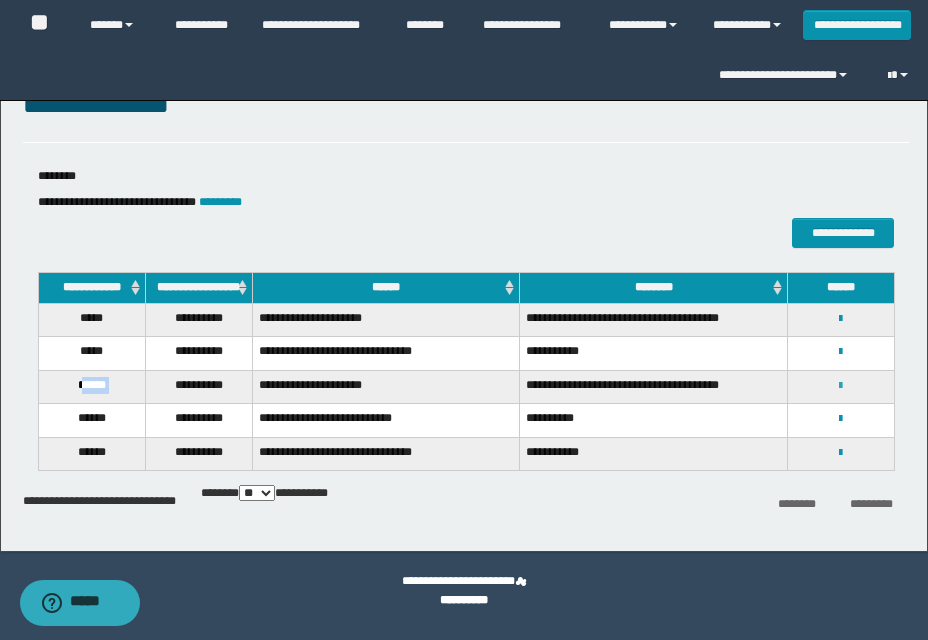click at bounding box center (840, 386) 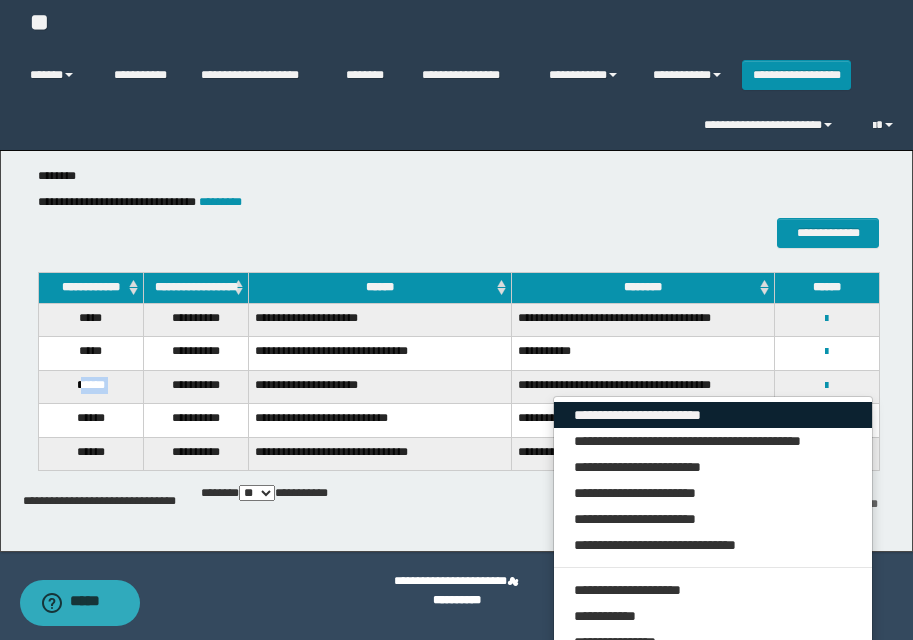 click on "**********" at bounding box center [713, 415] 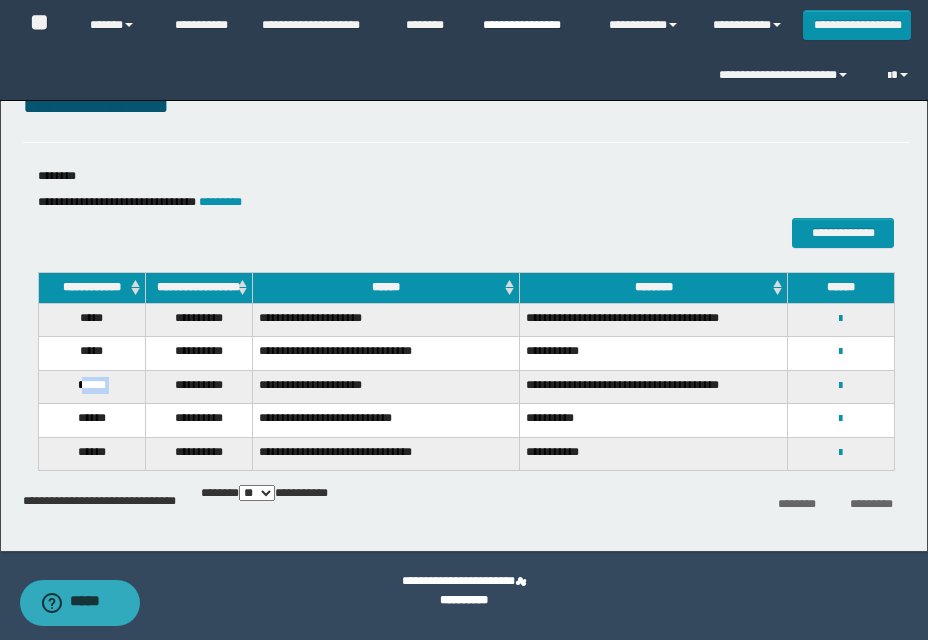 click on "**********" at bounding box center (531, 25) 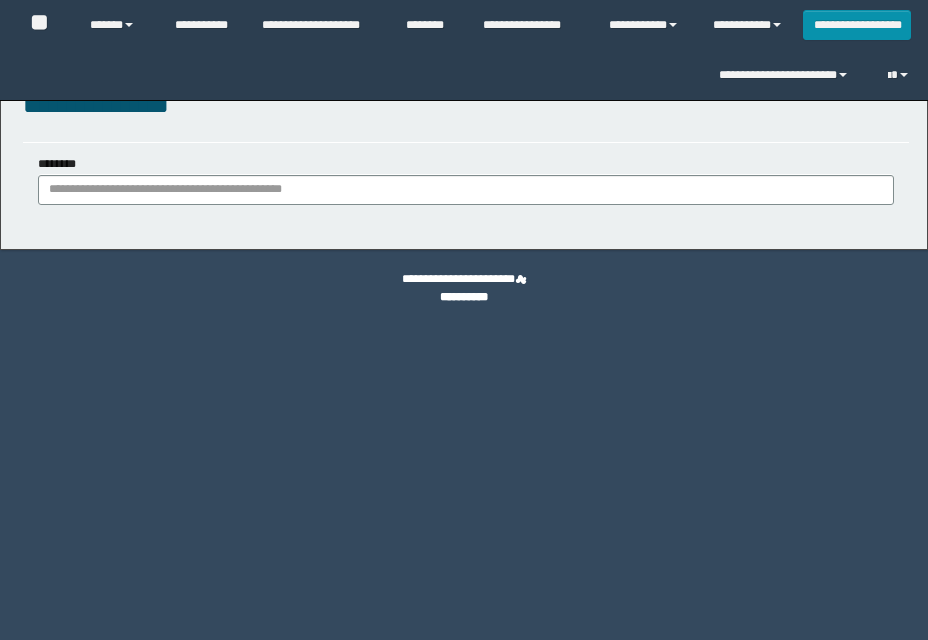 scroll, scrollTop: 0, scrollLeft: 0, axis: both 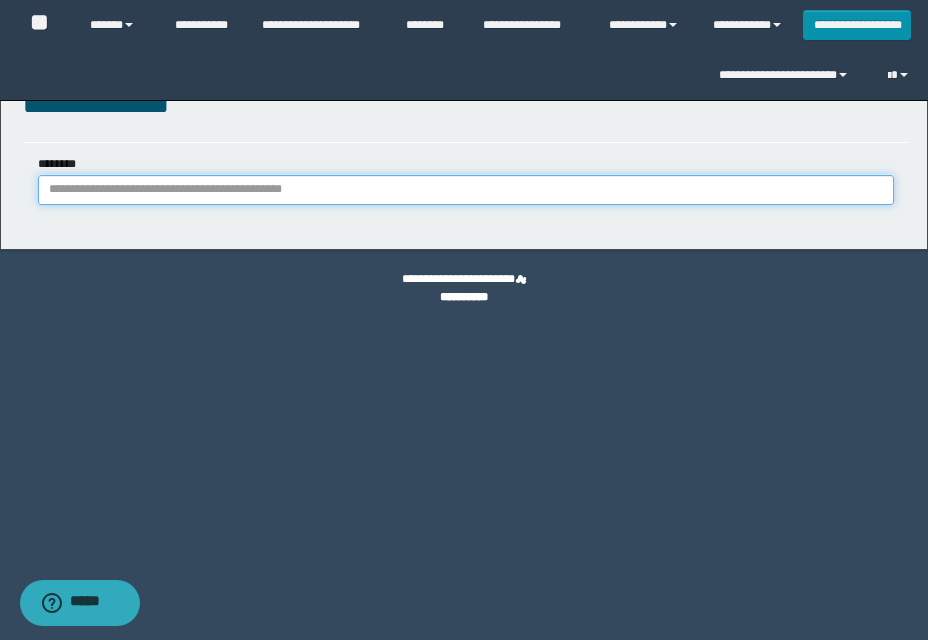 click on "********" at bounding box center [466, 190] 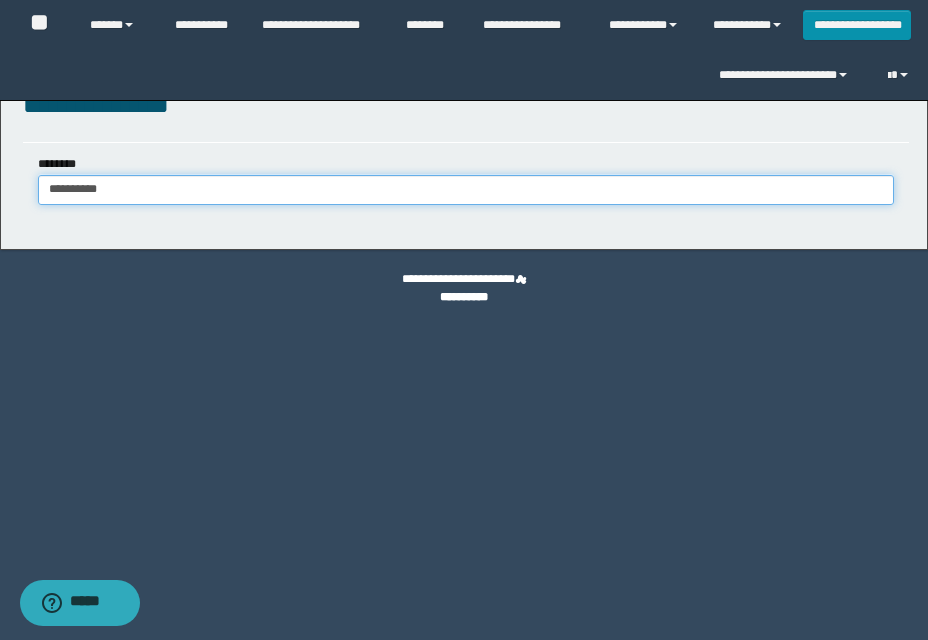 type on "**********" 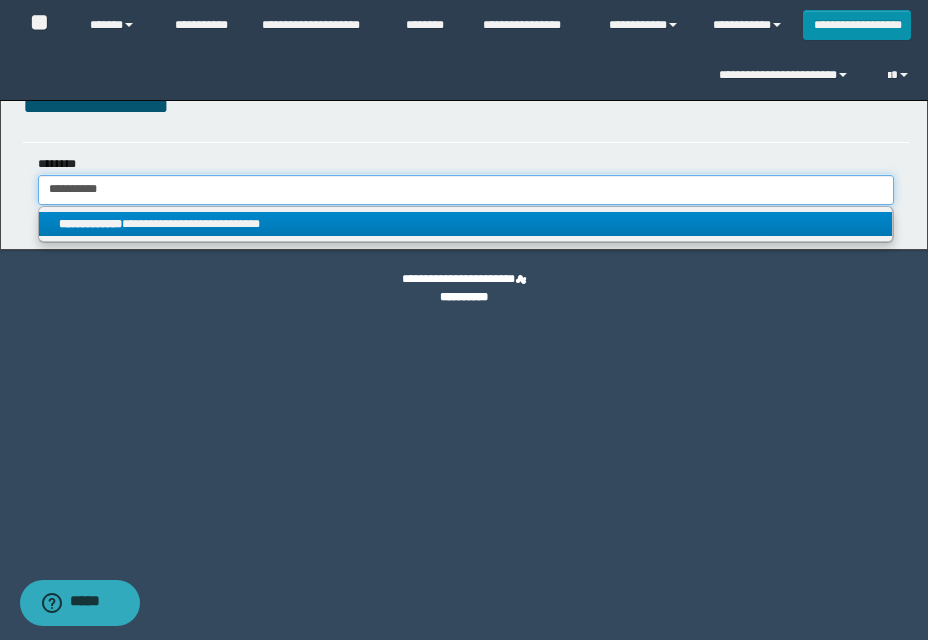 type on "**********" 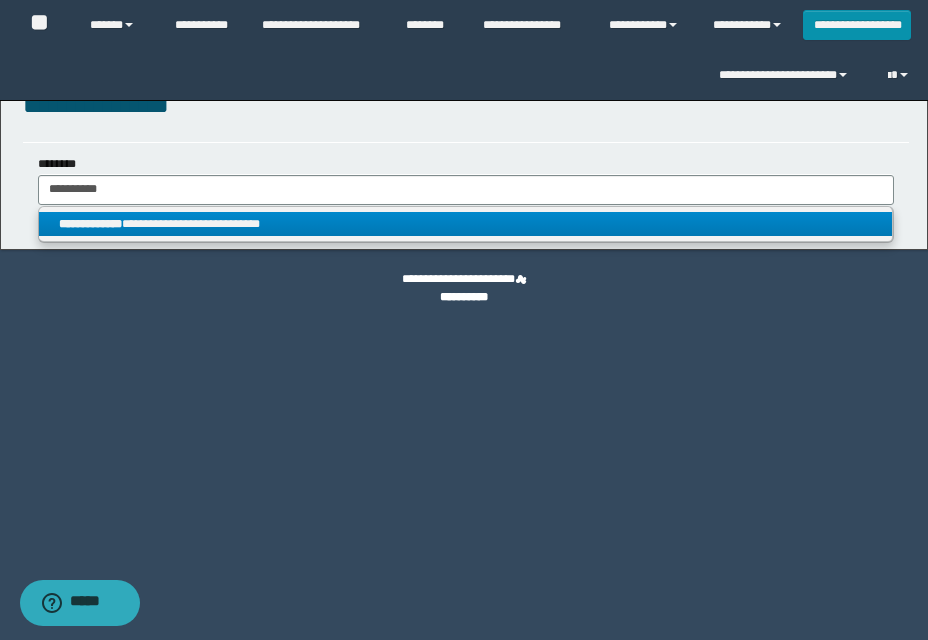 click on "**********" at bounding box center [465, 224] 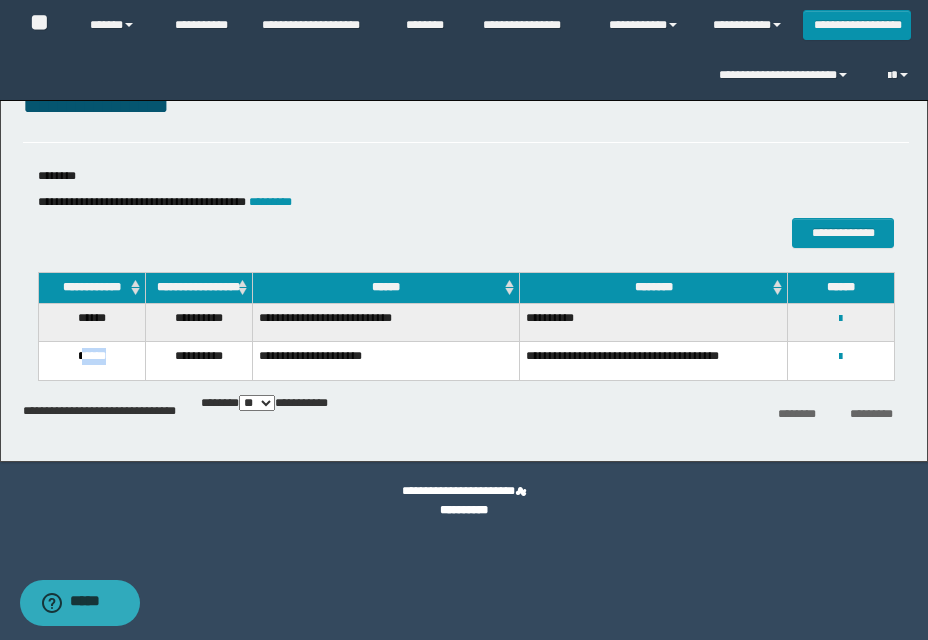 drag, startPoint x: 79, startPoint y: 358, endPoint x: 137, endPoint y: 362, distance: 58.137768 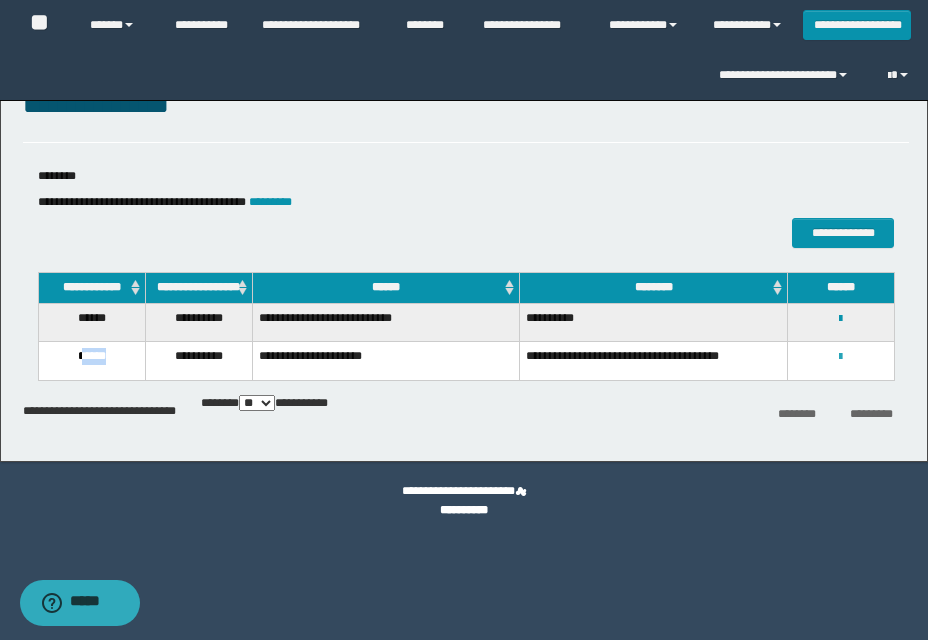 click at bounding box center [840, 357] 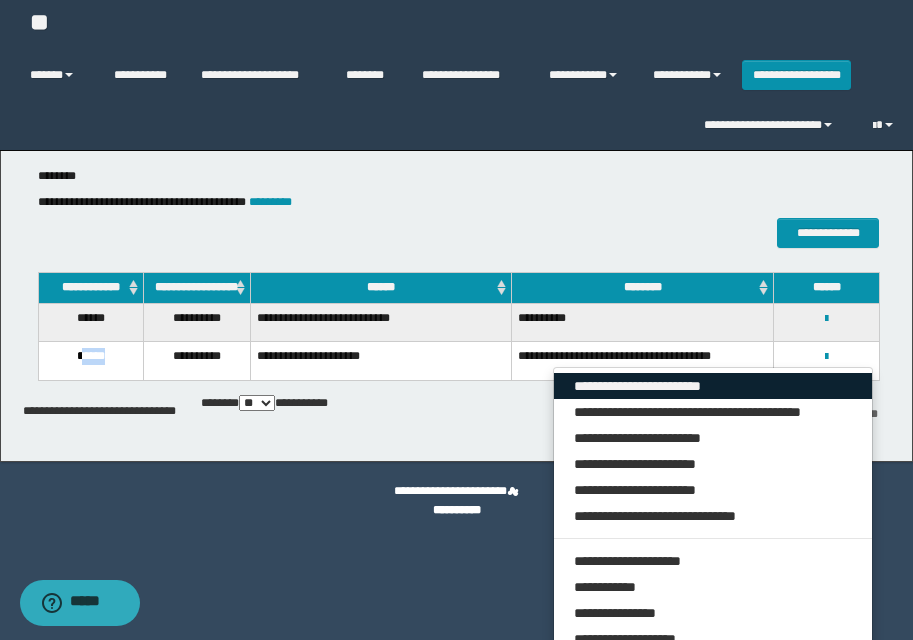 click on "**********" at bounding box center [713, 386] 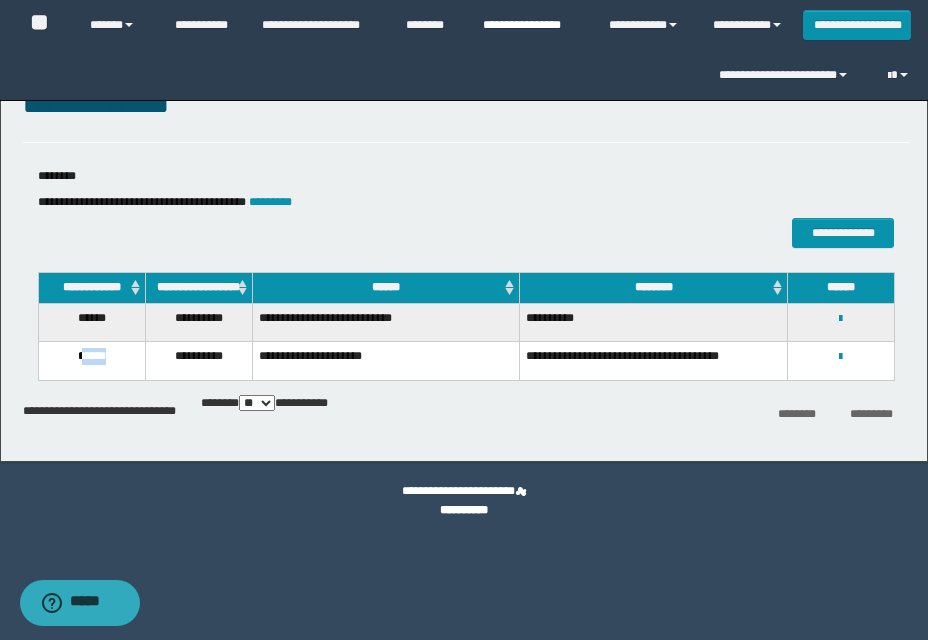click on "**********" at bounding box center (531, 25) 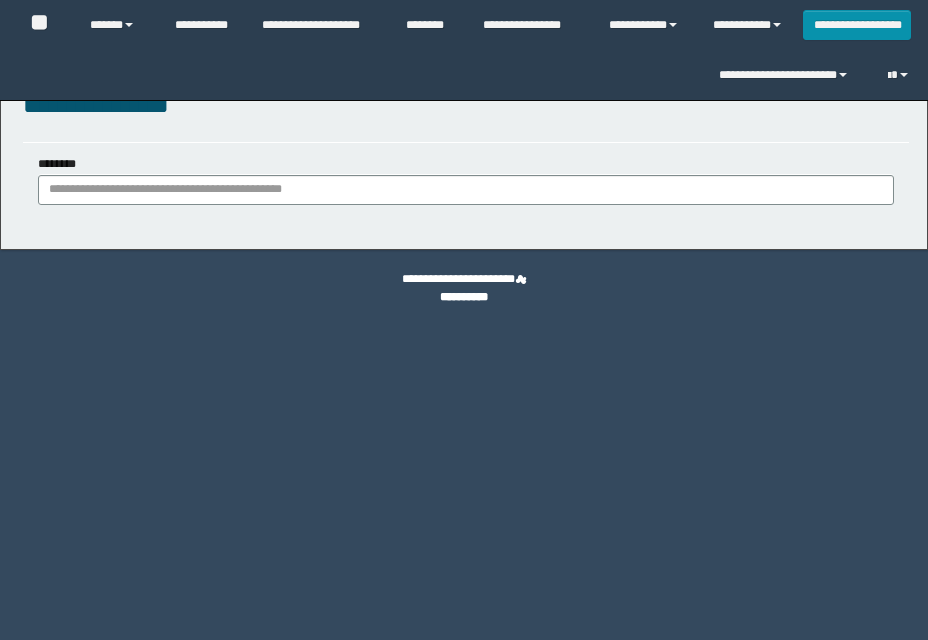 scroll, scrollTop: 0, scrollLeft: 0, axis: both 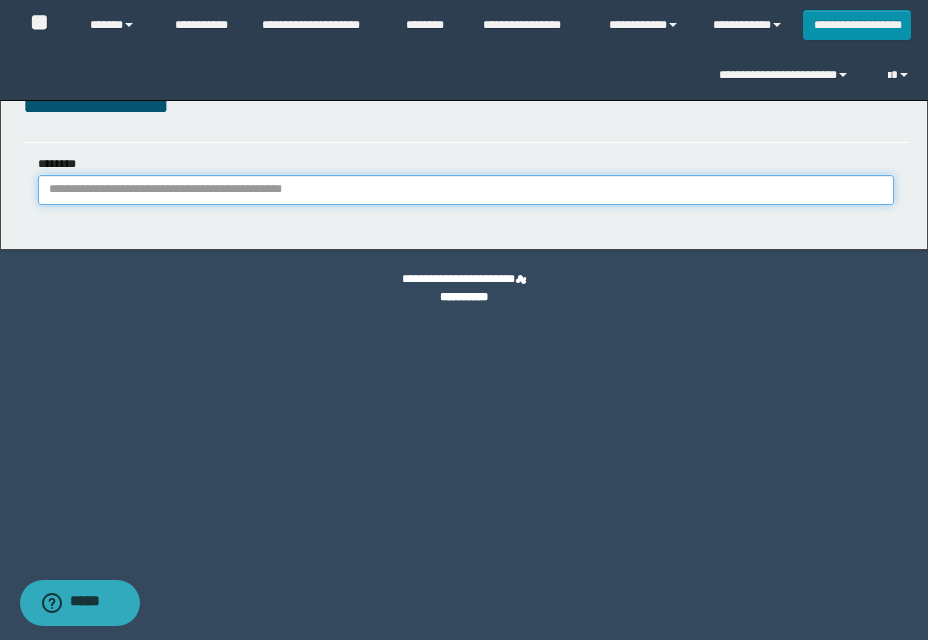 click on "********" at bounding box center (466, 190) 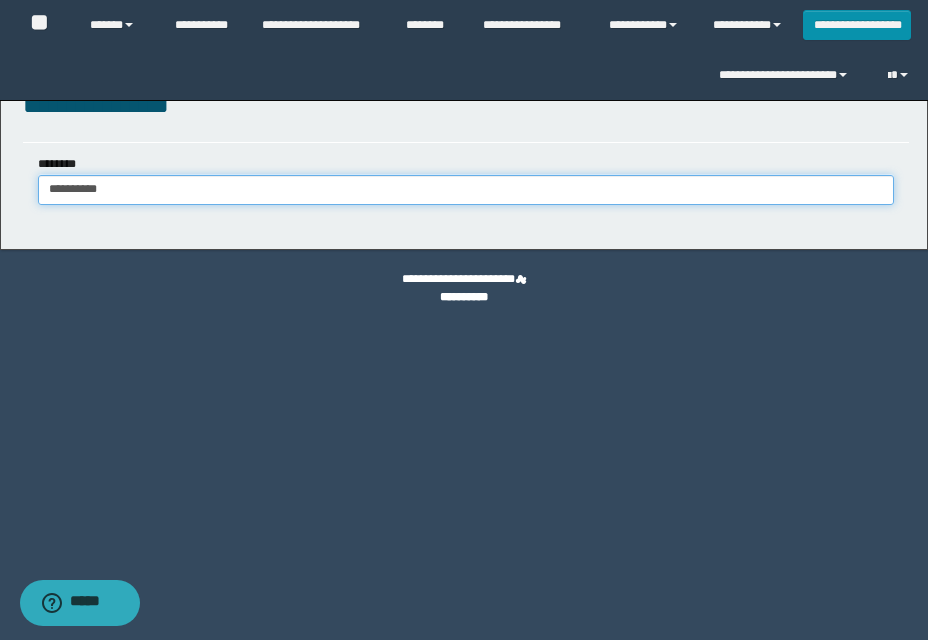 type on "**********" 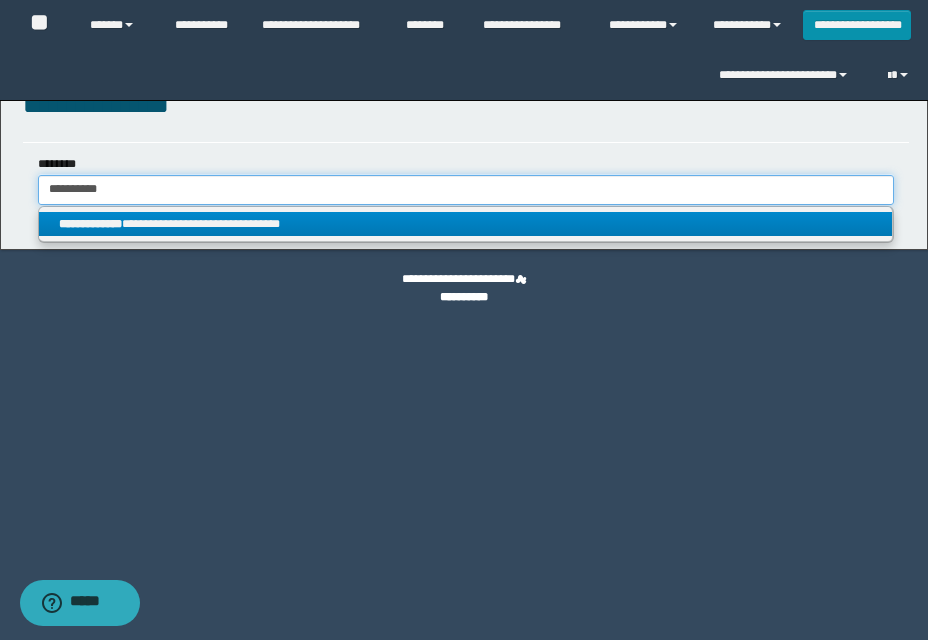 type on "**********" 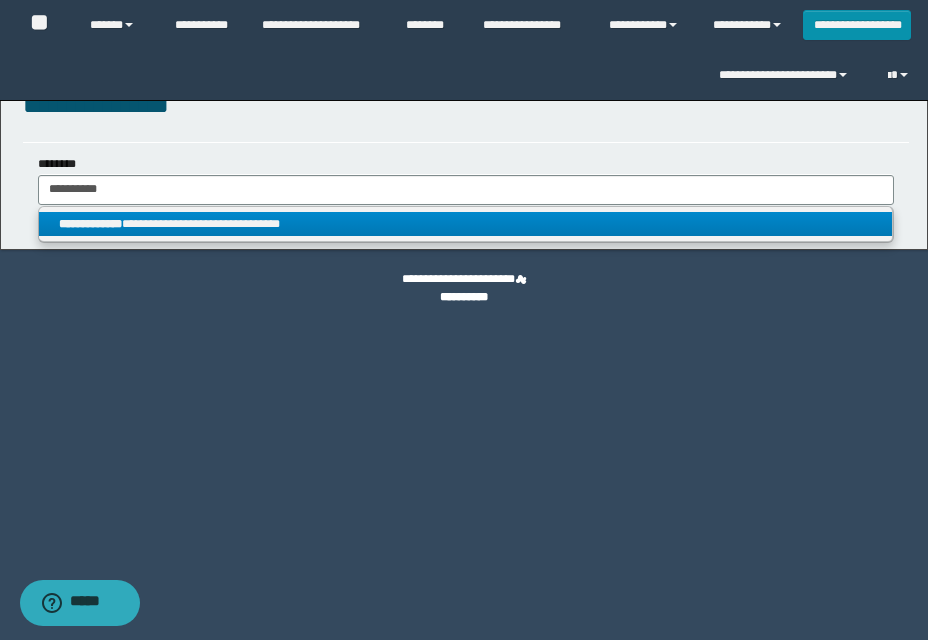click on "**********" at bounding box center (465, 224) 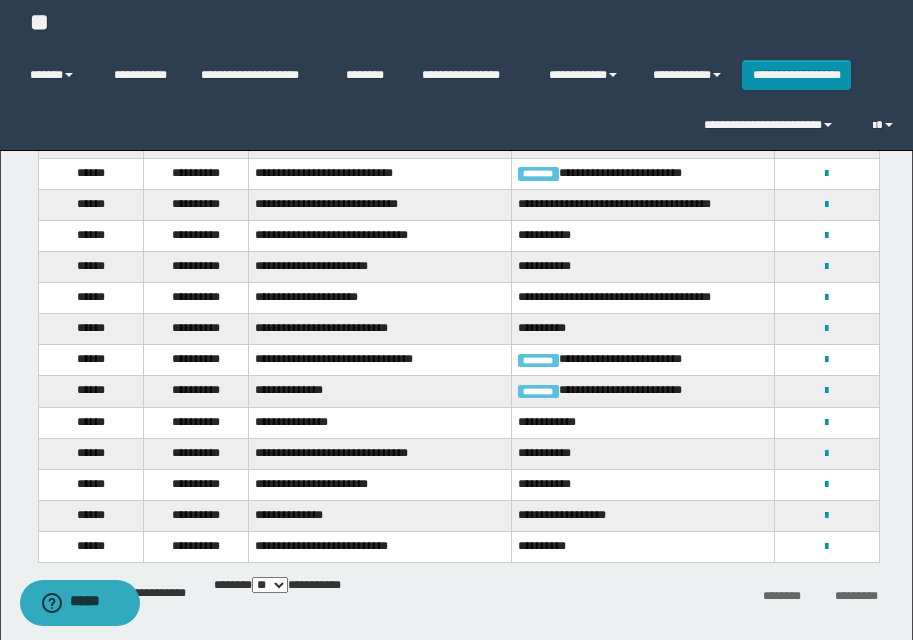 scroll, scrollTop: 382, scrollLeft: 0, axis: vertical 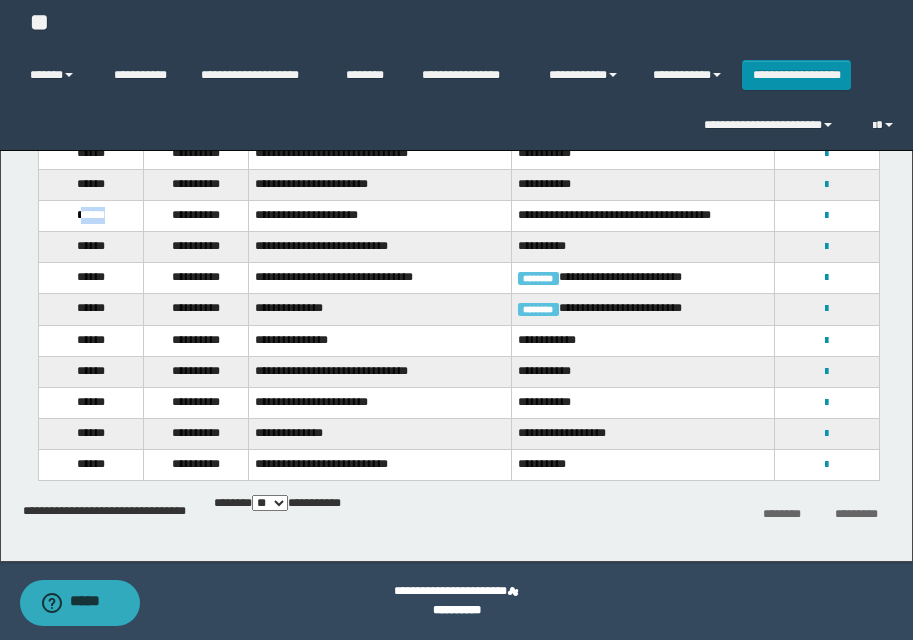 drag, startPoint x: 79, startPoint y: 217, endPoint x: 115, endPoint y: 219, distance: 36.05551 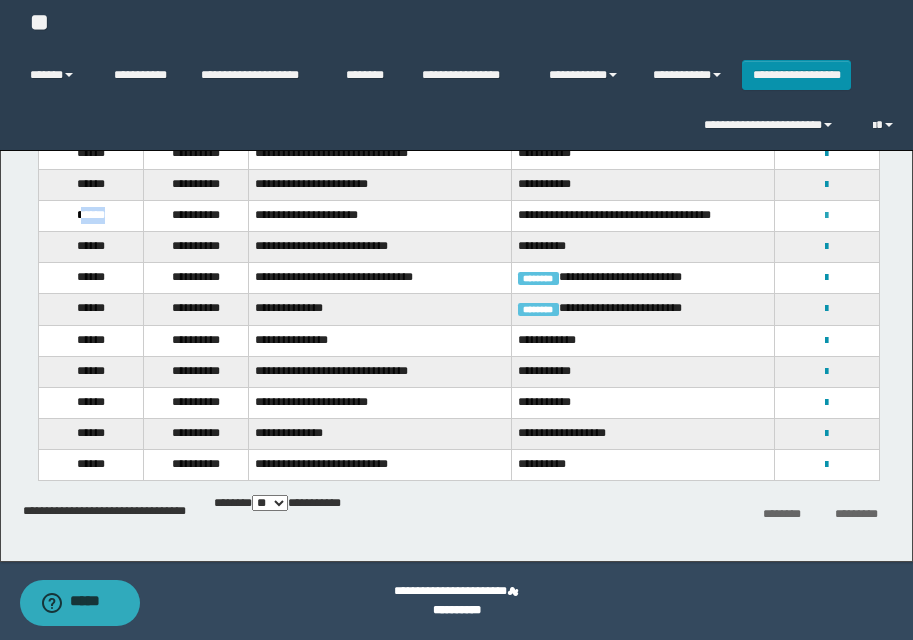 click at bounding box center (826, 216) 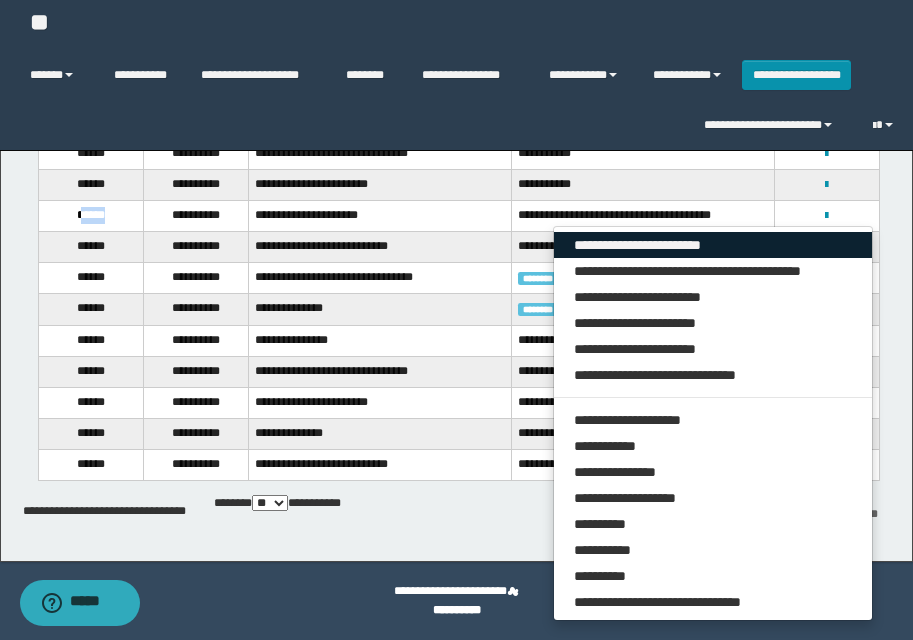 click on "**********" at bounding box center [713, 245] 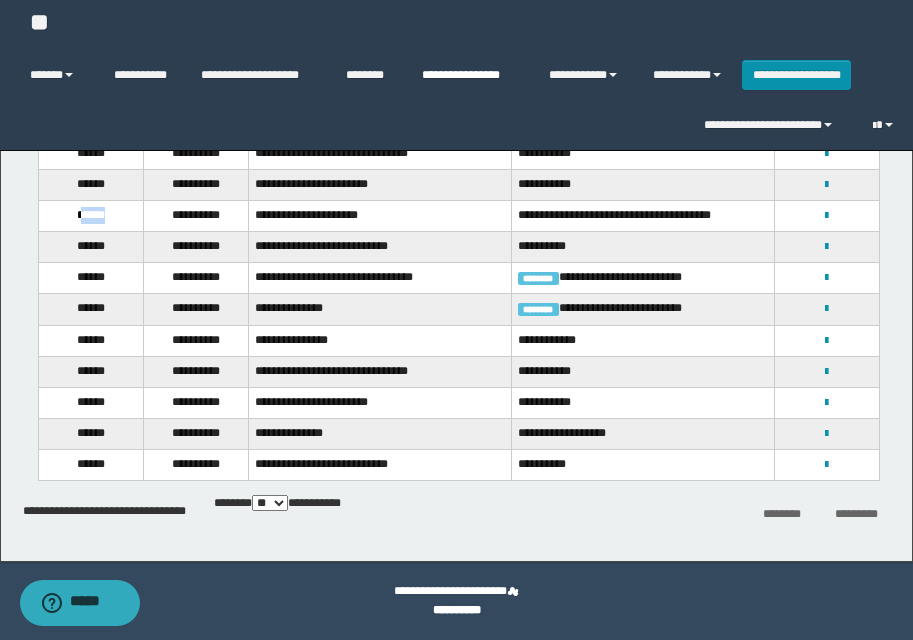 click on "**********" at bounding box center [470, 75] 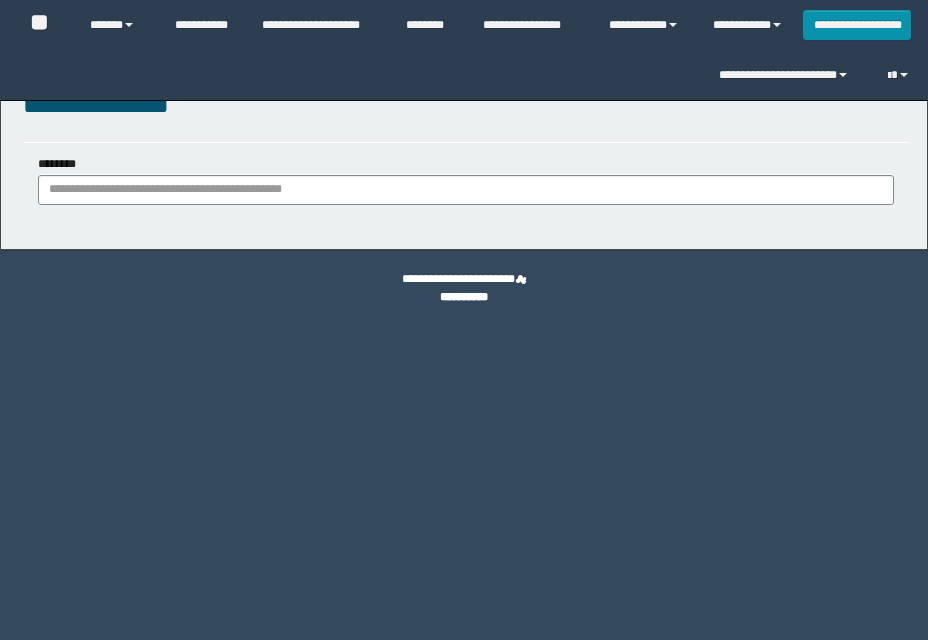 scroll, scrollTop: 0, scrollLeft: 0, axis: both 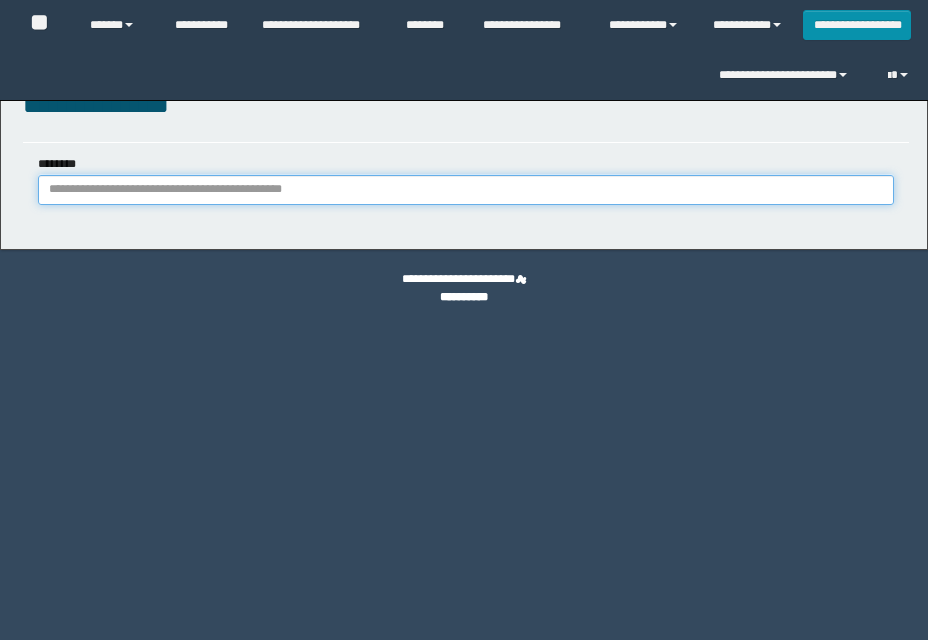 click on "********" at bounding box center [466, 190] 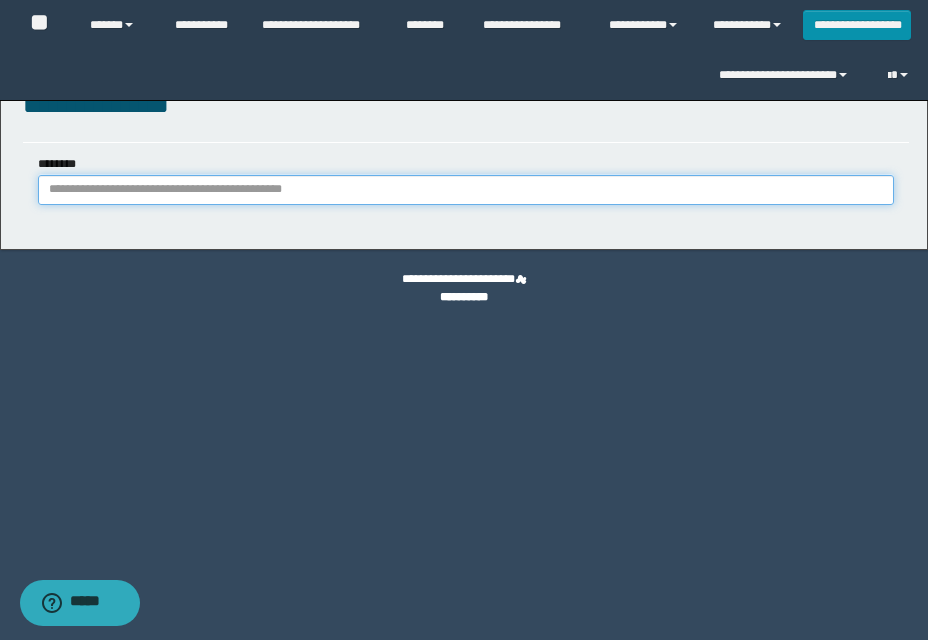 paste on "**********" 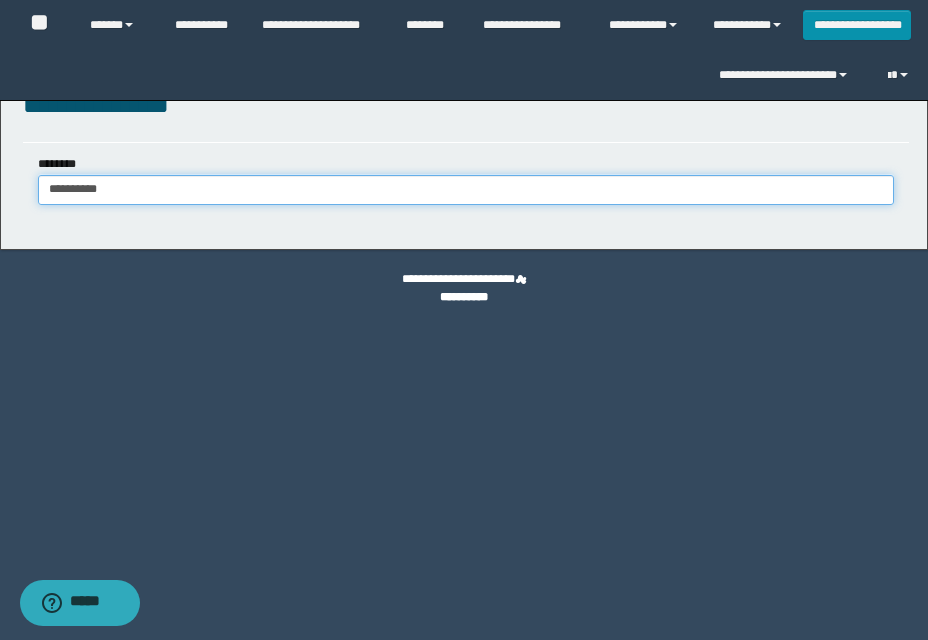 type on "**********" 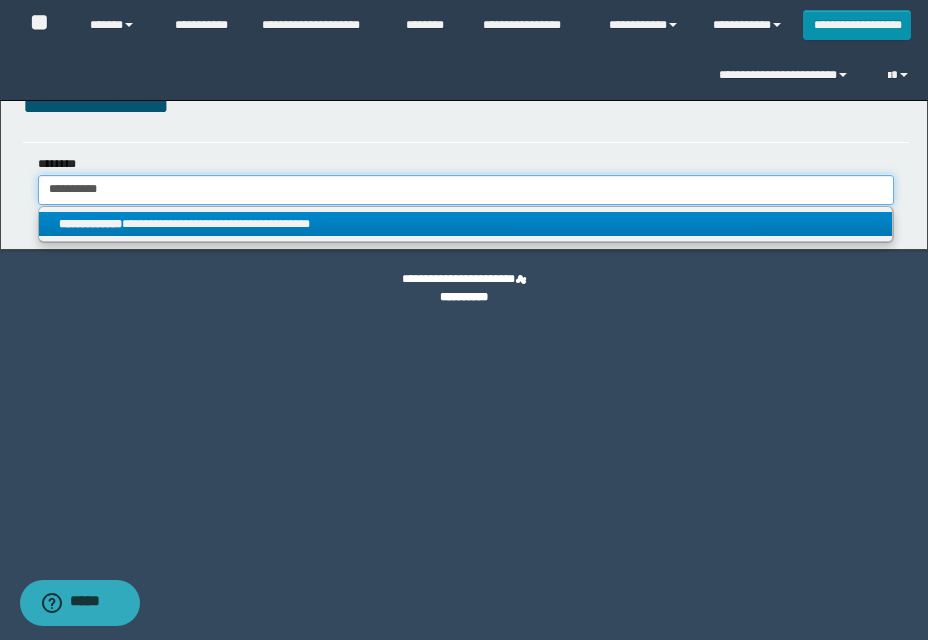 type on "**********" 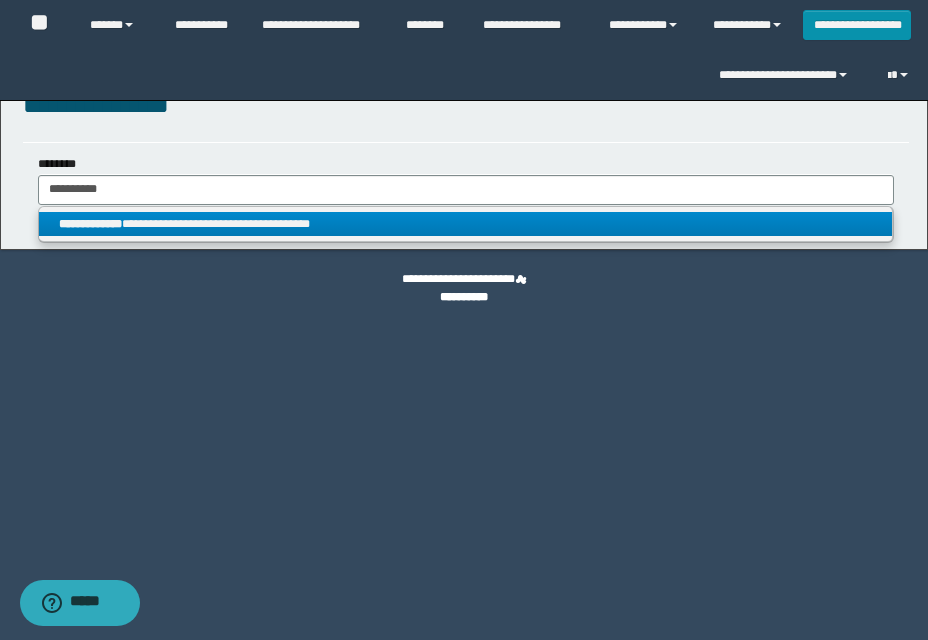 click on "**********" at bounding box center (465, 224) 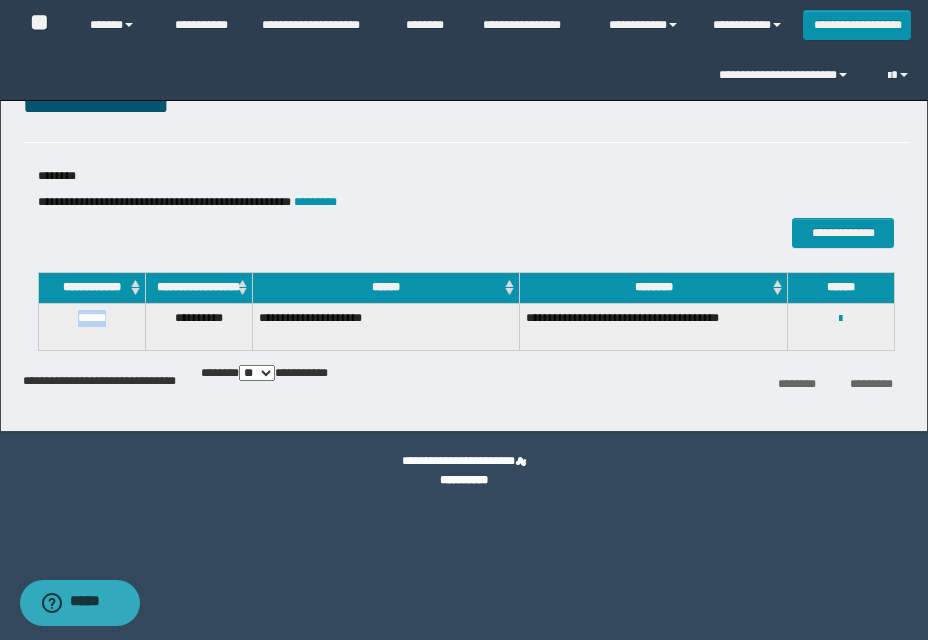 drag, startPoint x: 75, startPoint y: 328, endPoint x: 129, endPoint y: 328, distance: 54 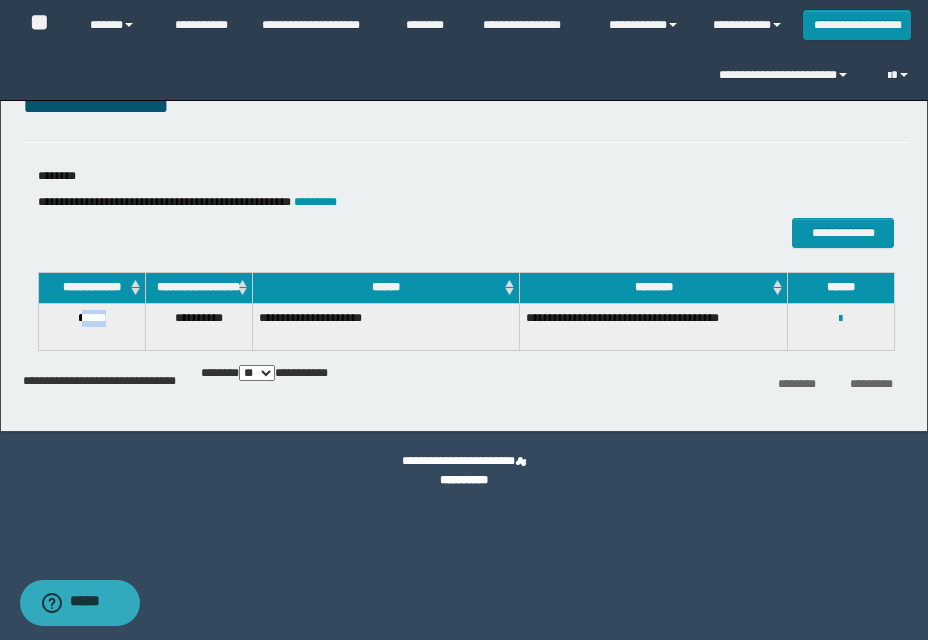 drag, startPoint x: 79, startPoint y: 333, endPoint x: 120, endPoint y: 333, distance: 41 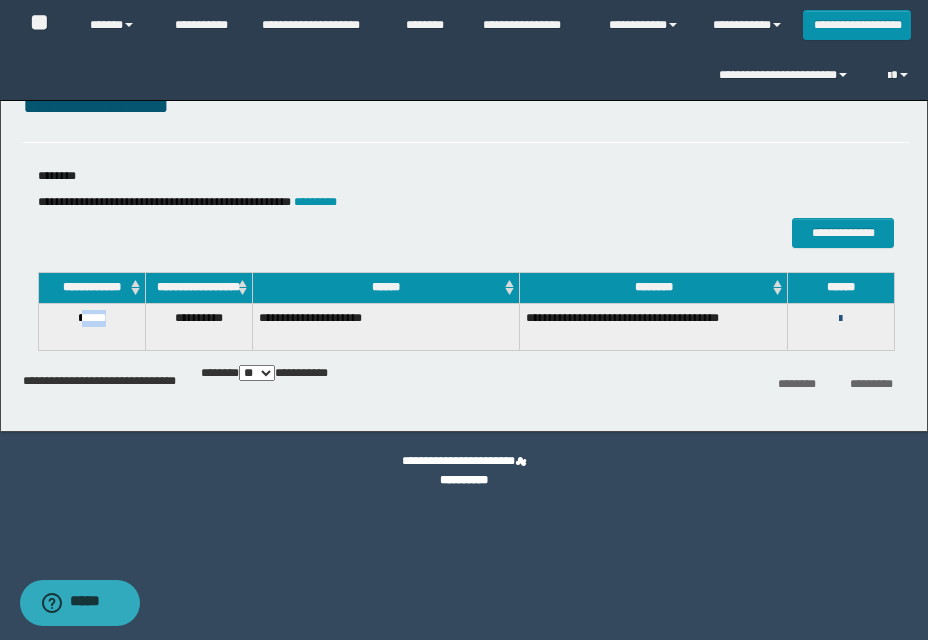 drag, startPoint x: 840, startPoint y: 332, endPoint x: 811, endPoint y: 347, distance: 32.649654 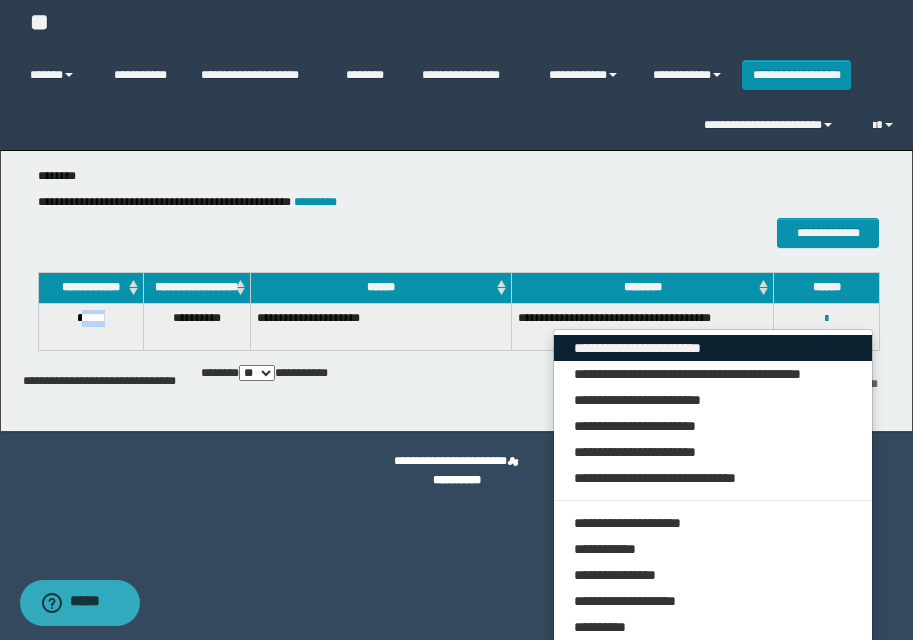 click on "**********" at bounding box center (713, 348) 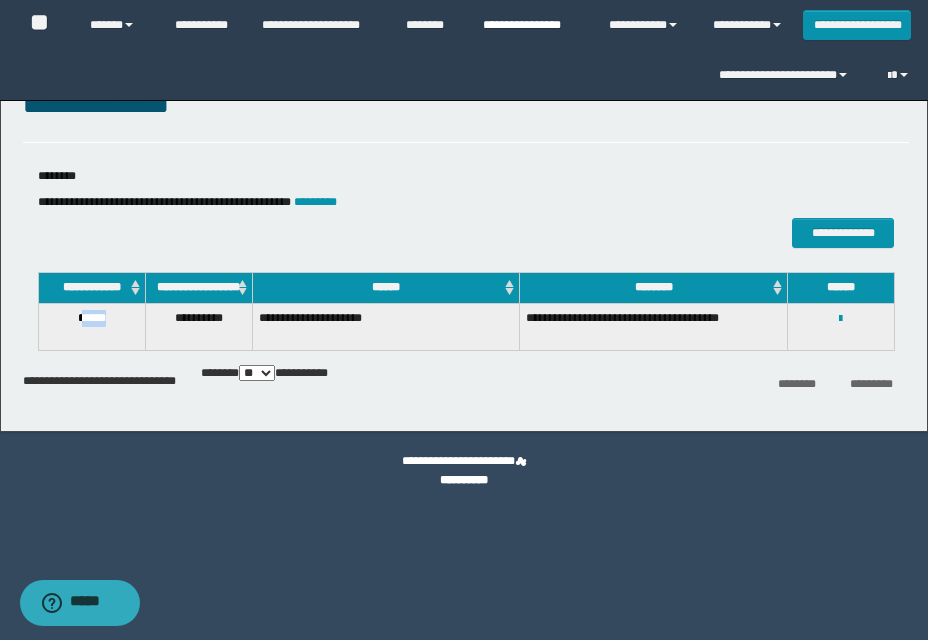 click on "**********" at bounding box center (531, 25) 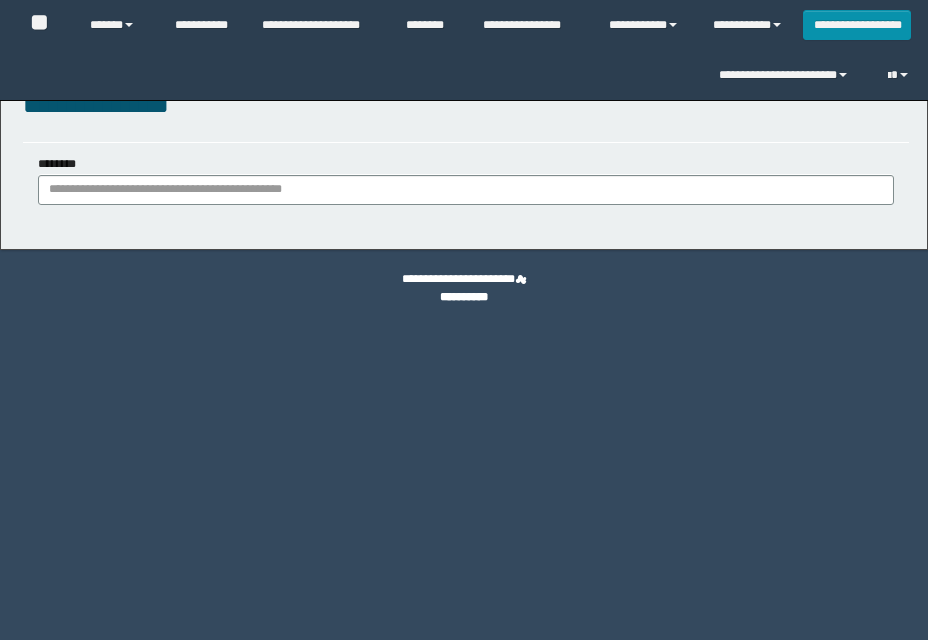 scroll, scrollTop: 0, scrollLeft: 0, axis: both 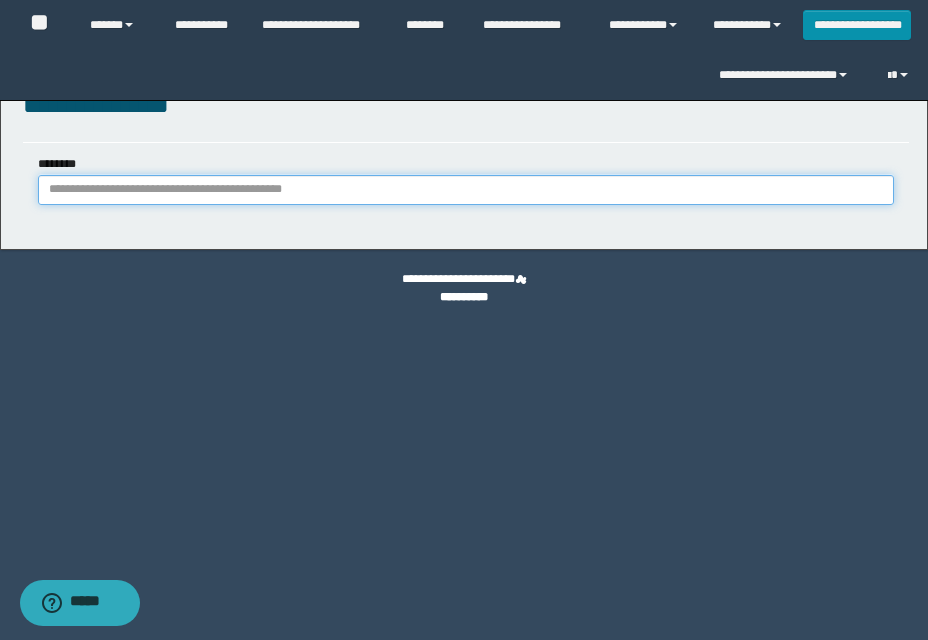 click on "********" at bounding box center [466, 190] 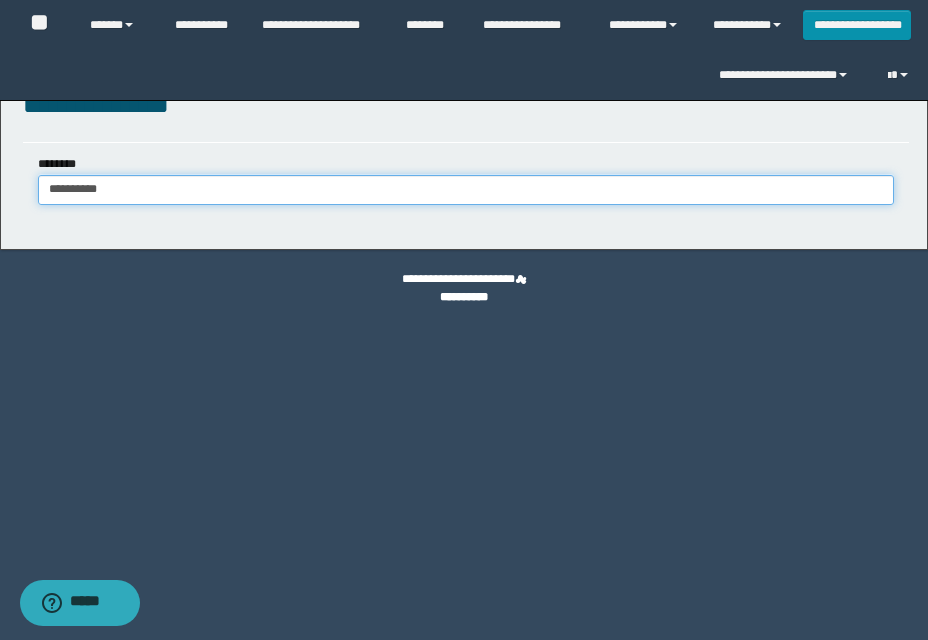 type on "**********" 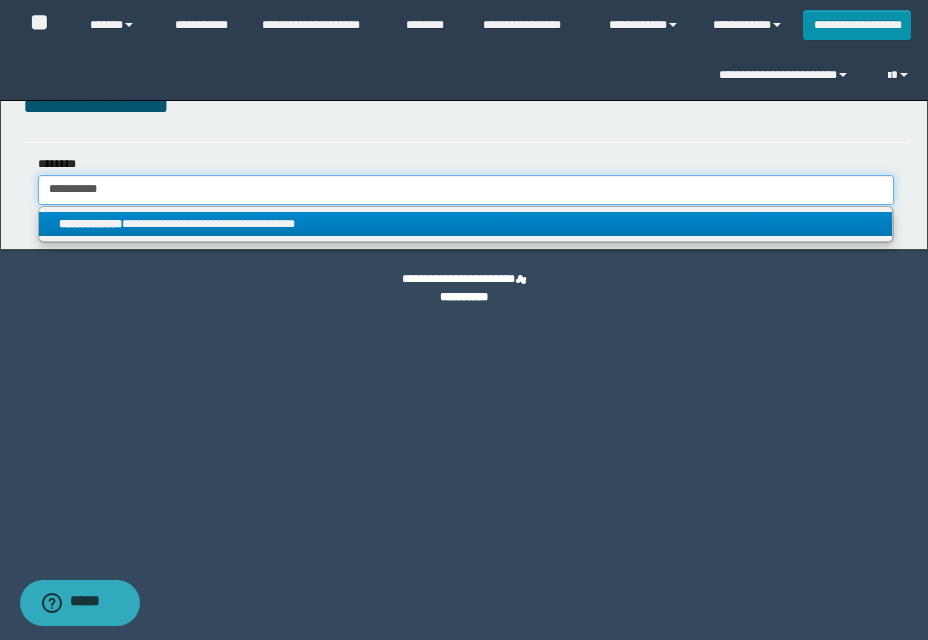 type on "**********" 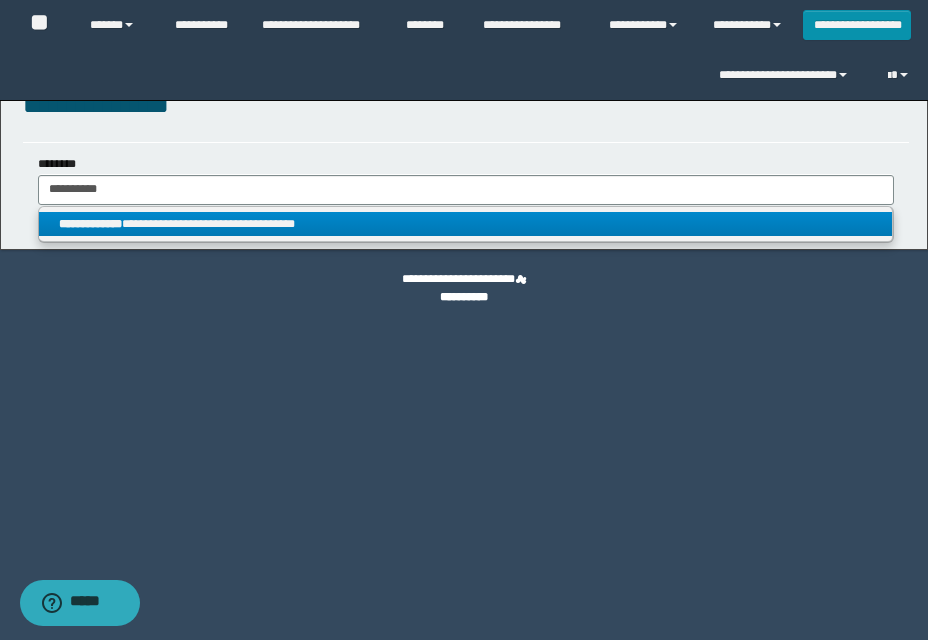 click on "**********" at bounding box center [465, 224] 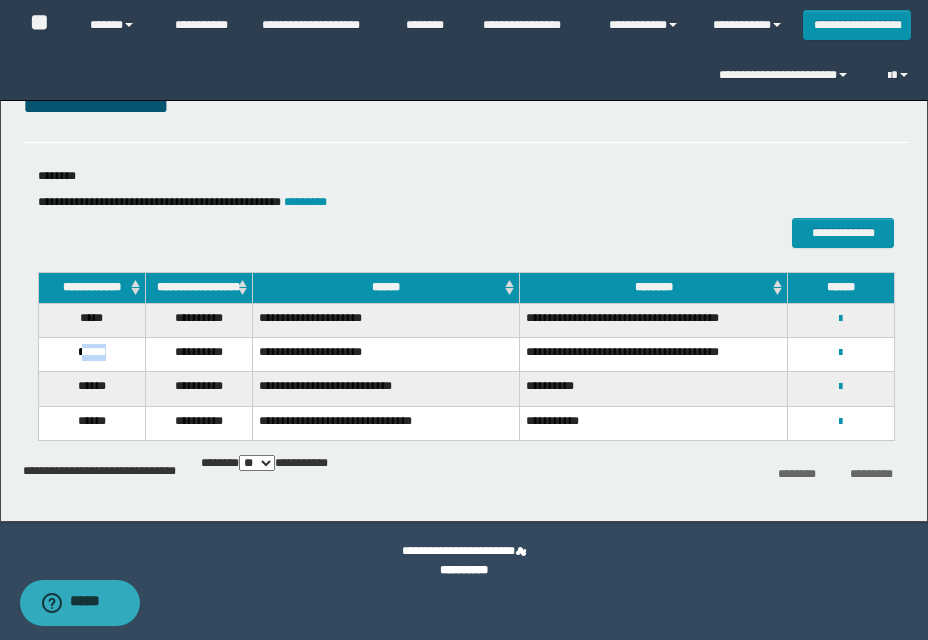 drag, startPoint x: 81, startPoint y: 363, endPoint x: 118, endPoint y: 360, distance: 37.12142 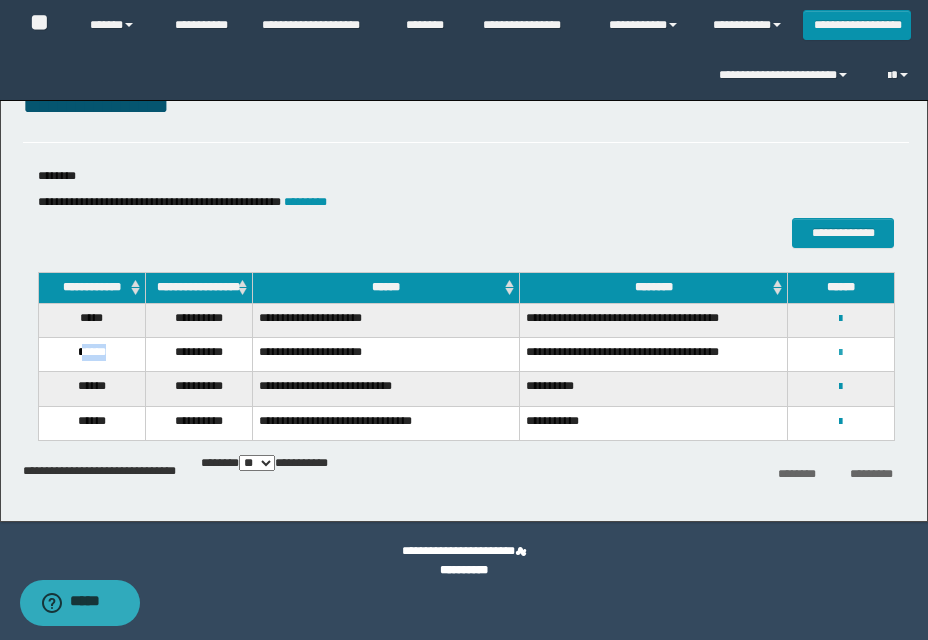 click at bounding box center (840, 353) 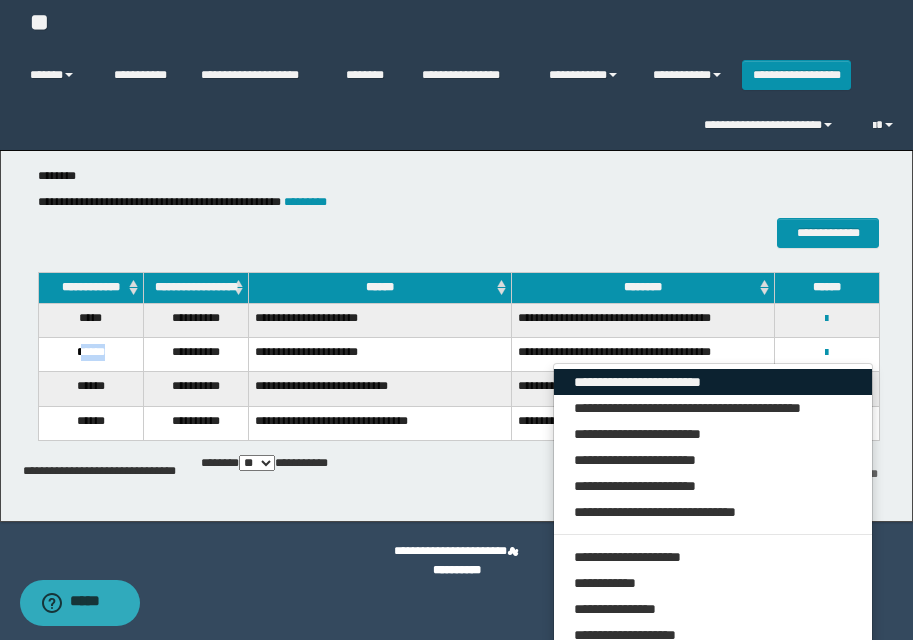 click on "**********" at bounding box center [713, 382] 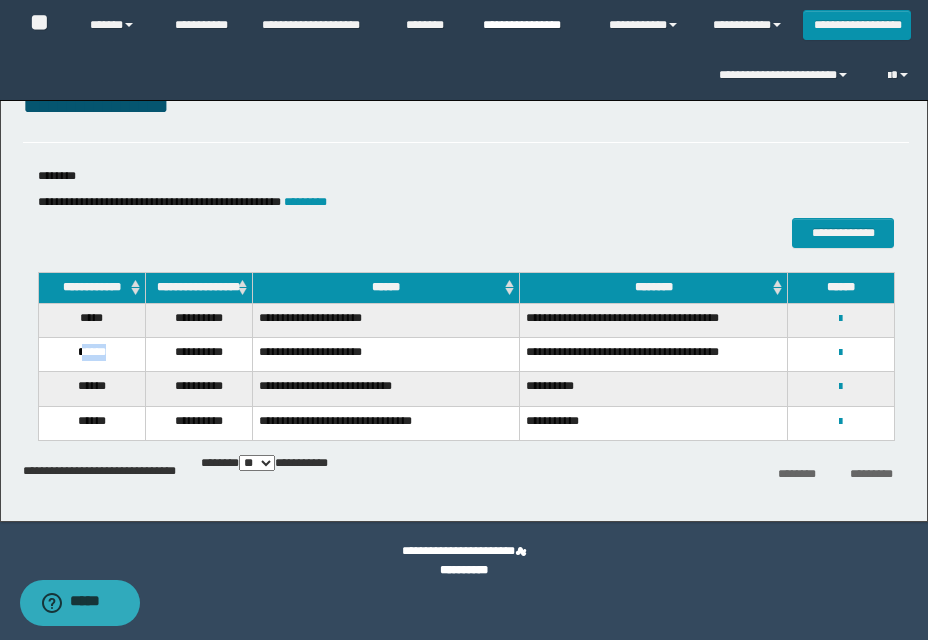 click on "**********" at bounding box center (531, 25) 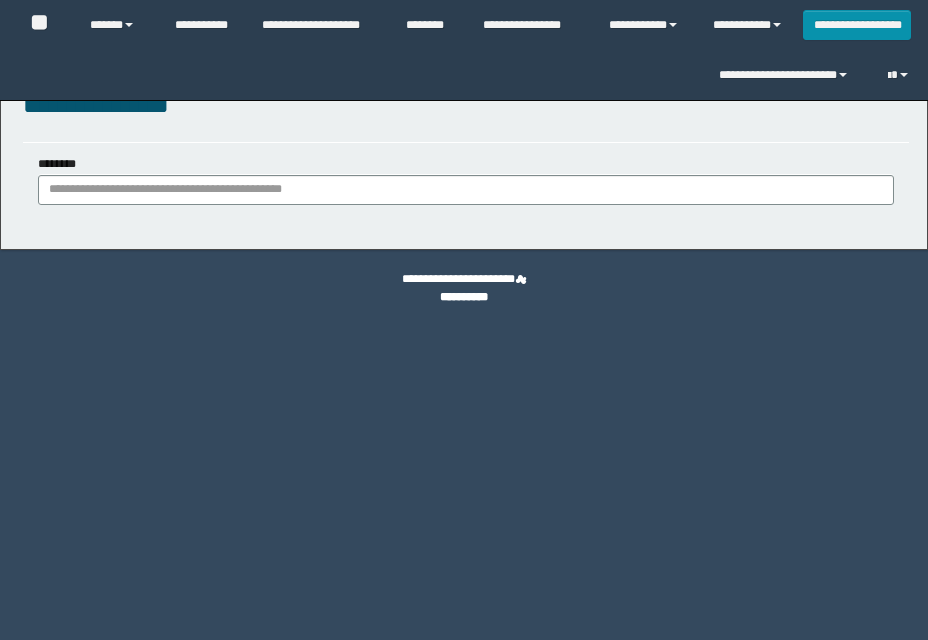 scroll, scrollTop: 0, scrollLeft: 0, axis: both 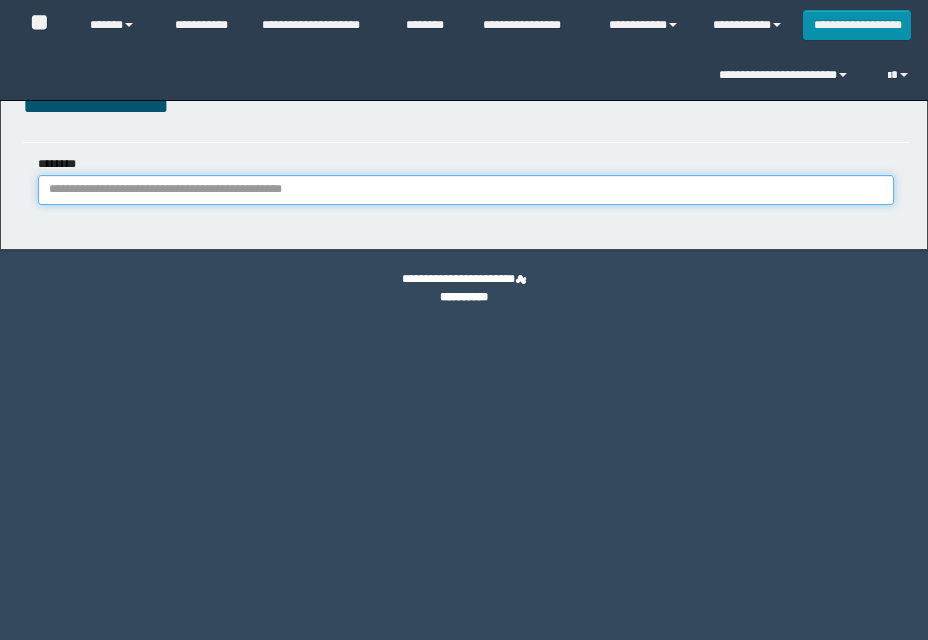click on "********" at bounding box center (466, 190) 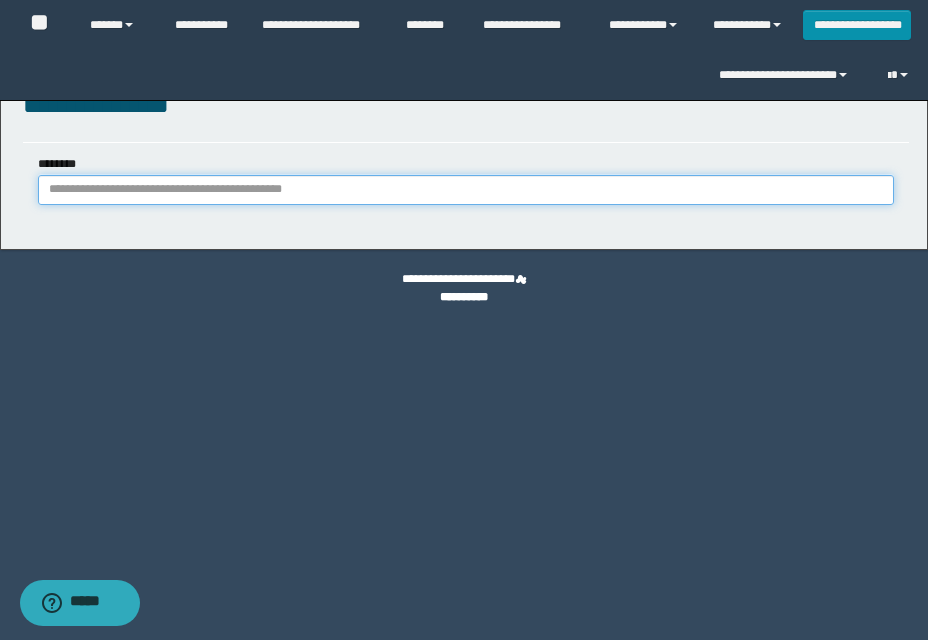 paste on "**********" 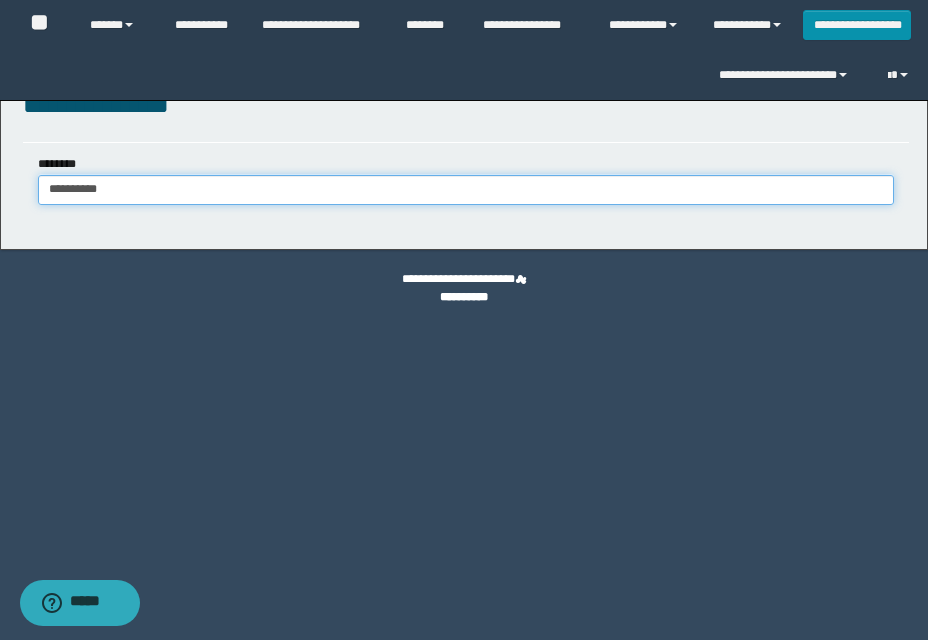 type on "**********" 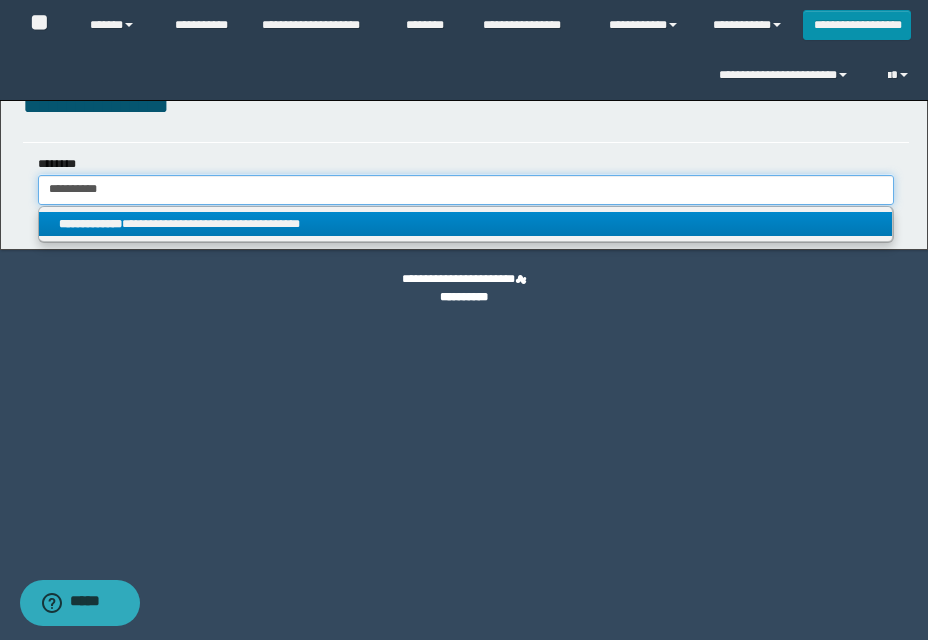 type on "**********" 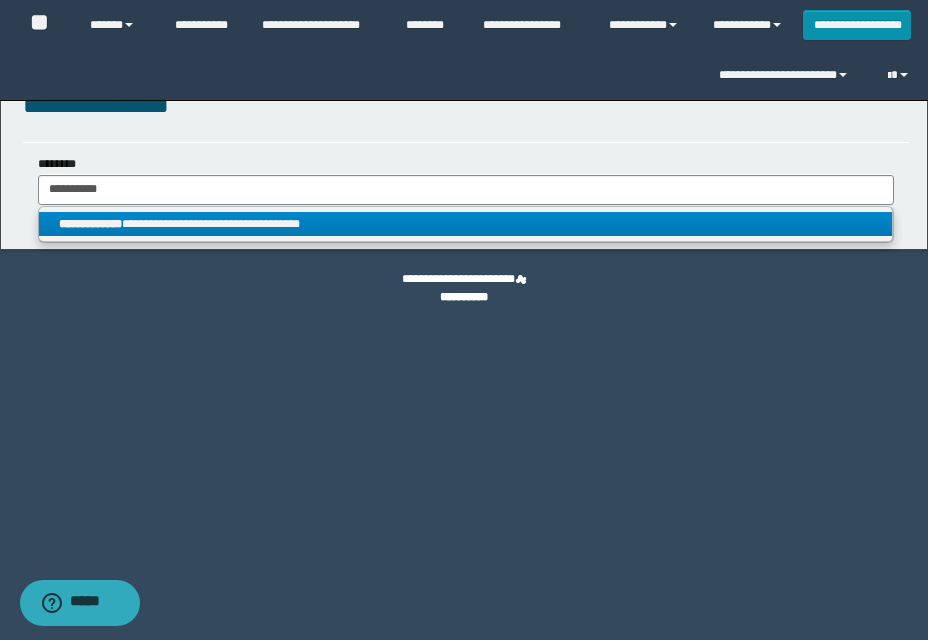 click on "**********" at bounding box center (465, 224) 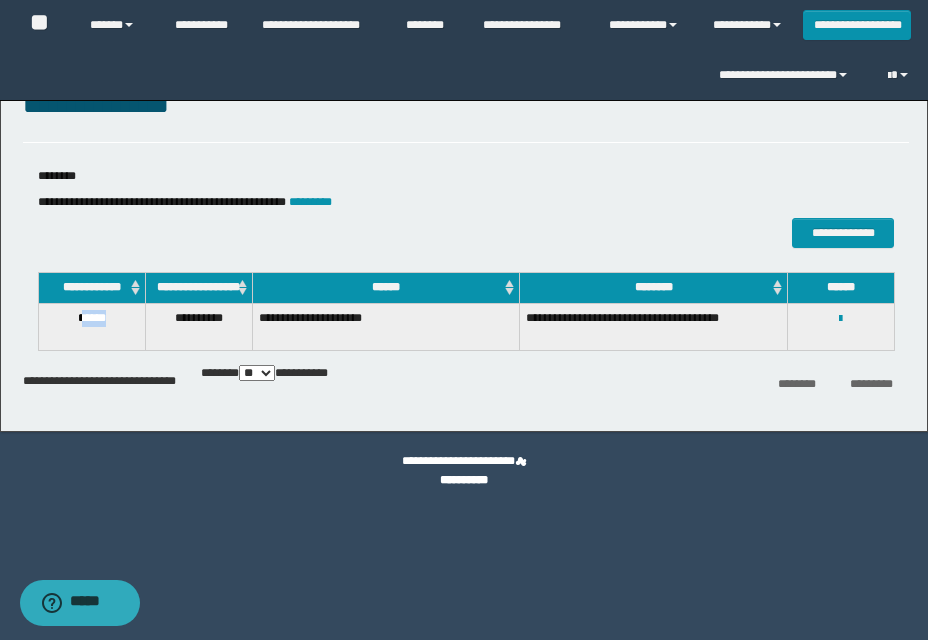 drag, startPoint x: 78, startPoint y: 333, endPoint x: 115, endPoint y: 332, distance: 37.01351 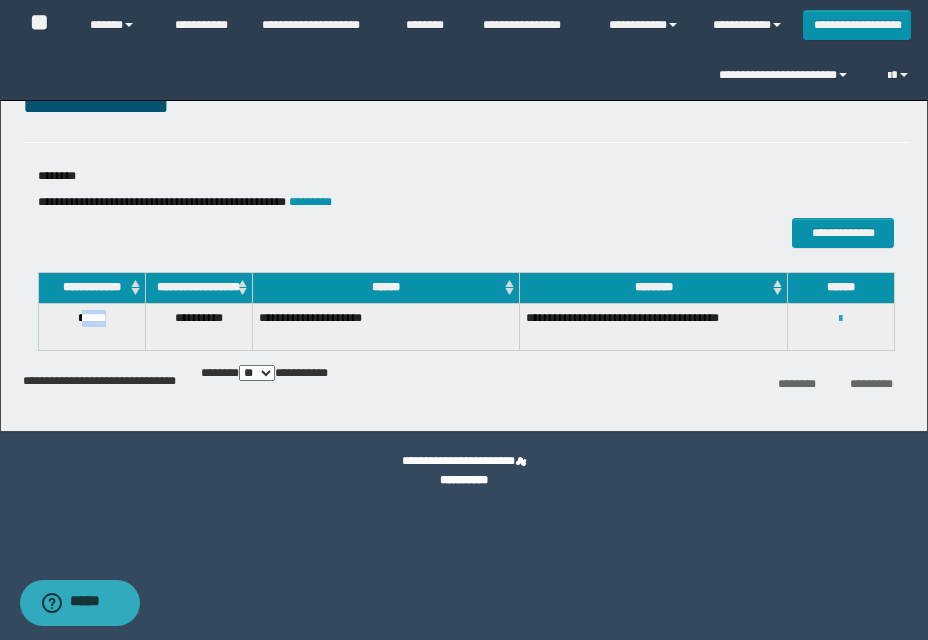 click at bounding box center [840, 319] 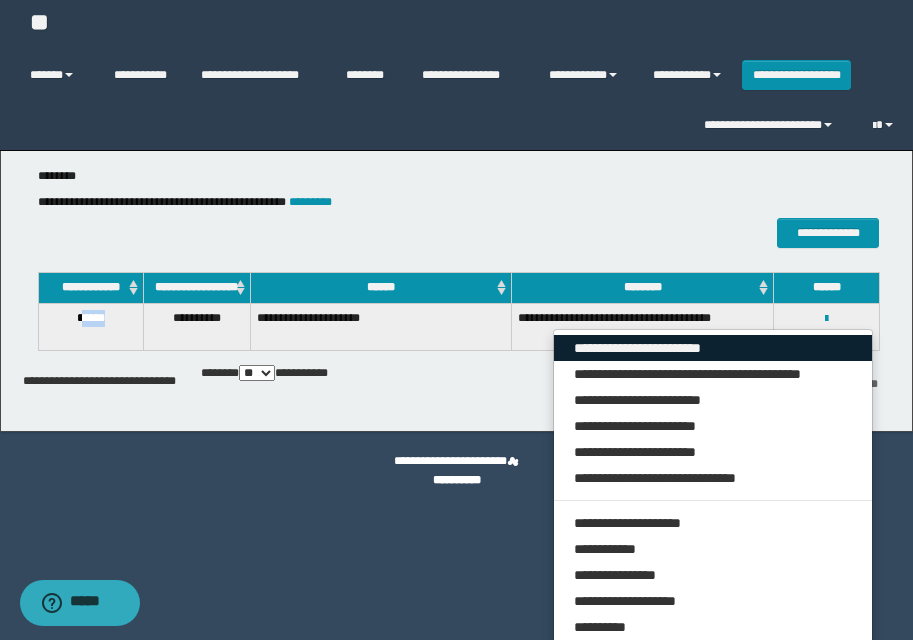 click on "**********" at bounding box center (713, 348) 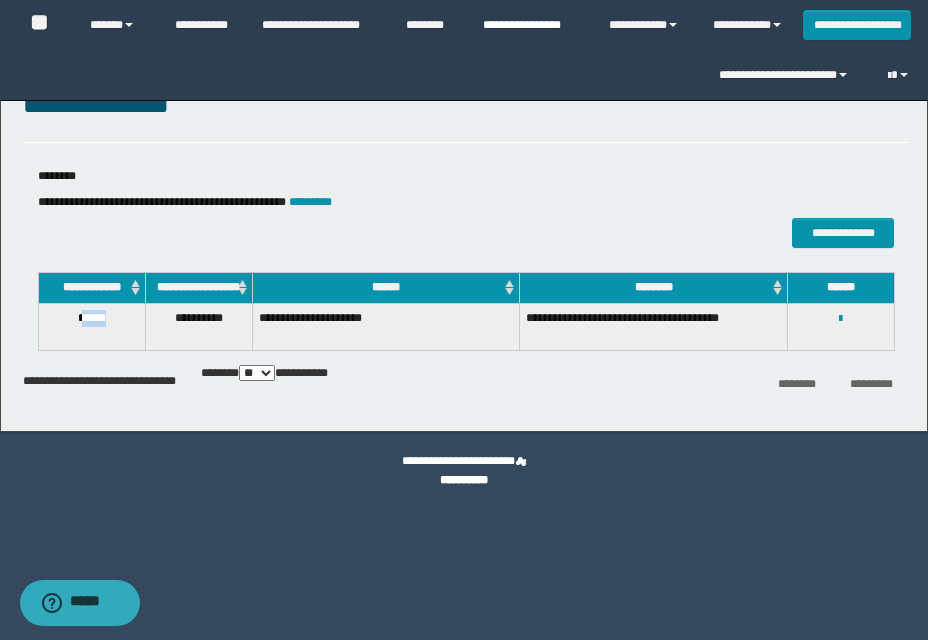 click on "**********" at bounding box center [531, 25] 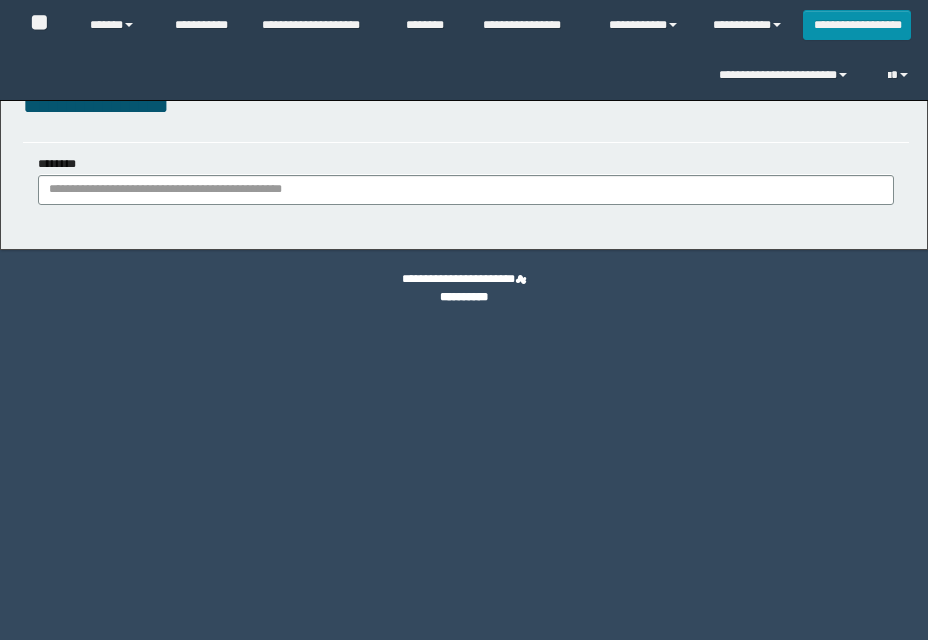 scroll, scrollTop: 0, scrollLeft: 0, axis: both 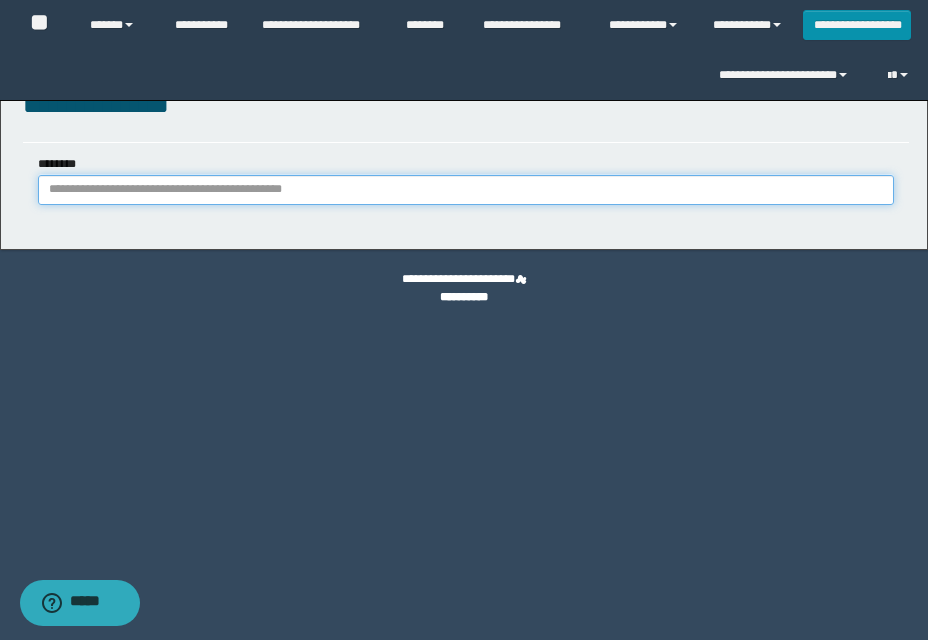 click on "********" at bounding box center [466, 190] 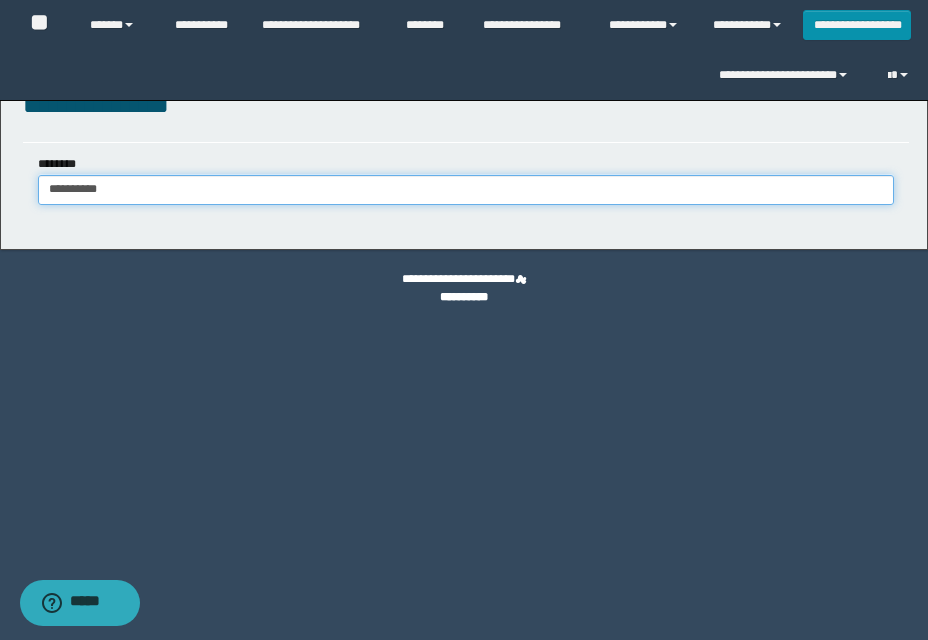 type on "**********" 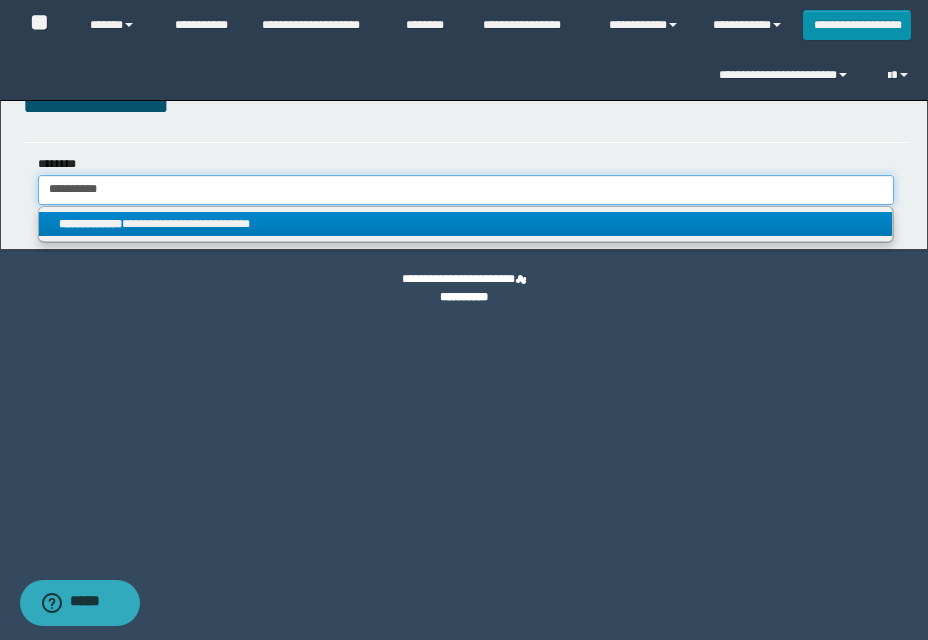 type on "**********" 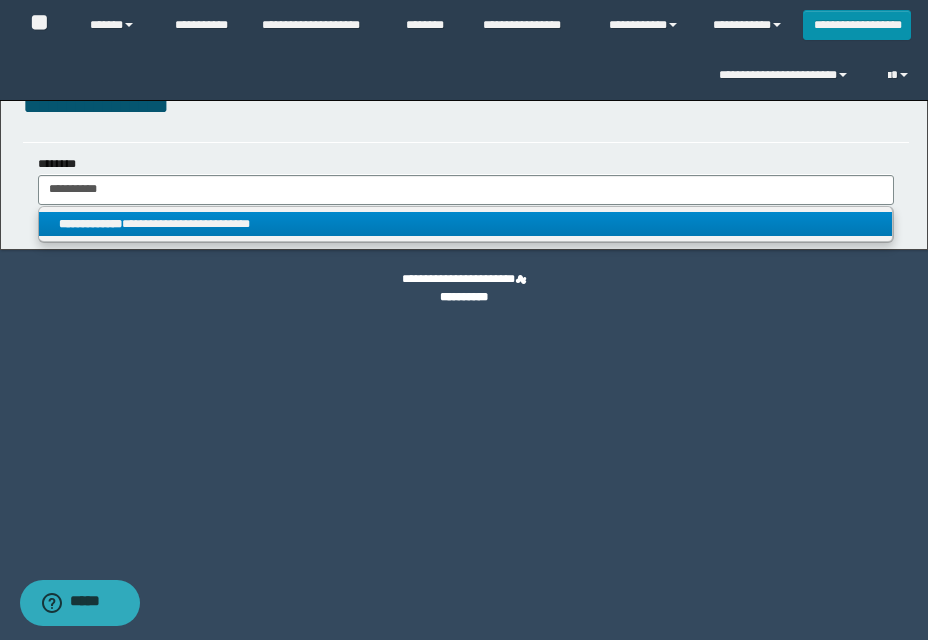 click on "**********" at bounding box center [465, 224] 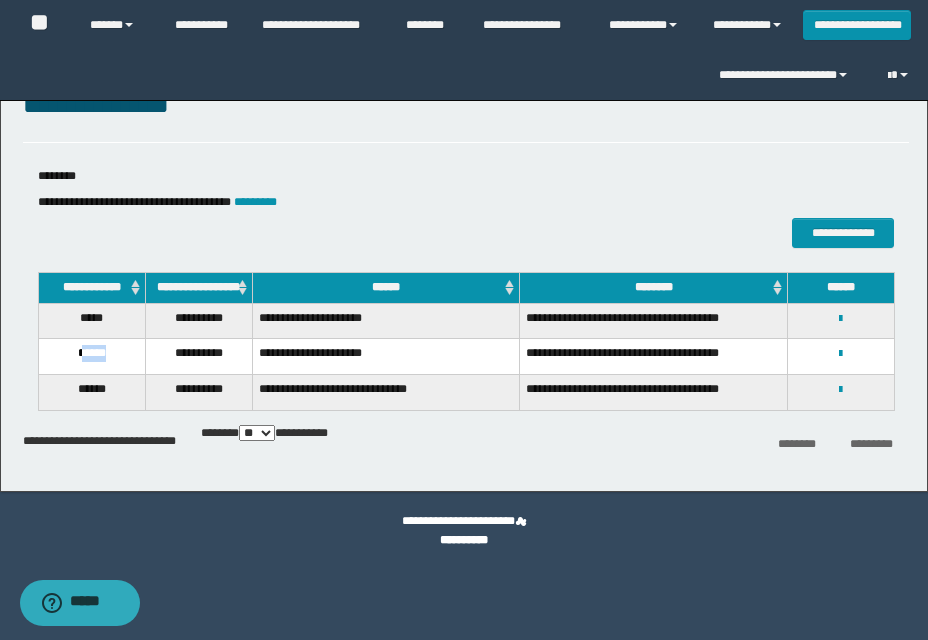drag, startPoint x: 77, startPoint y: 364, endPoint x: 144, endPoint y: 357, distance: 67.36468 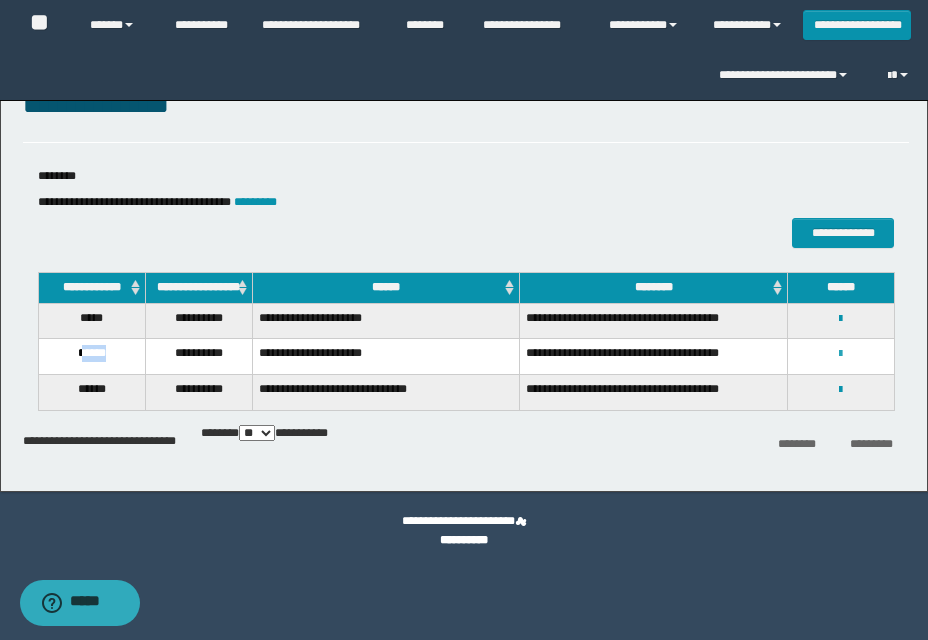 click at bounding box center (840, 354) 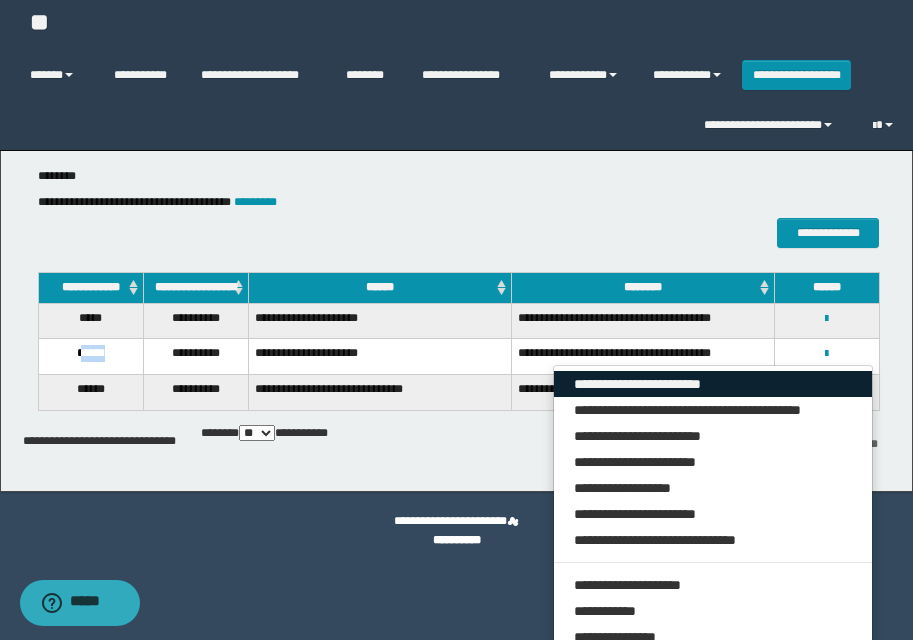 click on "**********" at bounding box center (713, 384) 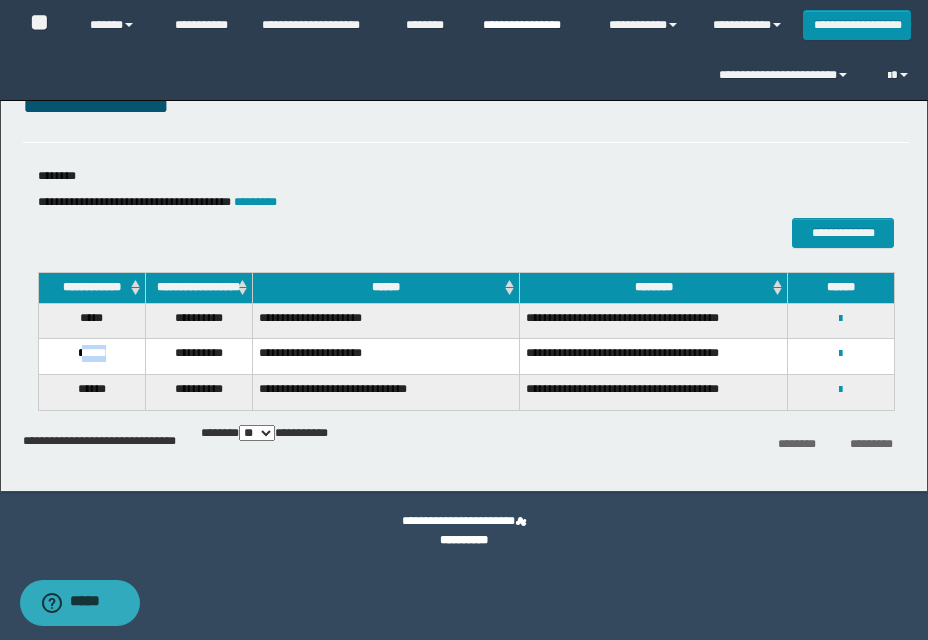 click on "**********" at bounding box center [531, 25] 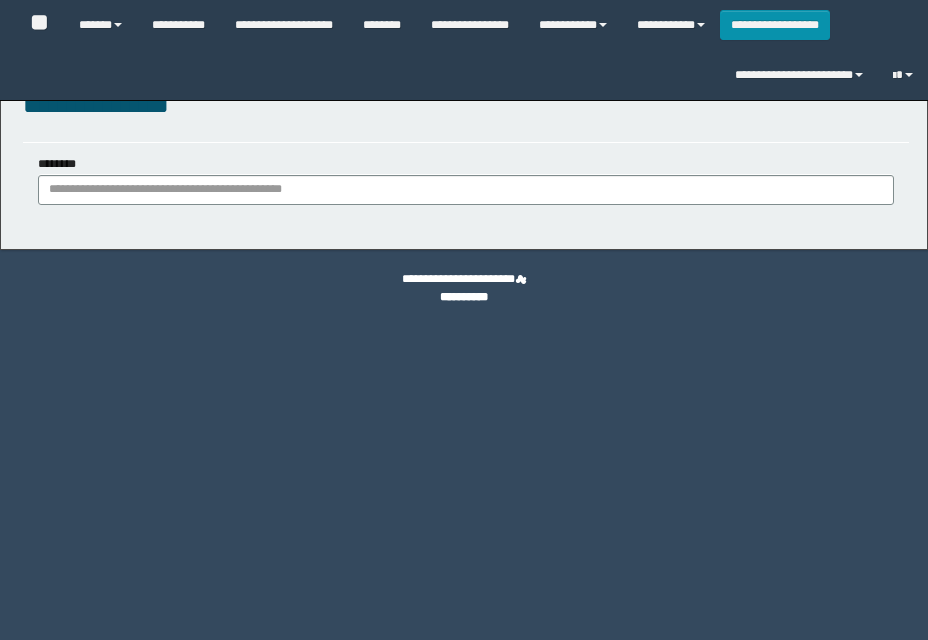 scroll, scrollTop: 0, scrollLeft: 0, axis: both 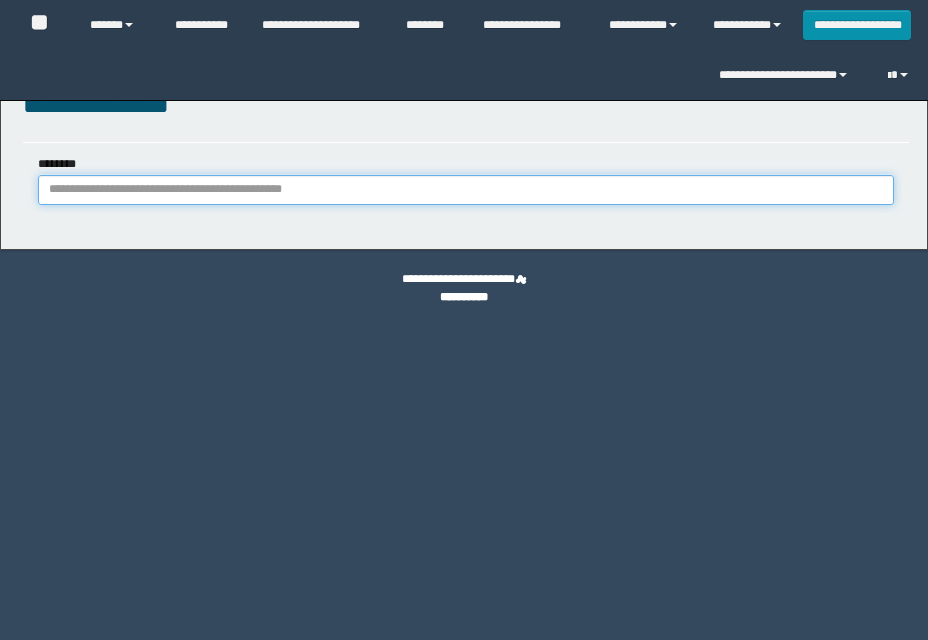 click on "********" at bounding box center (466, 190) 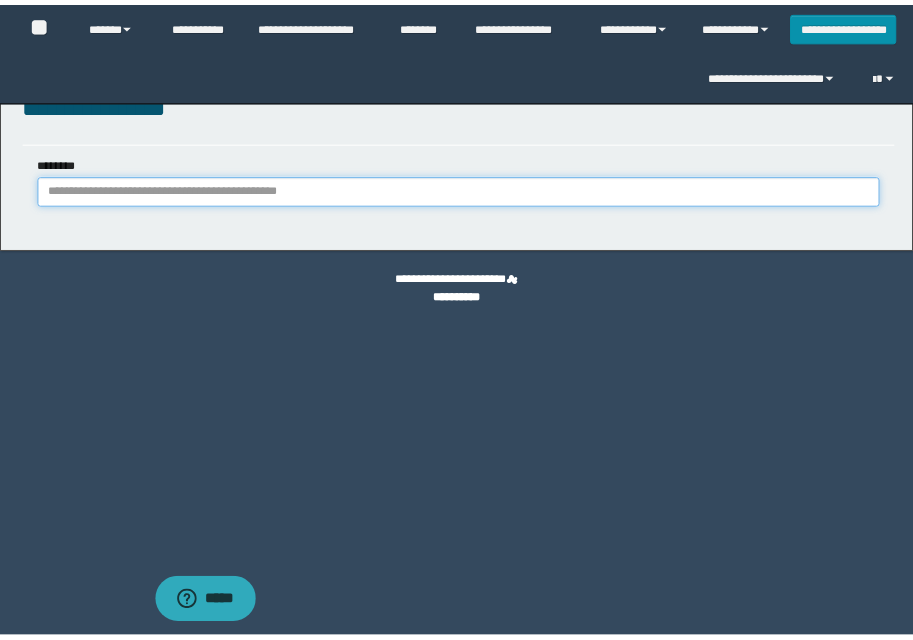 scroll, scrollTop: 0, scrollLeft: 0, axis: both 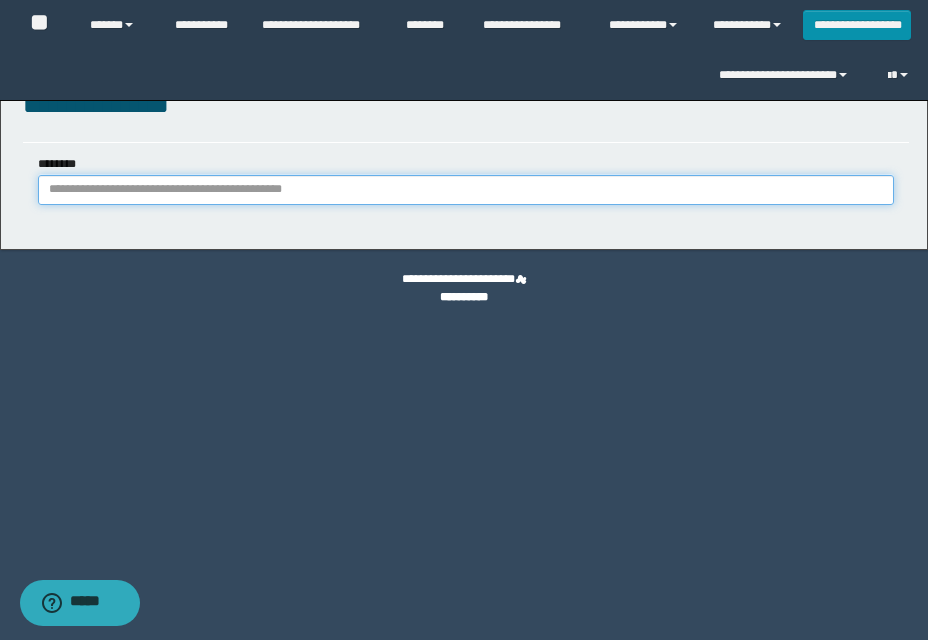 paste on "********" 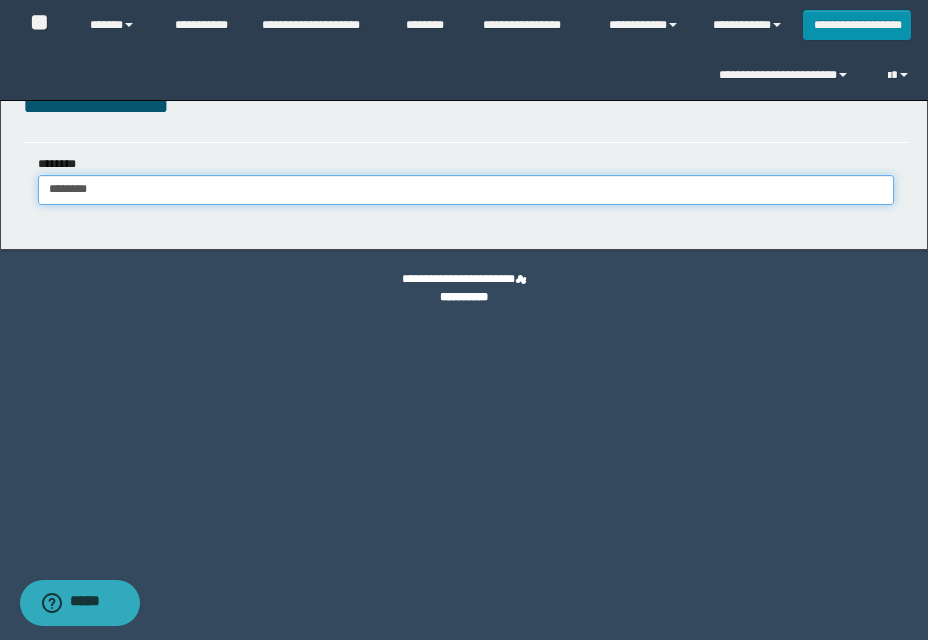 type on "********" 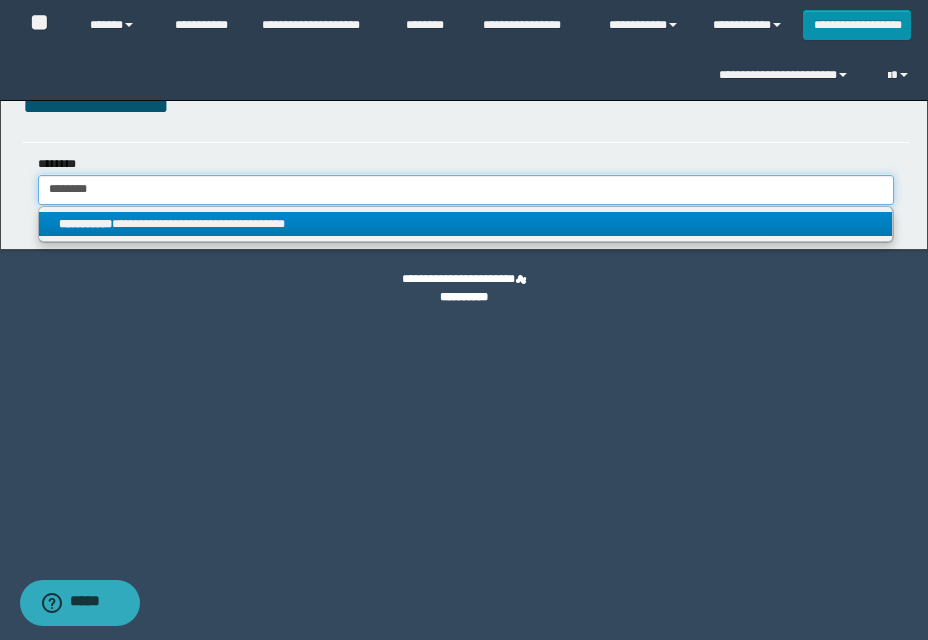 type on "********" 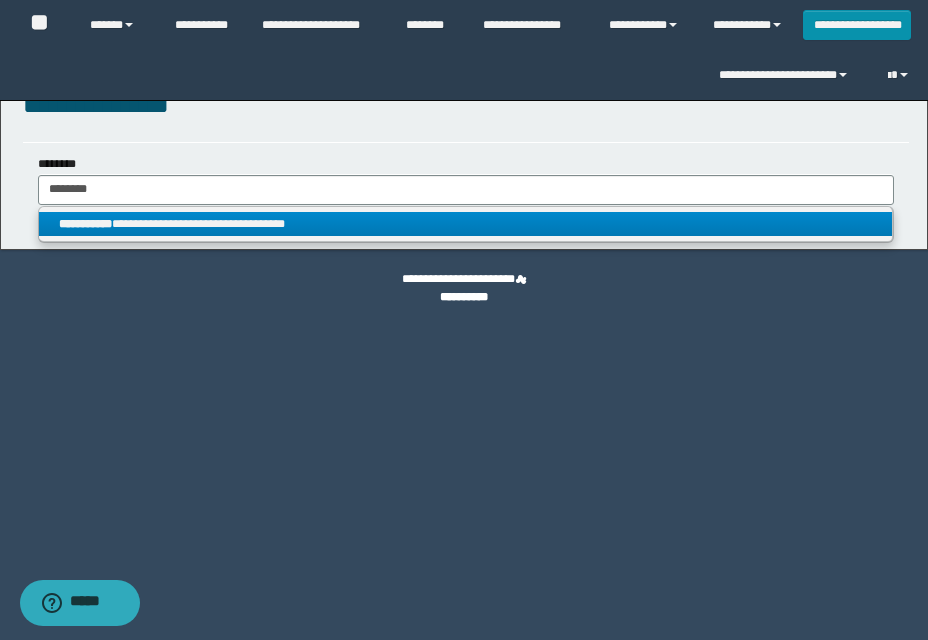 click on "**********" at bounding box center (465, 224) 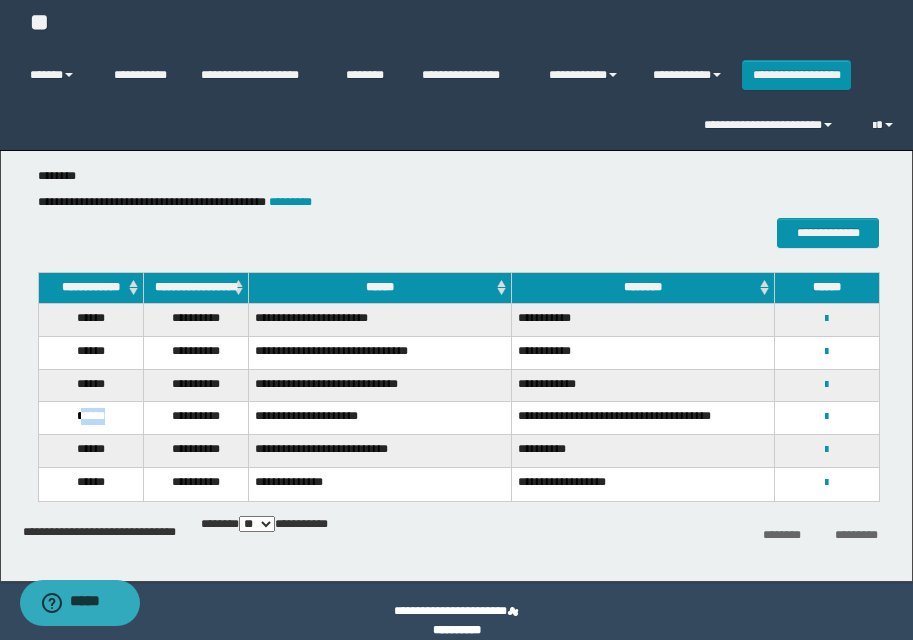 drag, startPoint x: 78, startPoint y: 424, endPoint x: 124, endPoint y: 422, distance: 46.043457 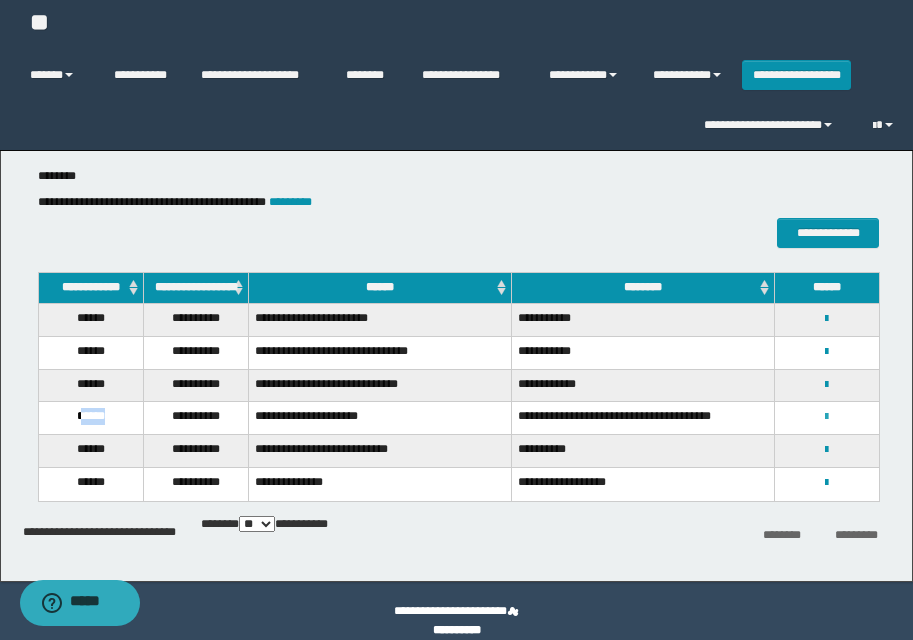 click at bounding box center [826, 417] 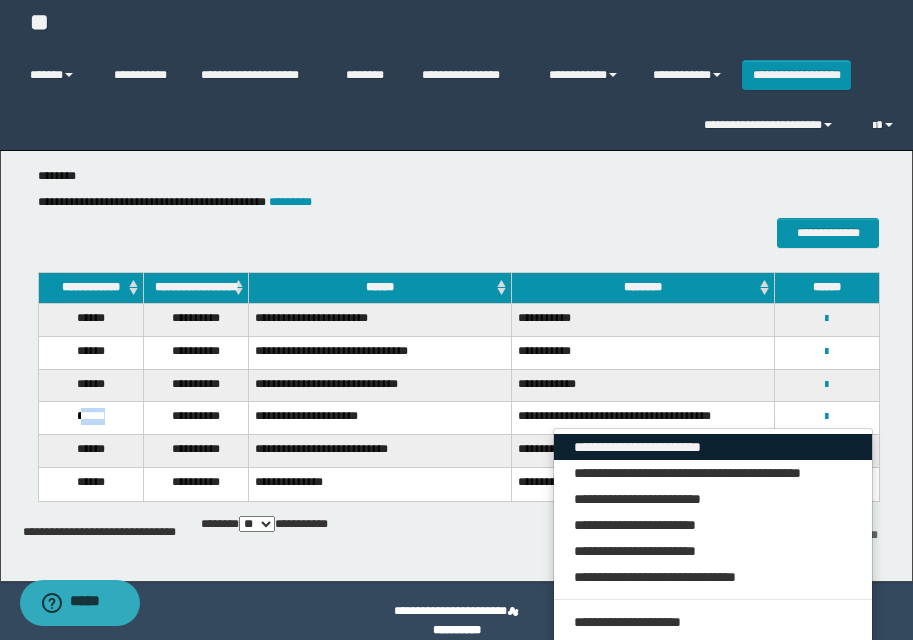 click on "**********" at bounding box center [713, 447] 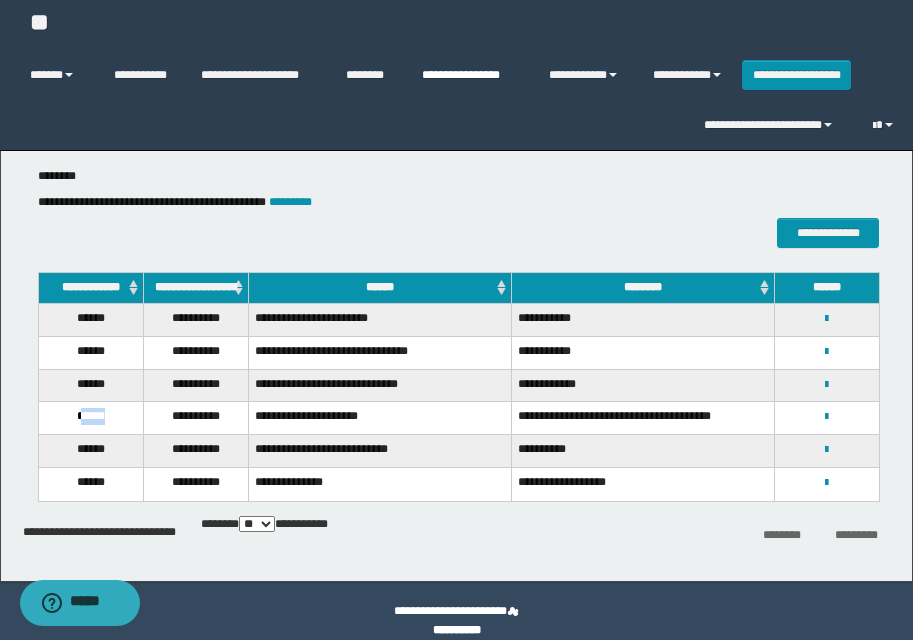 click on "**********" at bounding box center [470, 75] 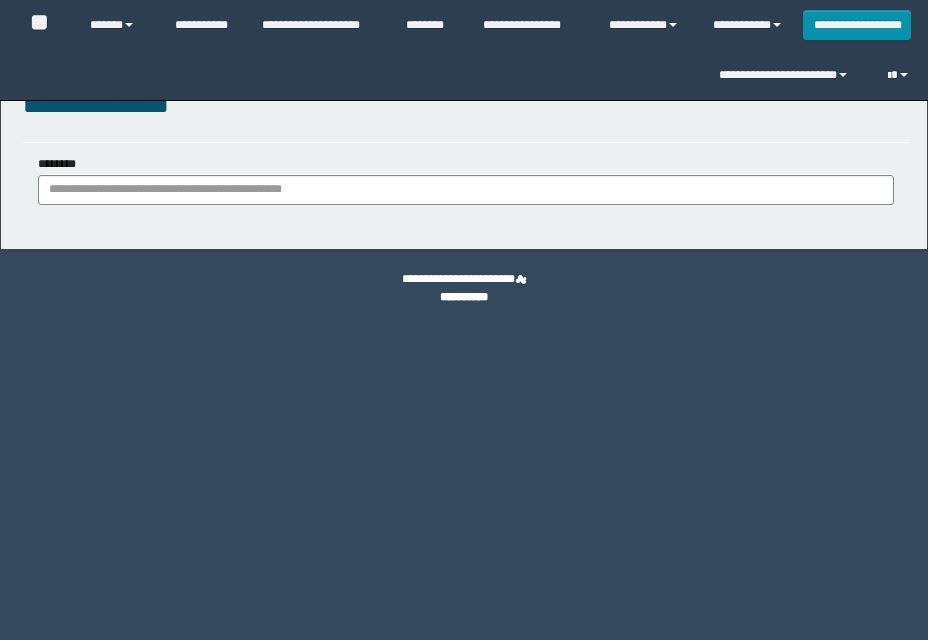 scroll, scrollTop: 0, scrollLeft: 0, axis: both 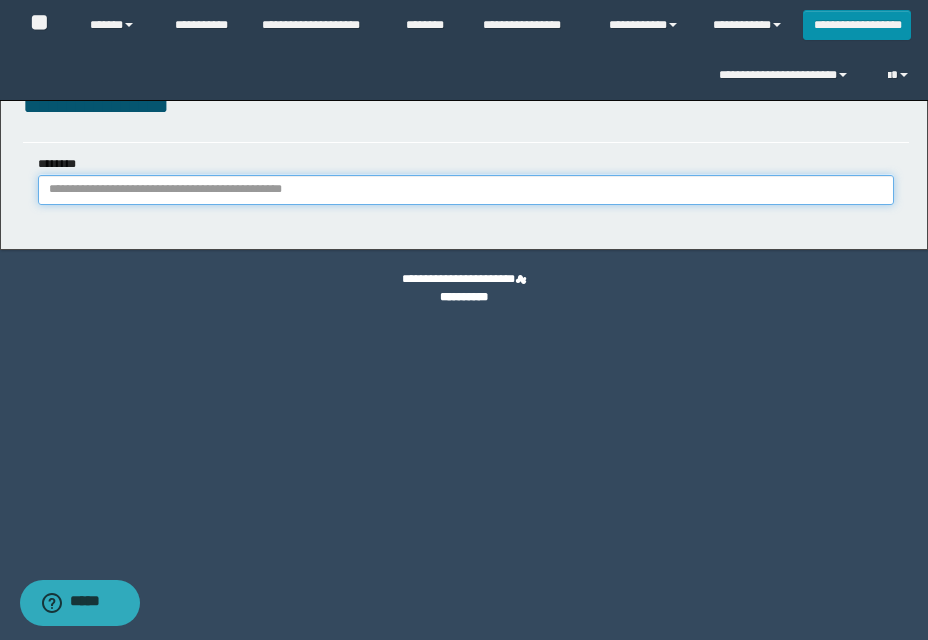 click on "********" at bounding box center (466, 190) 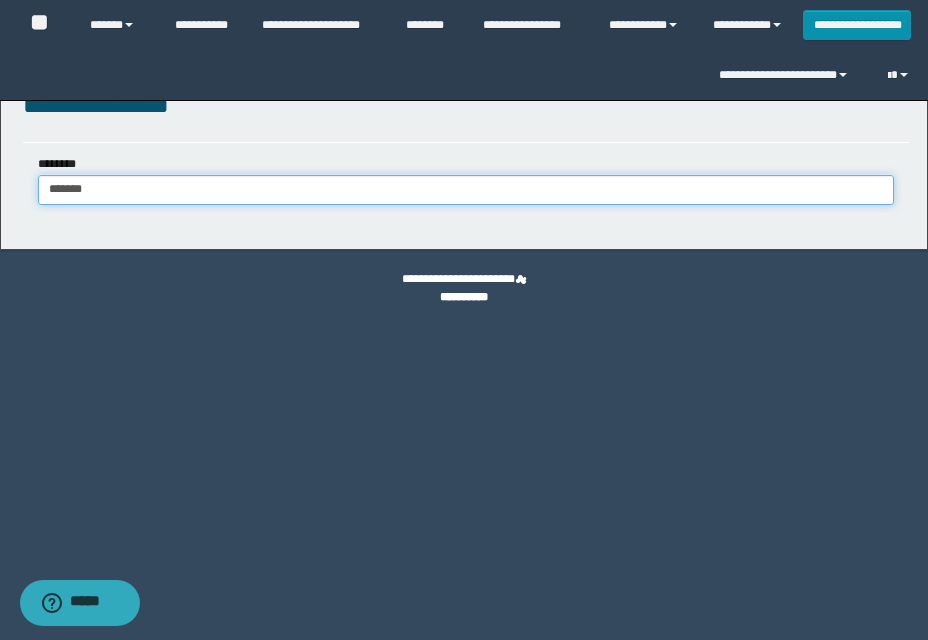 click on "*******" at bounding box center [466, 190] 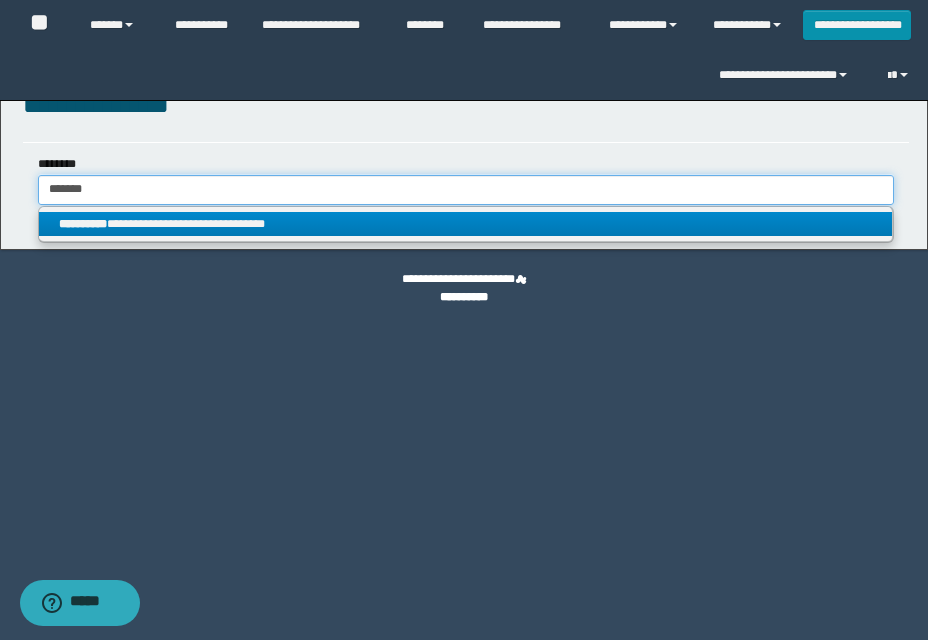 type on "*******" 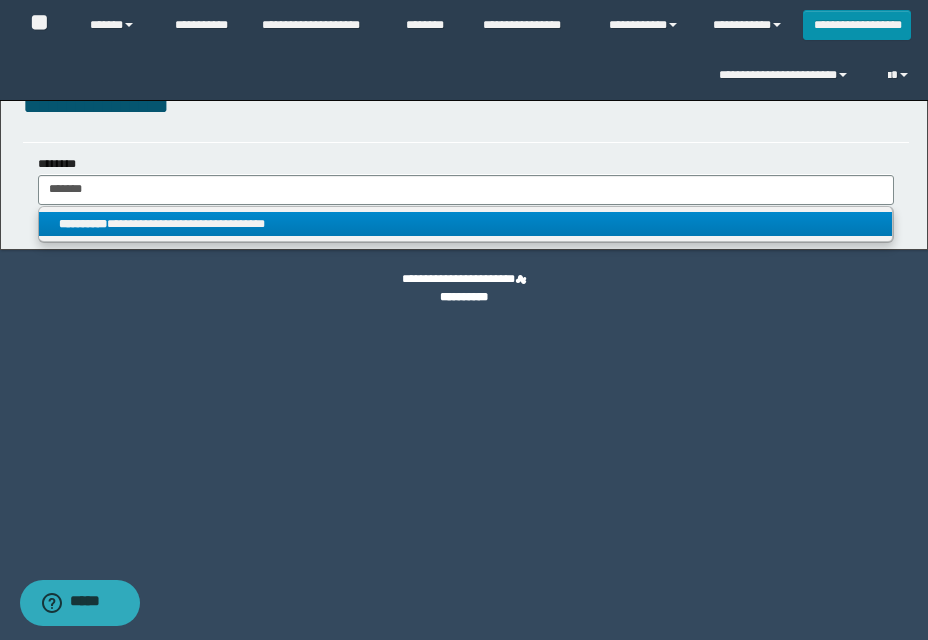 click on "**********" at bounding box center [465, 224] 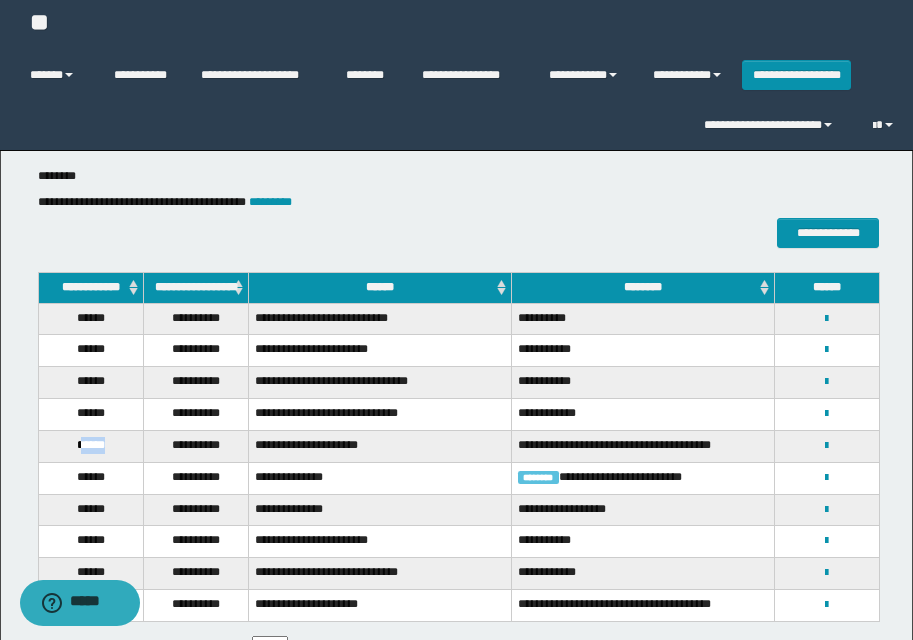 drag, startPoint x: 77, startPoint y: 449, endPoint x: 126, endPoint y: 448, distance: 49.010204 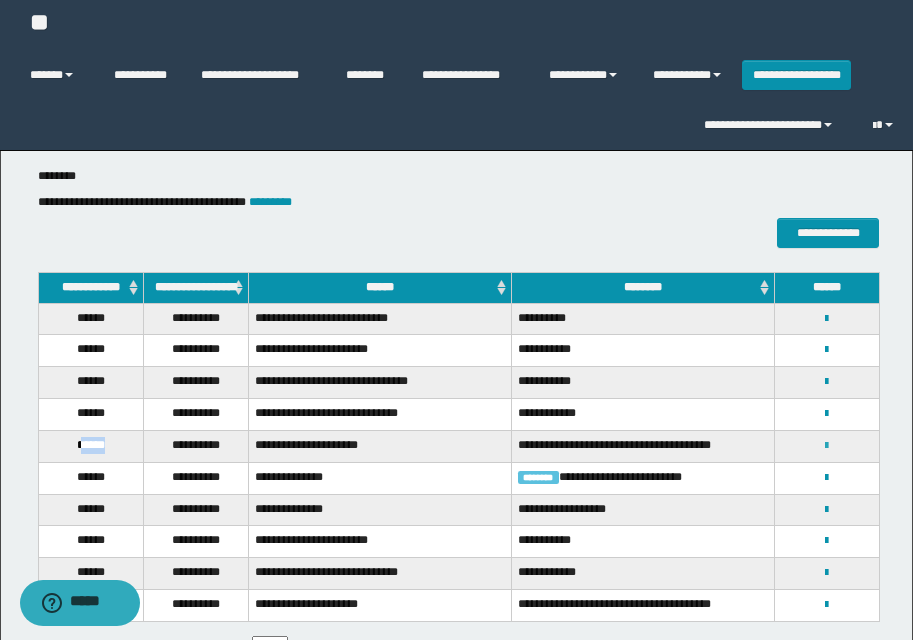 click at bounding box center [826, 446] 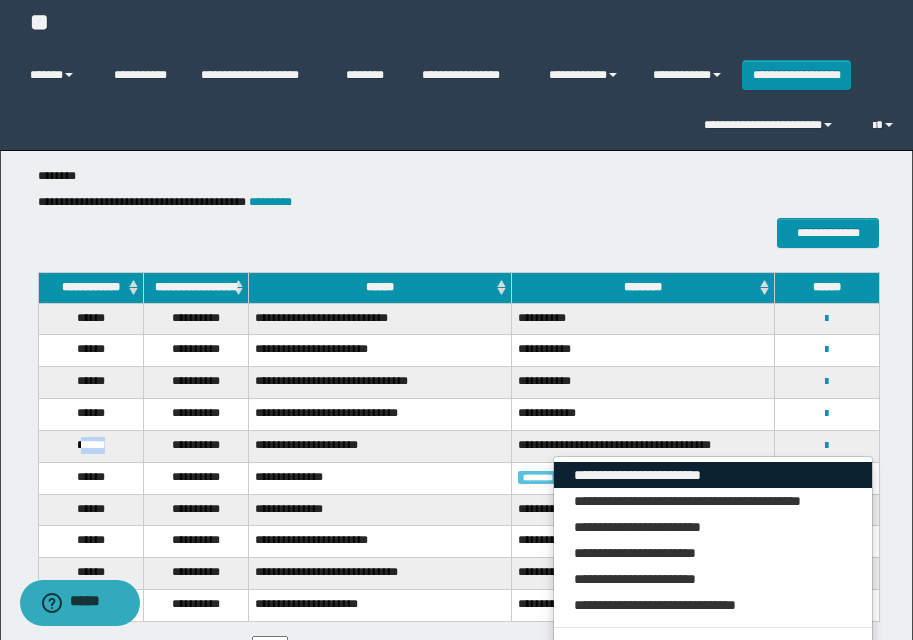 click on "**********" at bounding box center [713, 475] 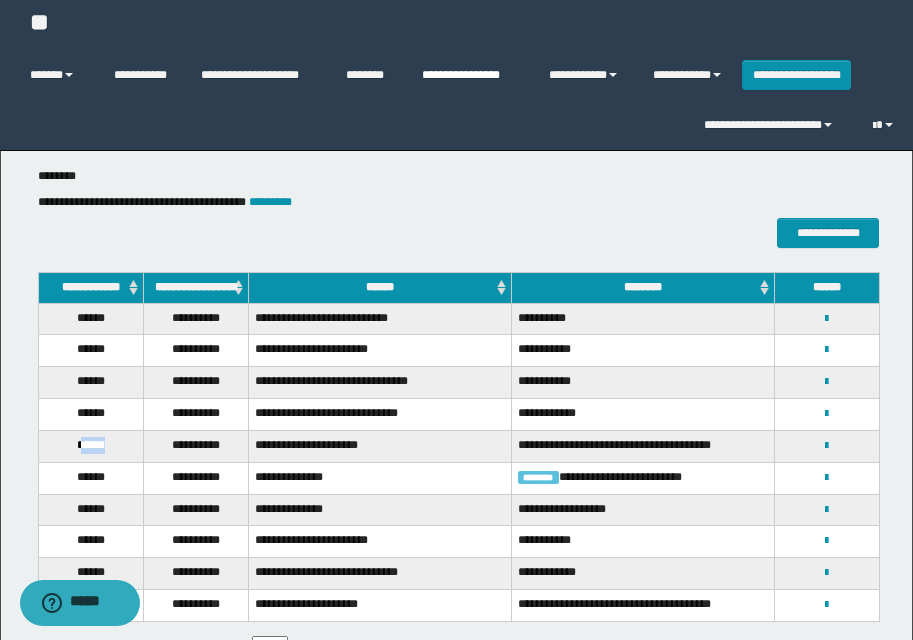 click on "**********" at bounding box center (470, 75) 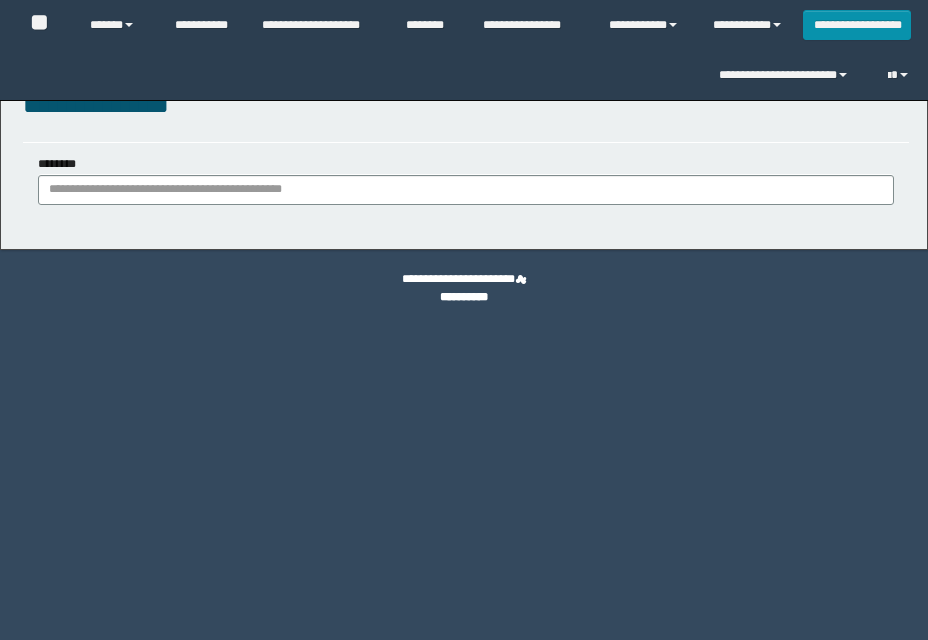 scroll, scrollTop: 0, scrollLeft: 0, axis: both 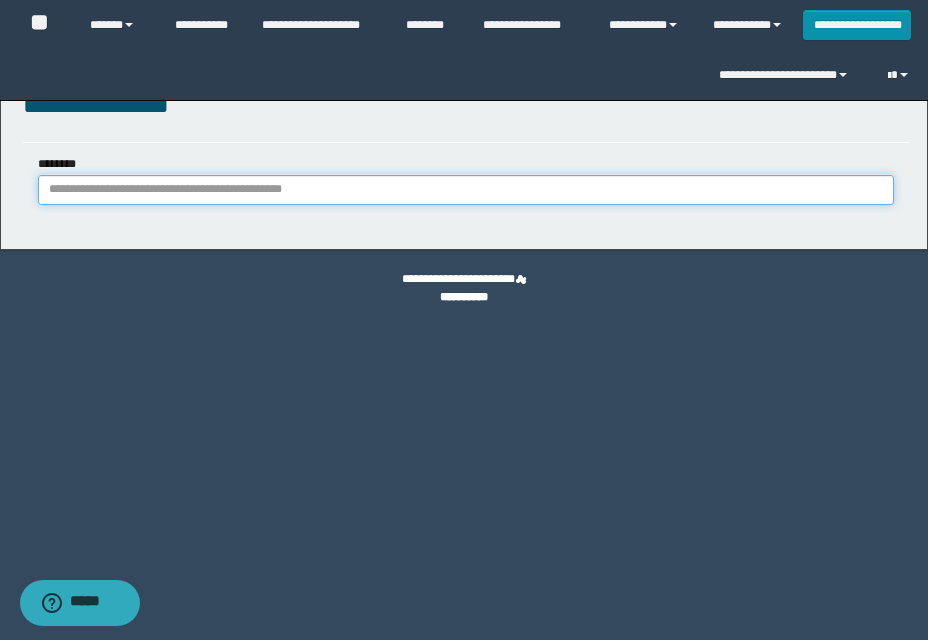 click on "********" at bounding box center (466, 190) 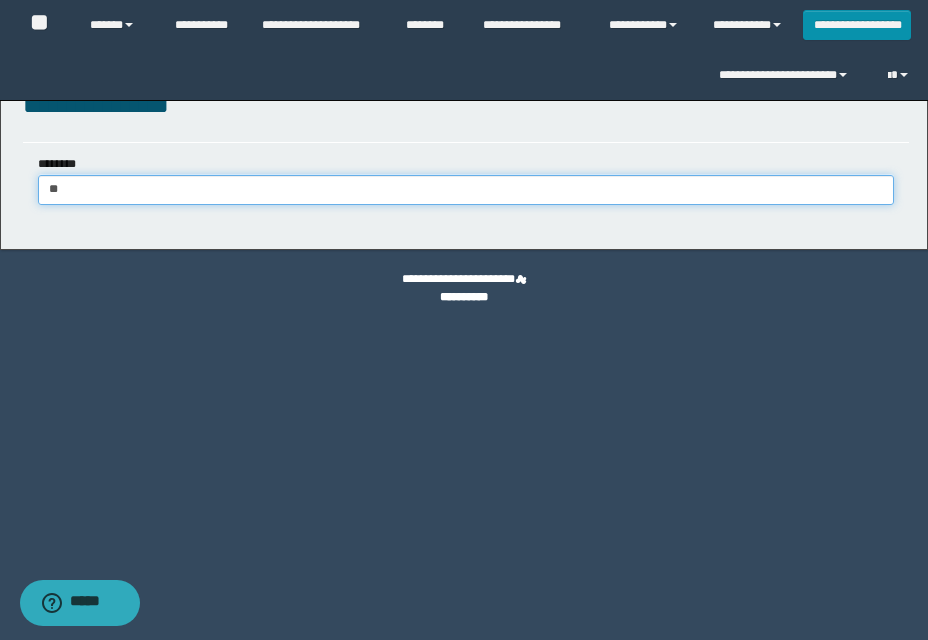 type on "*" 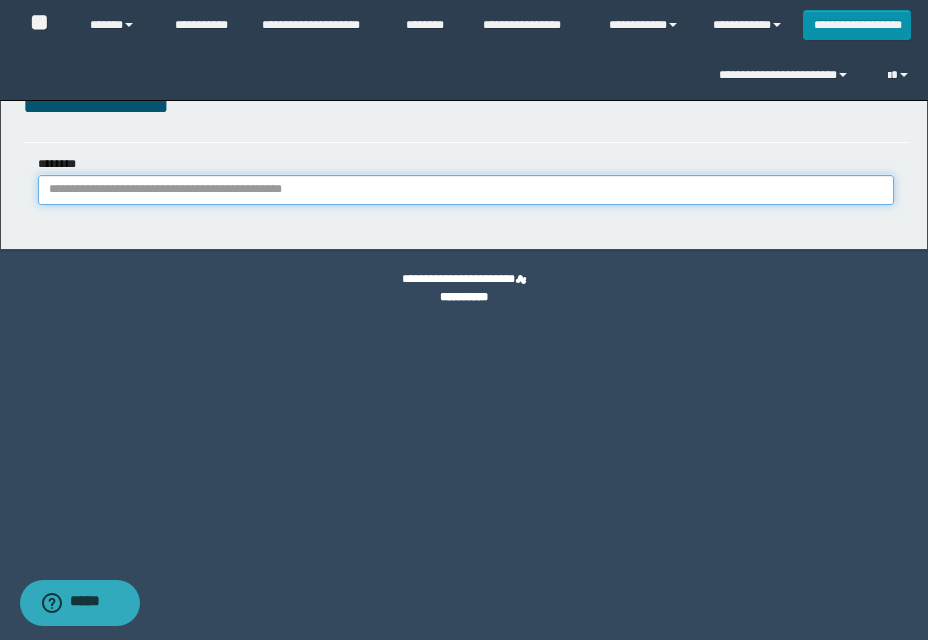 click on "********" at bounding box center [466, 190] 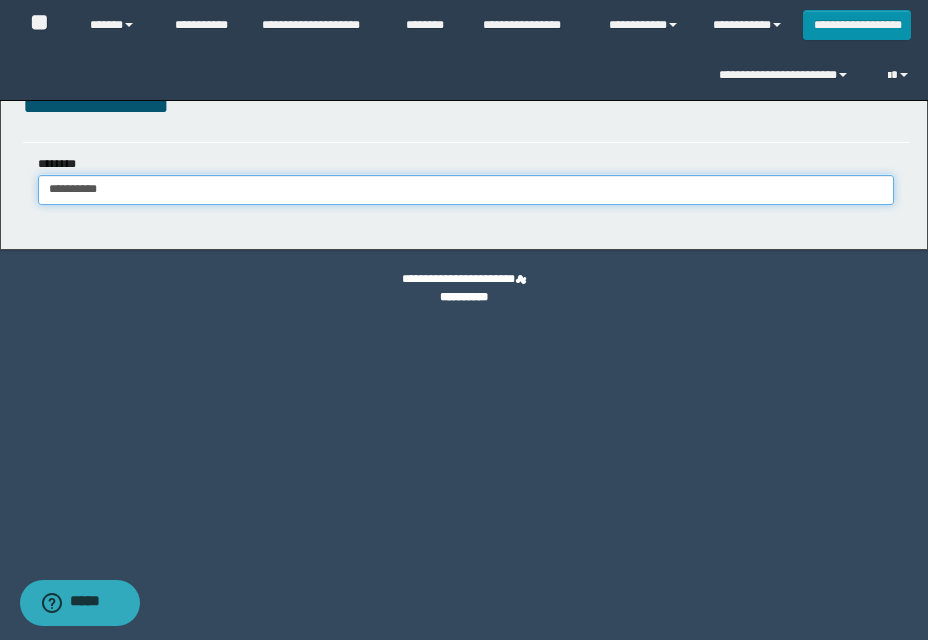type on "**********" 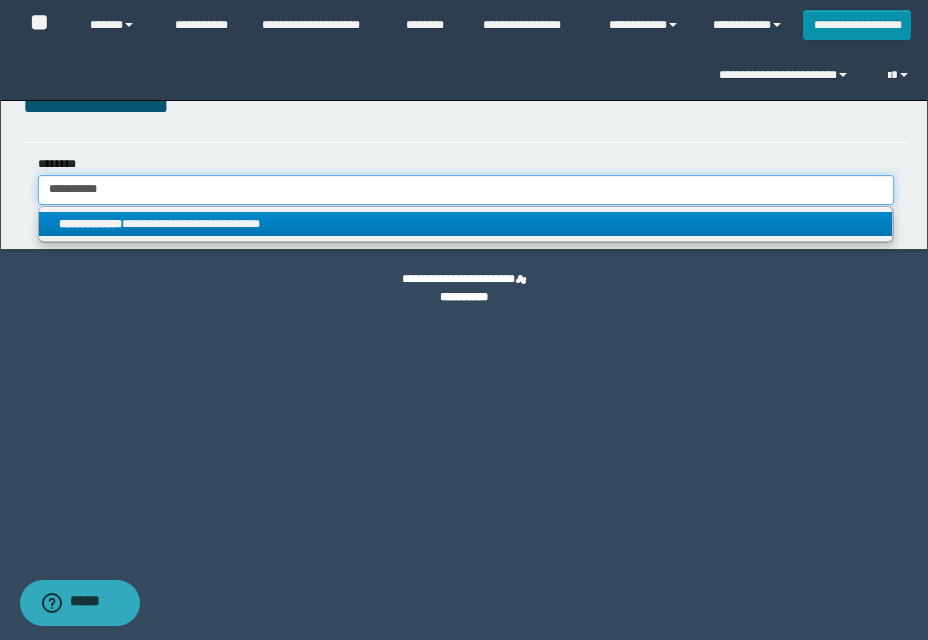 type on "**********" 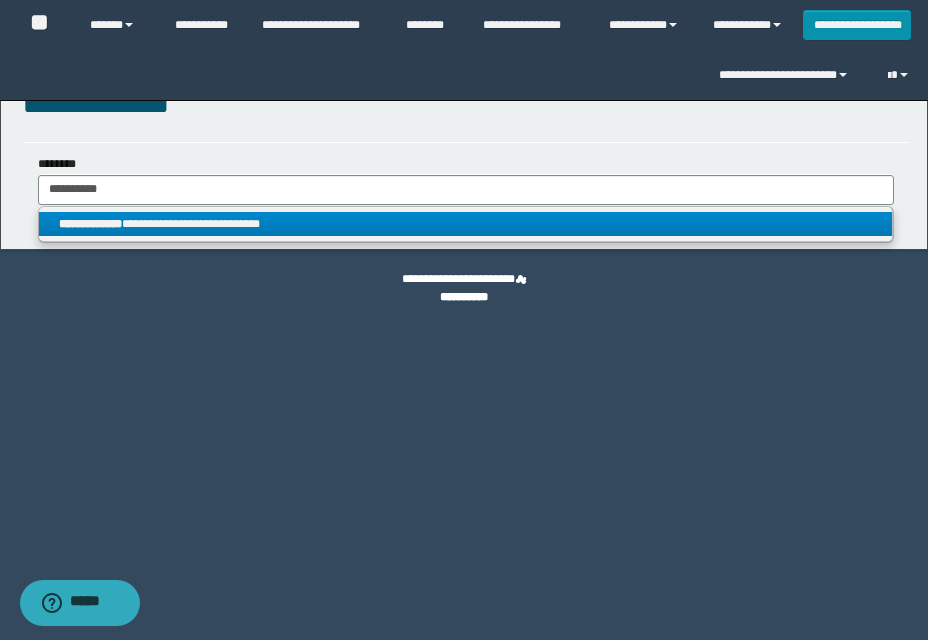 click on "**********" at bounding box center [465, 224] 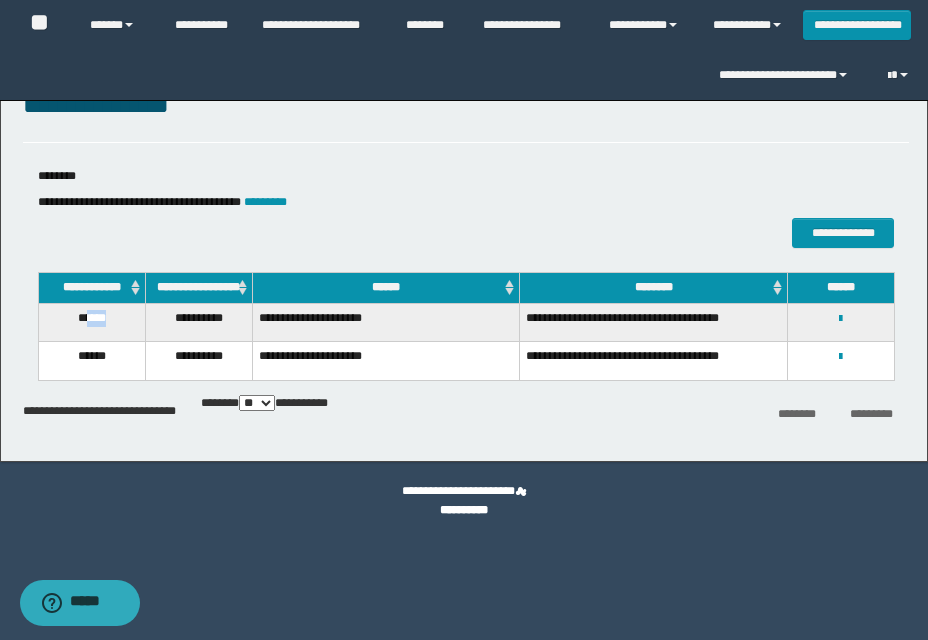 click on "******" at bounding box center (91, 322) 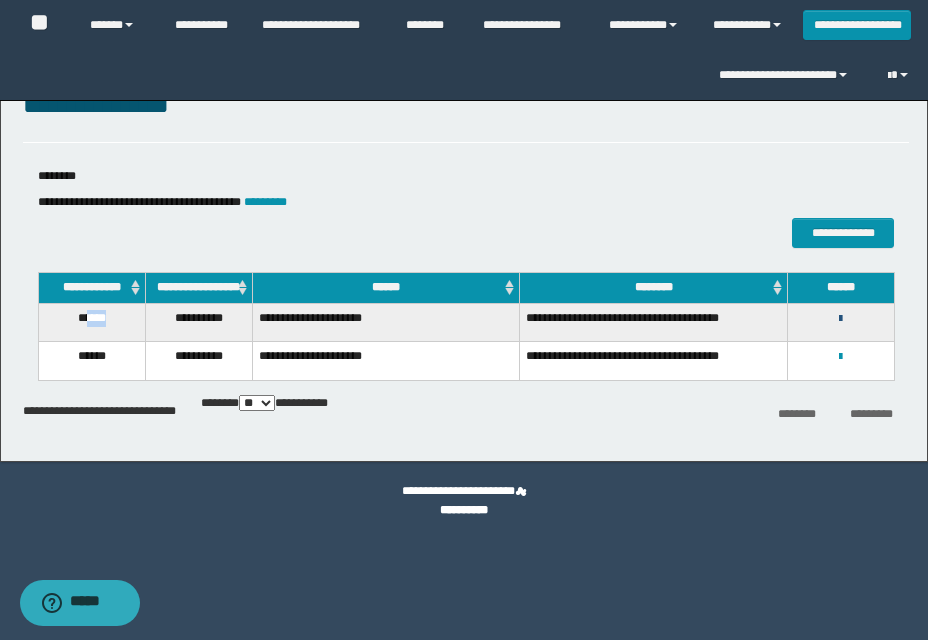 drag, startPoint x: 839, startPoint y: 336, endPoint x: 795, endPoint y: 364, distance: 52.153618 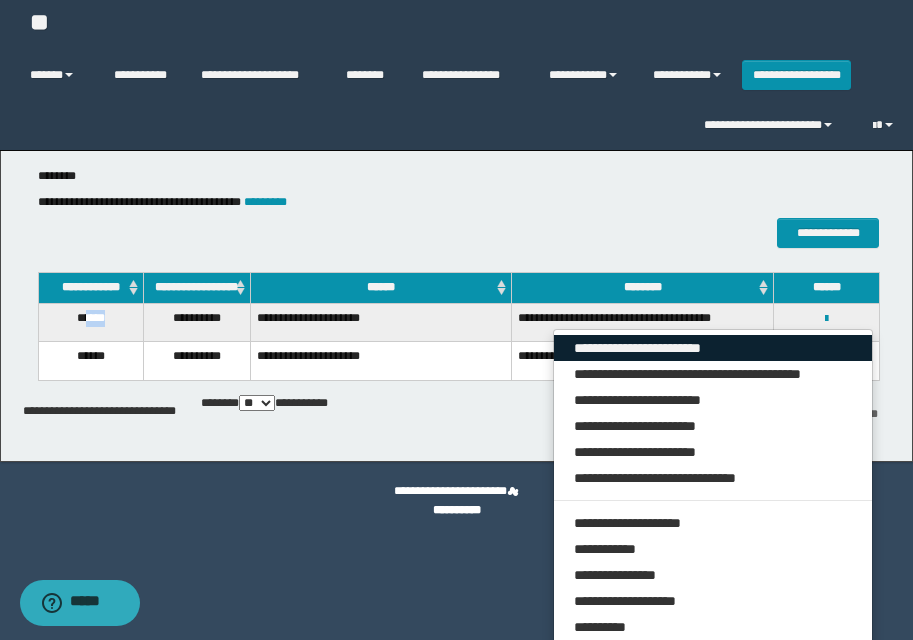 click on "**********" at bounding box center (713, 348) 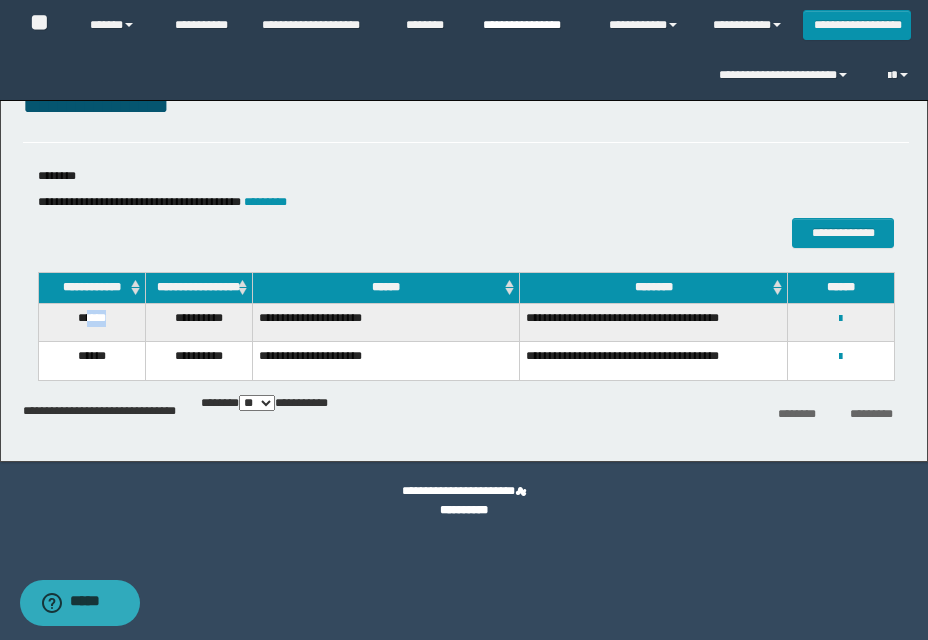click on "**********" at bounding box center (531, 25) 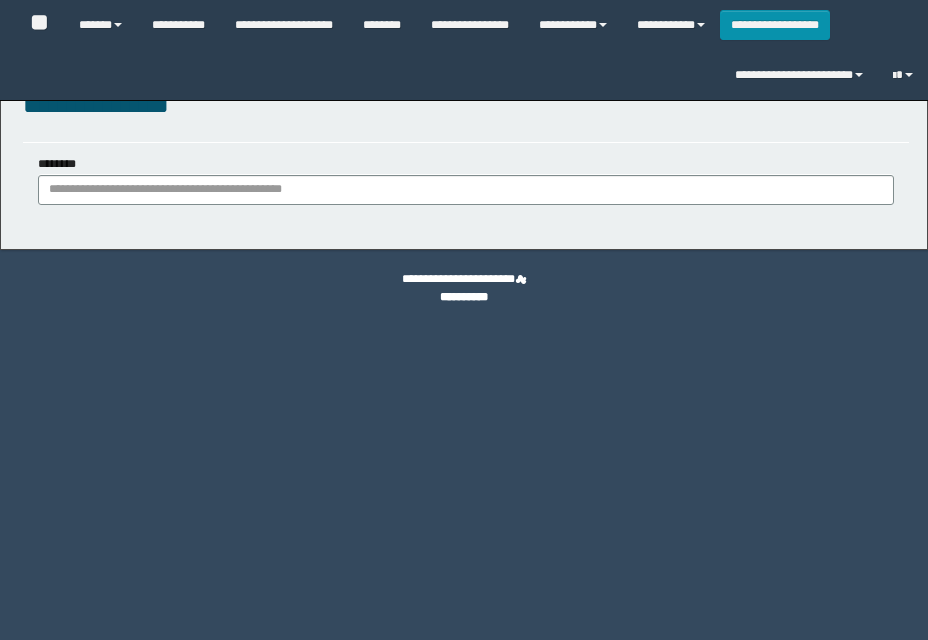 scroll, scrollTop: 0, scrollLeft: 0, axis: both 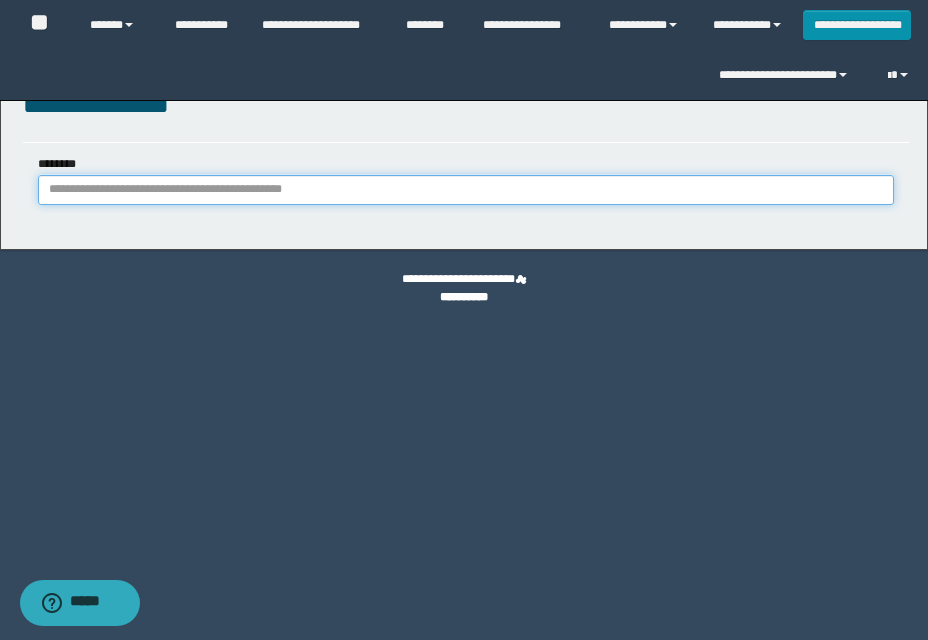 click on "********" at bounding box center [466, 190] 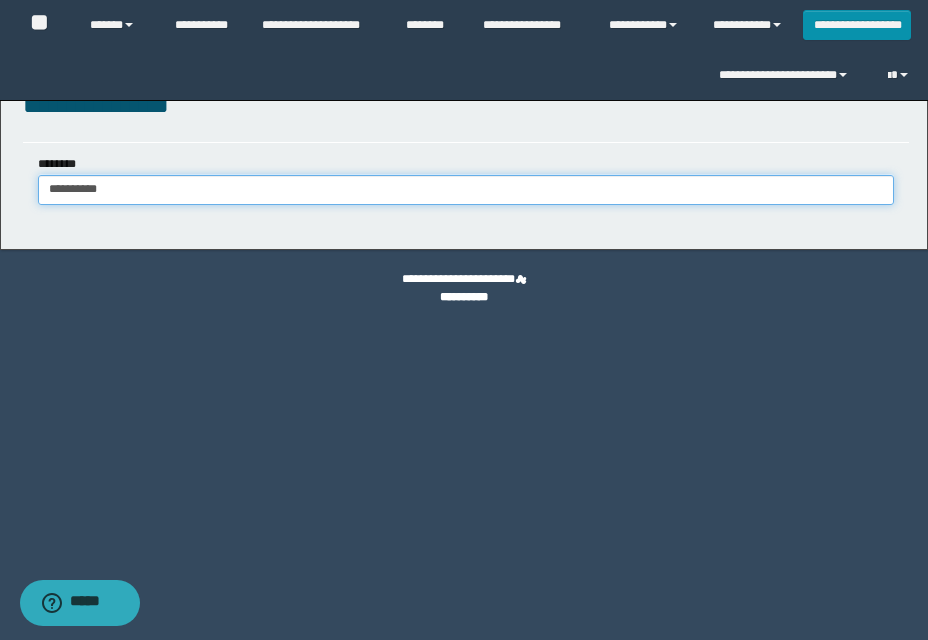 type on "**********" 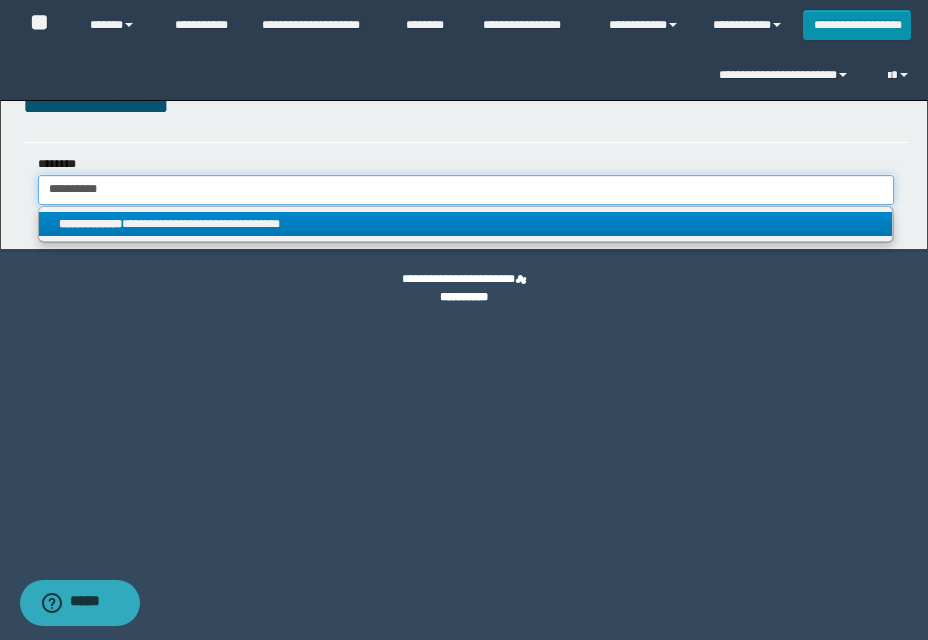 type on "**********" 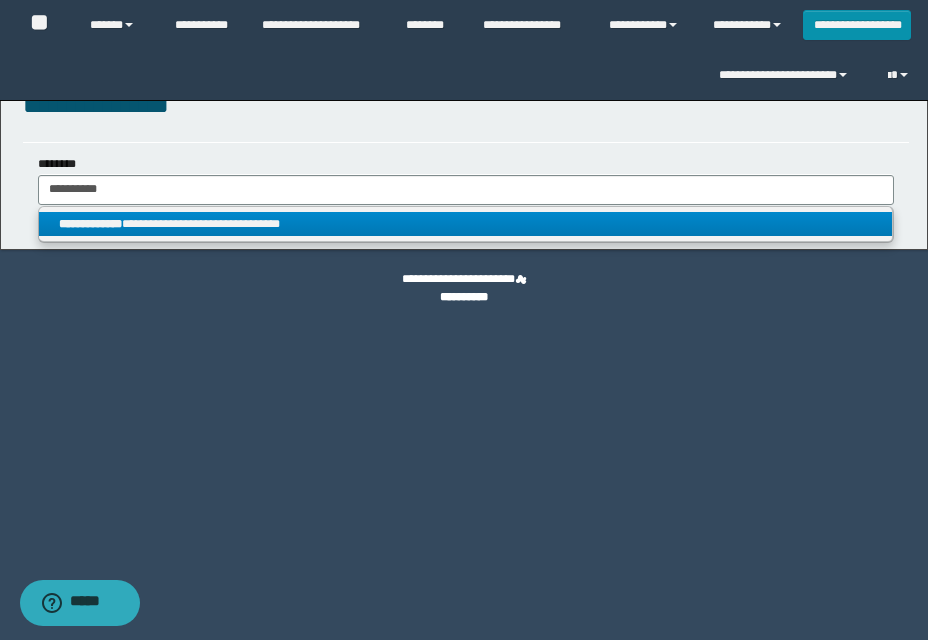 click on "**********" at bounding box center [465, 224] 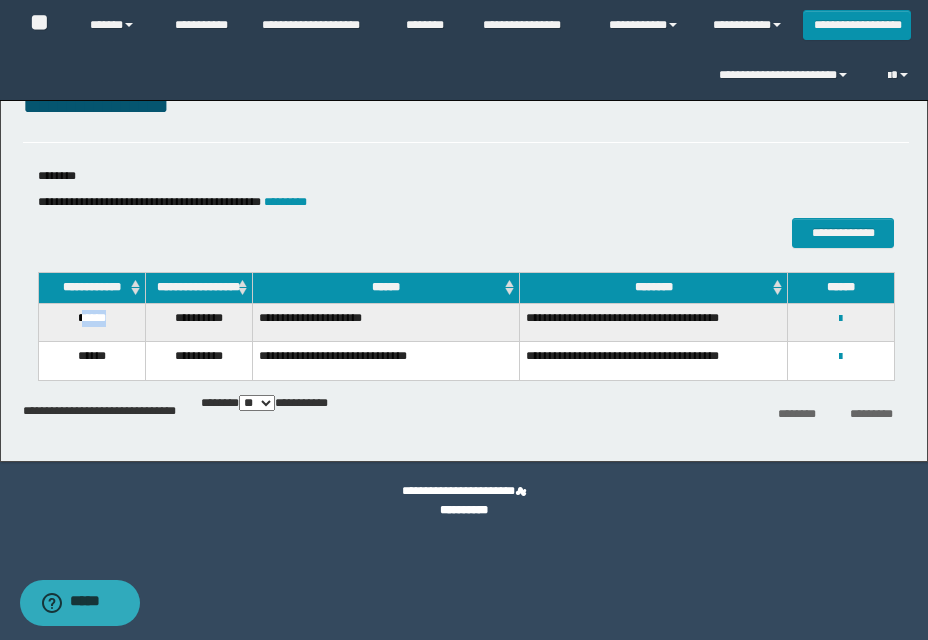 drag, startPoint x: 79, startPoint y: 334, endPoint x: 112, endPoint y: 331, distance: 33.13608 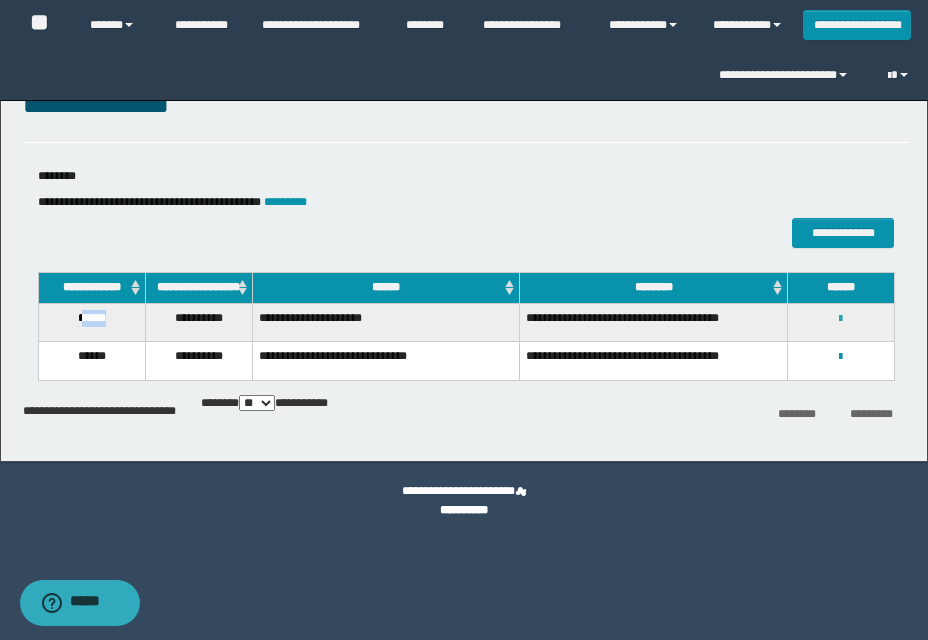 click at bounding box center [840, 319] 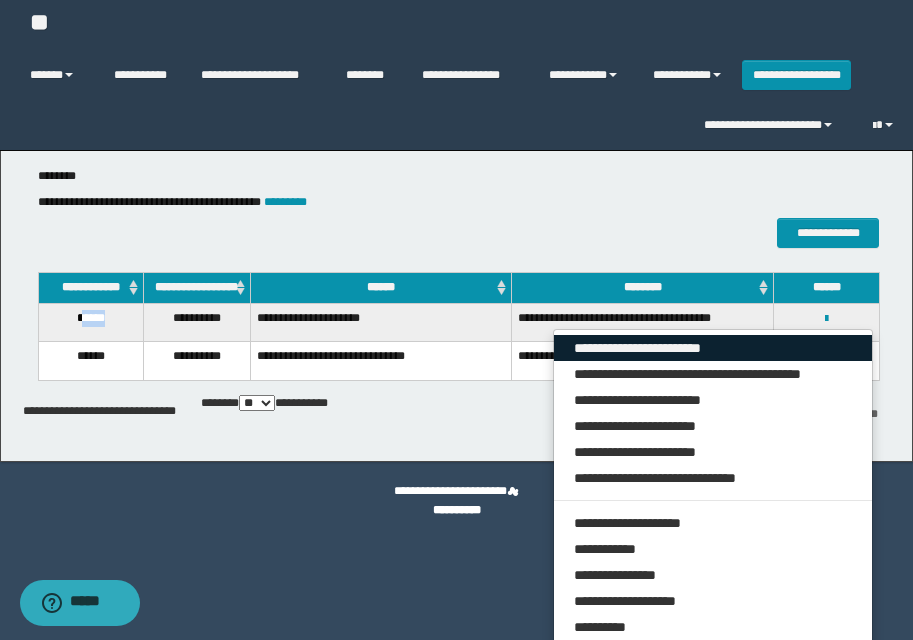 click on "**********" at bounding box center [713, 348] 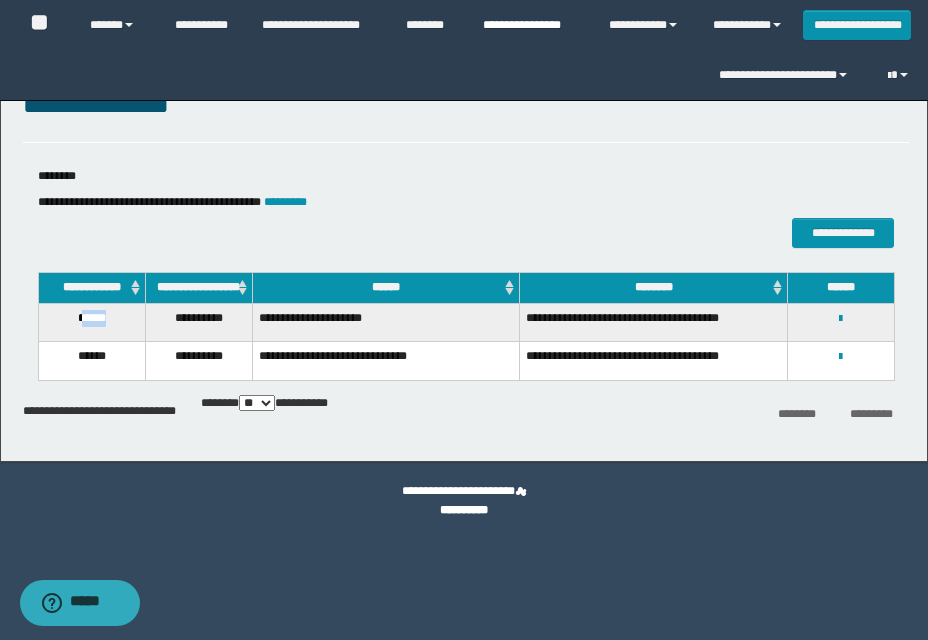click on "**********" at bounding box center [531, 25] 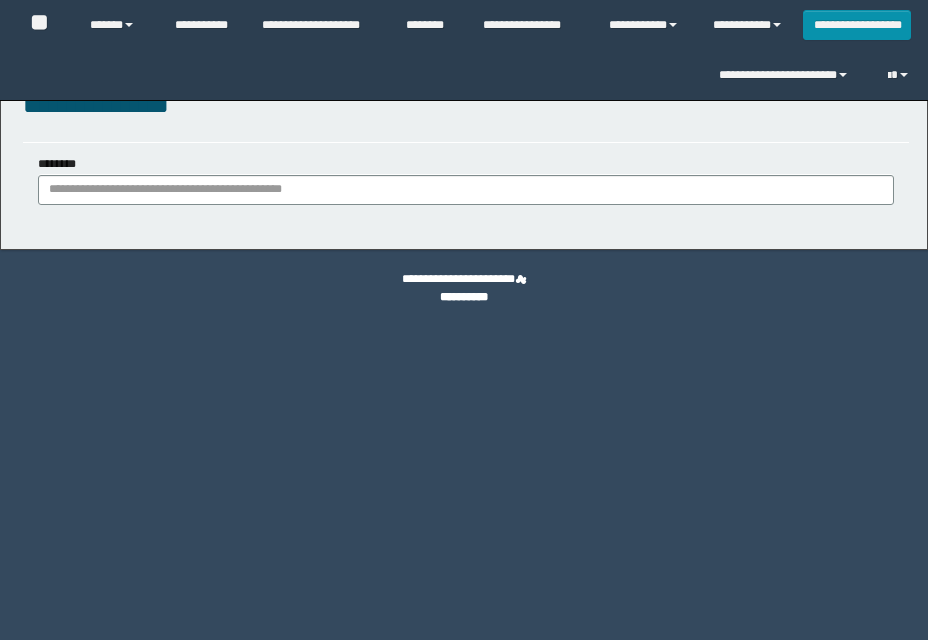 scroll, scrollTop: 0, scrollLeft: 0, axis: both 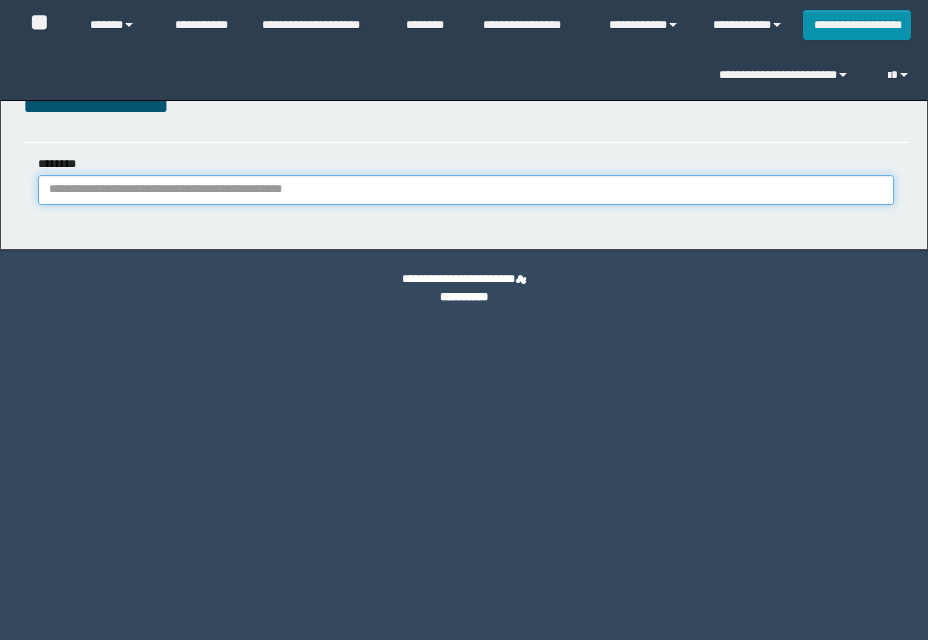 click on "********" at bounding box center (466, 190) 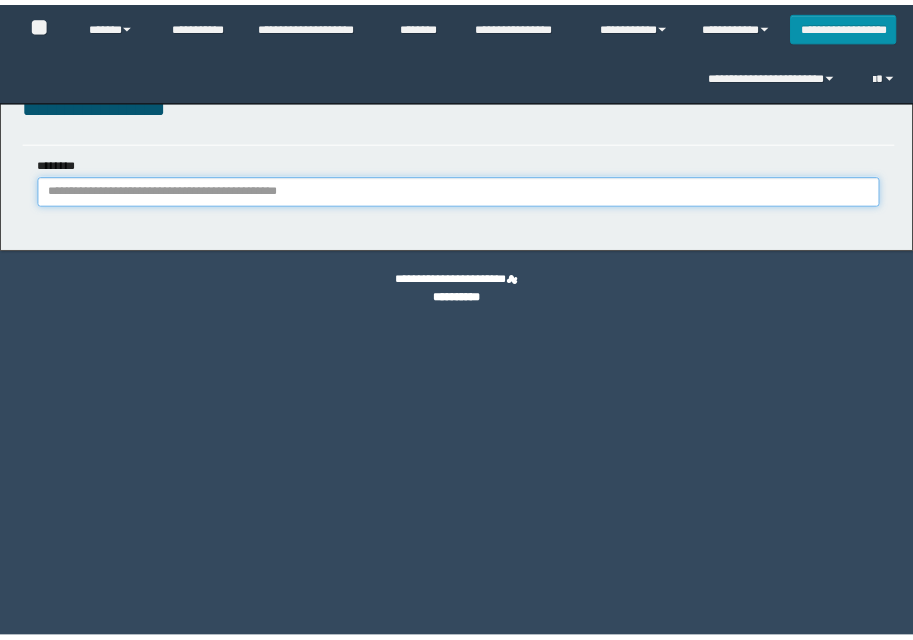 scroll, scrollTop: 0, scrollLeft: 0, axis: both 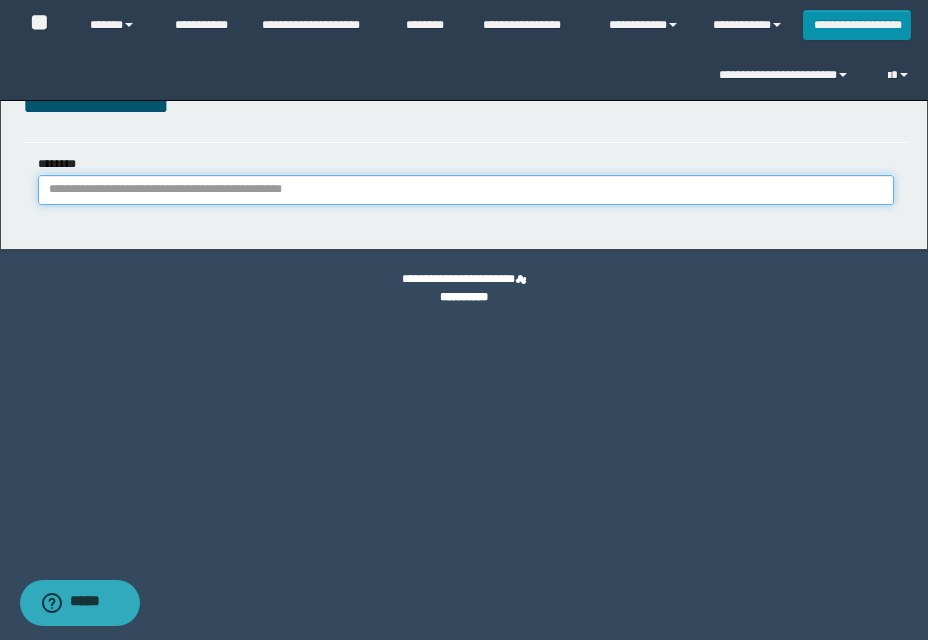 paste on "********" 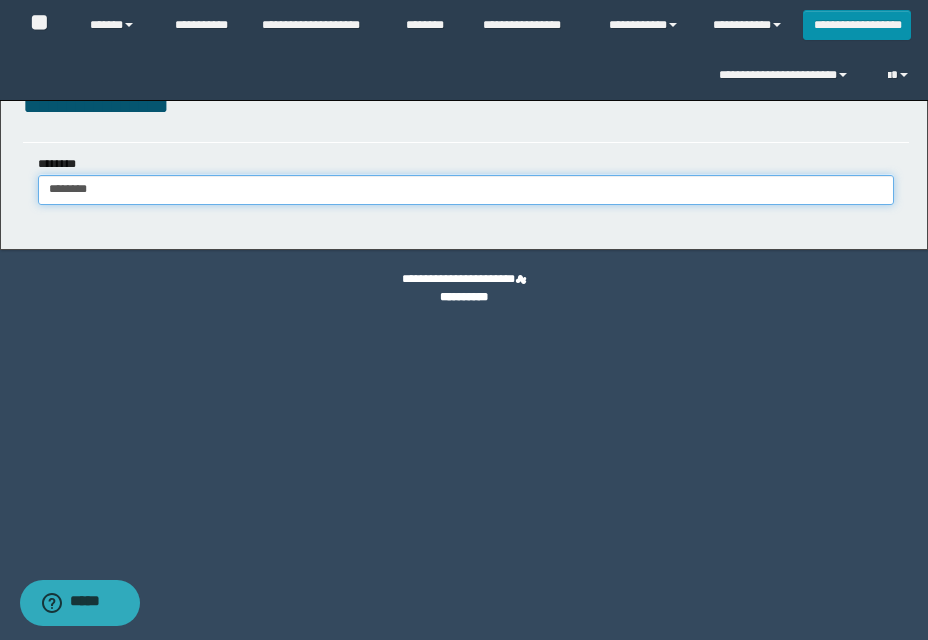 type on "********" 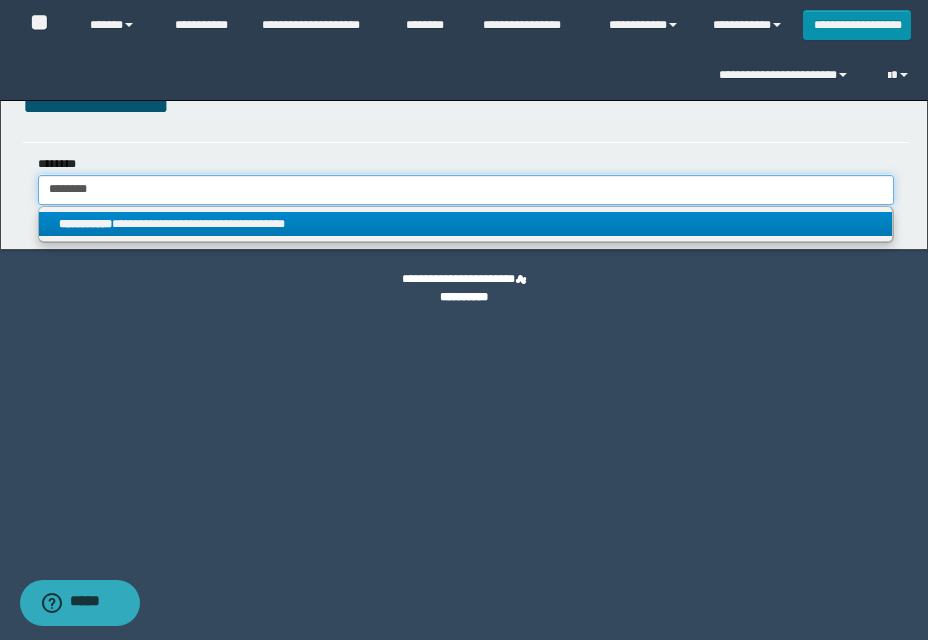 type on "********" 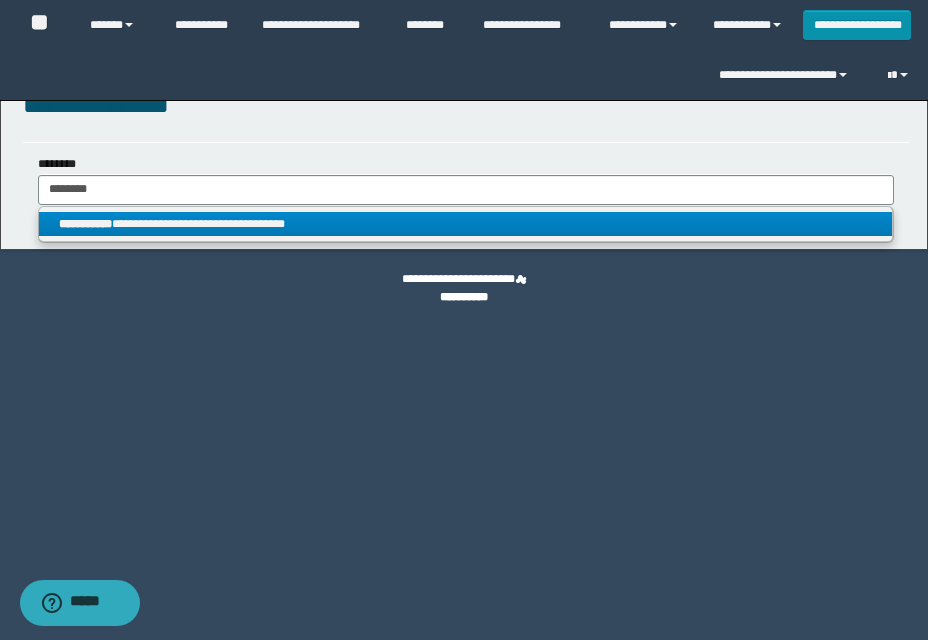 click on "**********" at bounding box center [465, 224] 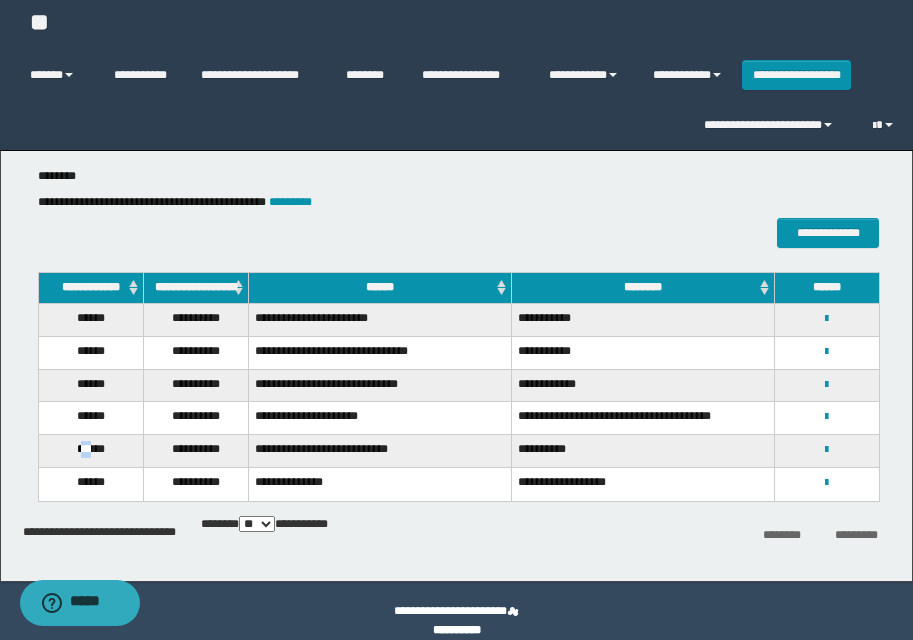 click on "******" at bounding box center [90, 451] 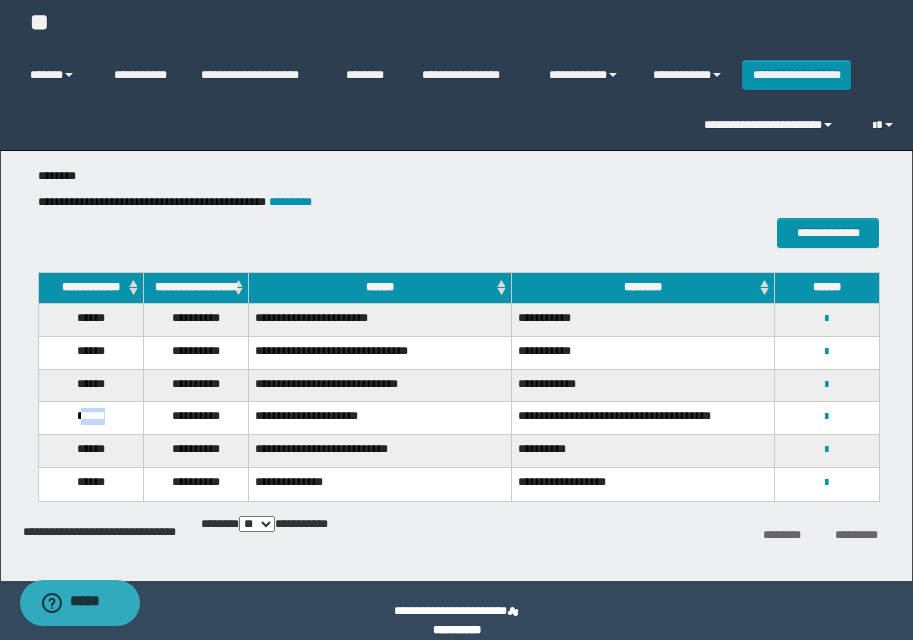 drag, startPoint x: 78, startPoint y: 427, endPoint x: 125, endPoint y: 422, distance: 47.26521 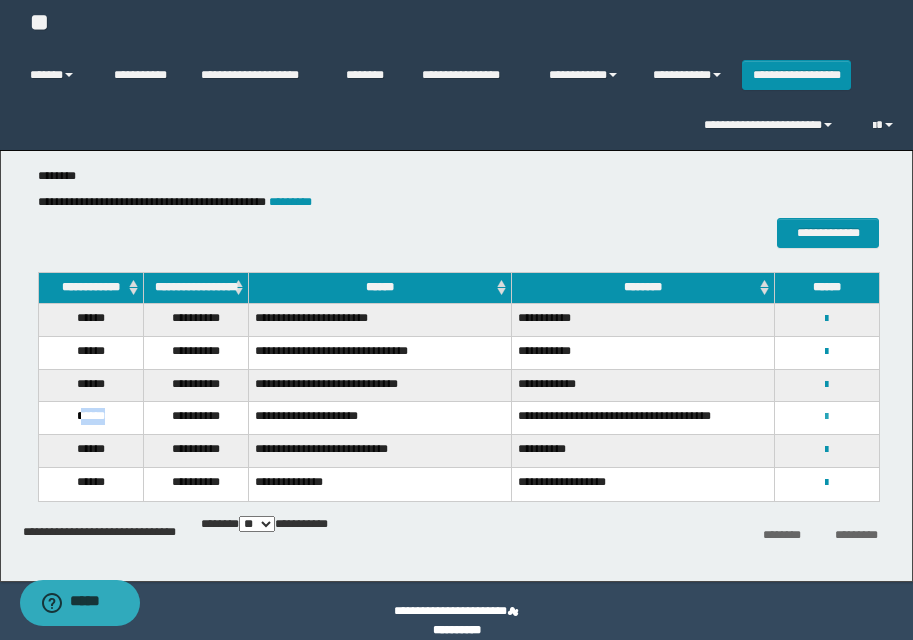 click at bounding box center (826, 417) 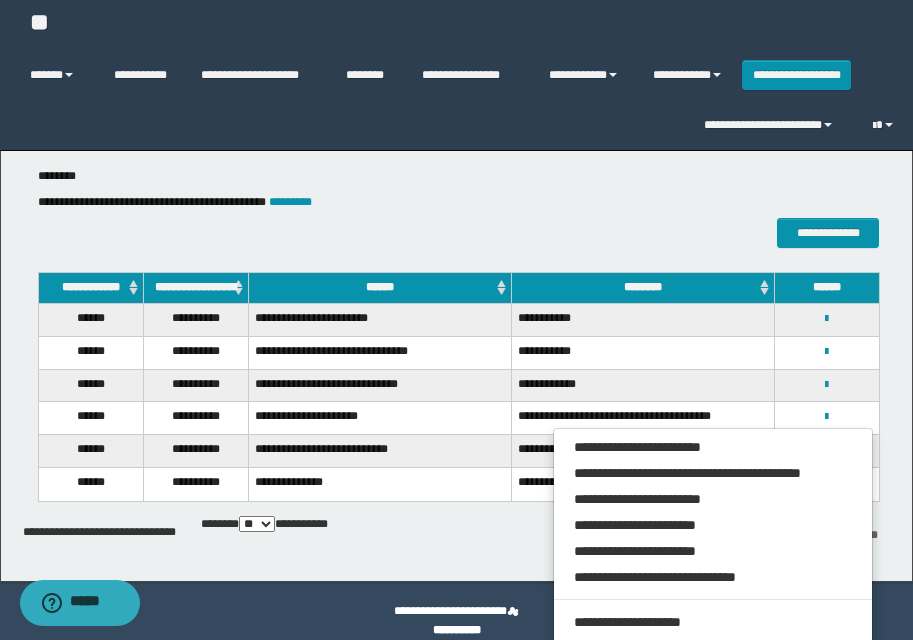 click on "**********" at bounding box center (713, 625) 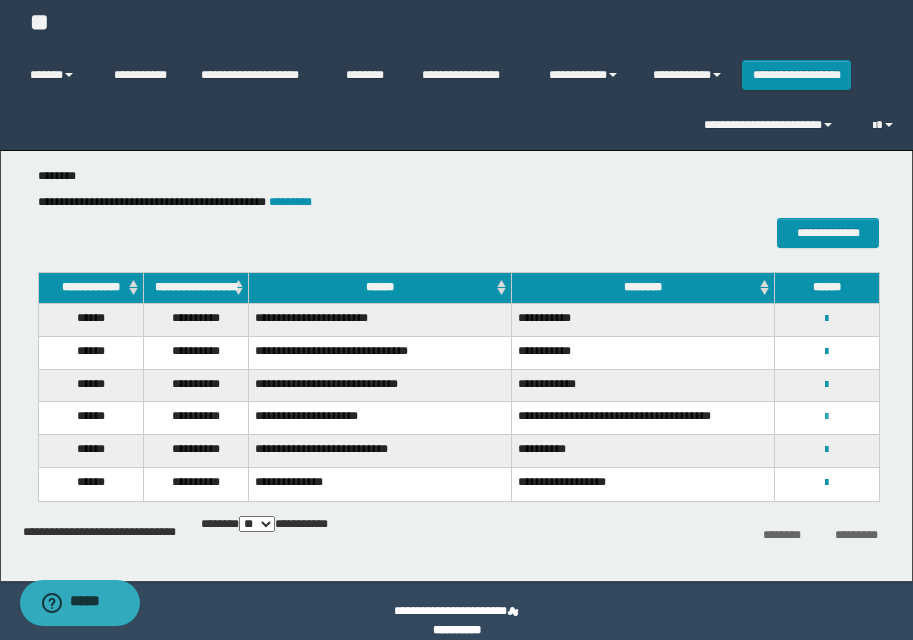 click at bounding box center [826, 417] 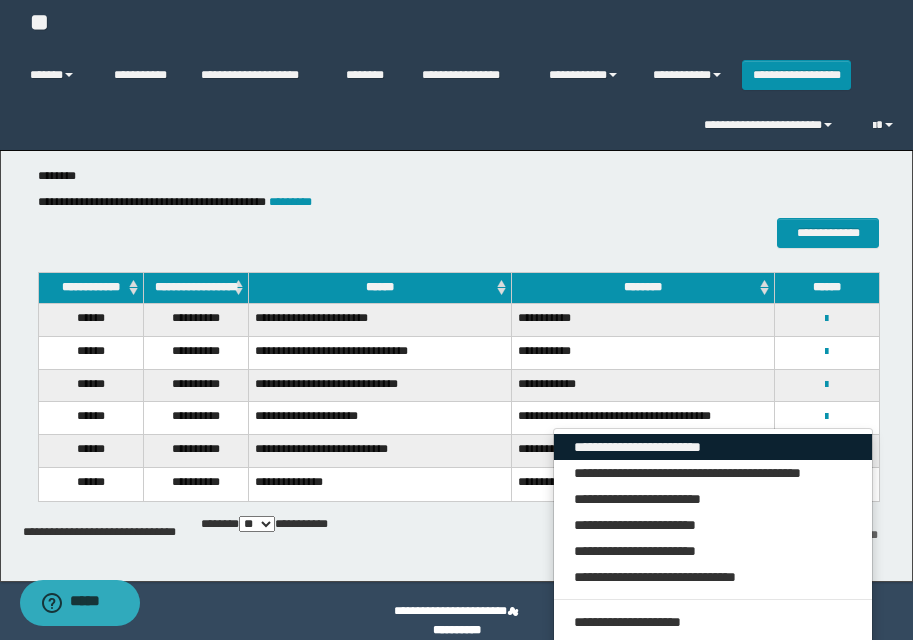 click on "**********" at bounding box center [713, 447] 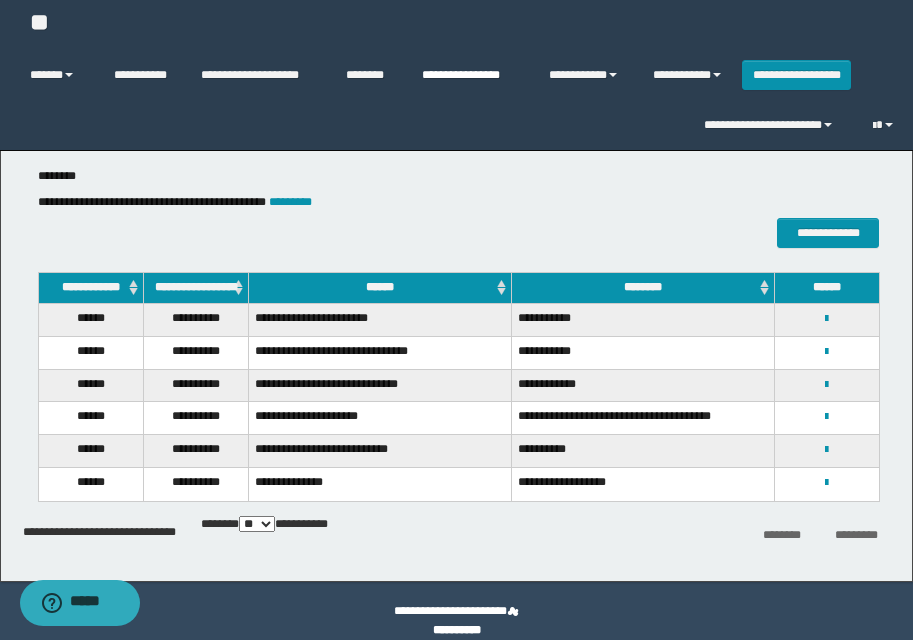 click on "**********" at bounding box center [470, 75] 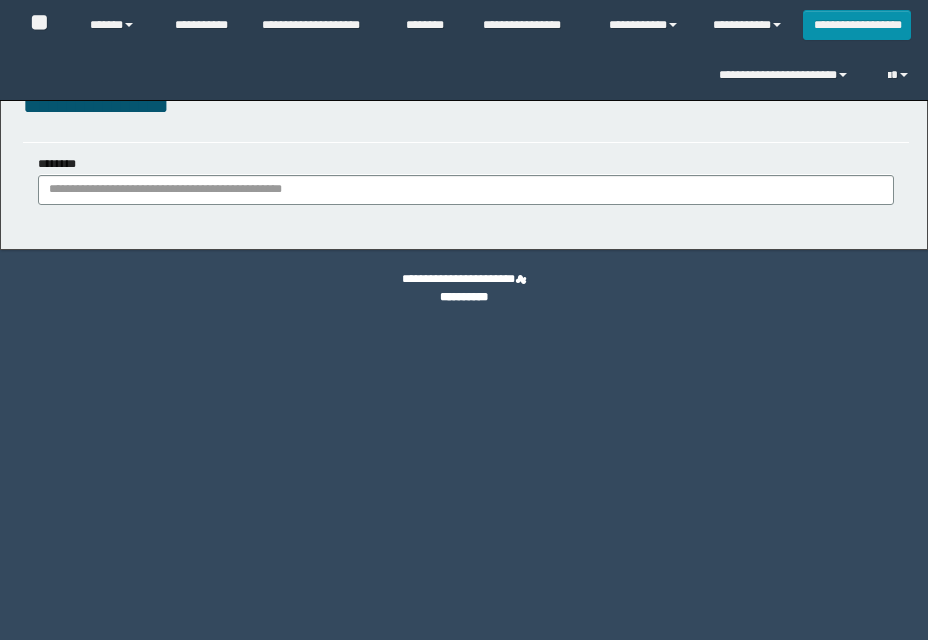 scroll, scrollTop: 0, scrollLeft: 0, axis: both 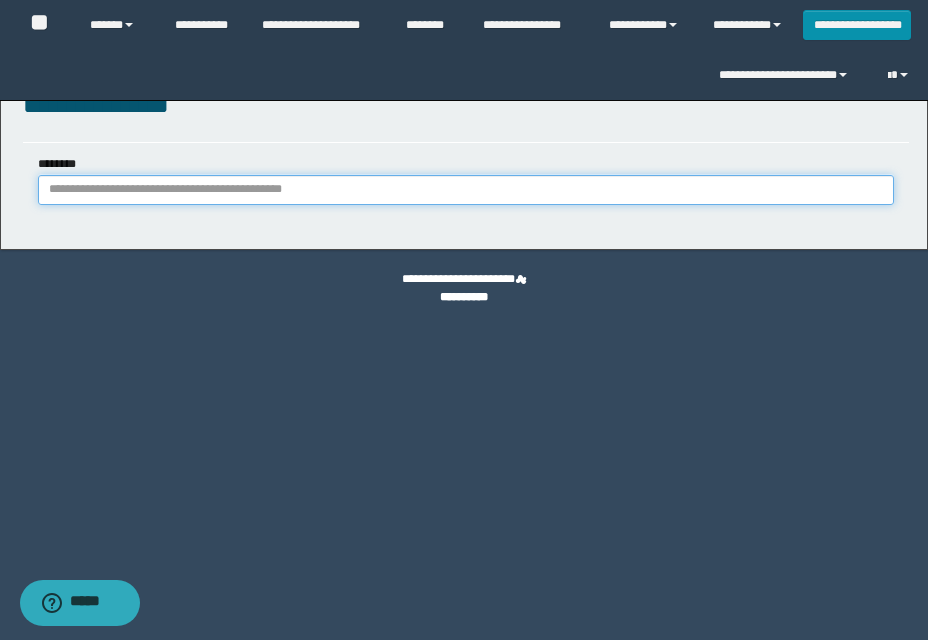 click on "********" at bounding box center (466, 190) 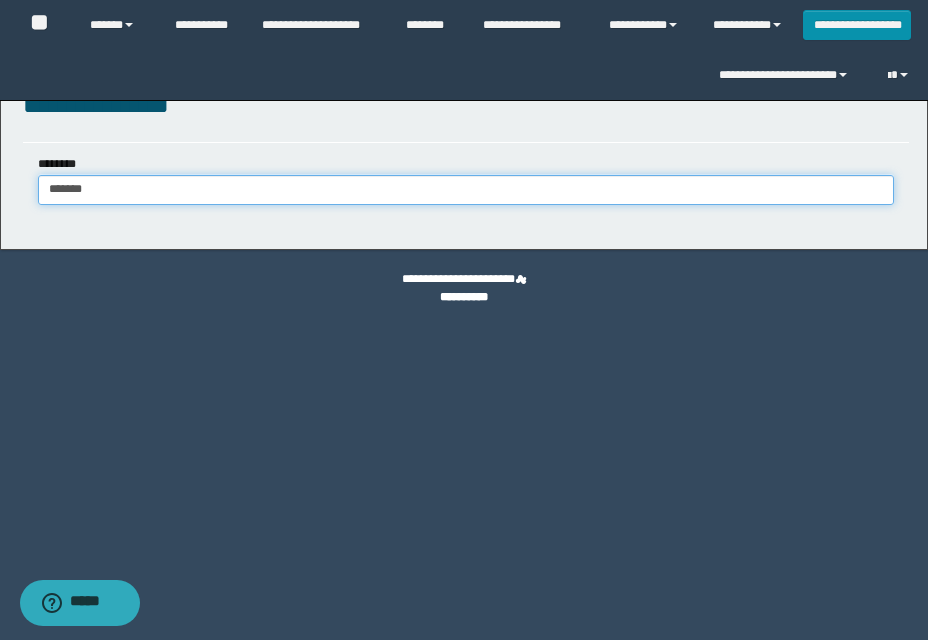 type on "*******" 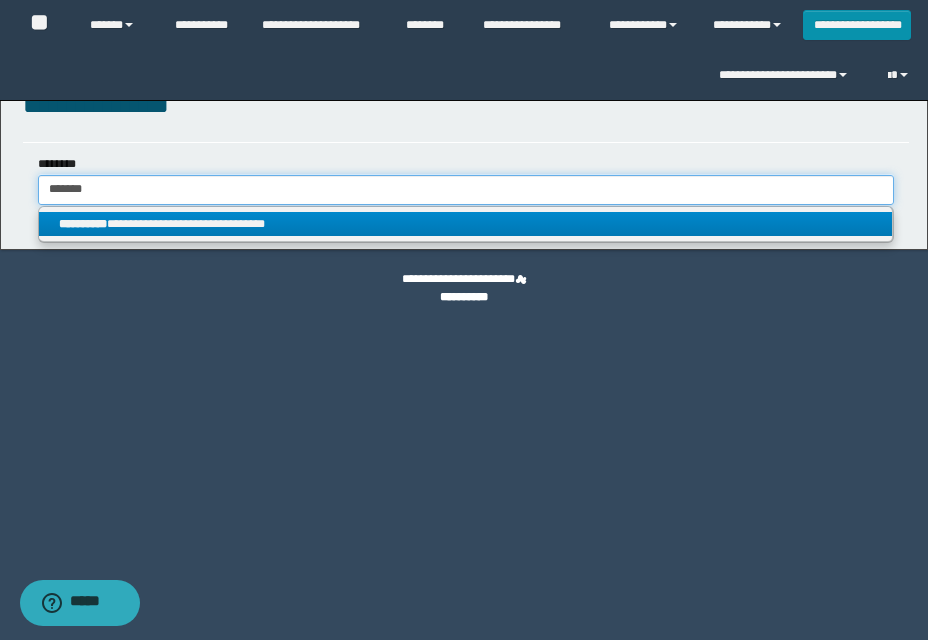 type on "*******" 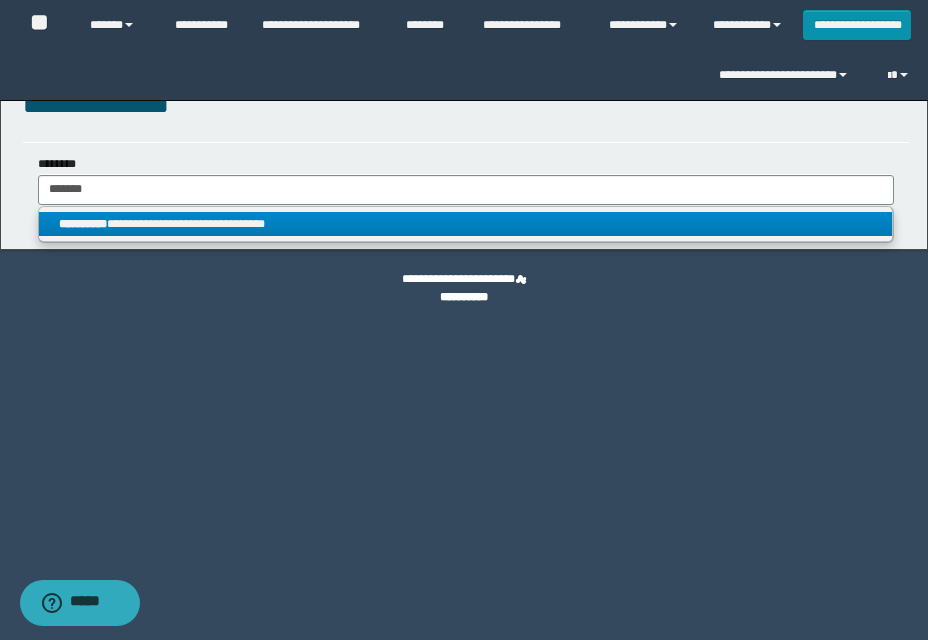 click on "**********" at bounding box center [465, 224] 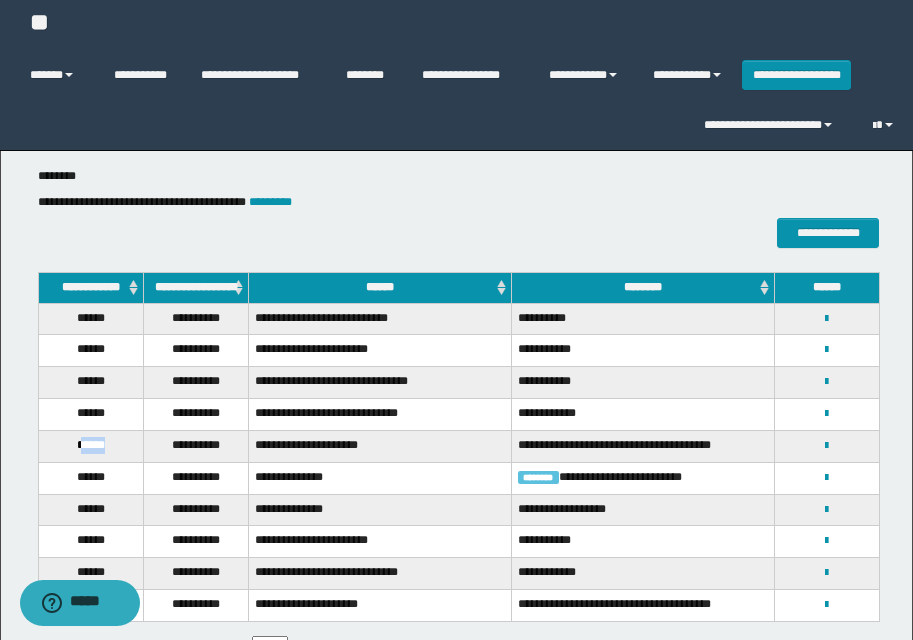 drag, startPoint x: 77, startPoint y: 456, endPoint x: 109, endPoint y: 455, distance: 32.01562 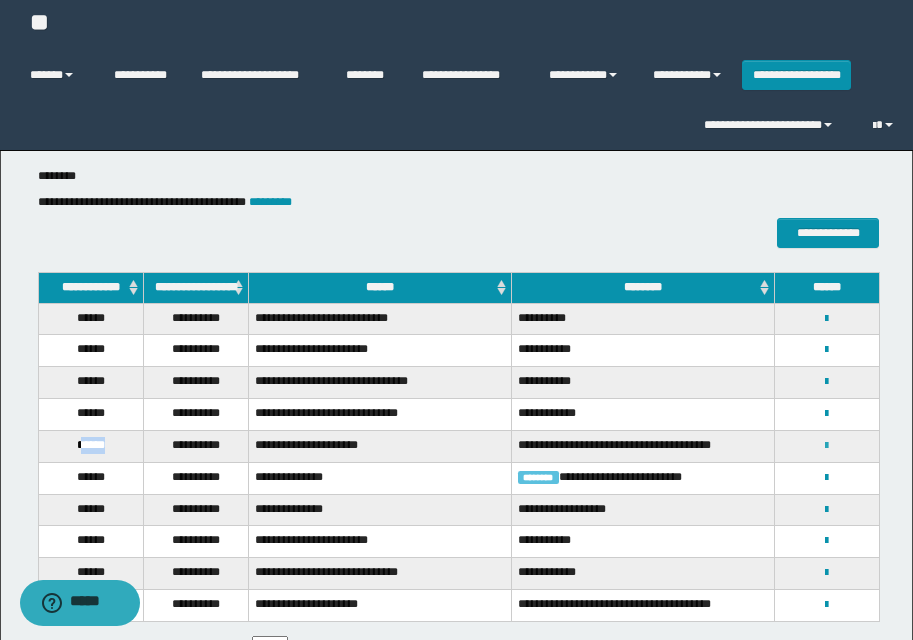 click at bounding box center [826, 446] 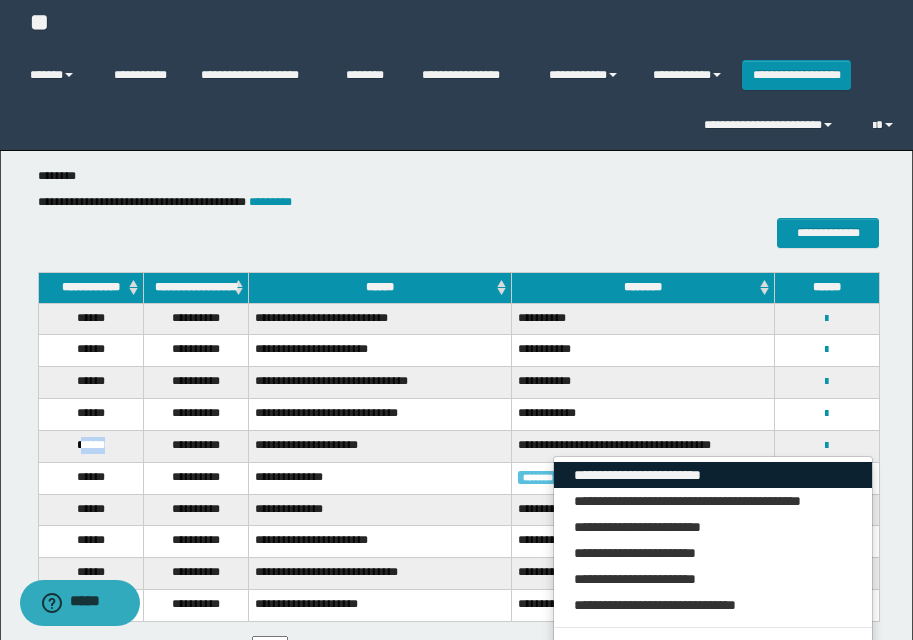 click on "**********" at bounding box center [713, 475] 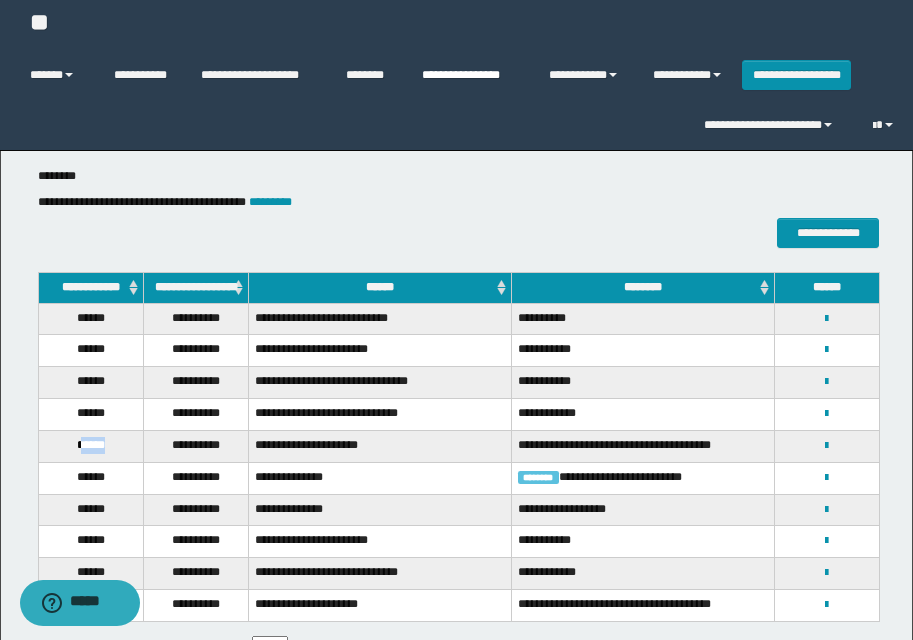 click on "**********" at bounding box center [470, 75] 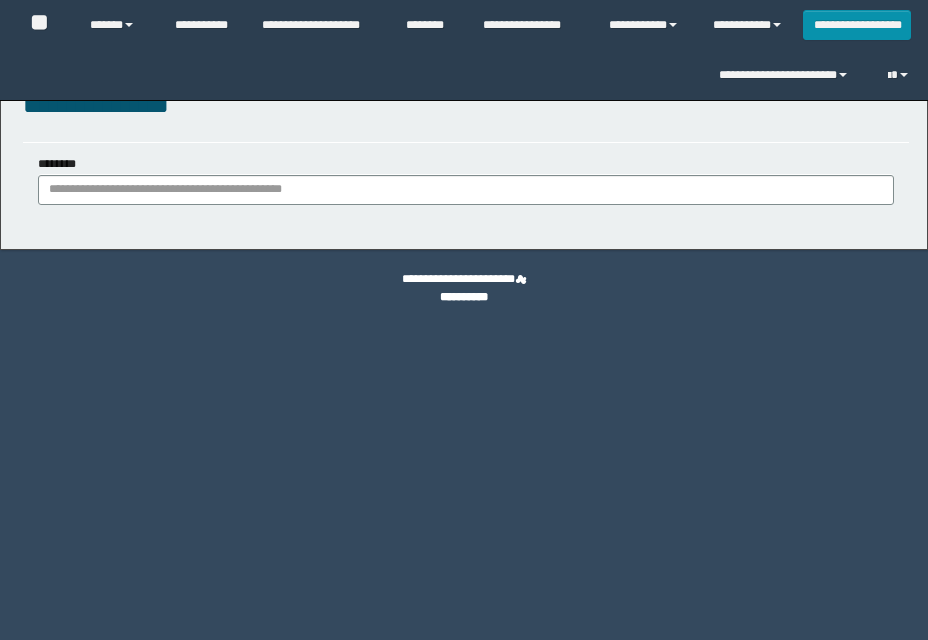 scroll, scrollTop: 0, scrollLeft: 0, axis: both 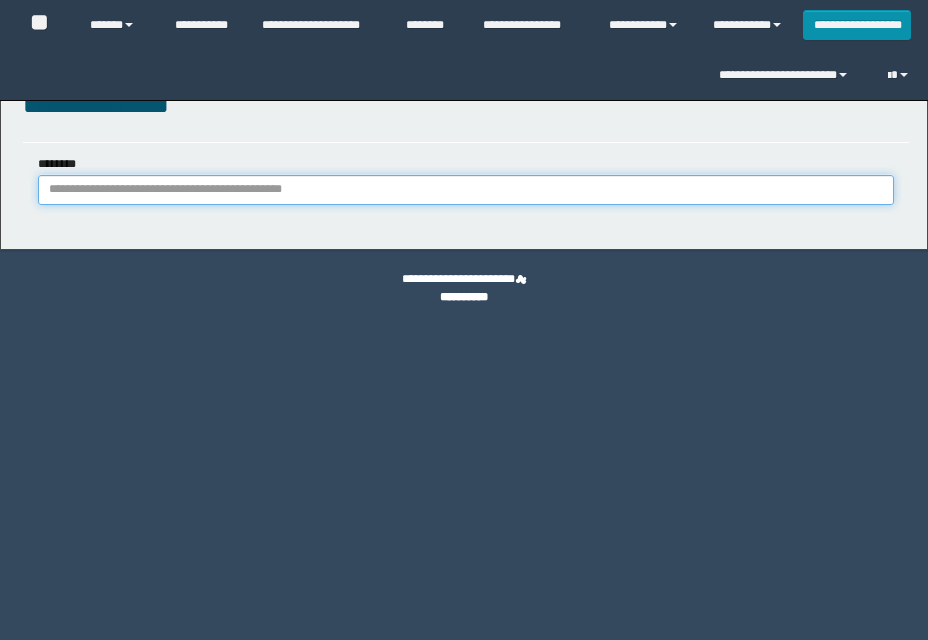 click on "********" at bounding box center [466, 190] 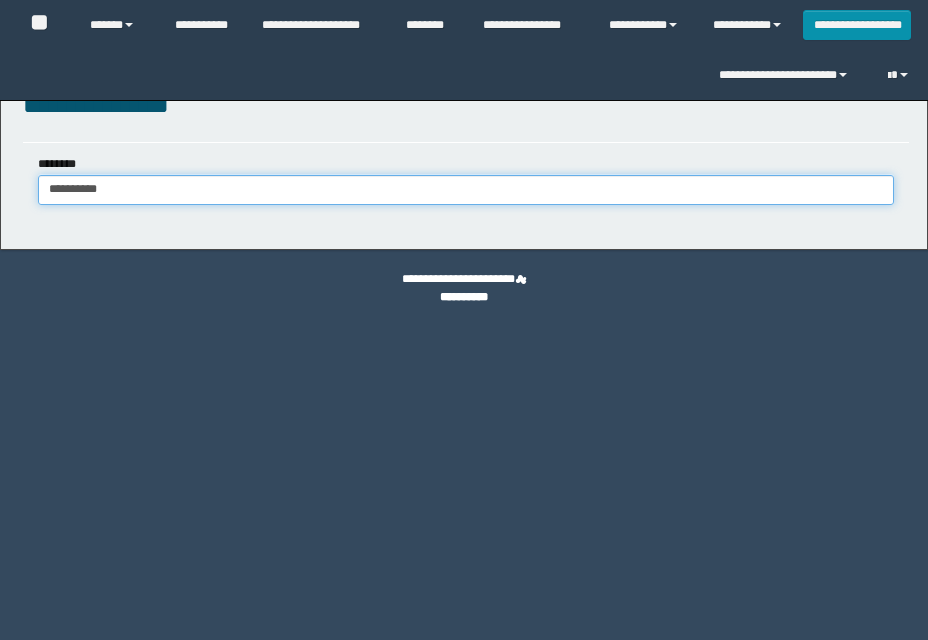 type on "**********" 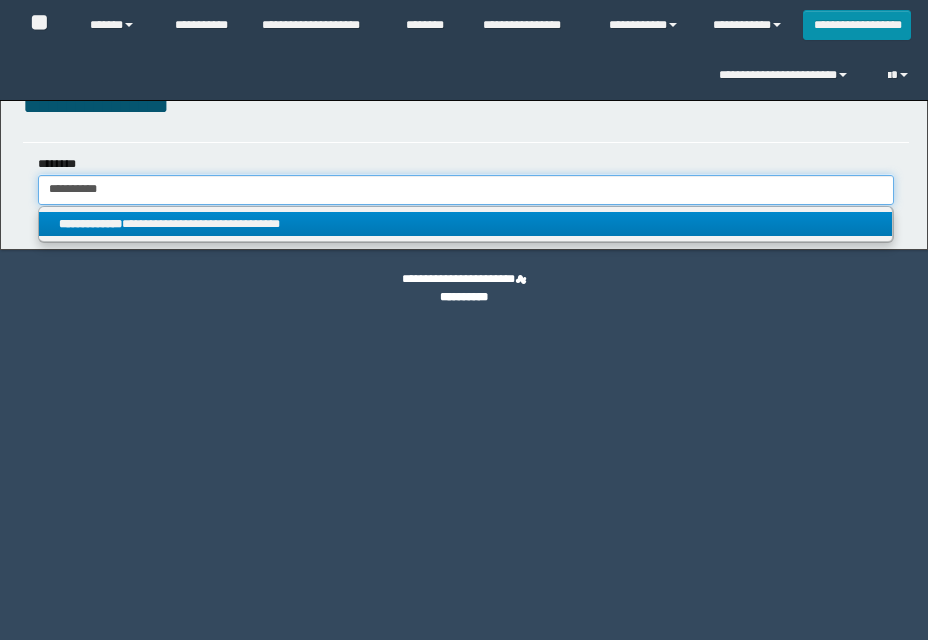 type on "**********" 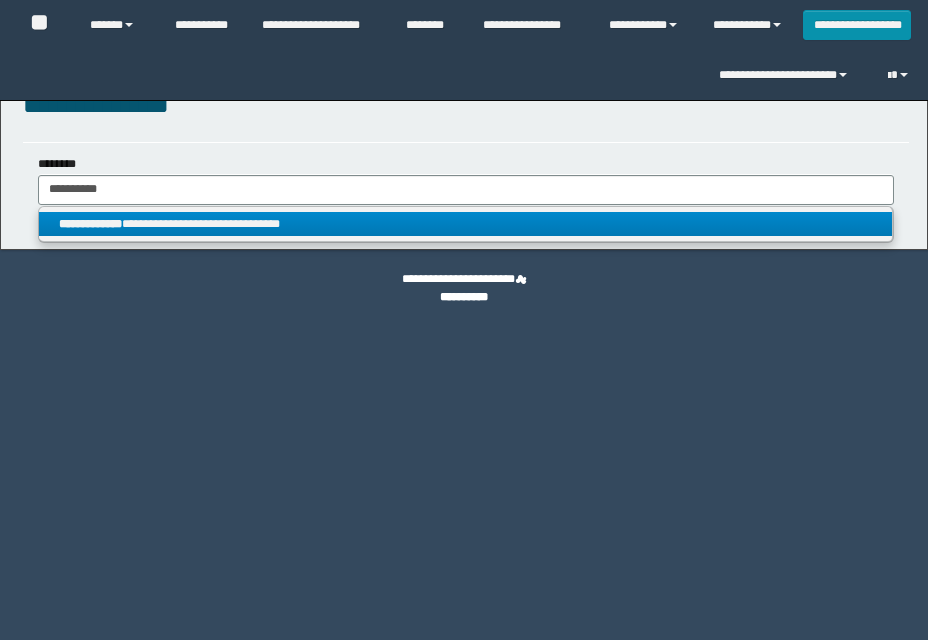 click on "**********" at bounding box center (465, 224) 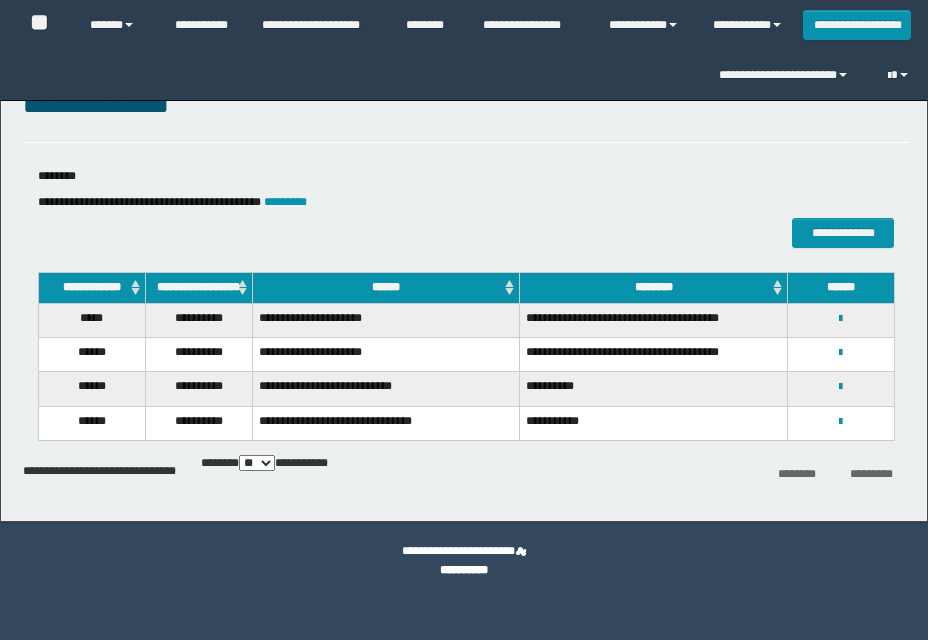 scroll, scrollTop: 0, scrollLeft: 0, axis: both 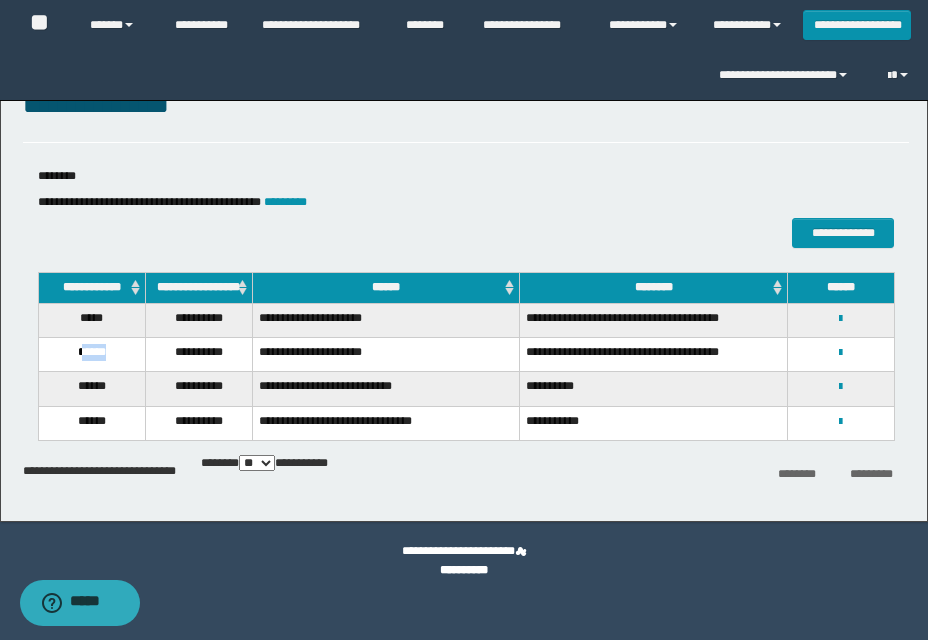 drag, startPoint x: 78, startPoint y: 366, endPoint x: 125, endPoint y: 366, distance: 47 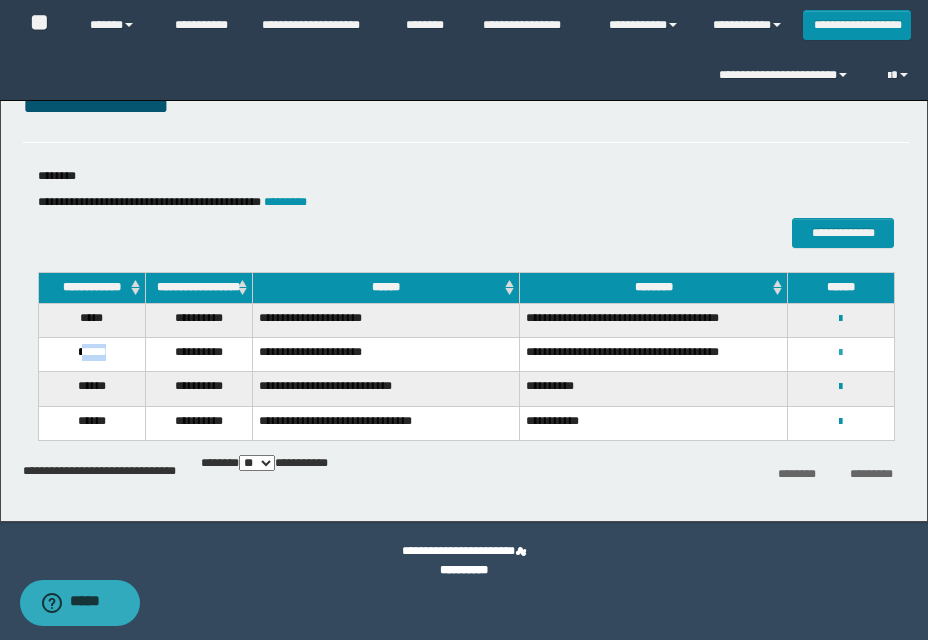 click at bounding box center [840, 353] 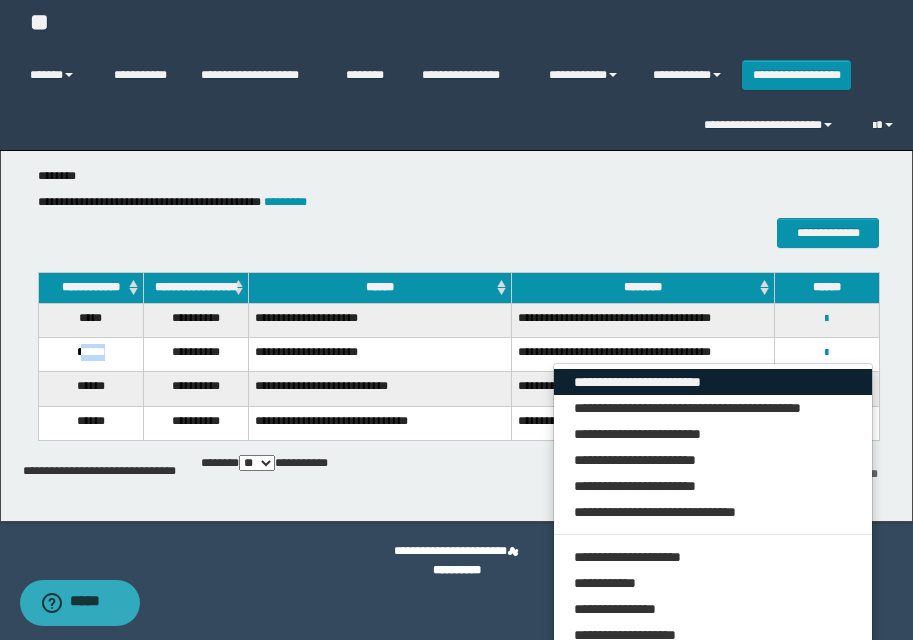 click on "**********" at bounding box center (713, 382) 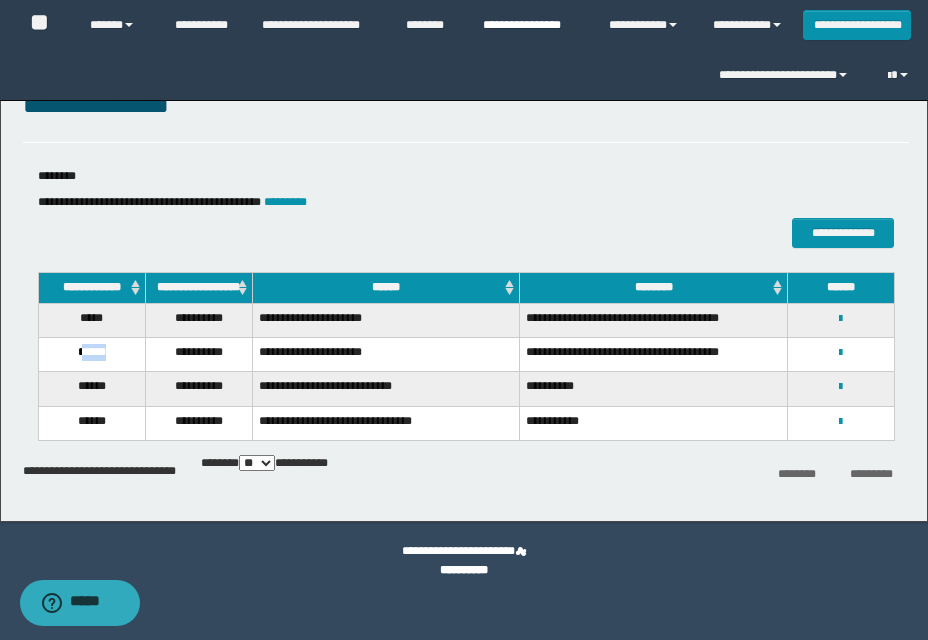 click on "**********" at bounding box center [531, 25] 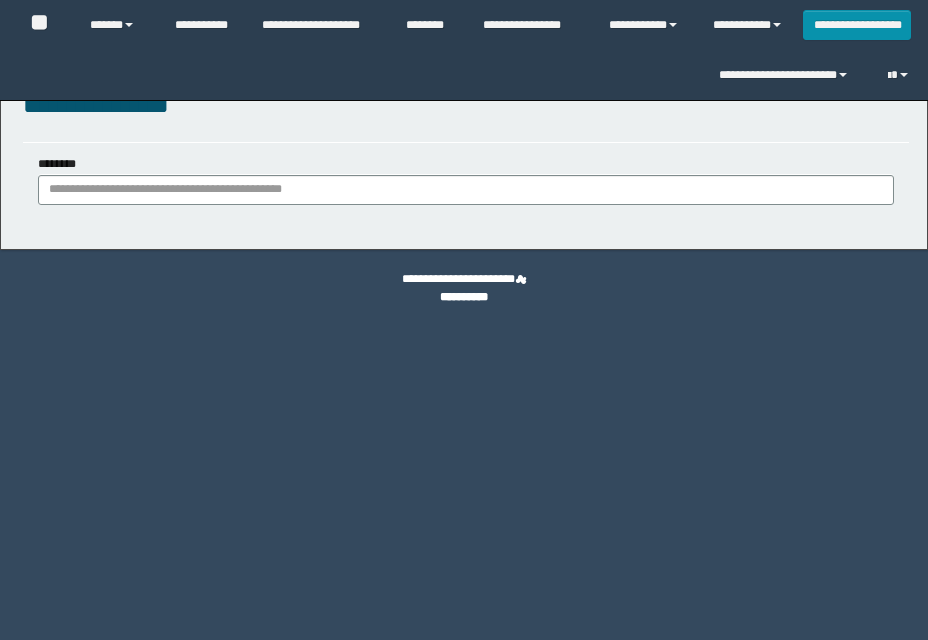 scroll, scrollTop: 0, scrollLeft: 0, axis: both 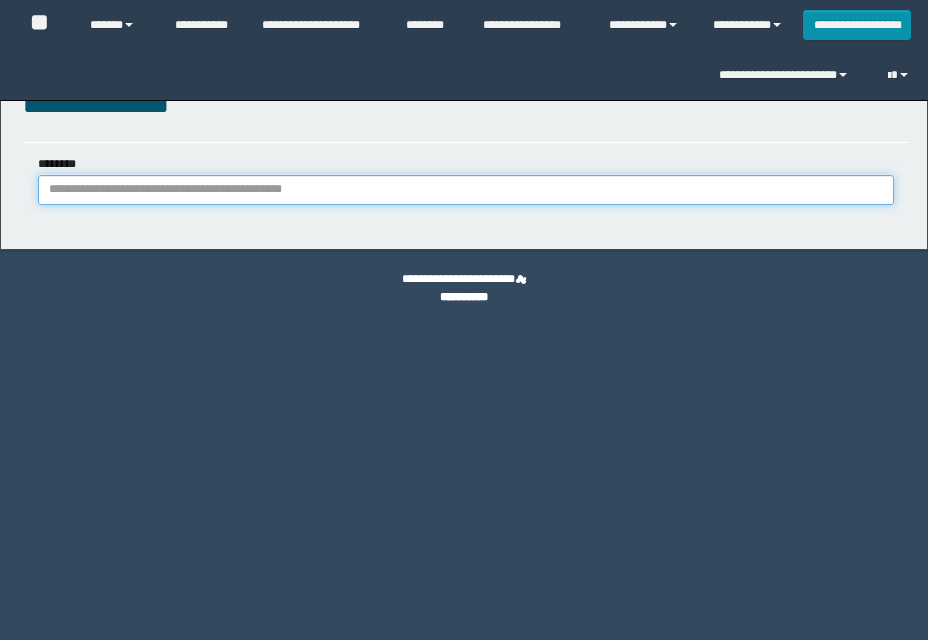 click on "********" at bounding box center [466, 190] 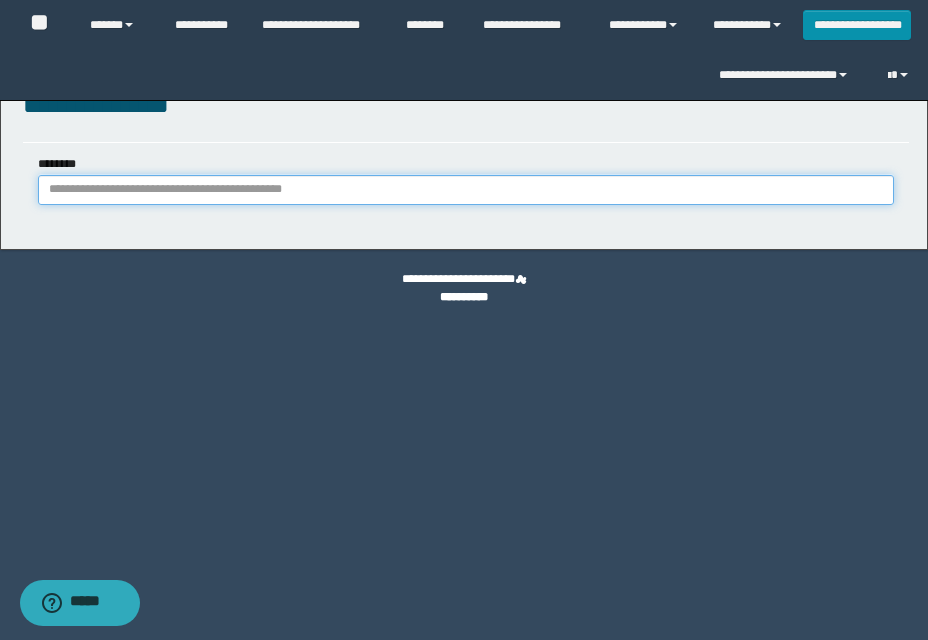 paste on "**********" 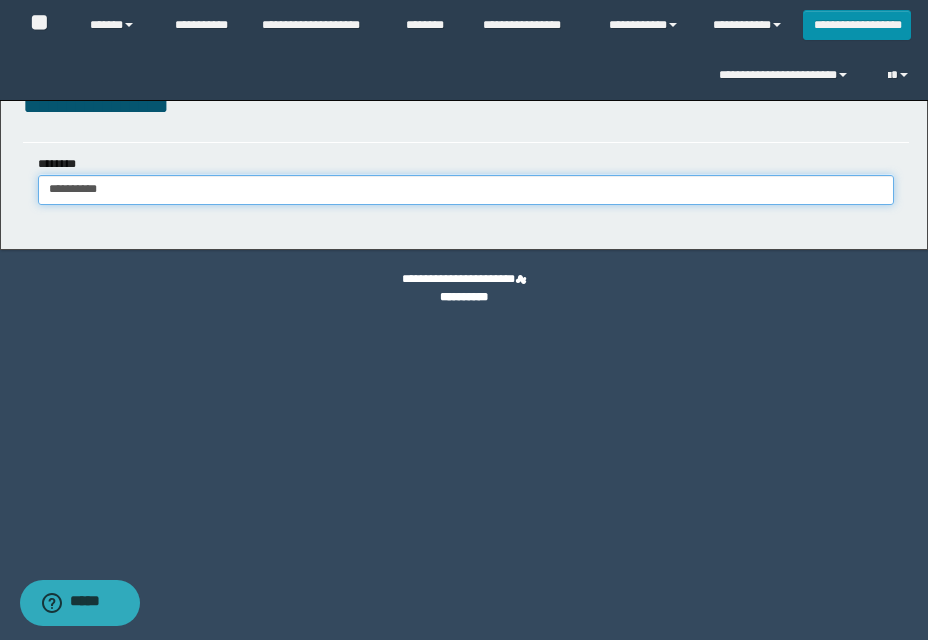 type on "**********" 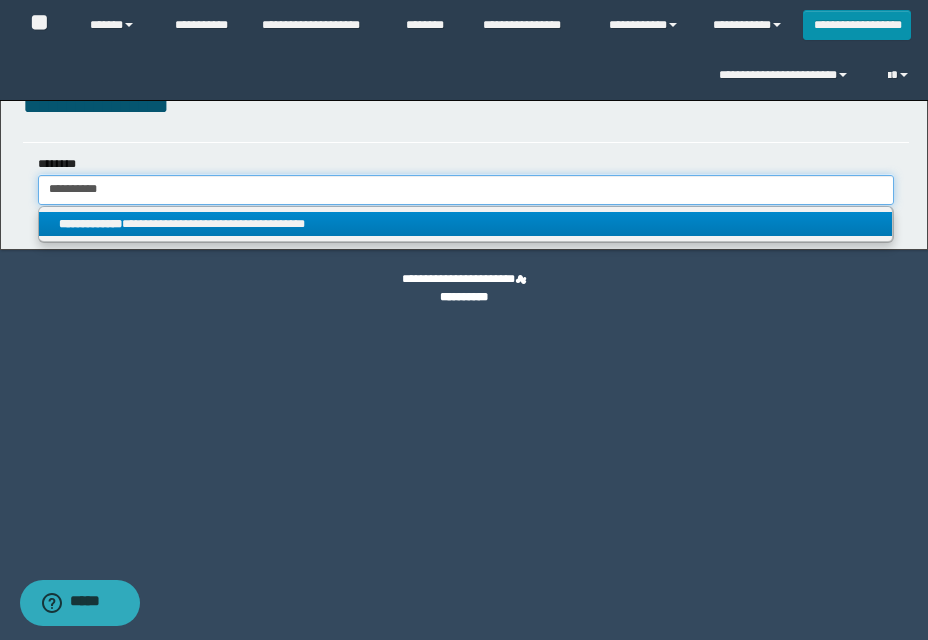 type on "**********" 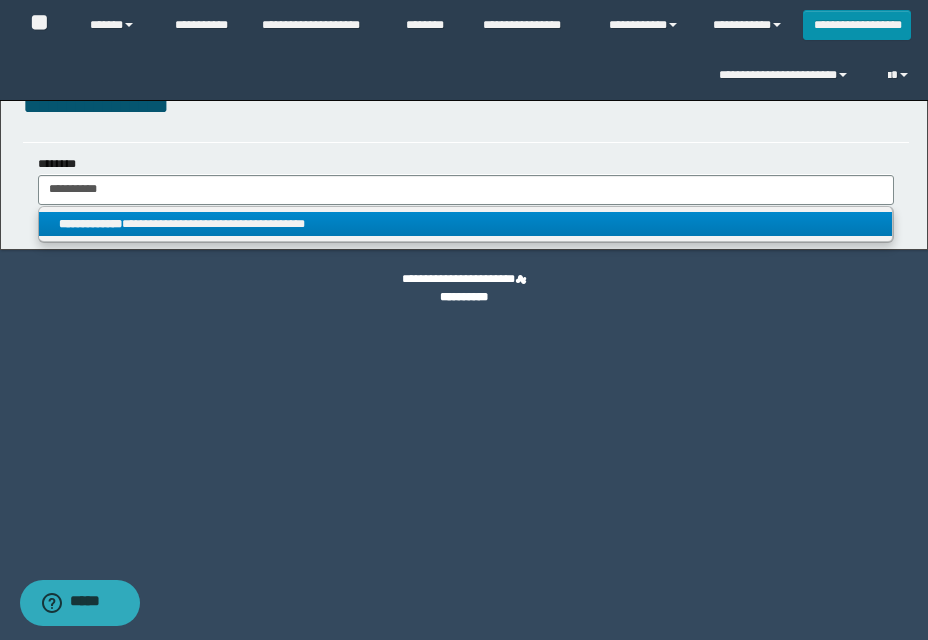 click on "**********" at bounding box center (465, 224) 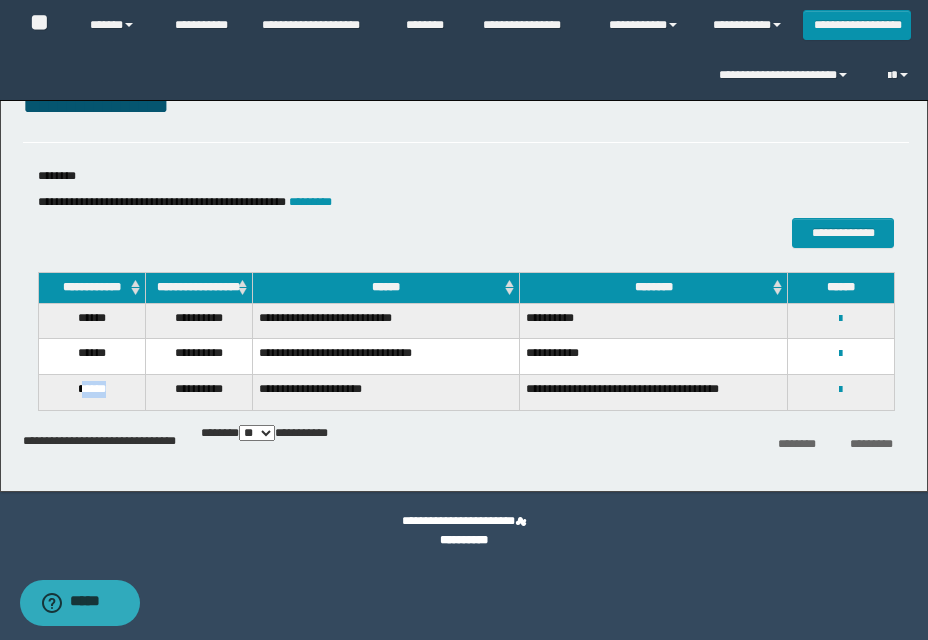 drag, startPoint x: 77, startPoint y: 392, endPoint x: 128, endPoint y: 389, distance: 51.088158 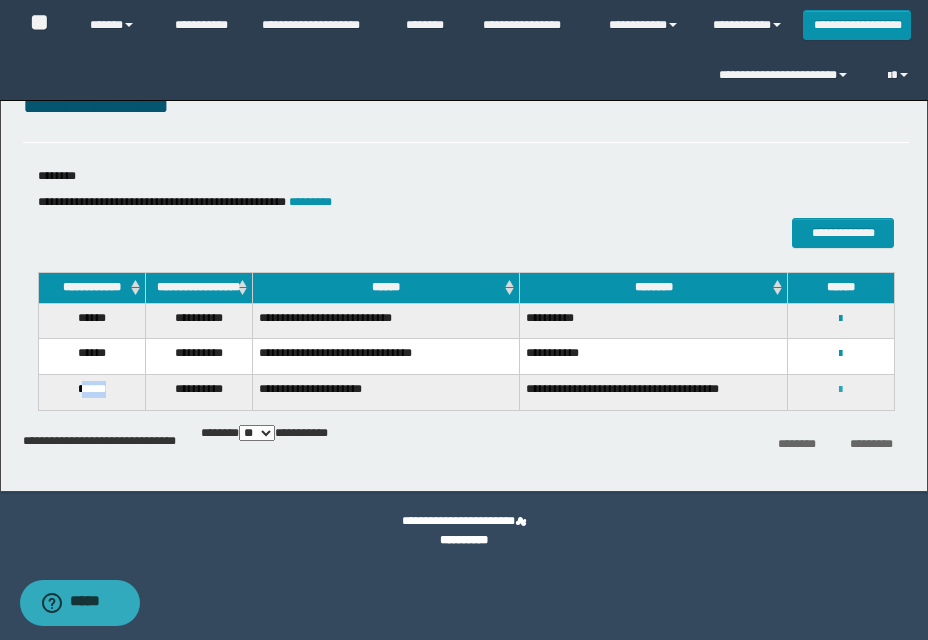 click at bounding box center (840, 390) 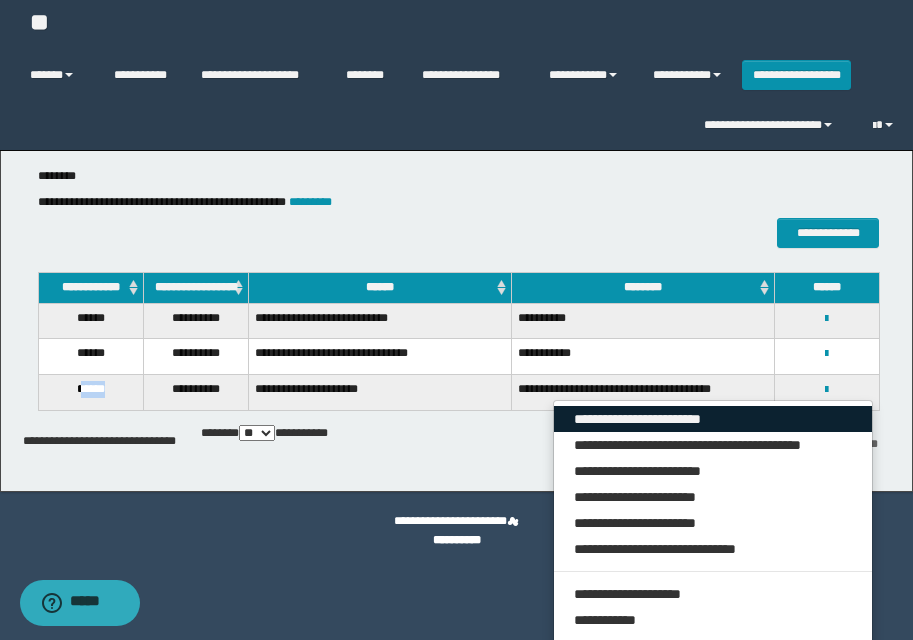 click on "**********" at bounding box center [713, 419] 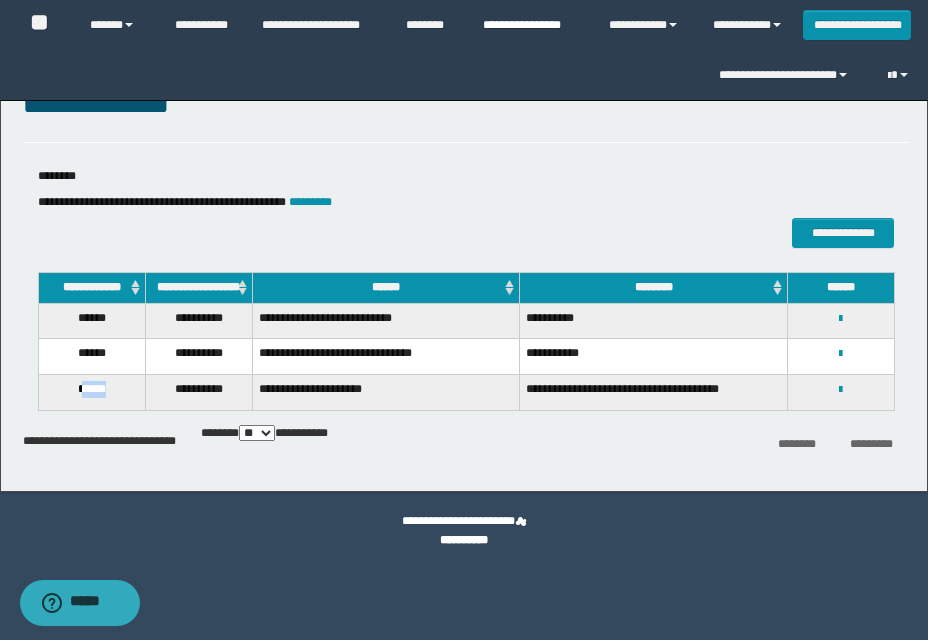 click on "**********" at bounding box center [531, 25] 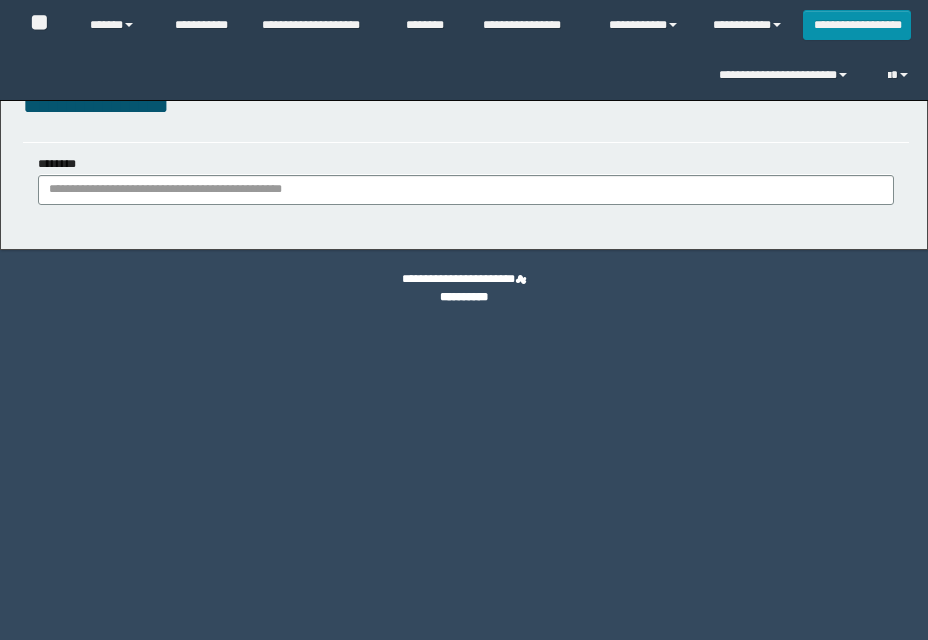 scroll, scrollTop: 0, scrollLeft: 0, axis: both 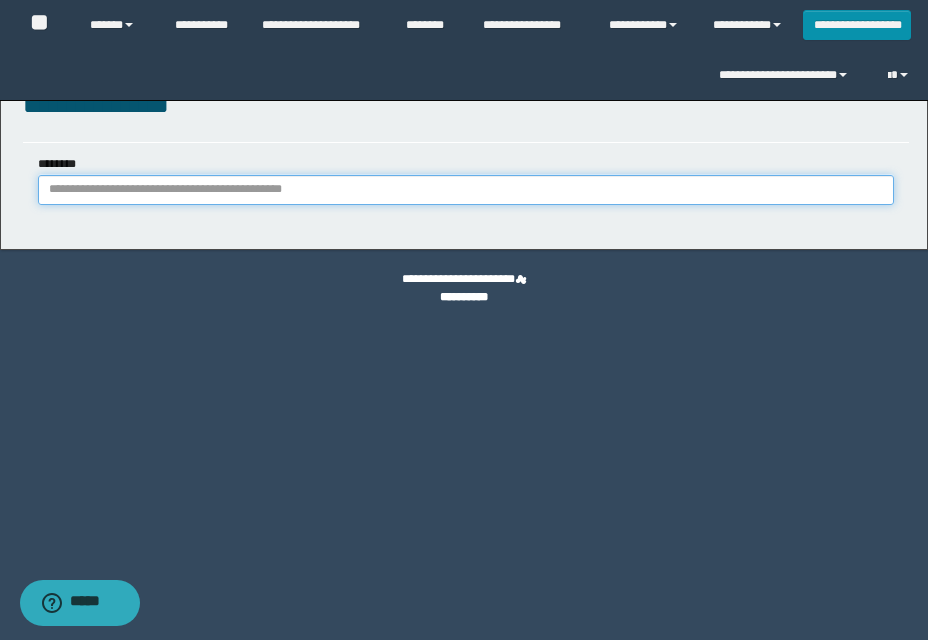 click on "********" at bounding box center (466, 190) 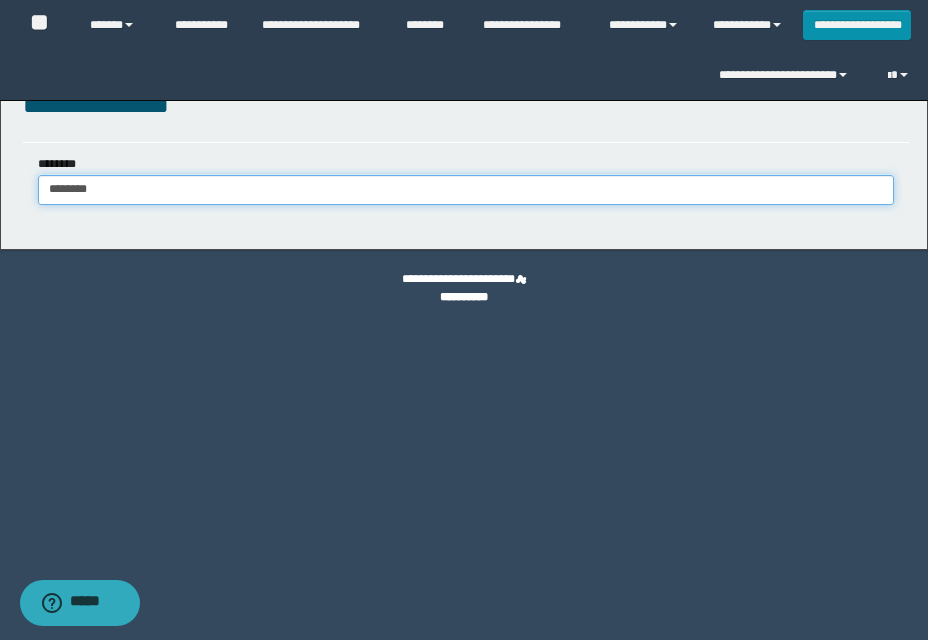type on "********" 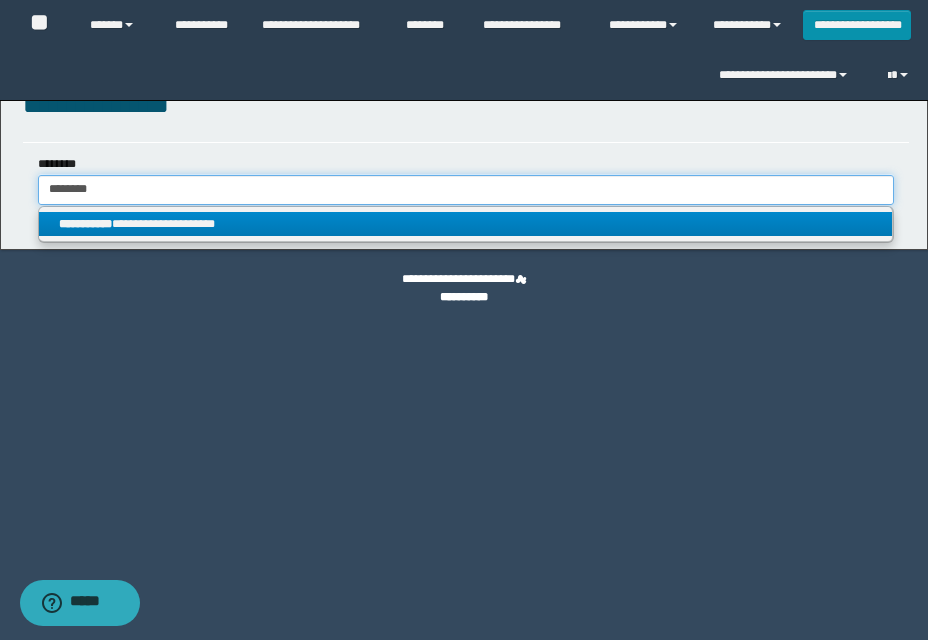 type on "********" 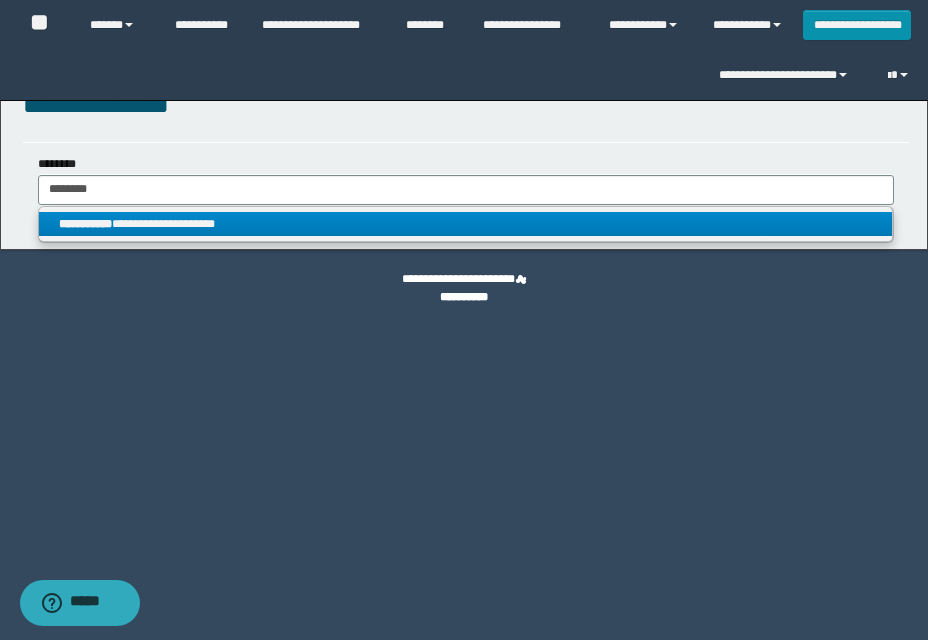 click on "**********" at bounding box center (465, 224) 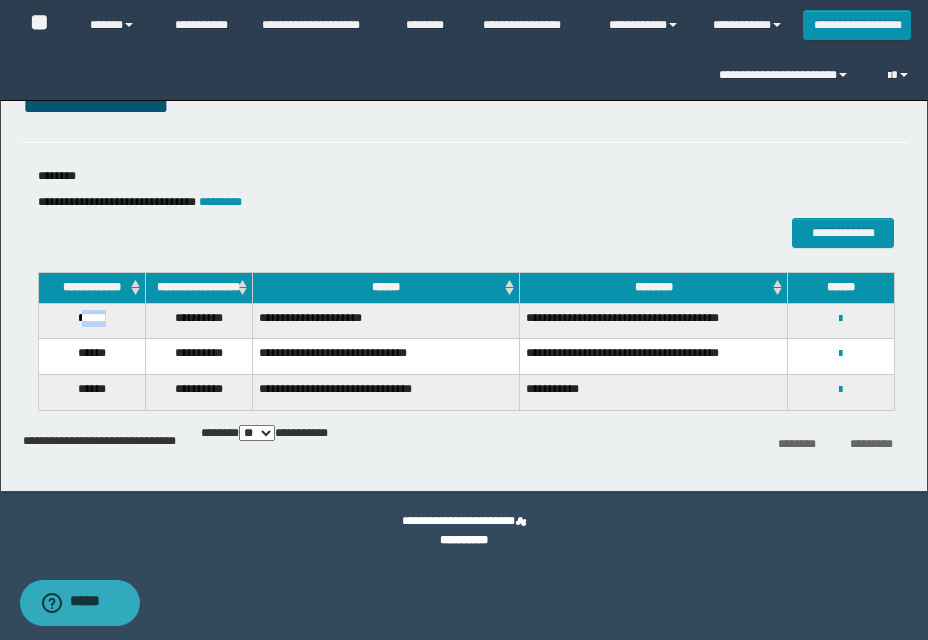 drag, startPoint x: 79, startPoint y: 334, endPoint x: 139, endPoint y: 347, distance: 61.39218 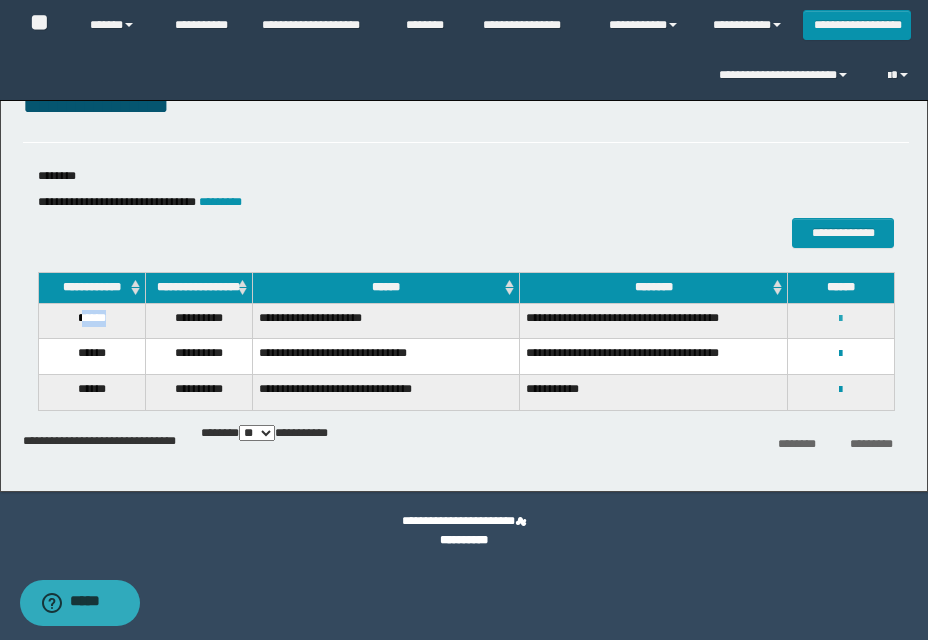 click at bounding box center [840, 319] 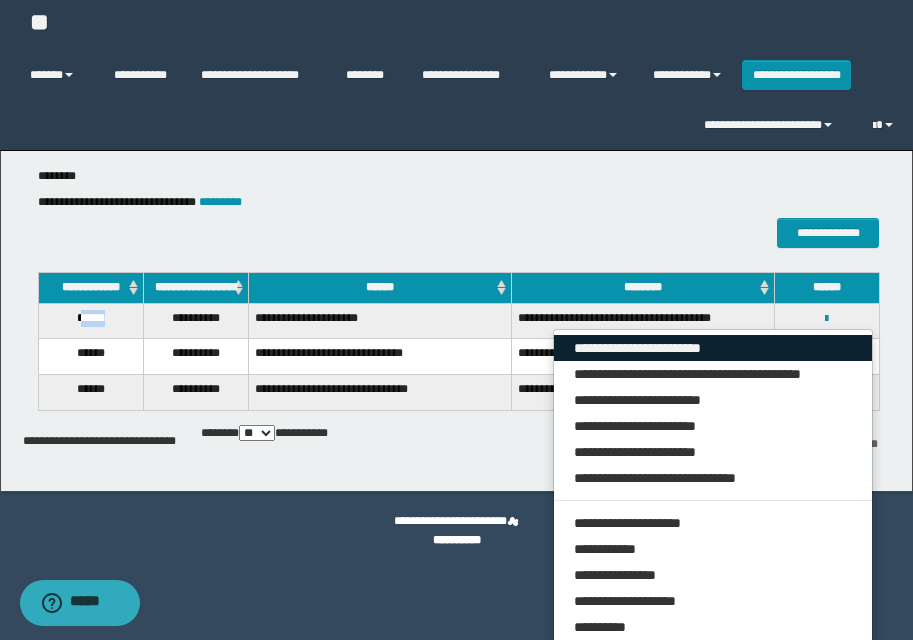 click on "**********" at bounding box center (713, 348) 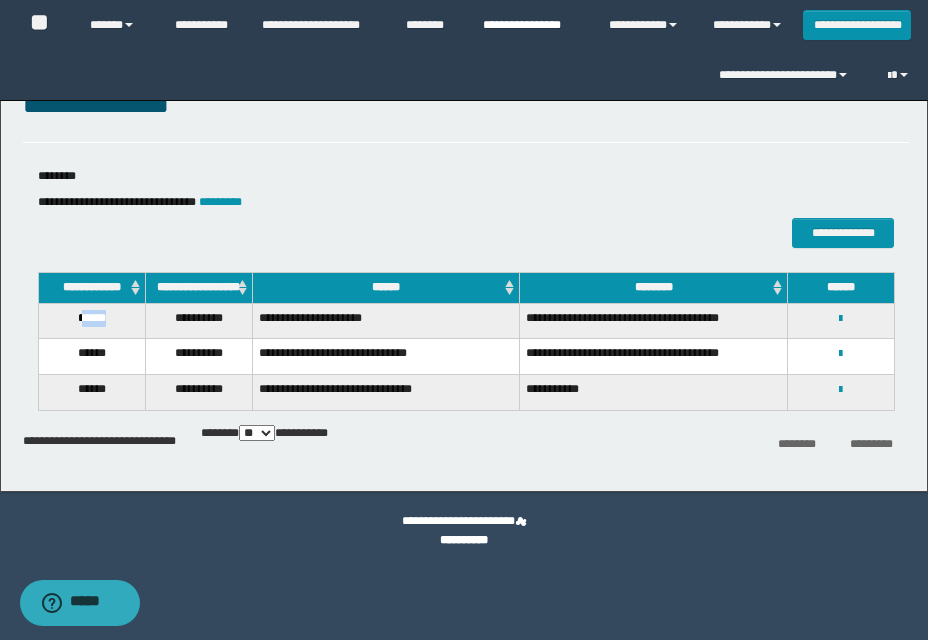 click on "**********" at bounding box center [531, 25] 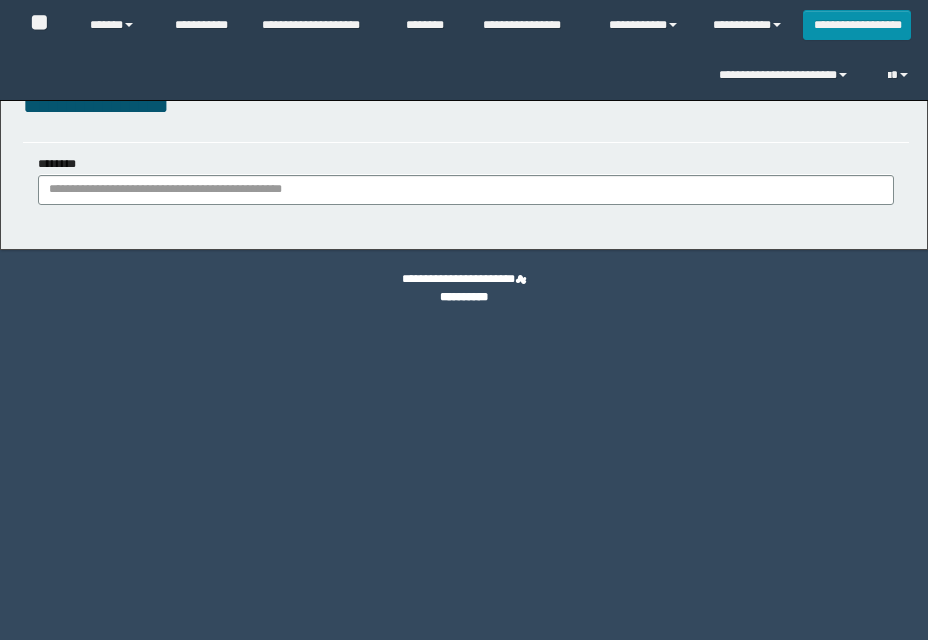 scroll, scrollTop: 0, scrollLeft: 0, axis: both 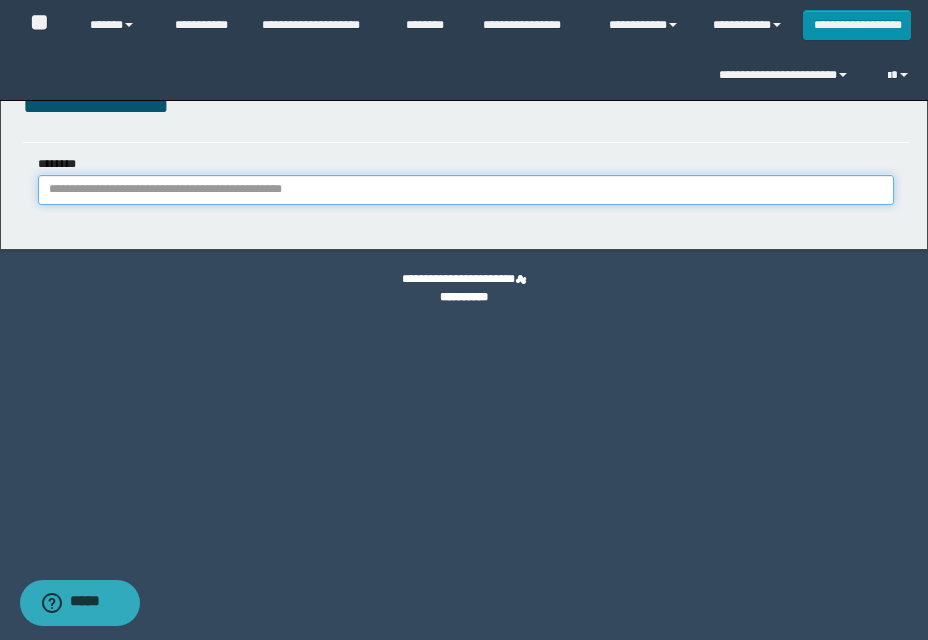 click on "********" at bounding box center (466, 190) 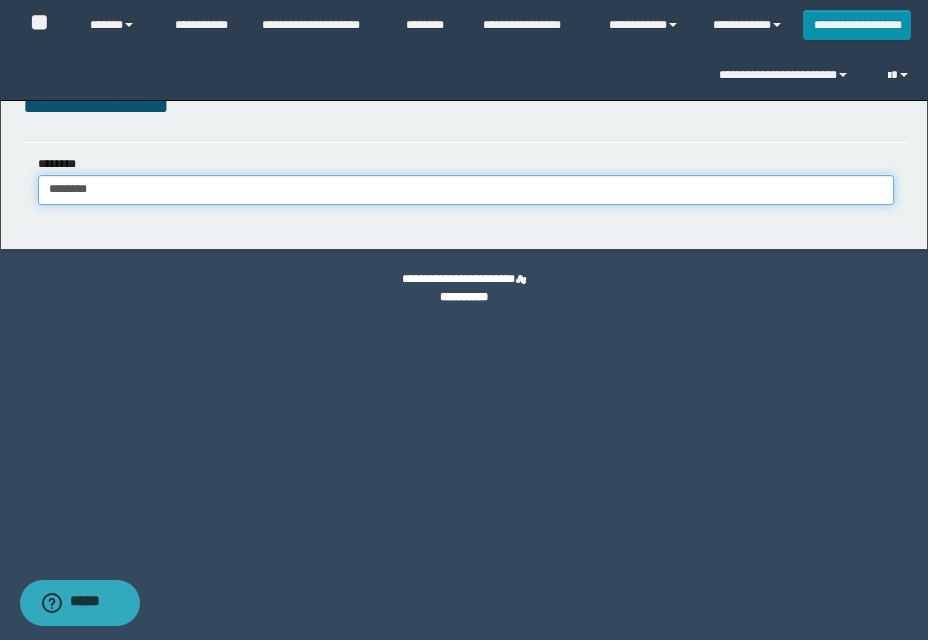 type on "********" 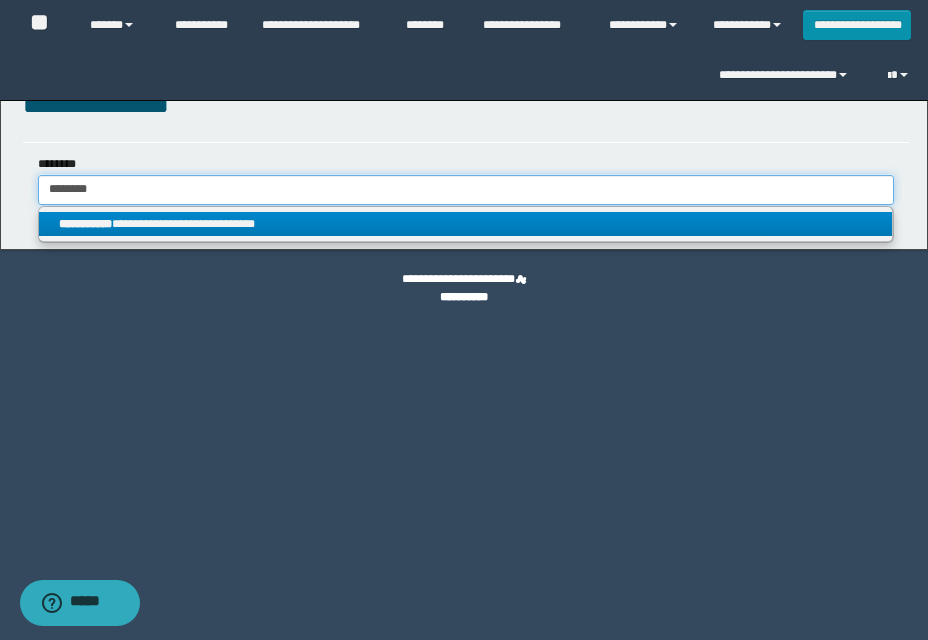 type on "********" 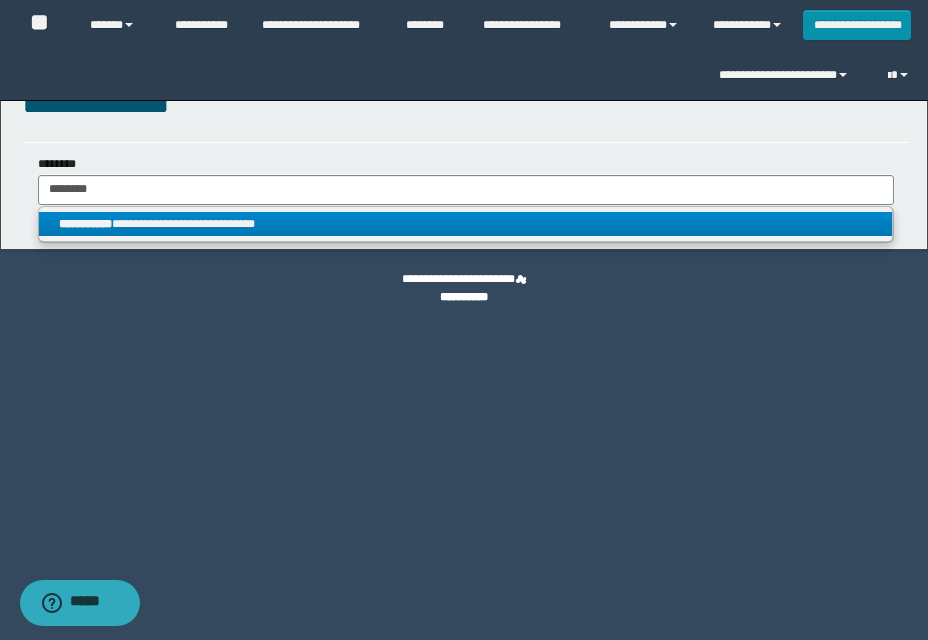 click on "**********" at bounding box center [465, 224] 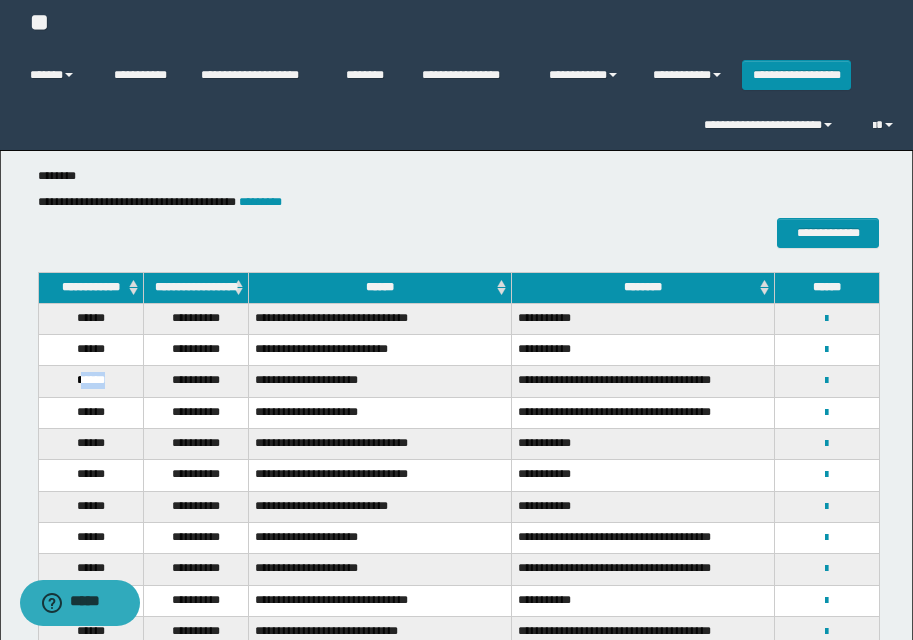 drag, startPoint x: 75, startPoint y: 391, endPoint x: 142, endPoint y: 404, distance: 68.24954 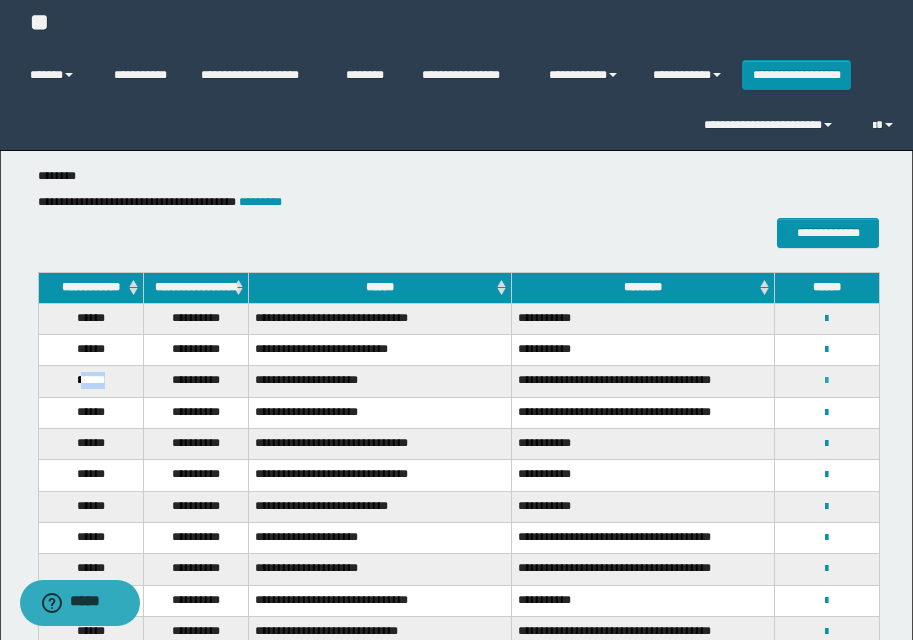 click at bounding box center [826, 381] 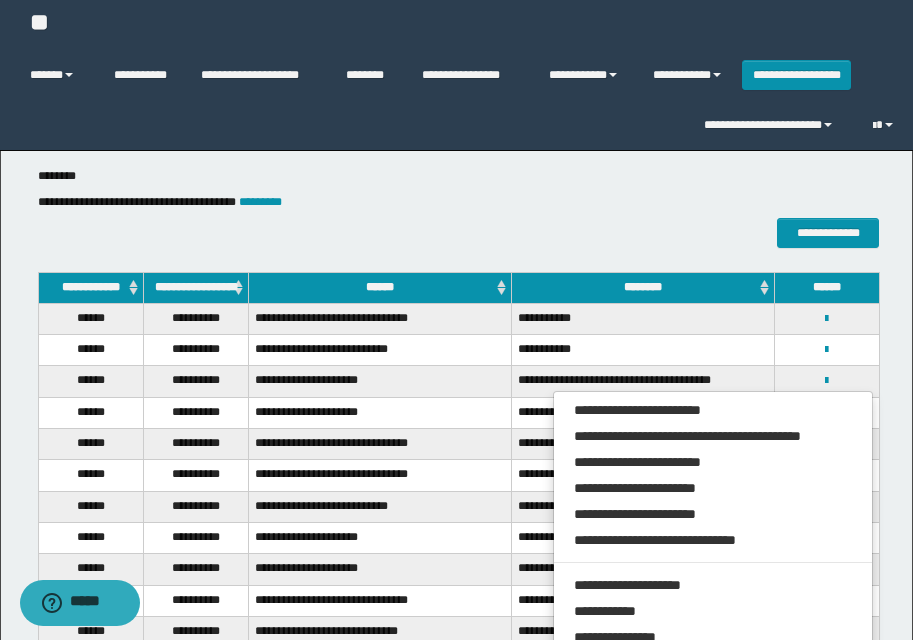 click on "**********" at bounding box center (713, 588) 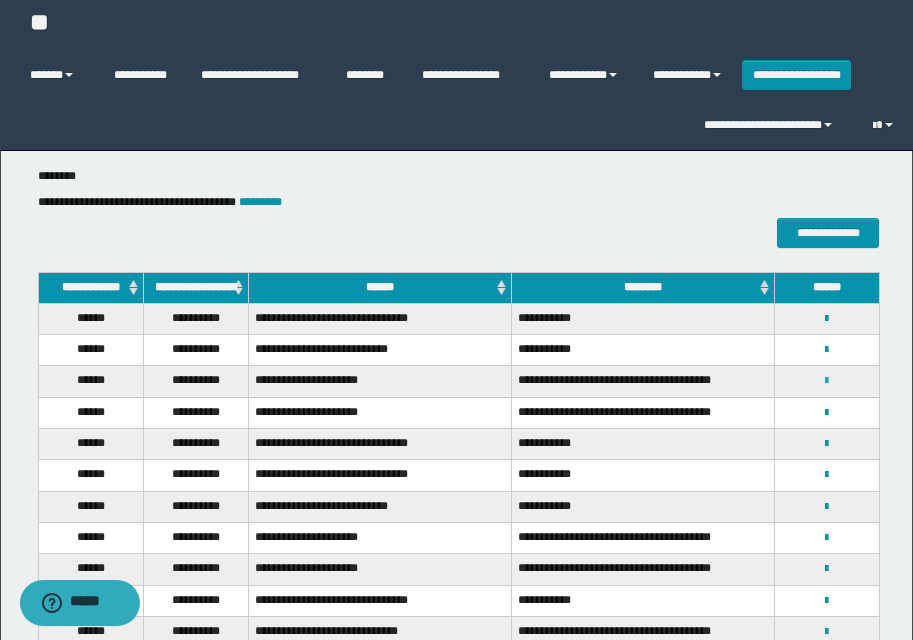 click at bounding box center [826, 381] 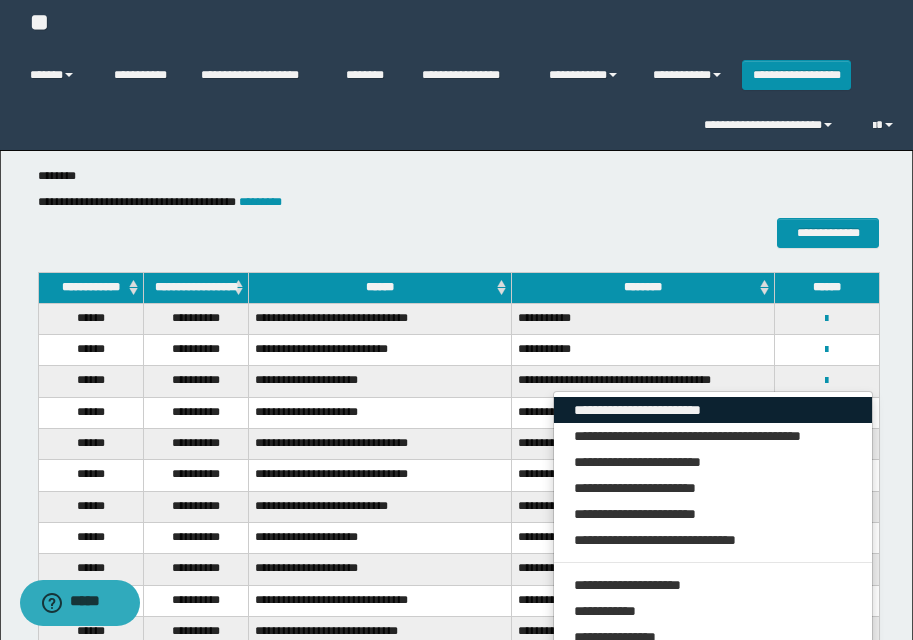 click on "**********" at bounding box center (713, 410) 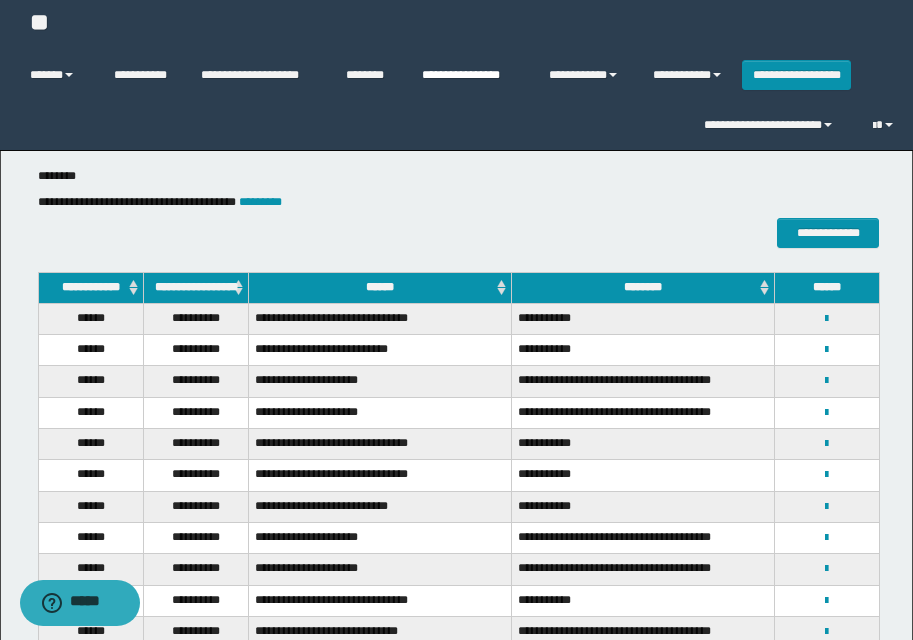 click on "**********" at bounding box center (470, 75) 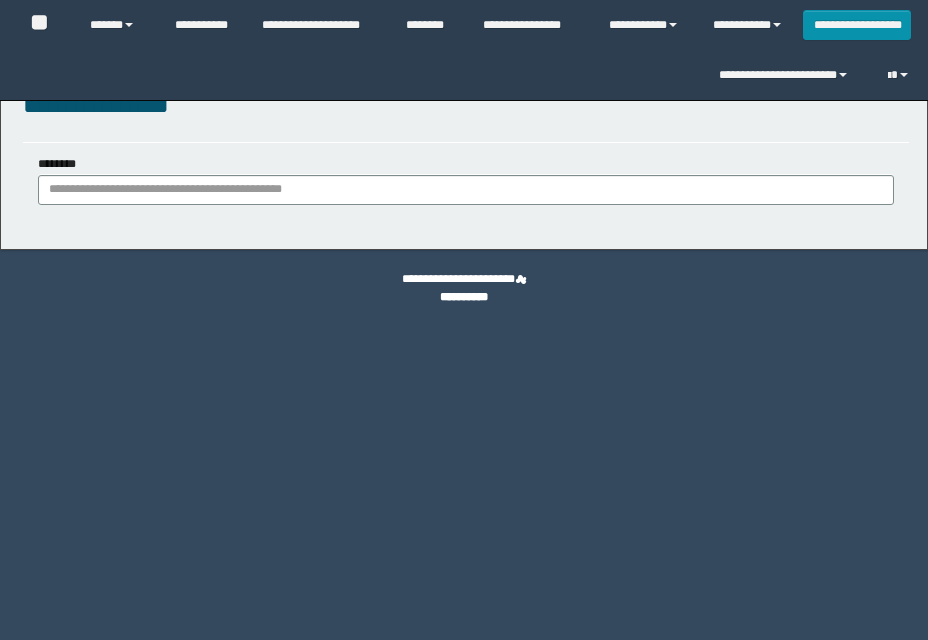scroll, scrollTop: 0, scrollLeft: 0, axis: both 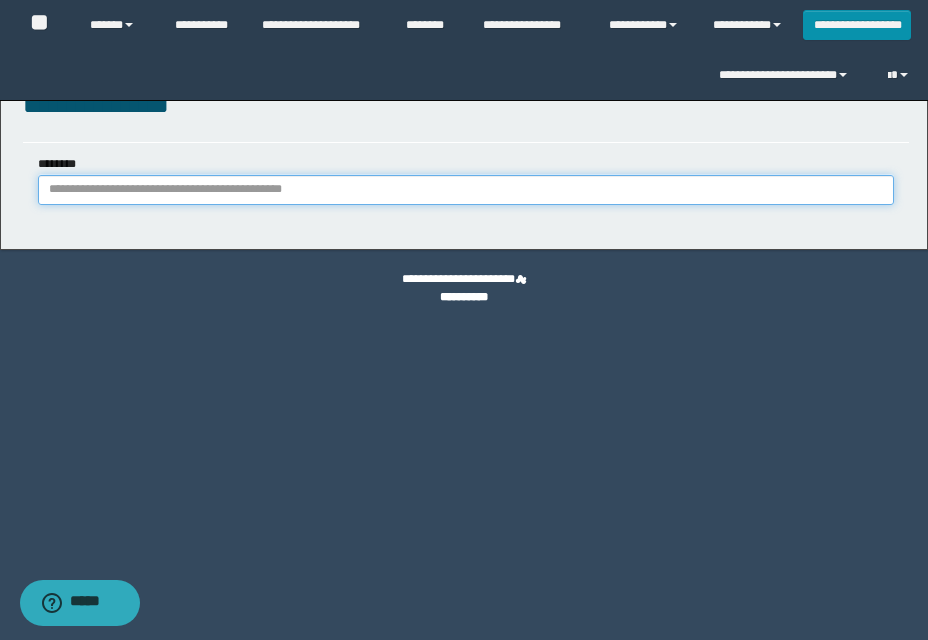 click on "********" at bounding box center [466, 190] 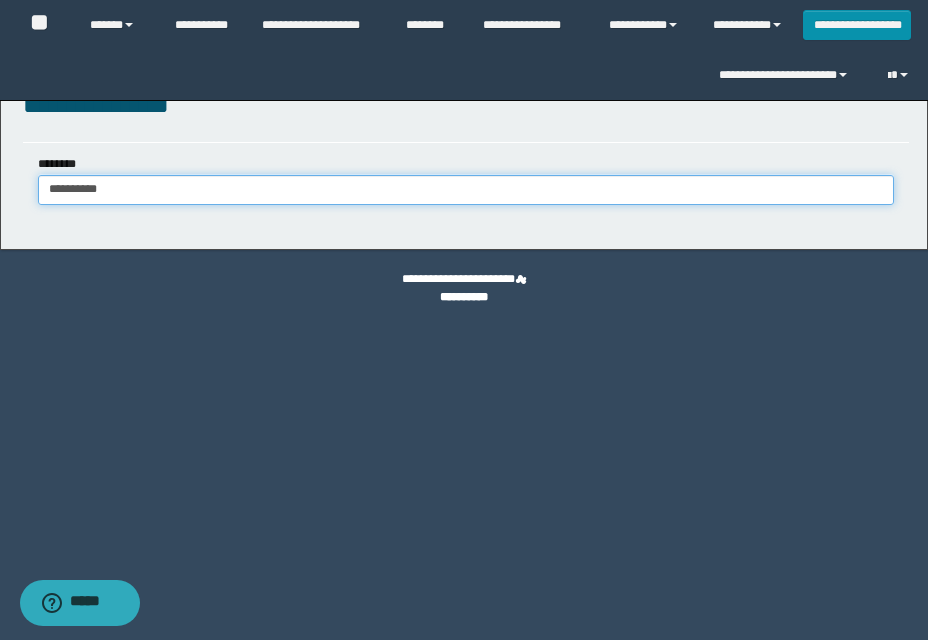 type on "**********" 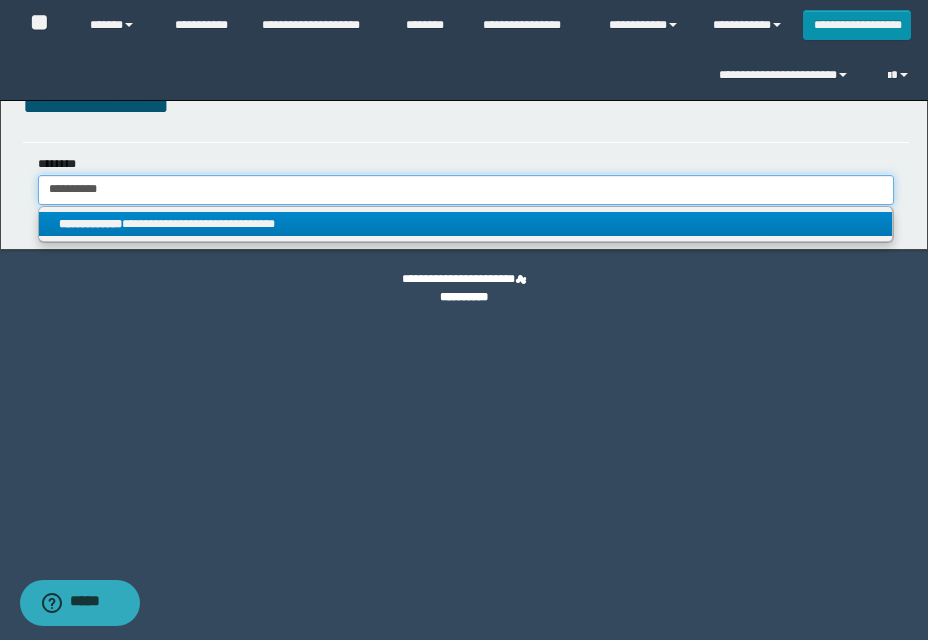 type on "**********" 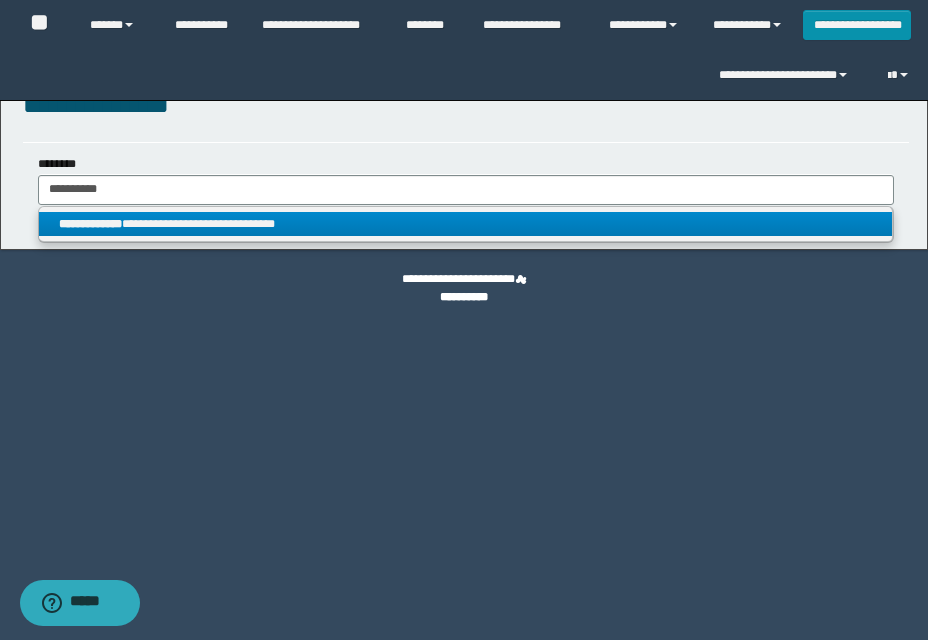 click on "**********" at bounding box center (465, 224) 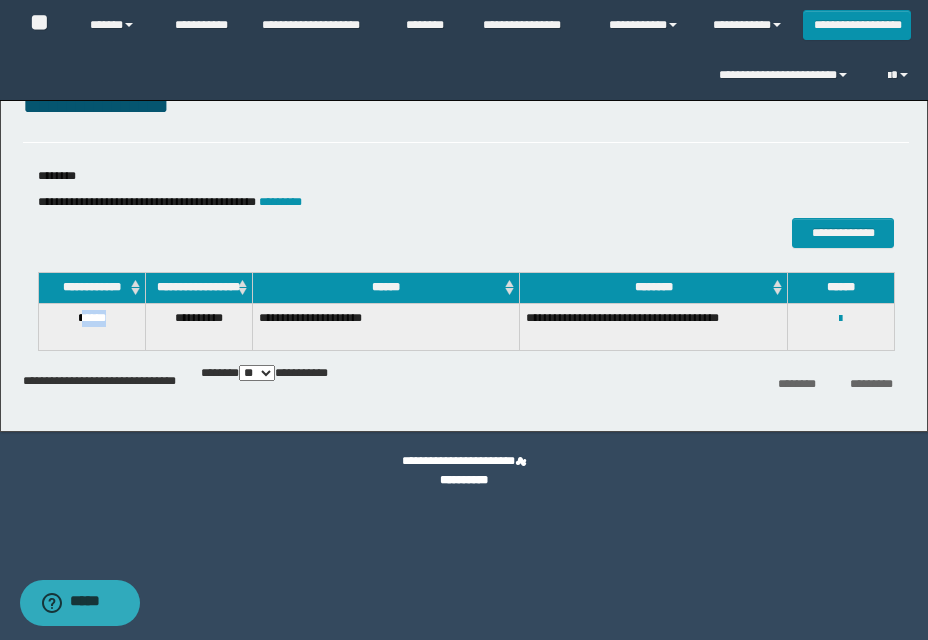 drag, startPoint x: 78, startPoint y: 334, endPoint x: 122, endPoint y: 334, distance: 44 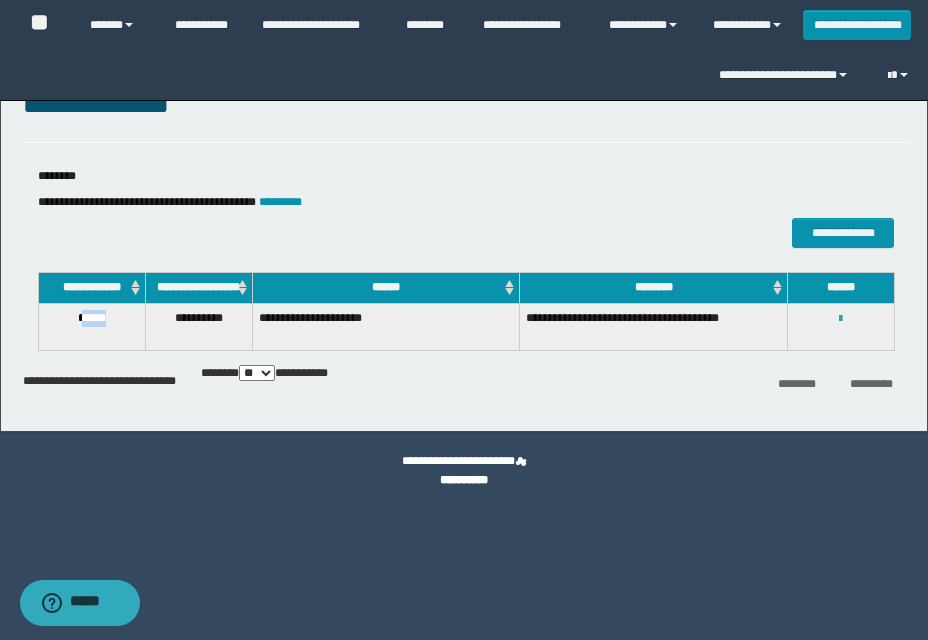 click at bounding box center (840, 319) 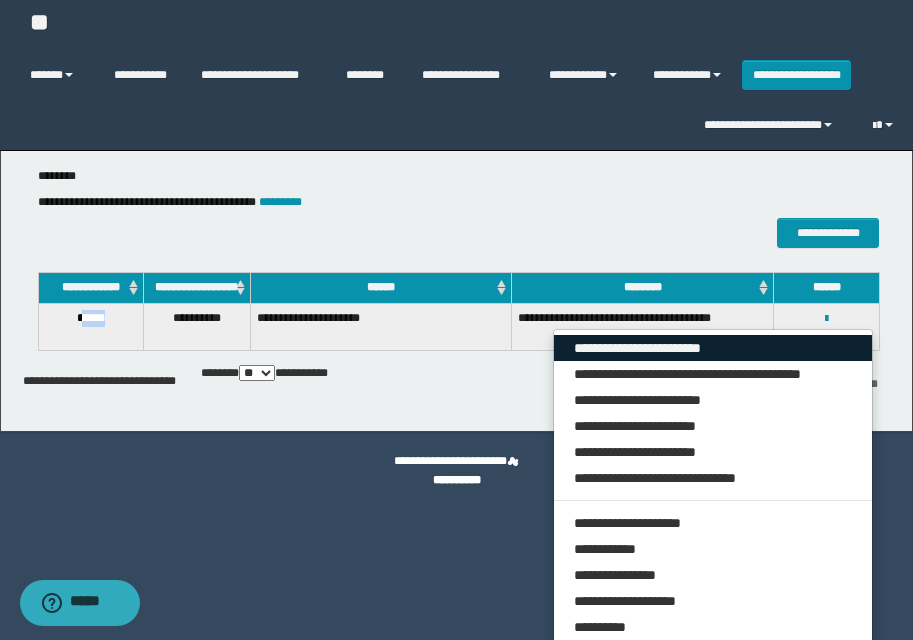 click on "**********" at bounding box center (713, 348) 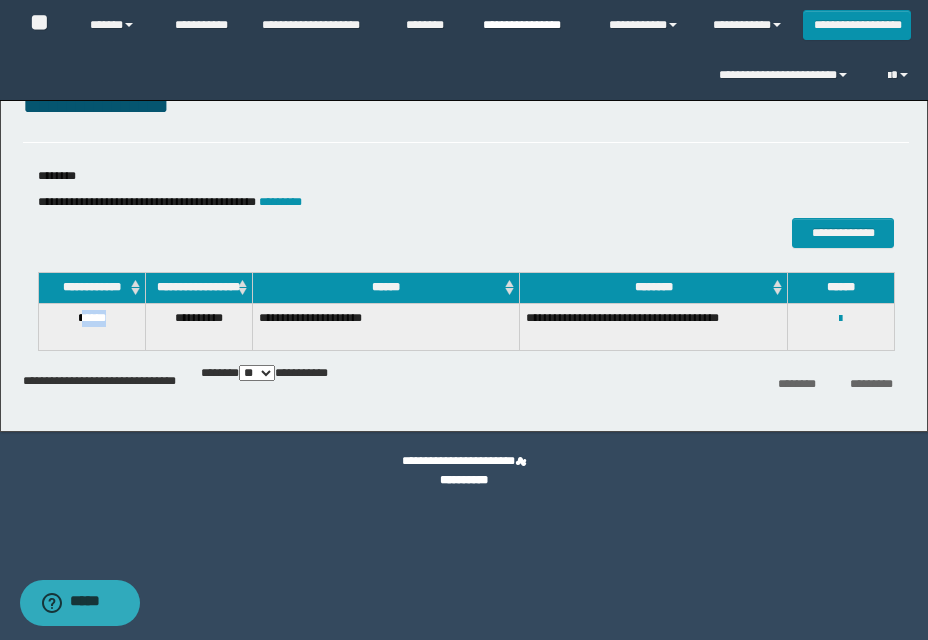 click on "**********" at bounding box center (531, 25) 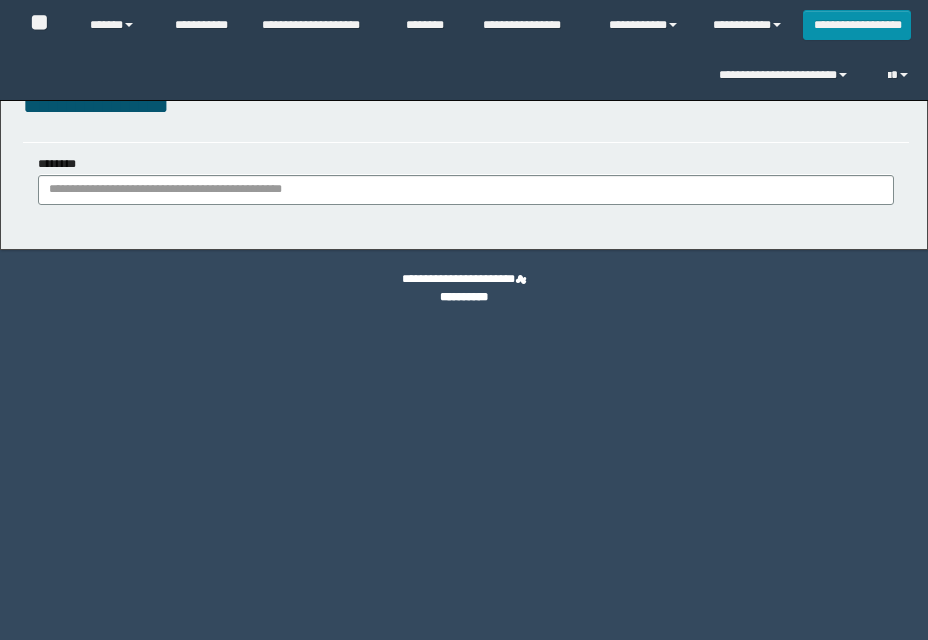 scroll, scrollTop: 0, scrollLeft: 0, axis: both 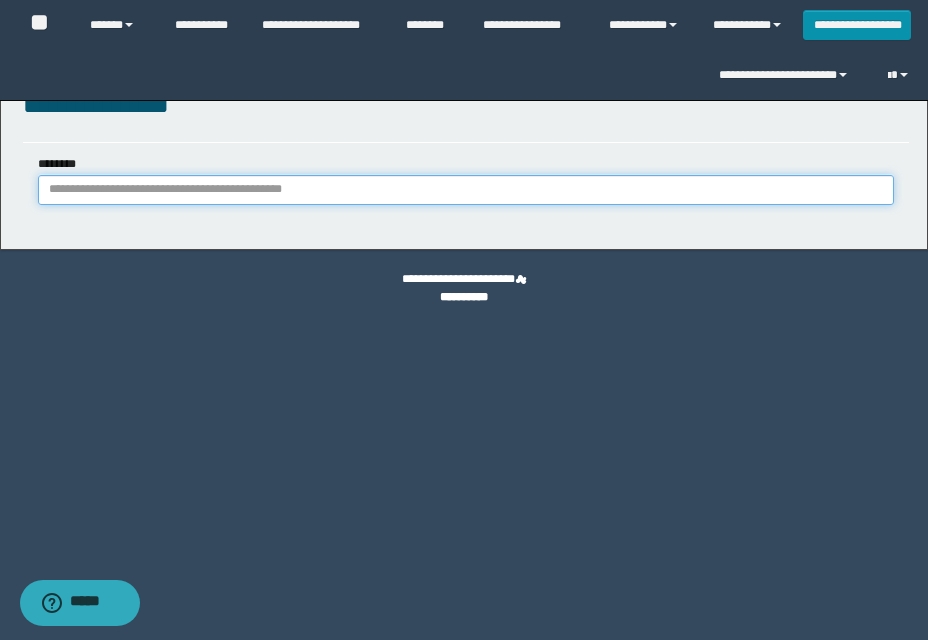 click on "********" at bounding box center (466, 190) 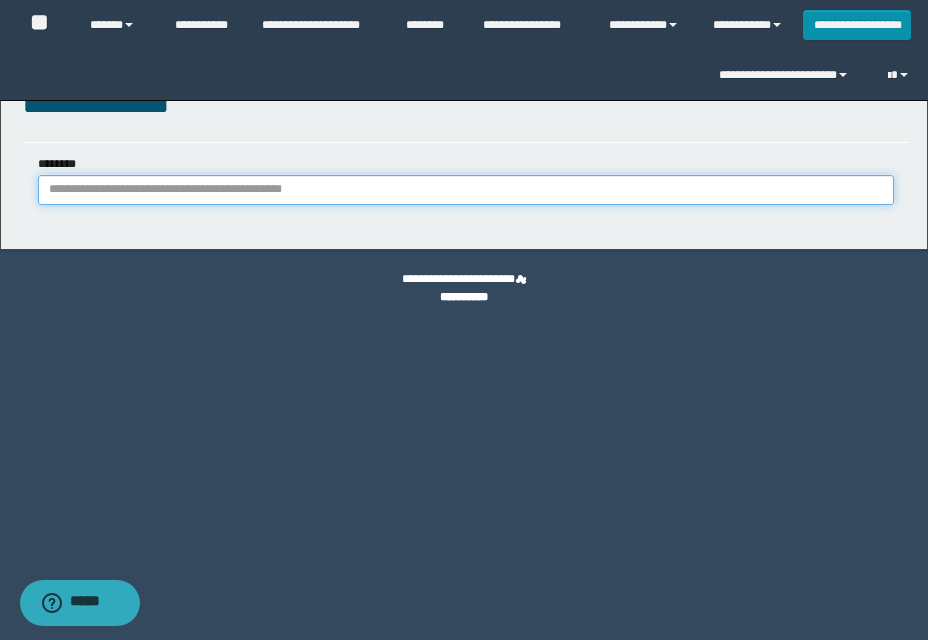 paste on "**********" 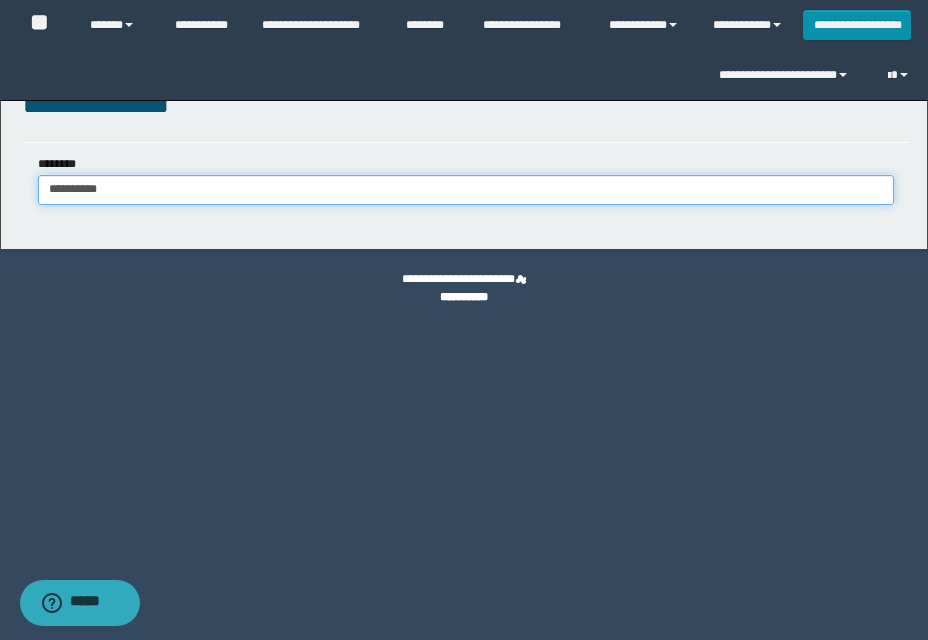 type on "**********" 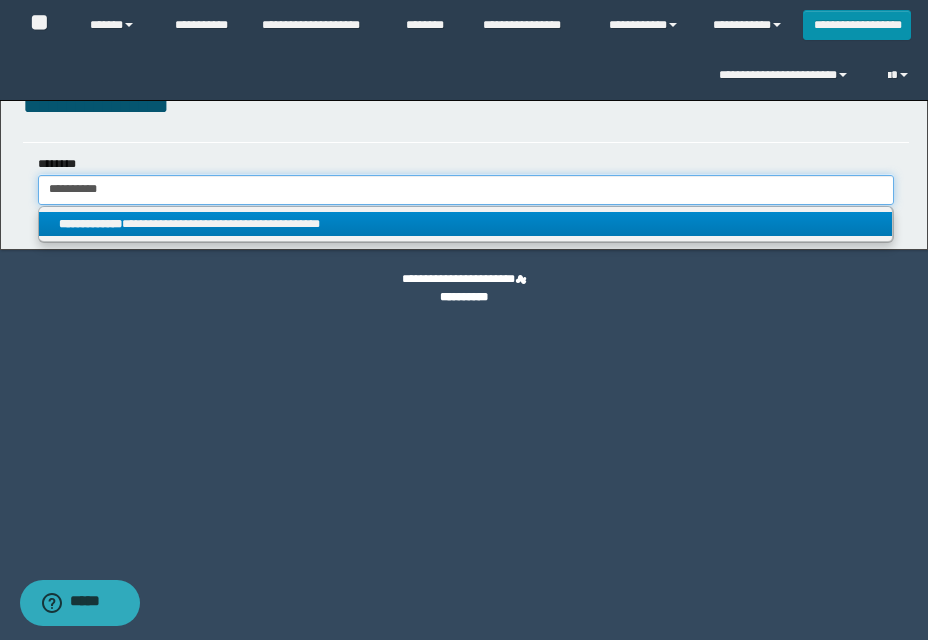 type on "**********" 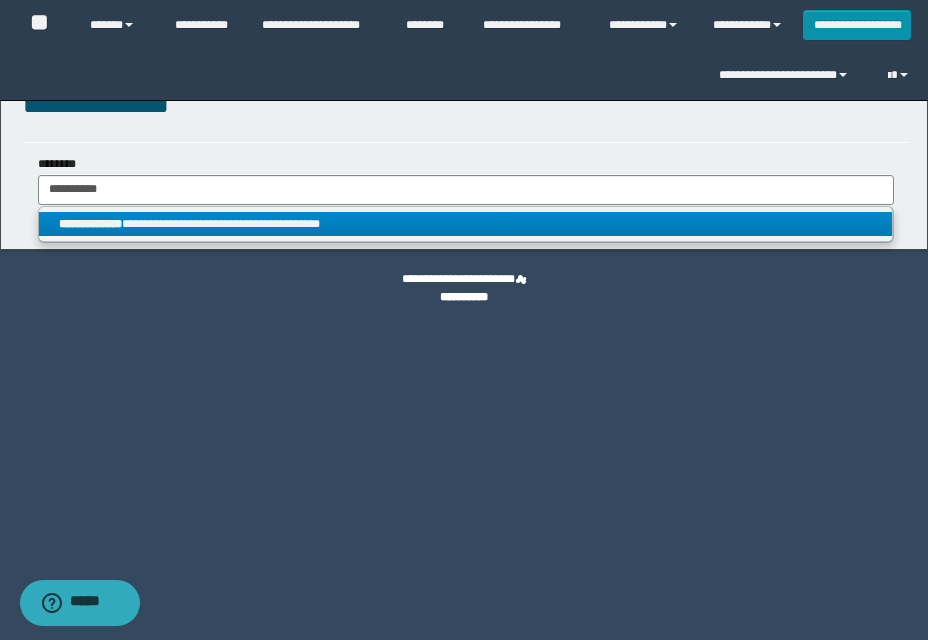click on "**********" at bounding box center (465, 224) 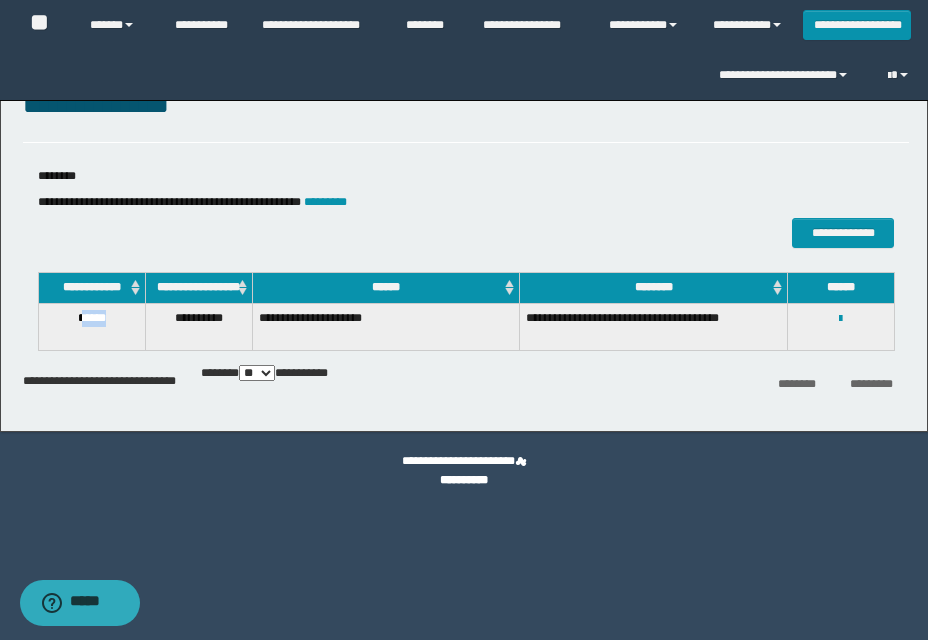 drag, startPoint x: 110, startPoint y: 333, endPoint x: 133, endPoint y: 330, distance: 23.194826 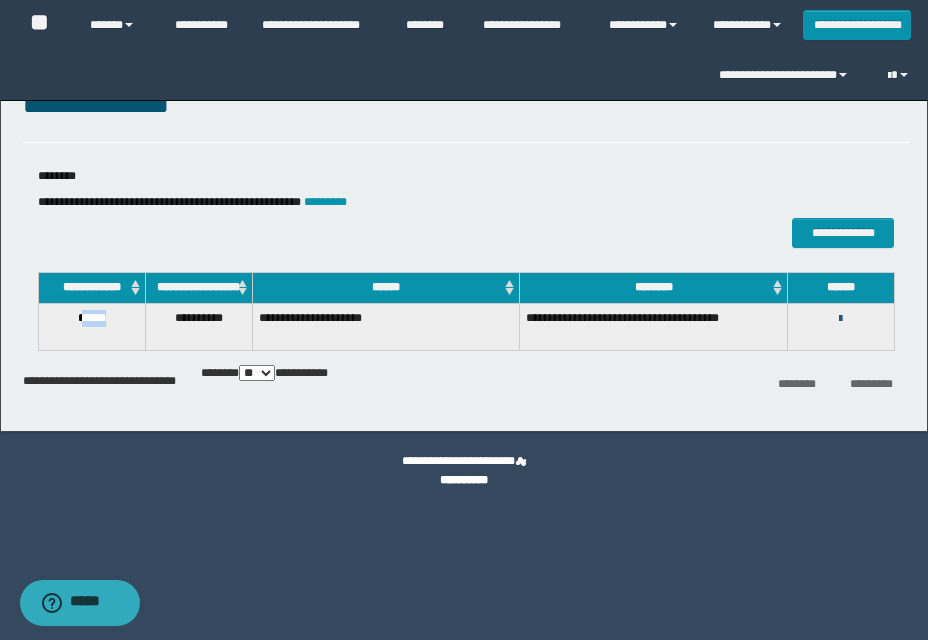 drag, startPoint x: 842, startPoint y: 331, endPoint x: 809, endPoint y: 359, distance: 43.27817 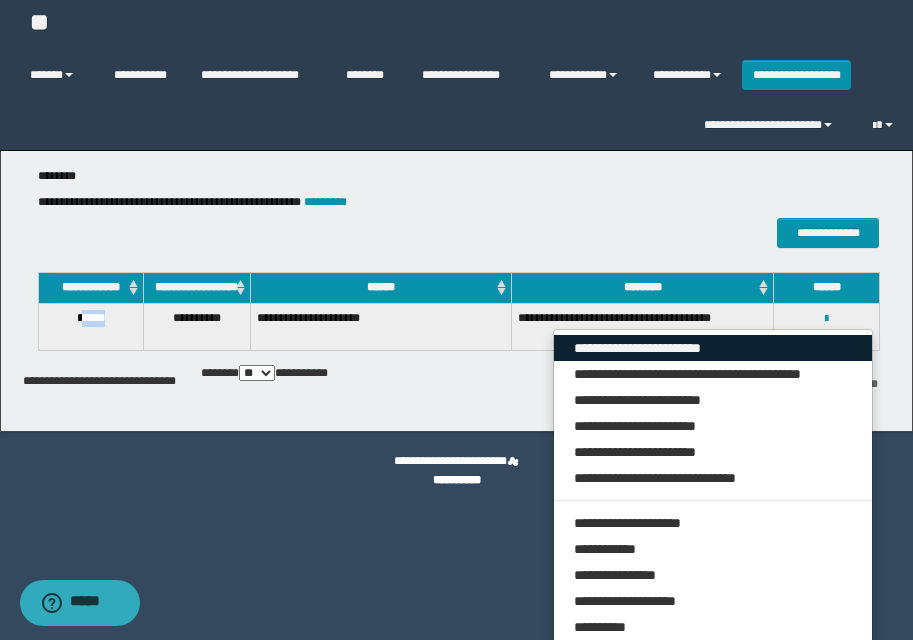 click on "**********" at bounding box center [713, 348] 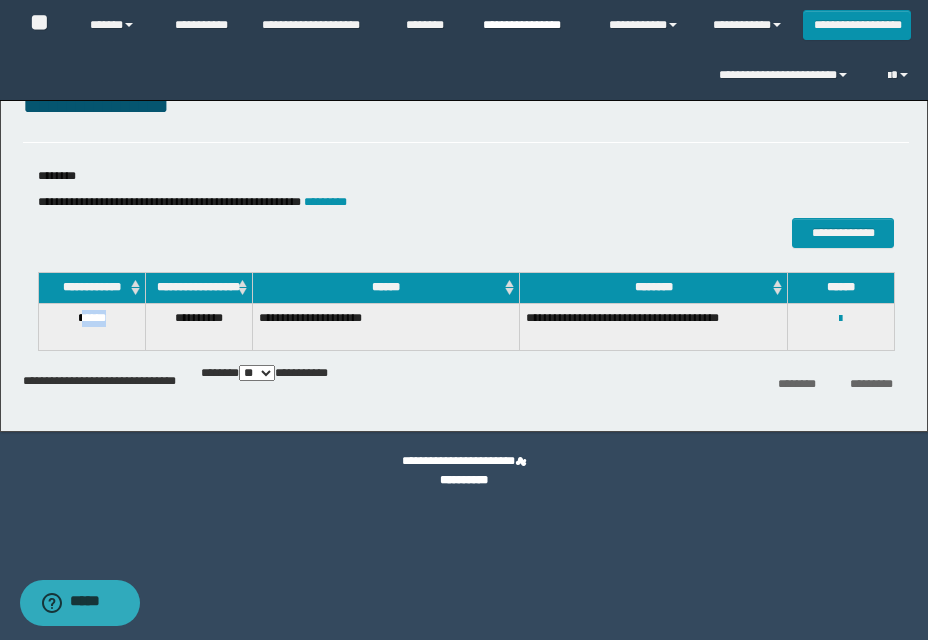 click on "**********" at bounding box center (531, 25) 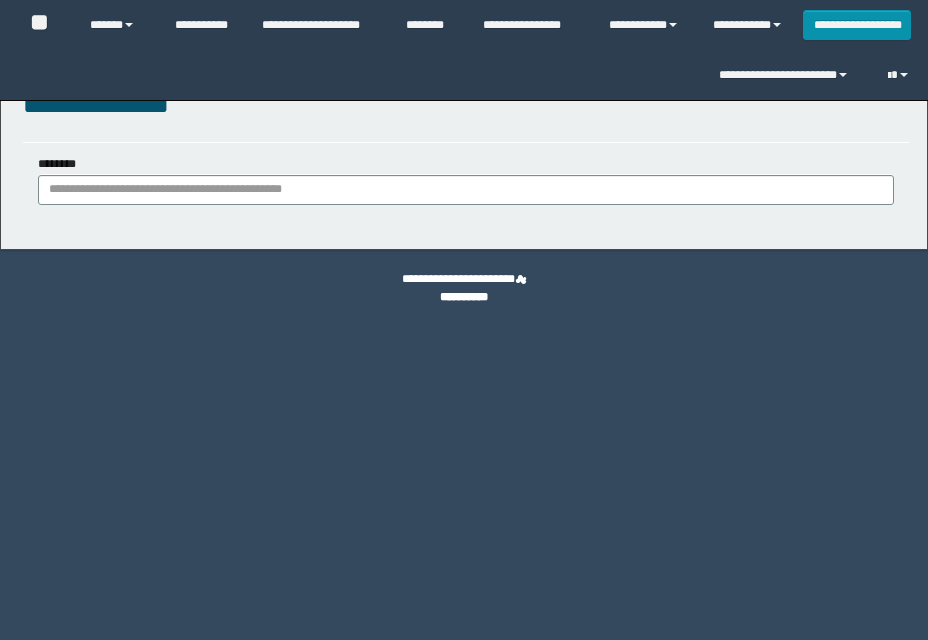 scroll, scrollTop: 0, scrollLeft: 0, axis: both 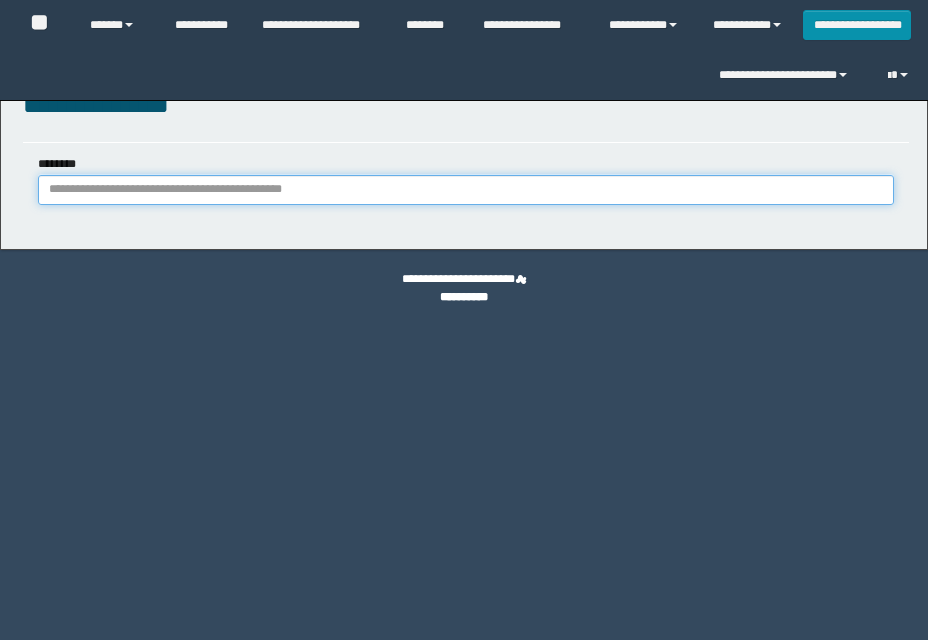 click on "********" at bounding box center (466, 190) 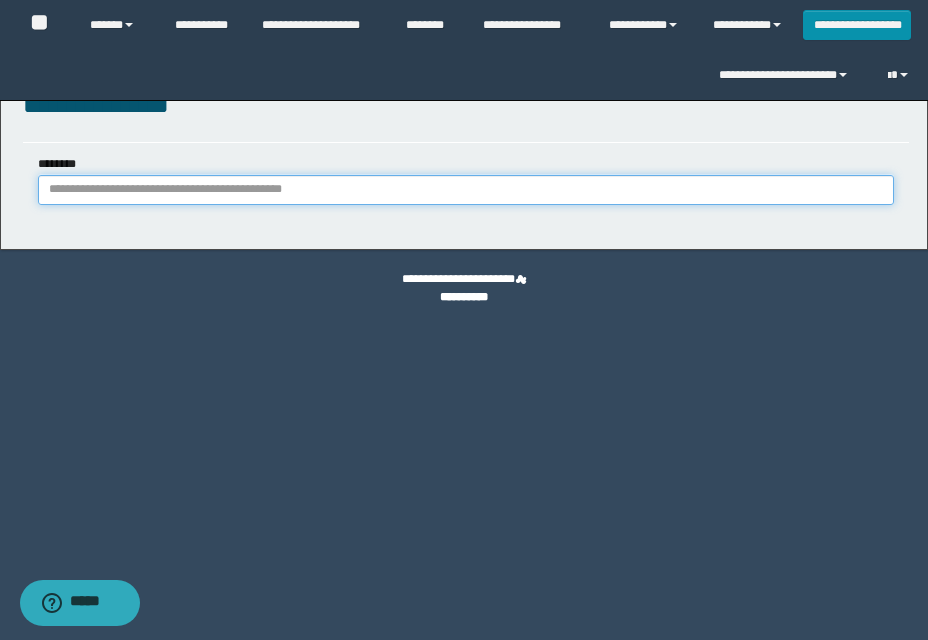 paste on "**********" 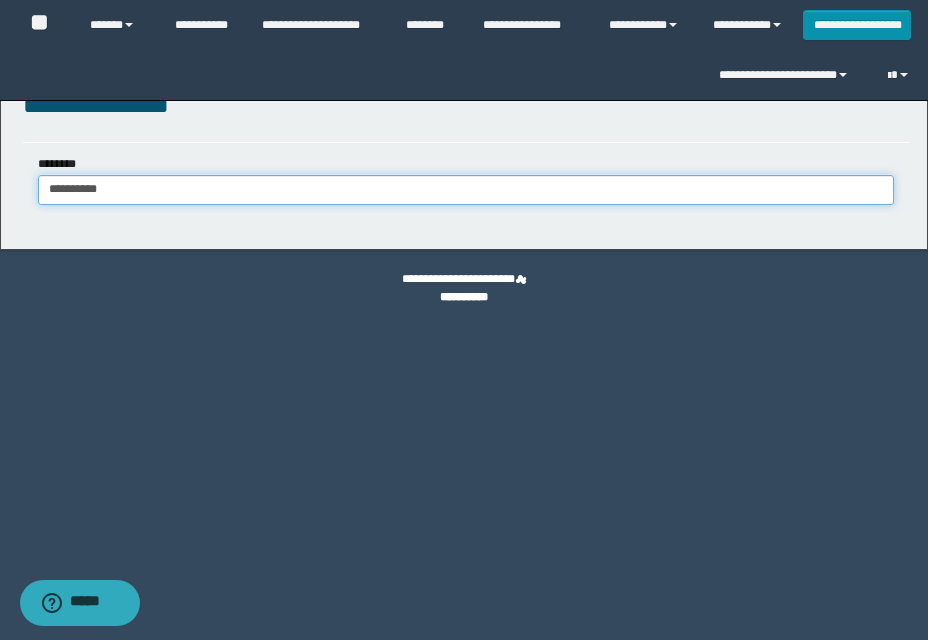 type on "**********" 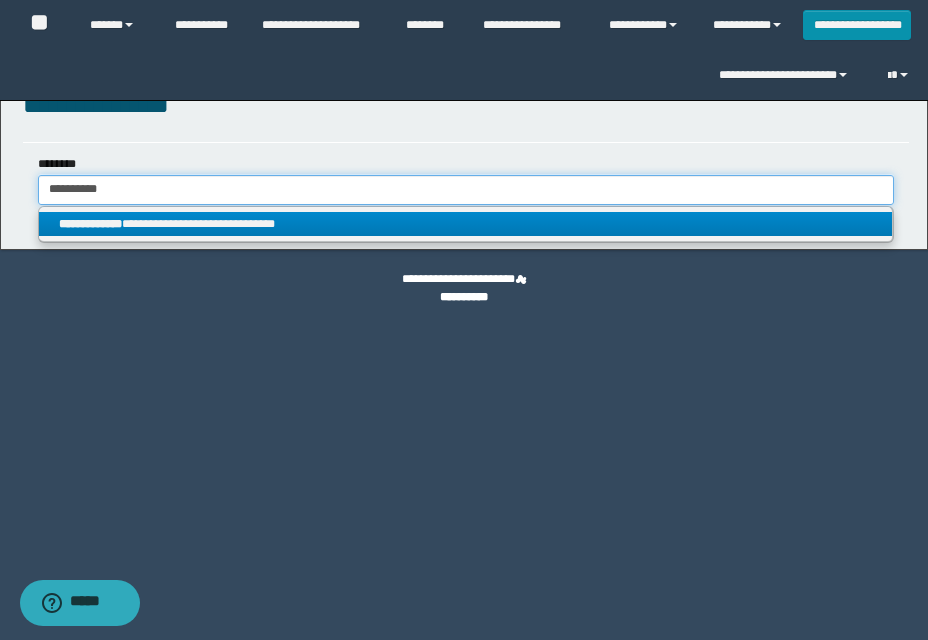 type on "**********" 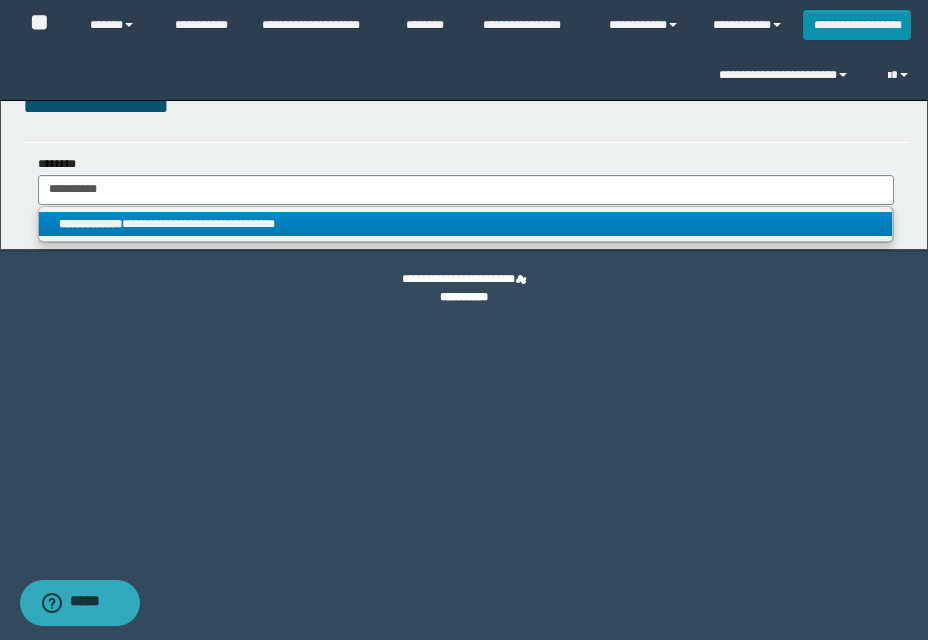 click on "**********" at bounding box center [465, 224] 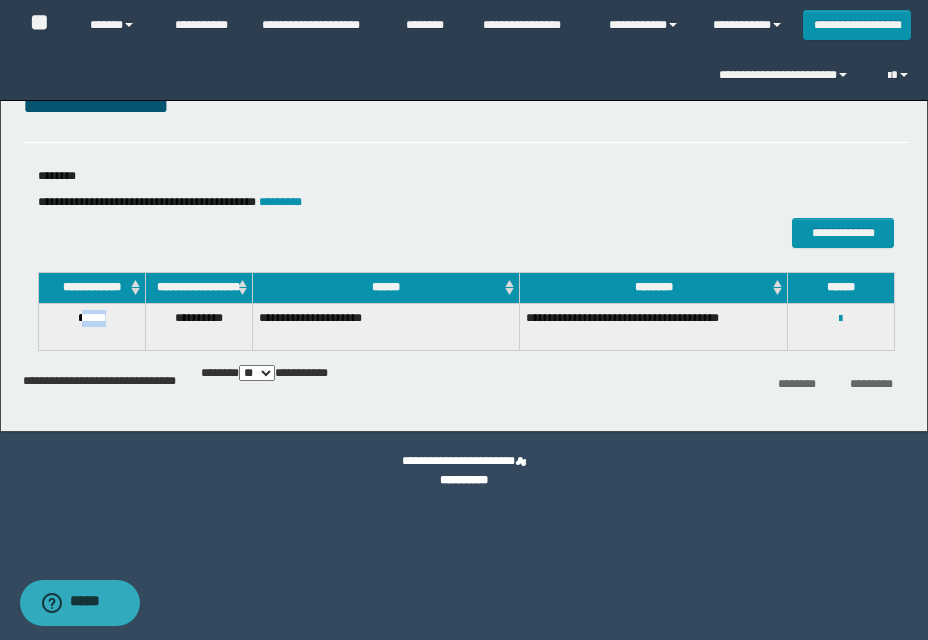 drag, startPoint x: 78, startPoint y: 332, endPoint x: 116, endPoint y: 331, distance: 38.013157 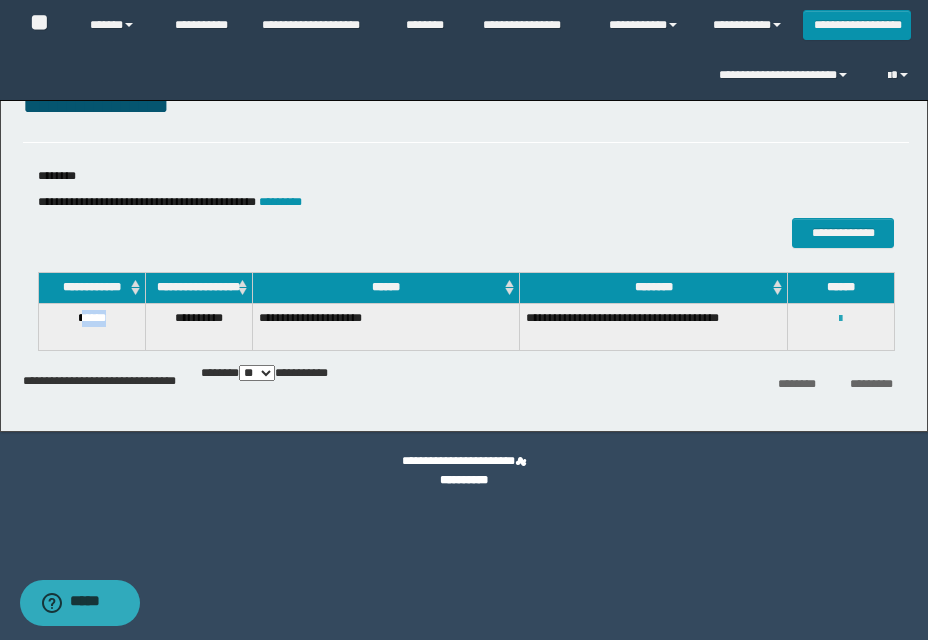 click at bounding box center (840, 319) 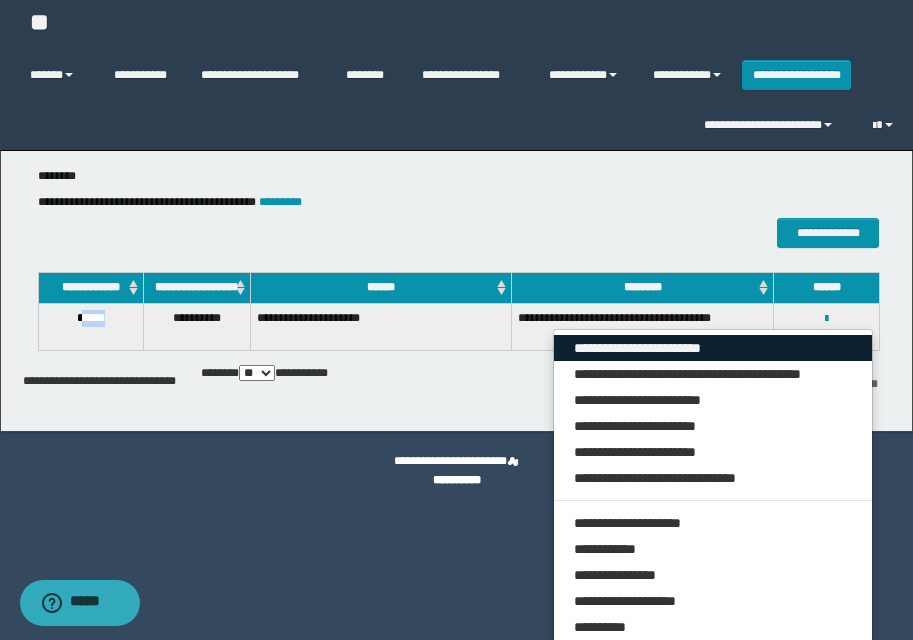 click on "**********" at bounding box center (713, 348) 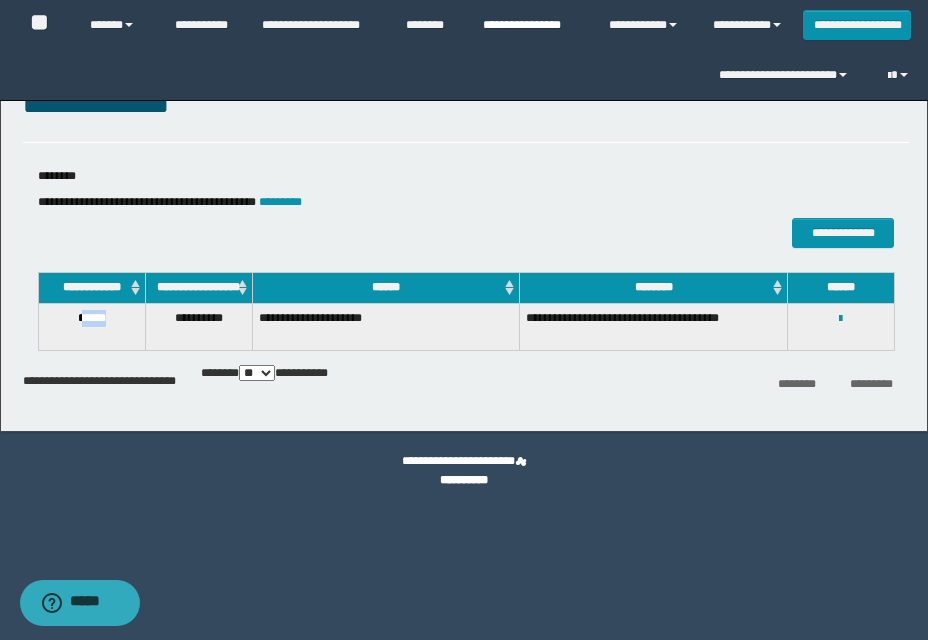 click on "**********" at bounding box center (531, 25) 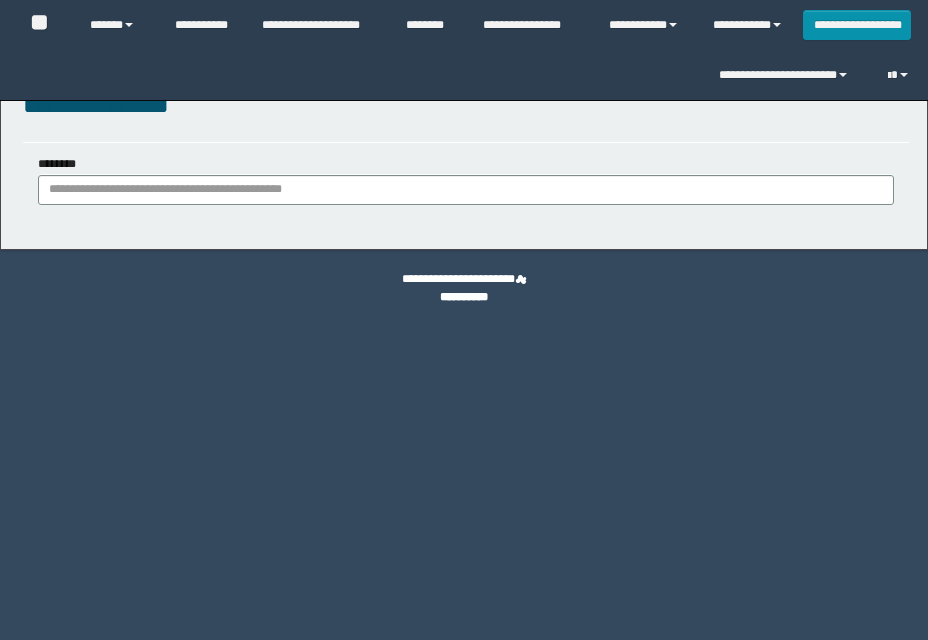scroll, scrollTop: 0, scrollLeft: 0, axis: both 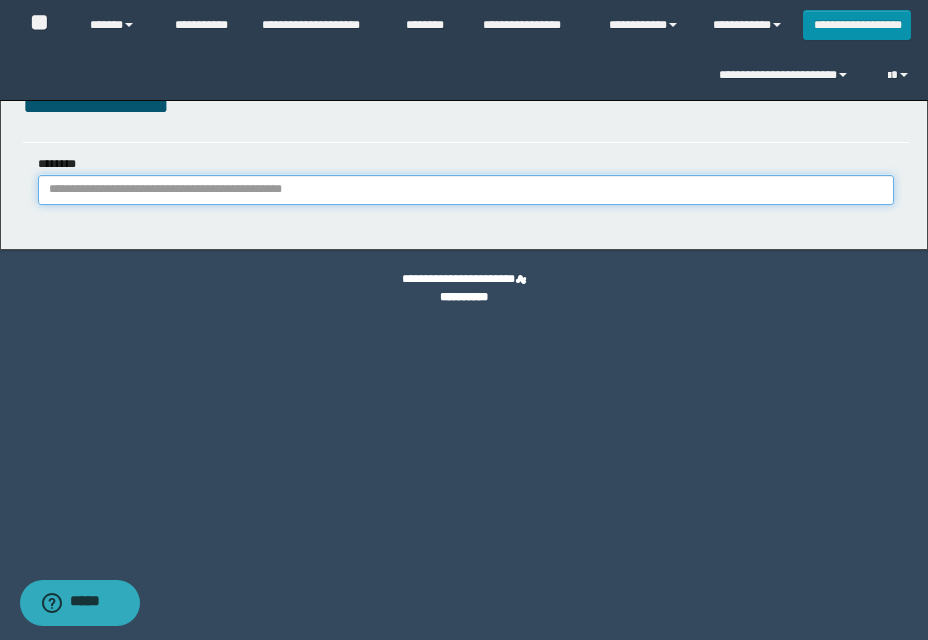 click on "********" at bounding box center (466, 190) 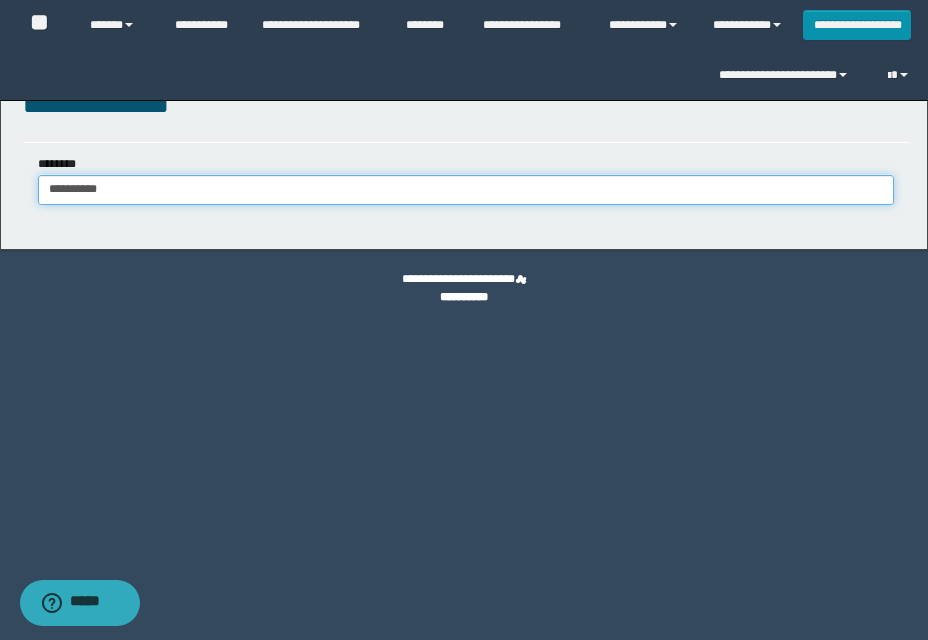 type on "**********" 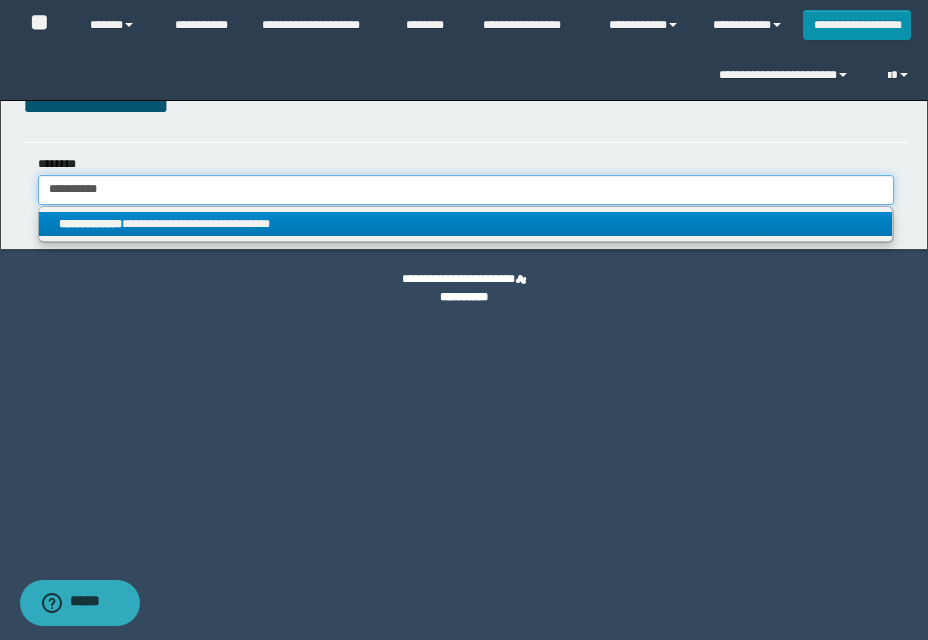 type on "**********" 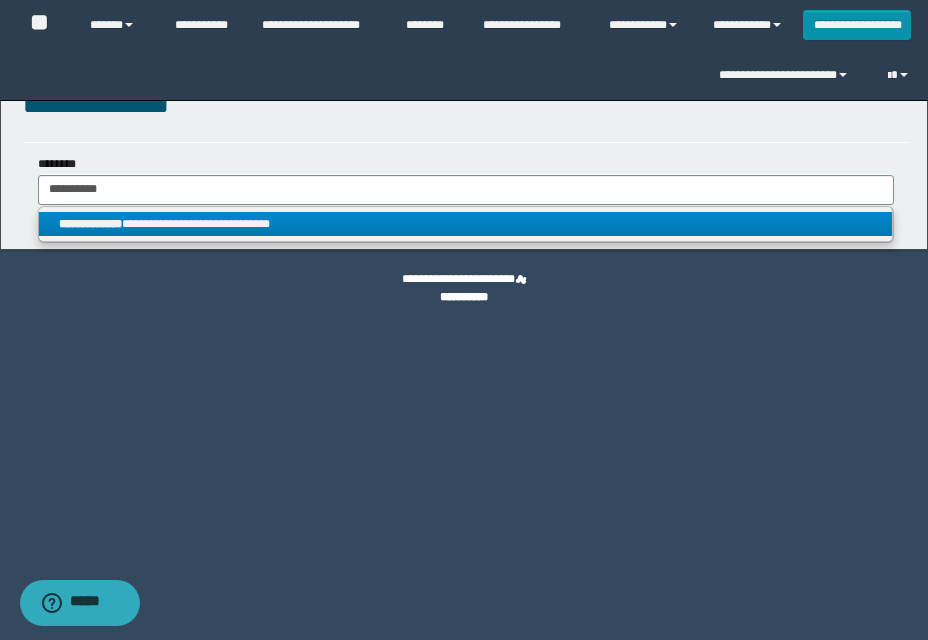 click on "**********" at bounding box center [465, 224] 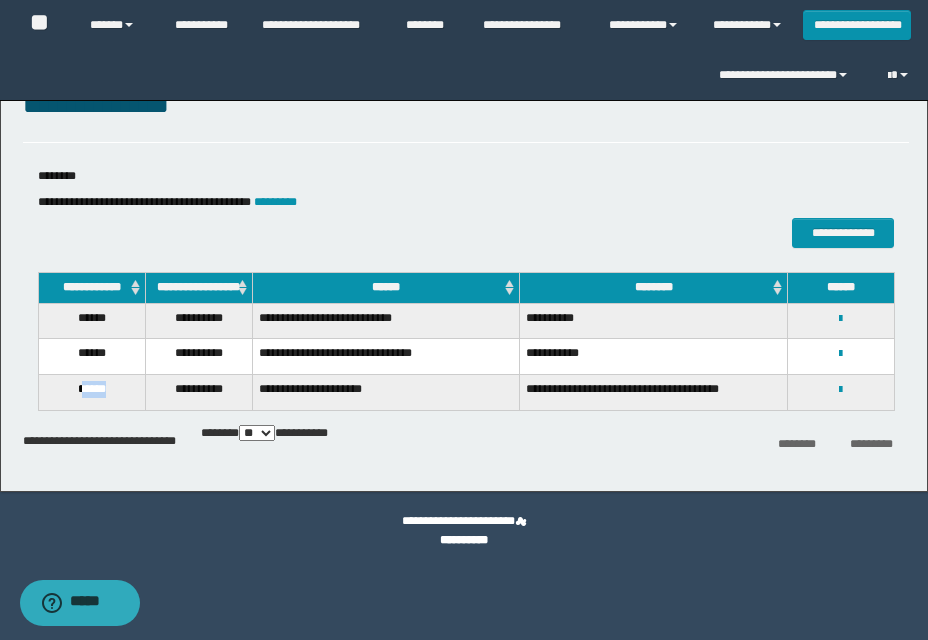 drag, startPoint x: 79, startPoint y: 395, endPoint x: 118, endPoint y: 394, distance: 39.012817 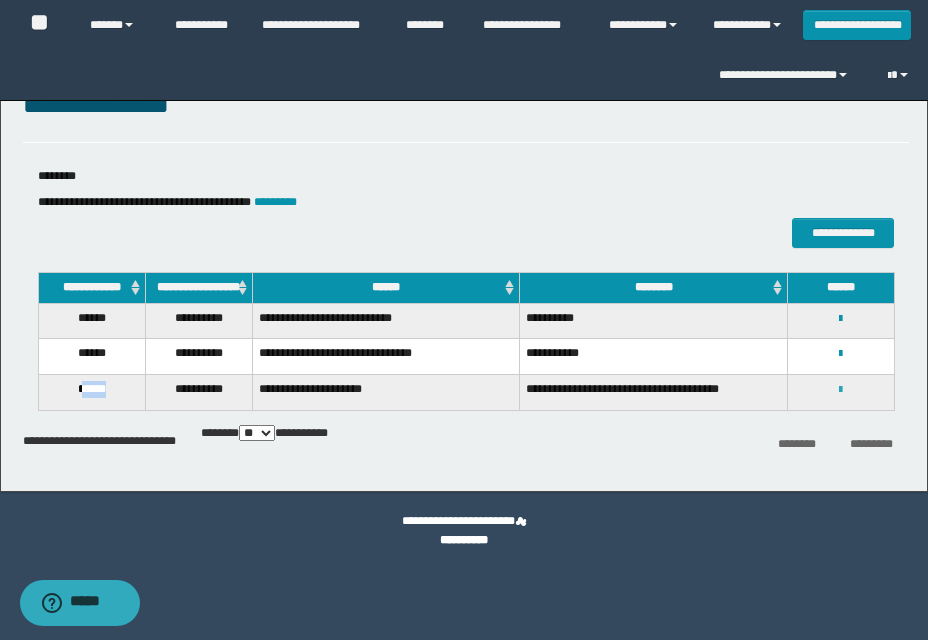 click at bounding box center (840, 390) 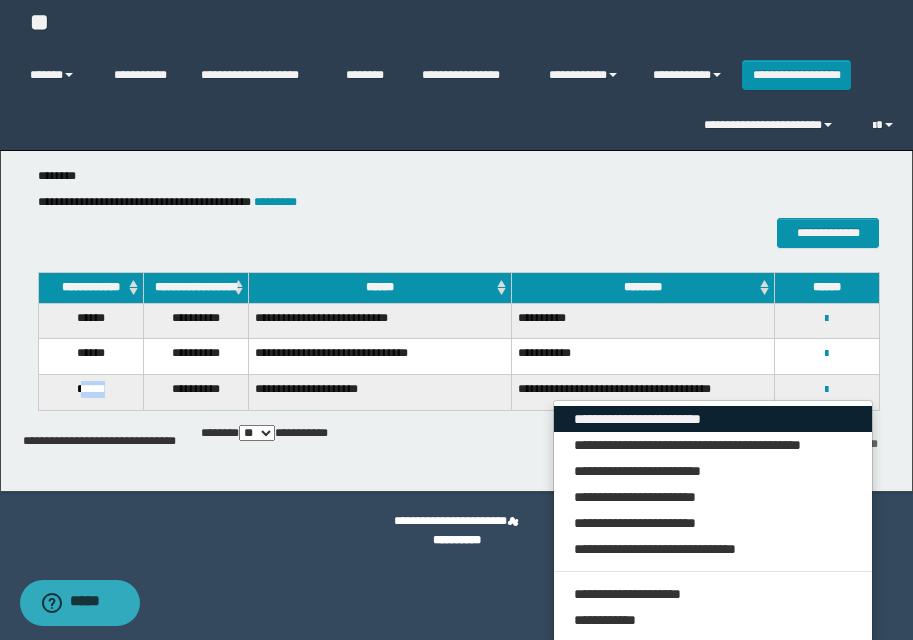 click on "**********" at bounding box center (713, 419) 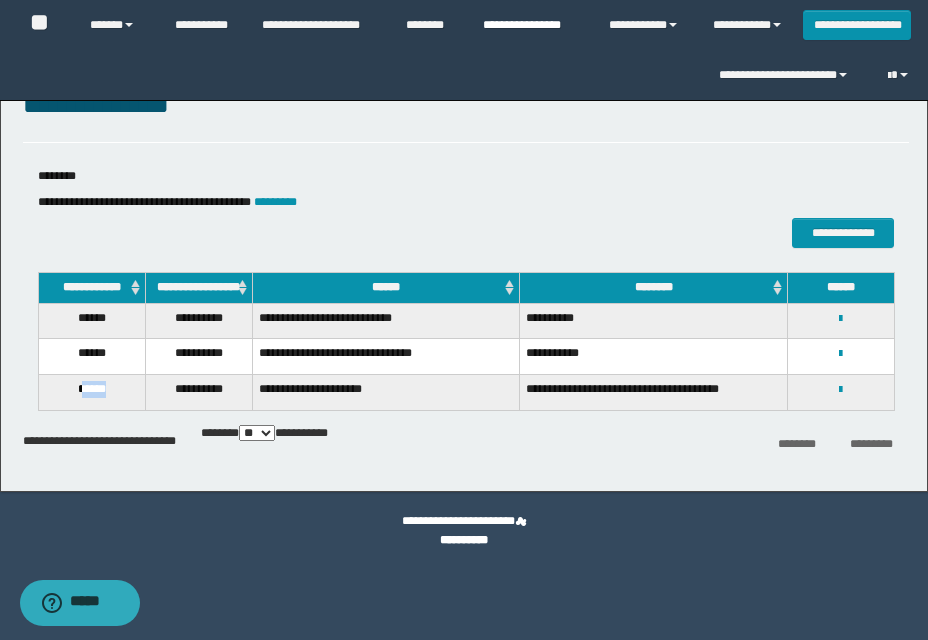 click on "**********" at bounding box center [531, 25] 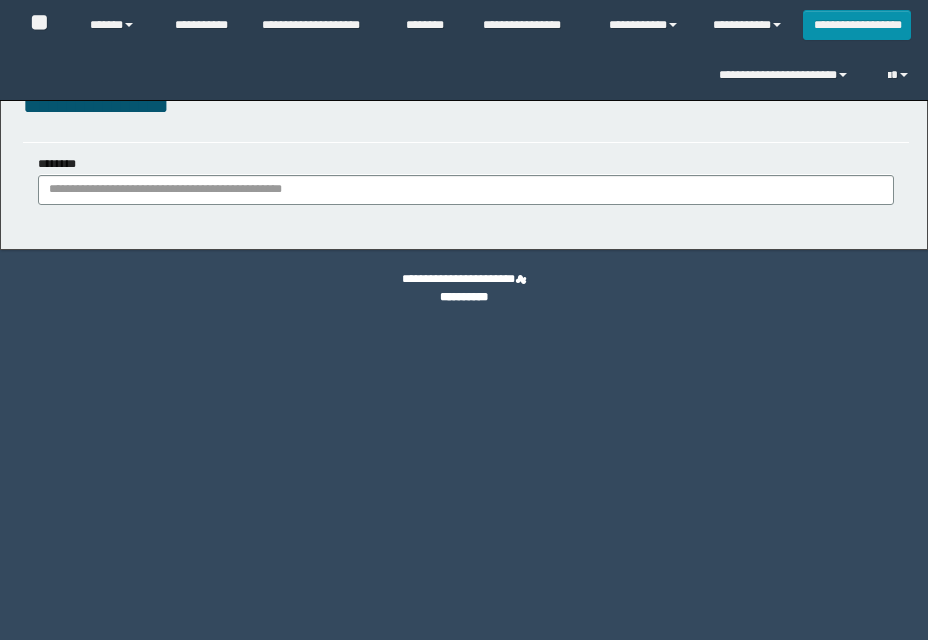 scroll, scrollTop: 0, scrollLeft: 0, axis: both 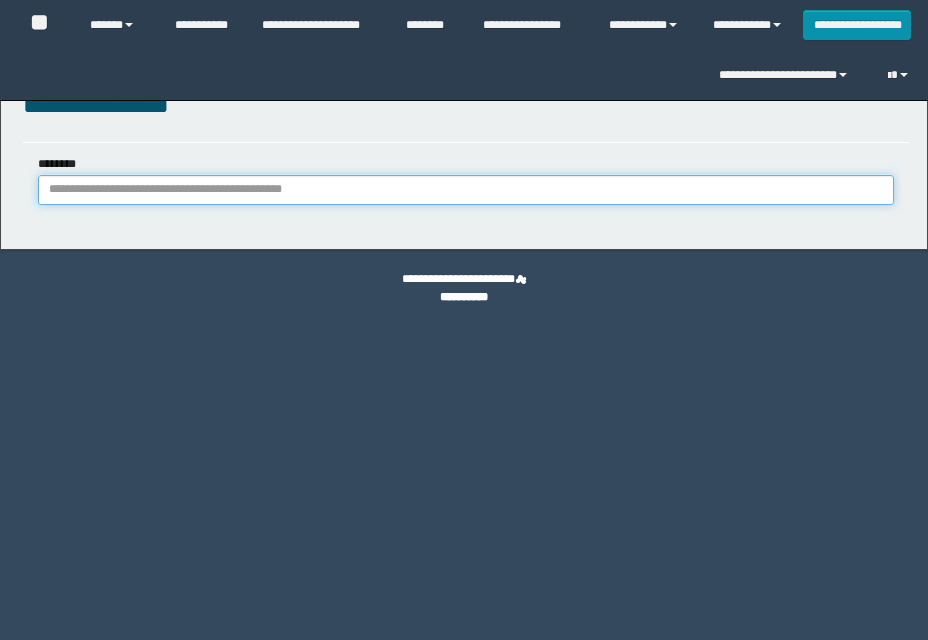 click on "********" at bounding box center [466, 190] 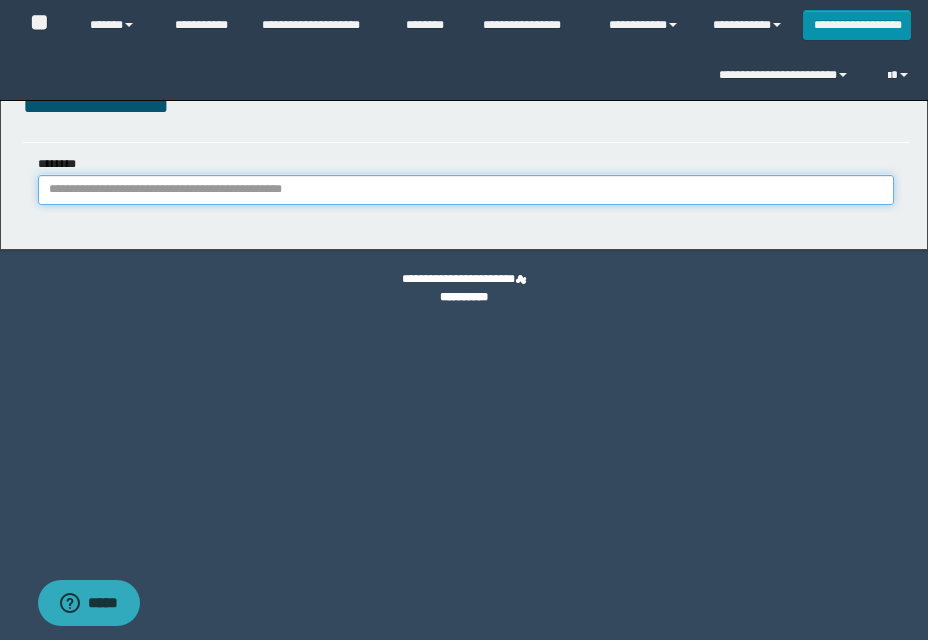 scroll, scrollTop: 0, scrollLeft: 0, axis: both 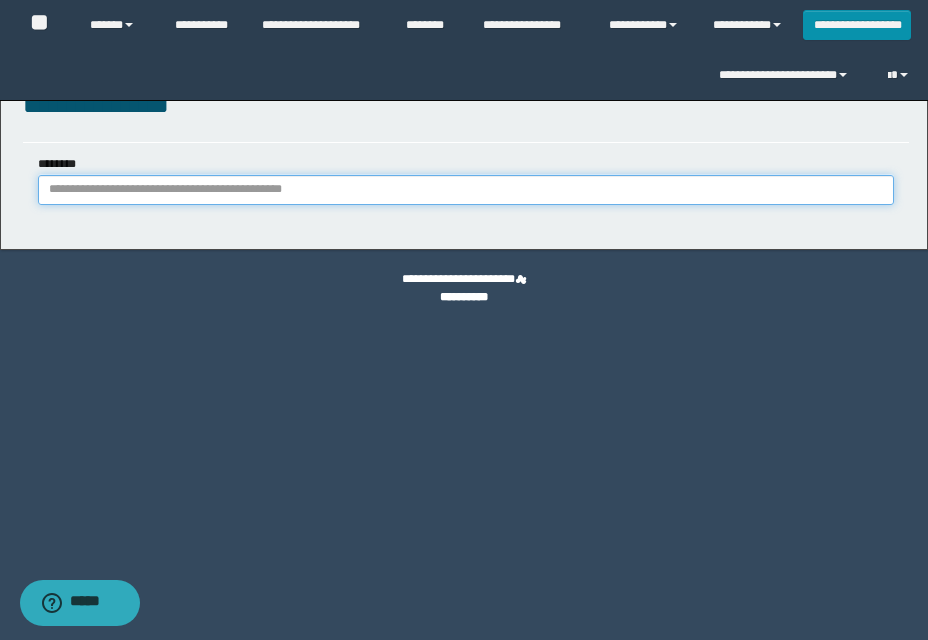 paste on "**********" 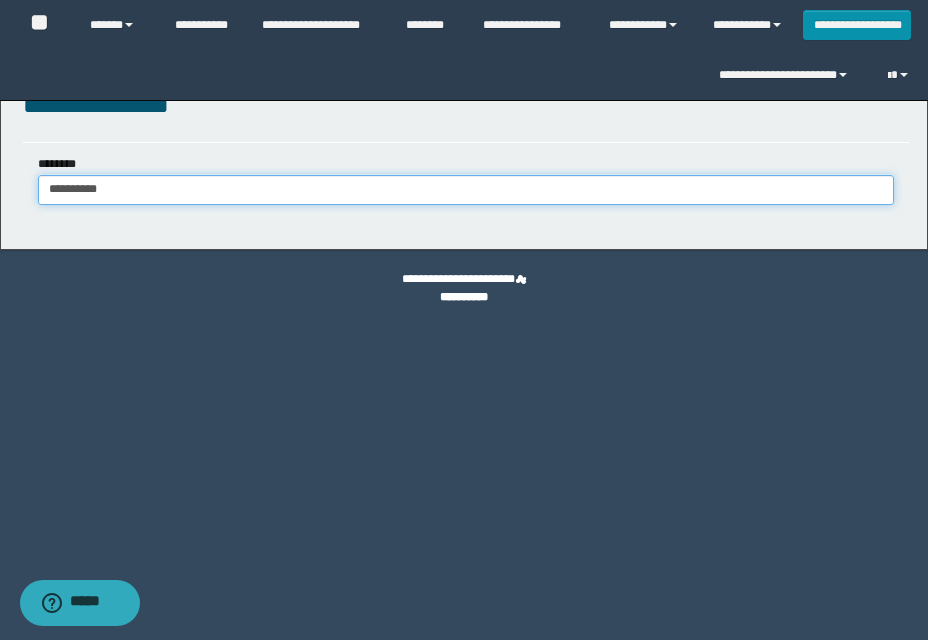 type on "**********" 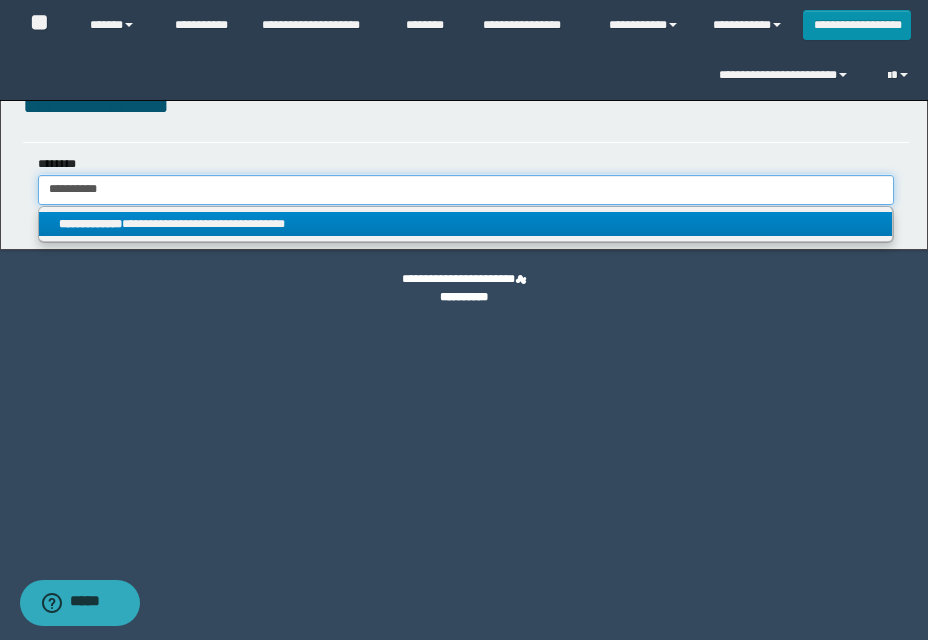 type on "**********" 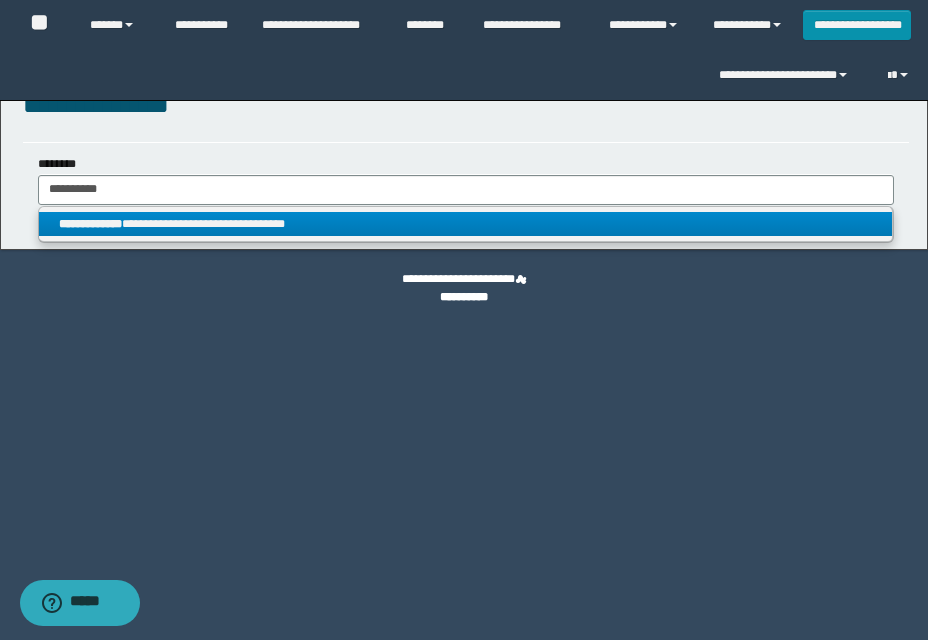 click on "**********" at bounding box center [465, 224] 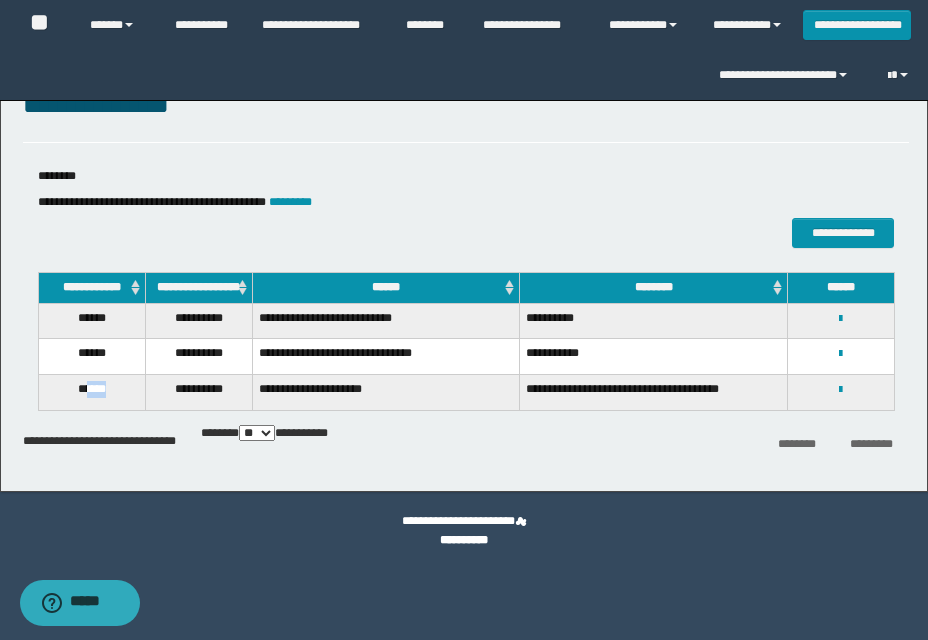 drag, startPoint x: 85, startPoint y: 395, endPoint x: 101, endPoint y: 393, distance: 16.124516 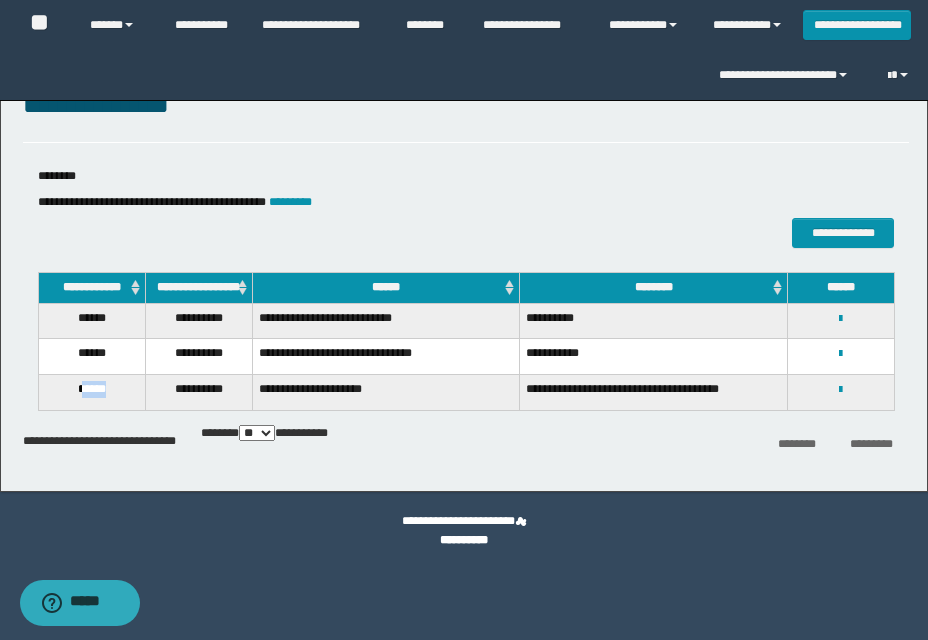 drag, startPoint x: 77, startPoint y: 393, endPoint x: 110, endPoint y: 394, distance: 33.01515 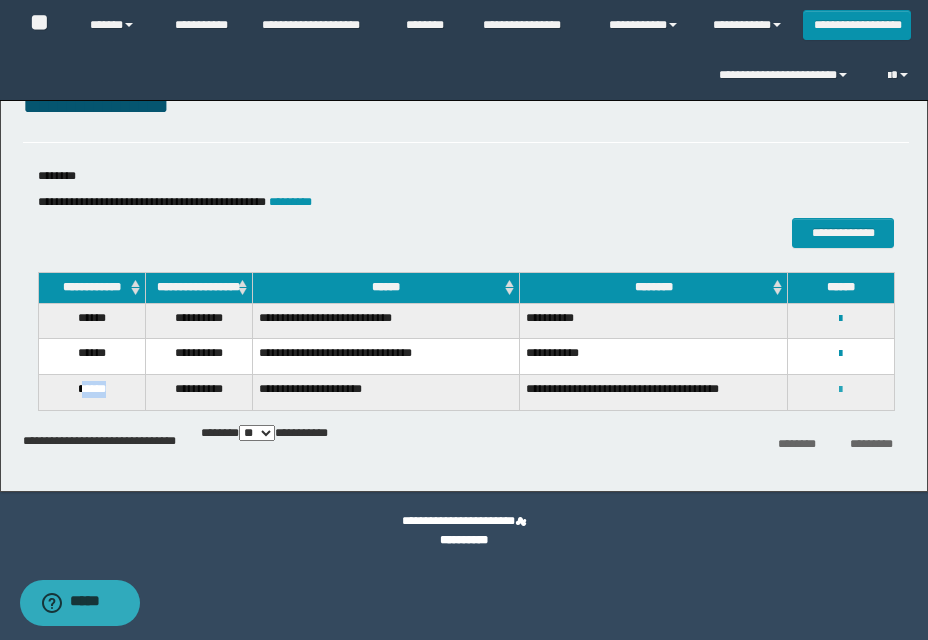 click at bounding box center [840, 390] 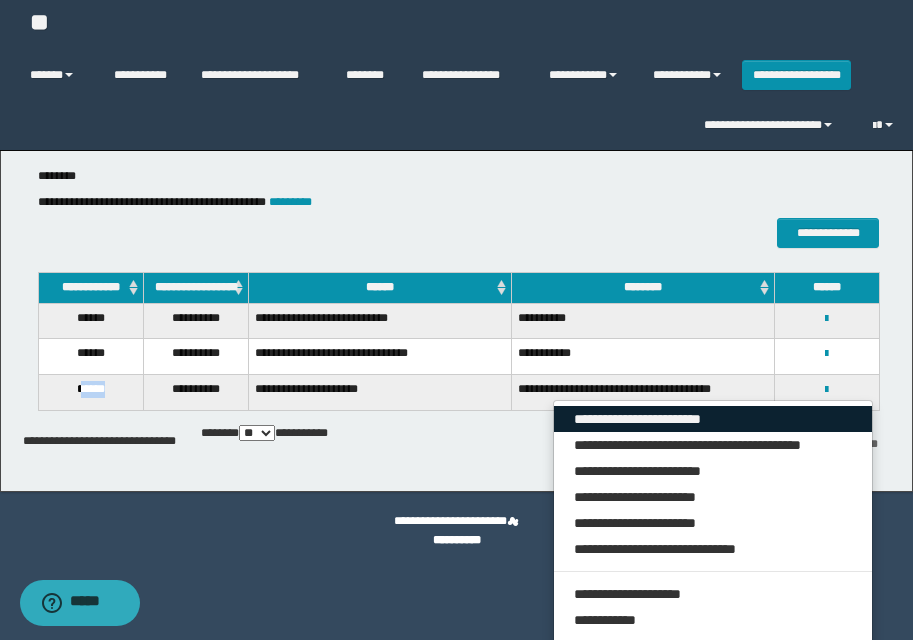 click on "**********" at bounding box center [713, 419] 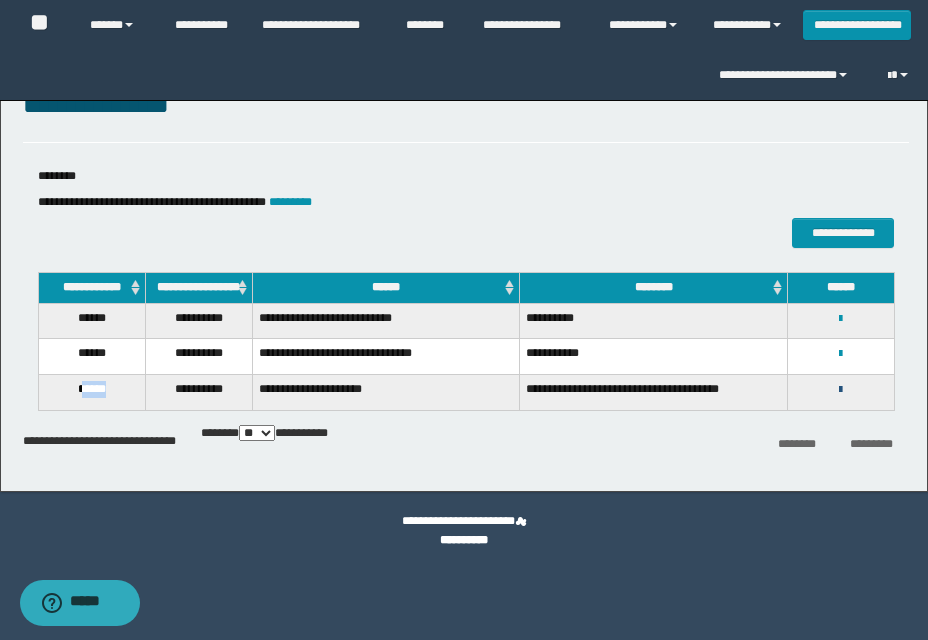 click at bounding box center (840, 390) 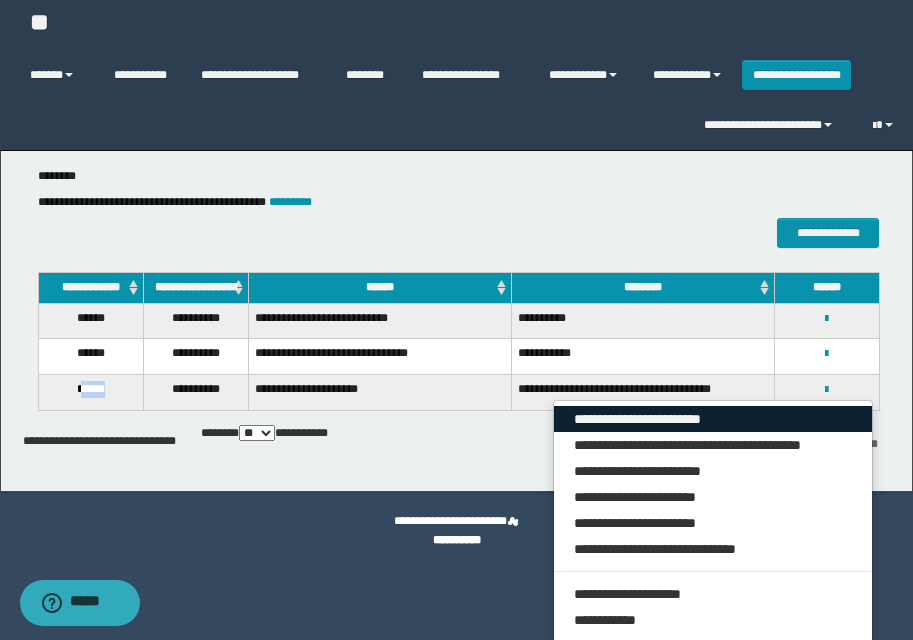 click on "**********" at bounding box center [713, 419] 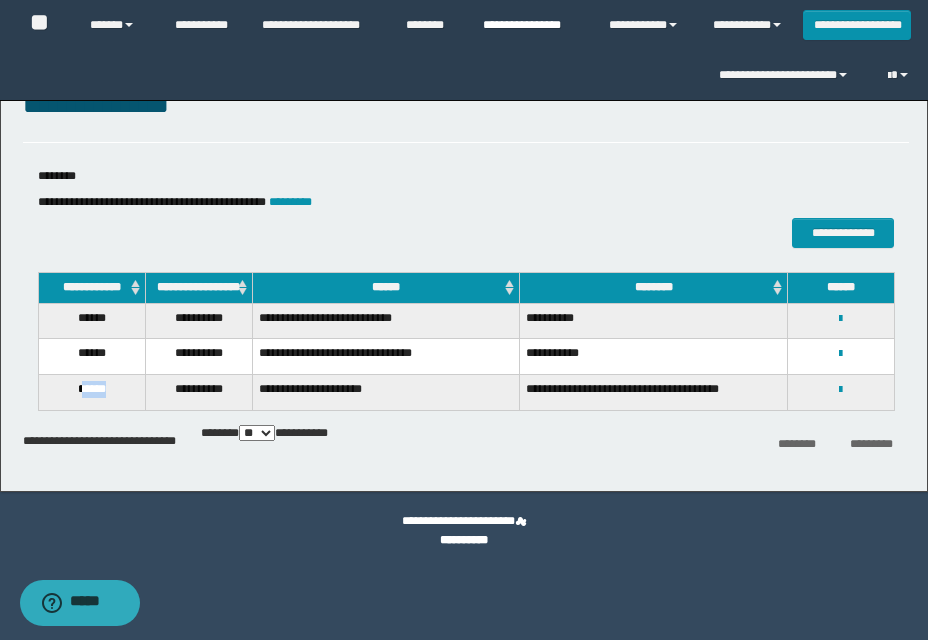 click on "**********" at bounding box center [531, 25] 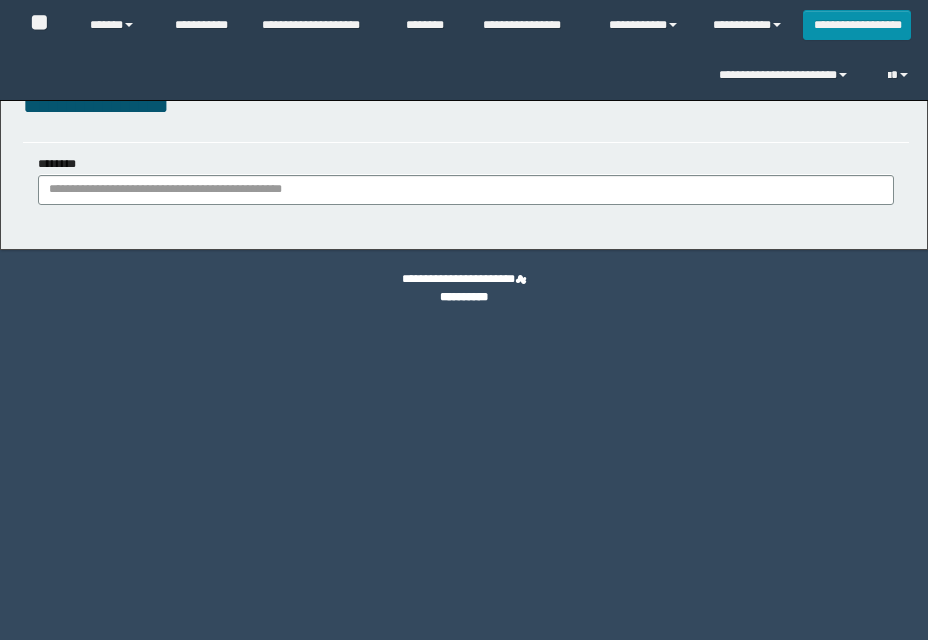 scroll, scrollTop: 0, scrollLeft: 0, axis: both 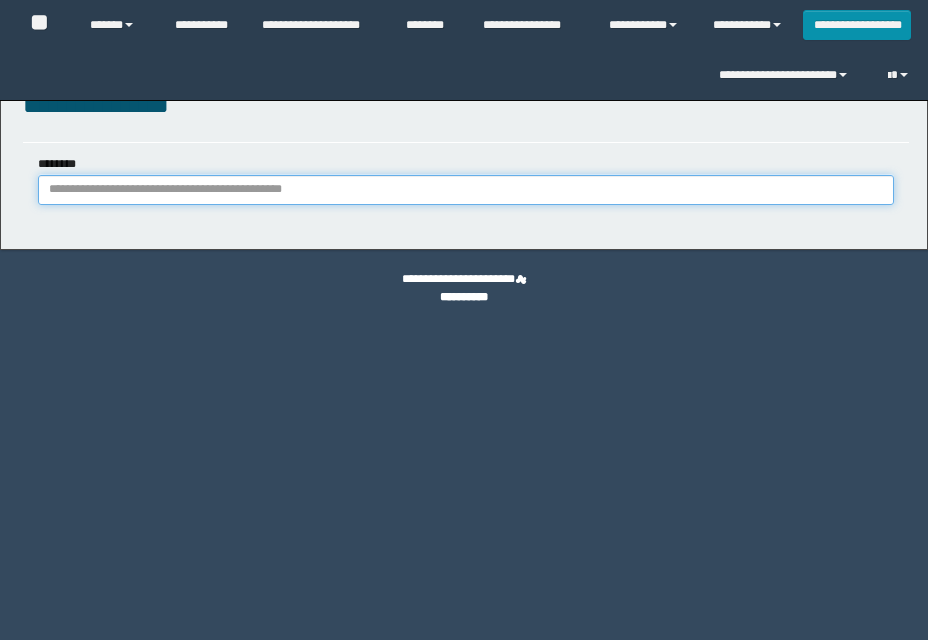 click on "********" at bounding box center (466, 190) 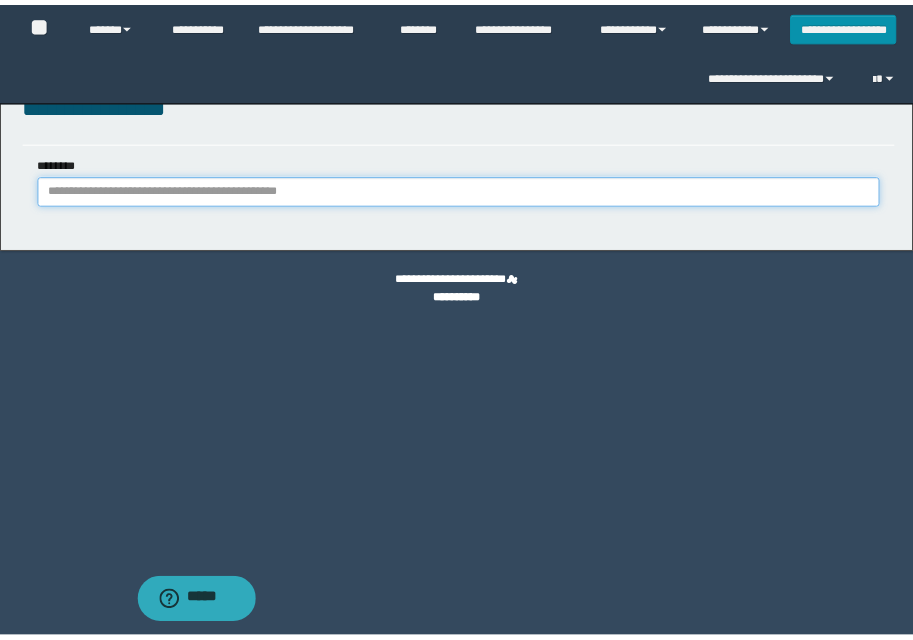 scroll, scrollTop: 0, scrollLeft: 0, axis: both 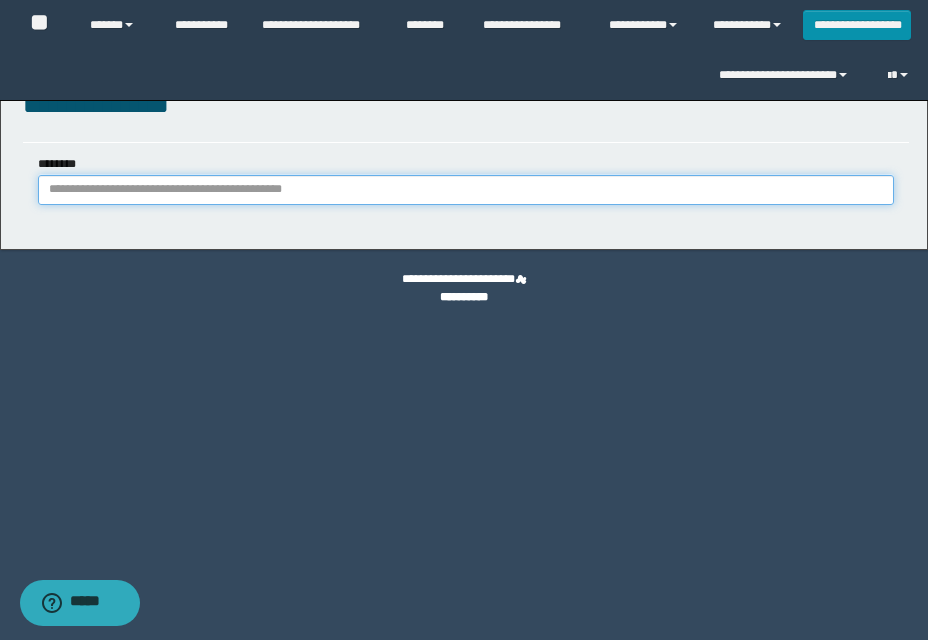 paste on "********" 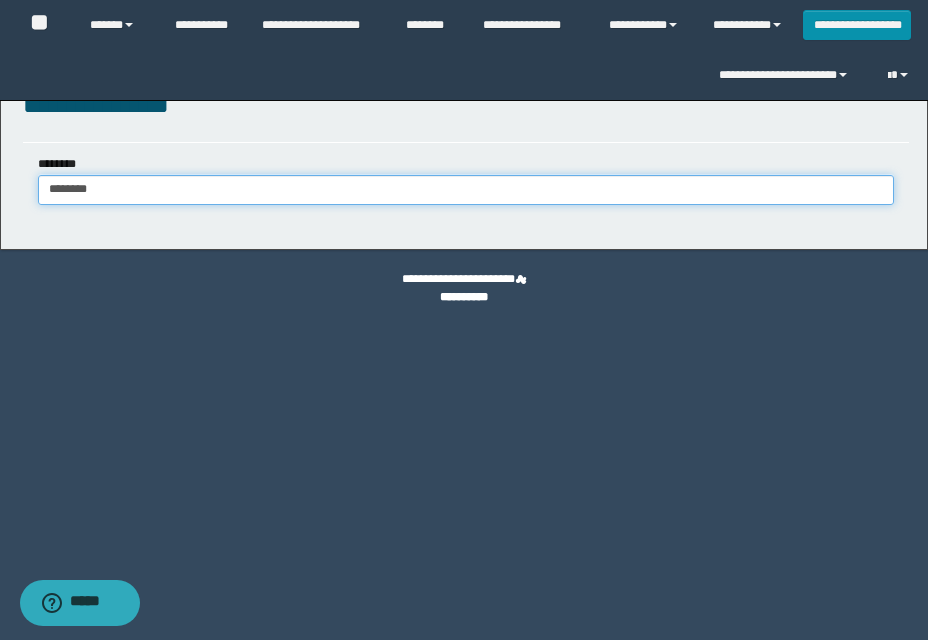 type on "********" 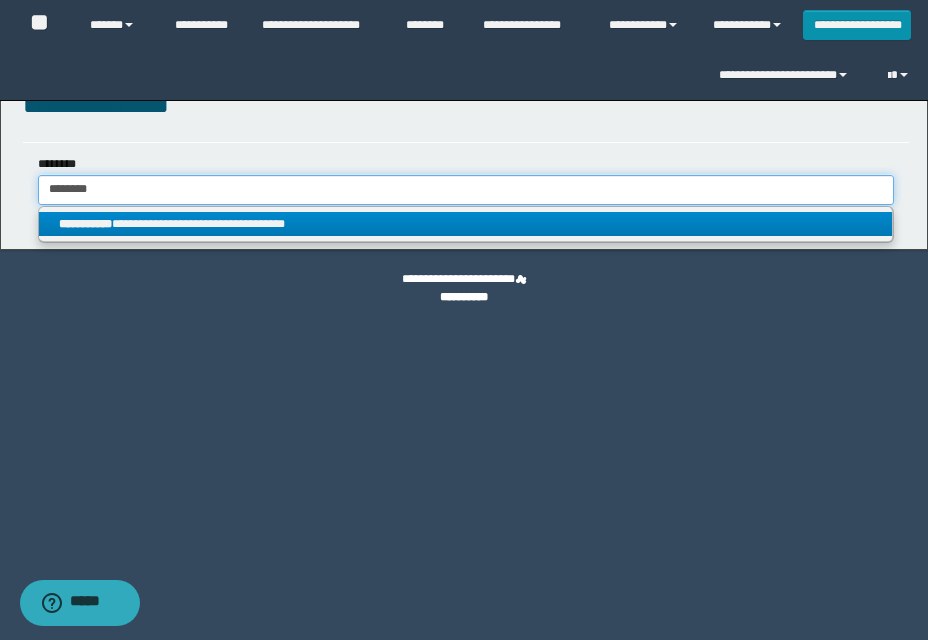 type on "********" 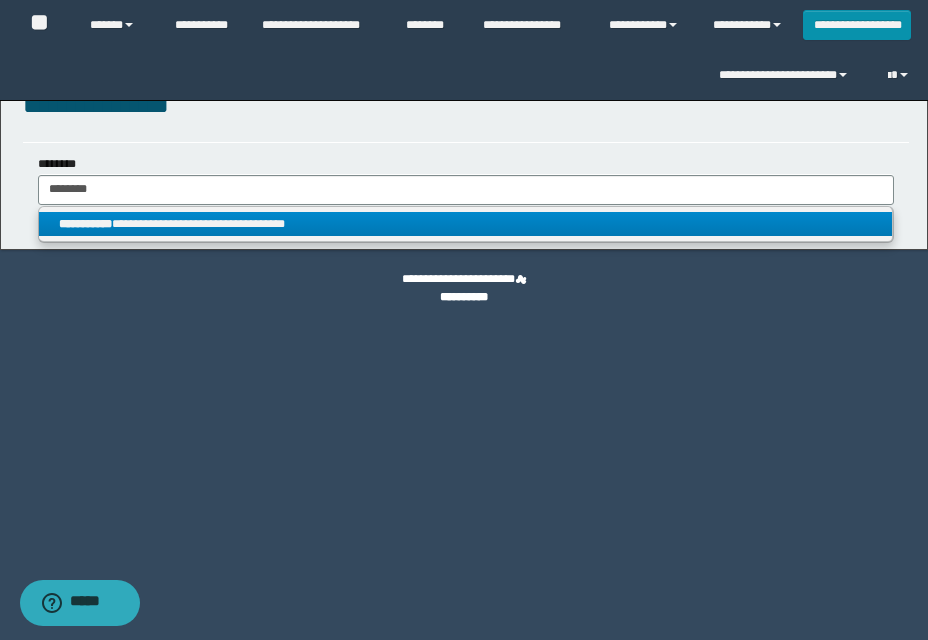 click on "**********" at bounding box center [465, 224] 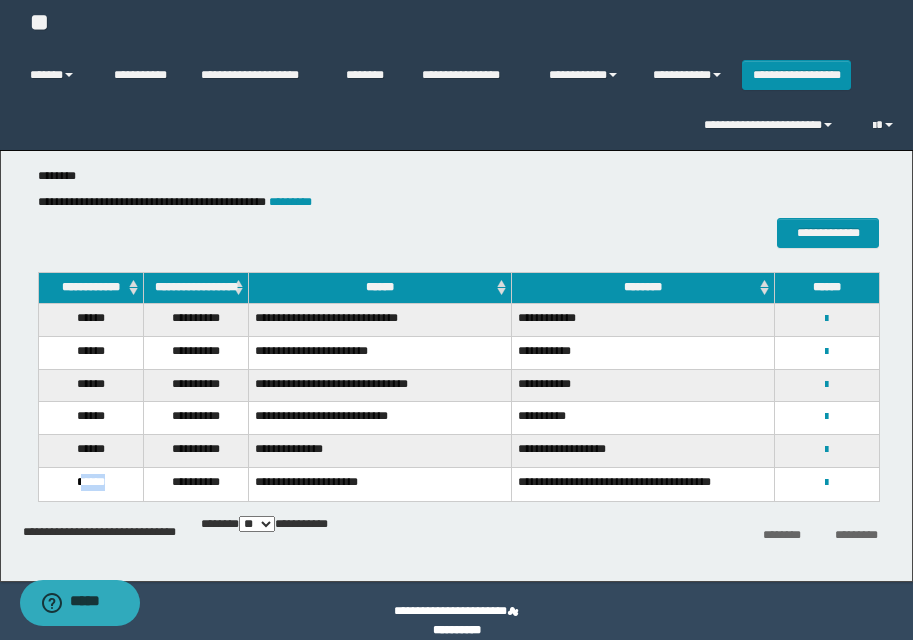 drag, startPoint x: 76, startPoint y: 478, endPoint x: 116, endPoint y: 492, distance: 42.379242 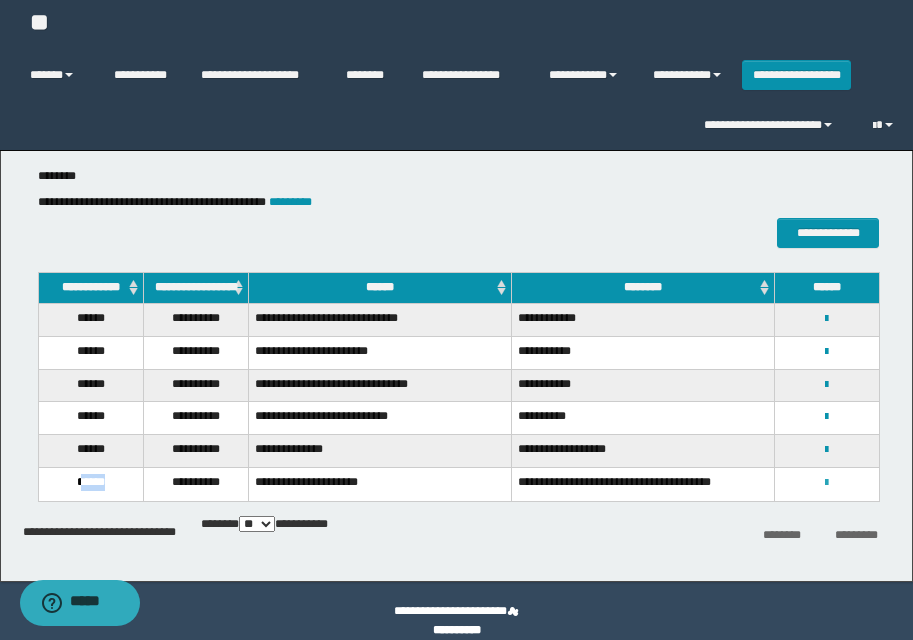 click at bounding box center (826, 483) 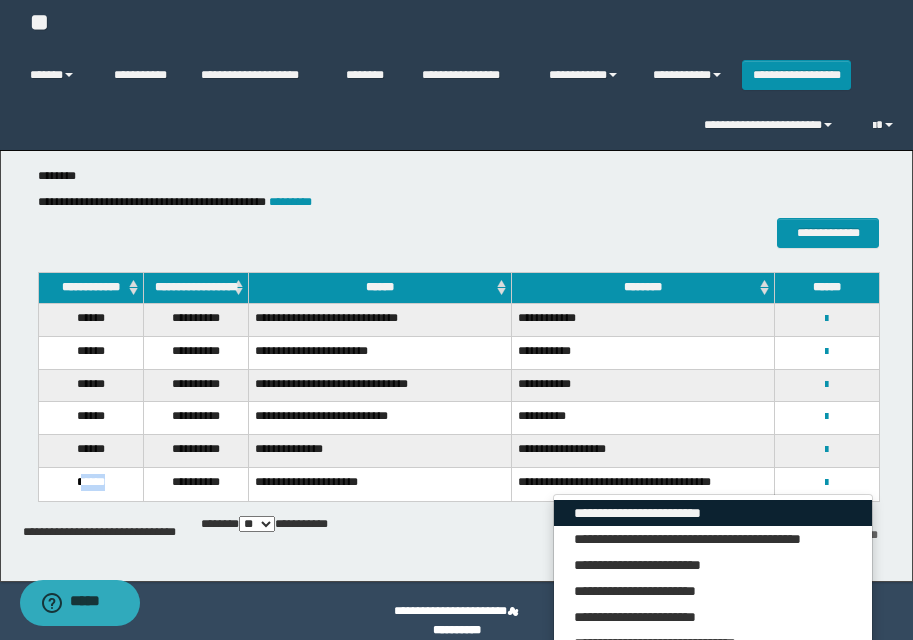 click on "**********" at bounding box center (713, 513) 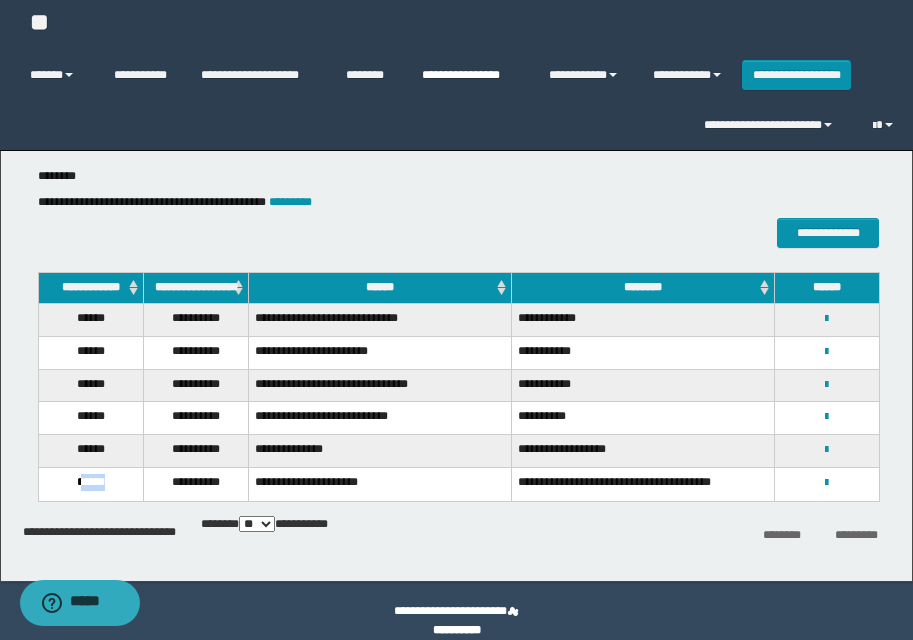 click on "**********" at bounding box center [470, 75] 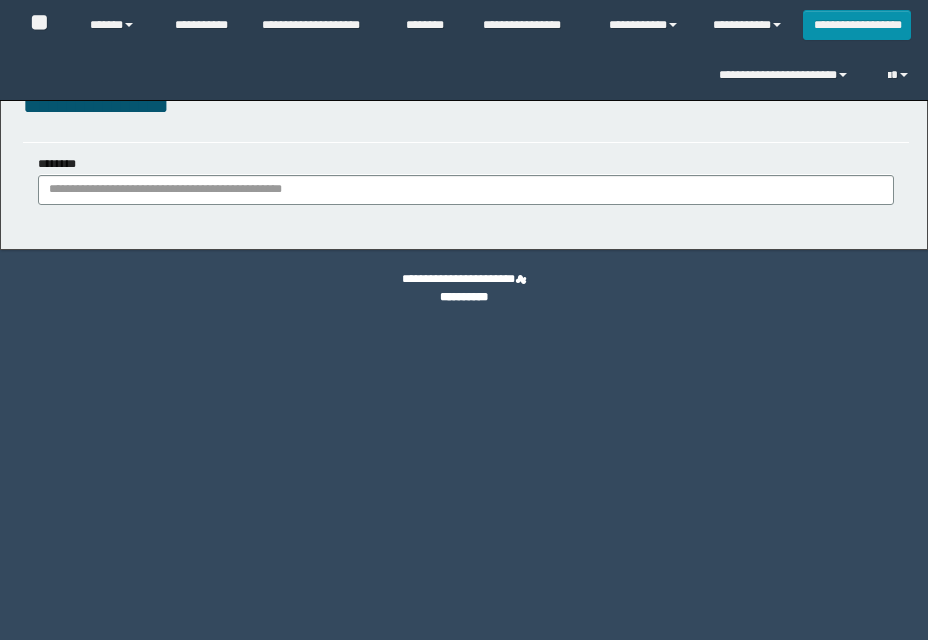 scroll, scrollTop: 0, scrollLeft: 0, axis: both 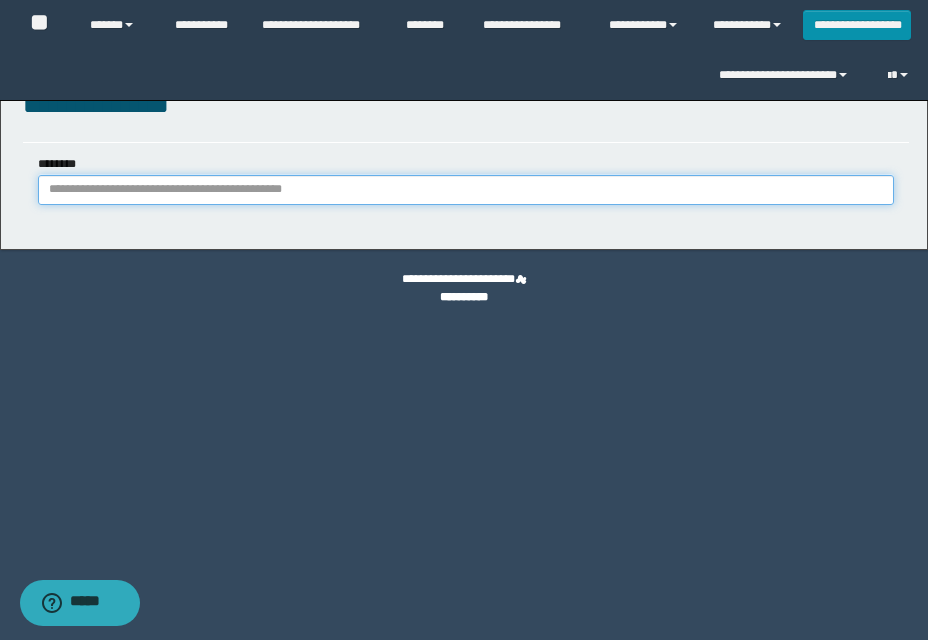 click on "********" at bounding box center (466, 190) 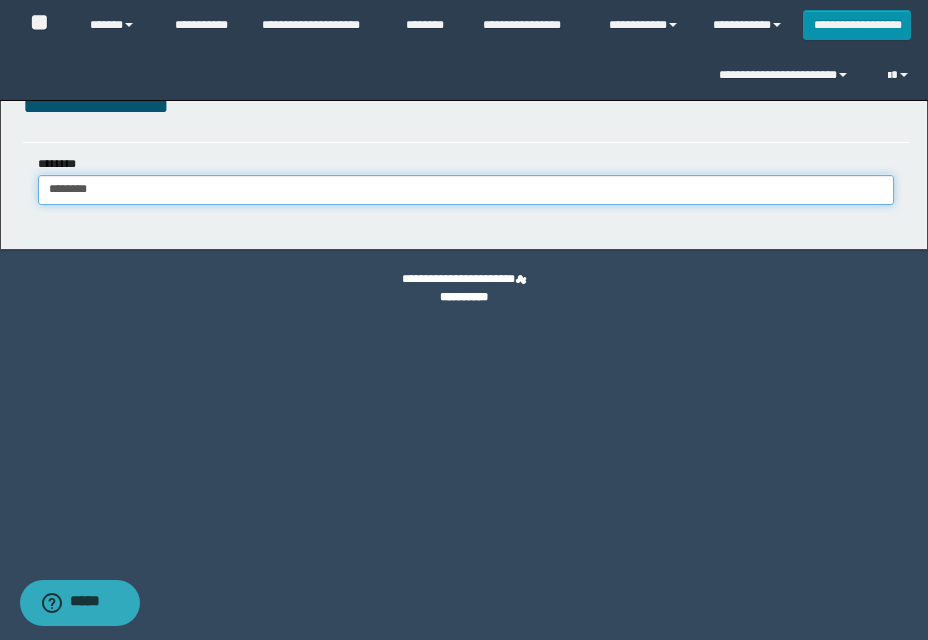 type on "********" 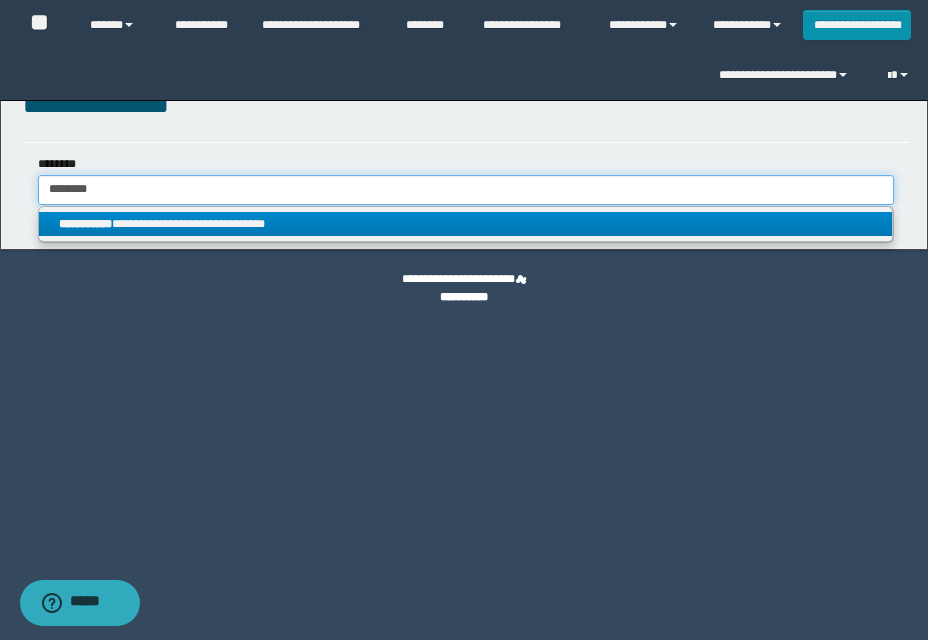 type on "********" 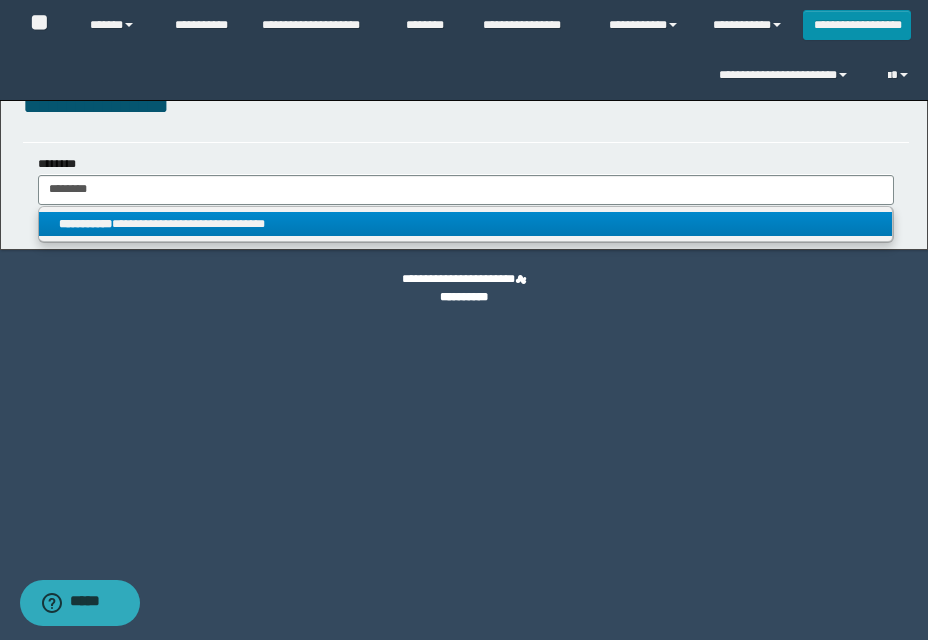 click on "**********" at bounding box center [465, 224] 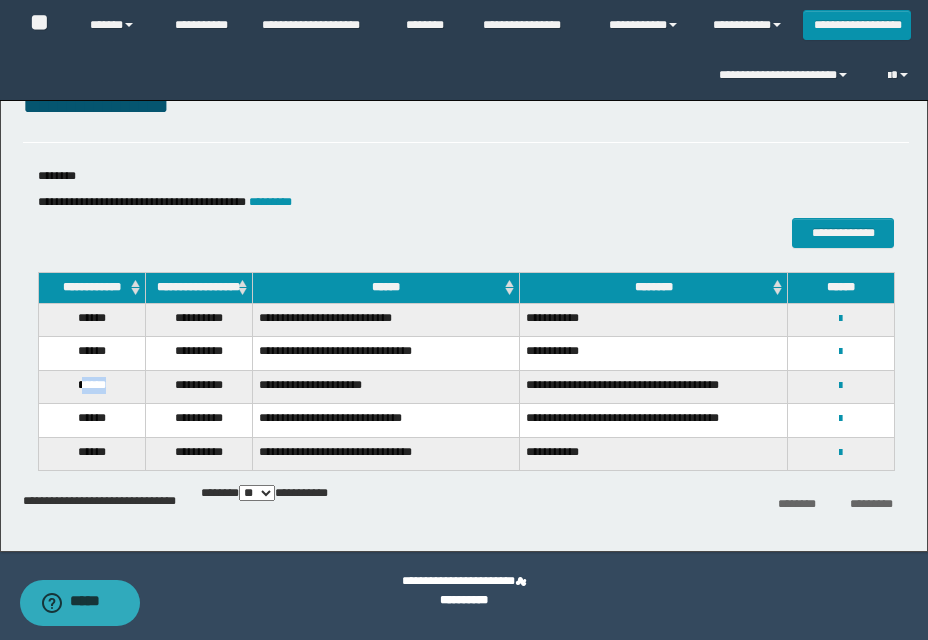 drag, startPoint x: 80, startPoint y: 395, endPoint x: 117, endPoint y: 394, distance: 37.01351 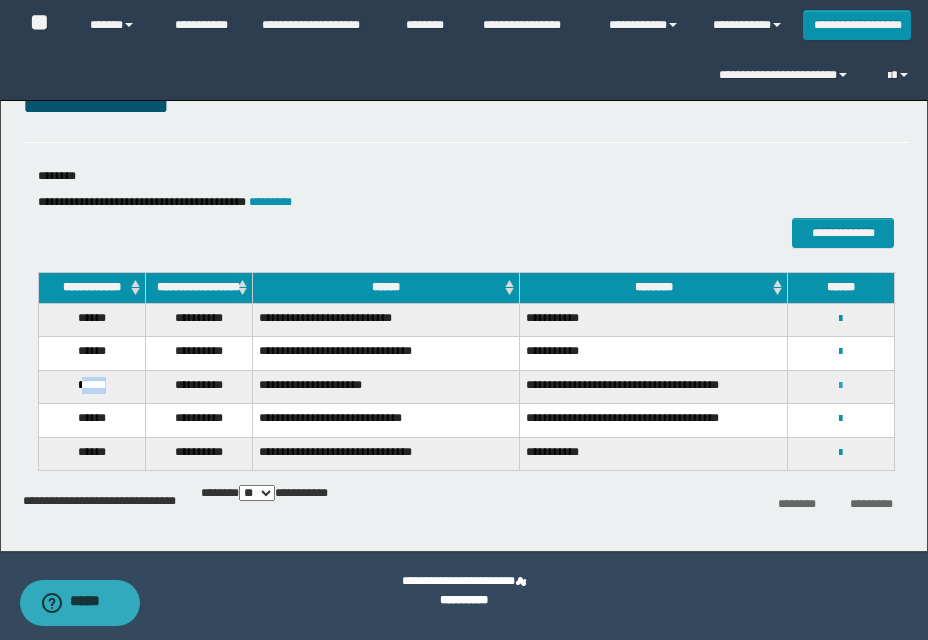 click at bounding box center [840, 386] 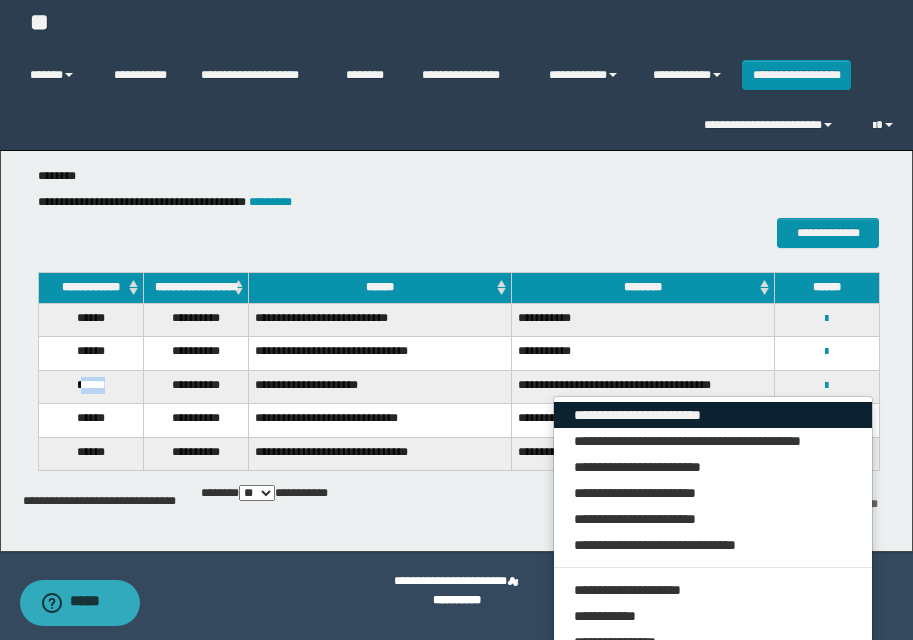 click on "**********" at bounding box center (713, 415) 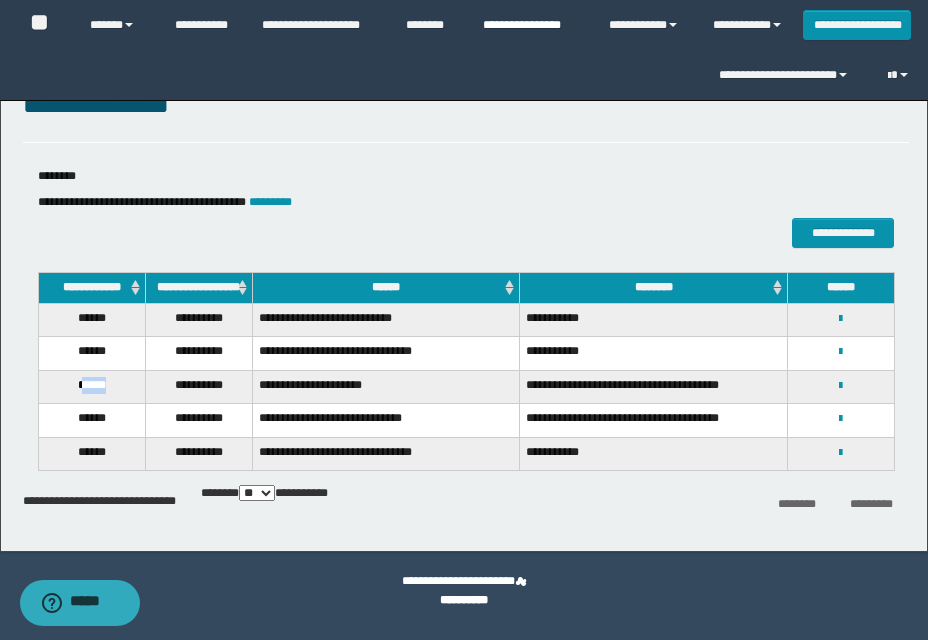 click on "**********" at bounding box center [531, 25] 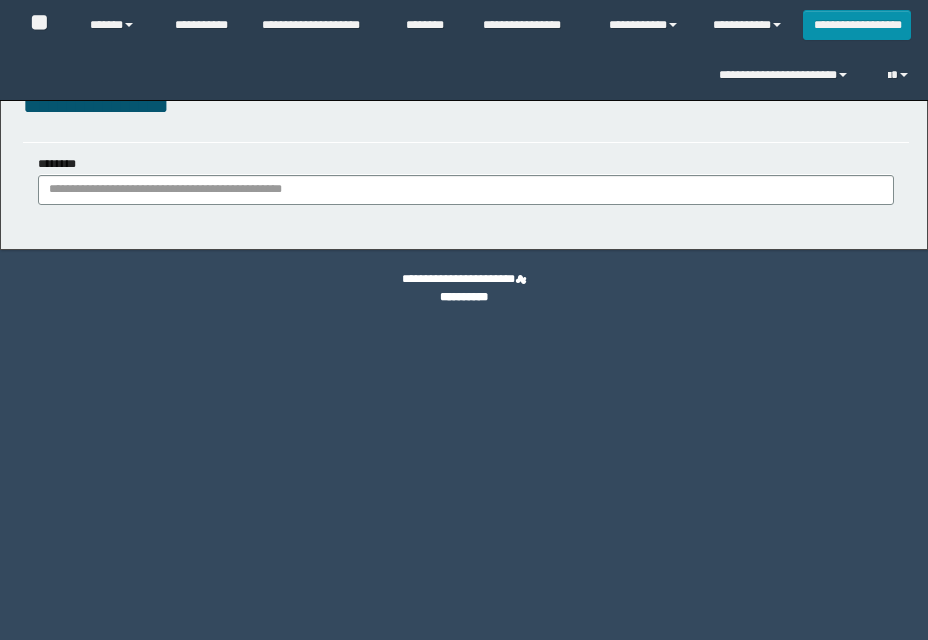 scroll, scrollTop: 0, scrollLeft: 0, axis: both 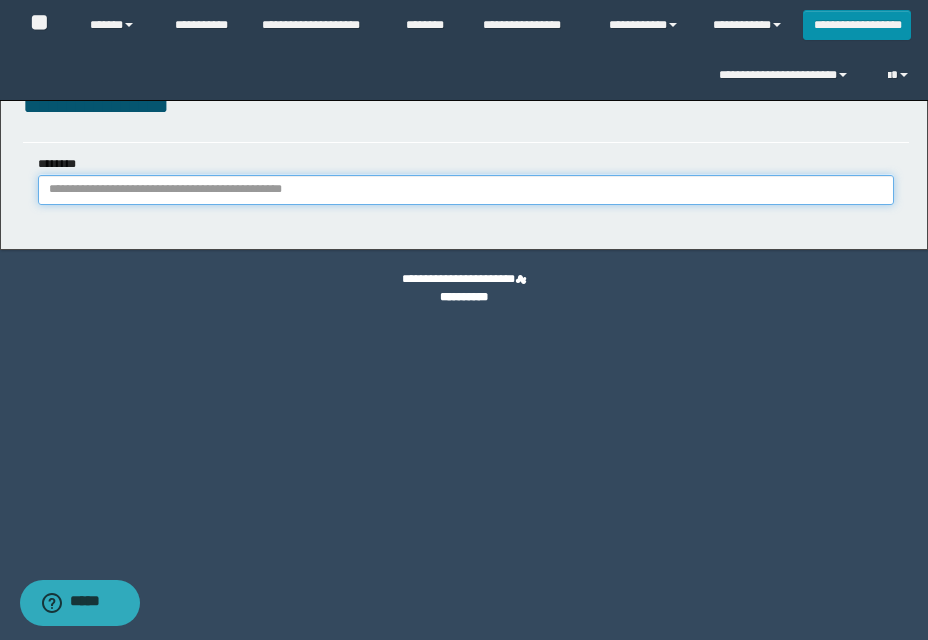 click on "********" at bounding box center (466, 190) 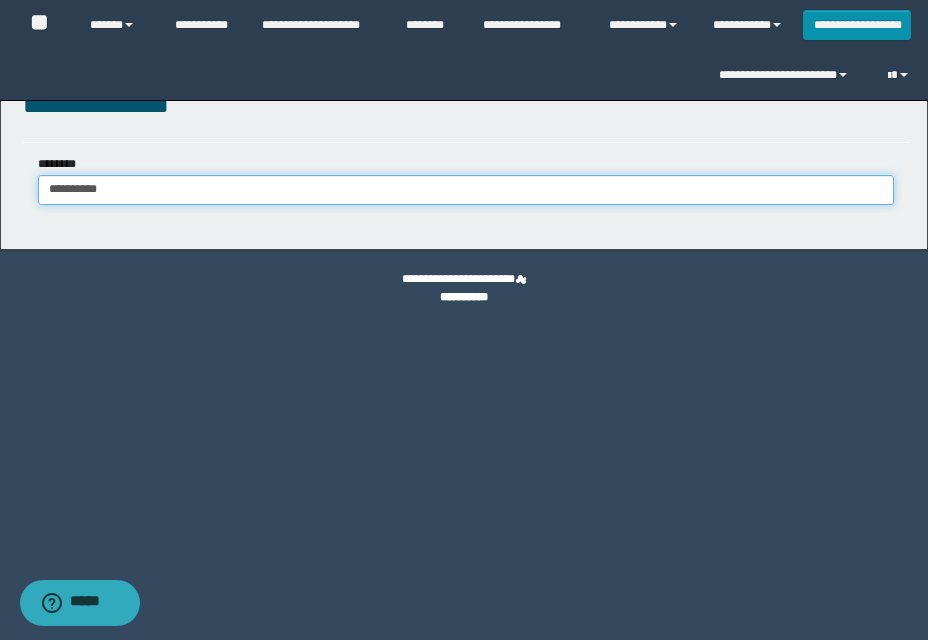 type on "**********" 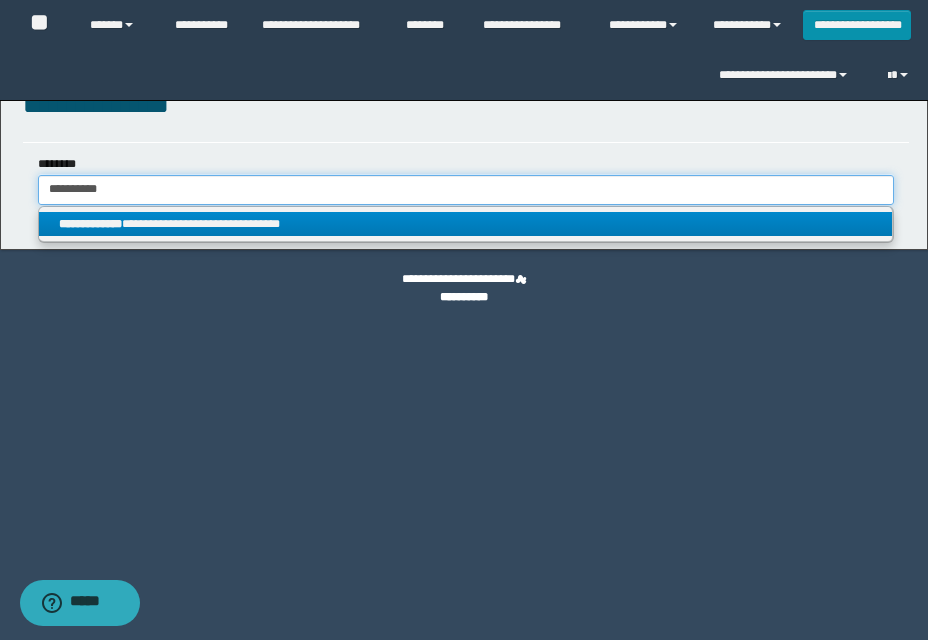 type on "**********" 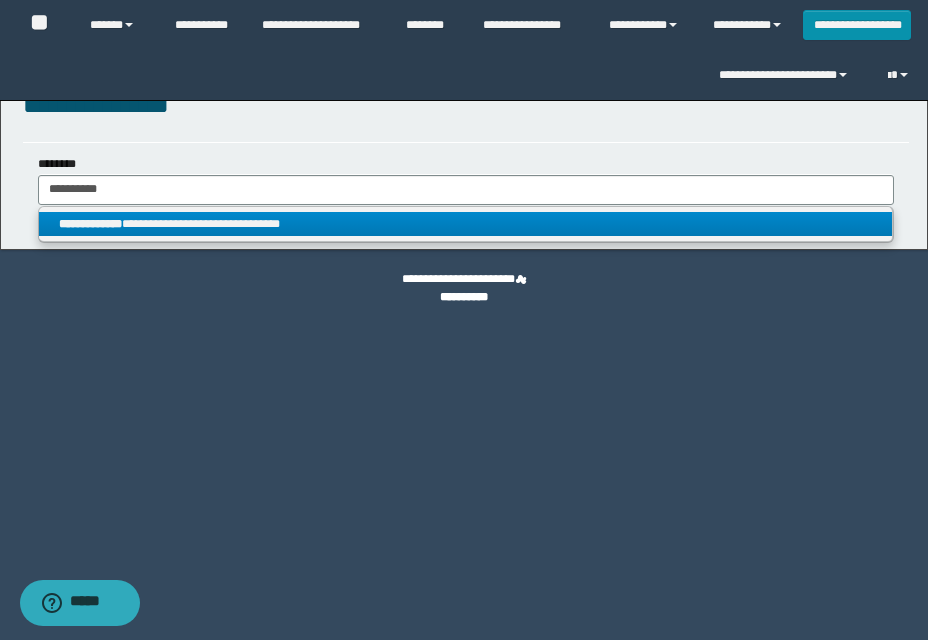click on "**********" at bounding box center [465, 224] 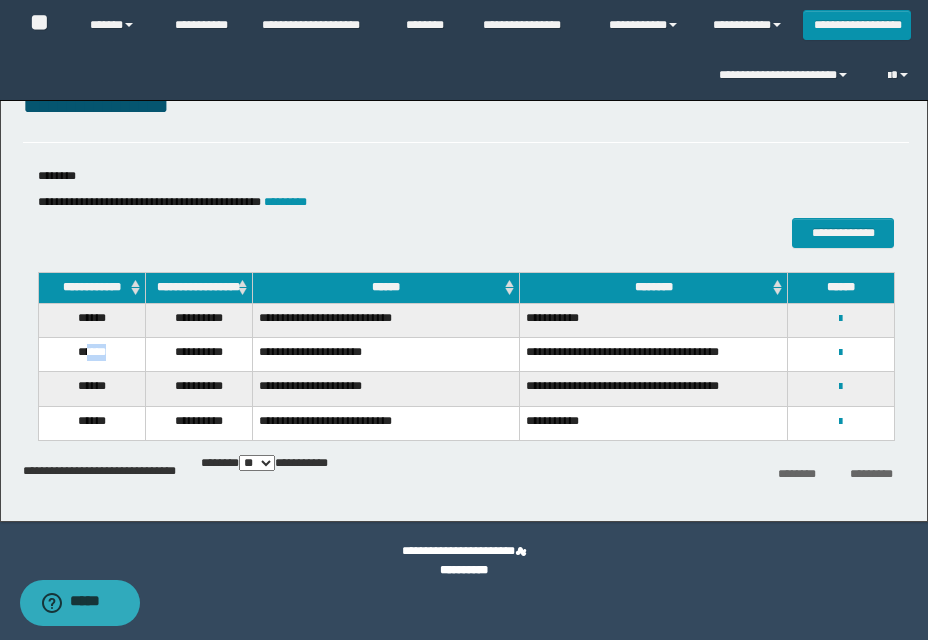 drag, startPoint x: 82, startPoint y: 361, endPoint x: 118, endPoint y: 361, distance: 36 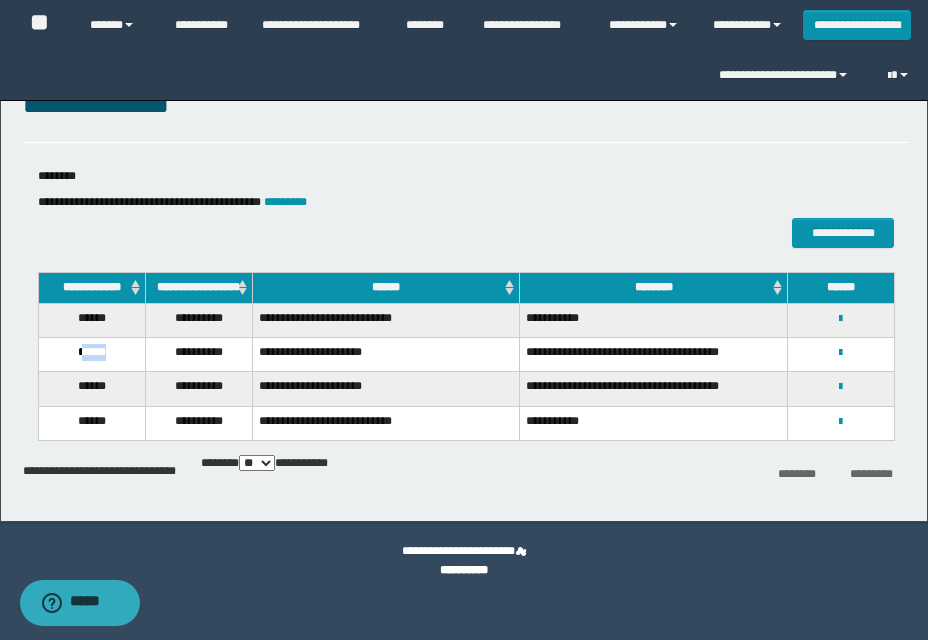drag, startPoint x: 77, startPoint y: 360, endPoint x: 117, endPoint y: 363, distance: 40.112343 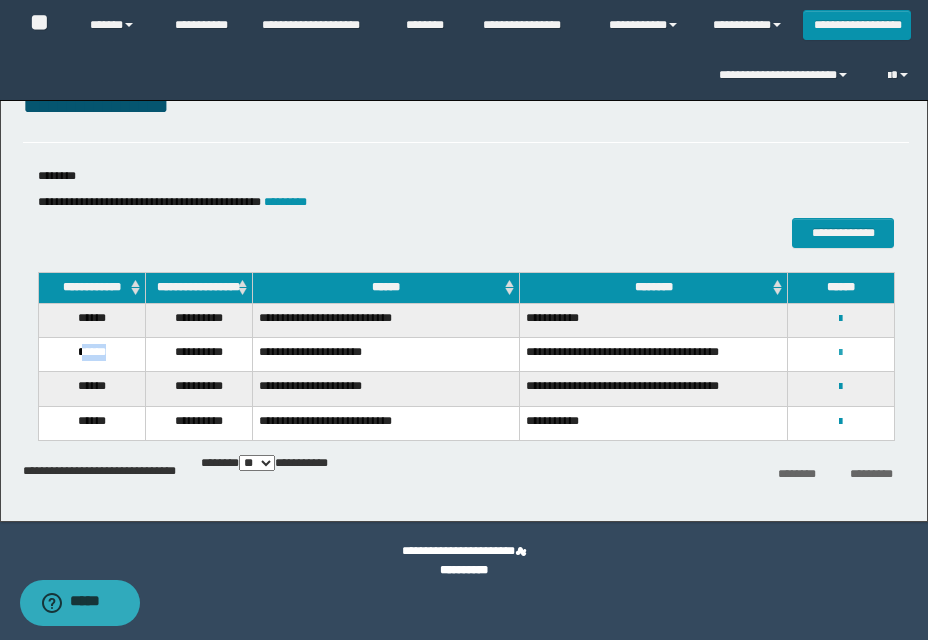 click at bounding box center (840, 353) 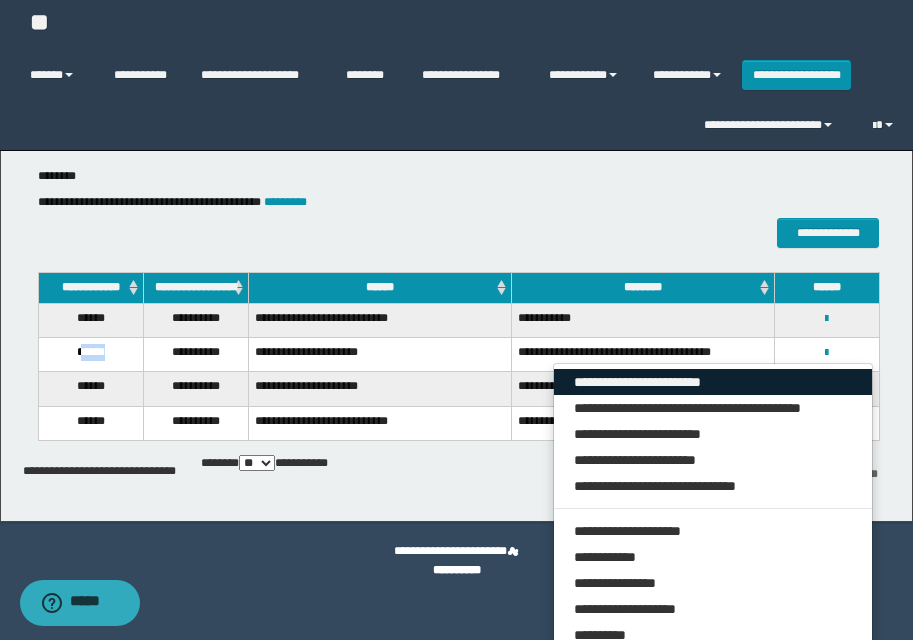 click on "**********" at bounding box center (713, 382) 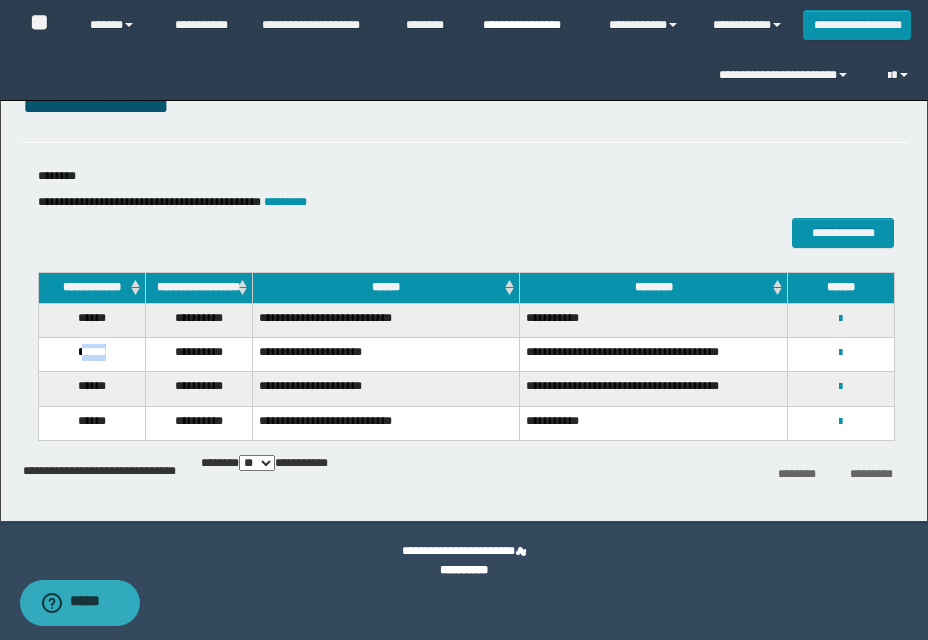 click on "**********" at bounding box center [531, 25] 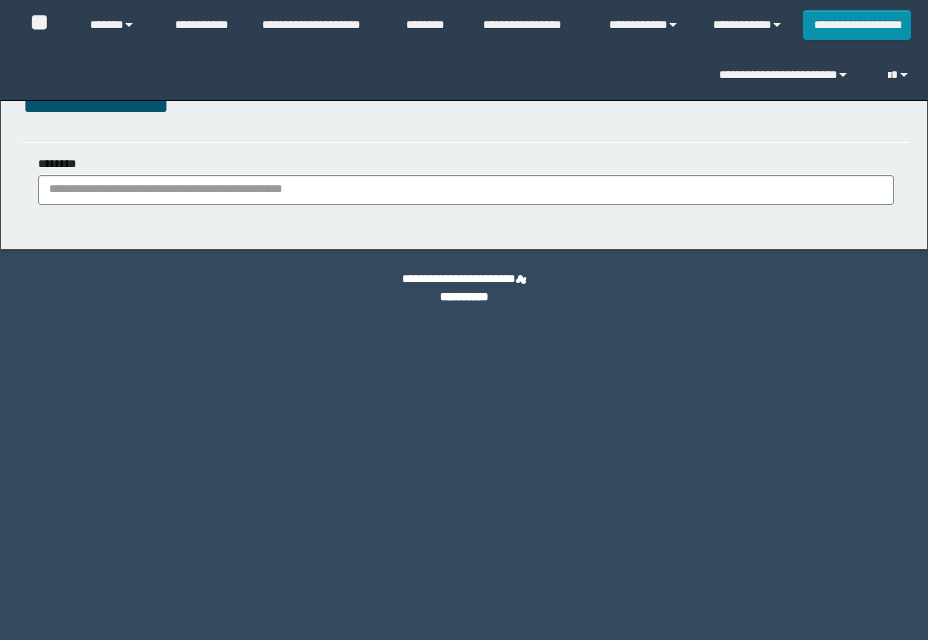 scroll, scrollTop: 0, scrollLeft: 0, axis: both 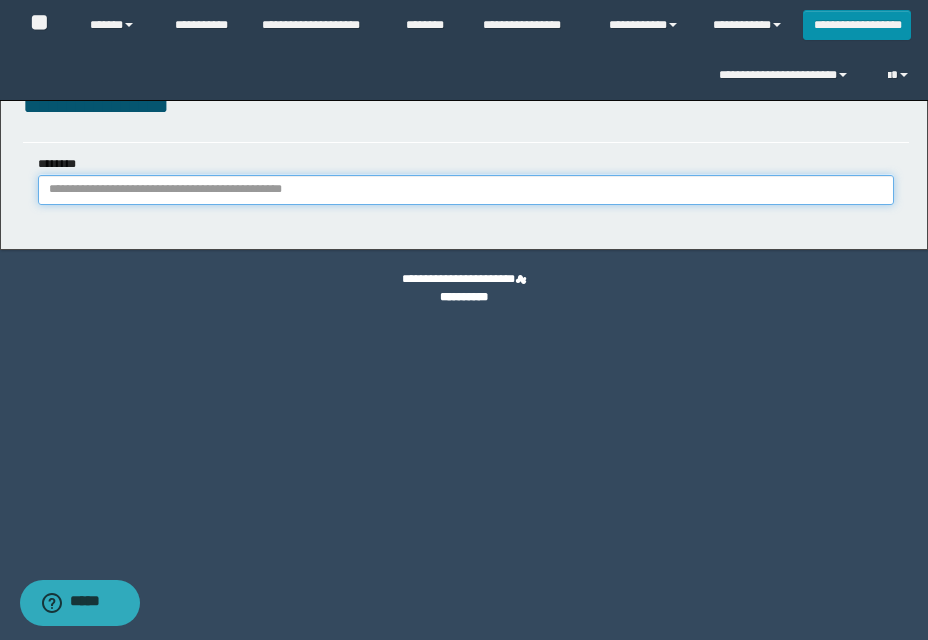 click on "********" at bounding box center [466, 190] 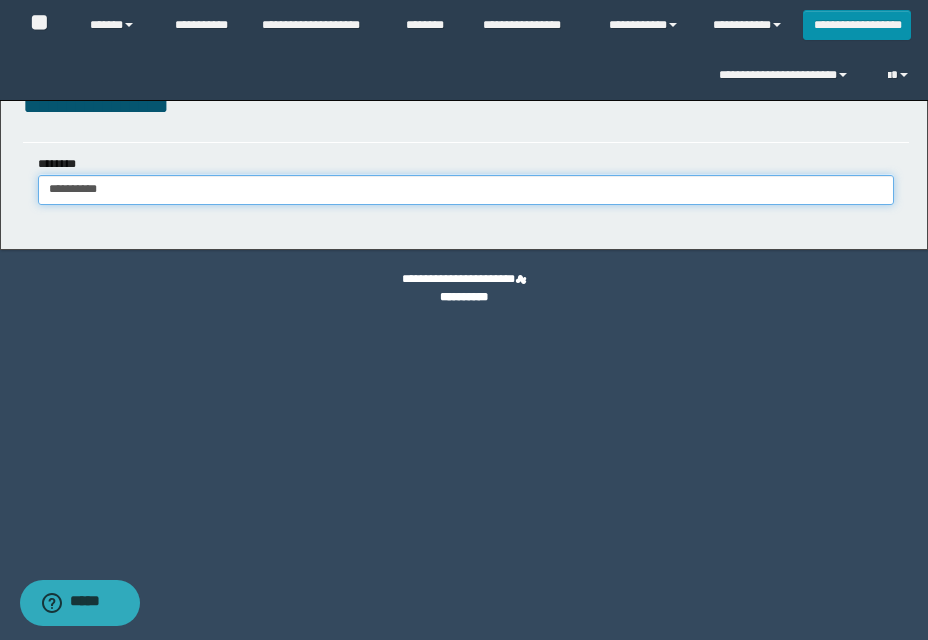 type on "**********" 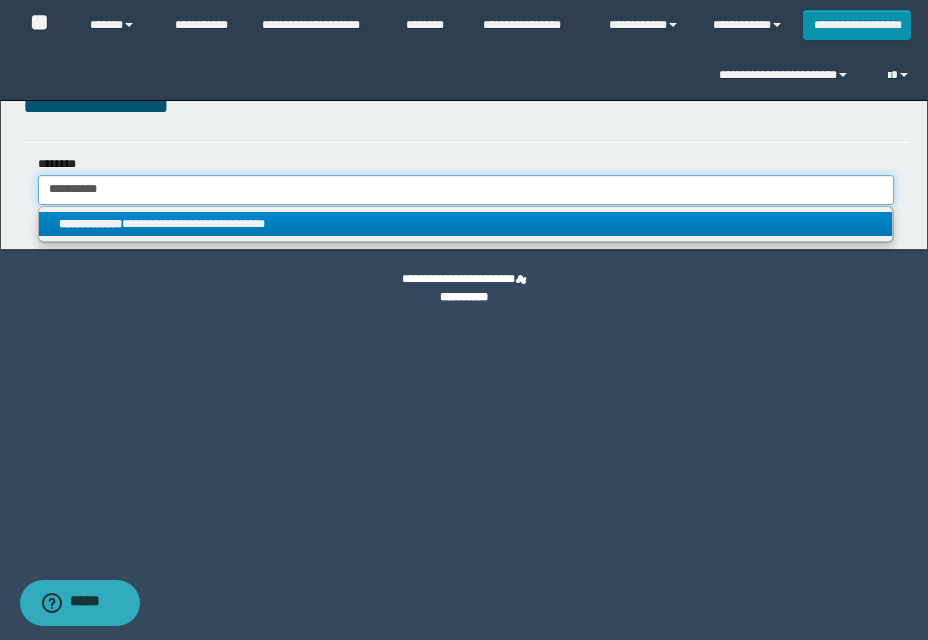 type on "**********" 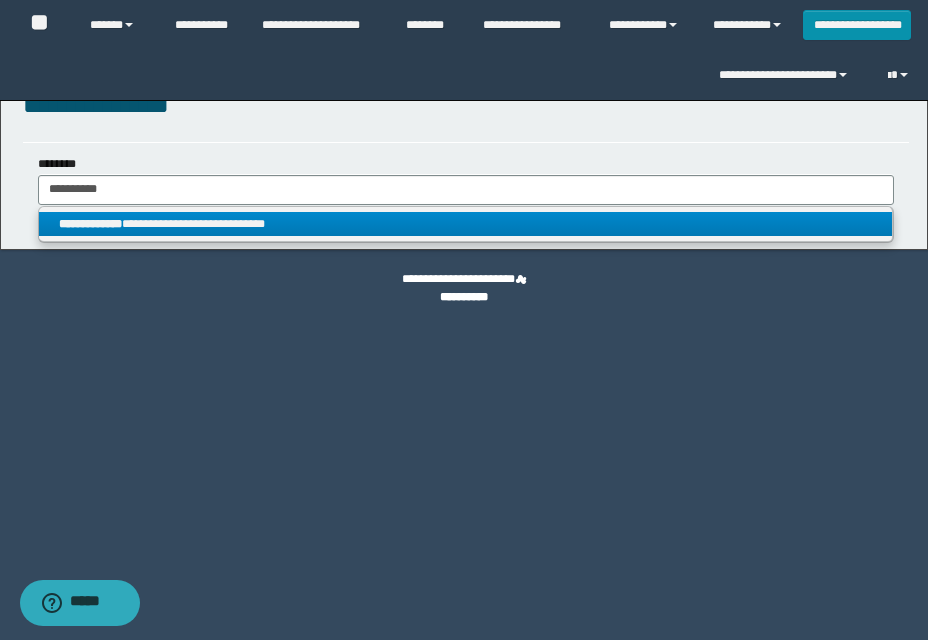 click on "**********" at bounding box center (465, 224) 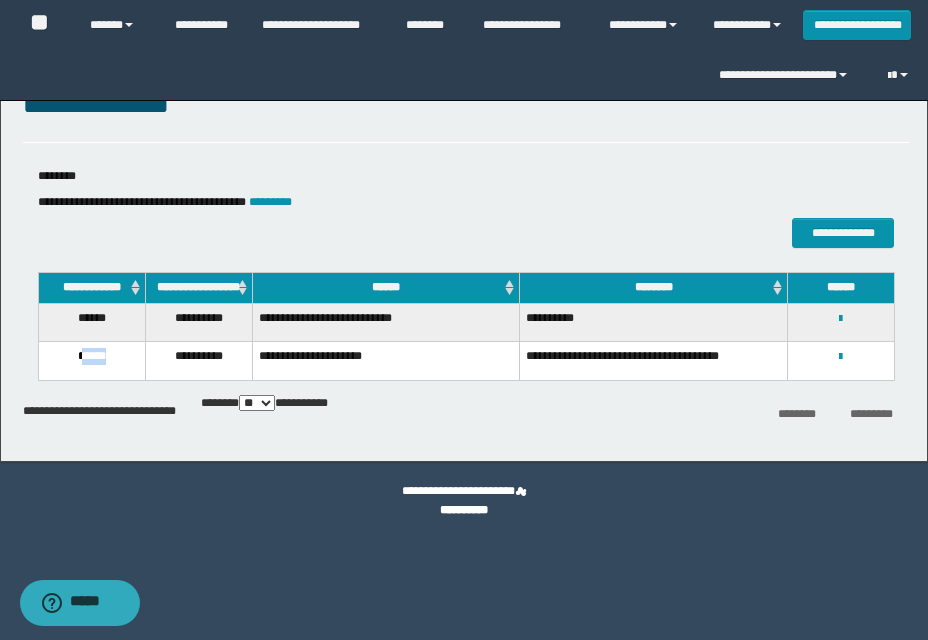 drag, startPoint x: 105, startPoint y: 363, endPoint x: 117, endPoint y: 363, distance: 12 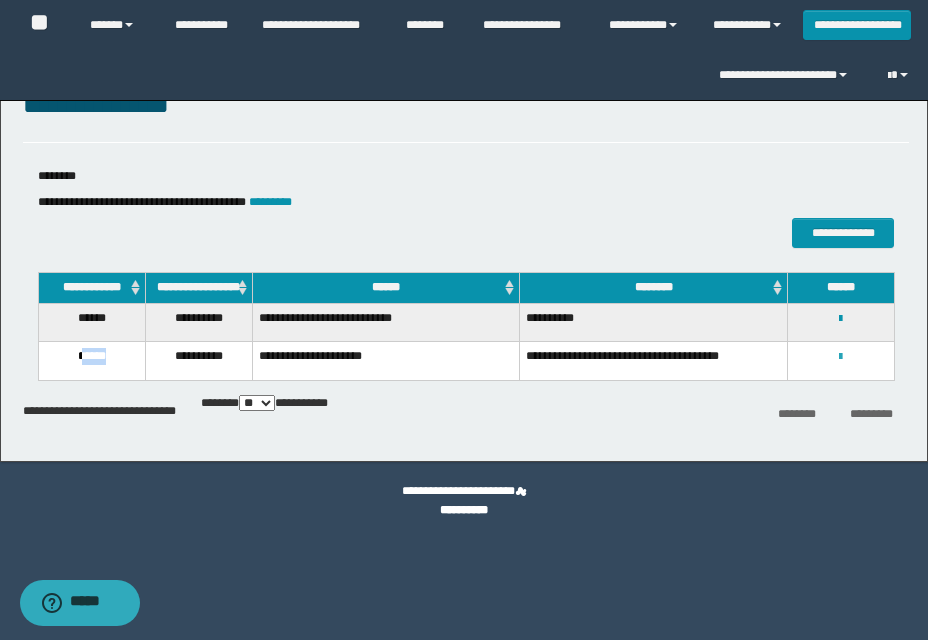 click at bounding box center (840, 357) 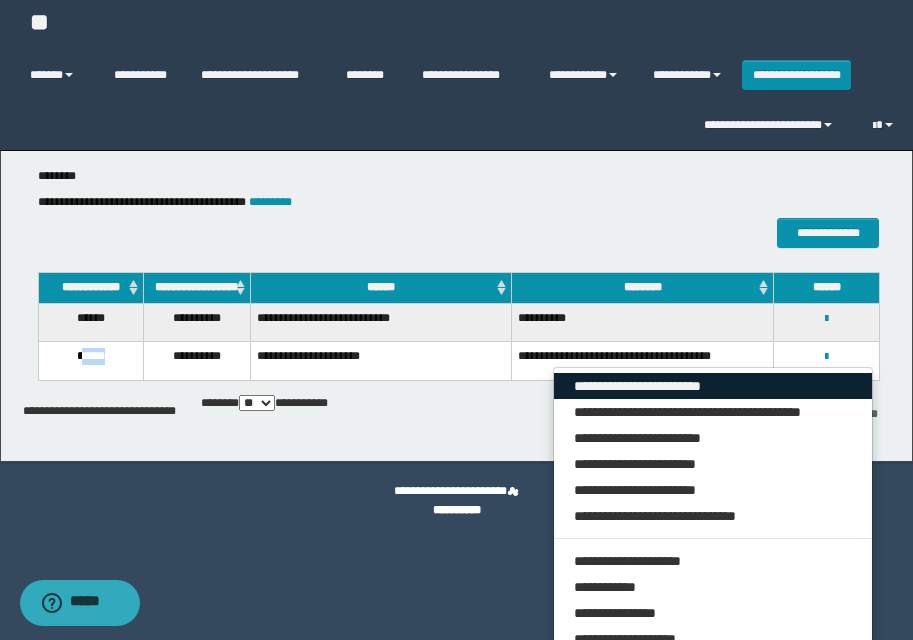 click on "**********" at bounding box center [713, 386] 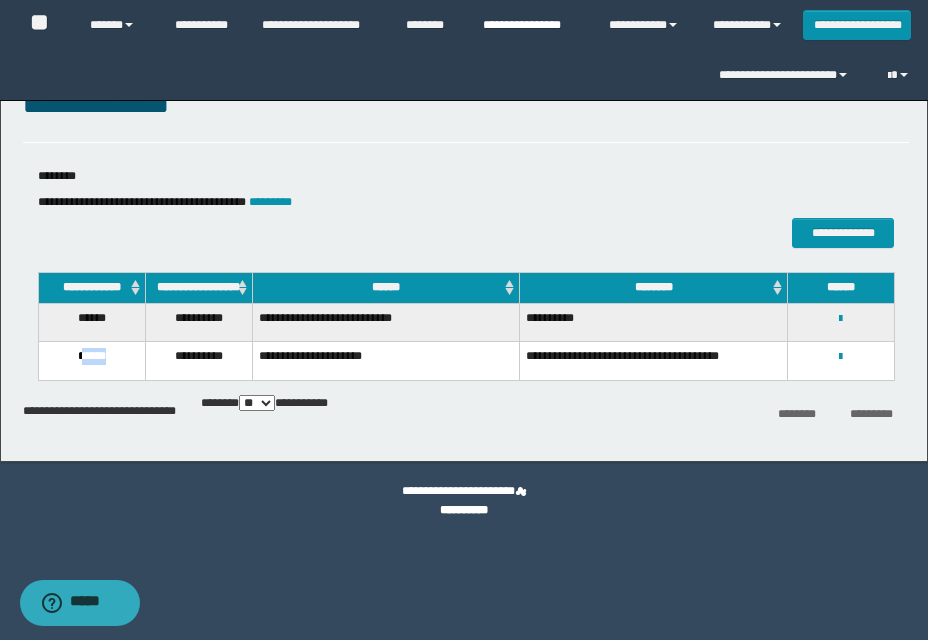 click on "**********" at bounding box center (531, 25) 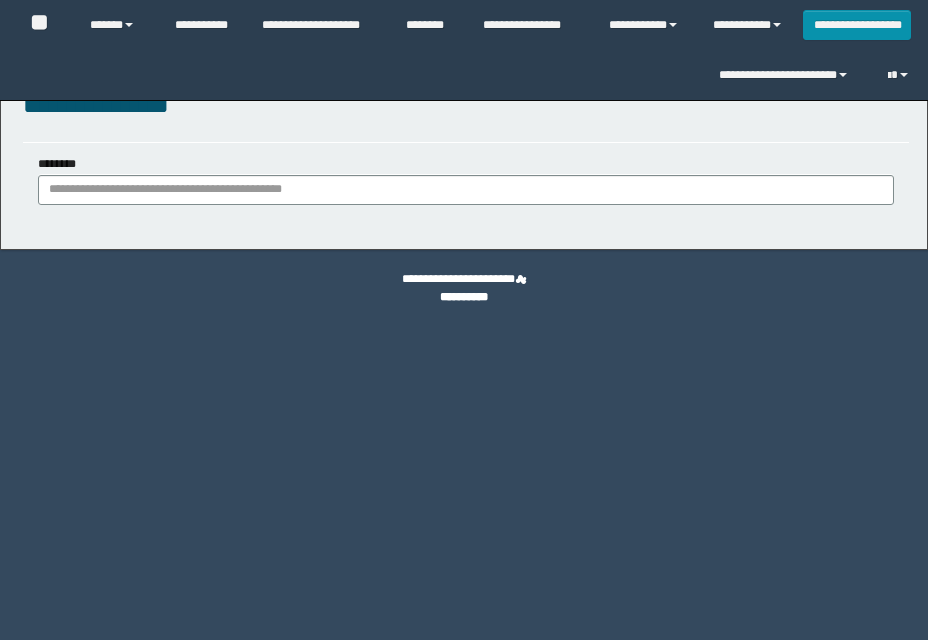scroll, scrollTop: 0, scrollLeft: 0, axis: both 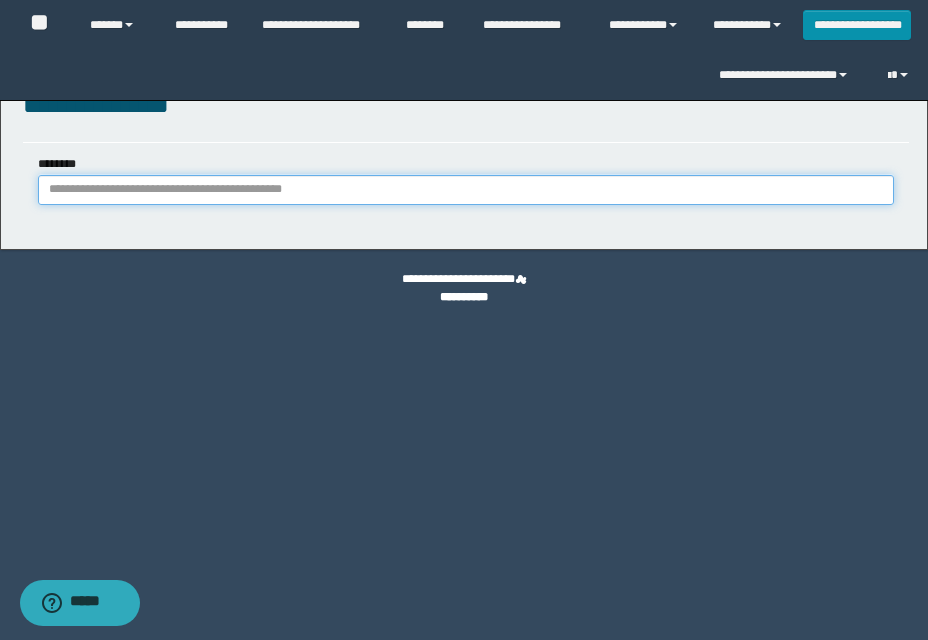 click on "********" at bounding box center [466, 190] 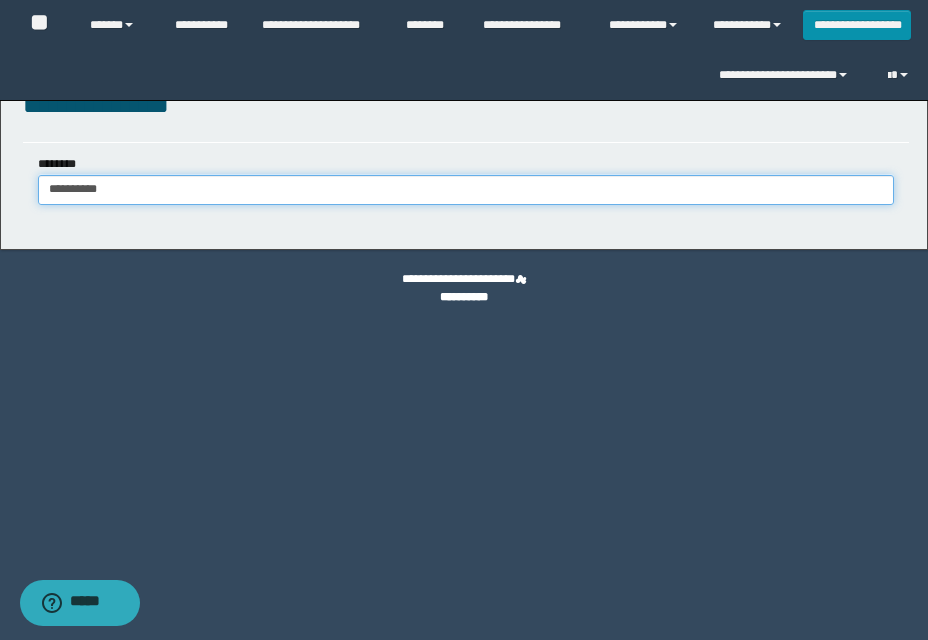 type on "**********" 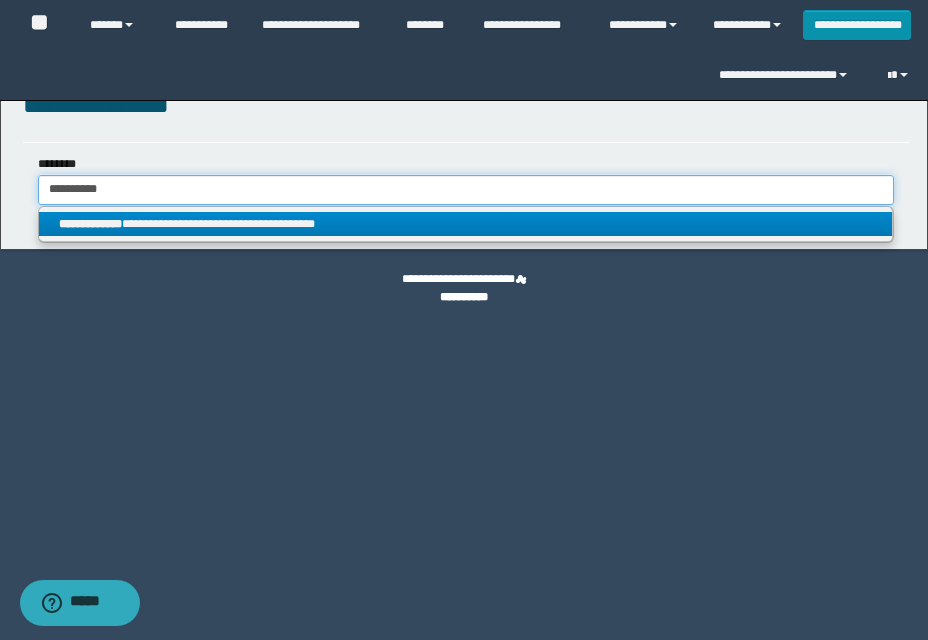 type on "**********" 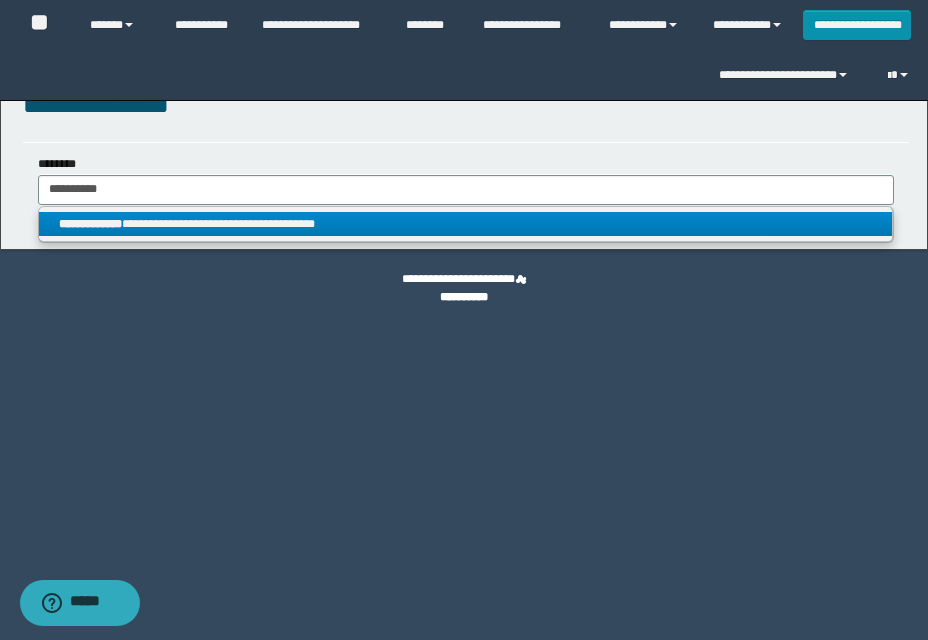 click on "**********" at bounding box center [465, 224] 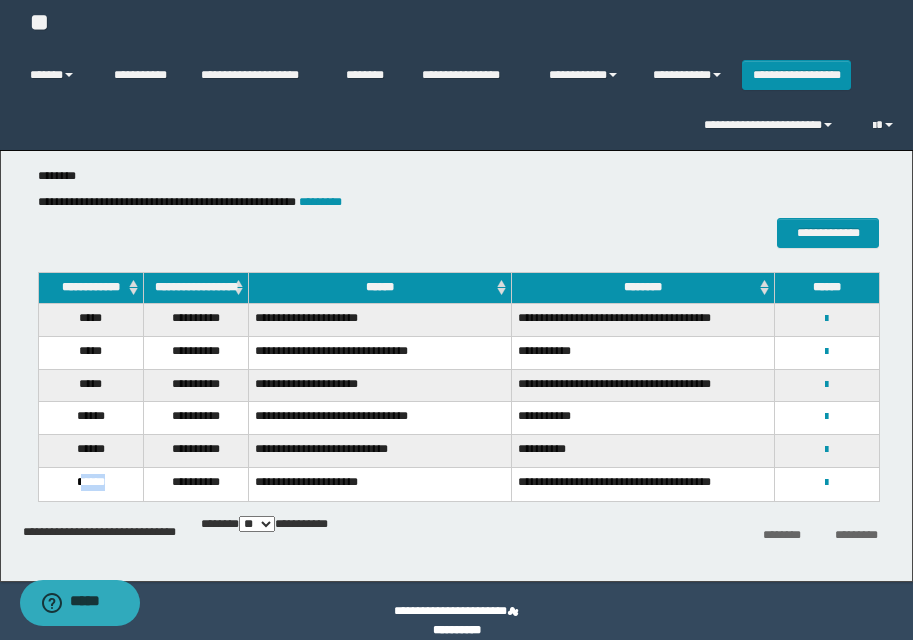 drag, startPoint x: 79, startPoint y: 483, endPoint x: 123, endPoint y: 482, distance: 44.011364 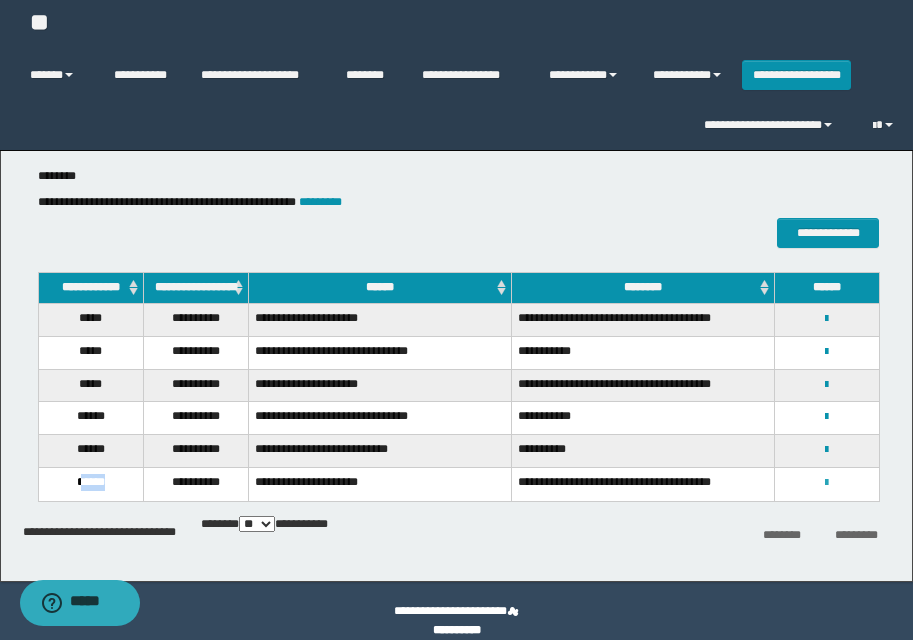 click at bounding box center [826, 483] 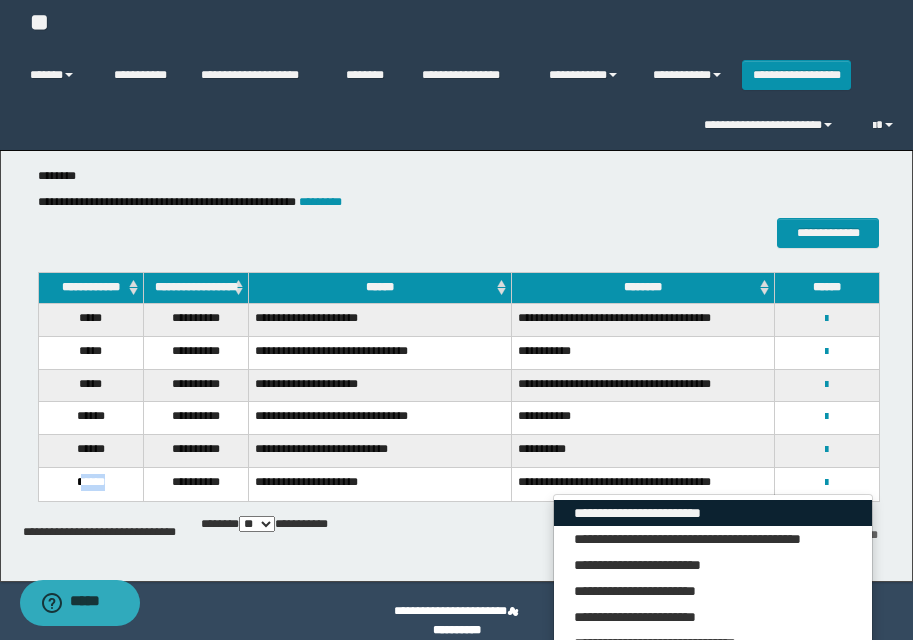 click on "**********" at bounding box center [713, 513] 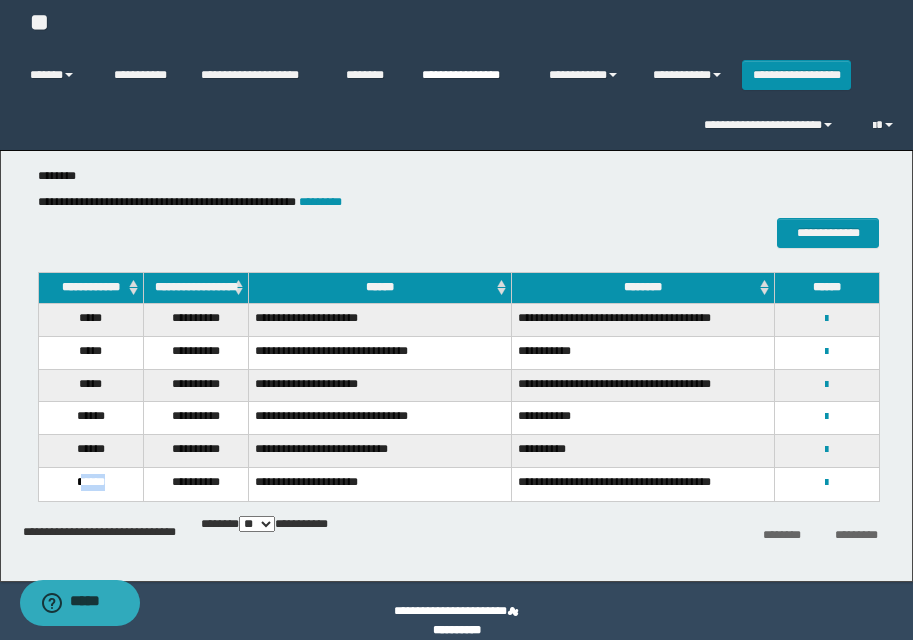 click on "**********" at bounding box center [470, 75] 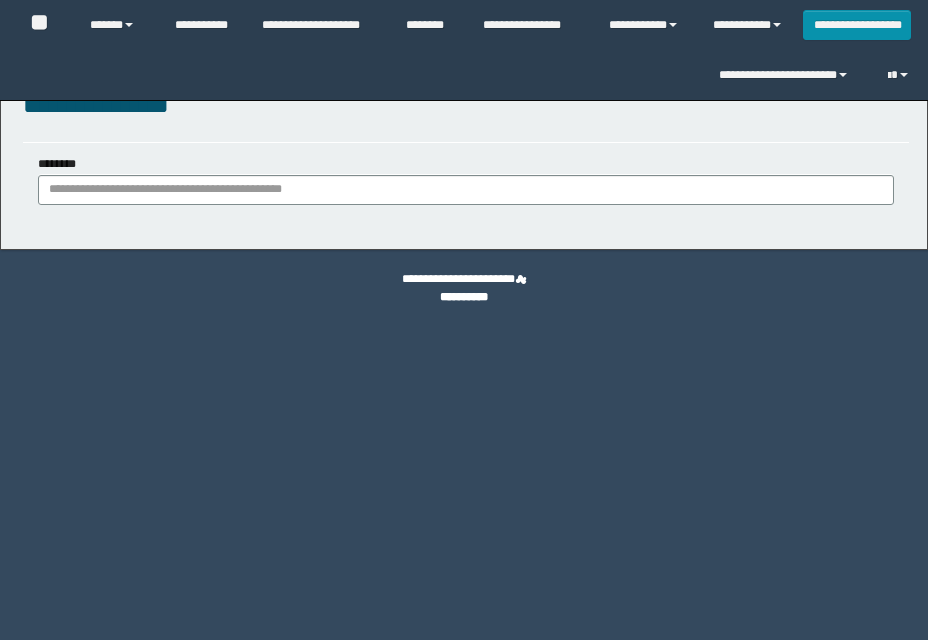 scroll, scrollTop: 0, scrollLeft: 0, axis: both 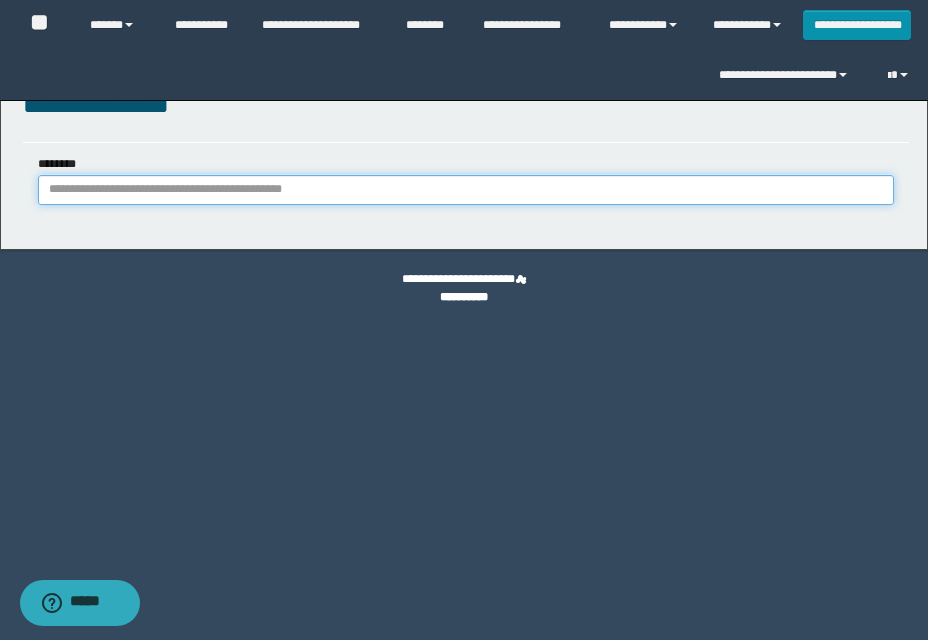 click on "********" at bounding box center (466, 190) 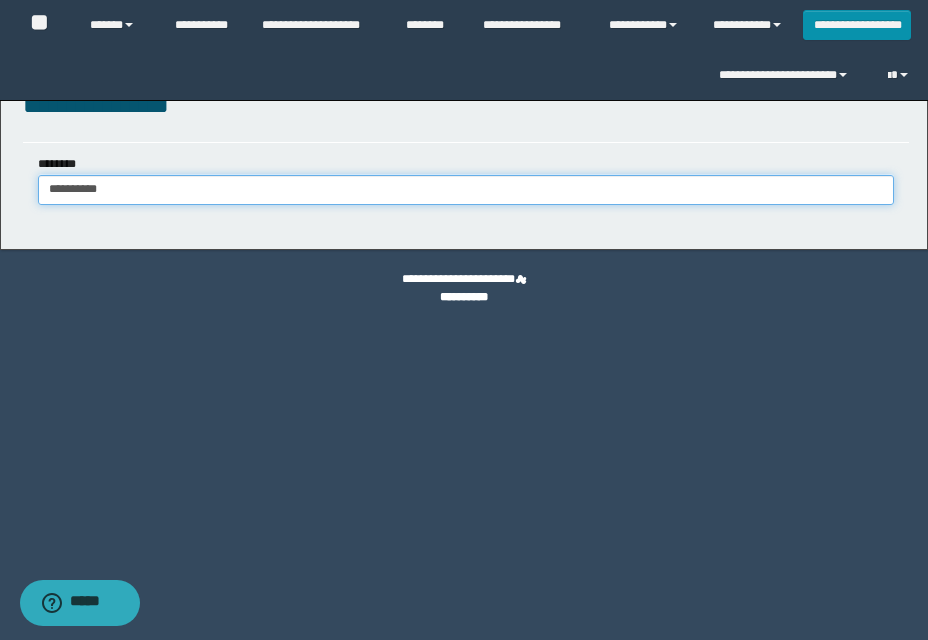 type on "**********" 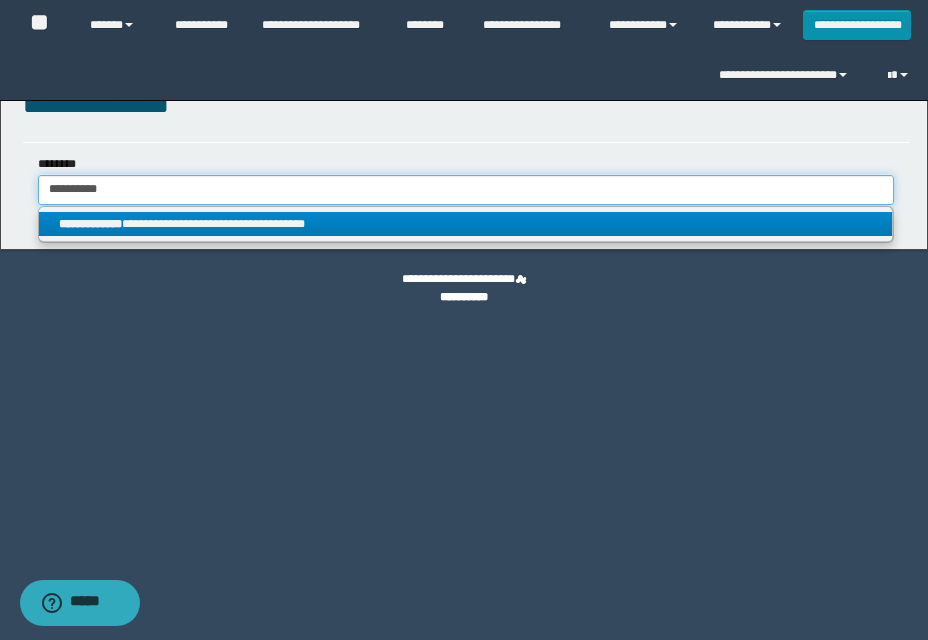 type on "**********" 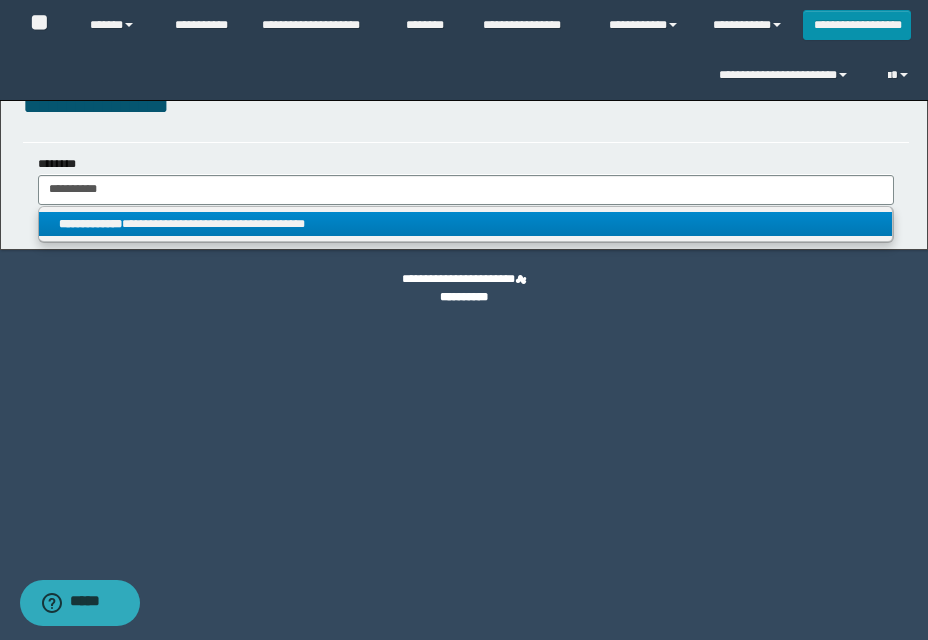click on "**********" at bounding box center (465, 224) 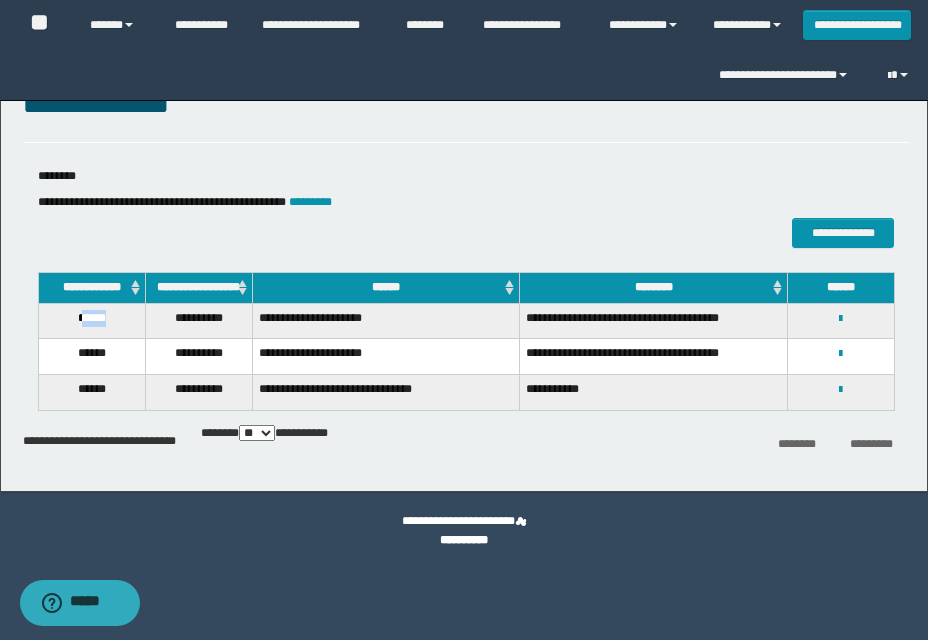 drag, startPoint x: 80, startPoint y: 332, endPoint x: 137, endPoint y: 332, distance: 57 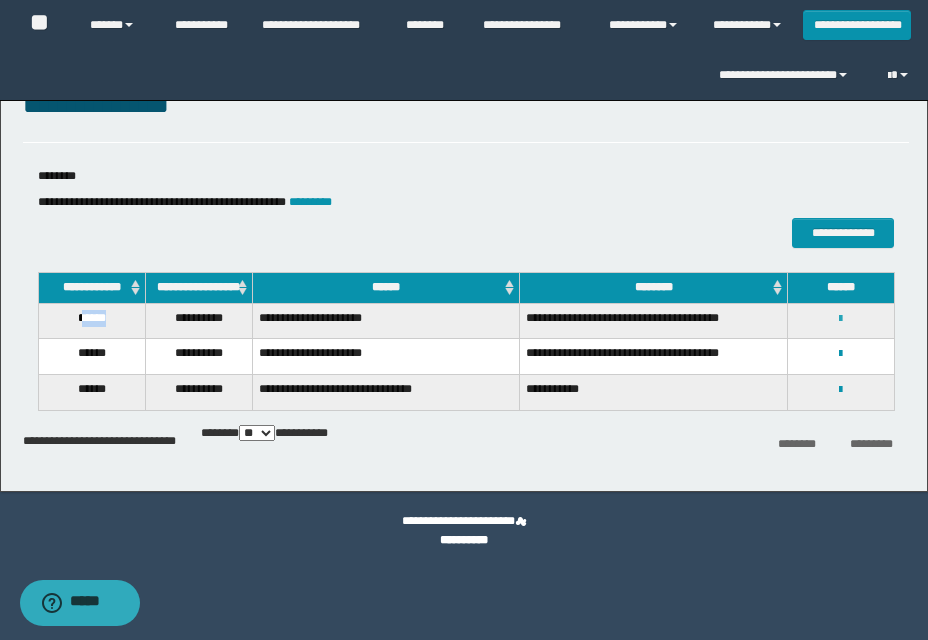click at bounding box center (840, 319) 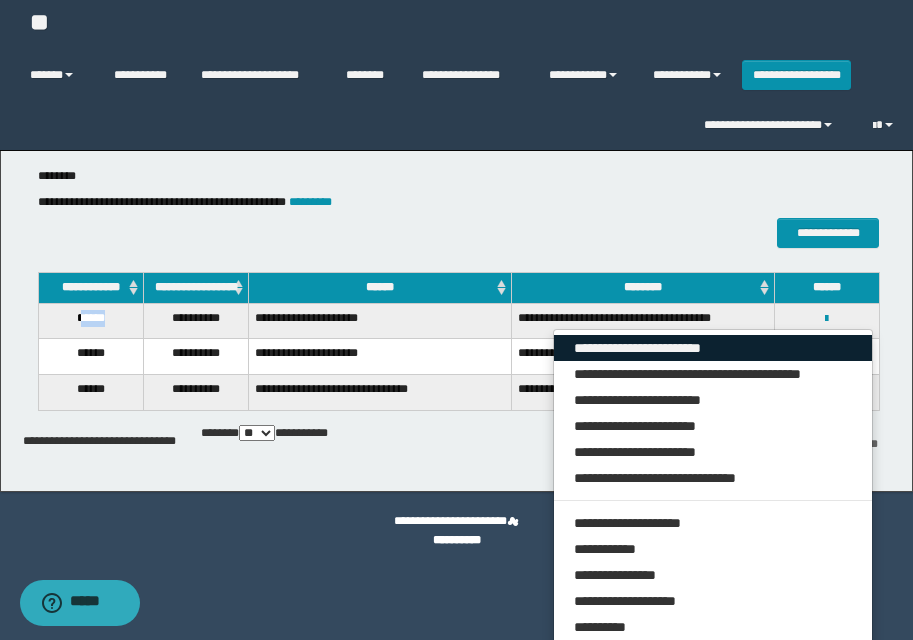 click on "**********" at bounding box center (713, 348) 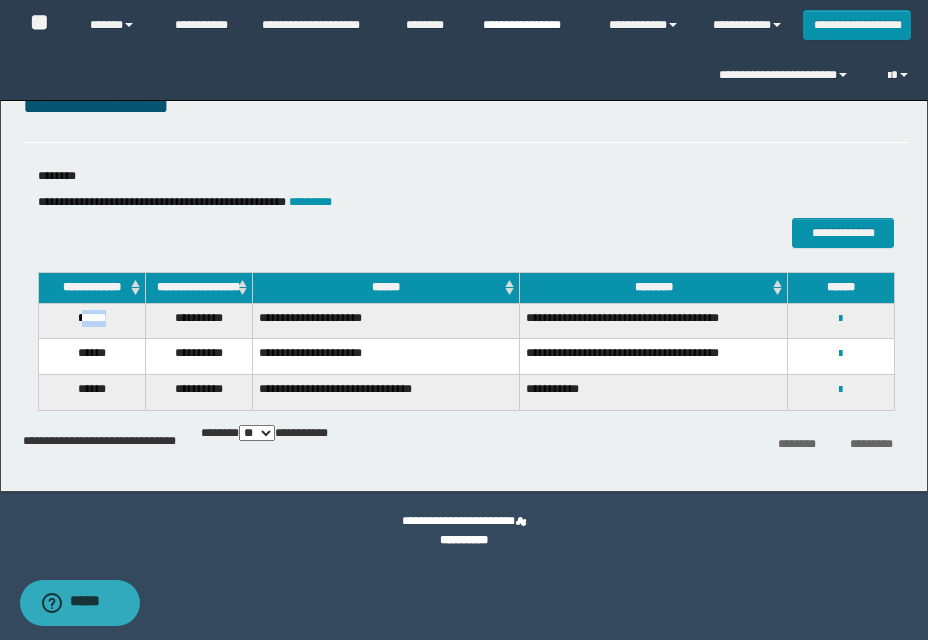 click on "**********" at bounding box center (531, 25) 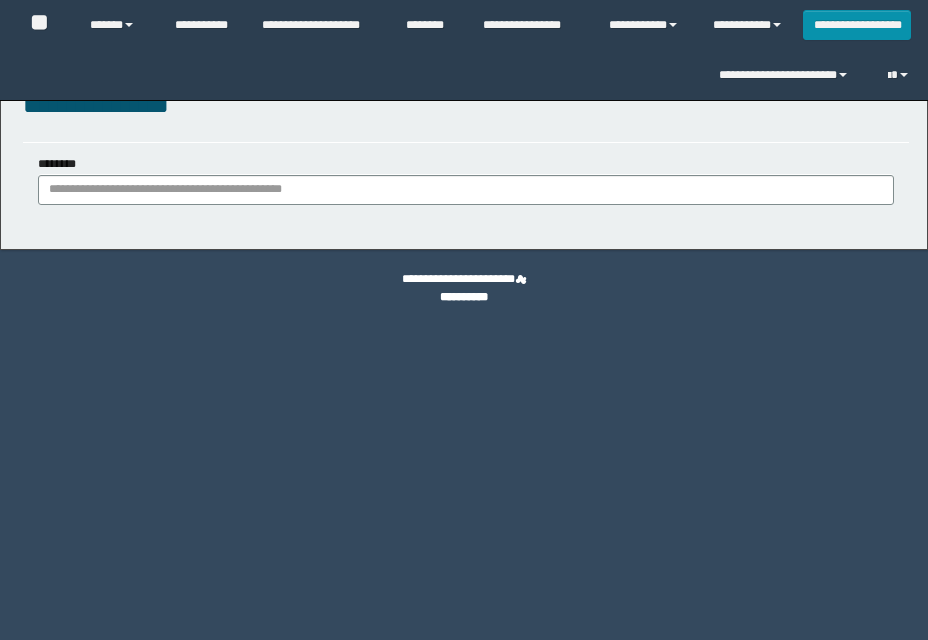 scroll, scrollTop: 0, scrollLeft: 0, axis: both 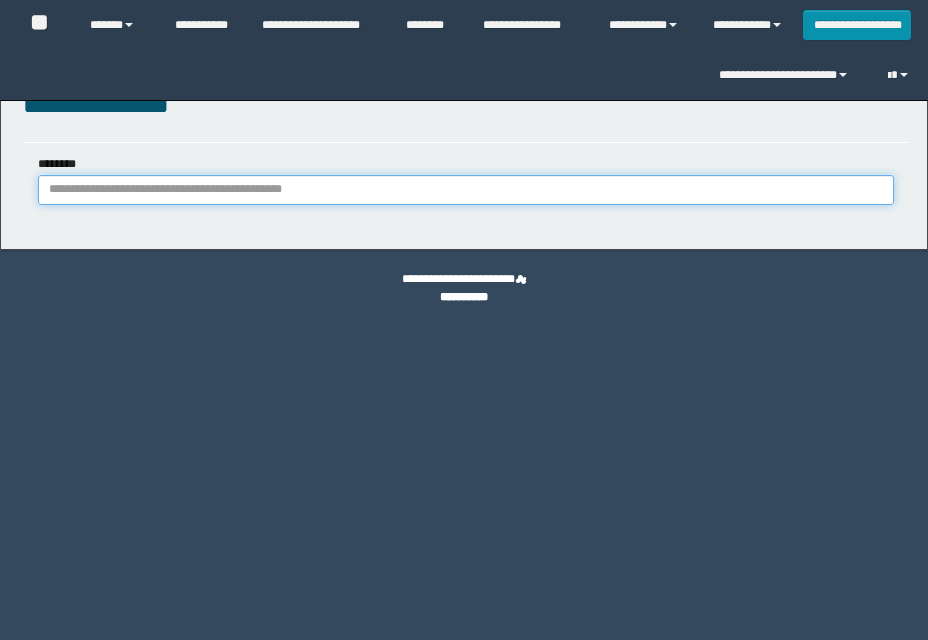 click on "********" at bounding box center [466, 190] 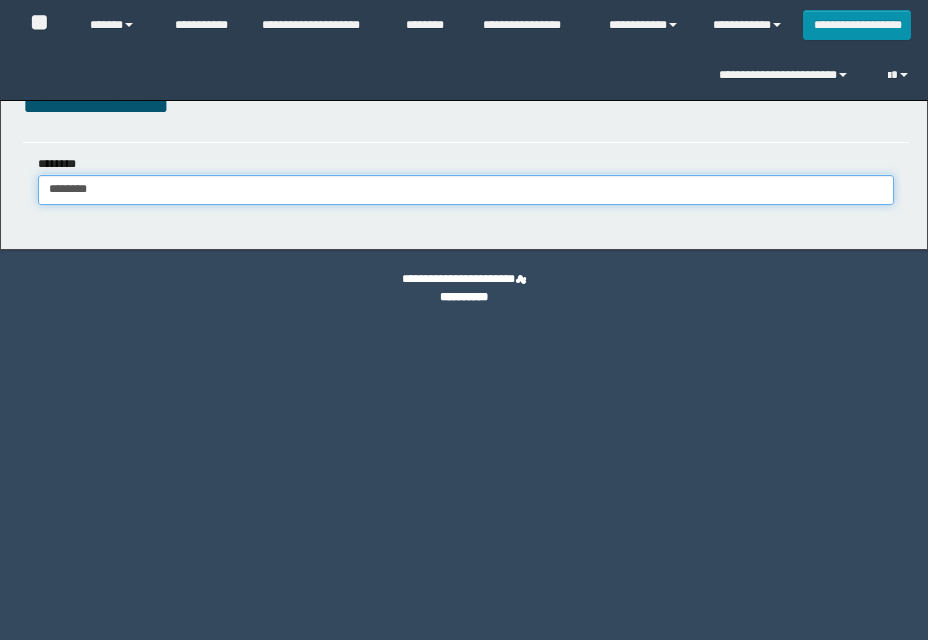 scroll, scrollTop: 0, scrollLeft: 0, axis: both 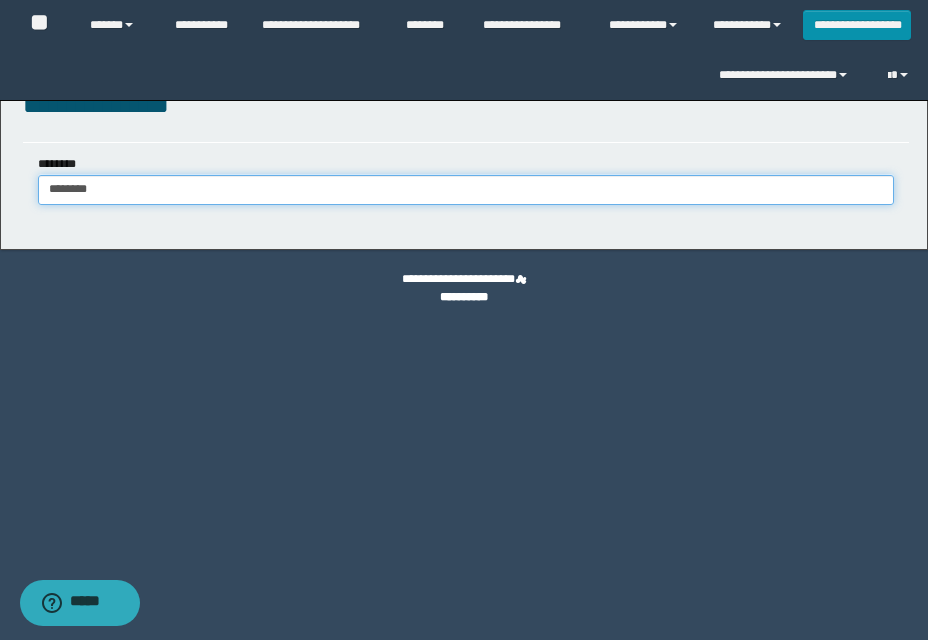 click on "********" at bounding box center [466, 190] 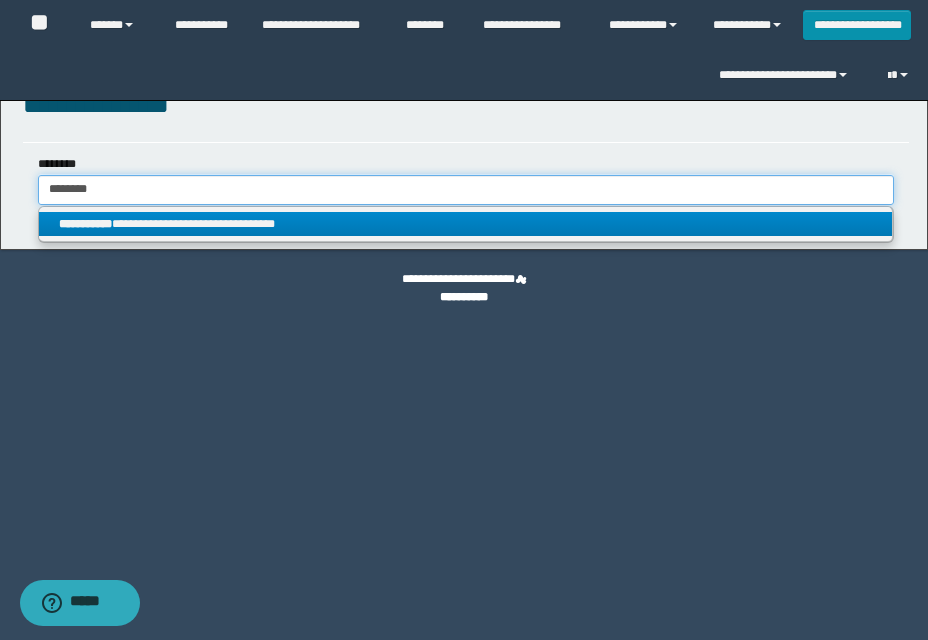type on "********" 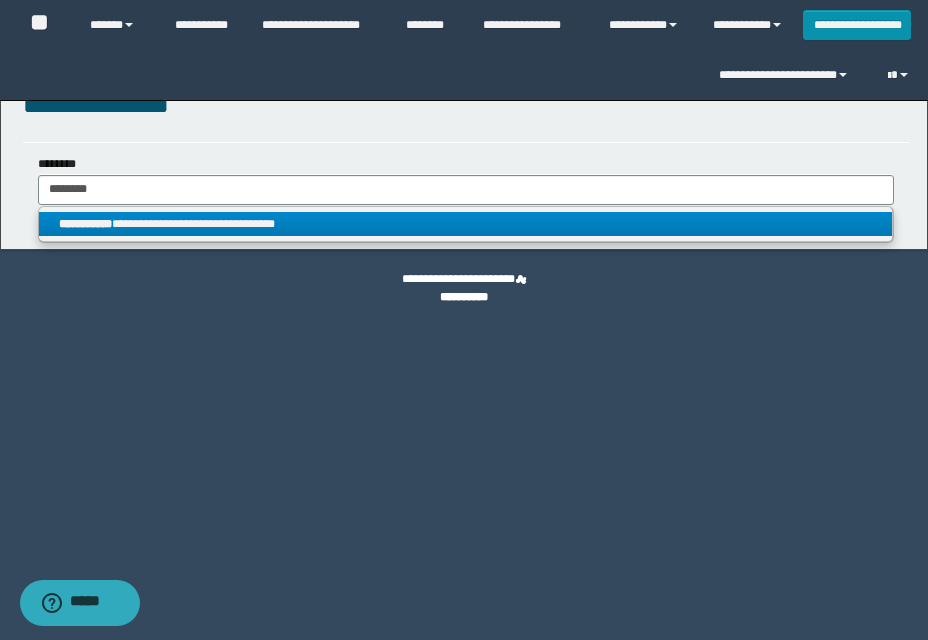 click on "**********" at bounding box center [465, 224] 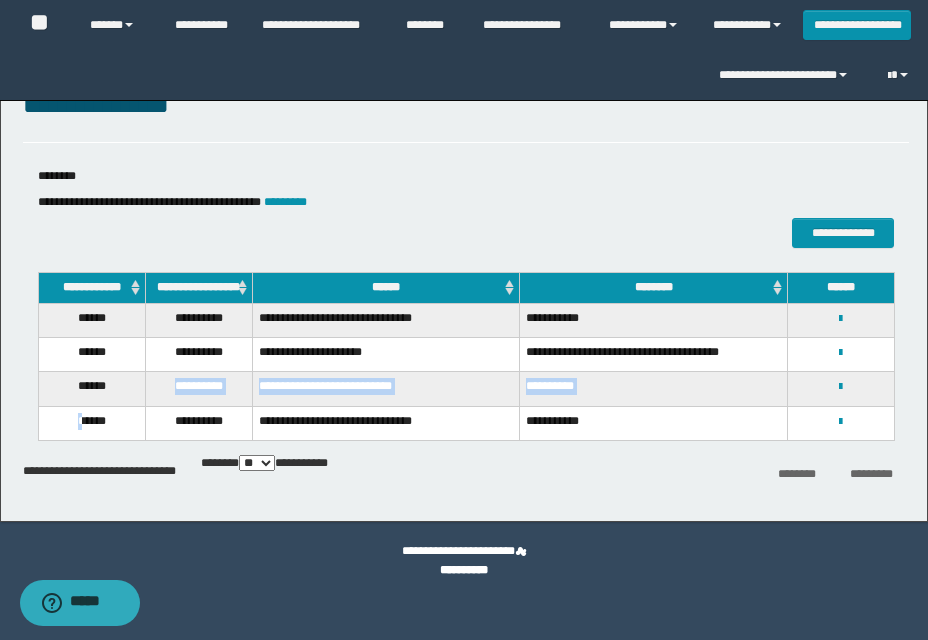 drag, startPoint x: 77, startPoint y: 421, endPoint x: 144, endPoint y: 408, distance: 68.24954 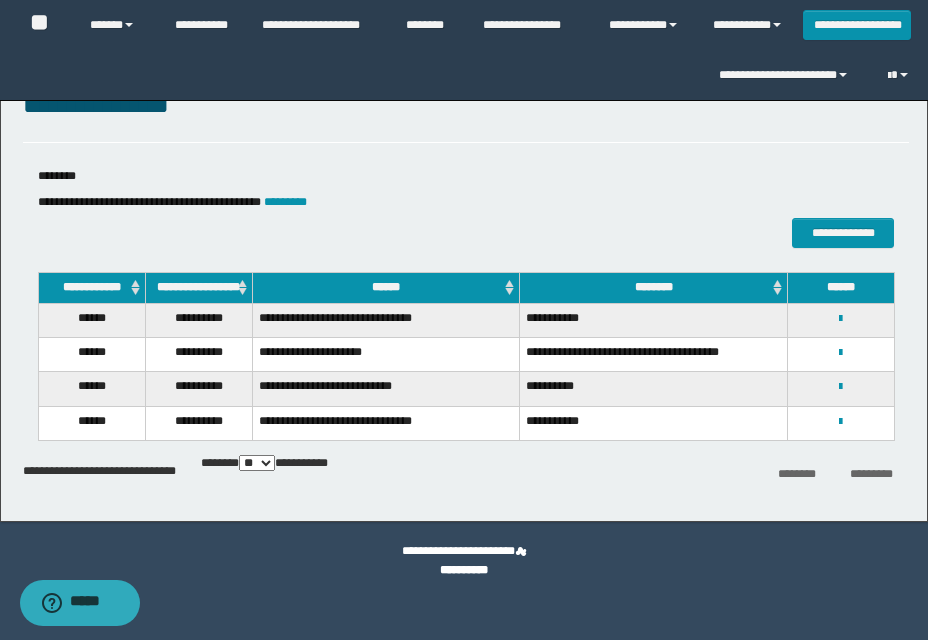 click on "******" at bounding box center [91, 423] 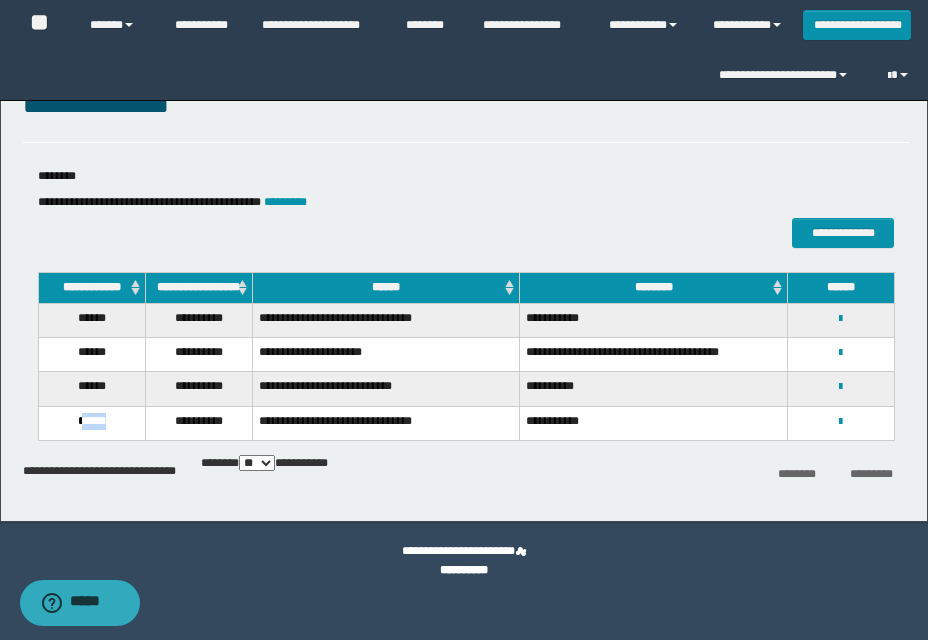 drag, startPoint x: 80, startPoint y: 426, endPoint x: 120, endPoint y: 422, distance: 40.1995 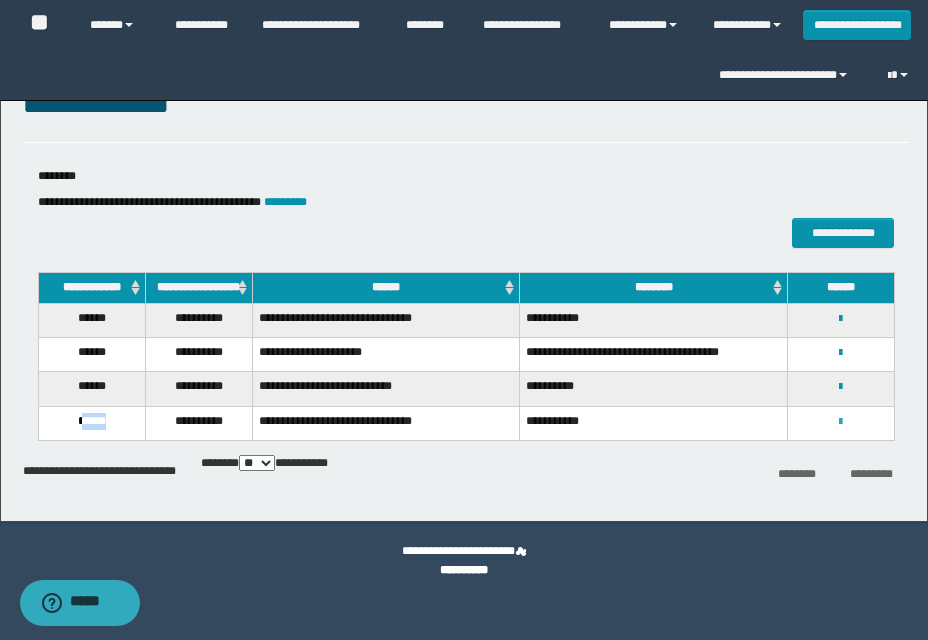 click at bounding box center (840, 422) 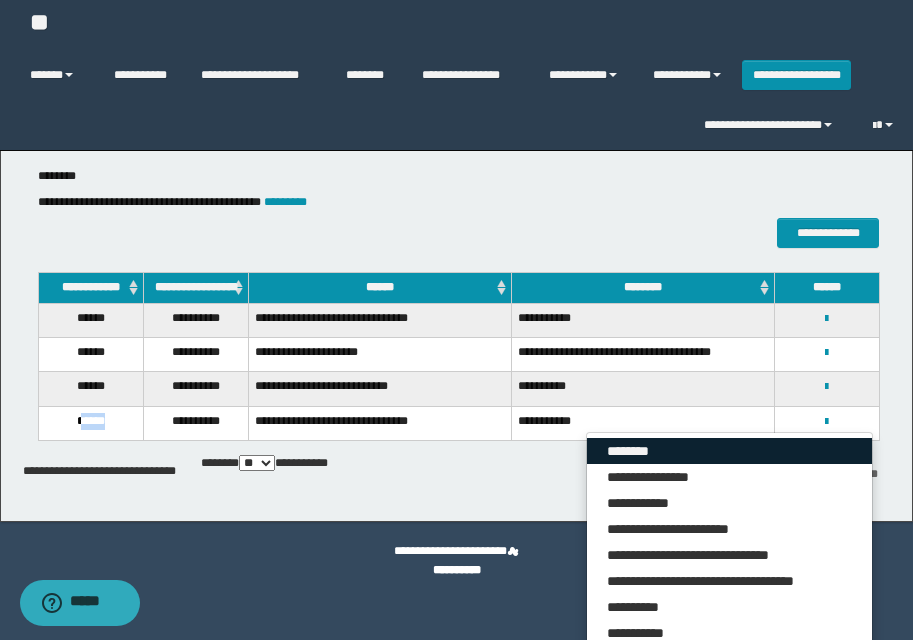 click on "********" at bounding box center (729, 451) 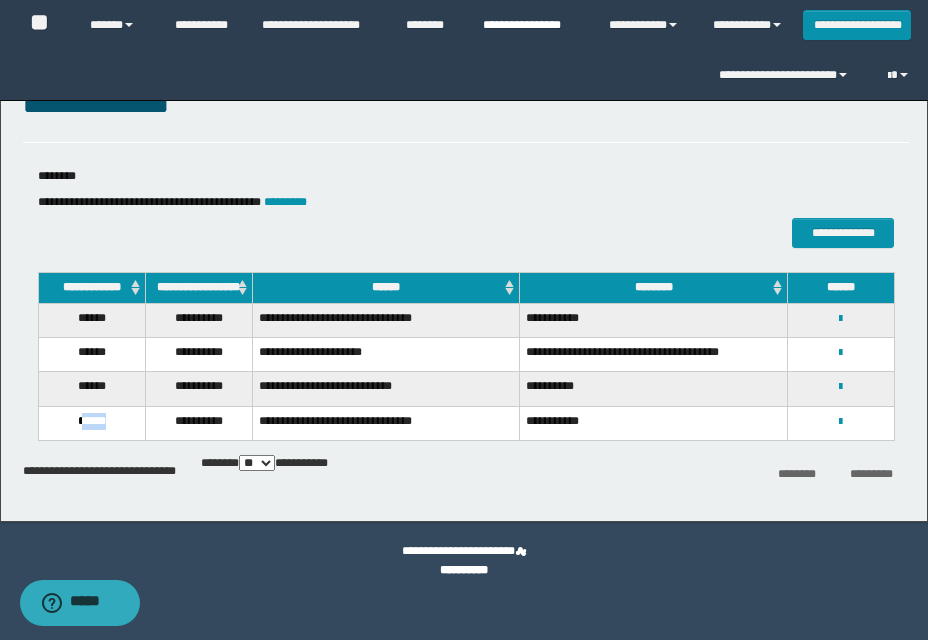 click on "**********" at bounding box center (531, 25) 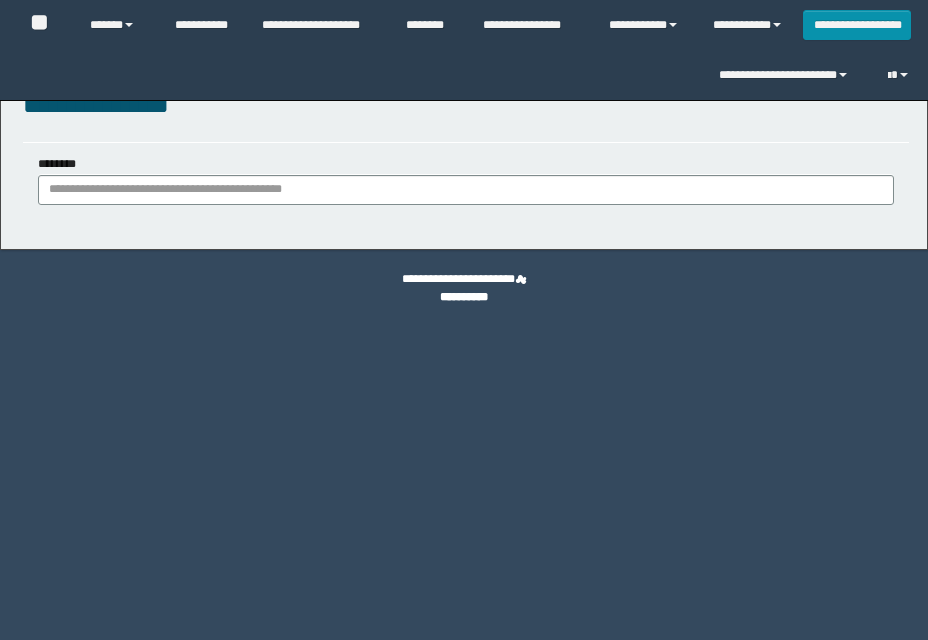 scroll, scrollTop: 0, scrollLeft: 0, axis: both 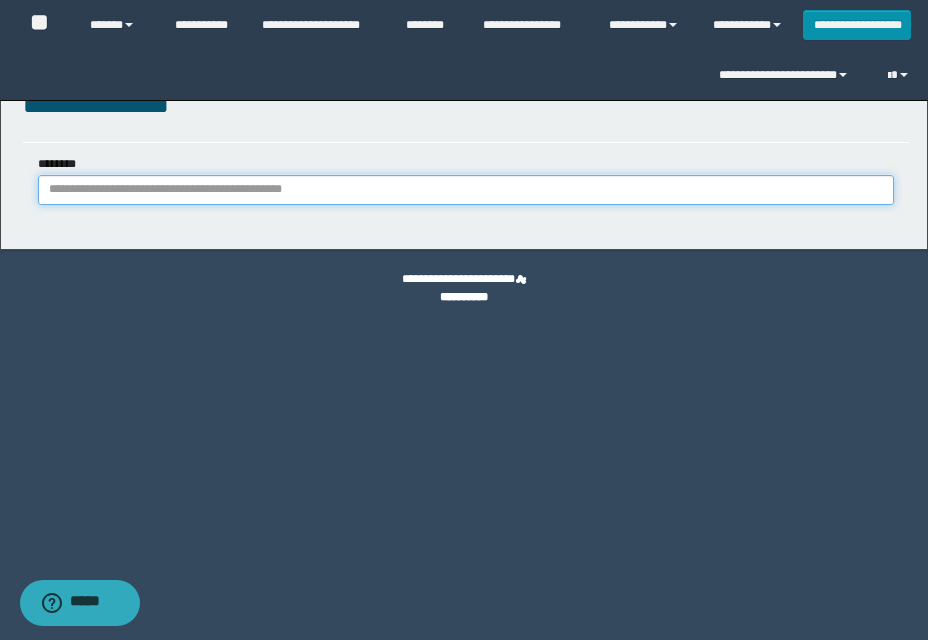 click on "********" at bounding box center [466, 190] 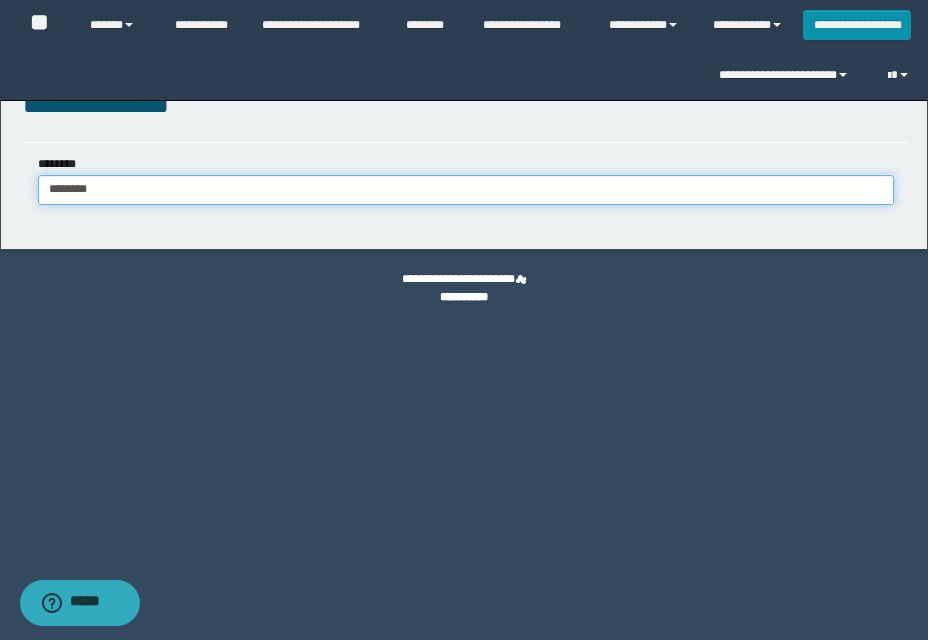 type on "********" 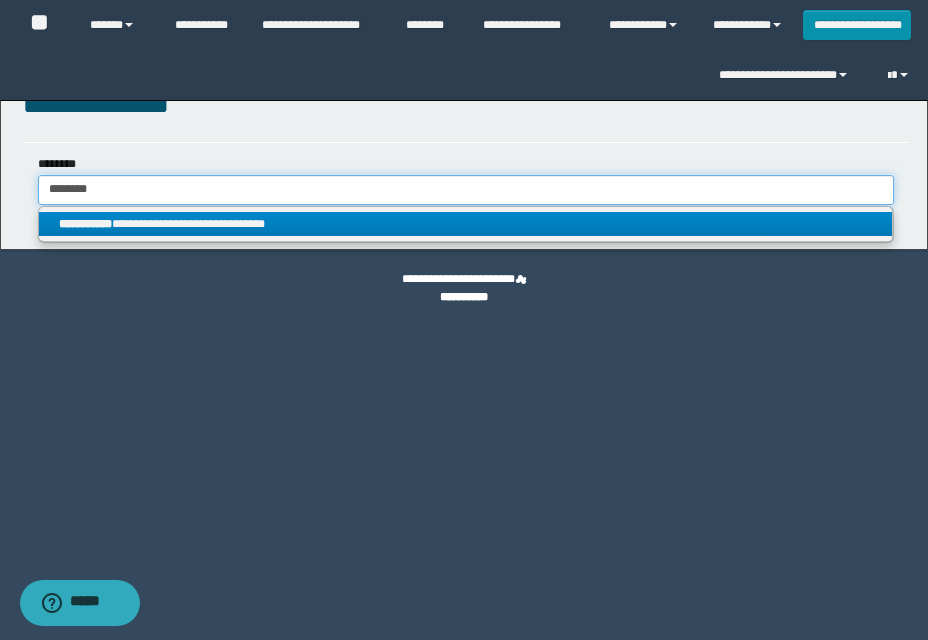 type on "********" 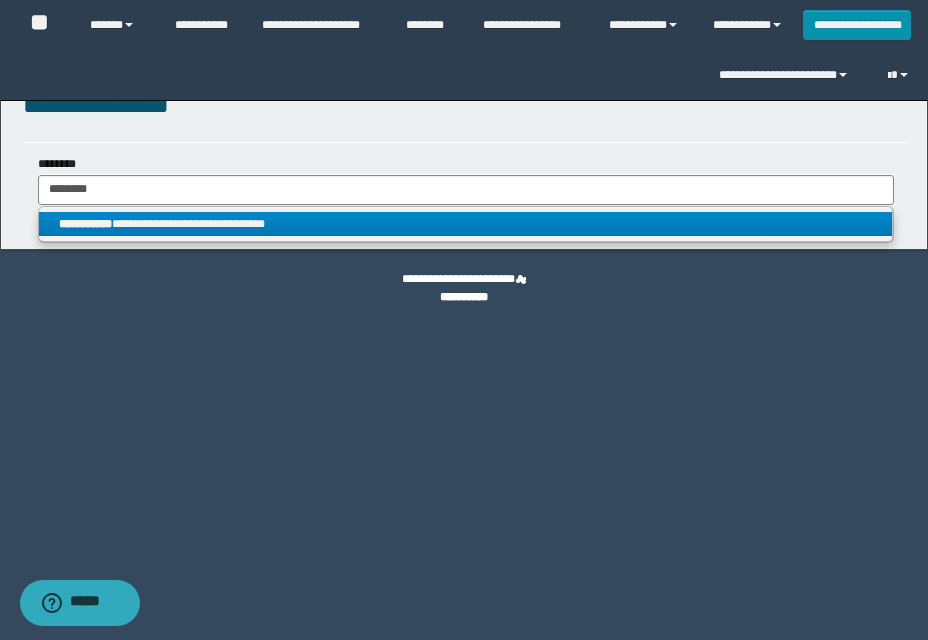 click on "**********" at bounding box center [465, 224] 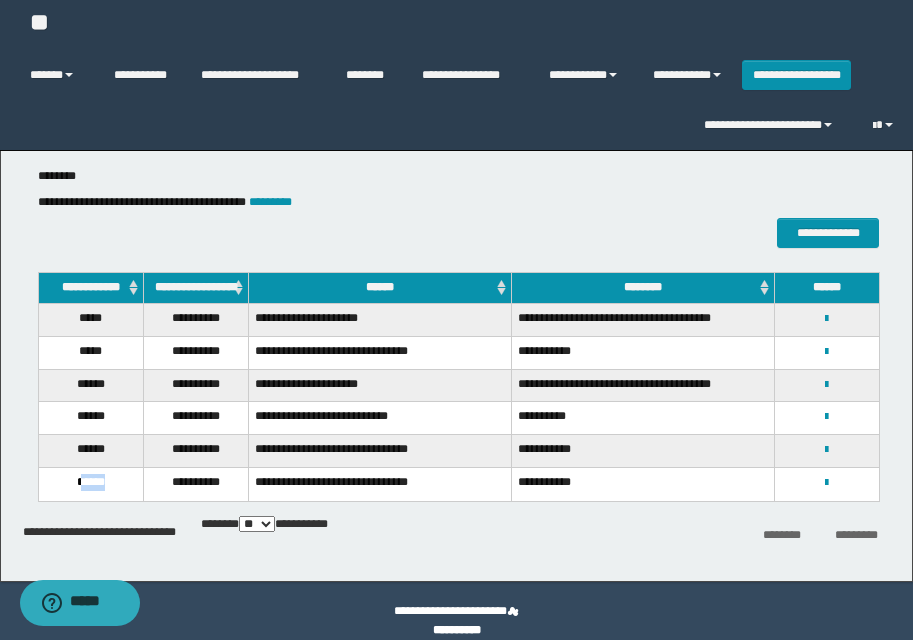 drag, startPoint x: 76, startPoint y: 481, endPoint x: 113, endPoint y: 479, distance: 37.054016 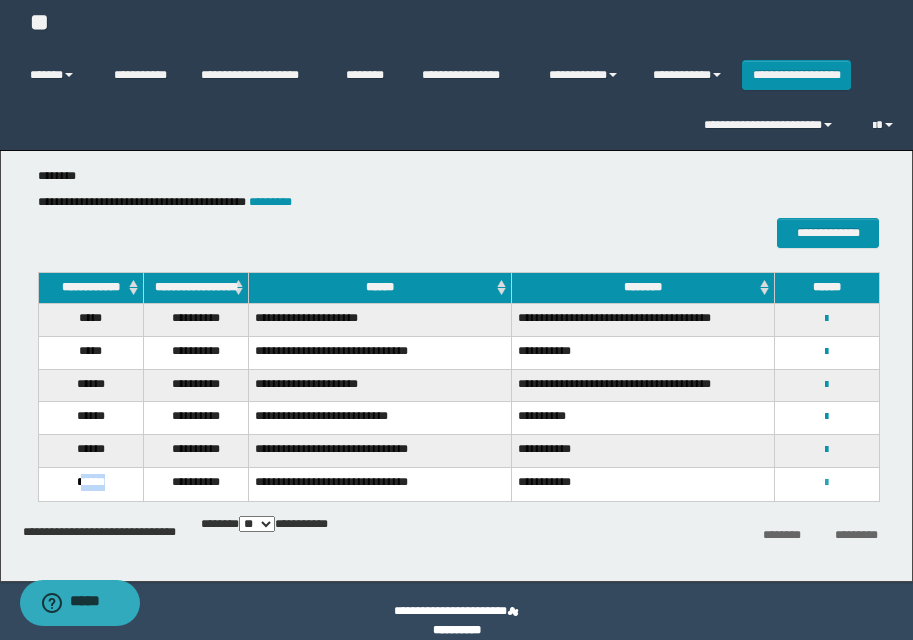 click at bounding box center (826, 483) 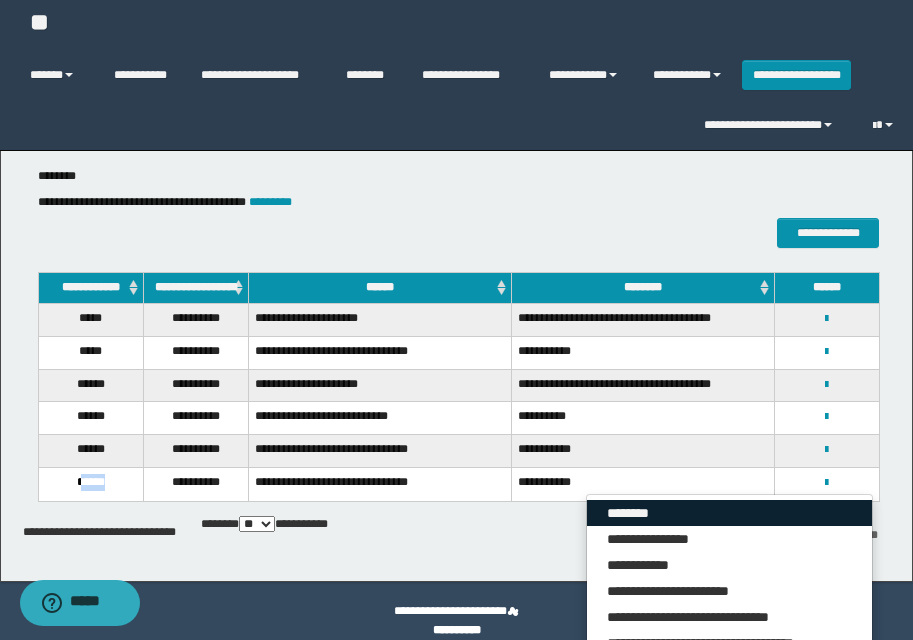 click on "********" at bounding box center (729, 513) 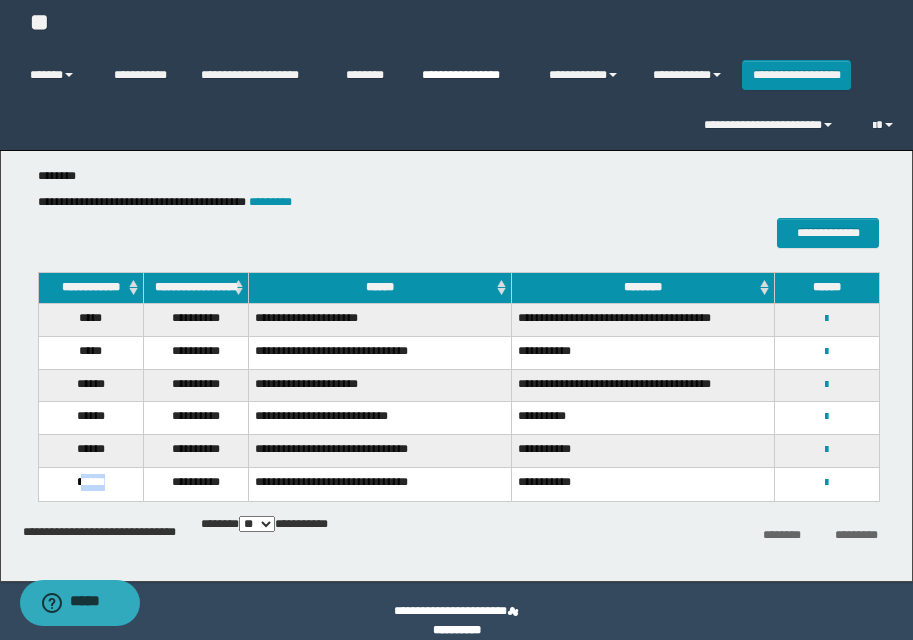 click on "**********" at bounding box center (470, 75) 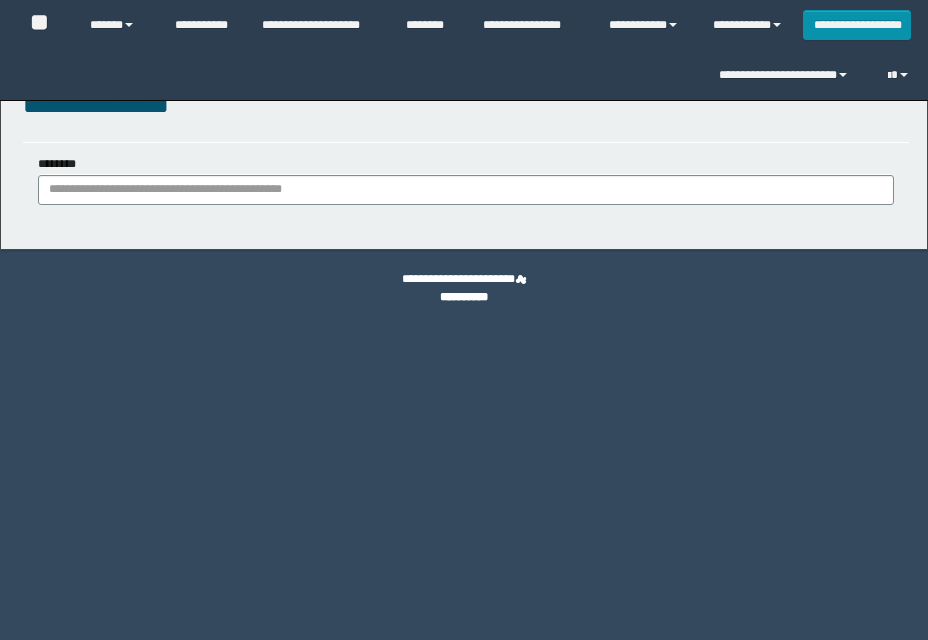 scroll, scrollTop: 0, scrollLeft: 0, axis: both 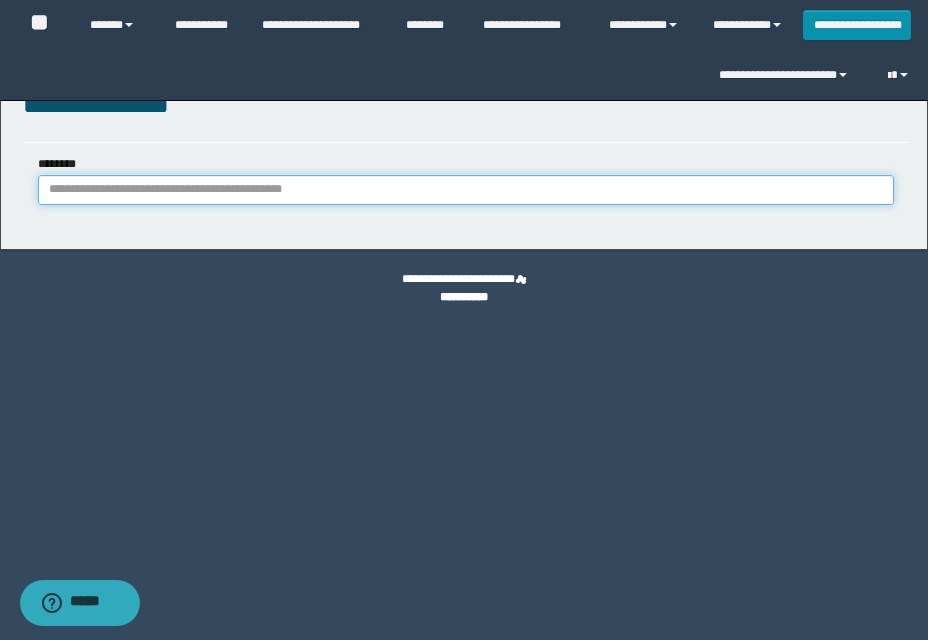 click on "********" at bounding box center (466, 190) 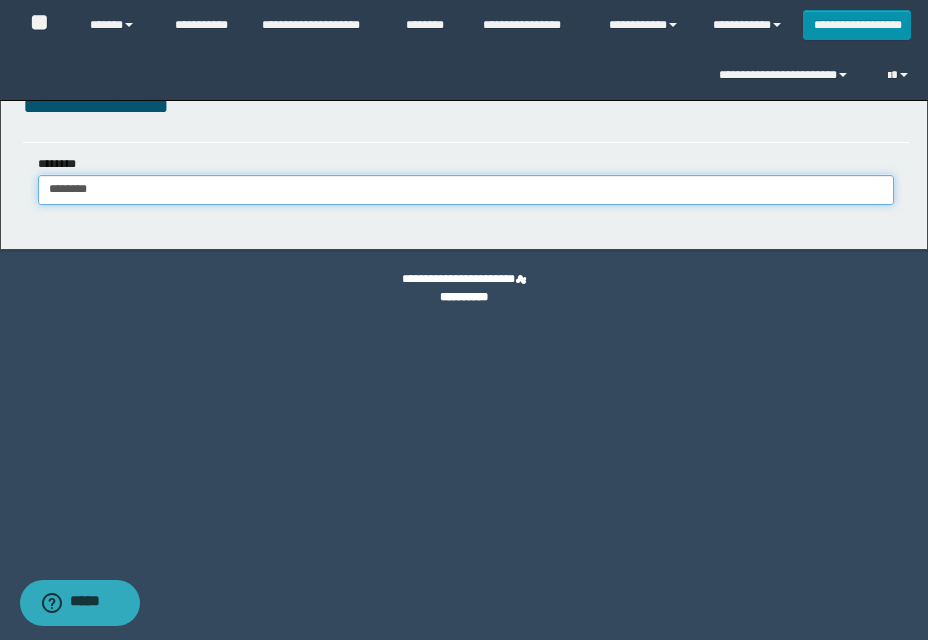 type on "********" 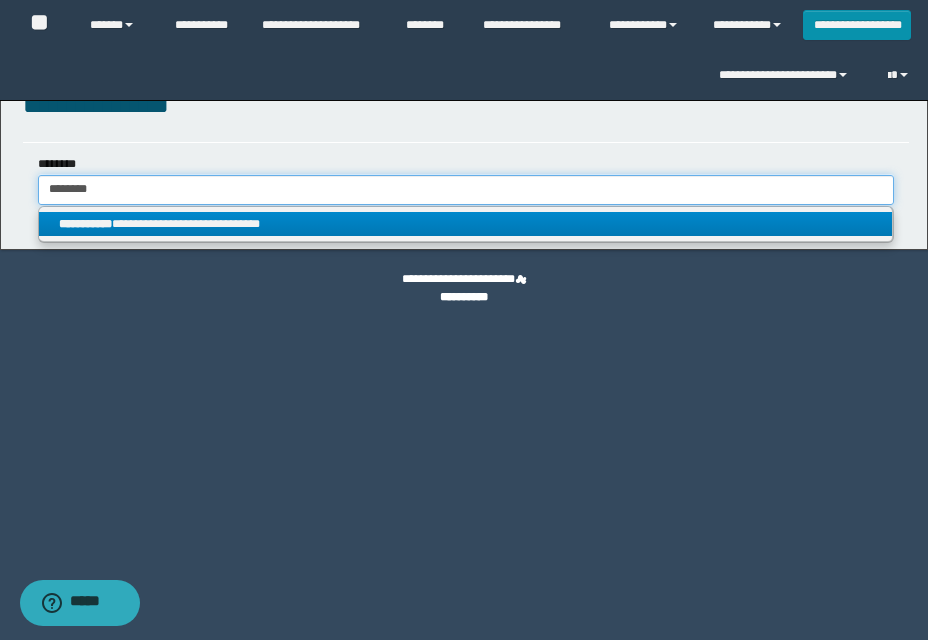 type on "********" 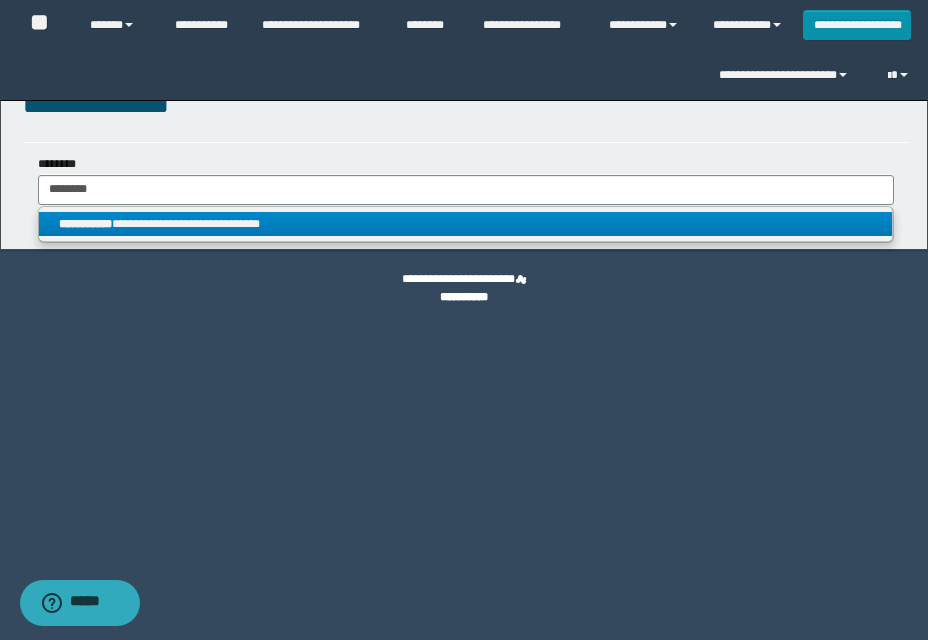 click on "**********" at bounding box center [465, 224] 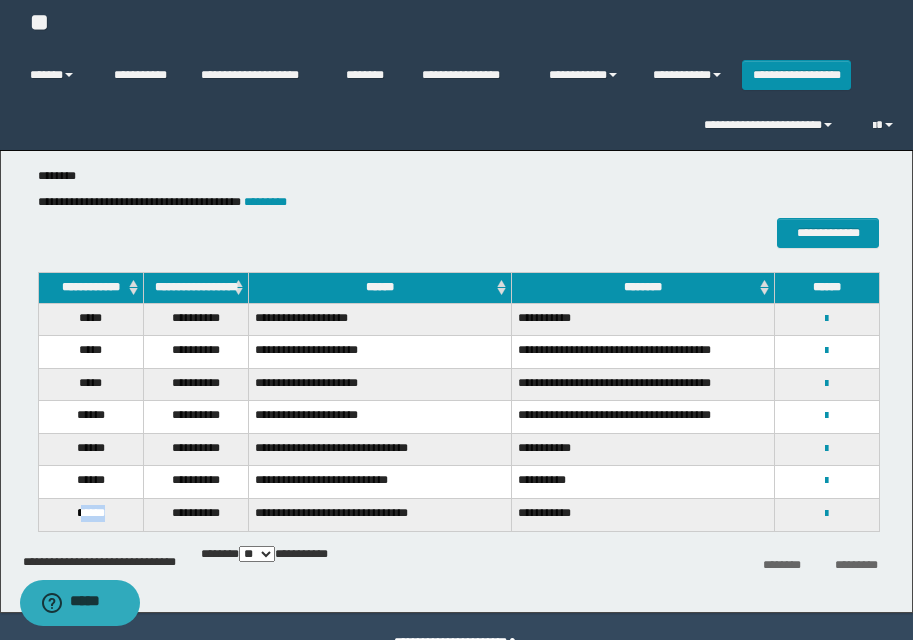 drag, startPoint x: 77, startPoint y: 512, endPoint x: 118, endPoint y: 514, distance: 41.04875 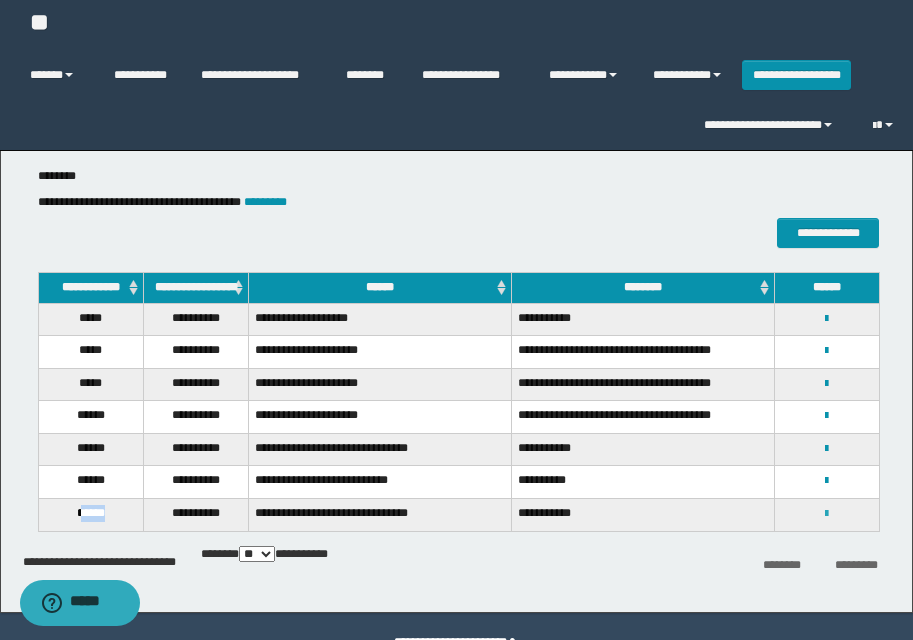 click at bounding box center (826, 514) 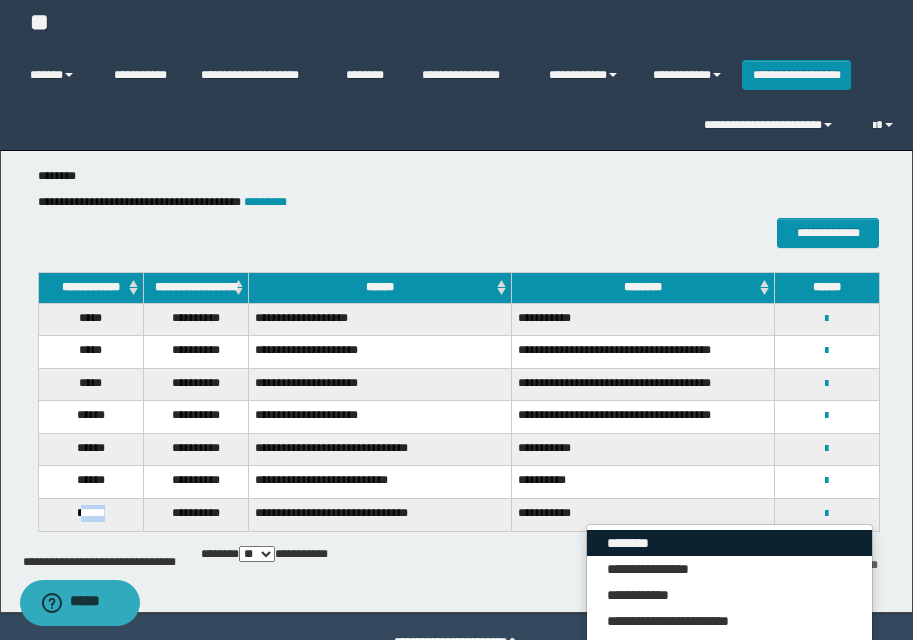 click on "********" at bounding box center [729, 543] 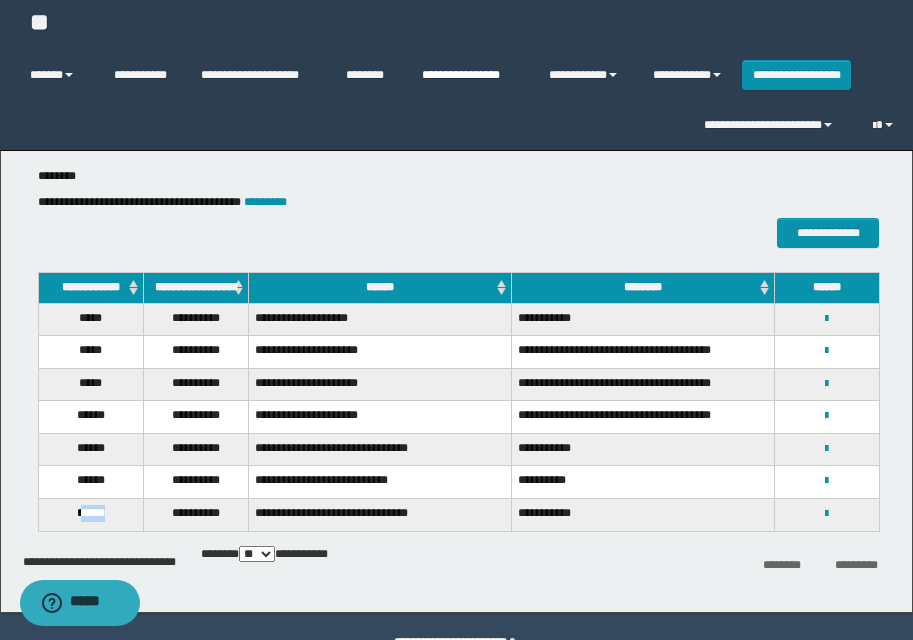 click on "**********" at bounding box center (470, 75) 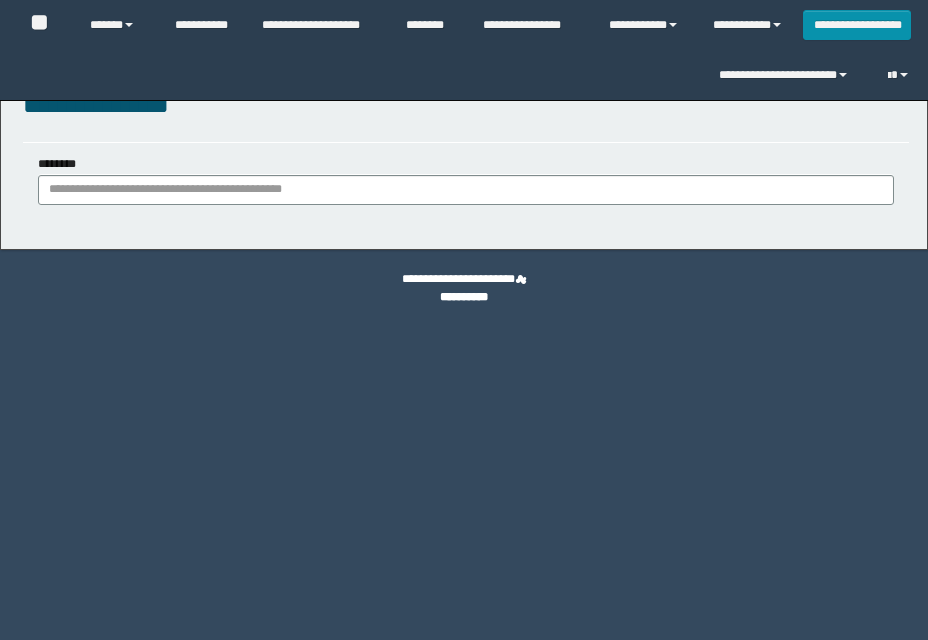 scroll, scrollTop: 0, scrollLeft: 0, axis: both 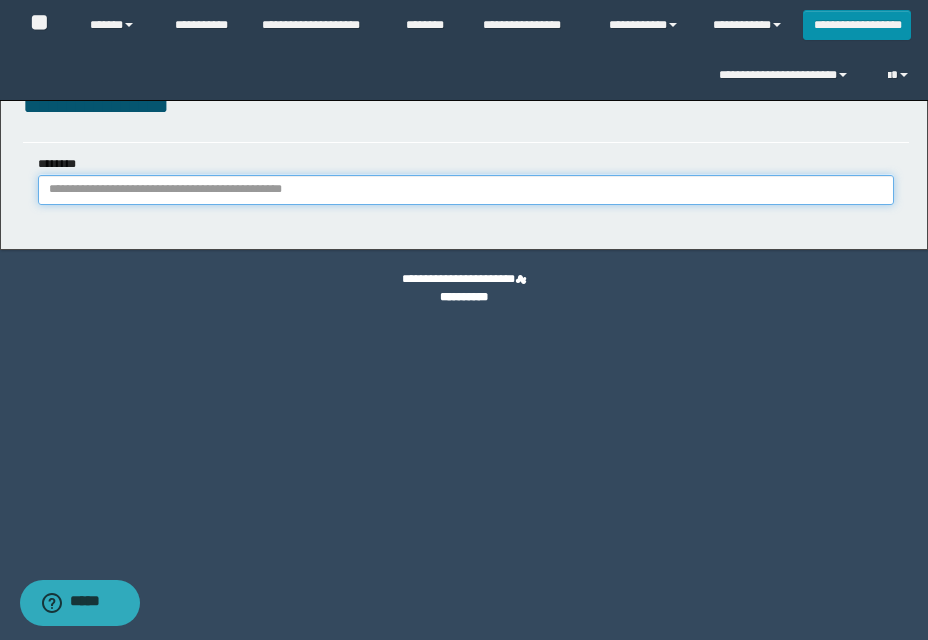 click on "********" at bounding box center [466, 190] 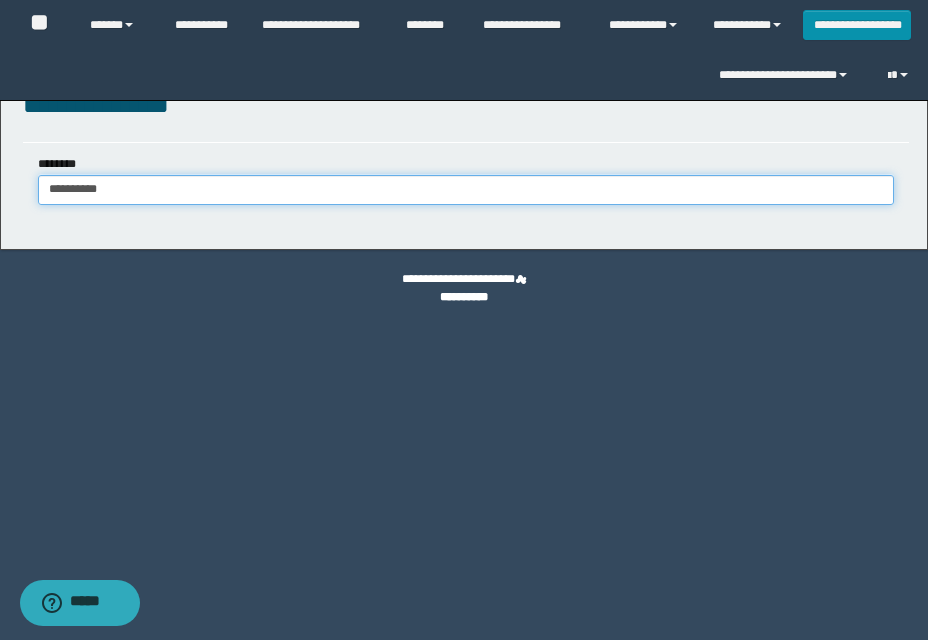 type on "**********" 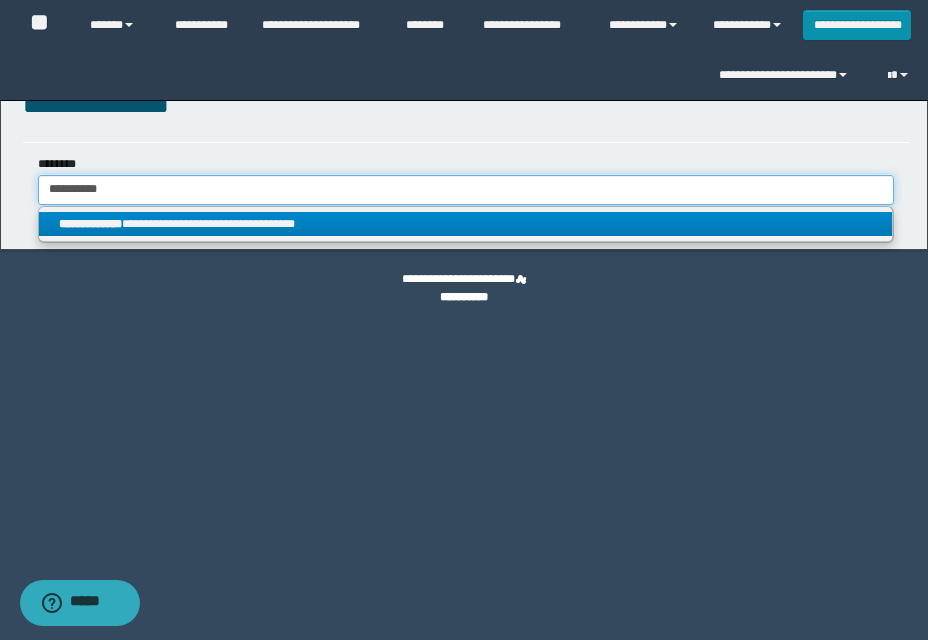 type on "**********" 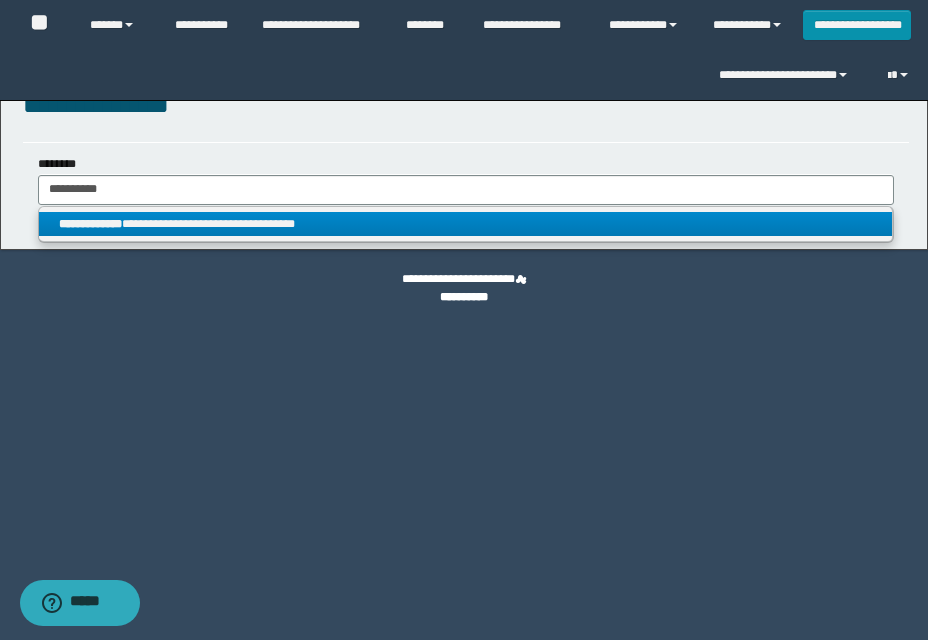 click on "**********" at bounding box center [465, 224] 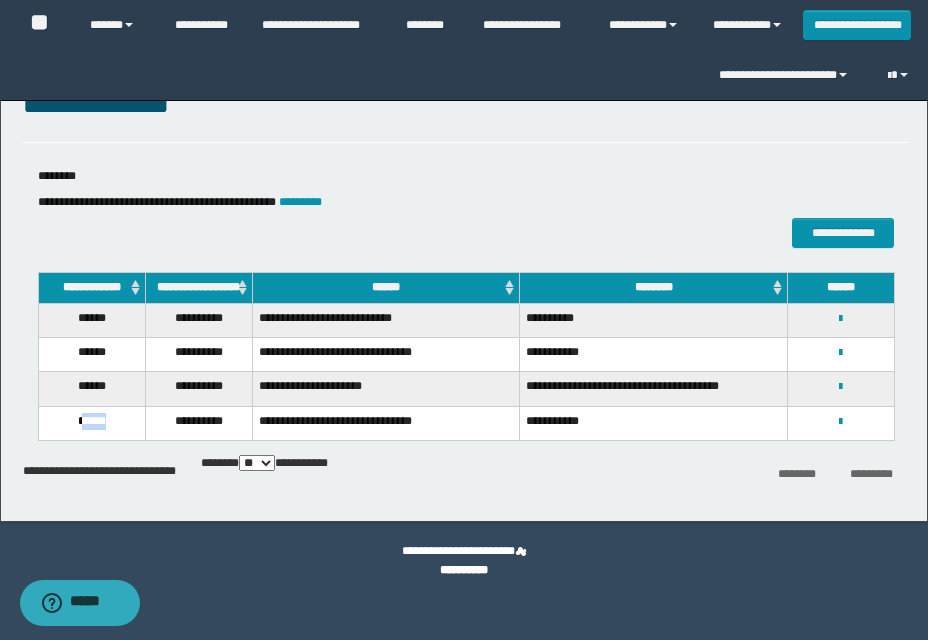 drag, startPoint x: 79, startPoint y: 422, endPoint x: 114, endPoint y: 420, distance: 35.057095 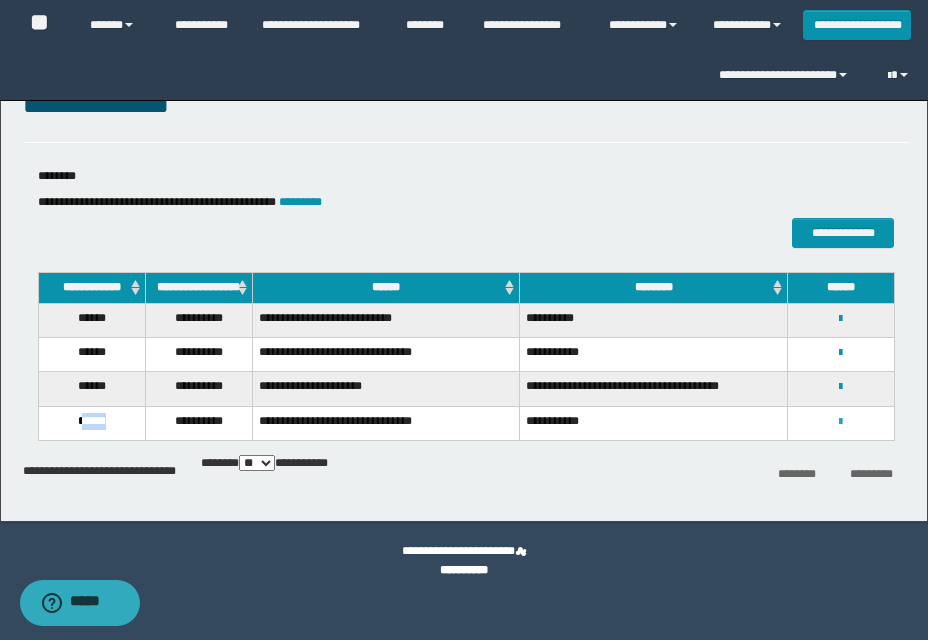 click at bounding box center (840, 422) 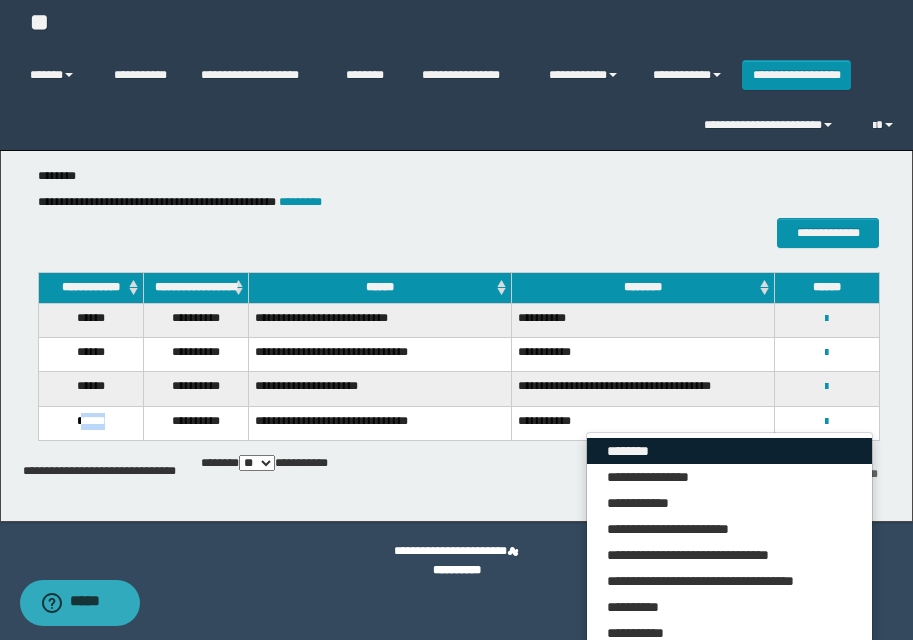 click on "********" at bounding box center (729, 451) 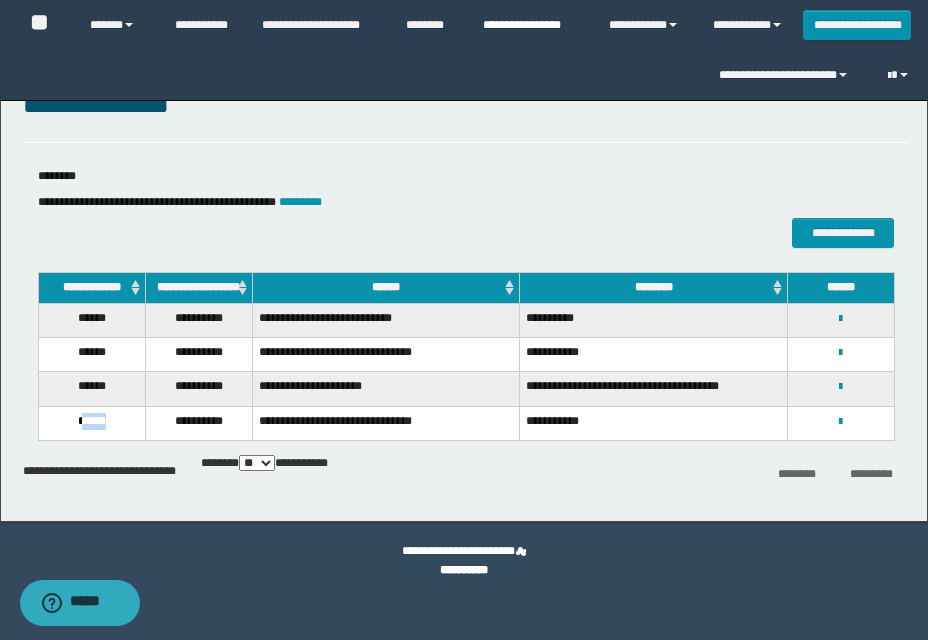 click on "**********" at bounding box center (531, 25) 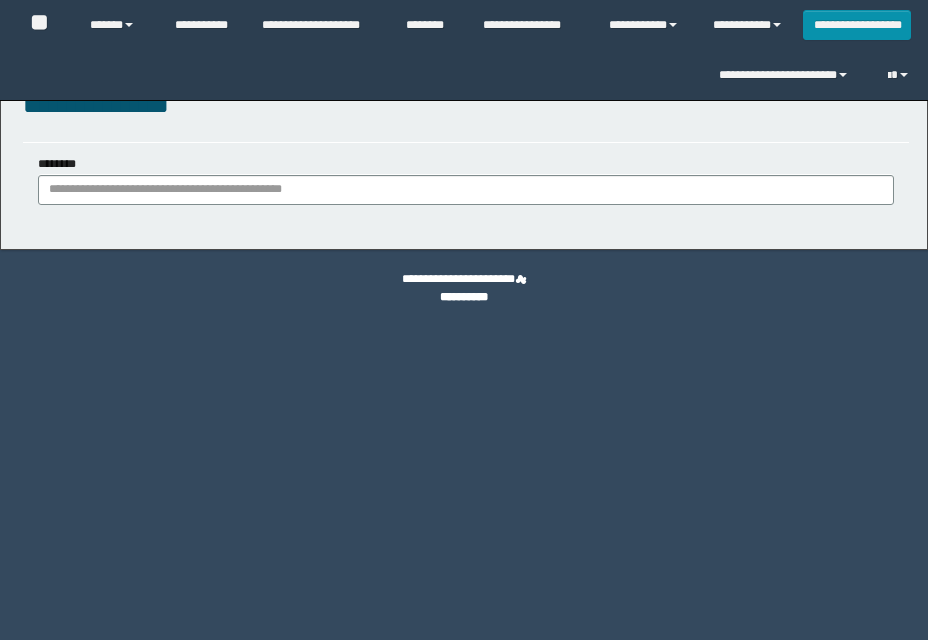 scroll, scrollTop: 0, scrollLeft: 0, axis: both 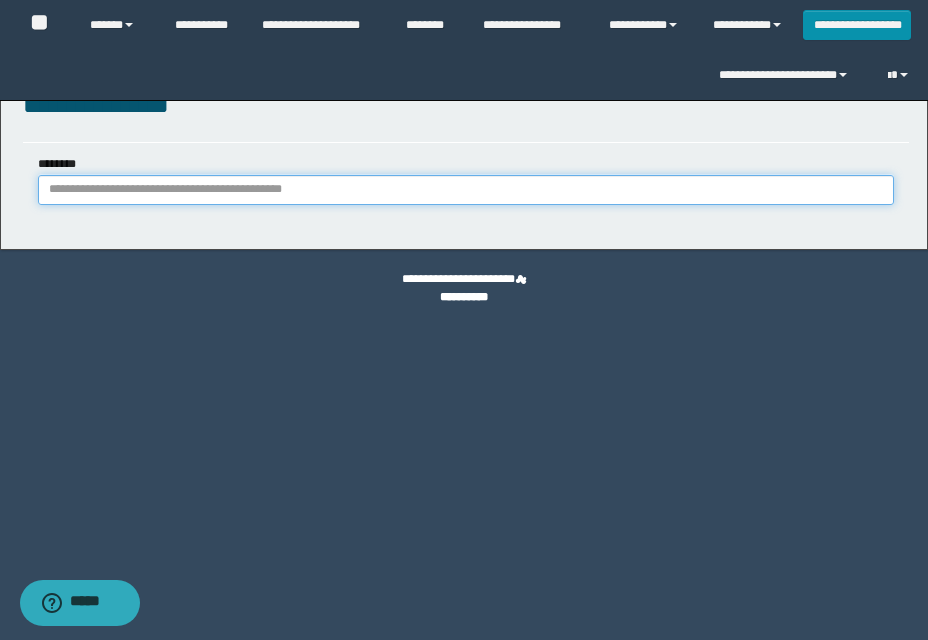 click on "********" at bounding box center [466, 190] 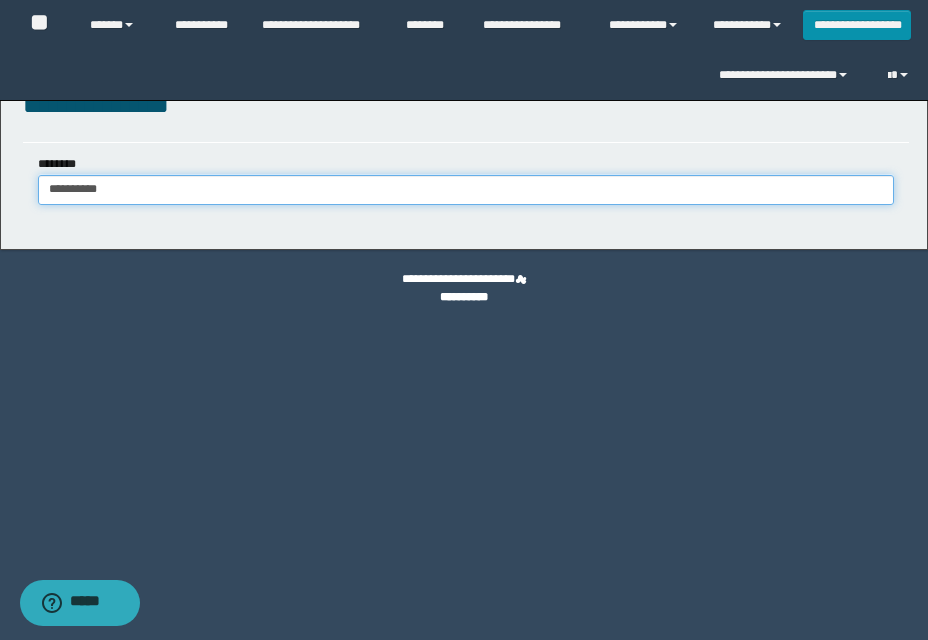 type on "**********" 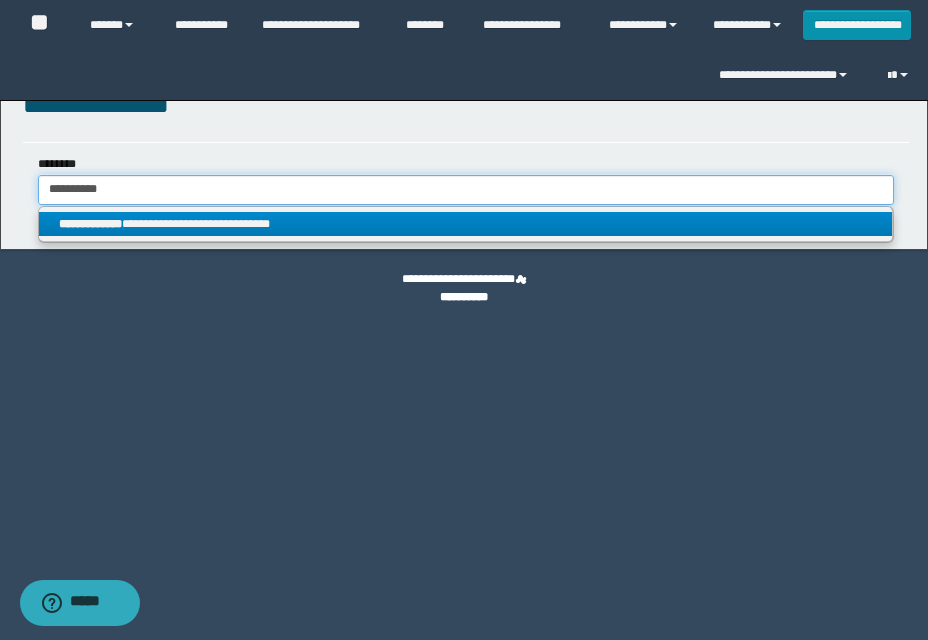 type on "**********" 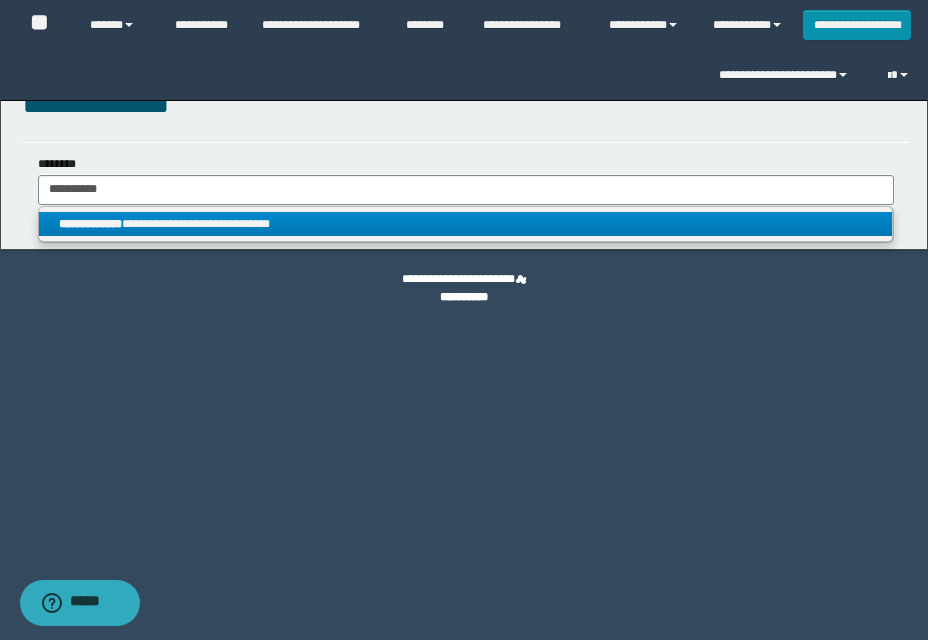 click on "**********" at bounding box center (465, 224) 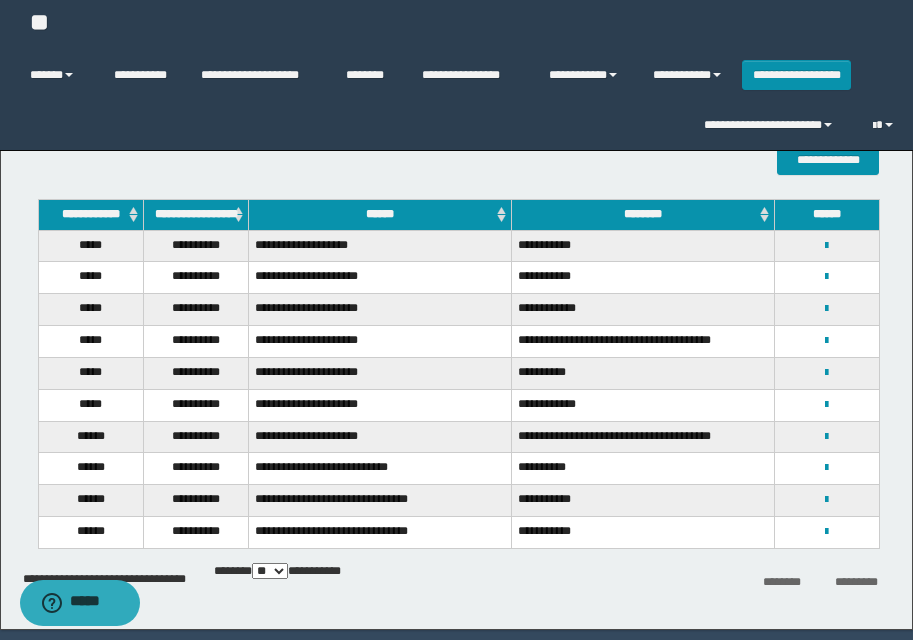 scroll, scrollTop: 100, scrollLeft: 0, axis: vertical 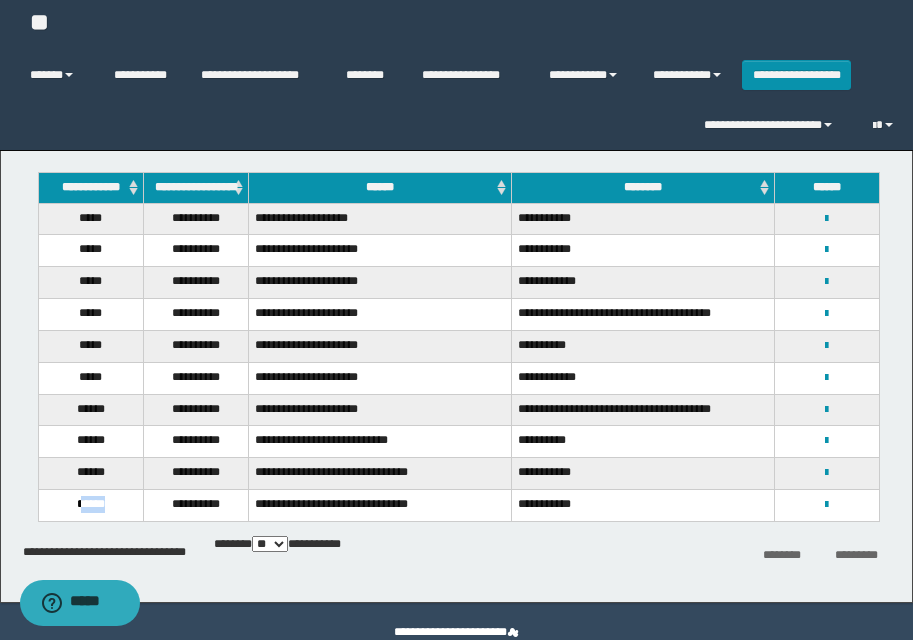 click on "******" at bounding box center [90, 506] 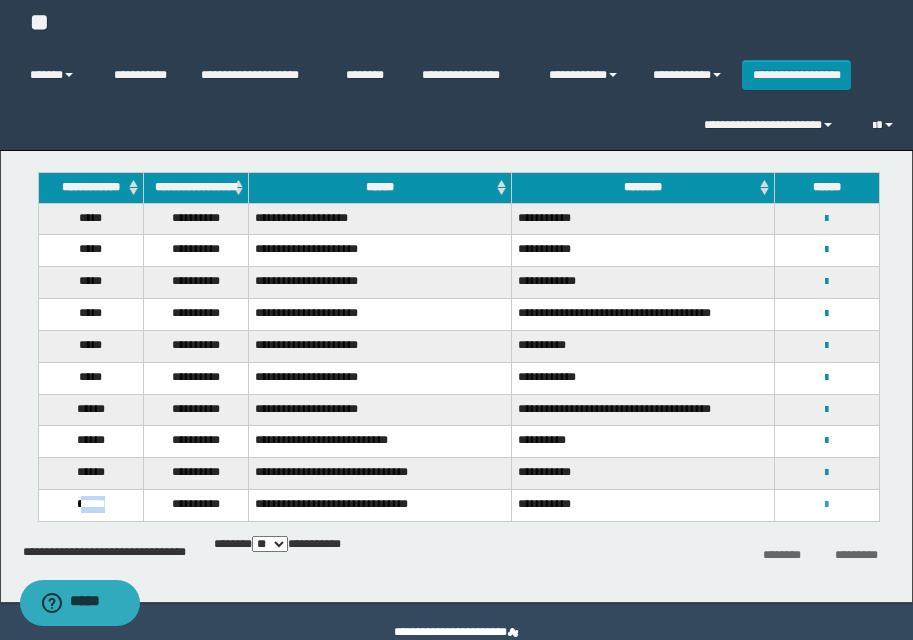 click at bounding box center (826, 505) 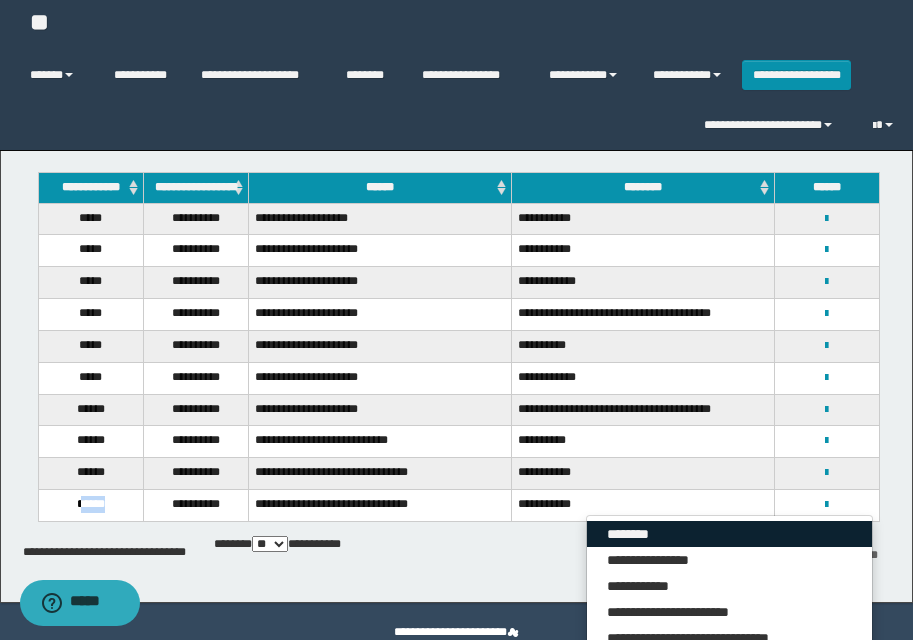click on "********" at bounding box center [729, 534] 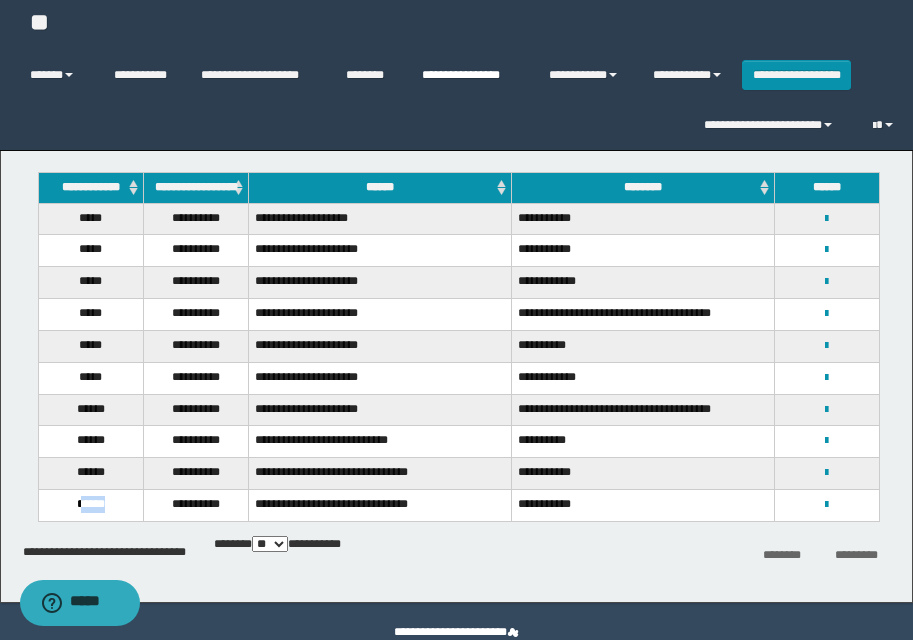 click on "**********" at bounding box center (470, 75) 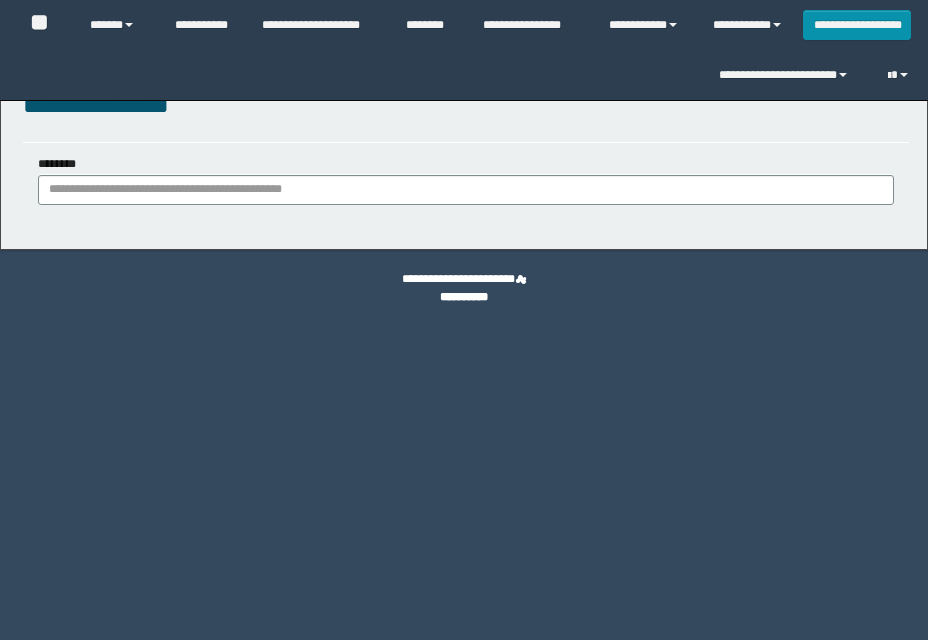 scroll, scrollTop: 0, scrollLeft: 0, axis: both 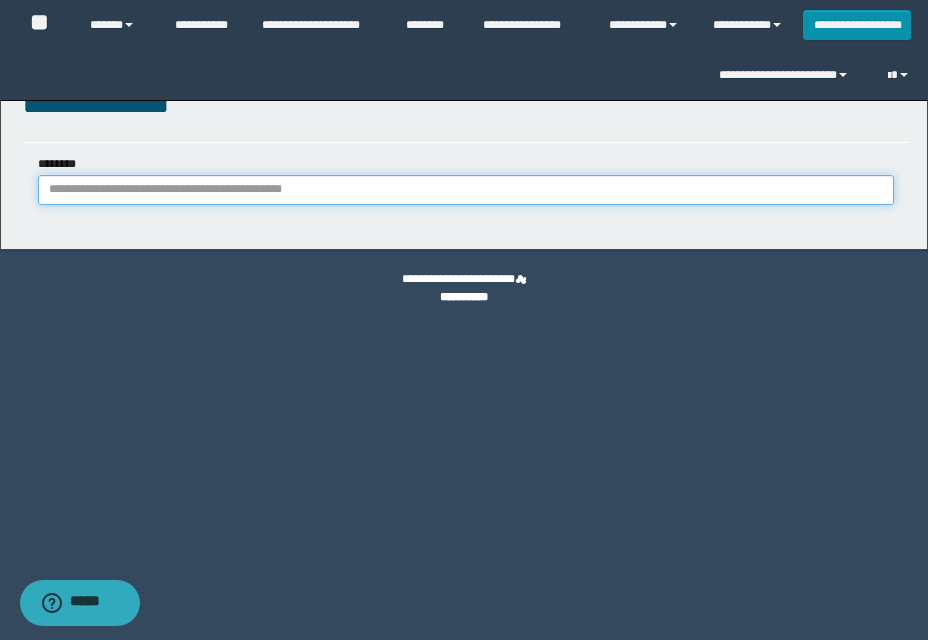 click on "********" at bounding box center (466, 190) 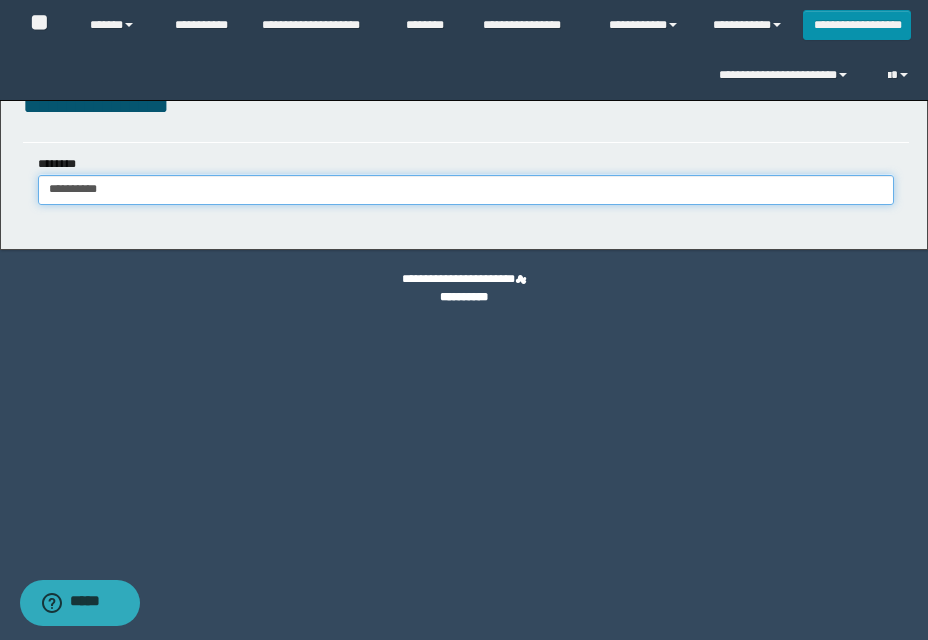 type on "**********" 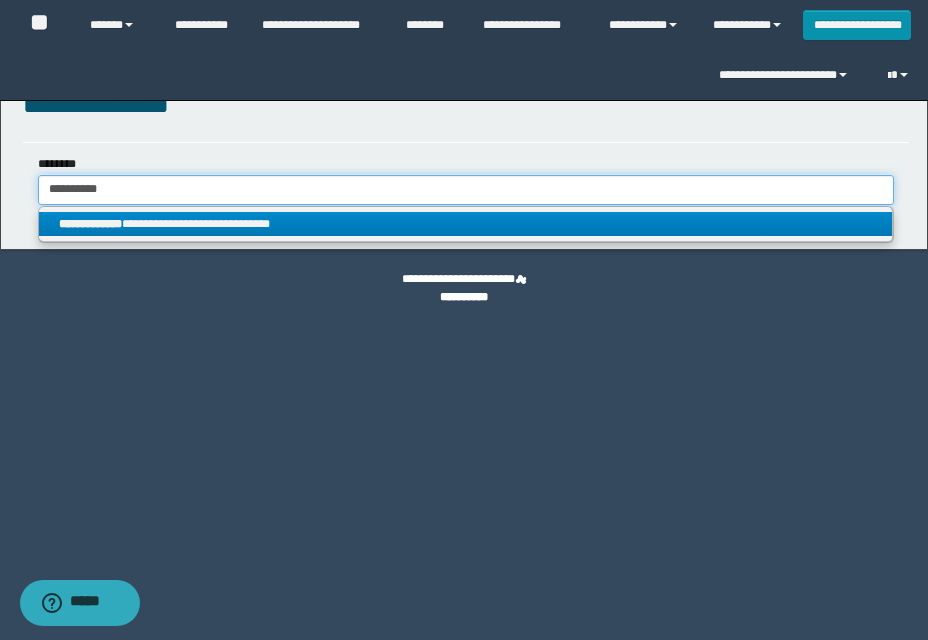 type on "**********" 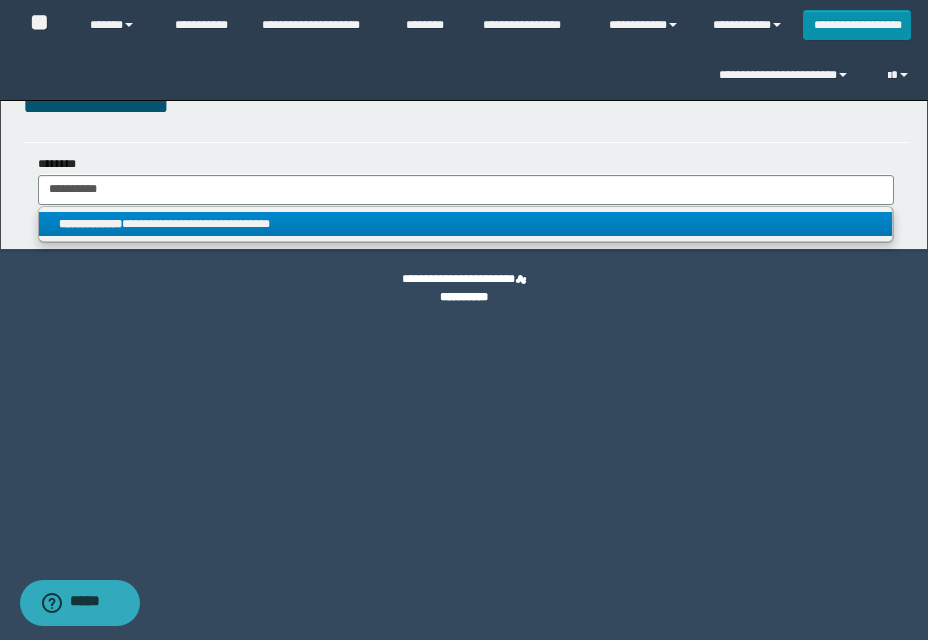 click on "**********" at bounding box center [465, 224] 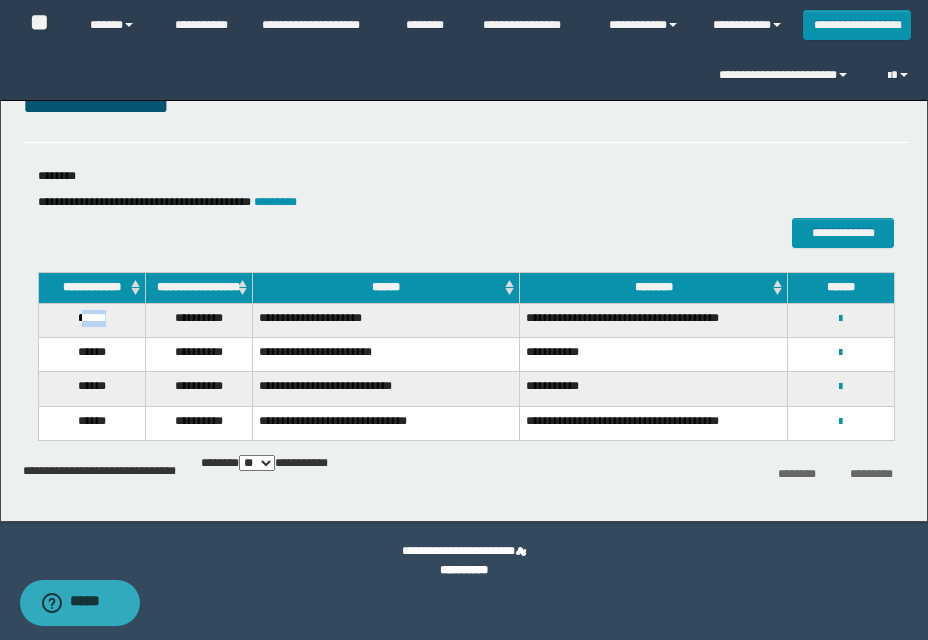 drag, startPoint x: 78, startPoint y: 332, endPoint x: 128, endPoint y: 332, distance: 50 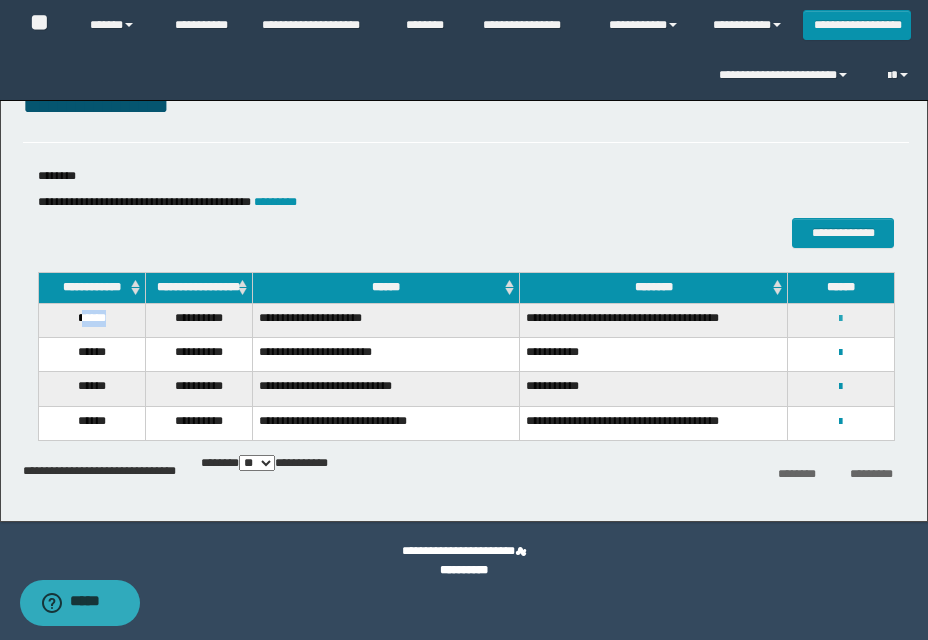 click at bounding box center [840, 319] 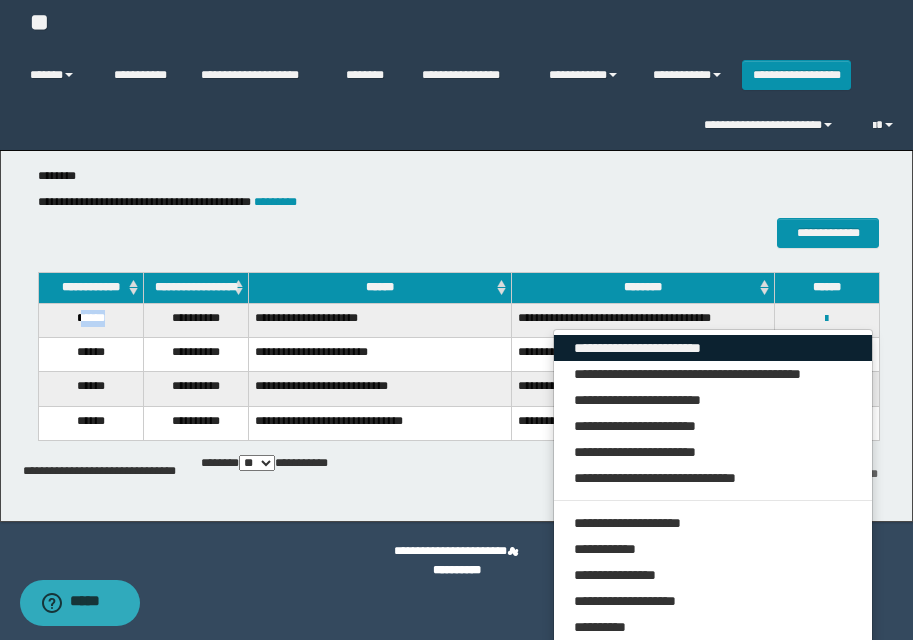 click on "**********" at bounding box center [713, 348] 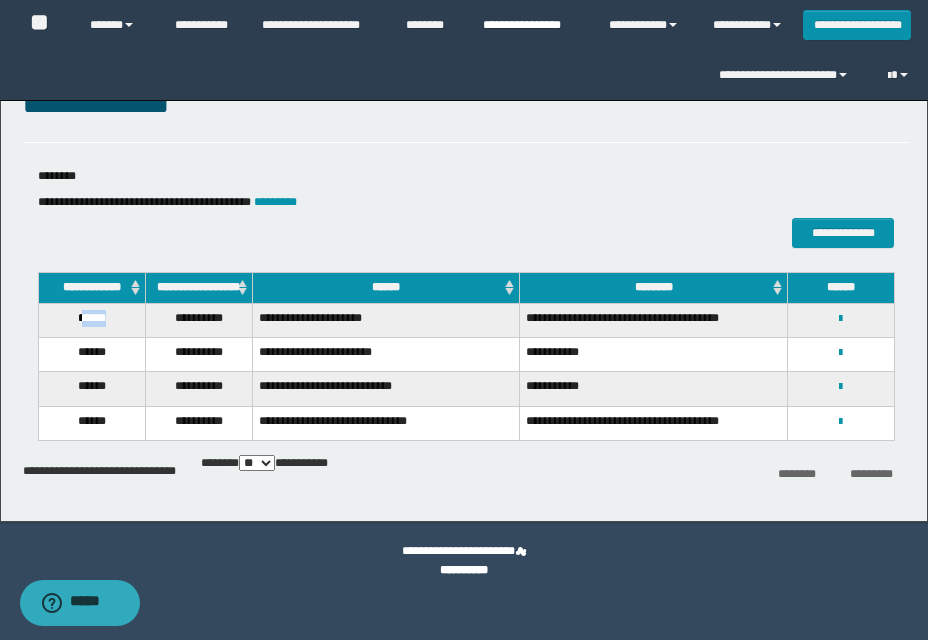 click on "**********" at bounding box center [531, 25] 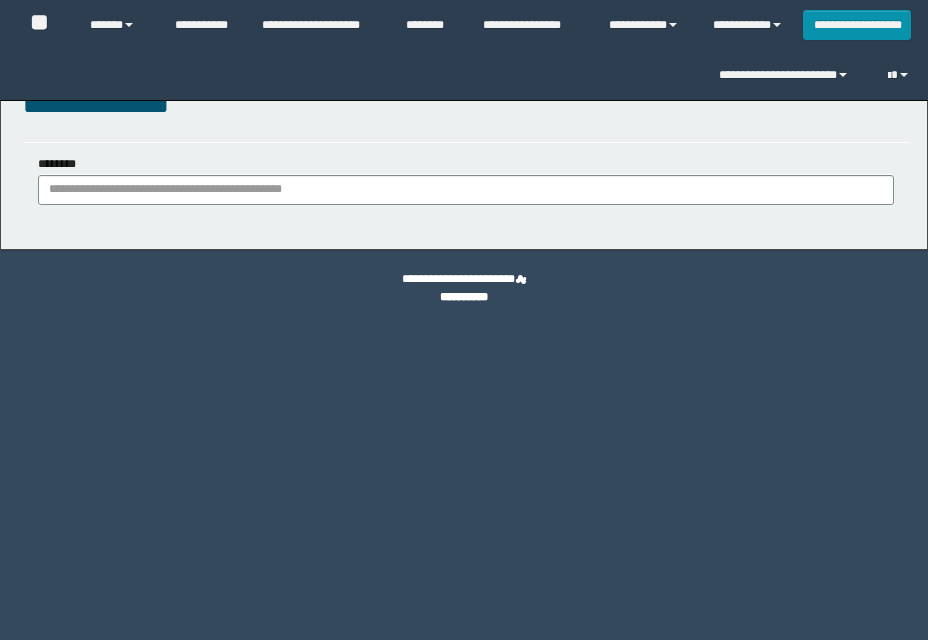 scroll, scrollTop: 0, scrollLeft: 0, axis: both 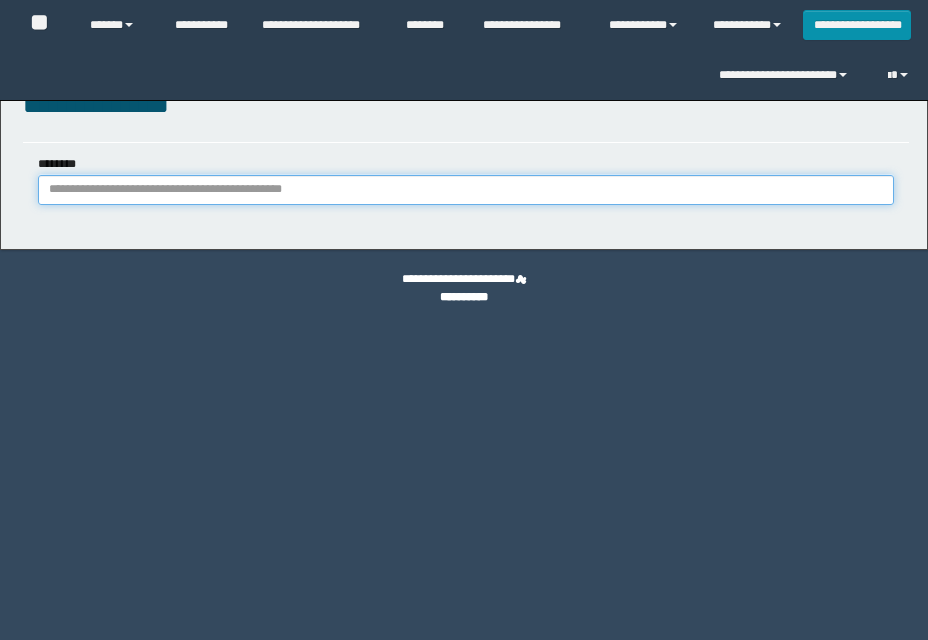 click on "********" at bounding box center (466, 190) 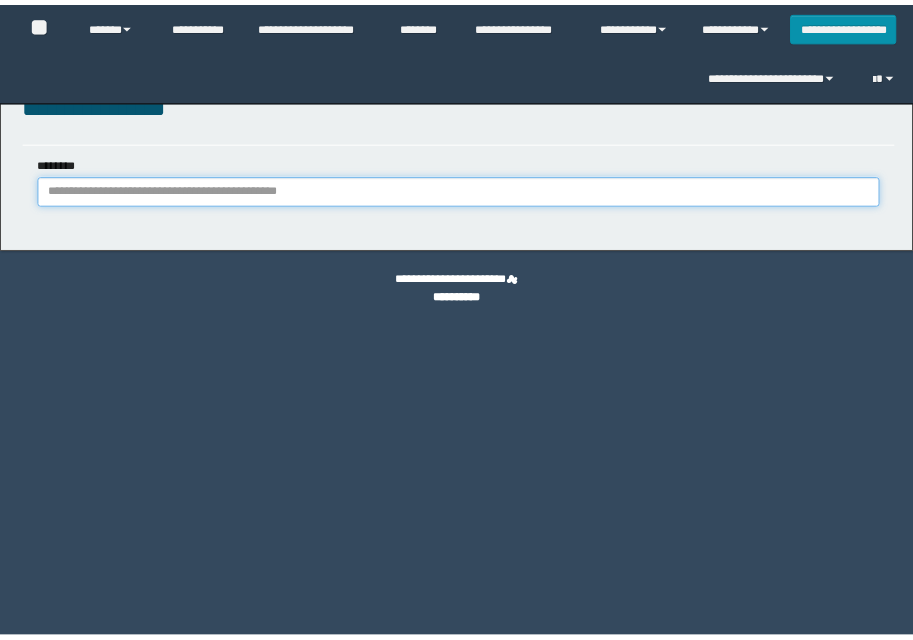scroll, scrollTop: 0, scrollLeft: 0, axis: both 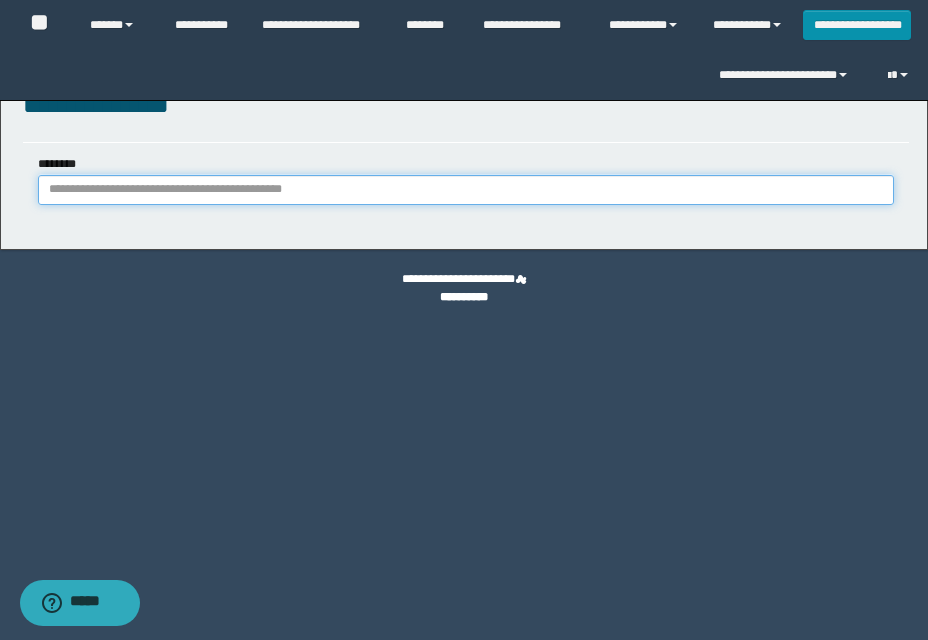 paste on "**********" 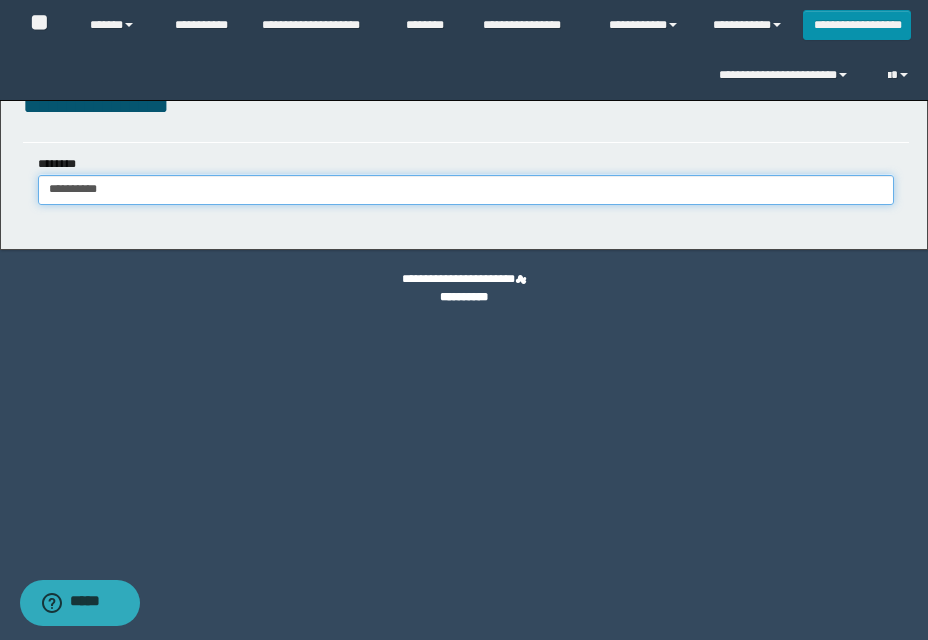 type on "**********" 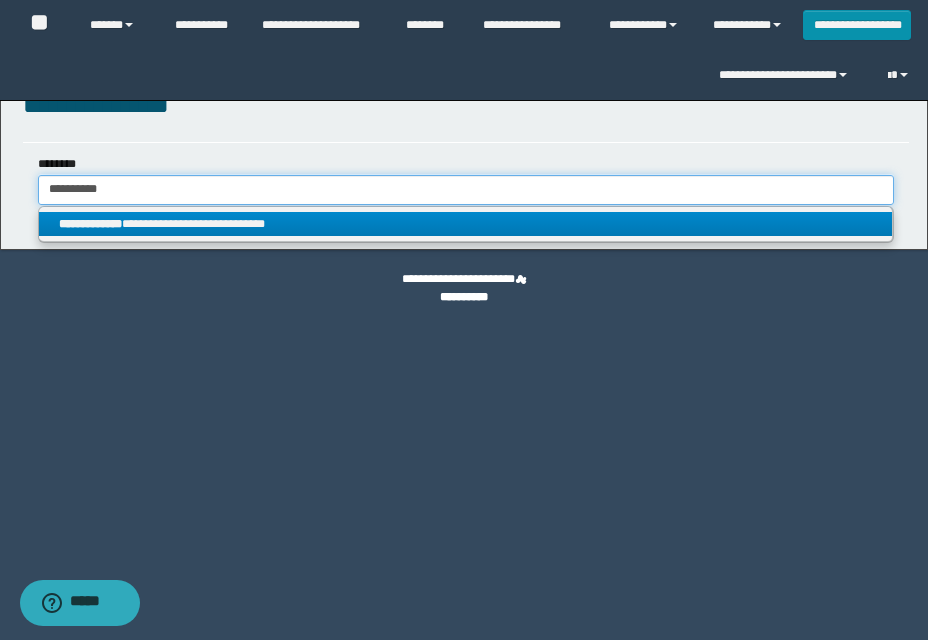 type on "**********" 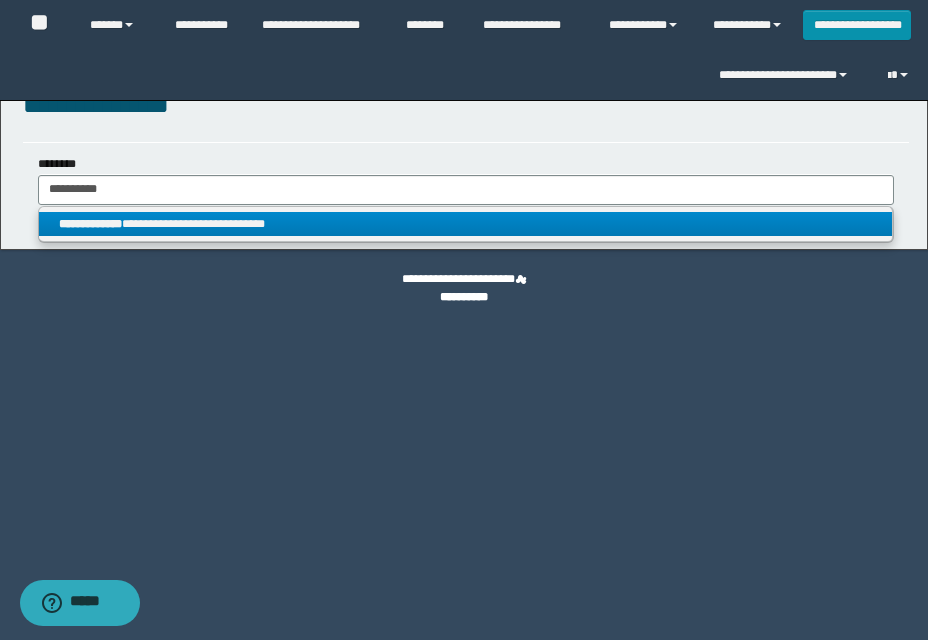 click on "**********" at bounding box center [465, 224] 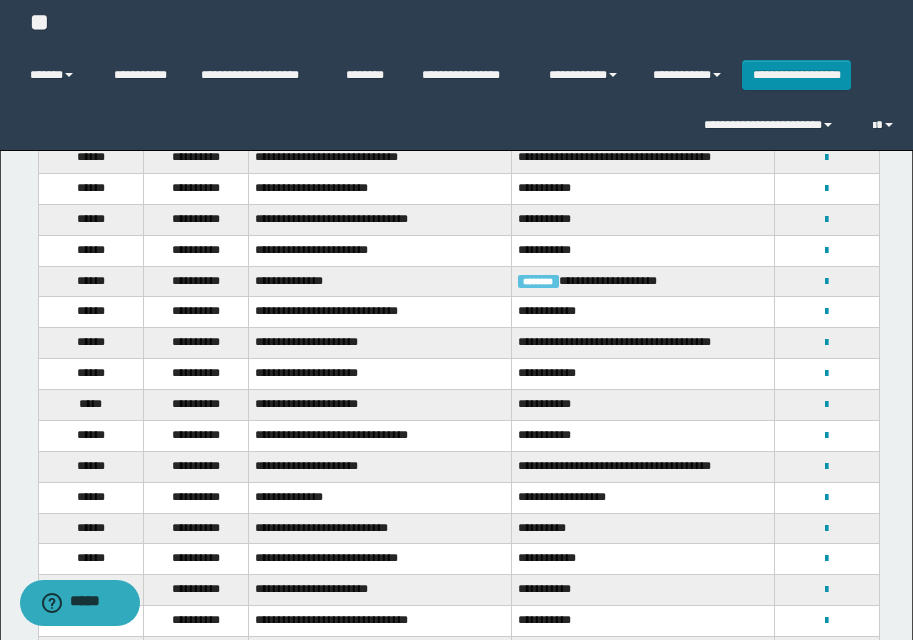 scroll, scrollTop: 400, scrollLeft: 0, axis: vertical 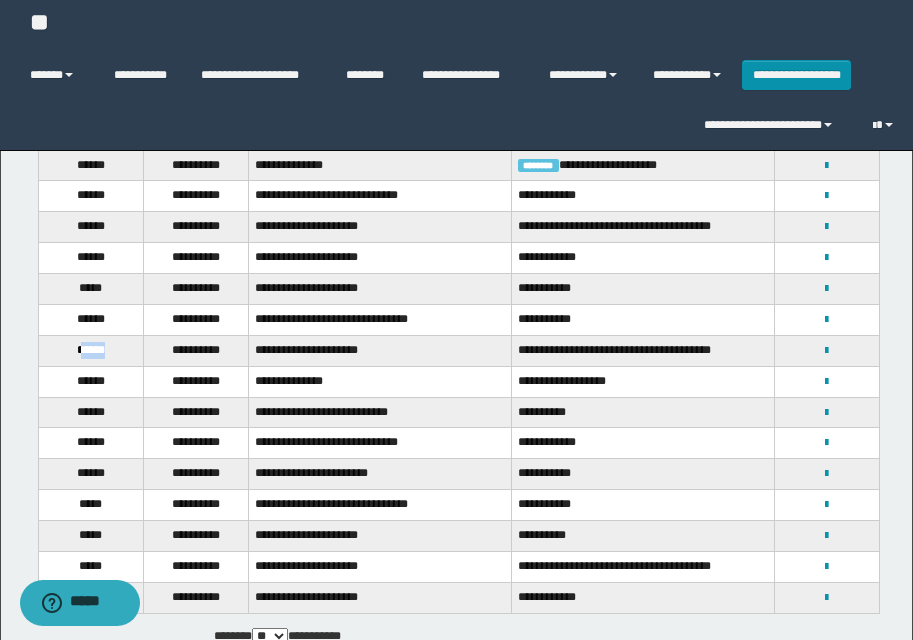 drag, startPoint x: 79, startPoint y: 354, endPoint x: 125, endPoint y: 359, distance: 46.270943 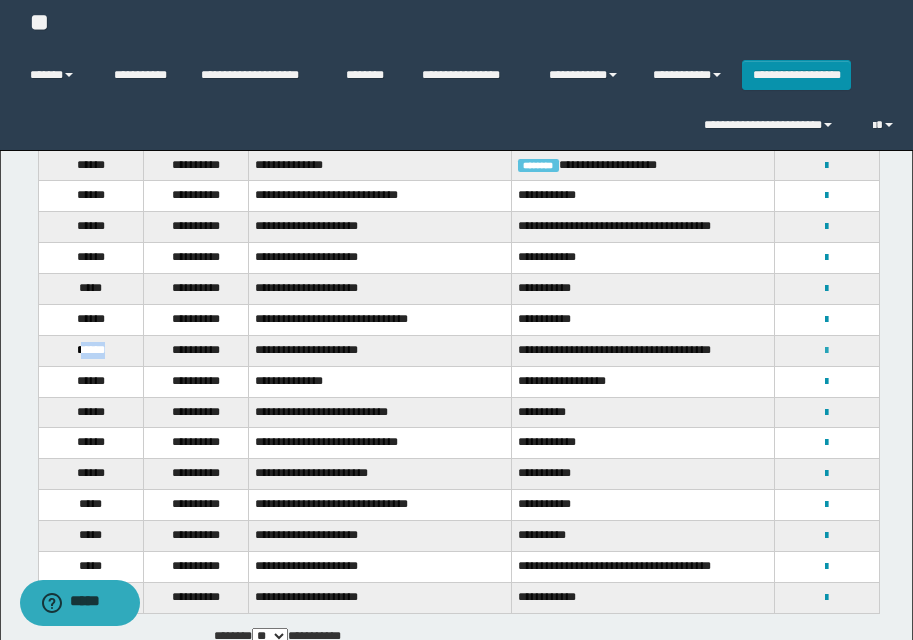 click at bounding box center [826, 351] 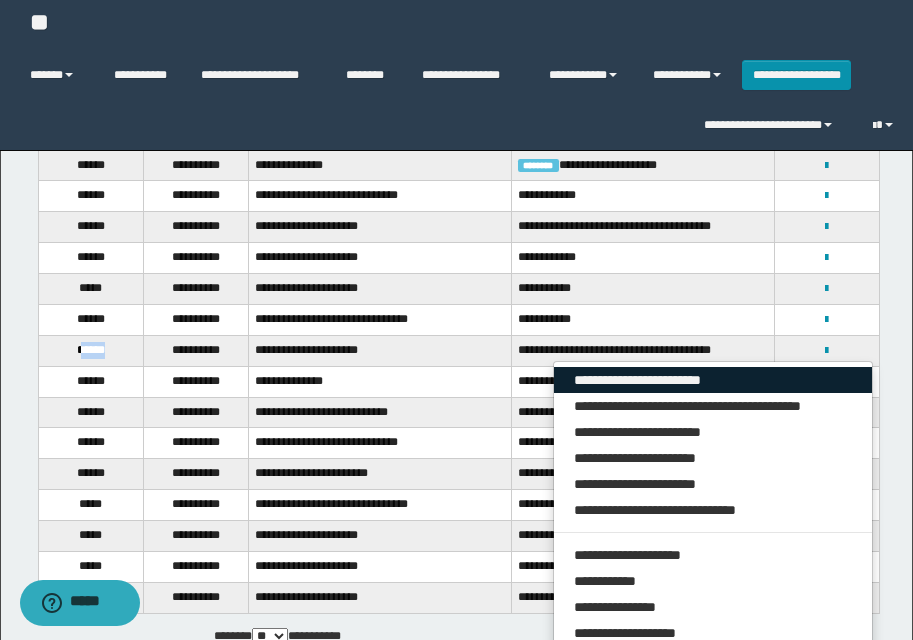 click on "**********" at bounding box center (713, 380) 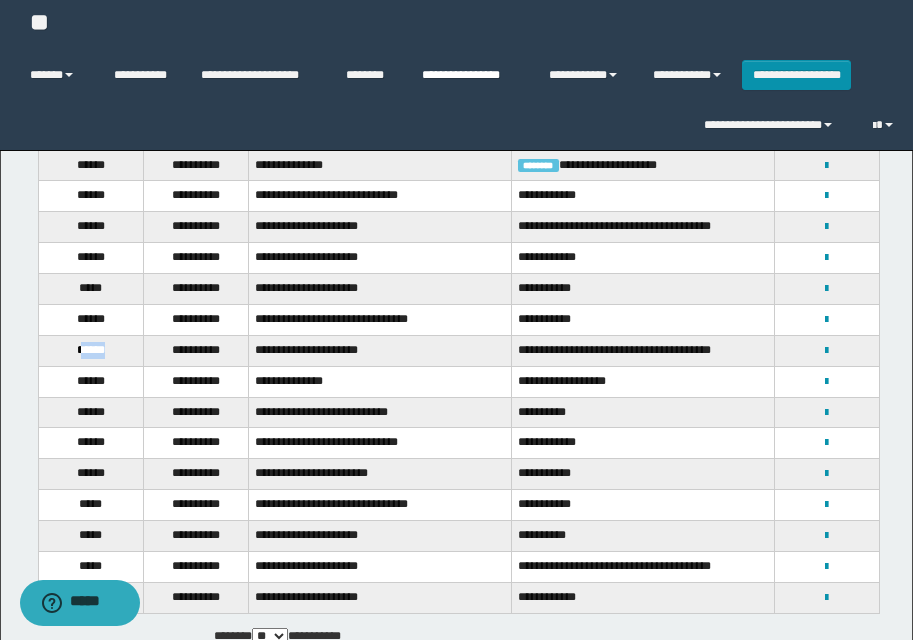 click on "**********" at bounding box center (470, 75) 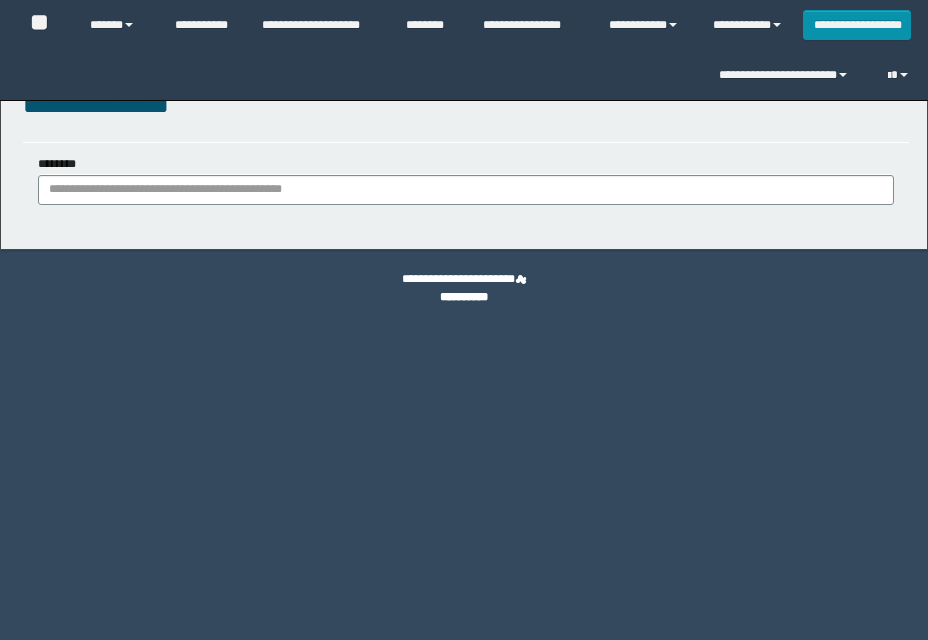 scroll, scrollTop: 0, scrollLeft: 0, axis: both 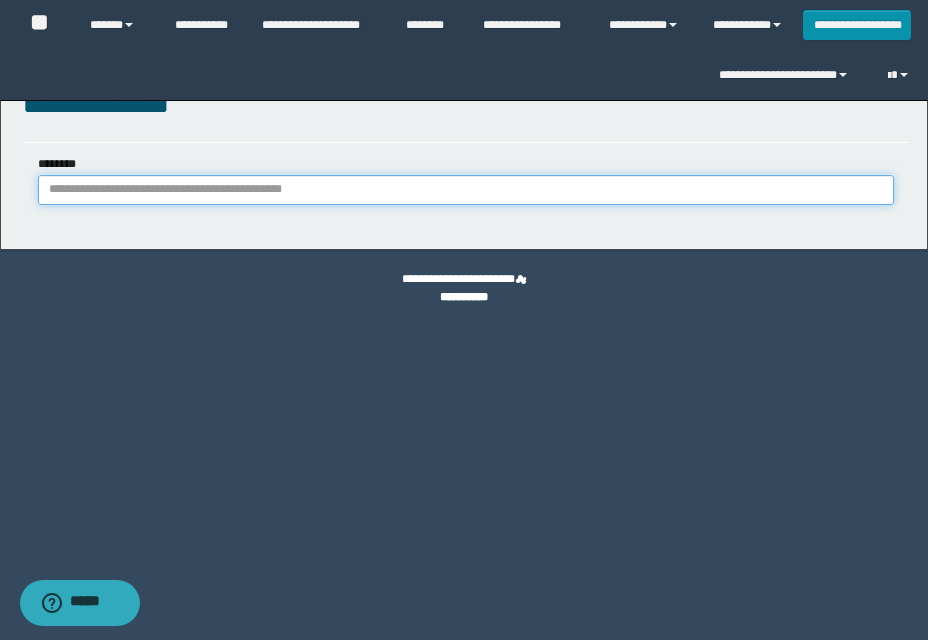 click on "********" at bounding box center (466, 190) 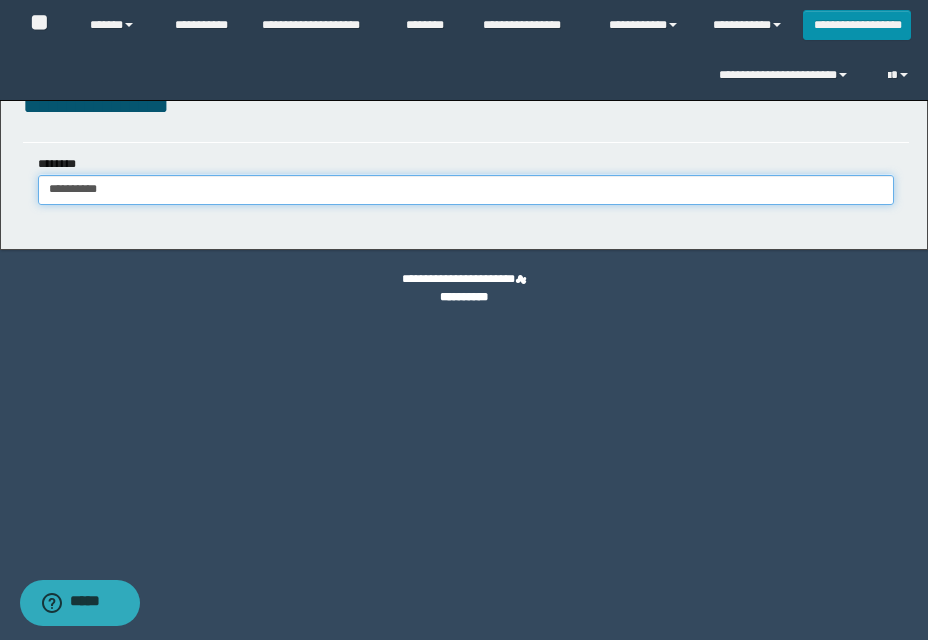 type on "**********" 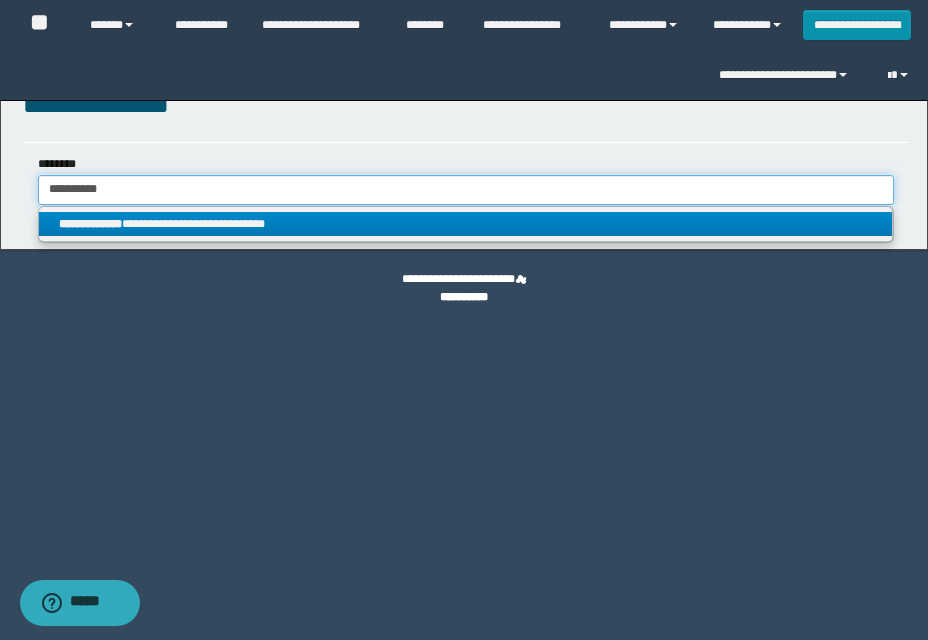 type on "**********" 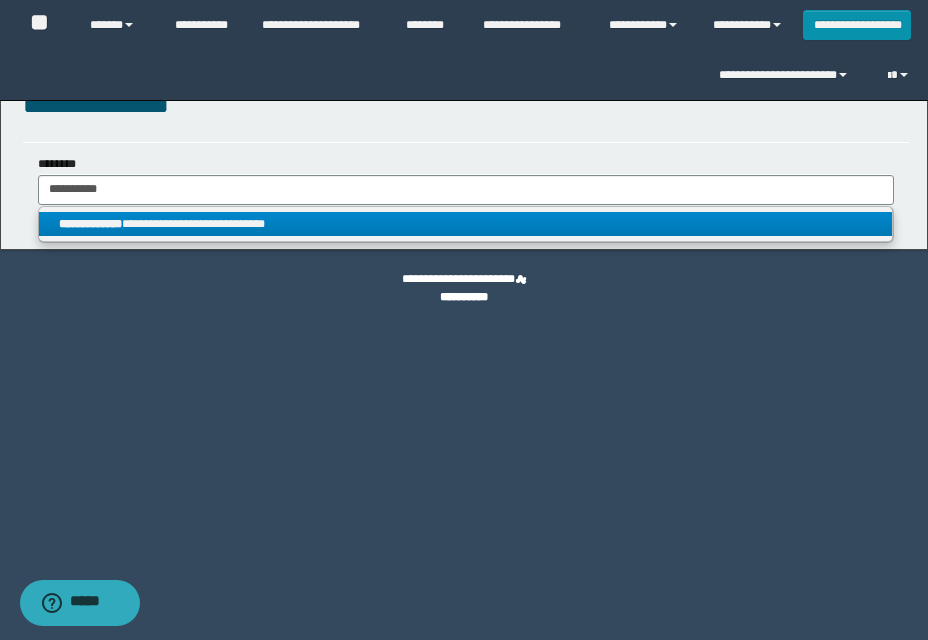 click on "**********" at bounding box center (465, 224) 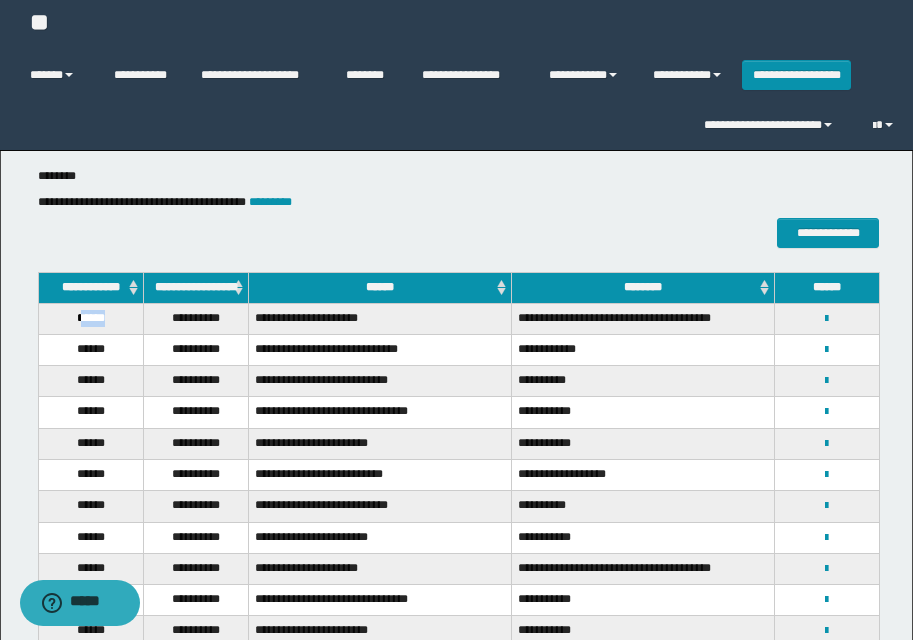 drag, startPoint x: 75, startPoint y: 334, endPoint x: 125, endPoint y: 328, distance: 50.358715 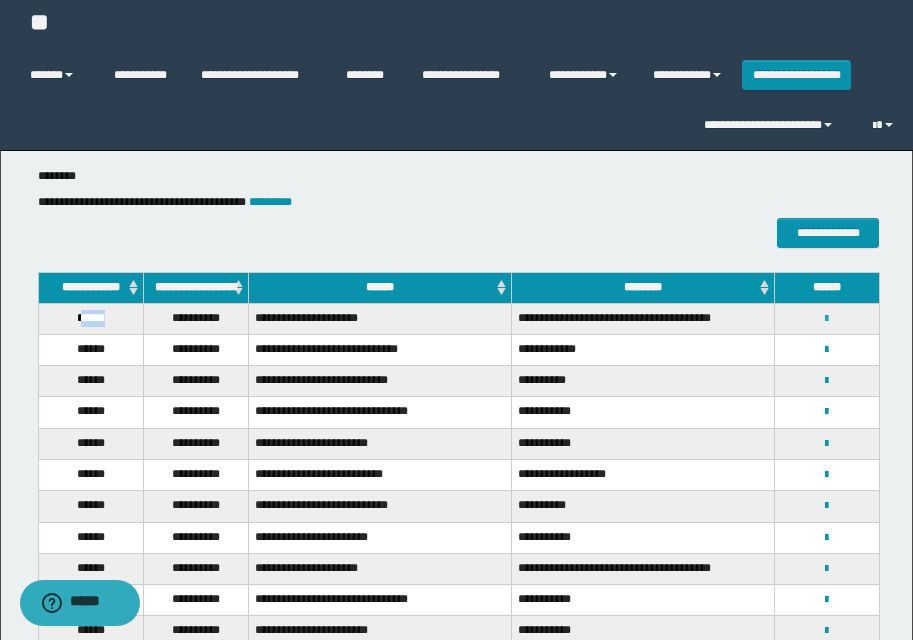 click at bounding box center [826, 319] 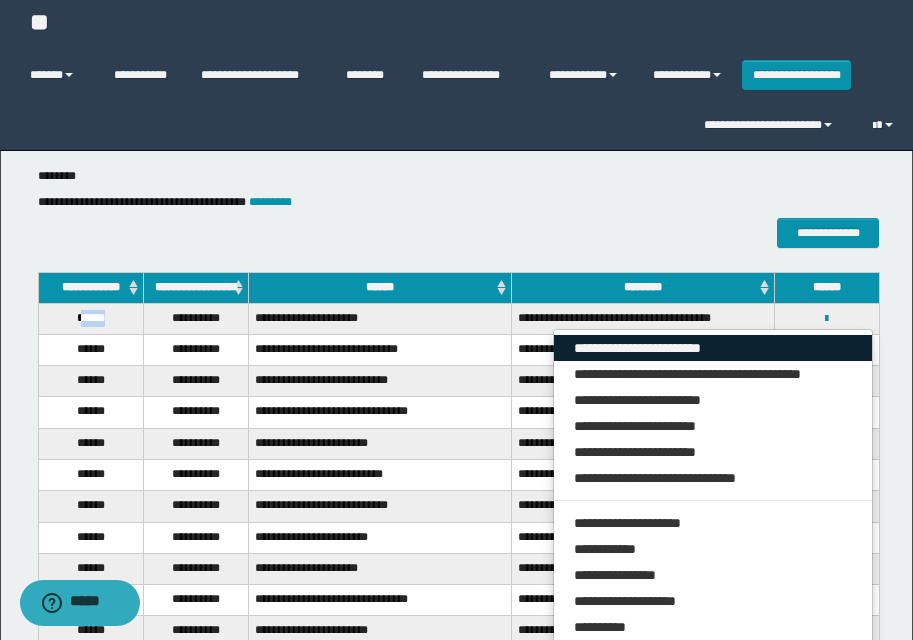 click on "**********" at bounding box center [713, 348] 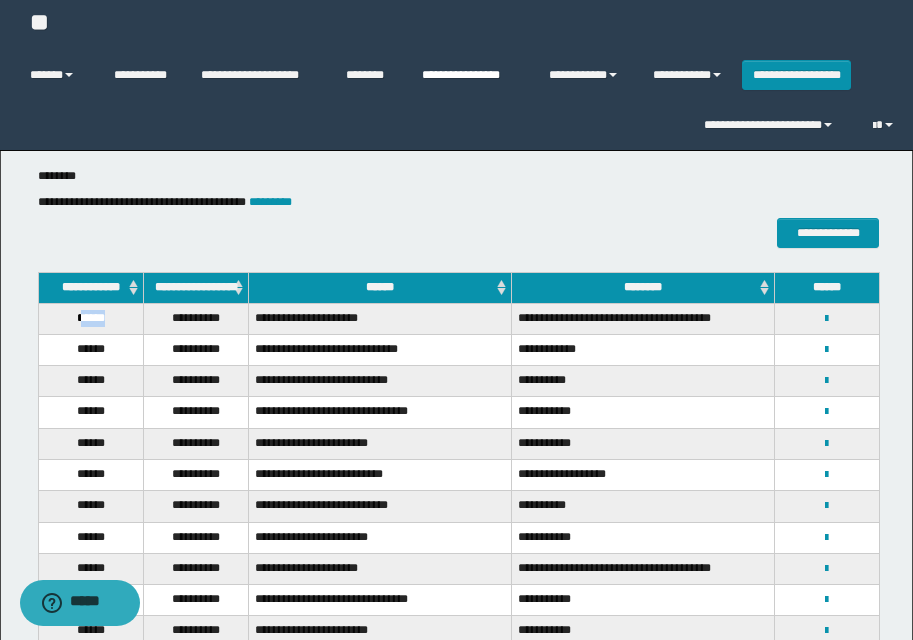 click on "**********" at bounding box center [470, 75] 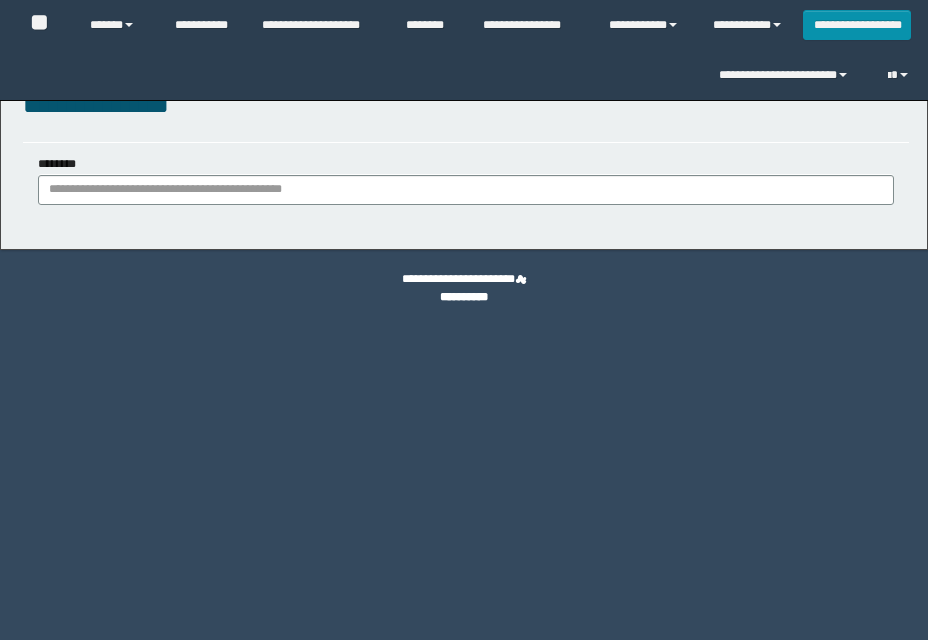 scroll, scrollTop: 0, scrollLeft: 0, axis: both 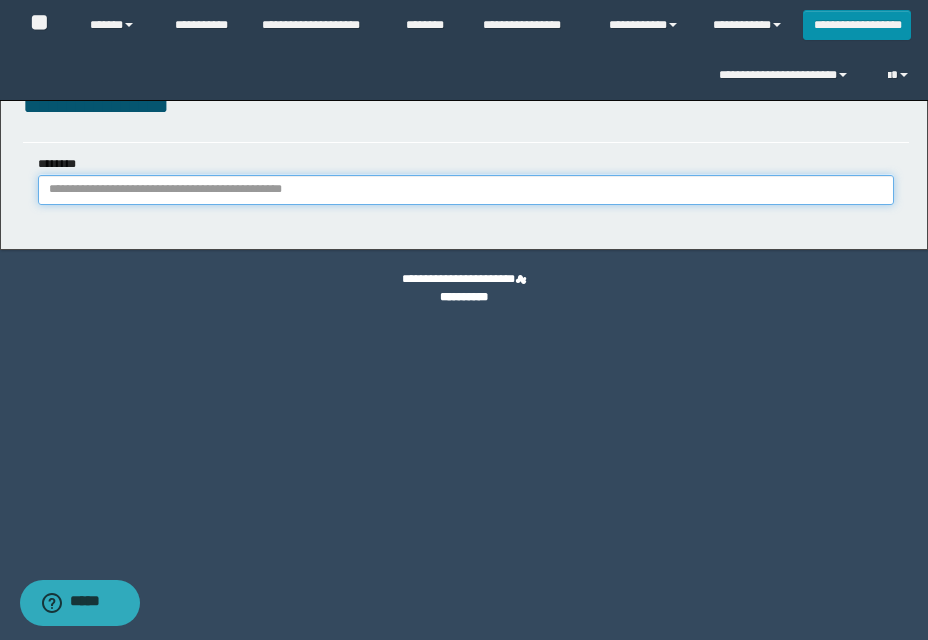 click on "********" at bounding box center (466, 190) 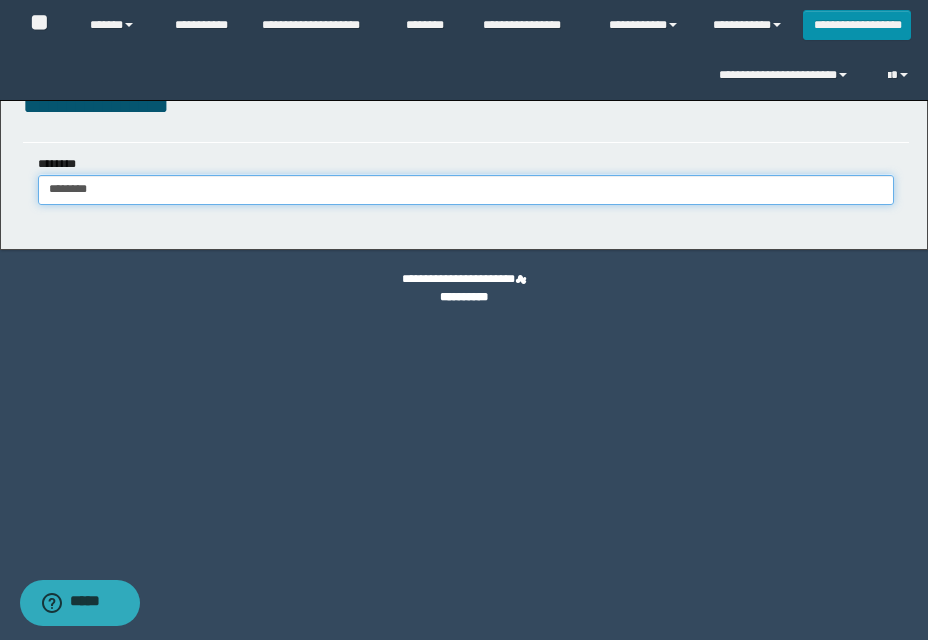 type on "********" 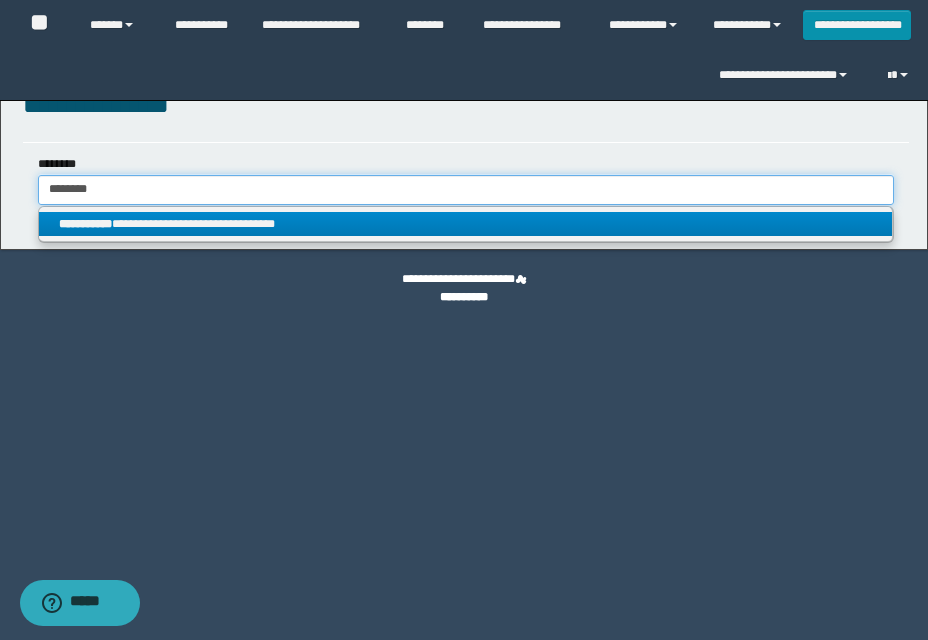 type on "********" 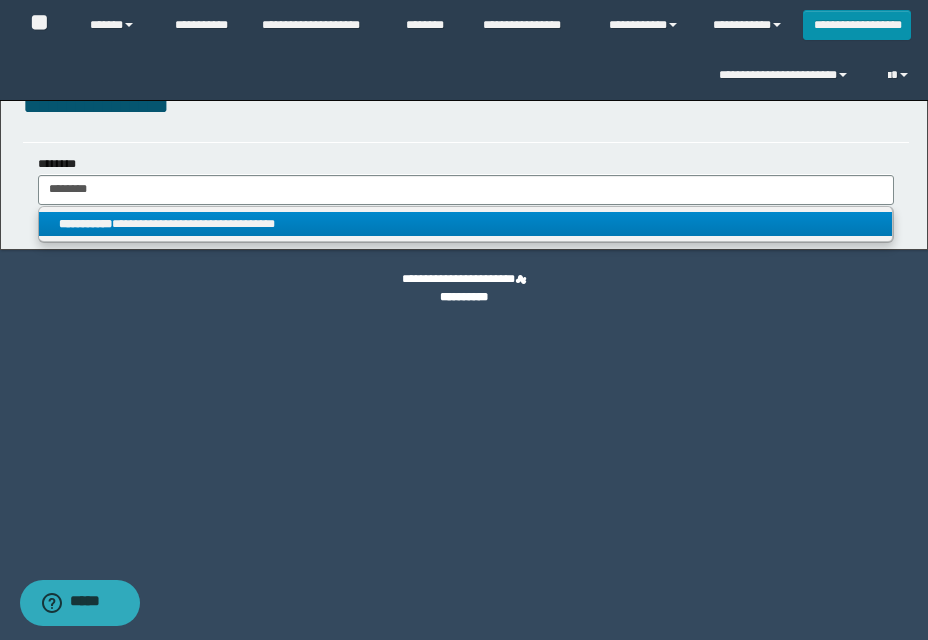 click on "**********" at bounding box center [465, 224] 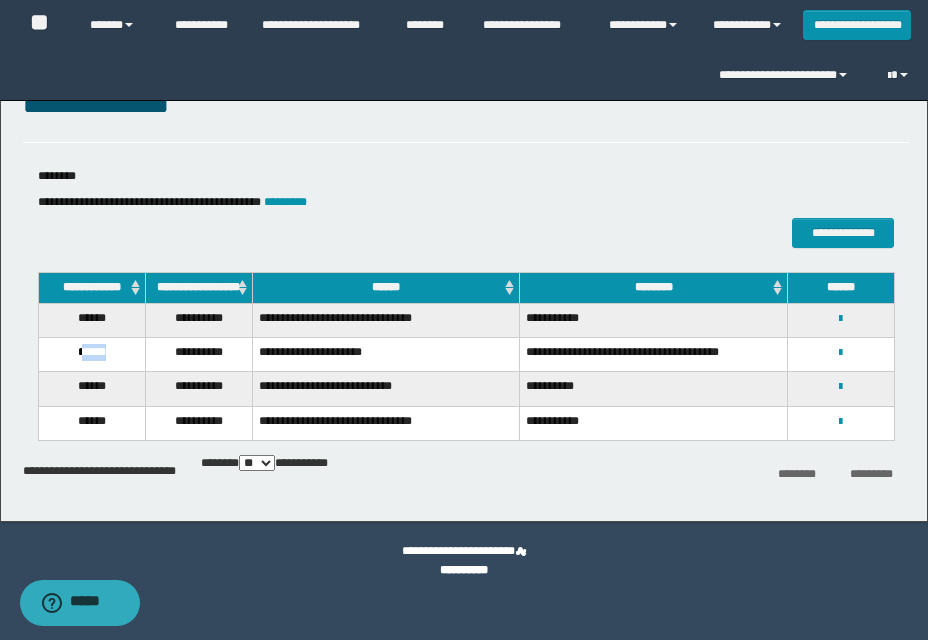 drag, startPoint x: 81, startPoint y: 359, endPoint x: 116, endPoint y: 359, distance: 35 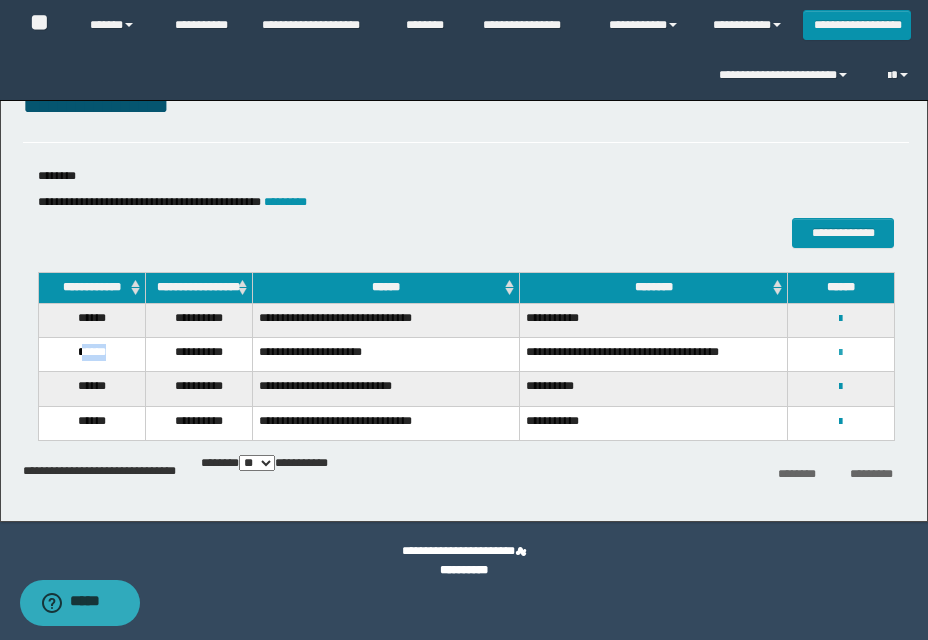 click at bounding box center (840, 353) 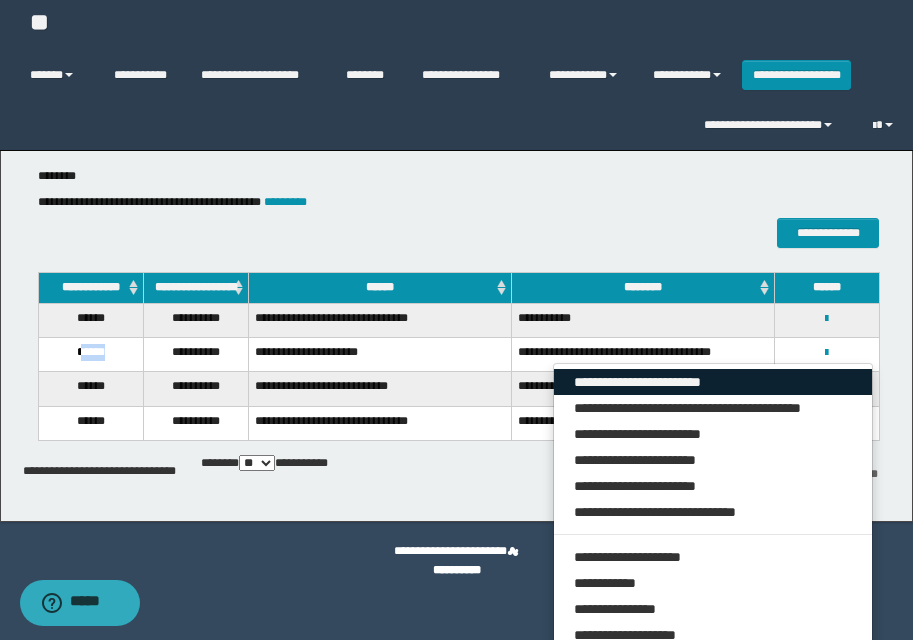 click on "**********" at bounding box center [713, 382] 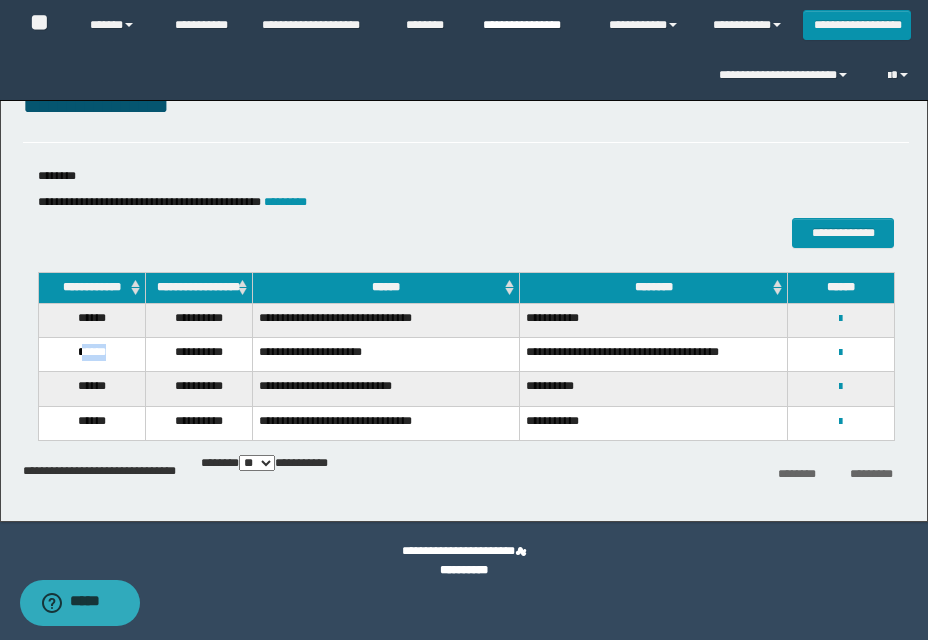 click on "**********" at bounding box center [531, 25] 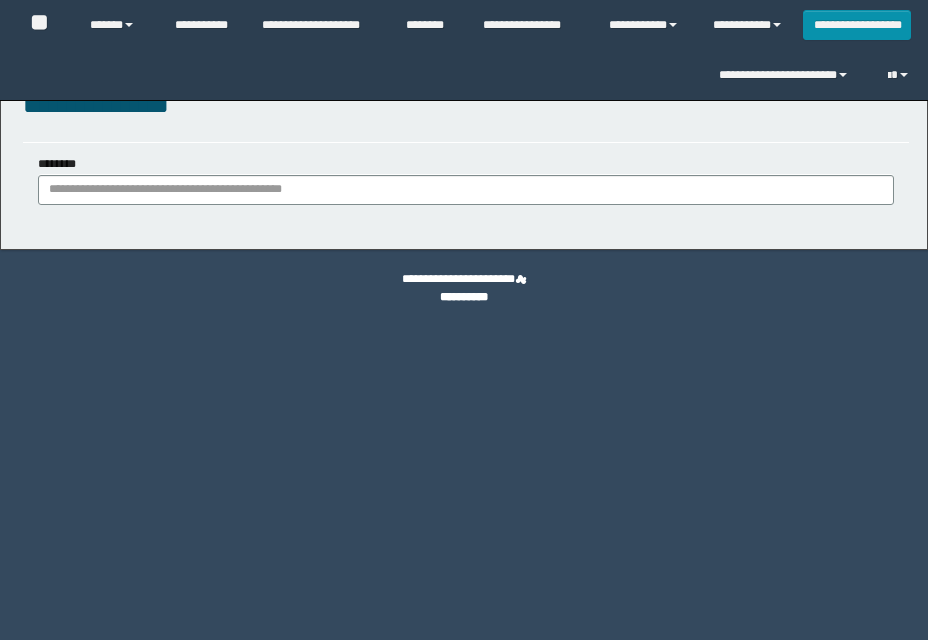scroll, scrollTop: 0, scrollLeft: 0, axis: both 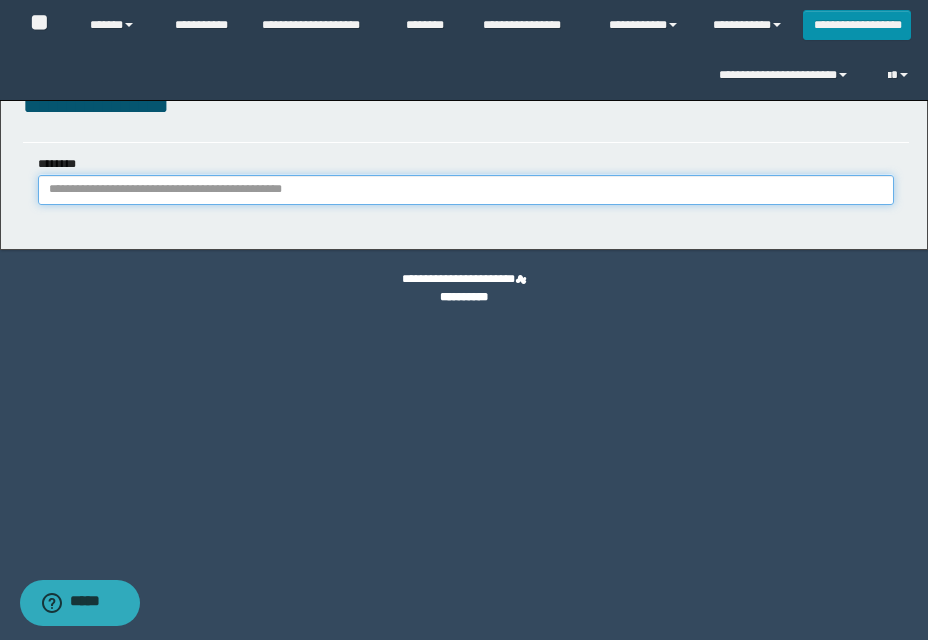 click on "********" at bounding box center (466, 190) 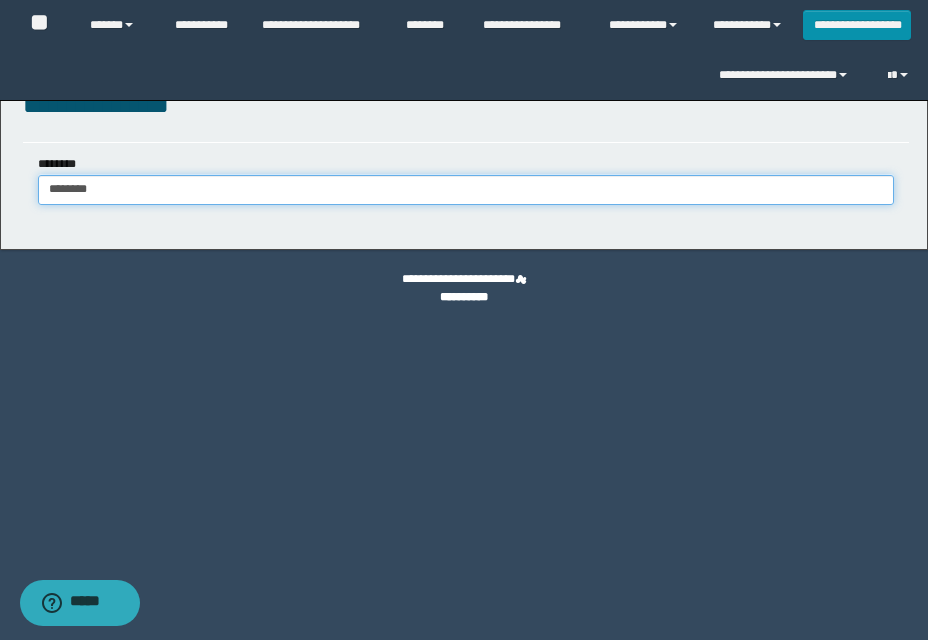 type on "********" 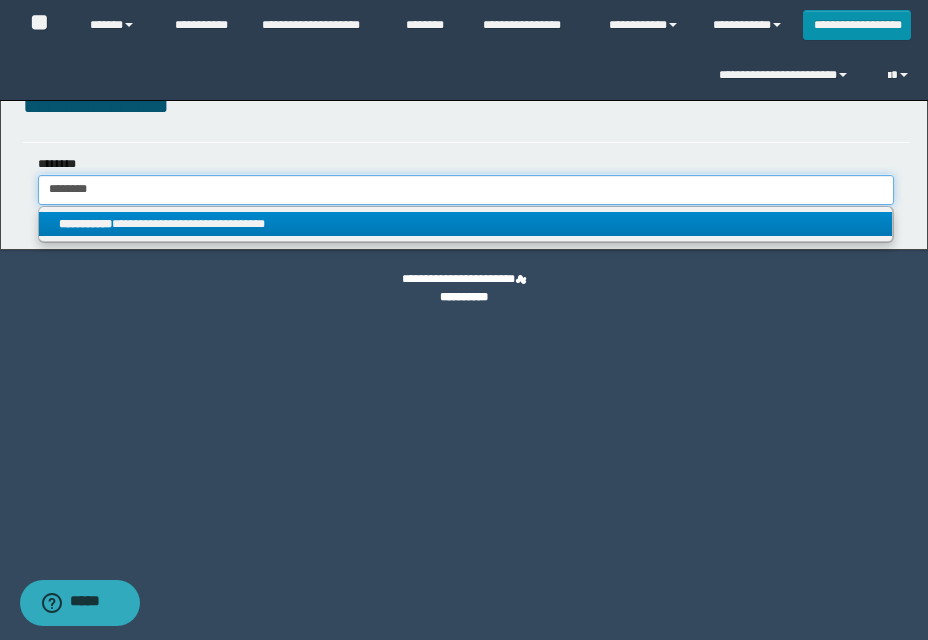 type on "********" 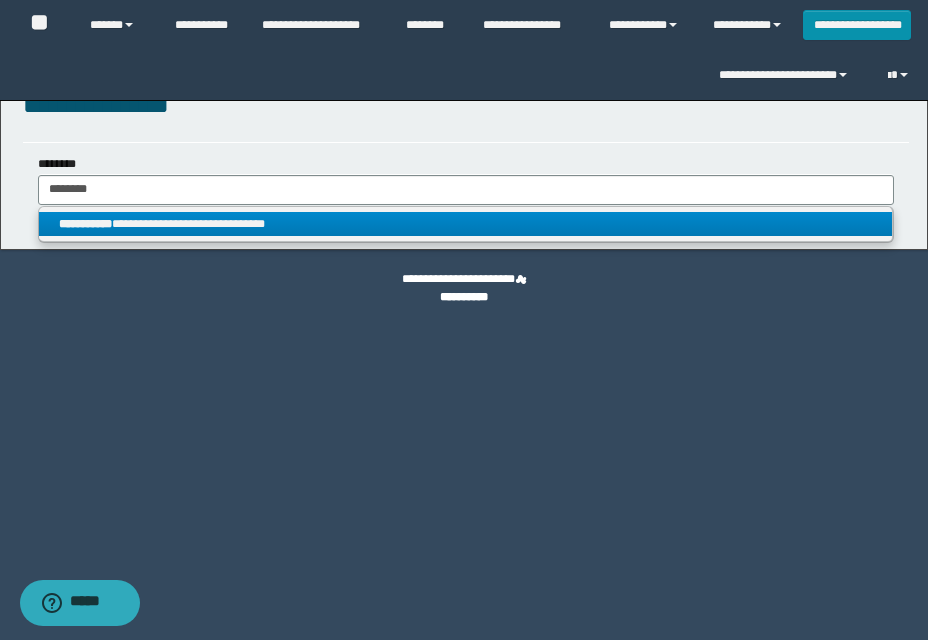 click on "**********" at bounding box center [465, 224] 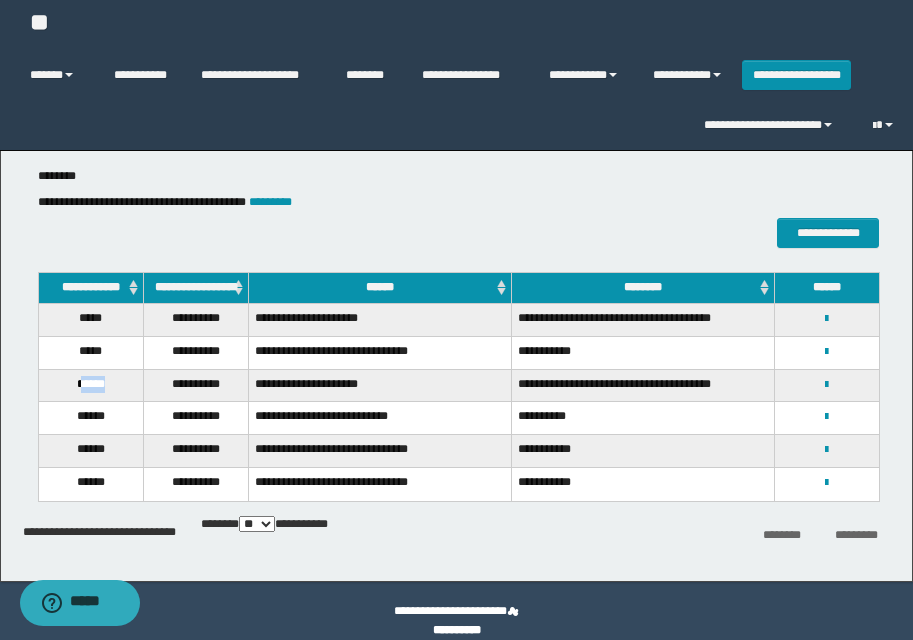 drag, startPoint x: 79, startPoint y: 394, endPoint x: 117, endPoint y: 394, distance: 38 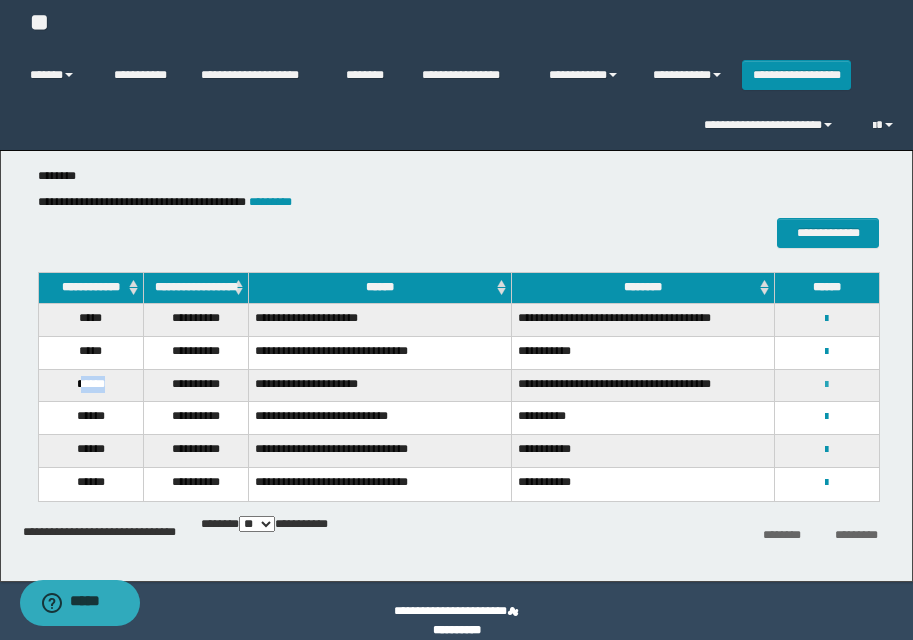 click at bounding box center [826, 385] 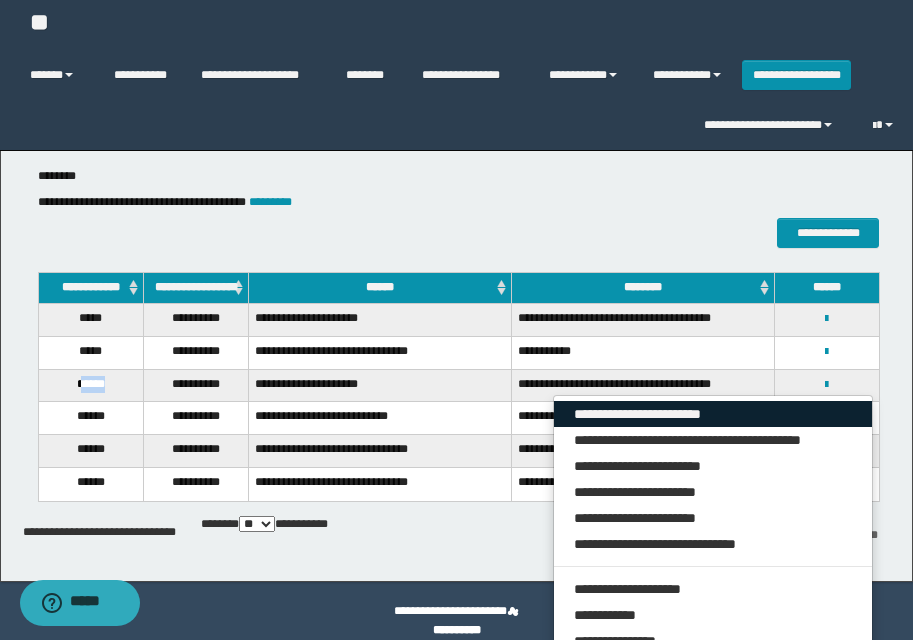 click on "**********" at bounding box center [713, 414] 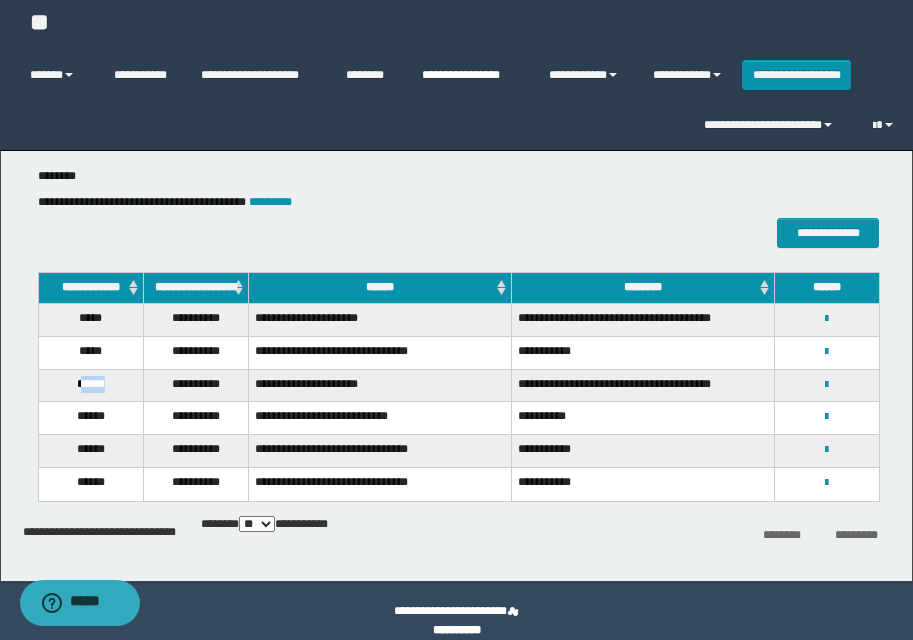 click on "**********" at bounding box center (470, 75) 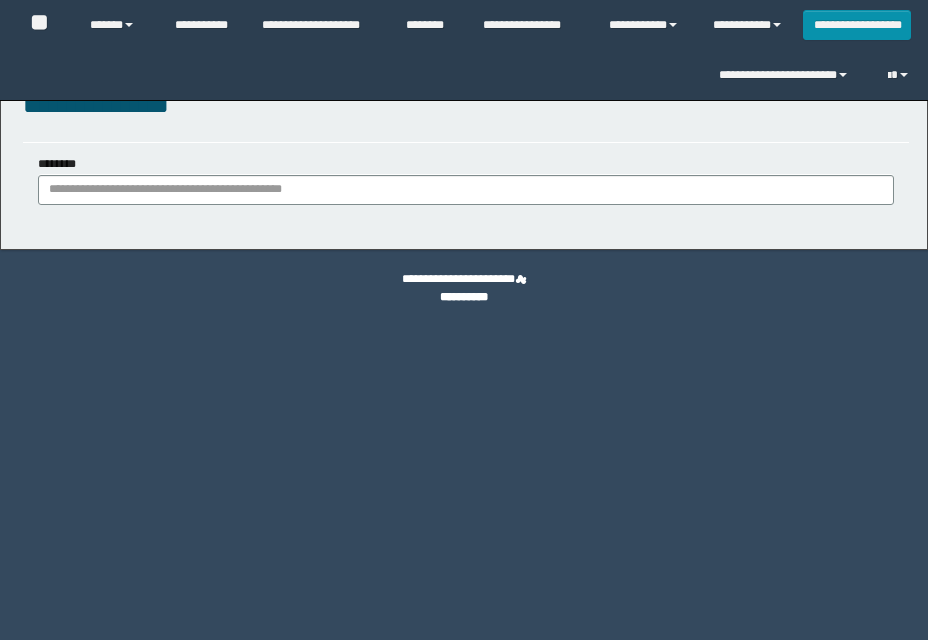 scroll, scrollTop: 0, scrollLeft: 0, axis: both 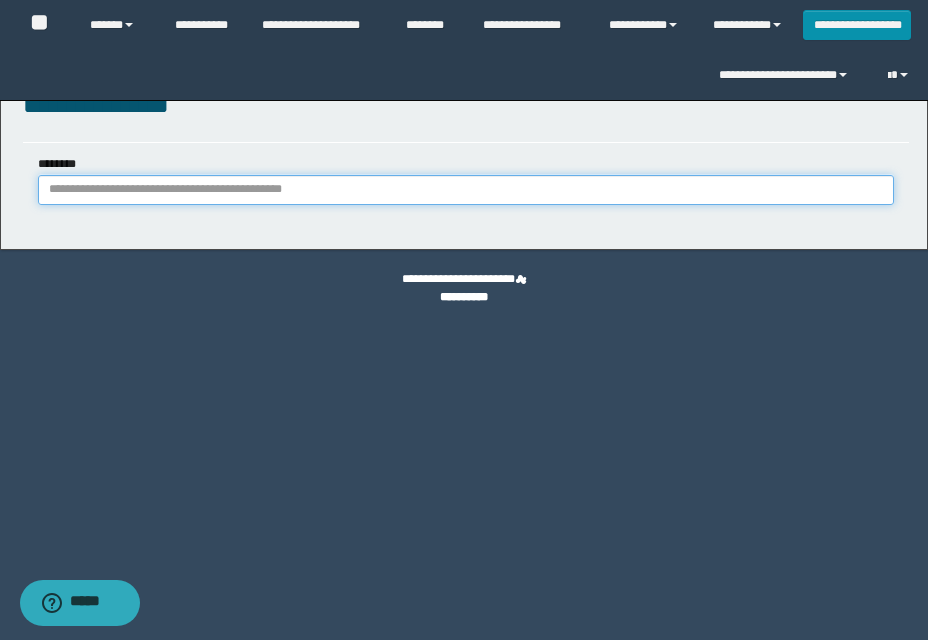 click on "********" at bounding box center [466, 190] 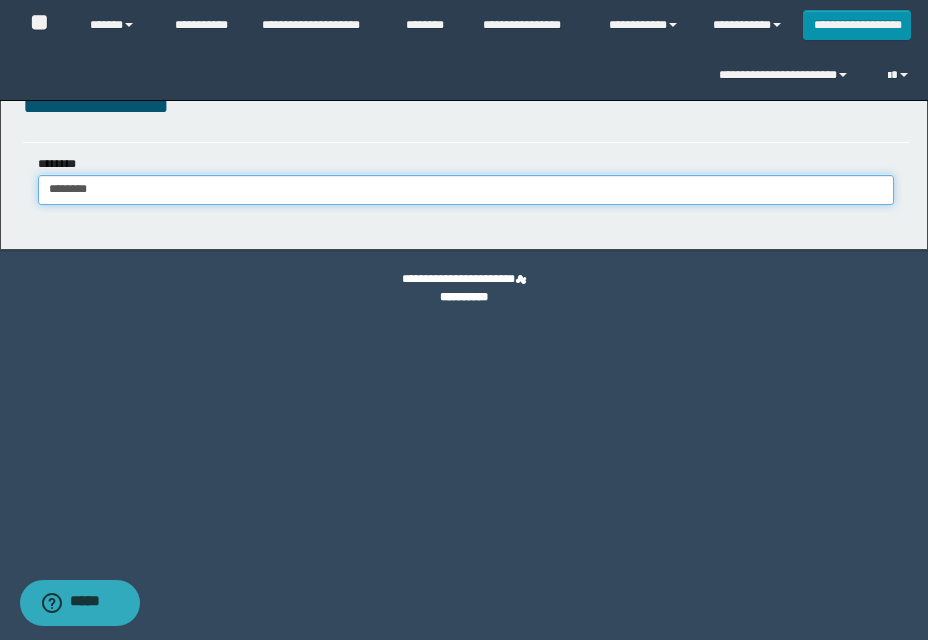 type on "********" 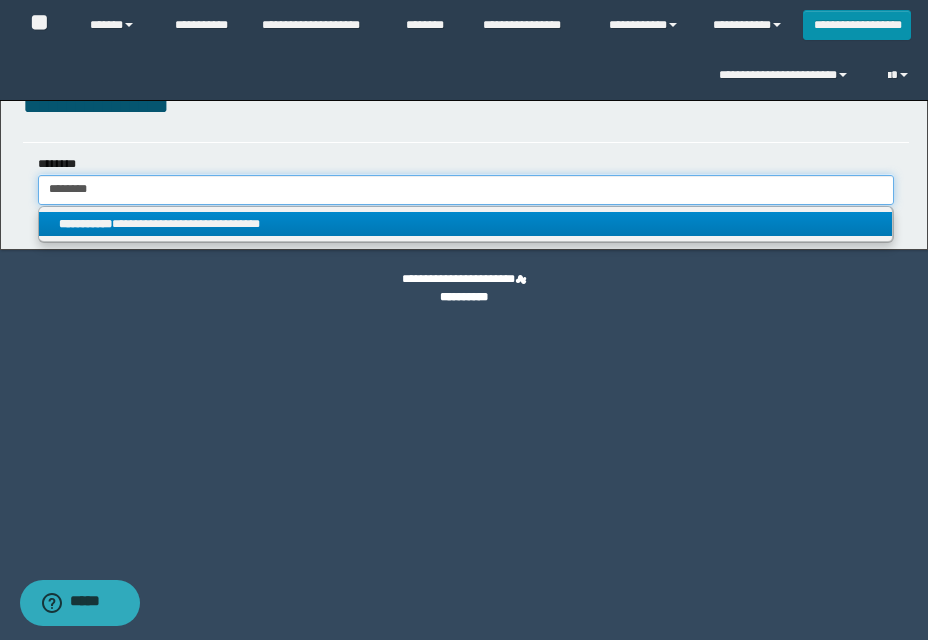 type on "********" 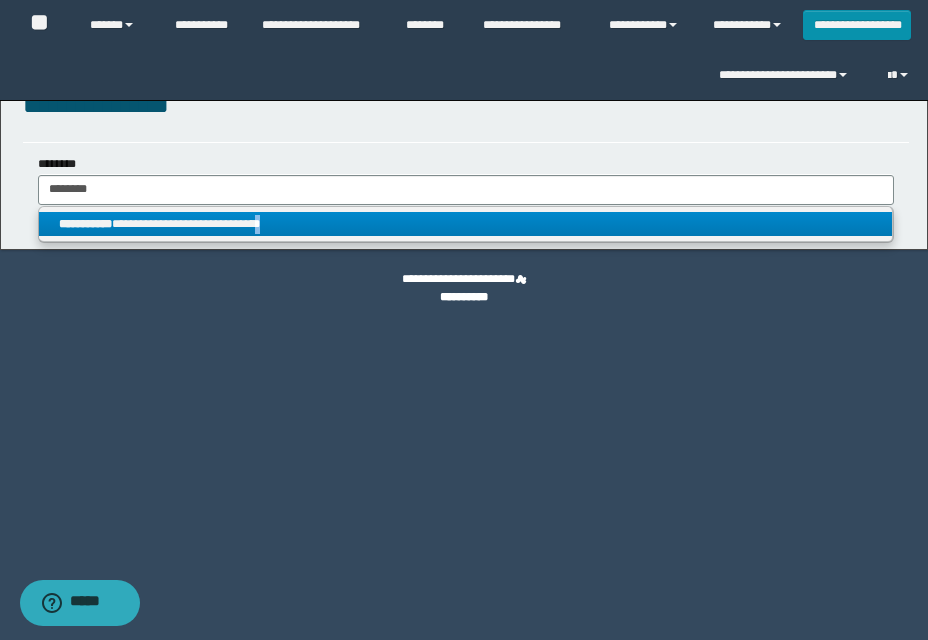 click on "**********" at bounding box center (465, 224) 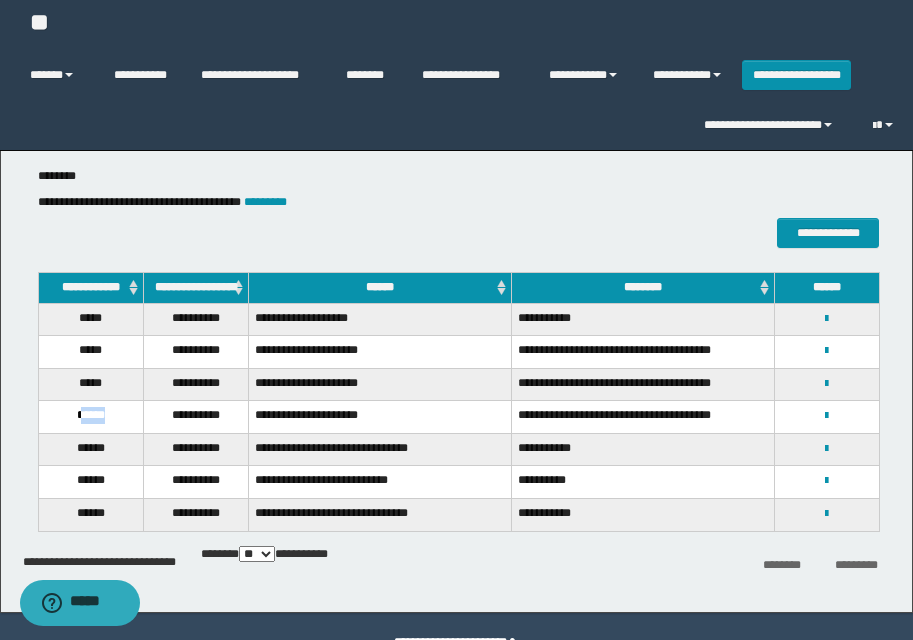 click on "******" at bounding box center (90, 417) 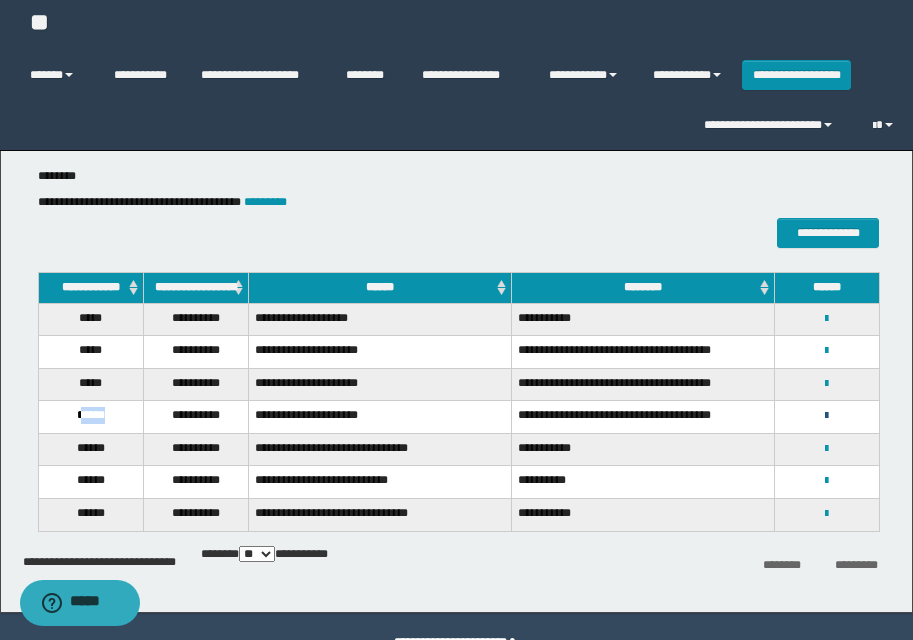 click at bounding box center [826, 416] 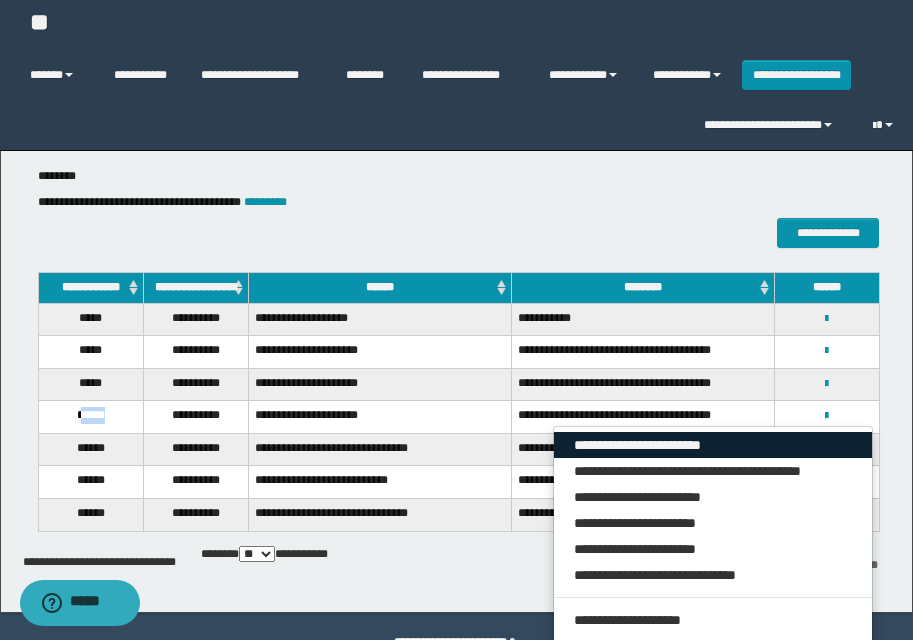 click on "**********" at bounding box center [713, 445] 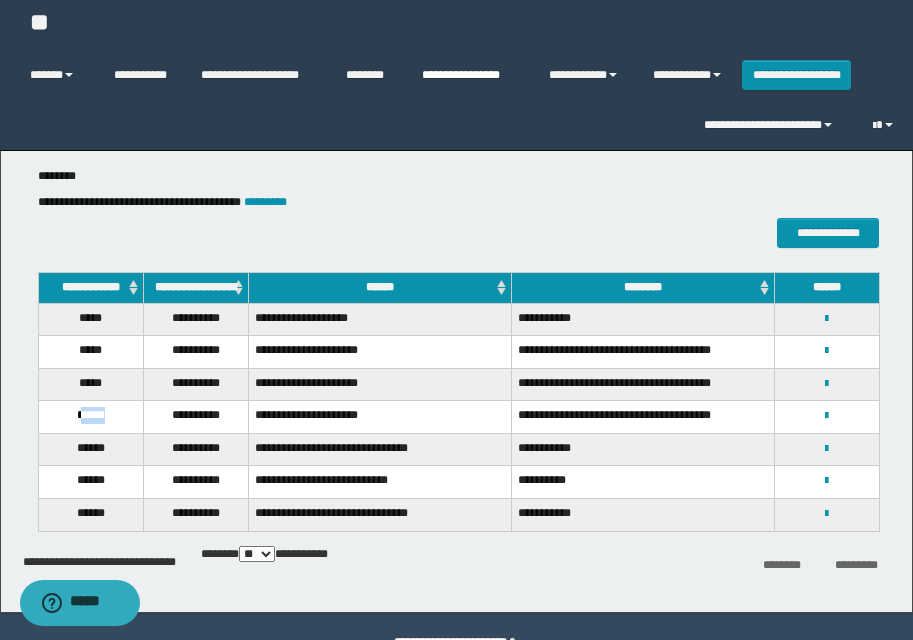 click on "**********" at bounding box center [470, 75] 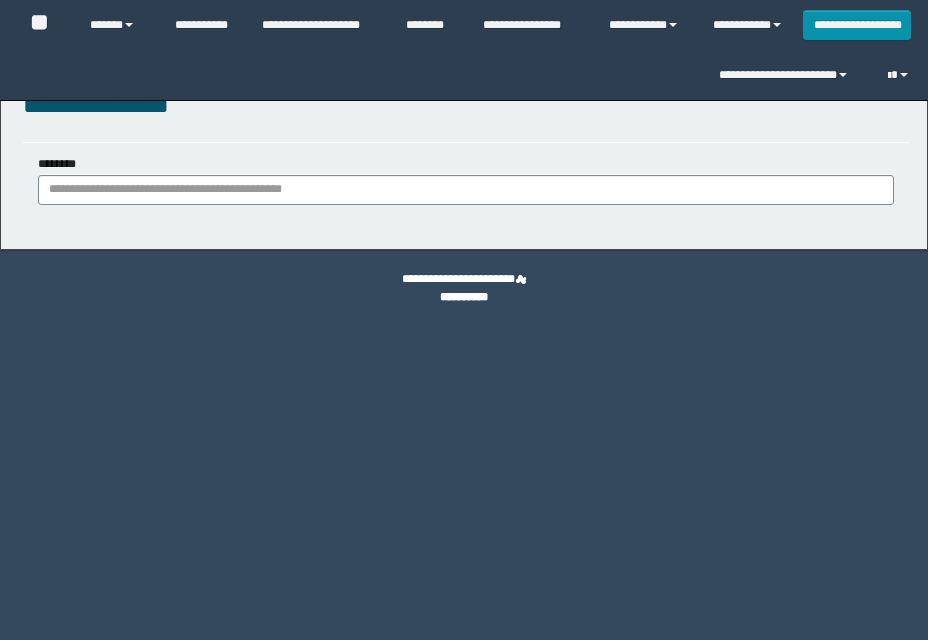 scroll, scrollTop: 0, scrollLeft: 0, axis: both 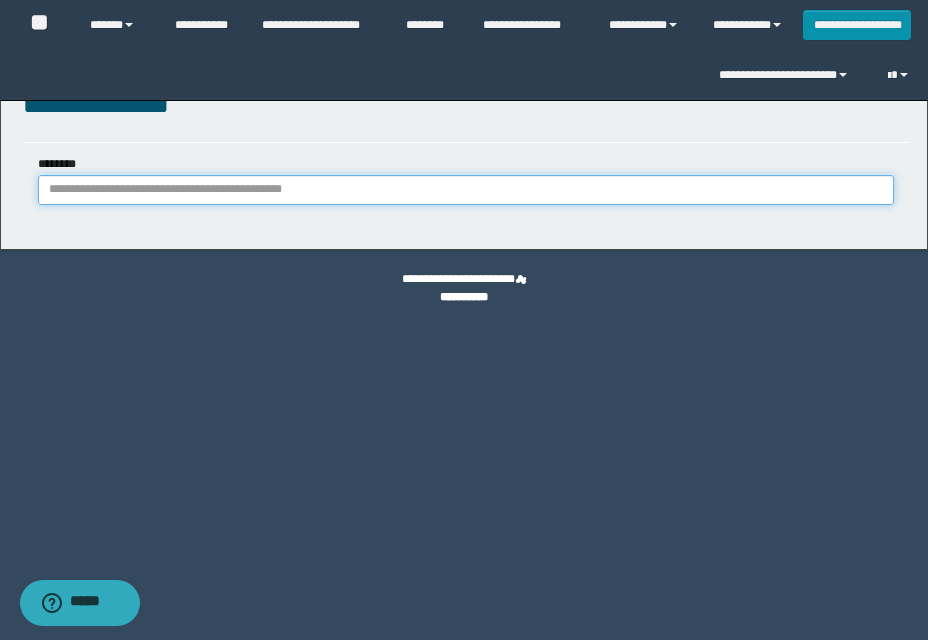 click on "********" at bounding box center [466, 190] 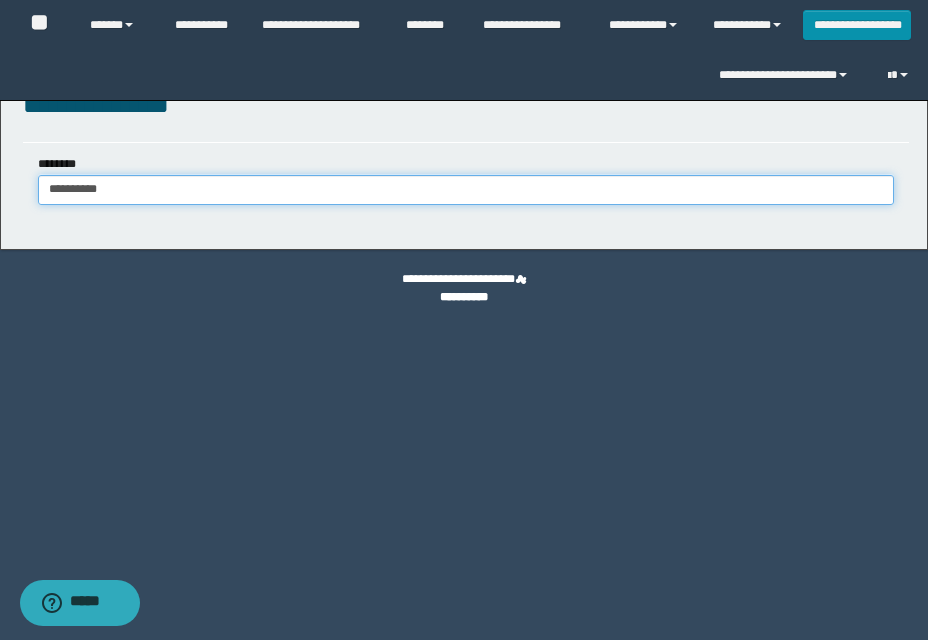 type on "**********" 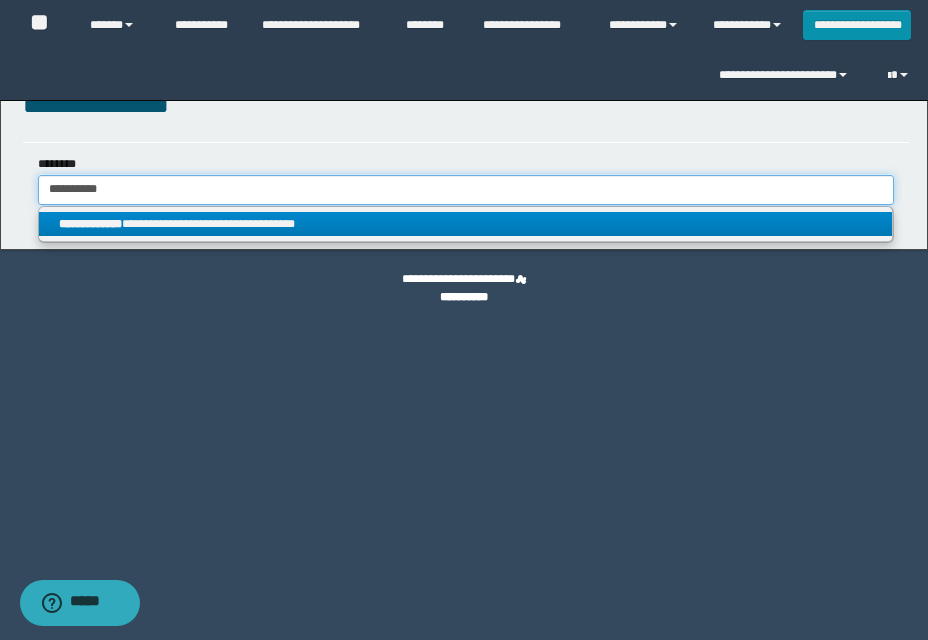 type on "**********" 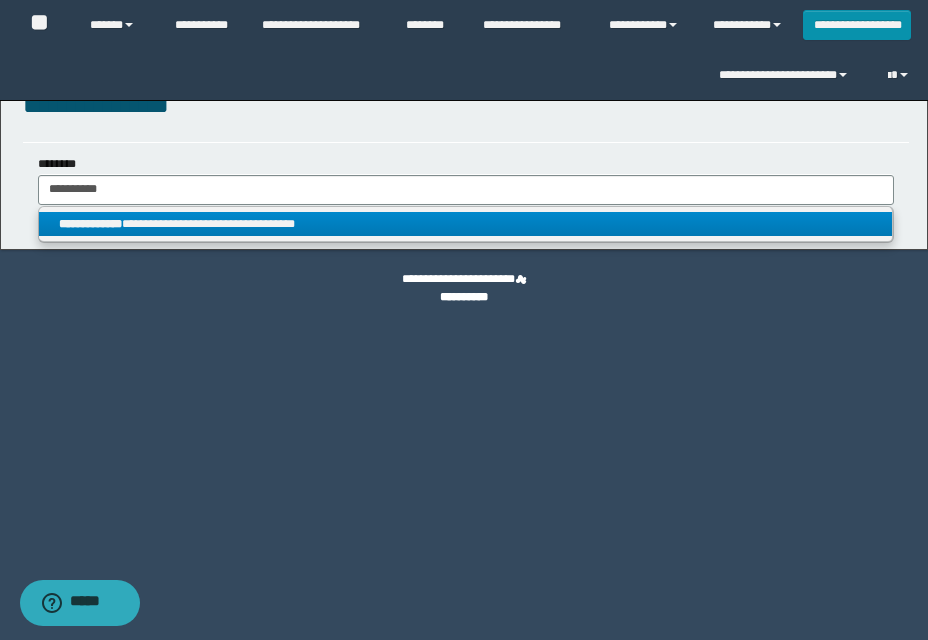 click on "**********" at bounding box center (465, 224) 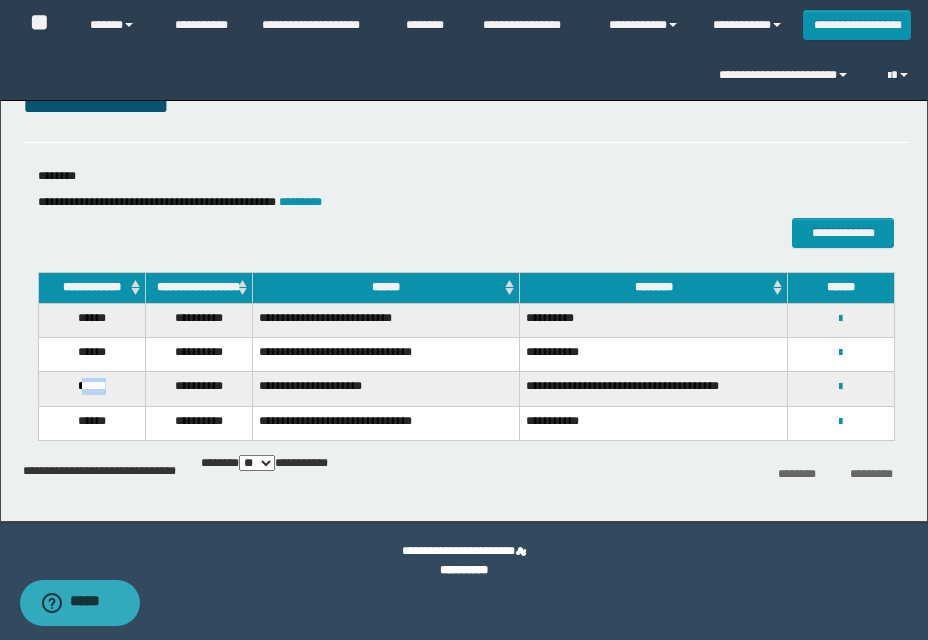 drag, startPoint x: 83, startPoint y: 396, endPoint x: 120, endPoint y: 396, distance: 37 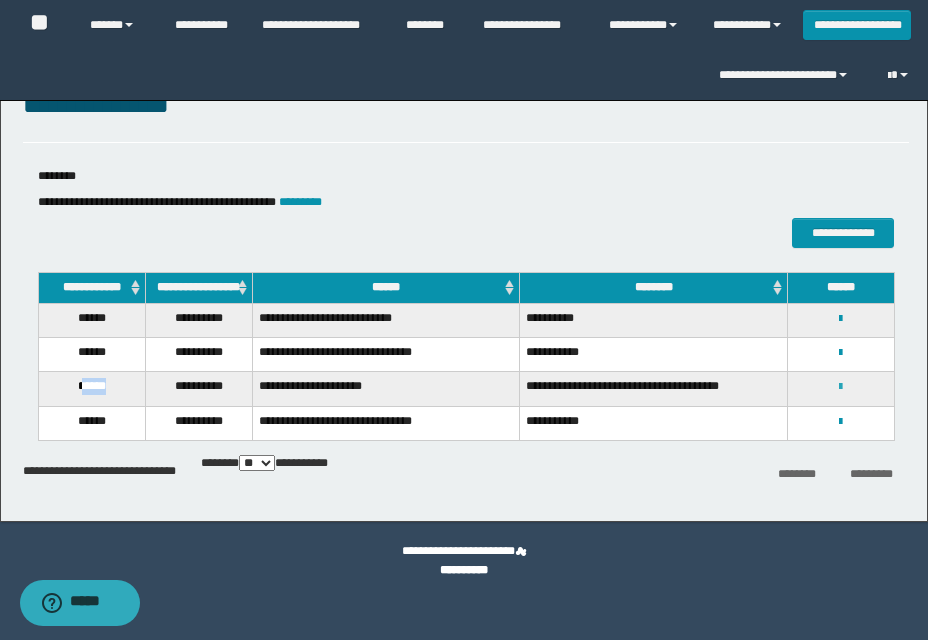 click at bounding box center (840, 387) 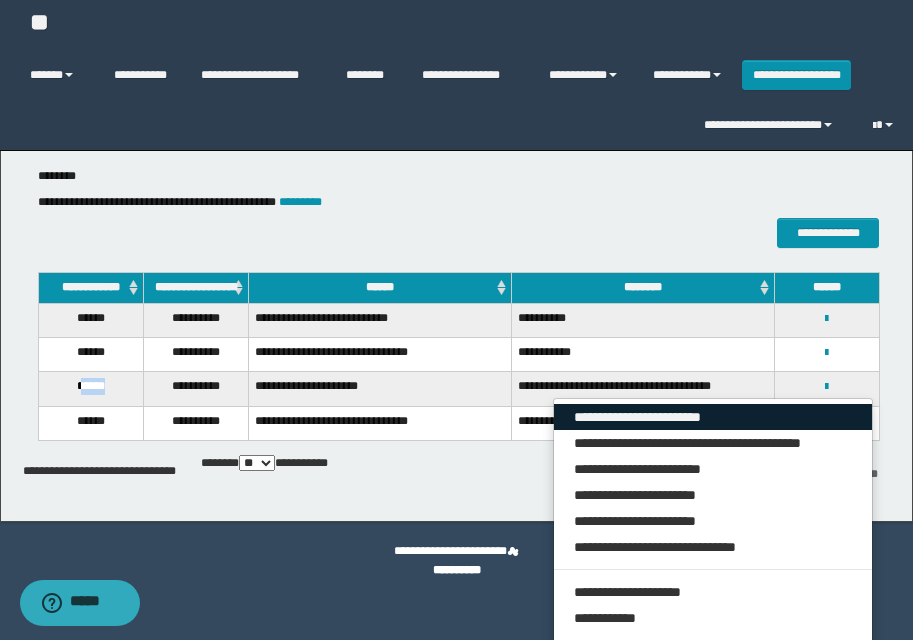 click on "**********" at bounding box center [713, 417] 